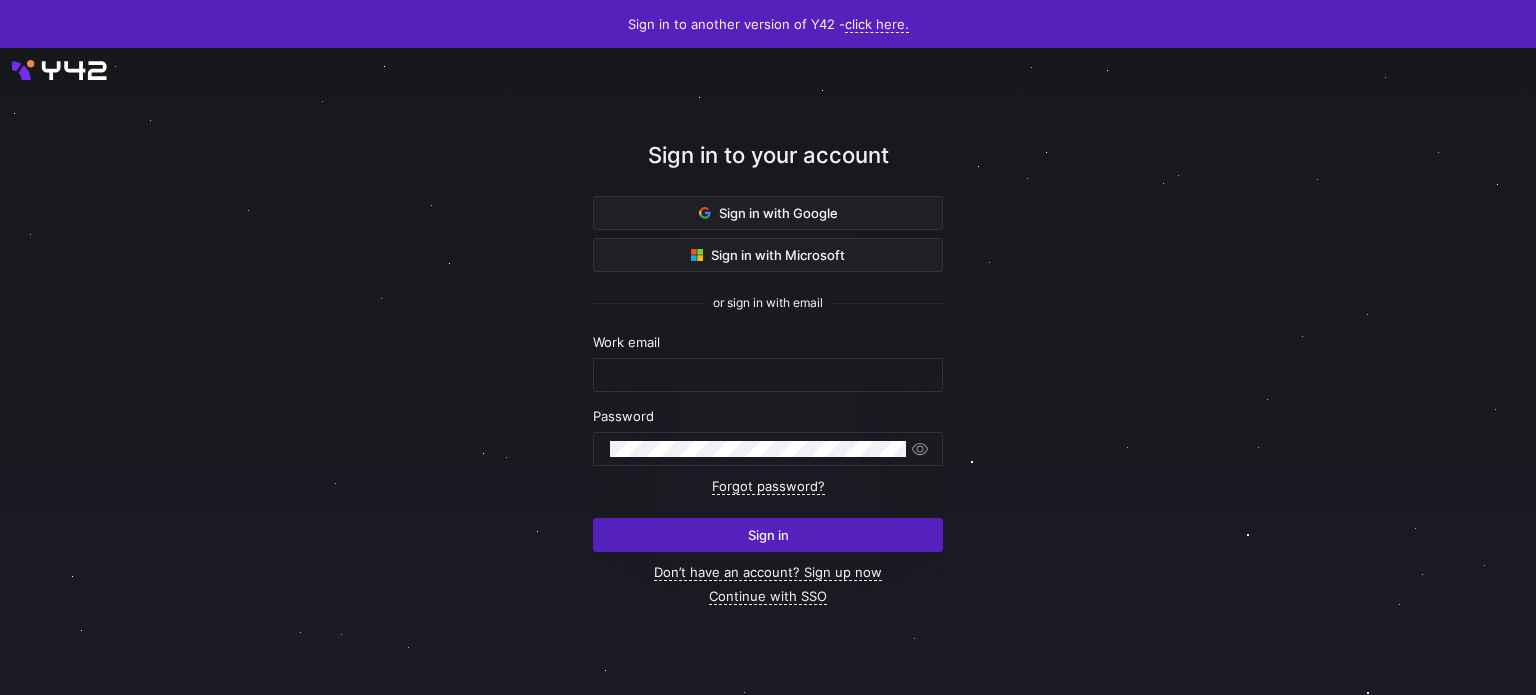 scroll, scrollTop: 0, scrollLeft: 0, axis: both 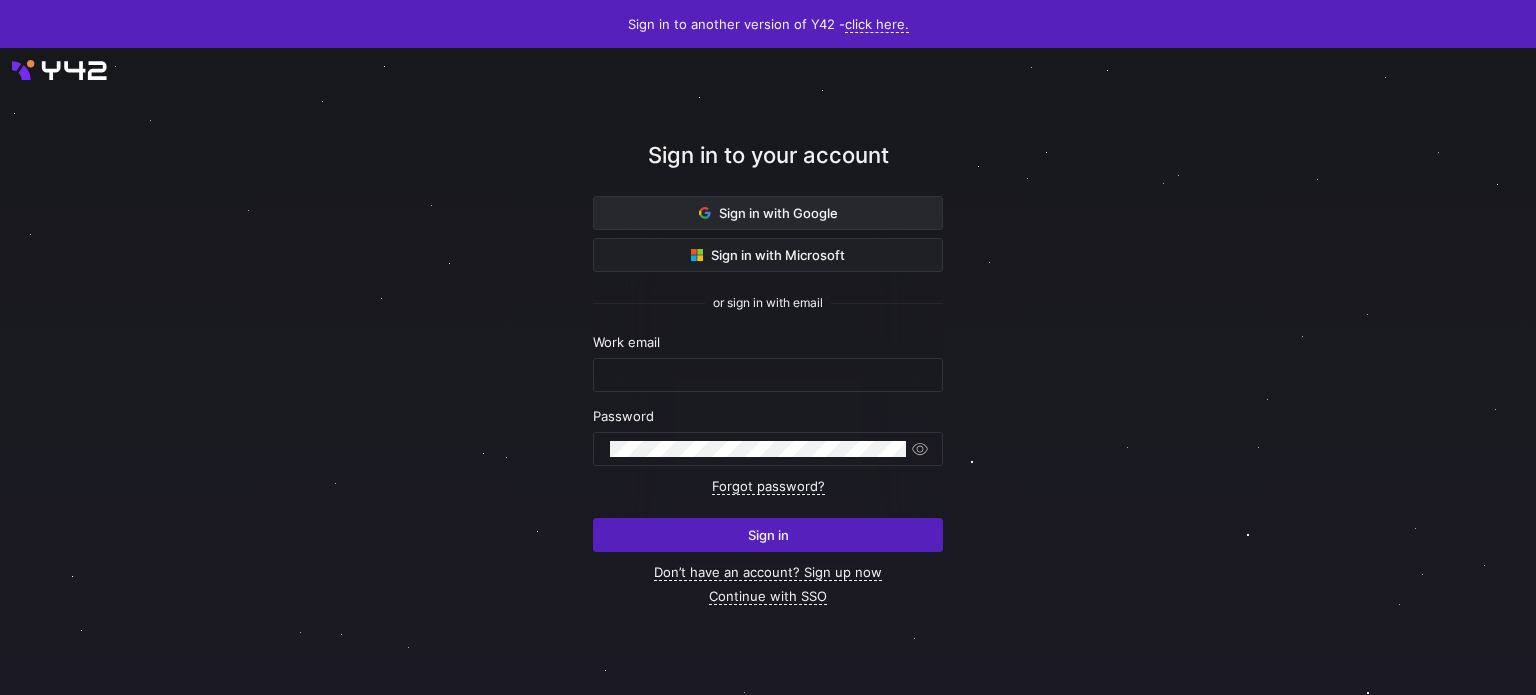 click 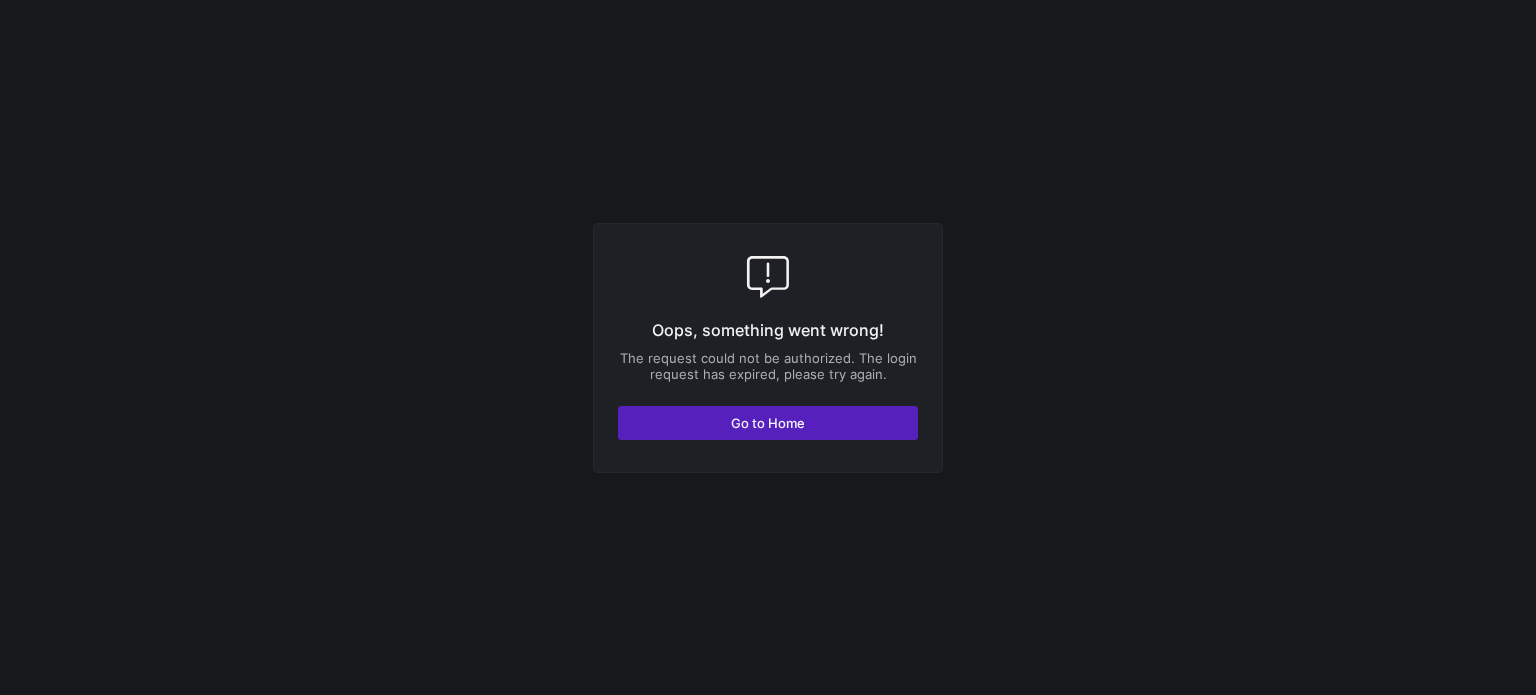 scroll, scrollTop: 0, scrollLeft: 0, axis: both 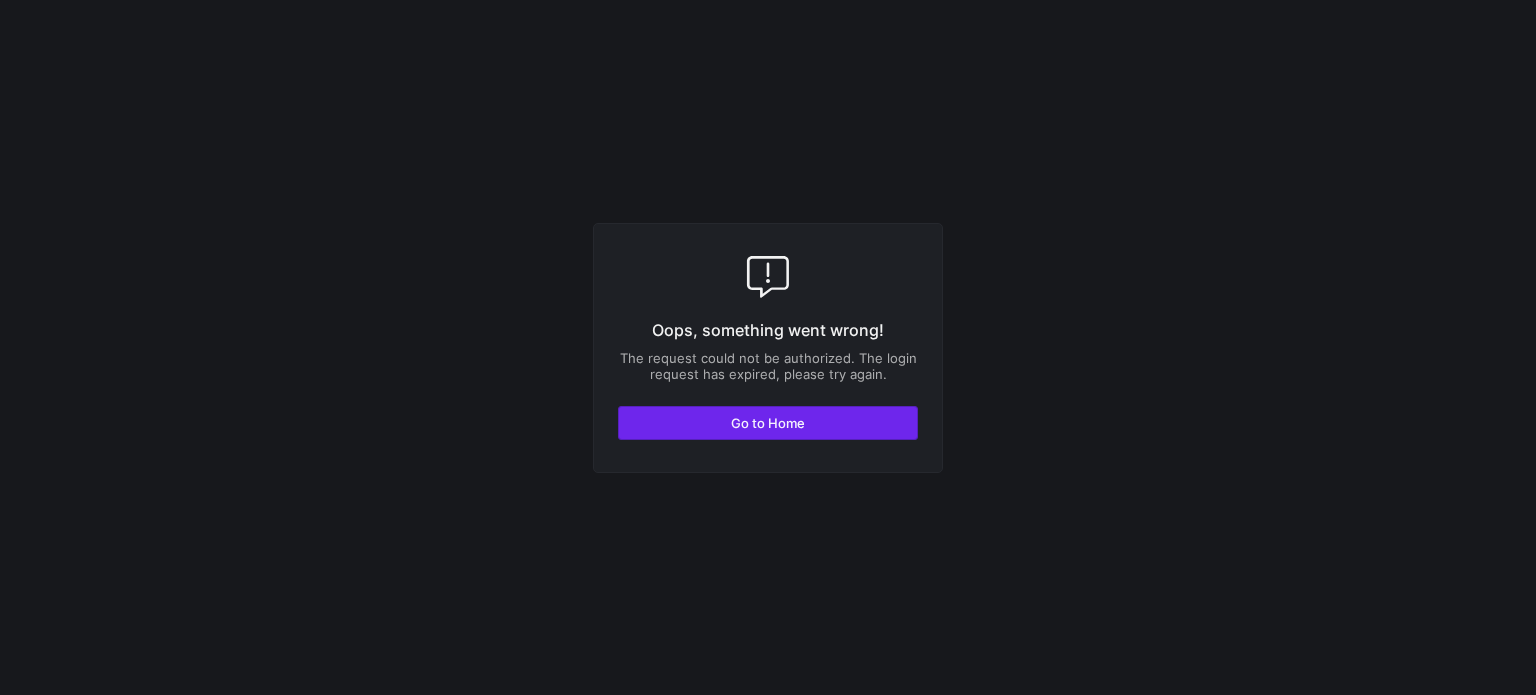 click at bounding box center (768, 423) 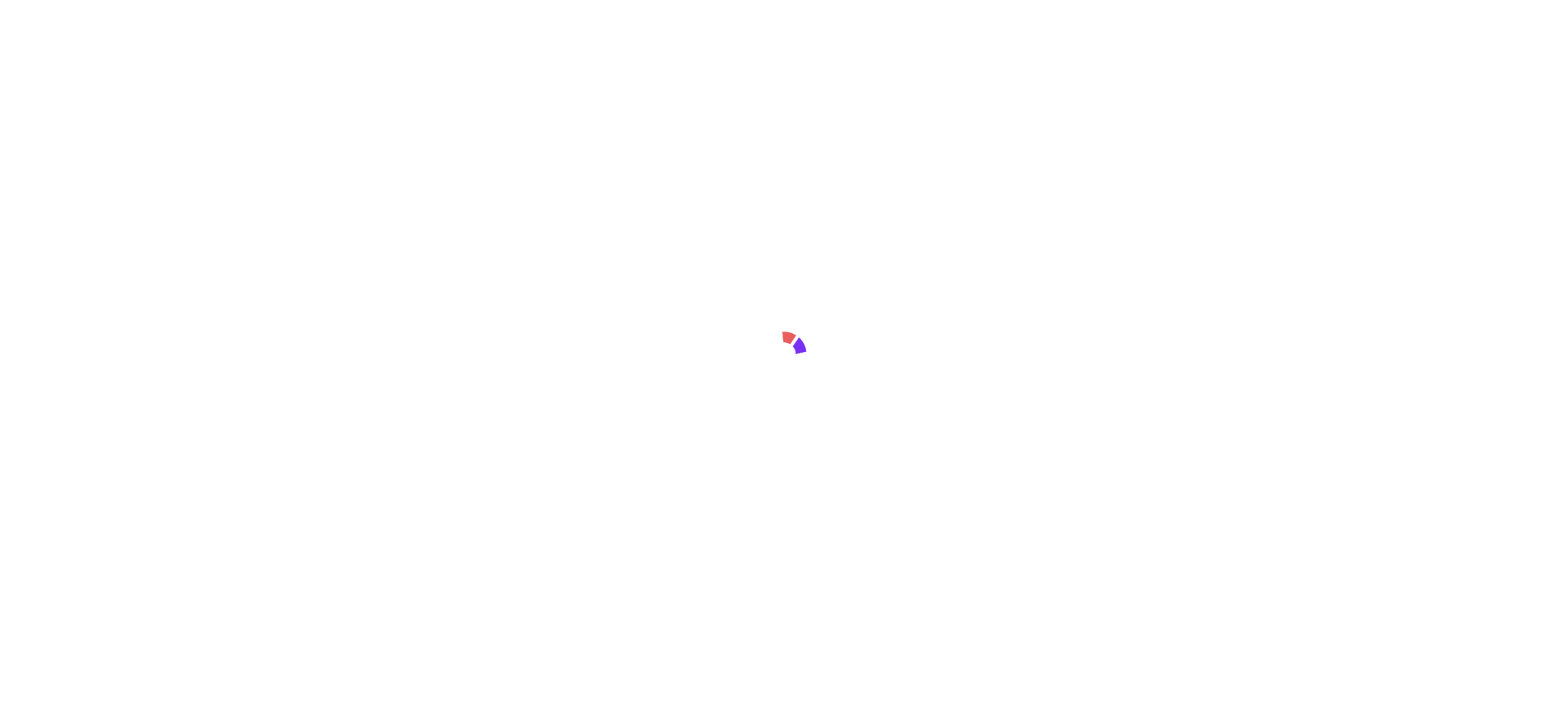 scroll, scrollTop: 0, scrollLeft: 0, axis: both 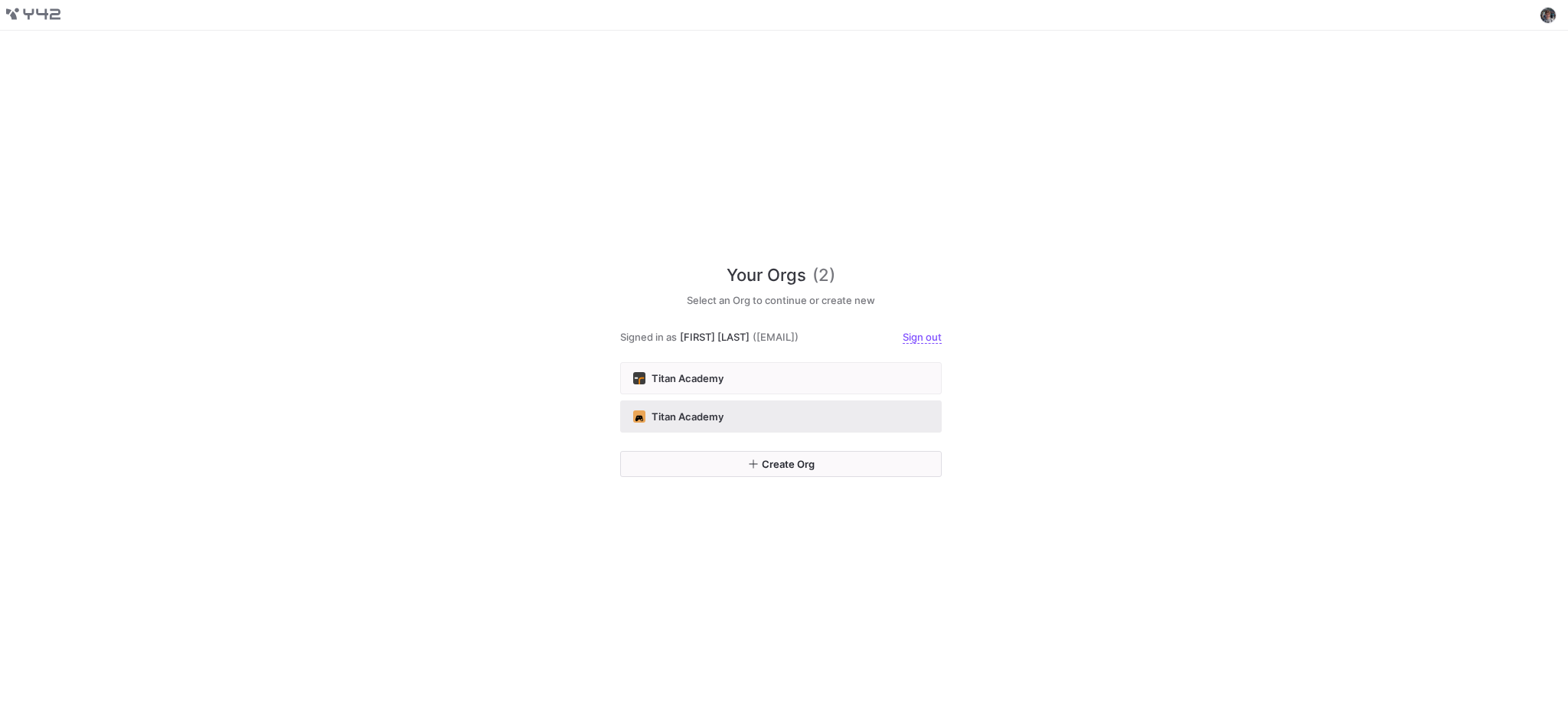 click on "Titan Academy" 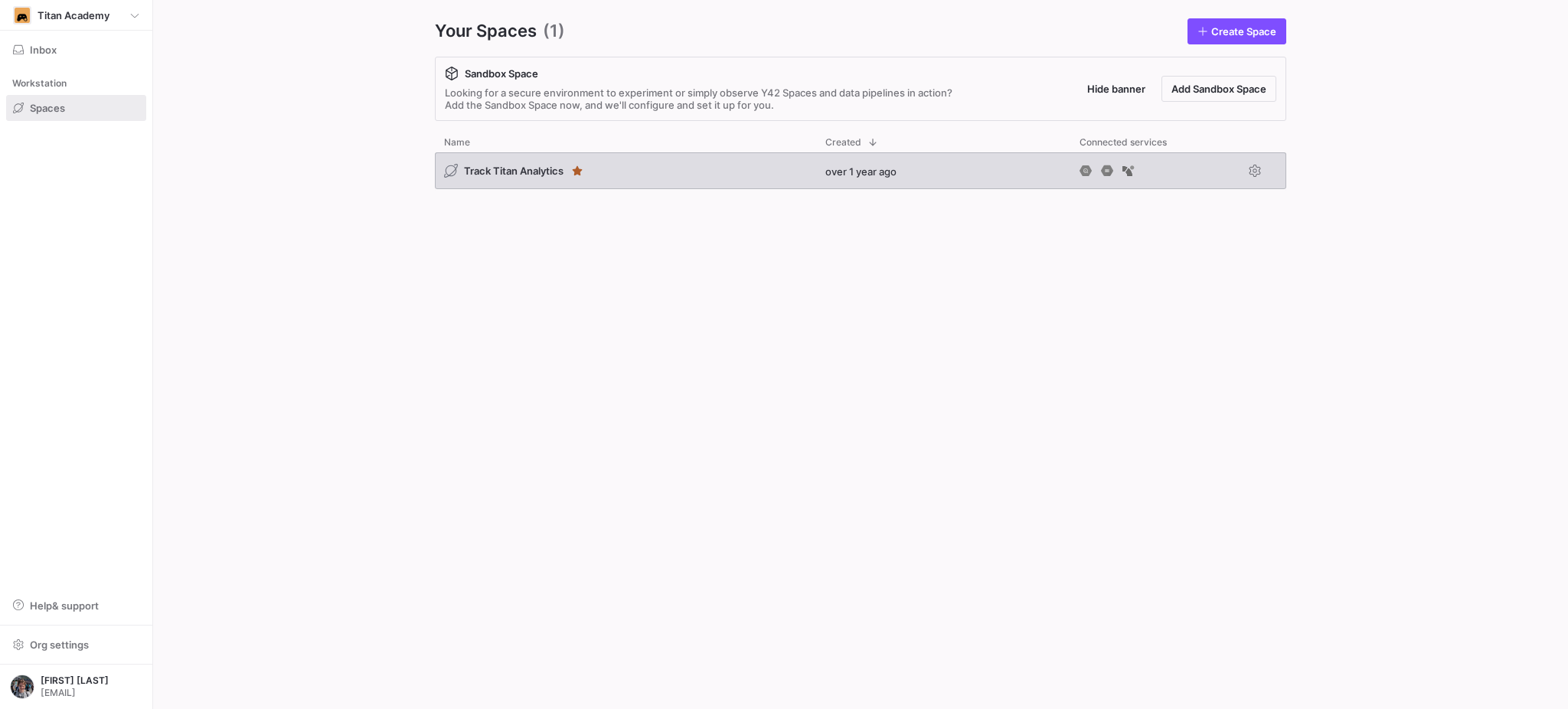 click on "Track Titan Analytics" 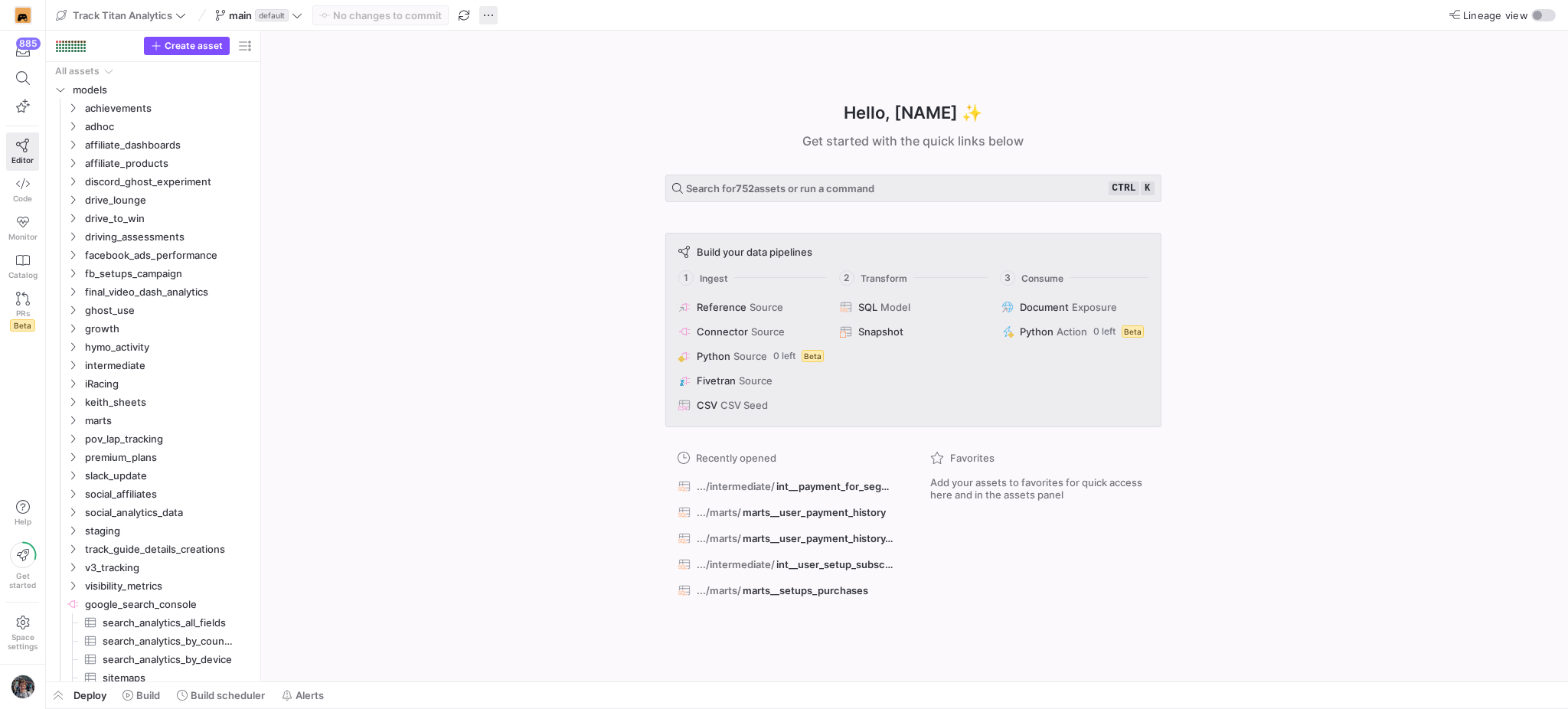 click 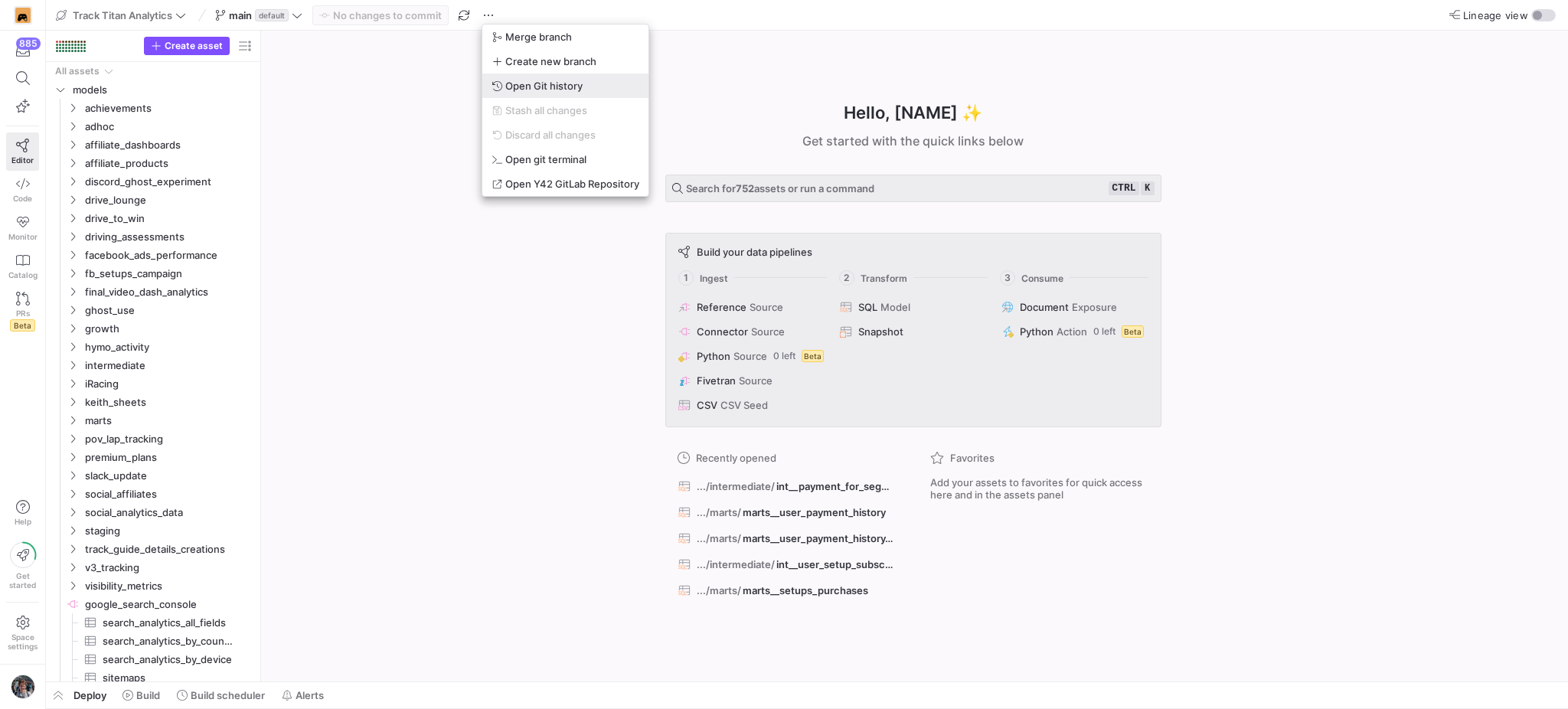 click on "Open Git history" at bounding box center (565, 86) 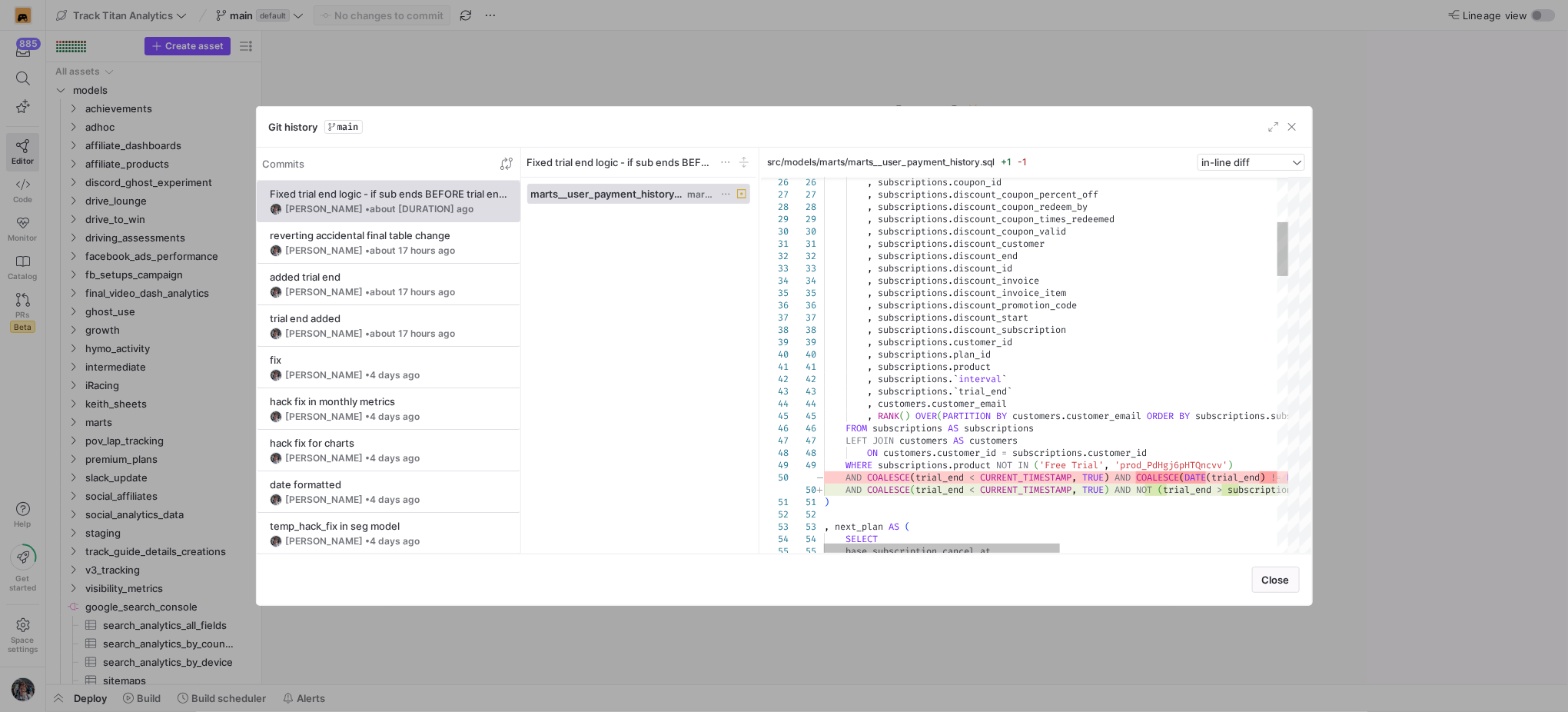 type 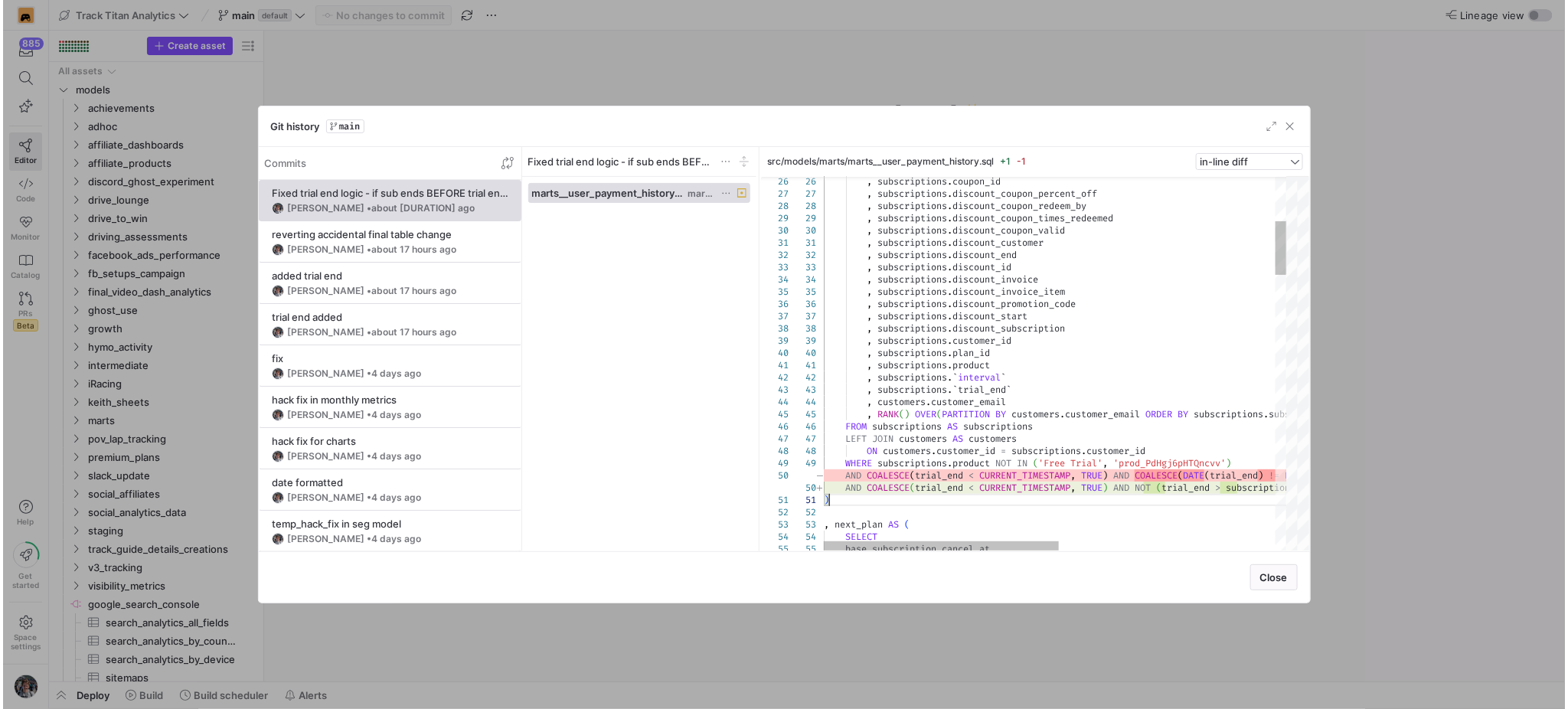 scroll, scrollTop: 0, scrollLeft: 202, axis: horizontal 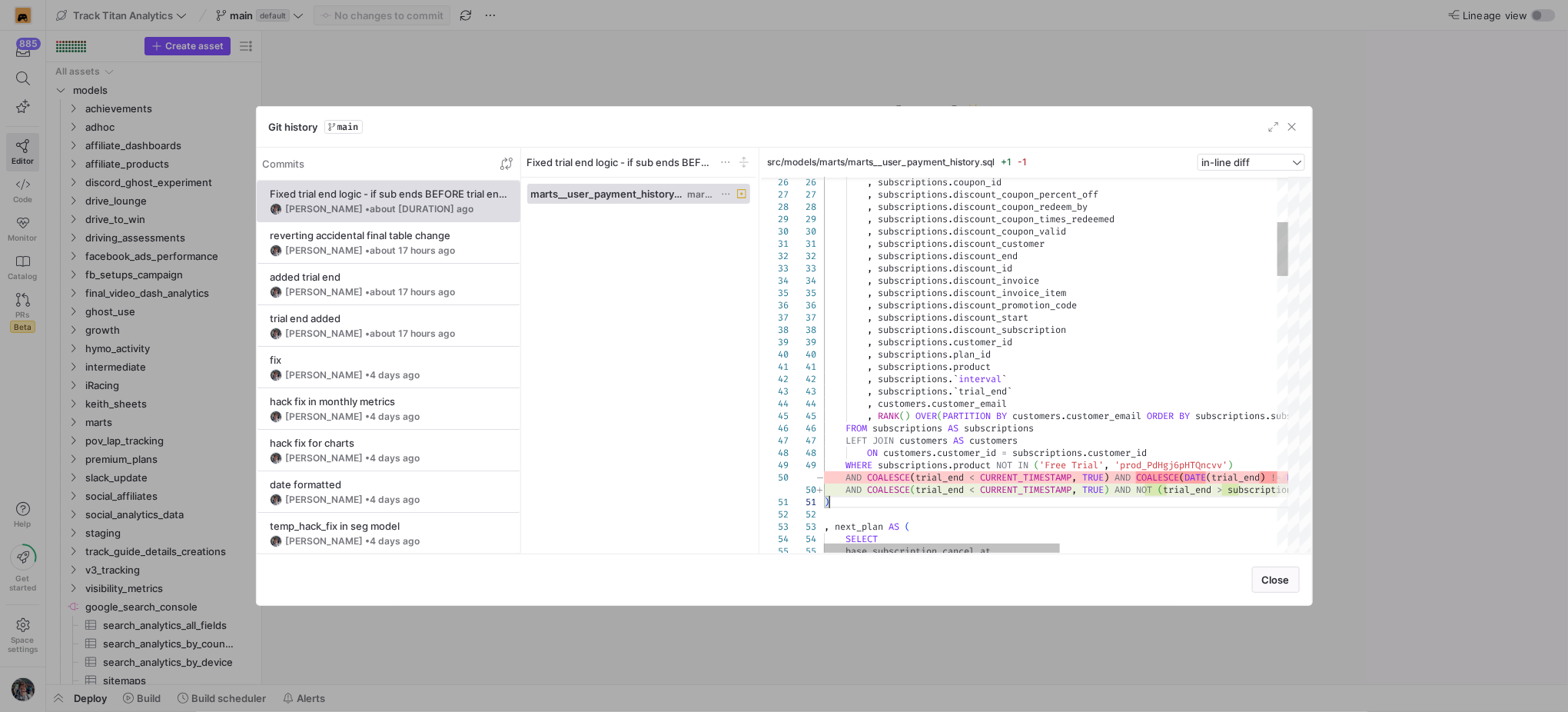 click on ",   subscriptions . coupon_id          ,   subscriptions . discount_coupon_percent_off          ,   subscriptions . discount_coupon_redeem_by          ,   subscriptions . discount_coupon_times_redeemed          ,   subscriptions . discount_coupon_valid          ,   subscriptions . discount_customer          ,   subscriptions . discount_end          ,   subscriptions . discount_id          ,   subscriptions . discount_invoice          ,   subscriptions . discount_invoice_item          ,   subscriptions . discount_promotion_code          ,   subscriptions . discount_start          ,   subscriptions . discount_subscription          ,   subscriptions . customer_id          ,   subscriptions . plan_id          ,   subscriptions . product          ,   subscriptions . ` interval `          ,   subscriptions . ` trial_end `          ,   . ," at bounding box center [1269, 1171] 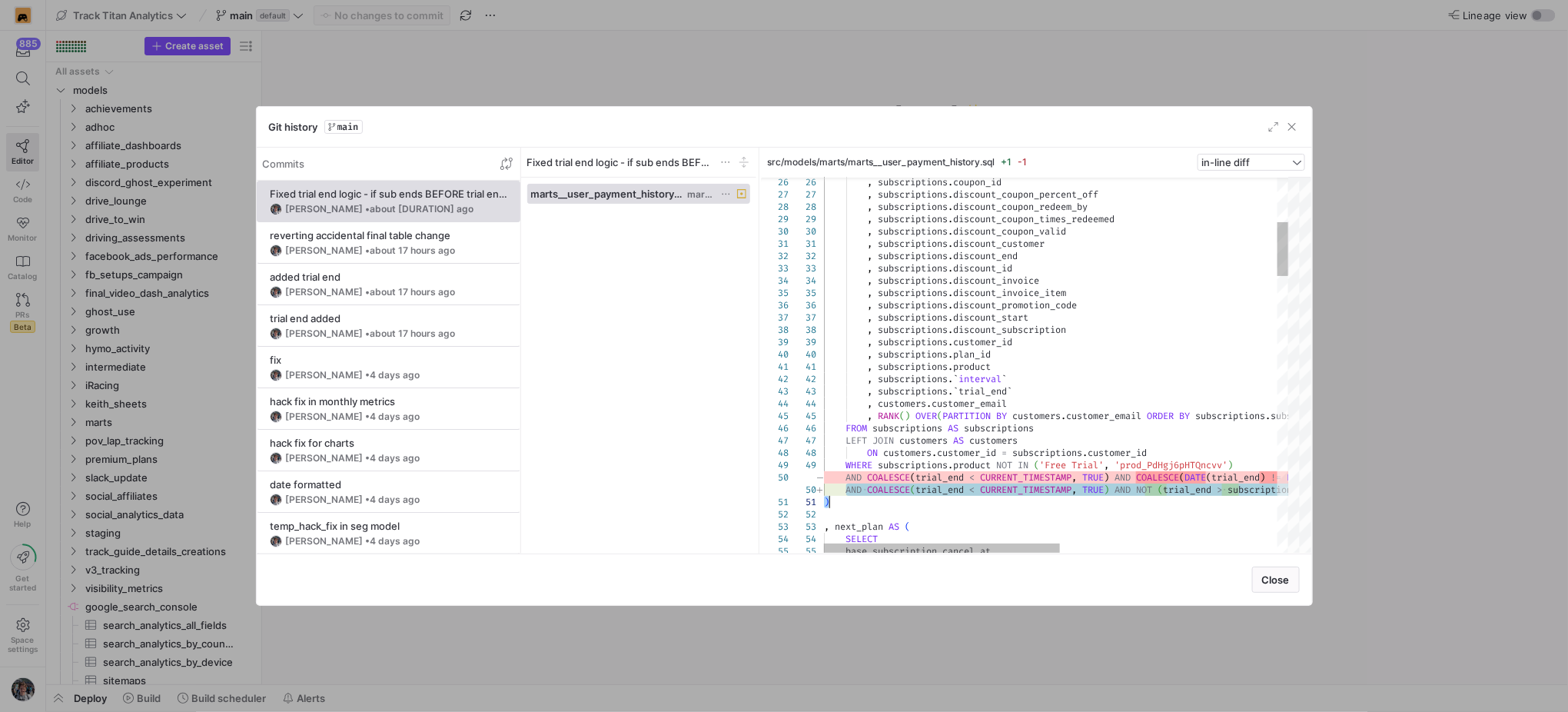 type on ", subscriptions.product
, subscriptions.`interval`
, subscriptions.`trial_end`
, customers.customer_email
, RANK() OVER(PARTITION BY customers.customer_email ORDER BY subscriptions.subscription_created_at ASC) AS helper
FROM subscriptions AS subscriptions
LEFT JOIN customers AS customers
ON customers.customer_id = subscriptions.customer_id
WHERE subscriptions.product NOT IN ('prod_NrwTzdiFmBv3by', 'prod_PdHgj6pHTQncvv')
AND COALESCE(trial_end < CURRENT_TIMESTAMP, TRUE) AND NOT (trial_end > subscription_ended_at)" 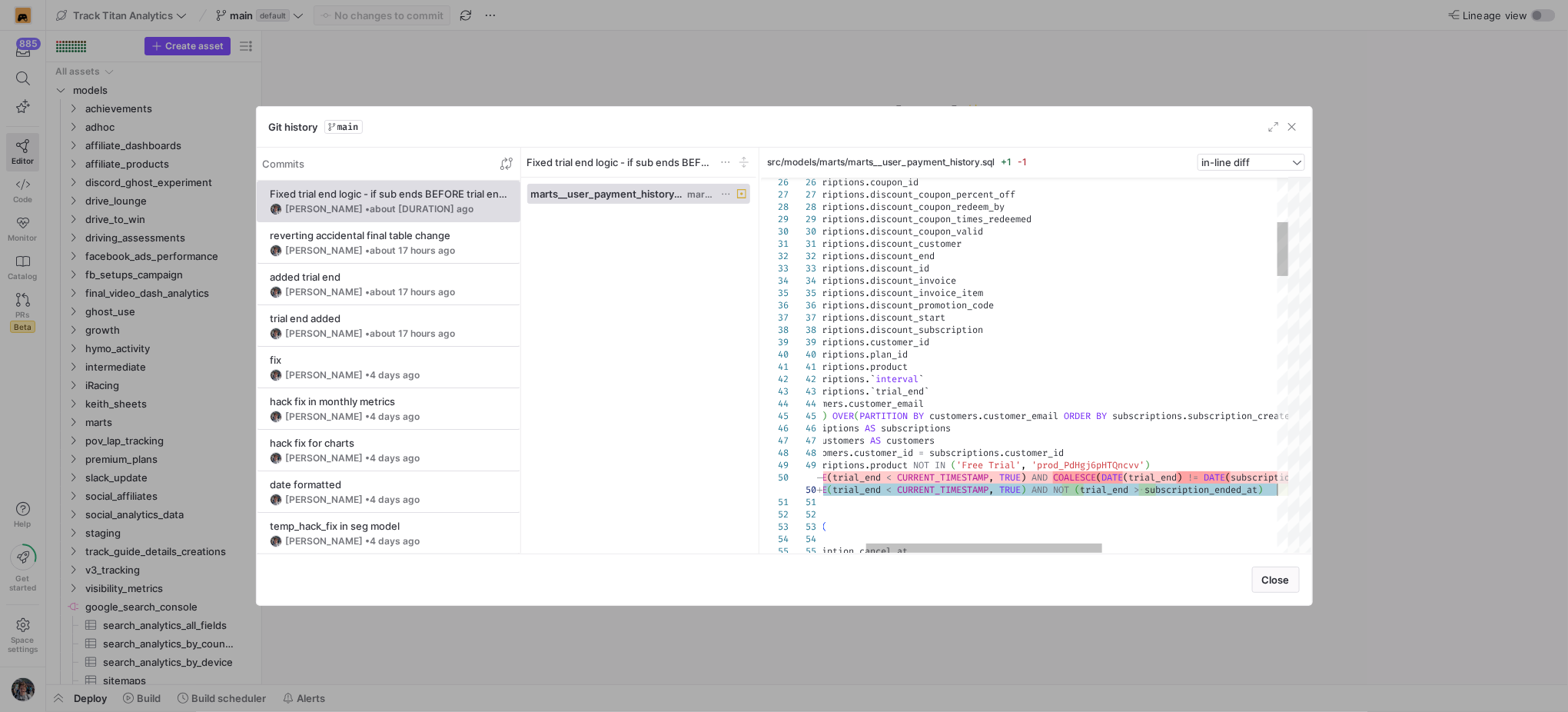 drag, startPoint x: 847, startPoint y: 493, endPoint x: 1277, endPoint y: 491, distance: 430.00465 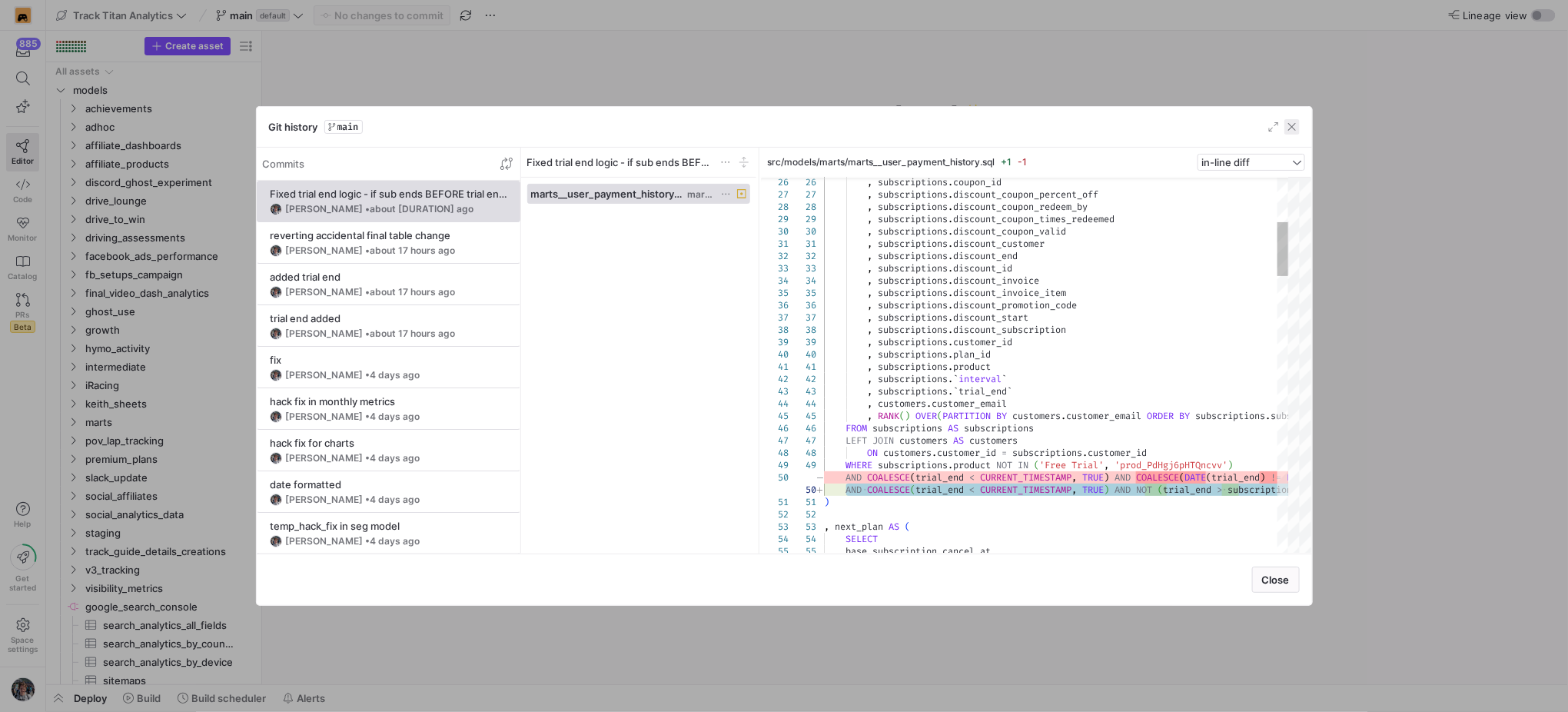 click 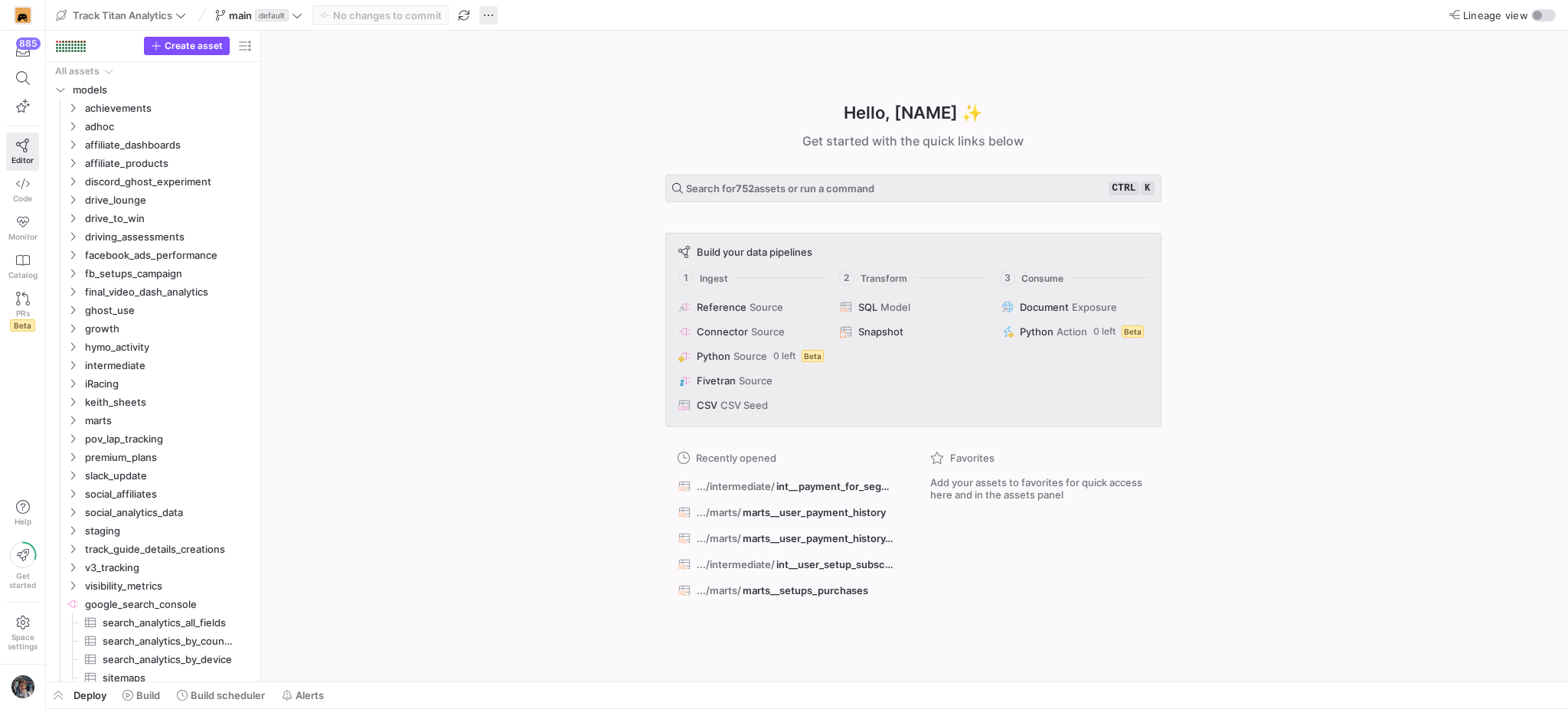 click 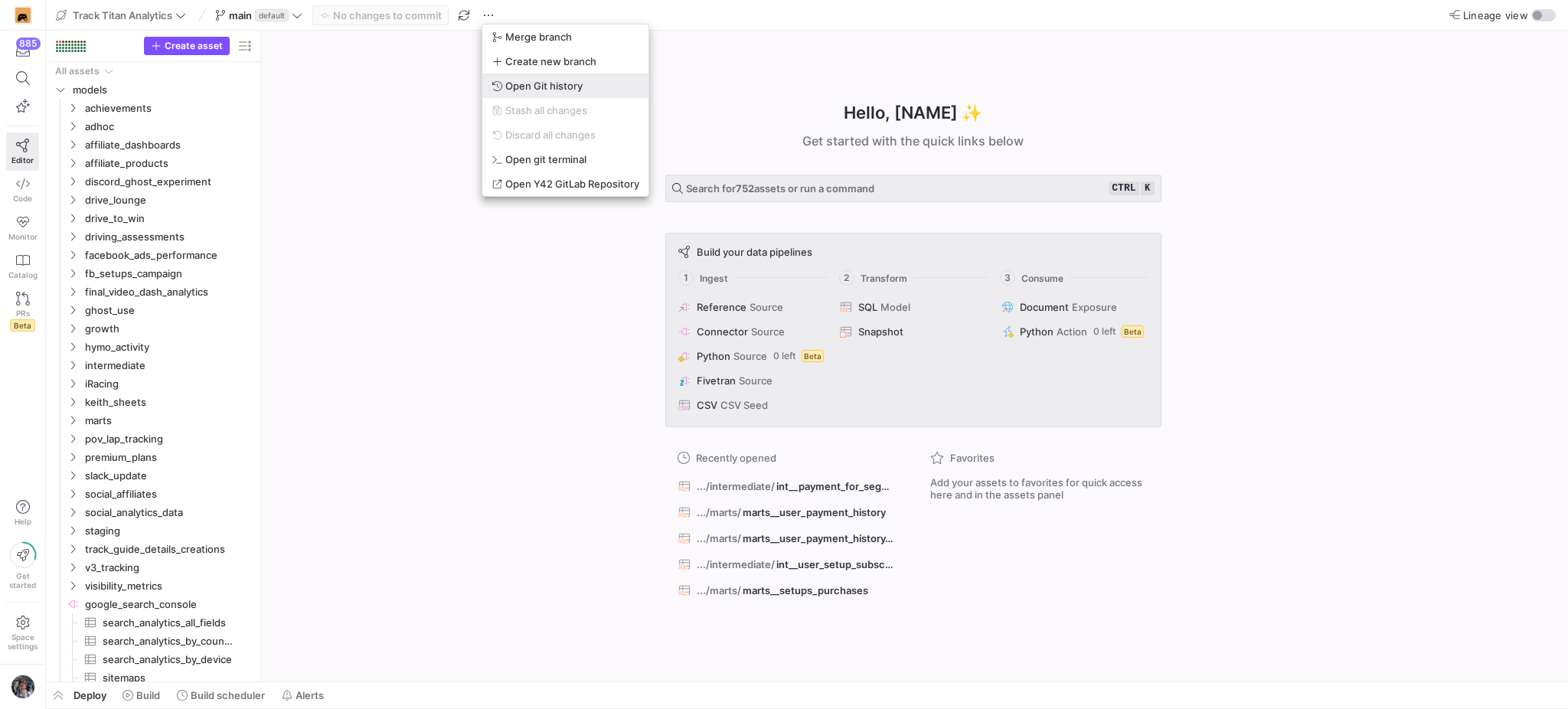 click on "Open Git history" at bounding box center (544, 86) 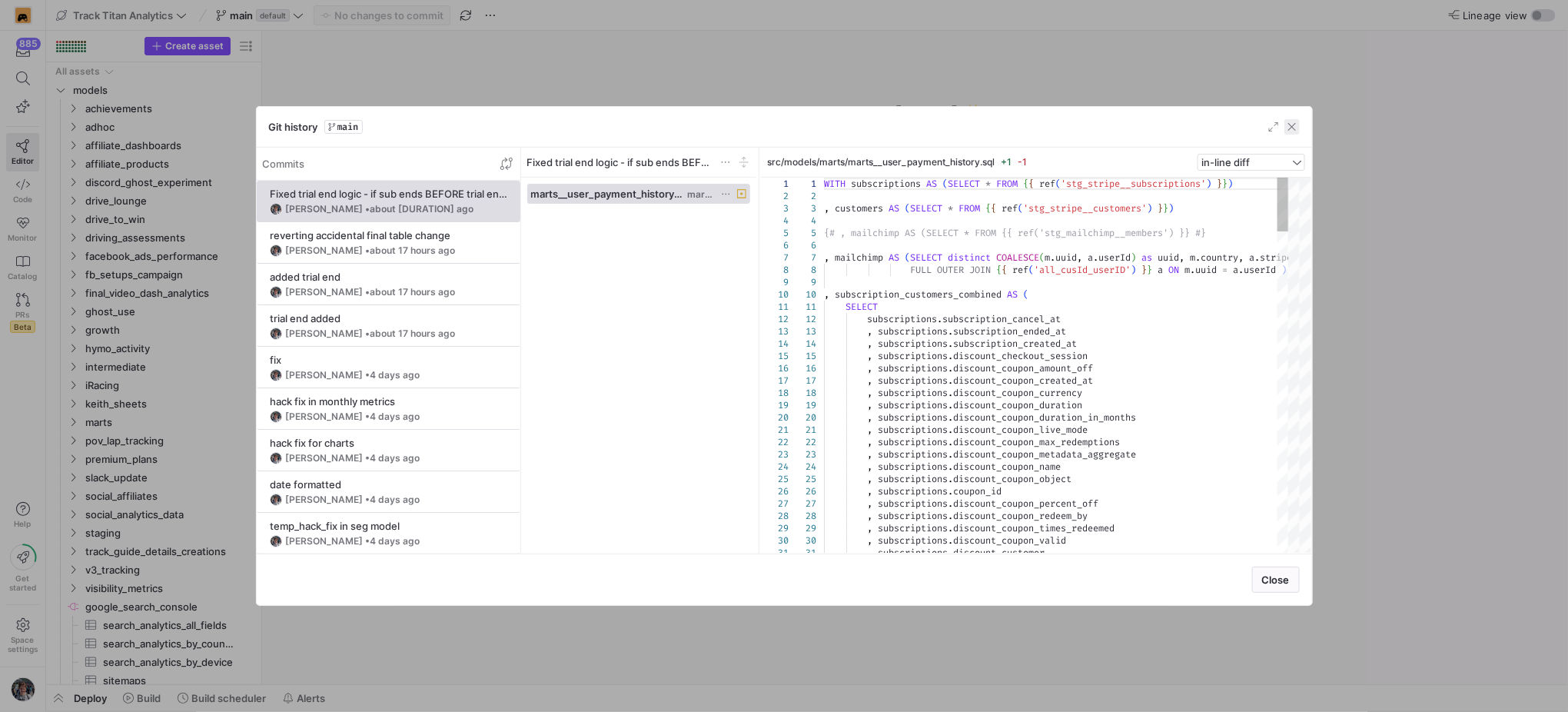 click 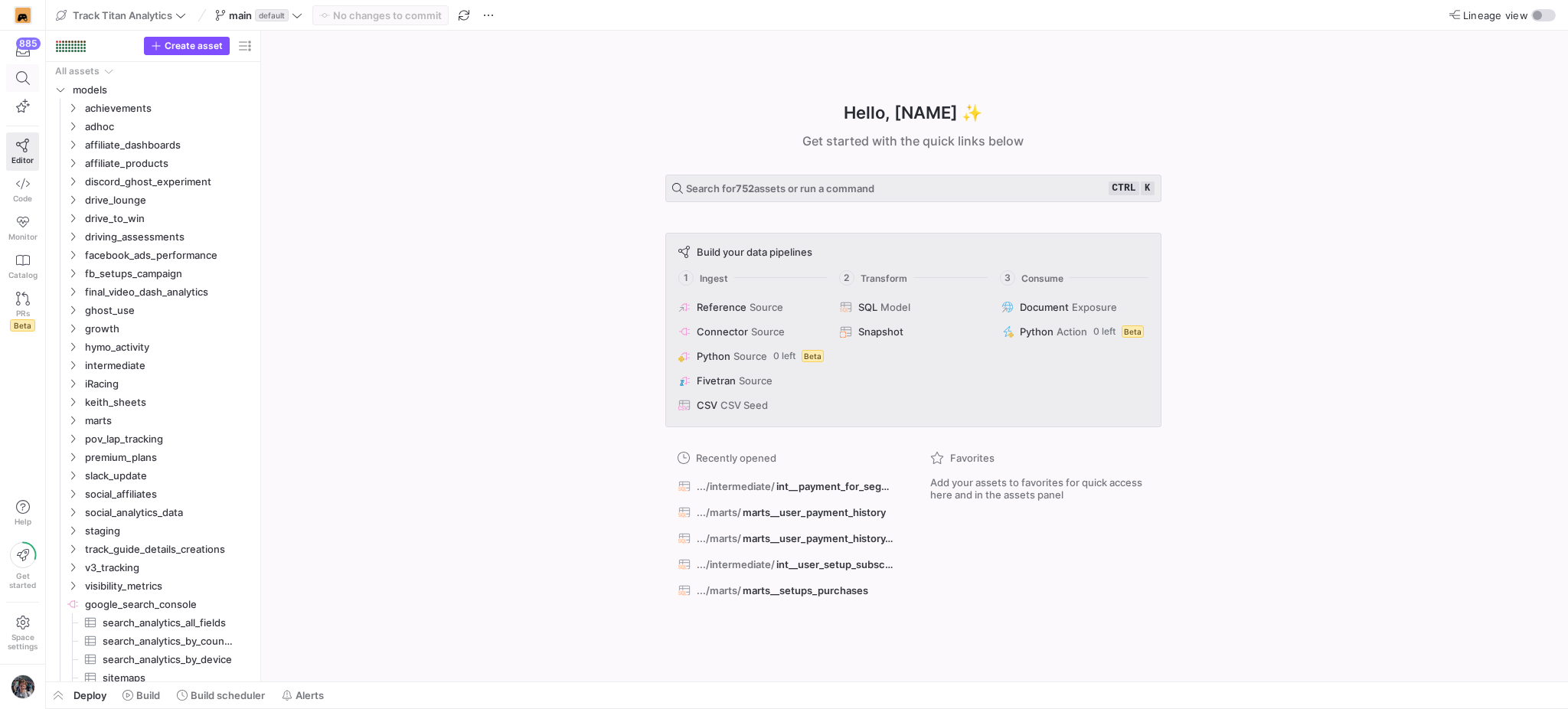 click 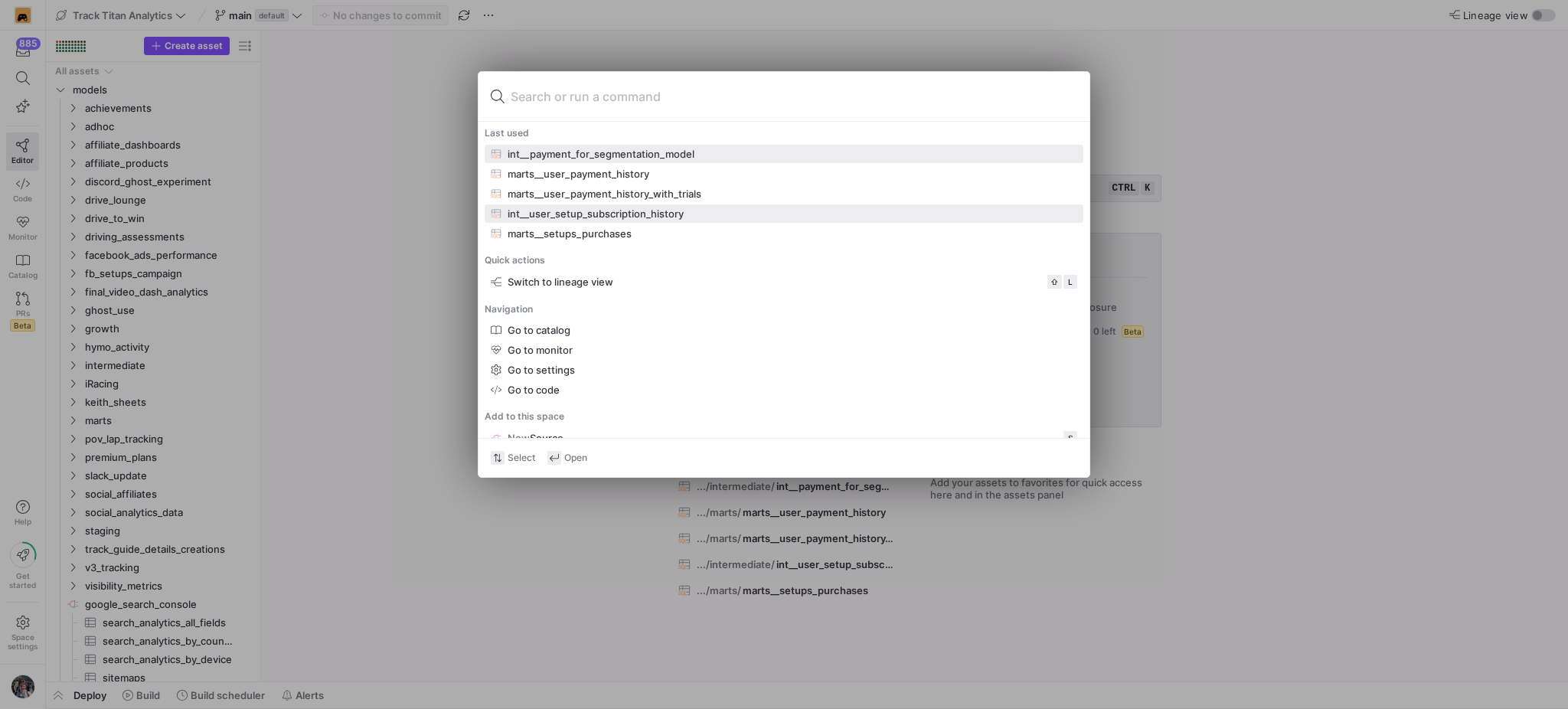 click on "int__user_setup_subscription_history" at bounding box center [596, 214] 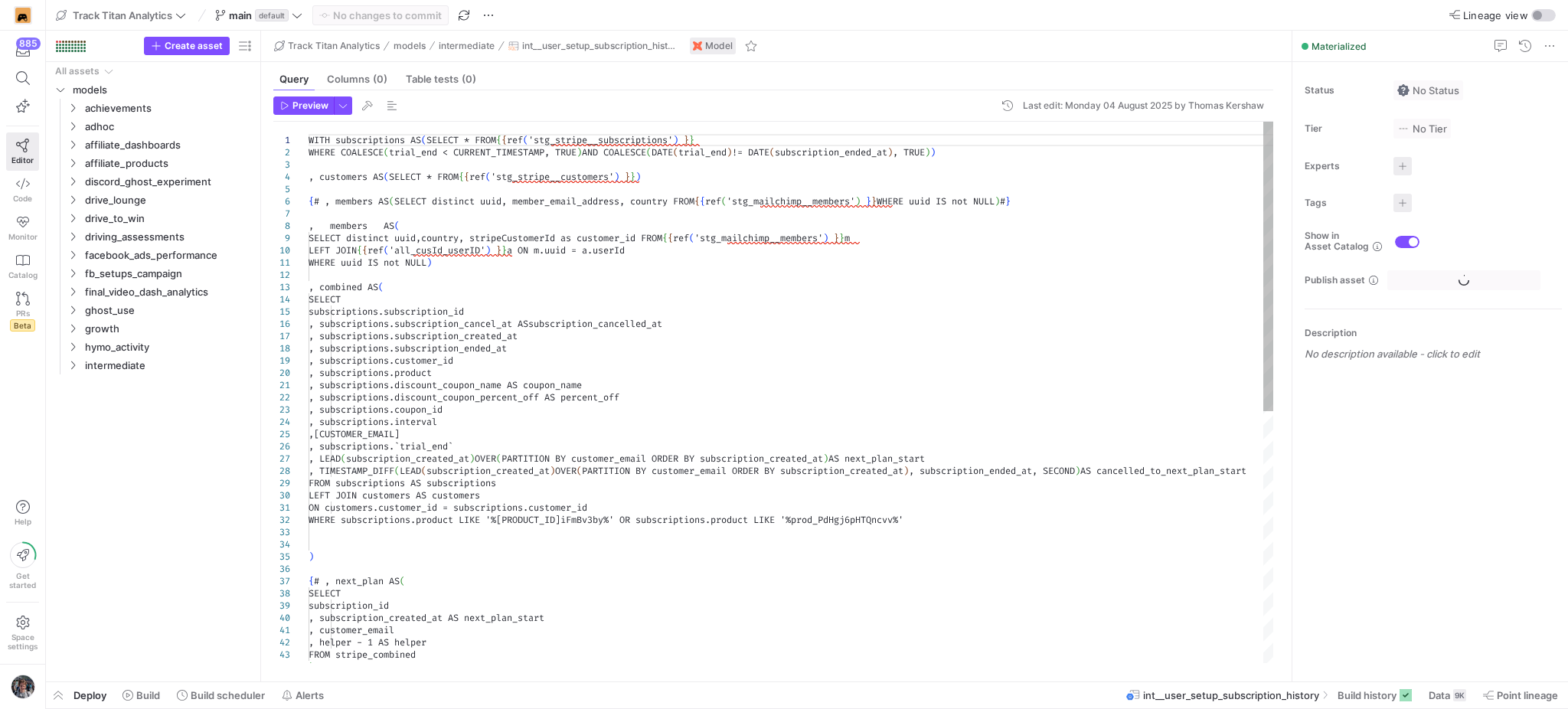 scroll, scrollTop: 556, scrollLeft: 0, axis: vertical 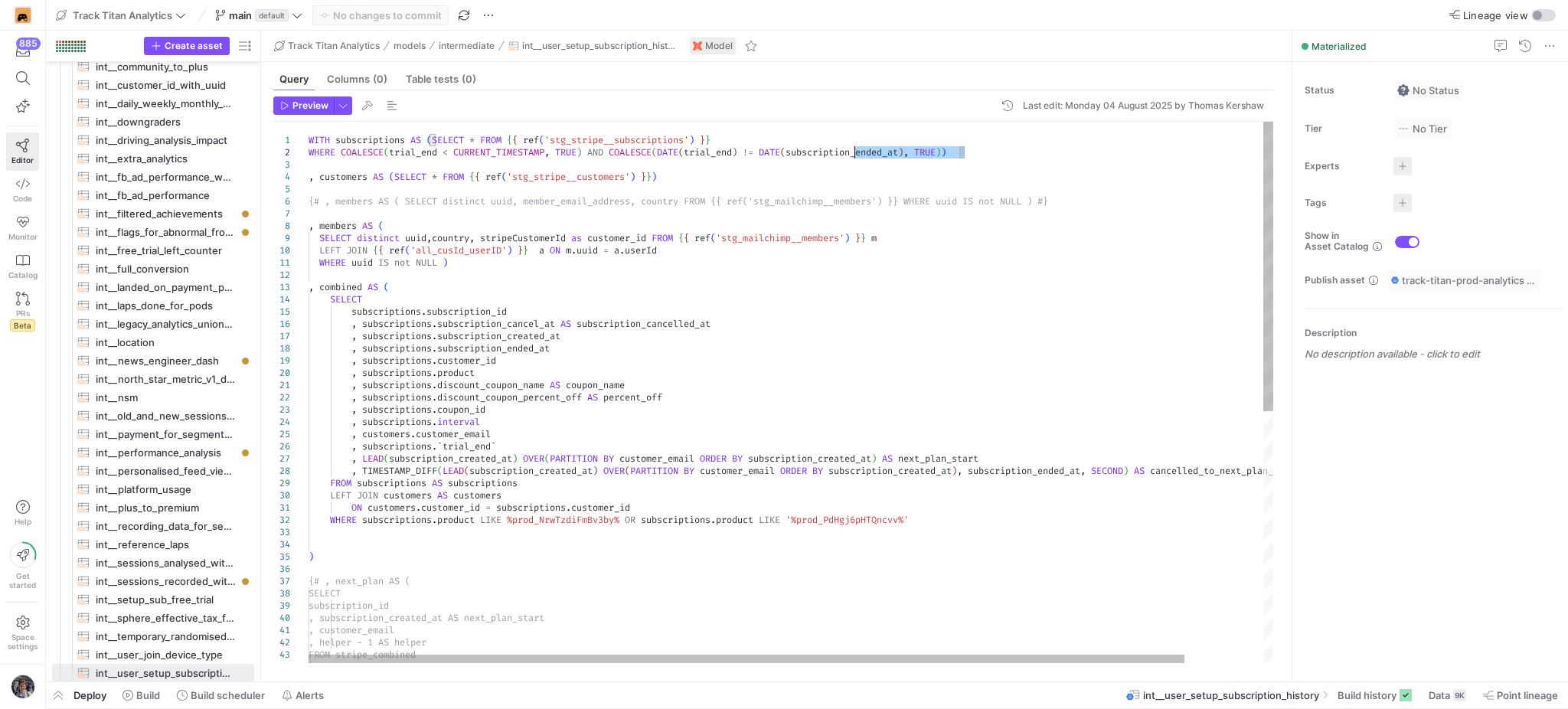 drag, startPoint x: 972, startPoint y: 151, endPoint x: 933, endPoint y: 162, distance: 40.521599 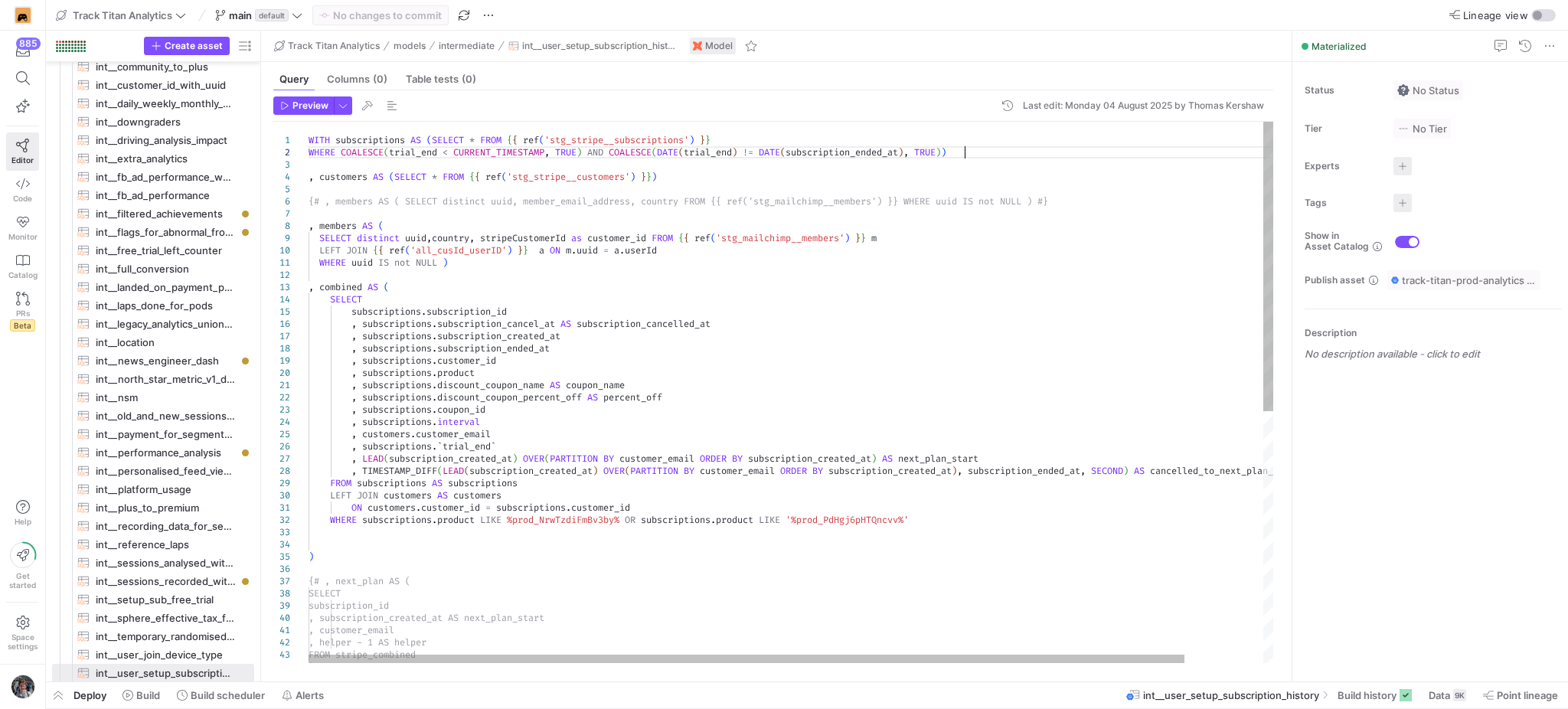 click on "SELECT          subscription_id         , subscription_created_at AS next_plan_sta rt         , customer_email         , helper - 1 AS helper      FROM stripe_combined )      ) {# , next_plan AS (      LEFT   JOIN   customers   AS   customers            ON   customers . customer_id   =   subscriptions . customer_id        WHERE   subscriptions . product   LIKE   '%prod_NrwTzdiFmBv3by%'   OR   subscriptions . product   LIKE   '%prod_PdHgj6pHTQncvv%'          ,   customers . customer_email          ,   subscriptions . ` trial_end `          ,   LEAD ( subscription_created_at )   OVER ( PARTITION   BY   customer_email   ORDER   BY   subscription_created_at )   AS   next_plan_start          ,   TIMESTAMP_DIFF ( LEAD ( subscription_created_at )   OVER ( PARTITION   BY   customer_email   ORDER   BY   subscription_created_at ) ,   subscription_ended_at ,   SECOND )   AS" at bounding box center [835, 629] 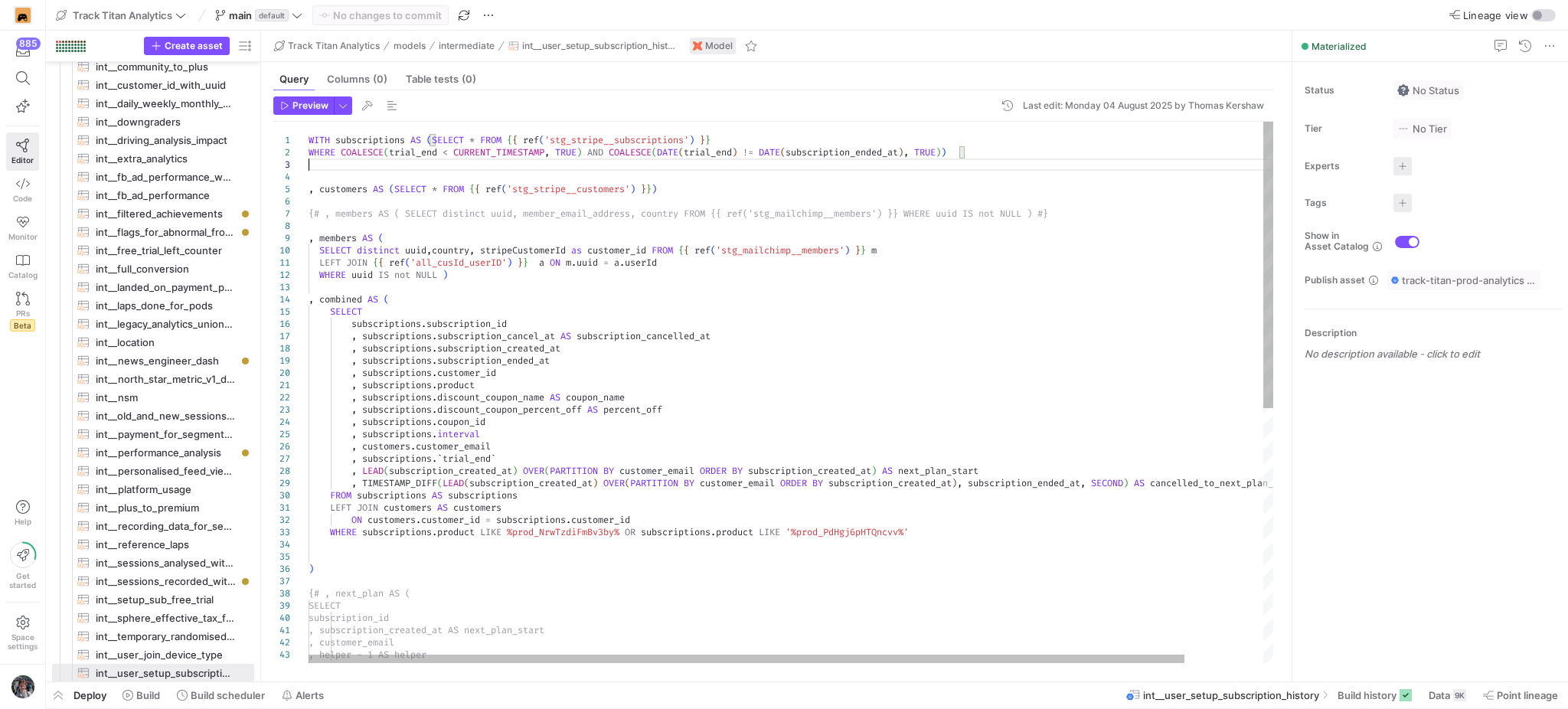 scroll, scrollTop: 25, scrollLeft: 0, axis: vertical 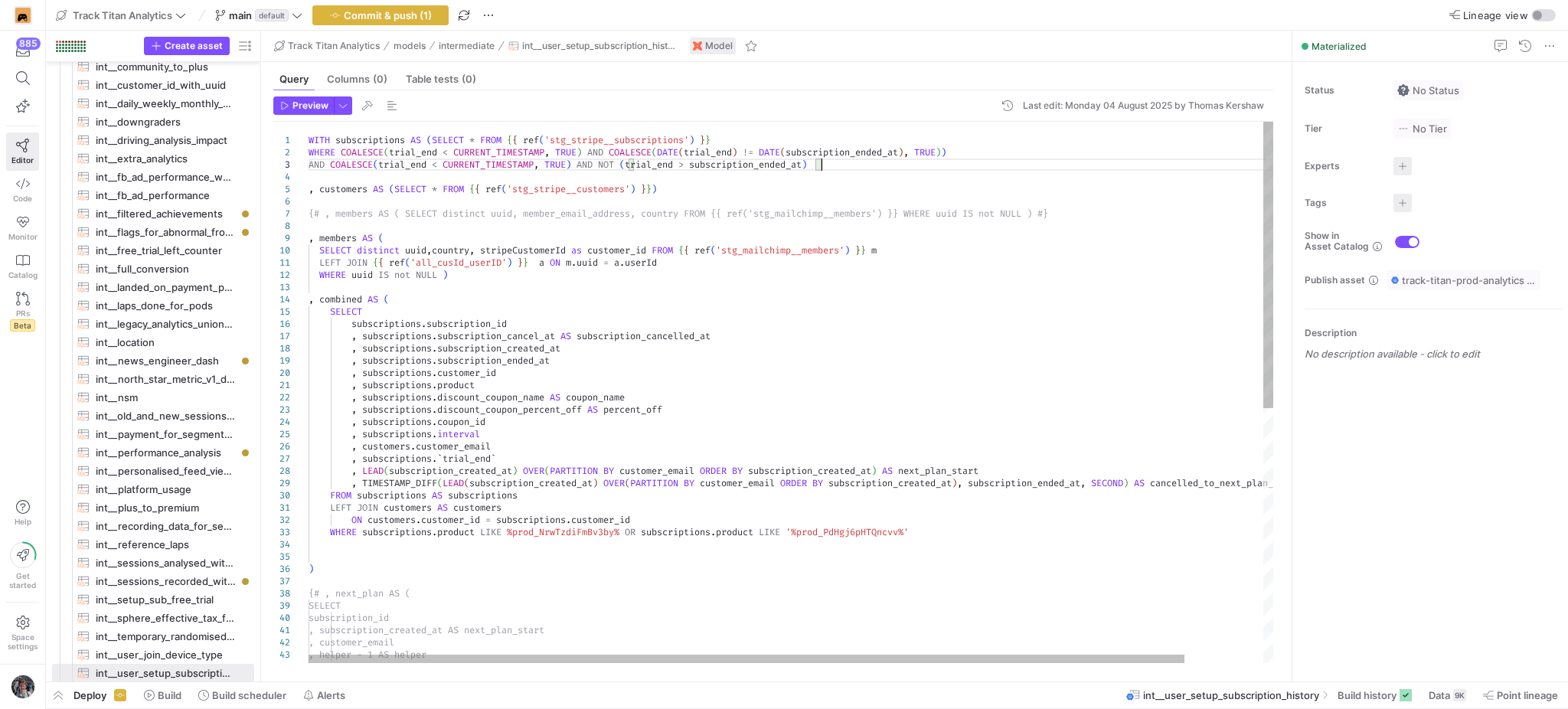 click on "SELECT          subscription_id         , subscription_created_at AS next_plan_sta rt         , customer_email         , helper - 1 AS helper      FROM stripe_combined      ) {# , next_plan AS (      LEFT   JOIN   customers   AS   customers            ON   customers . customer_id   =   subscriptions . customer_id        WHERE   subscriptions . product   LIKE   '%prod_NrwTzdiFmBv3by%'   OR   subscriptions . product   LIKE   '%prod_PdHgj6pHTQncvv%'          ,   customers . customer_email          ,   subscriptions . ` trial_end `          ,   LEAD ( subscription_created_at )   OVER ( PARTITION   BY   customer_email   ORDER   BY   subscription_created_at )   AS   next_plan_start          ,   TIMESTAMP_DIFF ( LEAD ( subscription_created_at )   OVER ( PARTITION   BY   customer_email   ORDER   BY   subscription_created_at ) ,   subscription_ended_at ,   SECOND )   AS ," at bounding box center [835, 635] 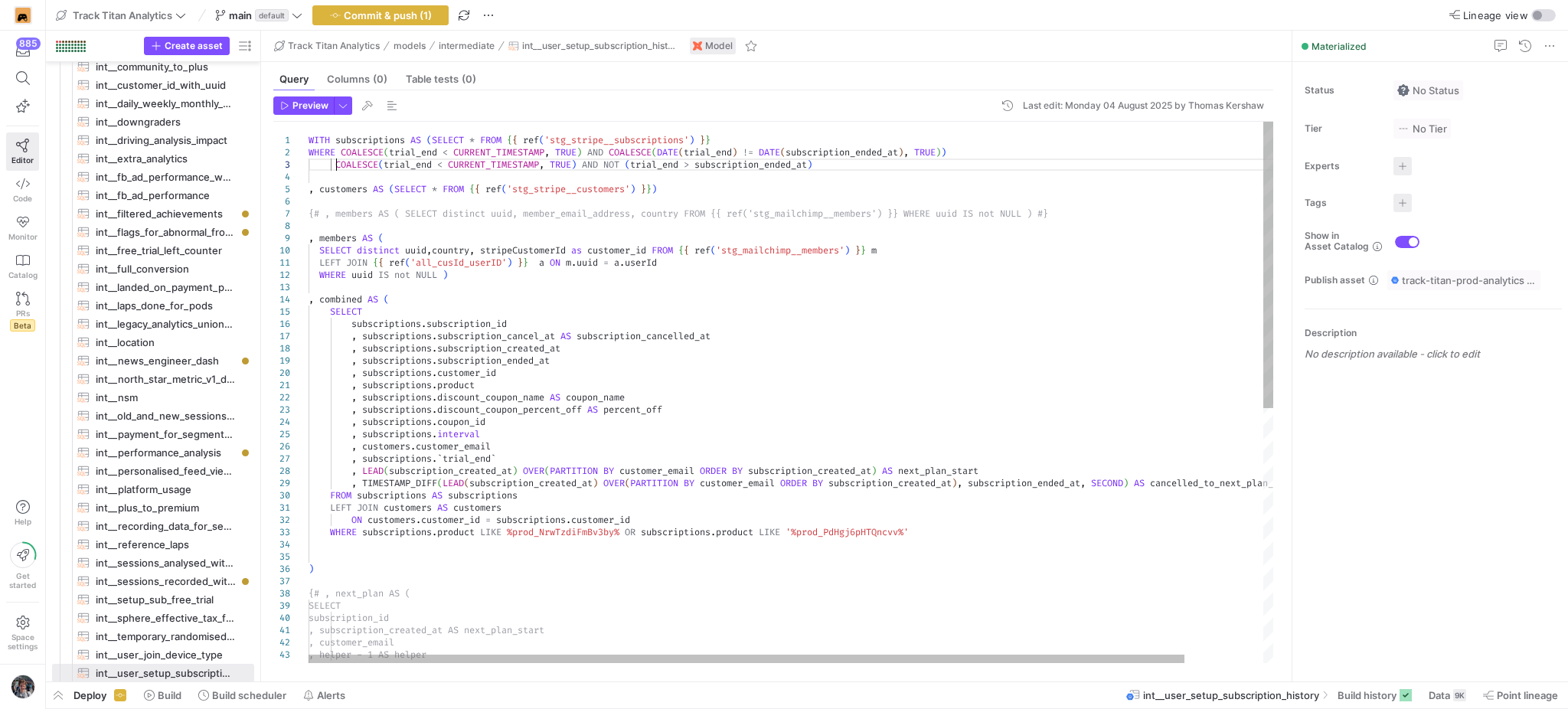 scroll, scrollTop: 25, scrollLeft: 31, axis: both 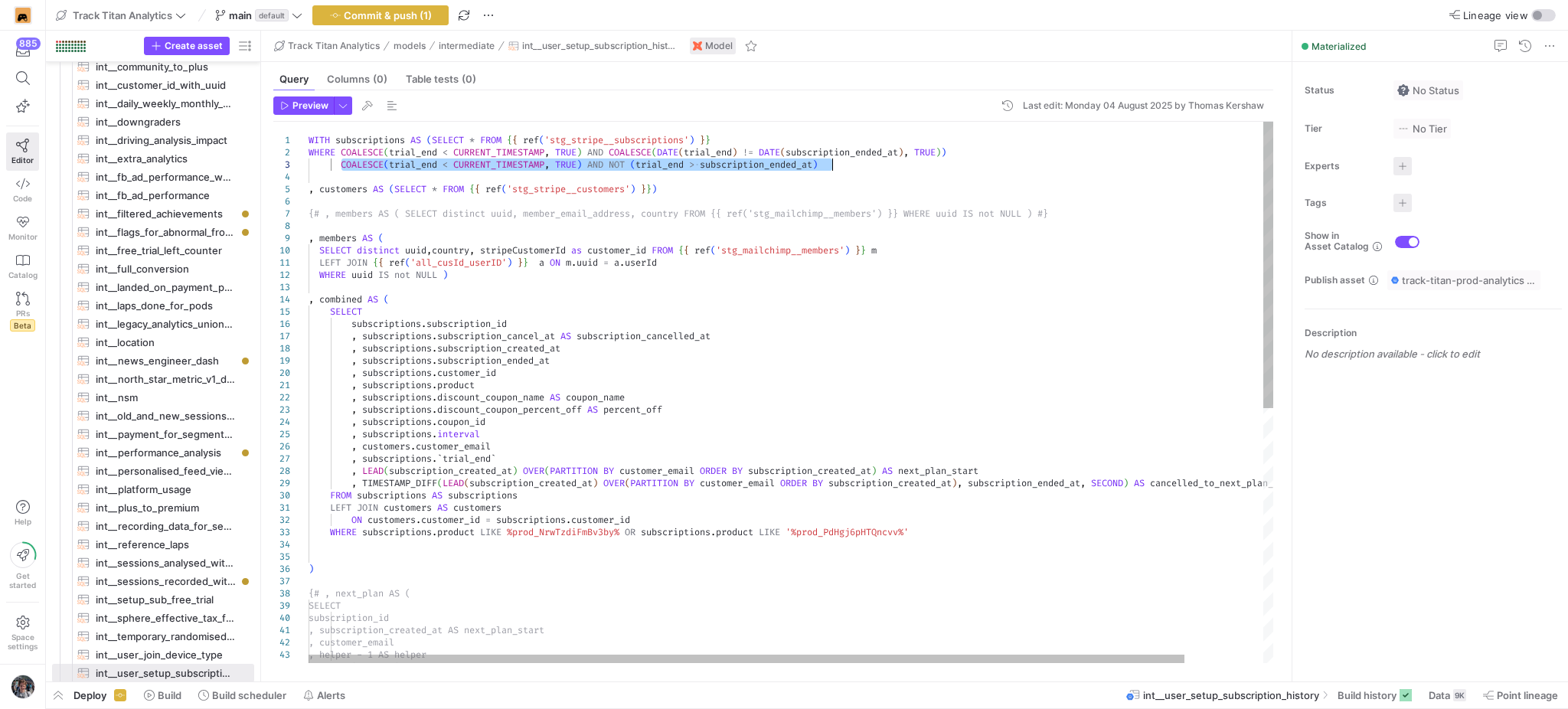click on "SELECT          subscription_id         , subscription_created_at AS next_plan_sta rt         , customer_email         , helper - 1 AS helper      FROM stripe_combined      ) {# , next_plan AS (      LEFT   JOIN   customers   AS   customers            ON   customers . customer_id   =   subscriptions . customer_id        WHERE   subscriptions . product   LIKE   '%prod_NrwTzdiFmBv3by%'   OR   subscriptions . product   LIKE   '%prod_PdHgj6pHTQncvv%'          ,   customers . customer_email          ,   subscriptions . ` trial_end `          ,   LEAD ( subscription_created_at )   OVER ( PARTITION   BY   customer_email   ORDER   BY   subscription_created_at )   AS   next_plan_start          ,   TIMESTAMP_DIFF ( LEAD ( subscription_created_at )   OVER ( PARTITION   BY   customer_email   ORDER   BY   subscription_created_at ) ,   subscription_ended_at ,   SECOND )   AS ," at bounding box center (835, 635) 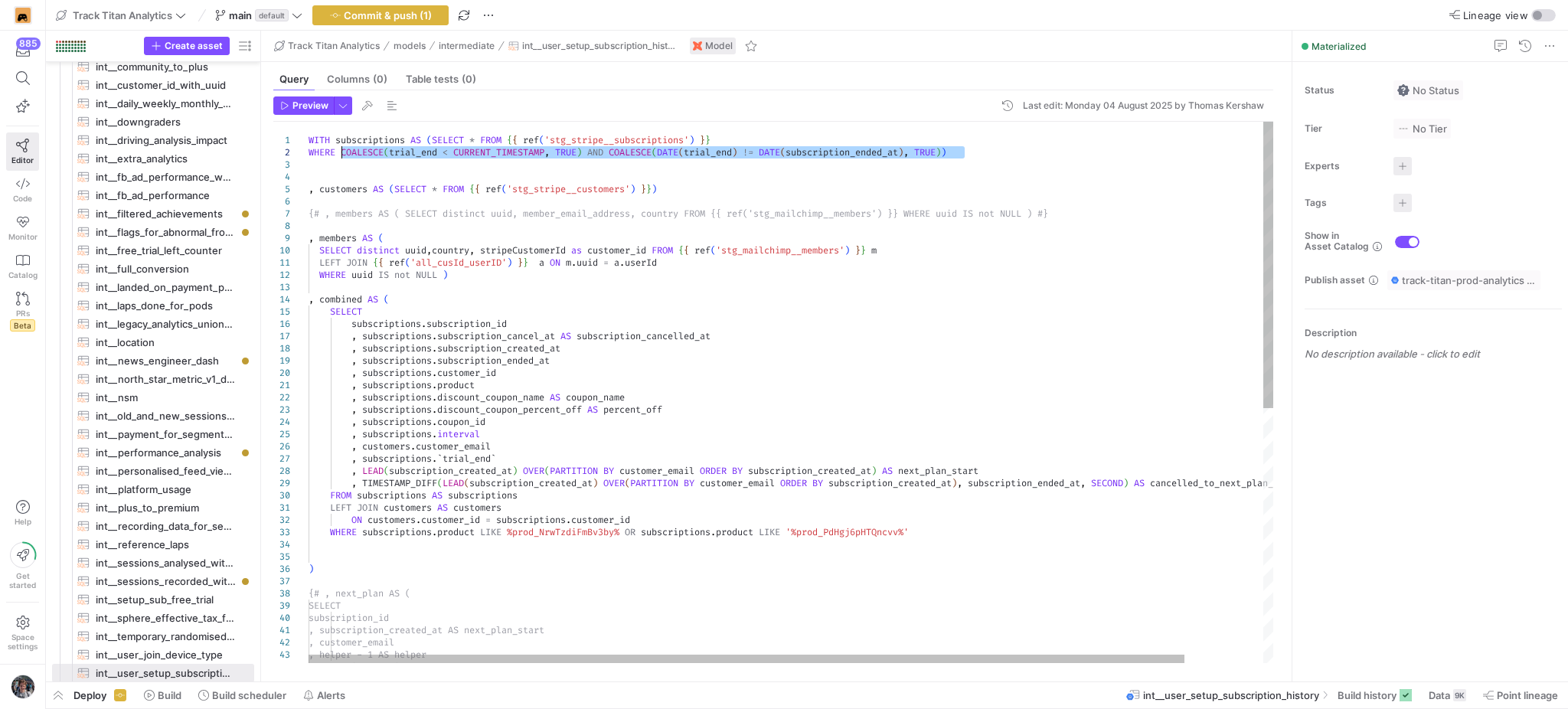 drag, startPoint x: 973, startPoint y: 152, endPoint x: 339, endPoint y: 146, distance: 634.0284 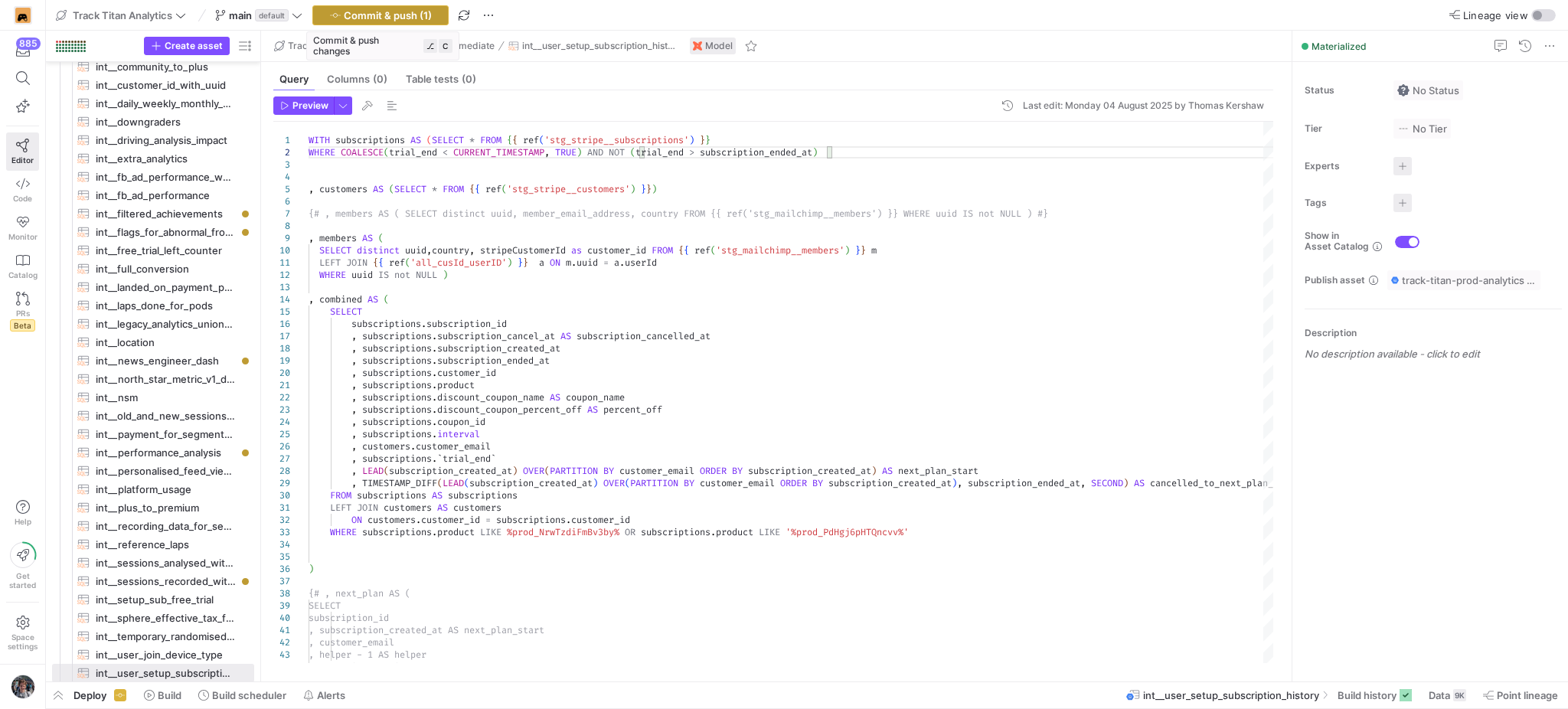 type on "WITH subscriptions AS (SELECT * FROM {{ ref('stg_stripe__subscriptions') }}
WHERE COALESCE(trial_end < CURRENT_TIMESTAMP, TRUE) AND NOT (trial_end > subscription_ended_at)
, customers AS (SELECT * FROM {{ ref('stg_stripe__customers') }})
{# , members AS ( SELECT distinct uuid, member_email_address, country FROM {{ ref('stg_mailchimp__members') }} WHERE uuid IS not NULL ) #}
, members AS (
SELECT distinct uuid,country, stripeCustomerId as customer_id FROM {{ ref('stg_mailchimp__members') }} m" 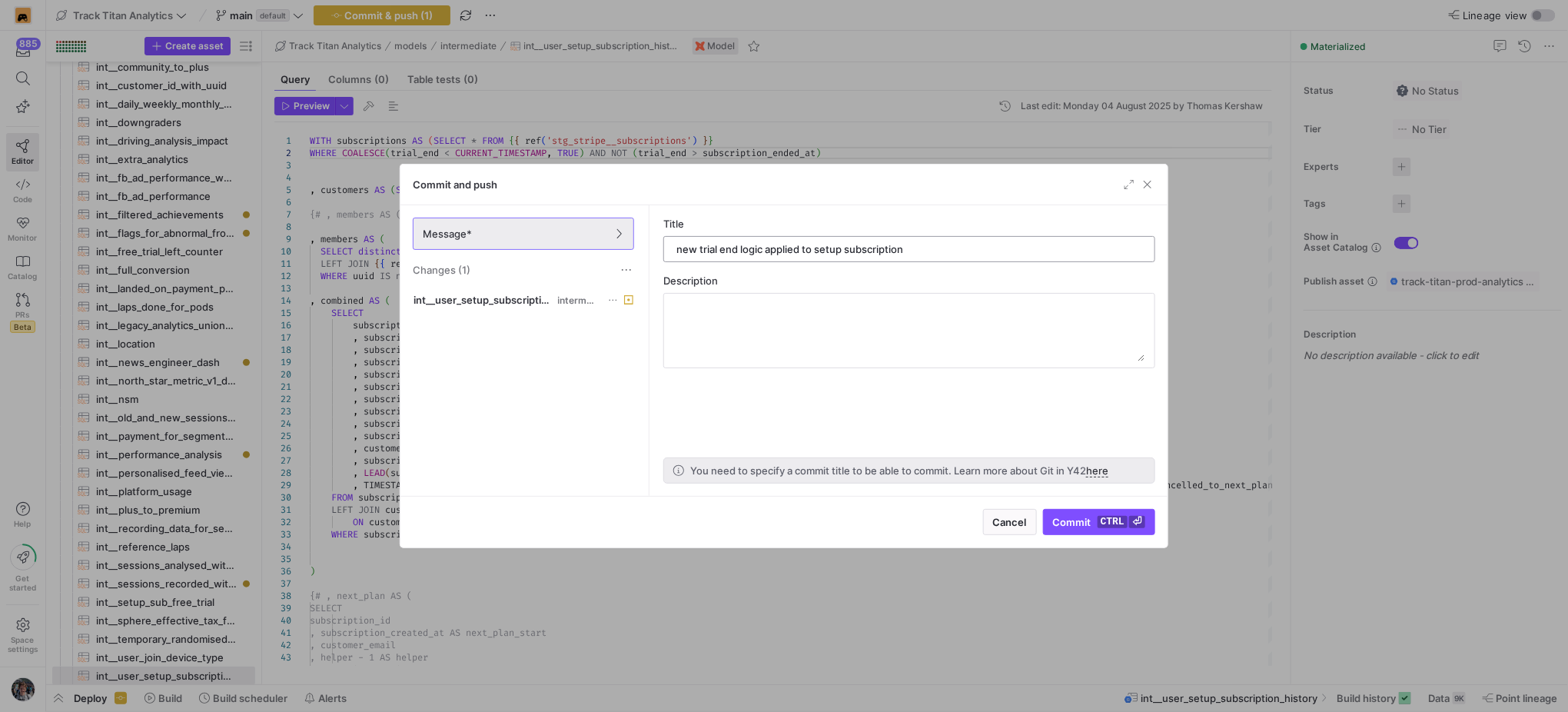 type on "new trial end logic applied to setup subscriptions" 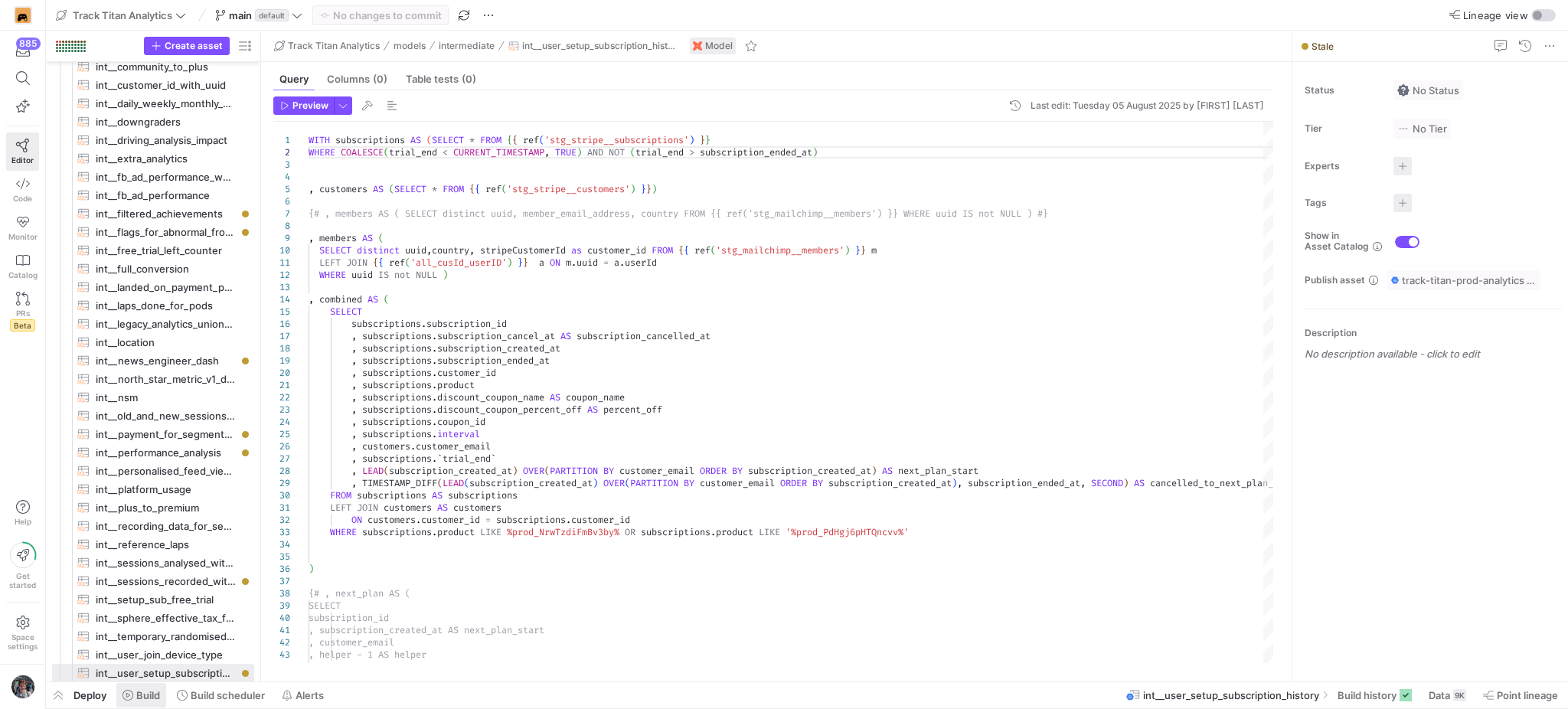 click on "Build" 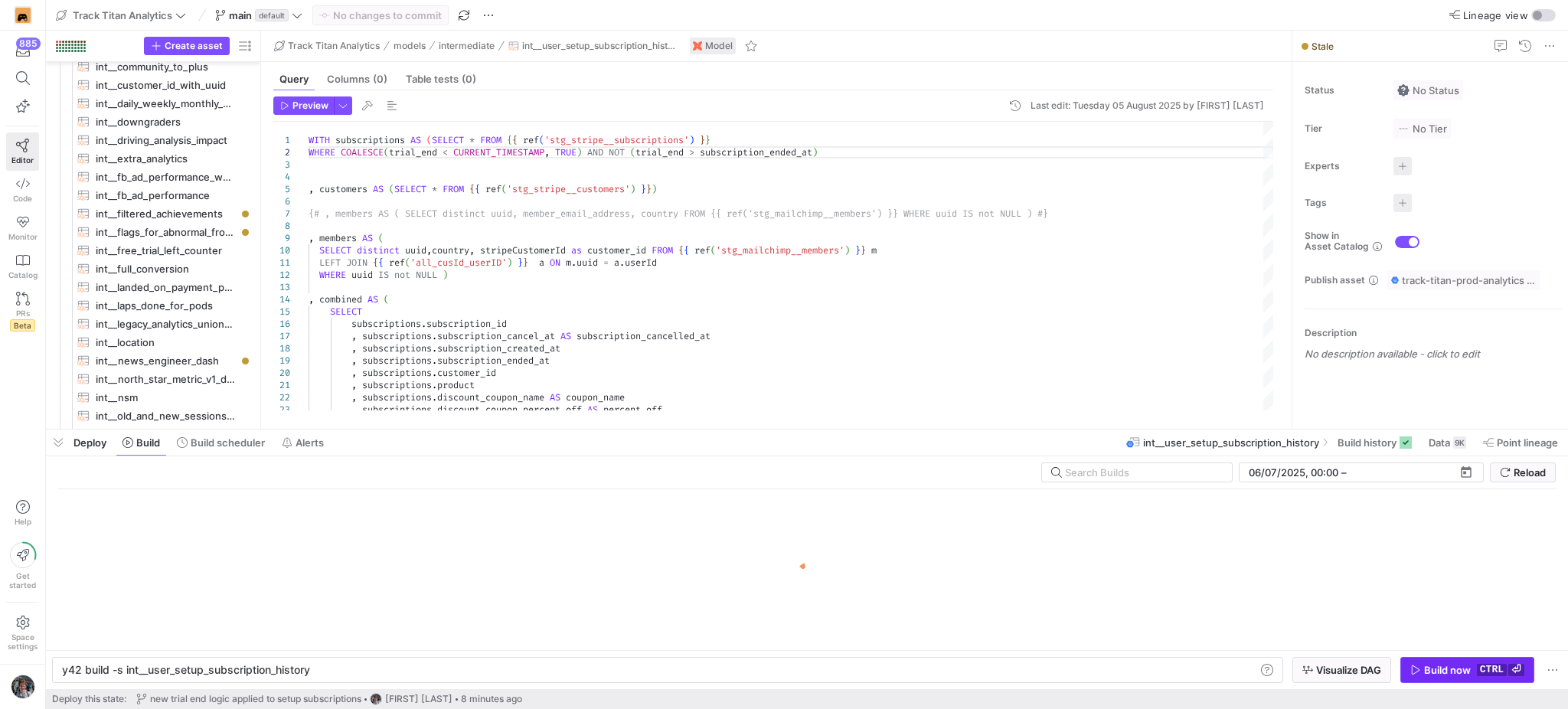 click 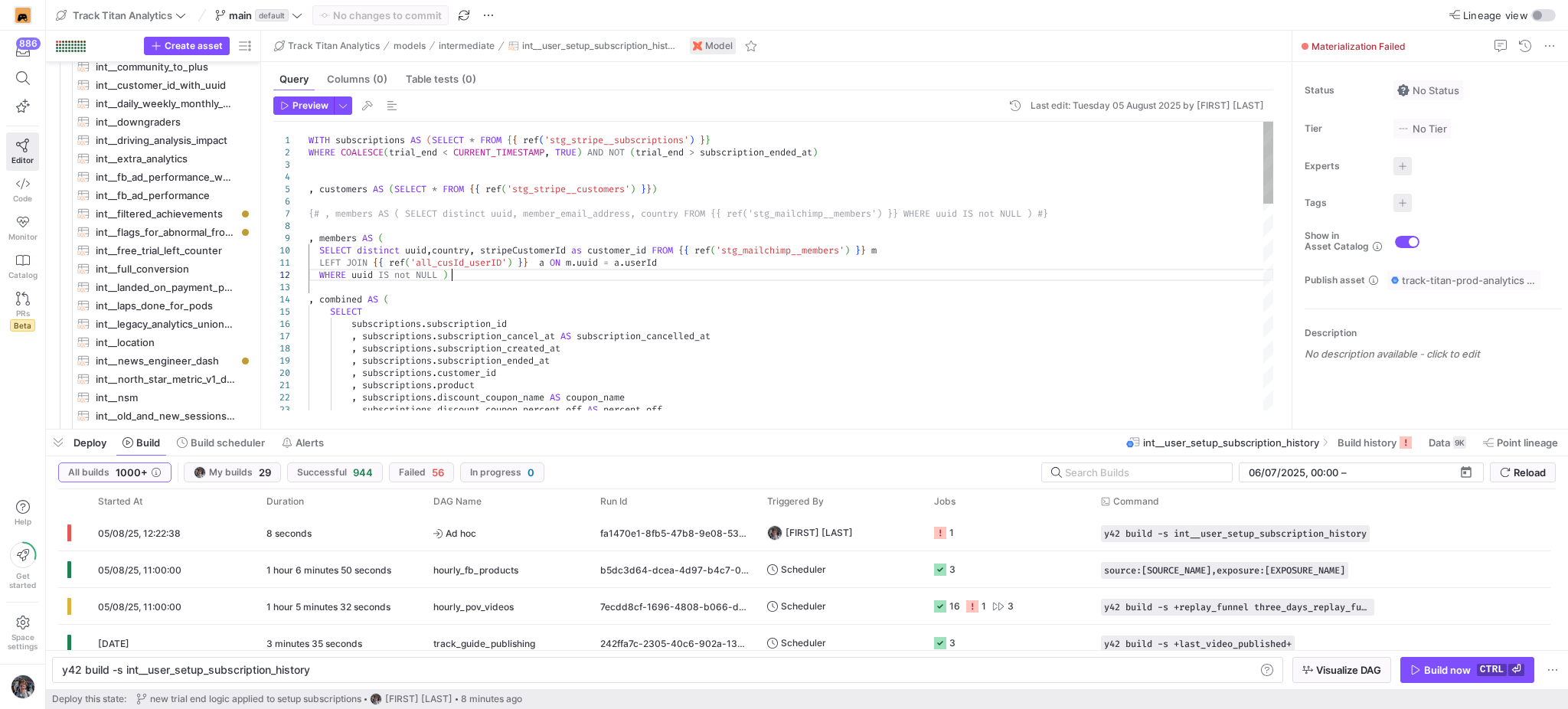 scroll, scrollTop: 25, scrollLeft: 412, axis: both 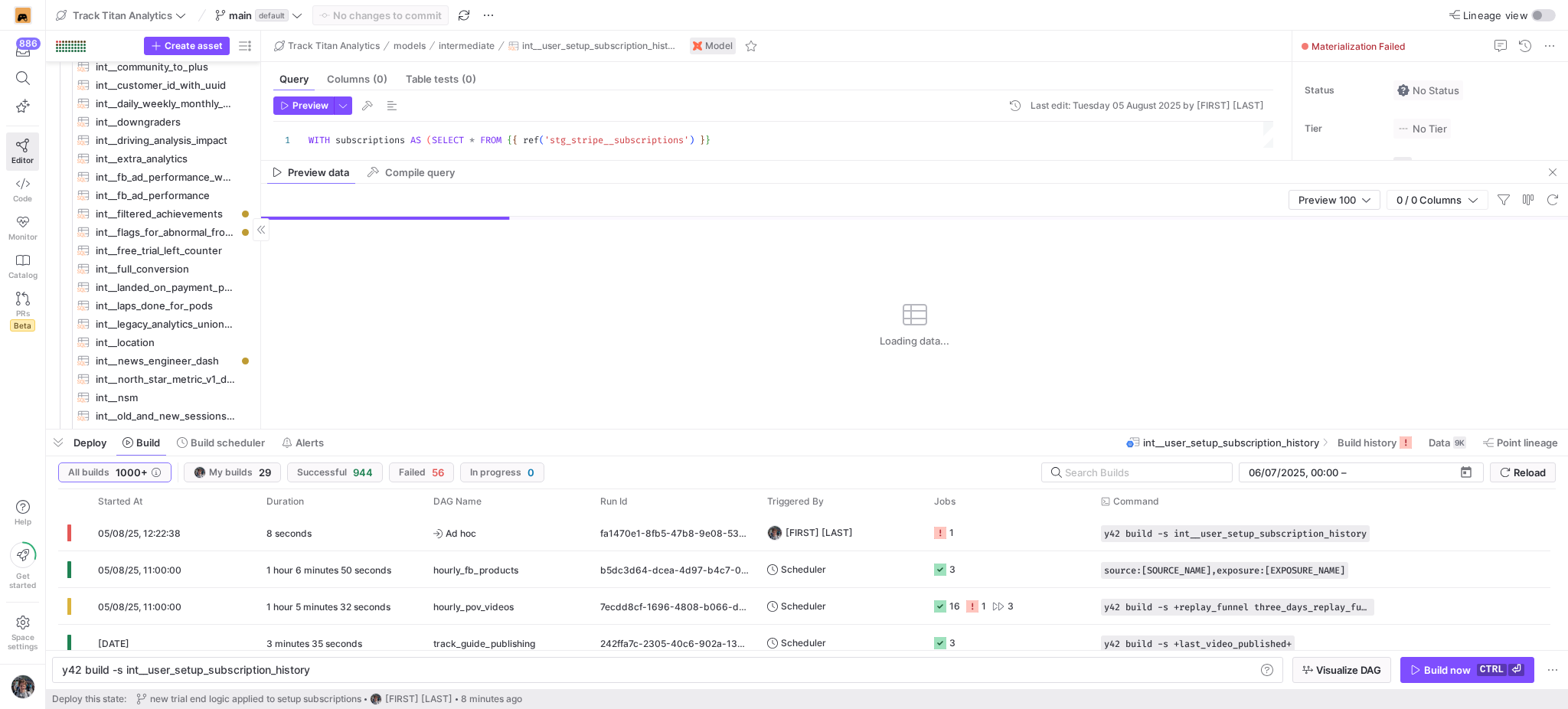 click 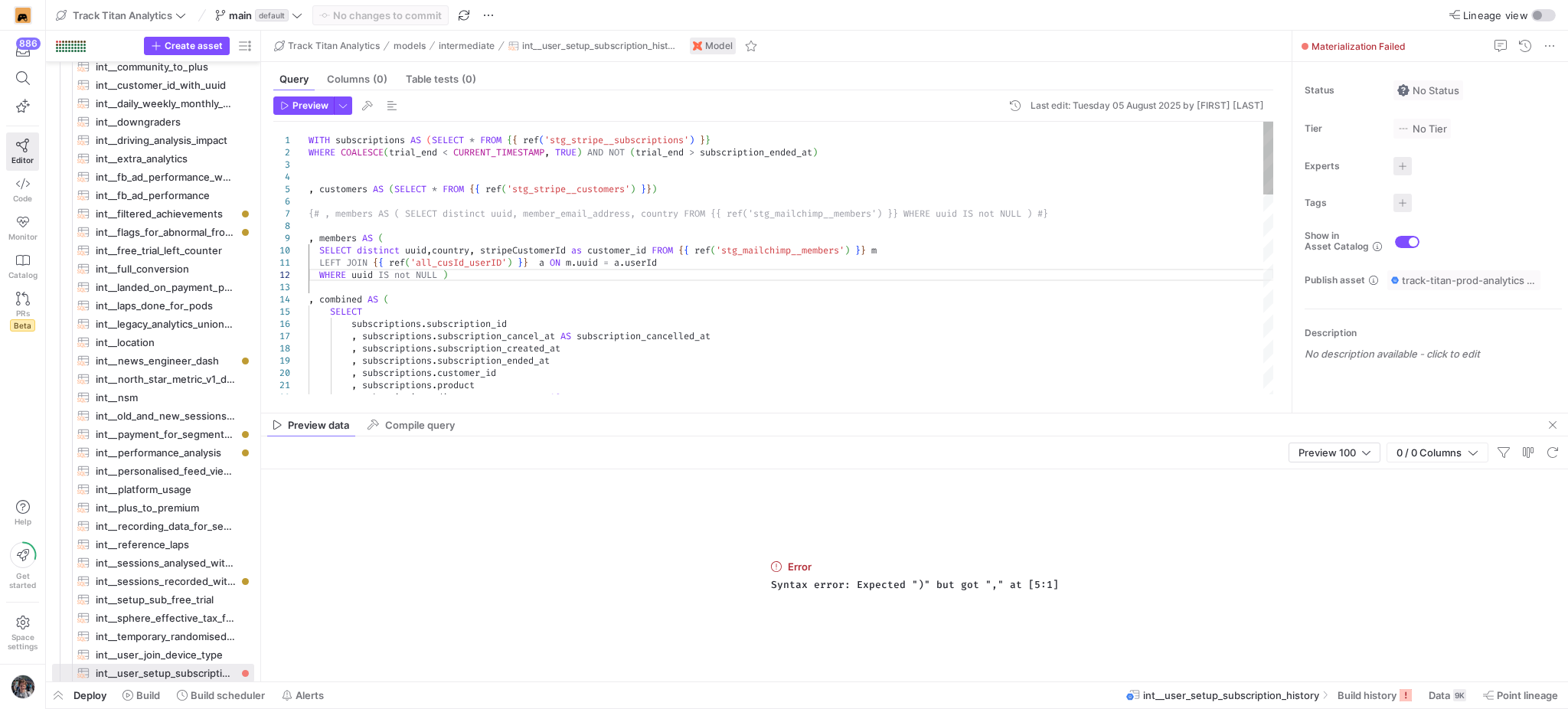 scroll, scrollTop: 25, scrollLeft: 142, axis: both 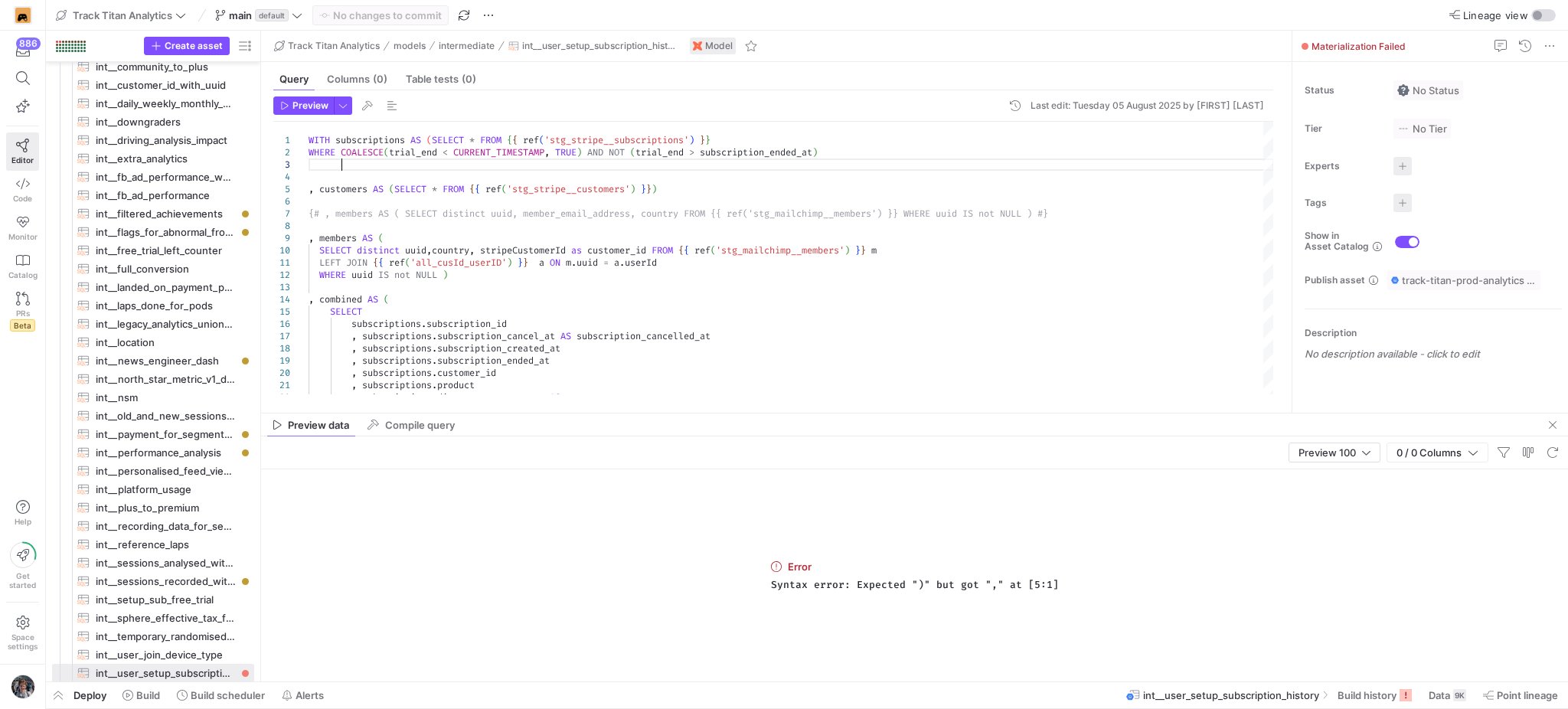 click on "Last edit: [DAY] [DATE] [YEAR] by [FIRST] [LAST]" 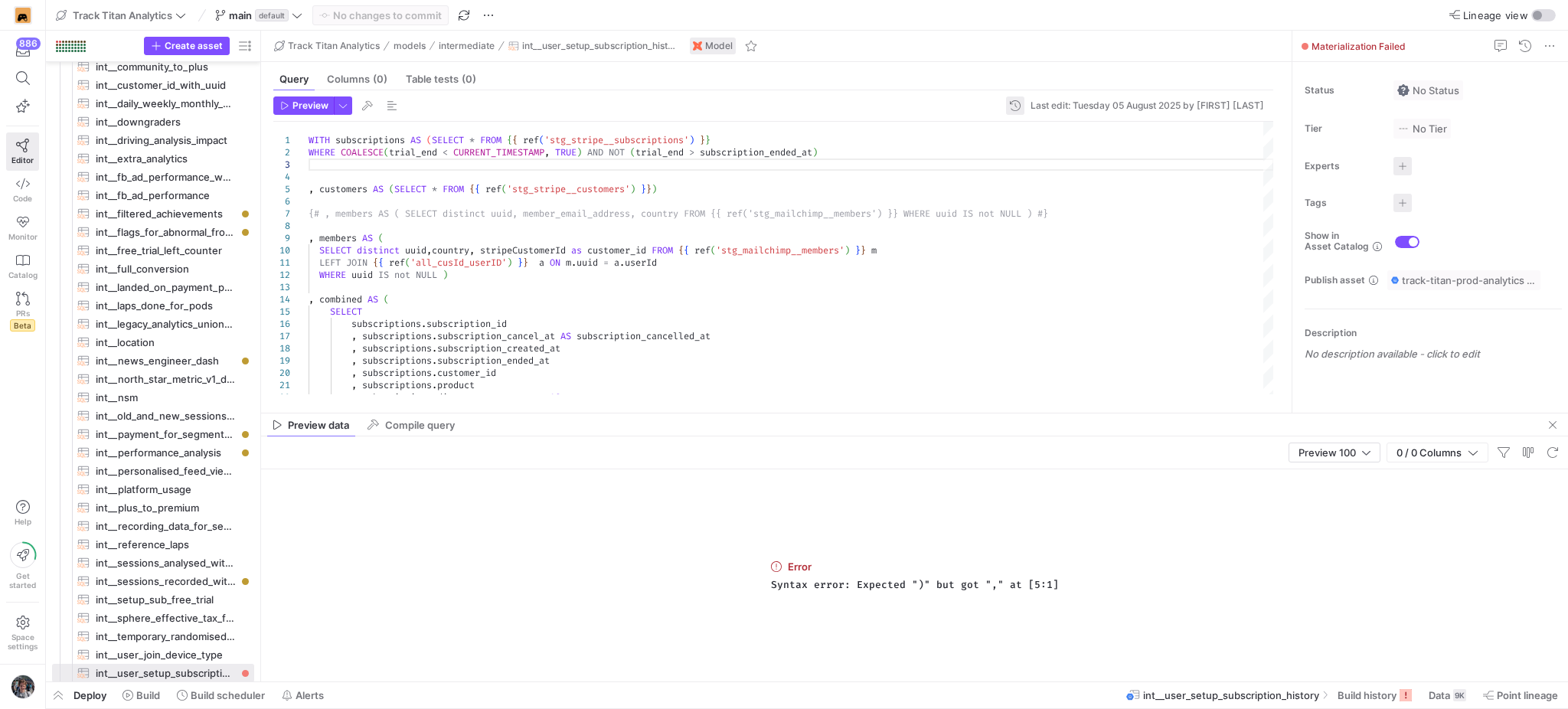 click 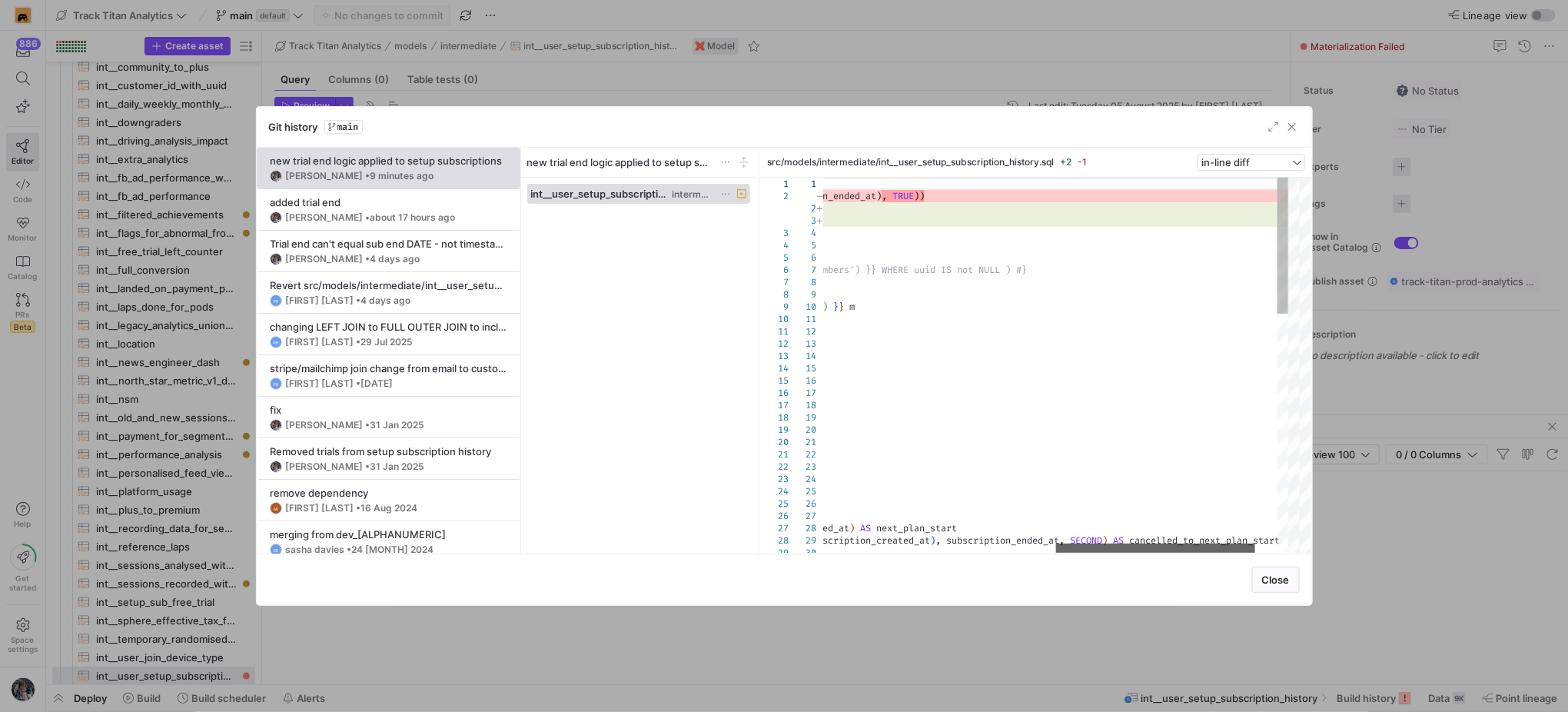 click at bounding box center [1155, 548] 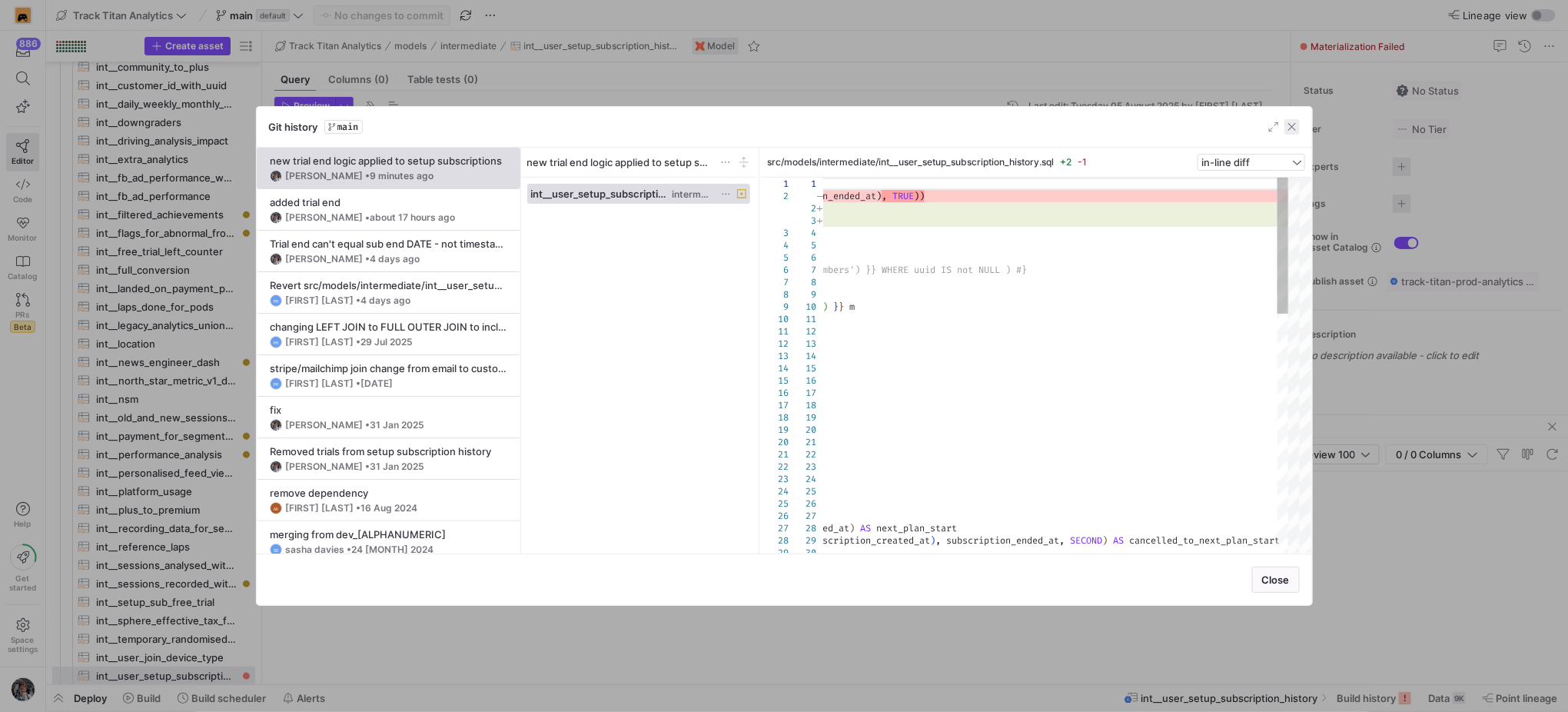 click 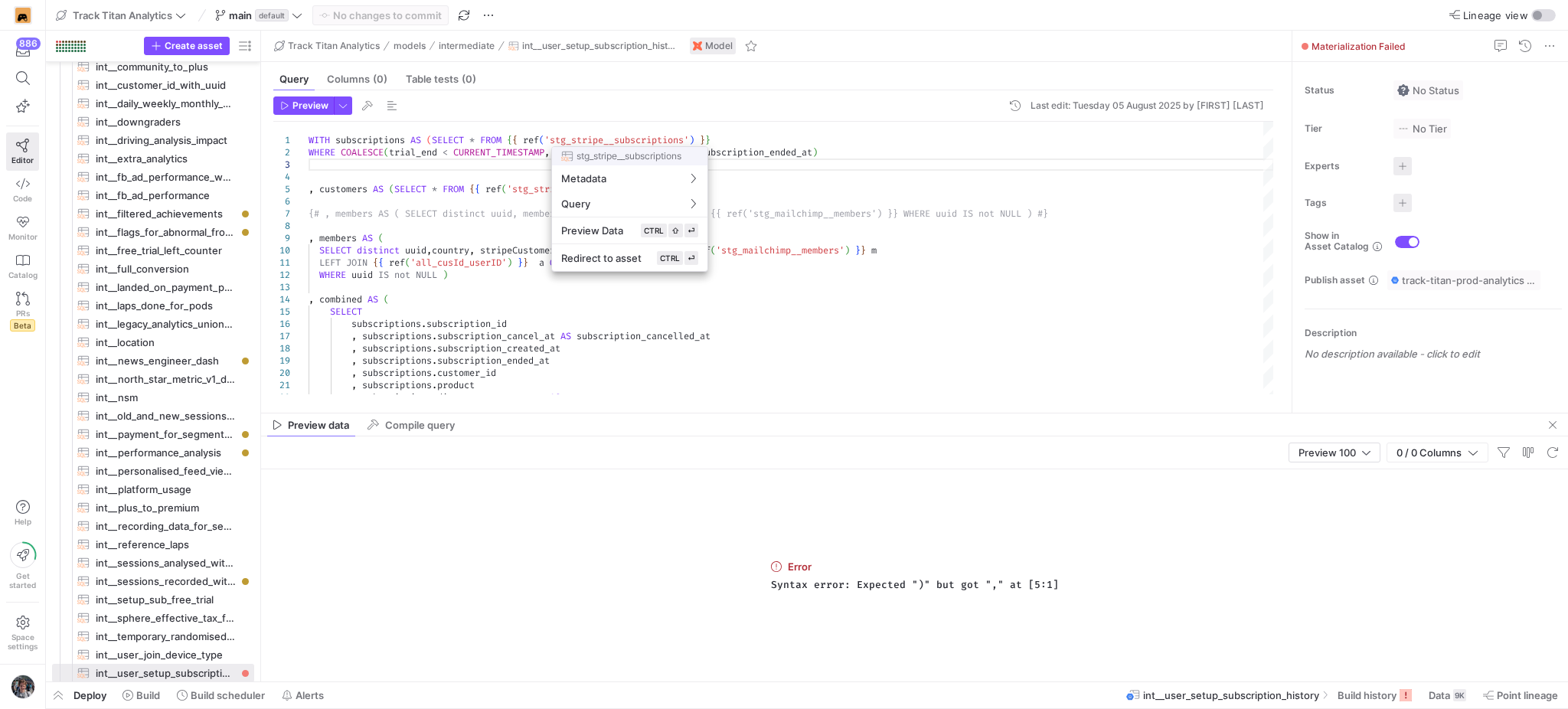 click at bounding box center [784, 354] 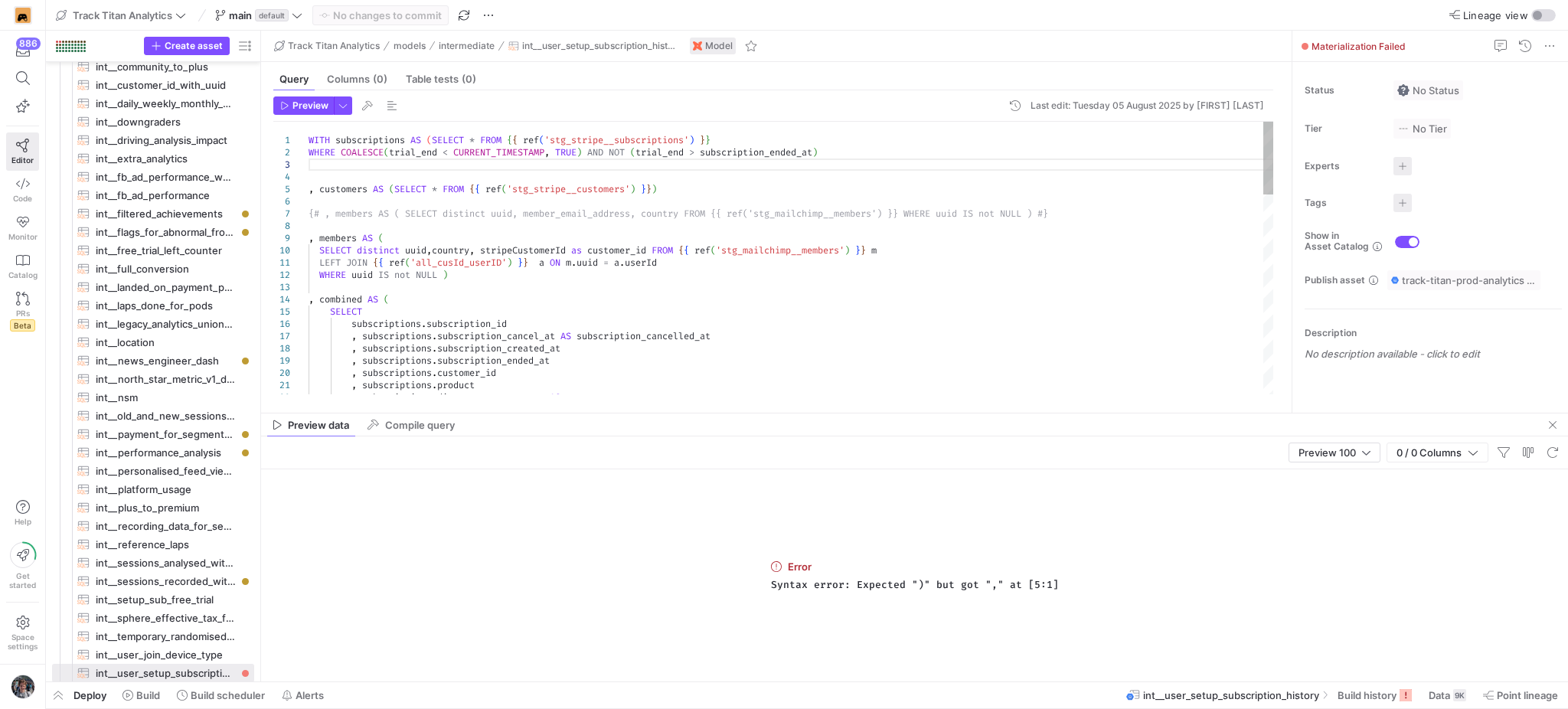 scroll, scrollTop: 25, scrollLeft: 31, axis: both 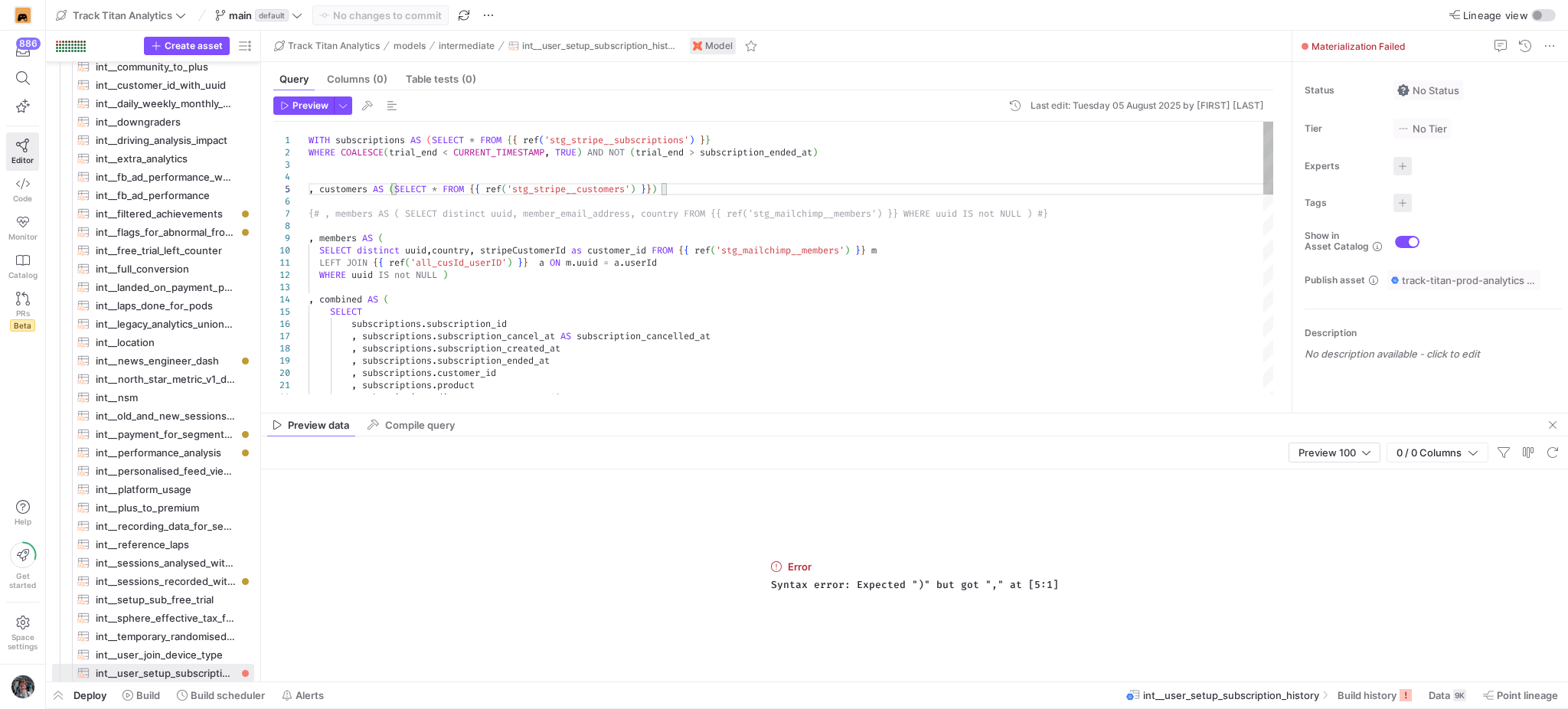 drag, startPoint x: 693, startPoint y: 191, endPoint x: 666, endPoint y: 190, distance: 27.018512 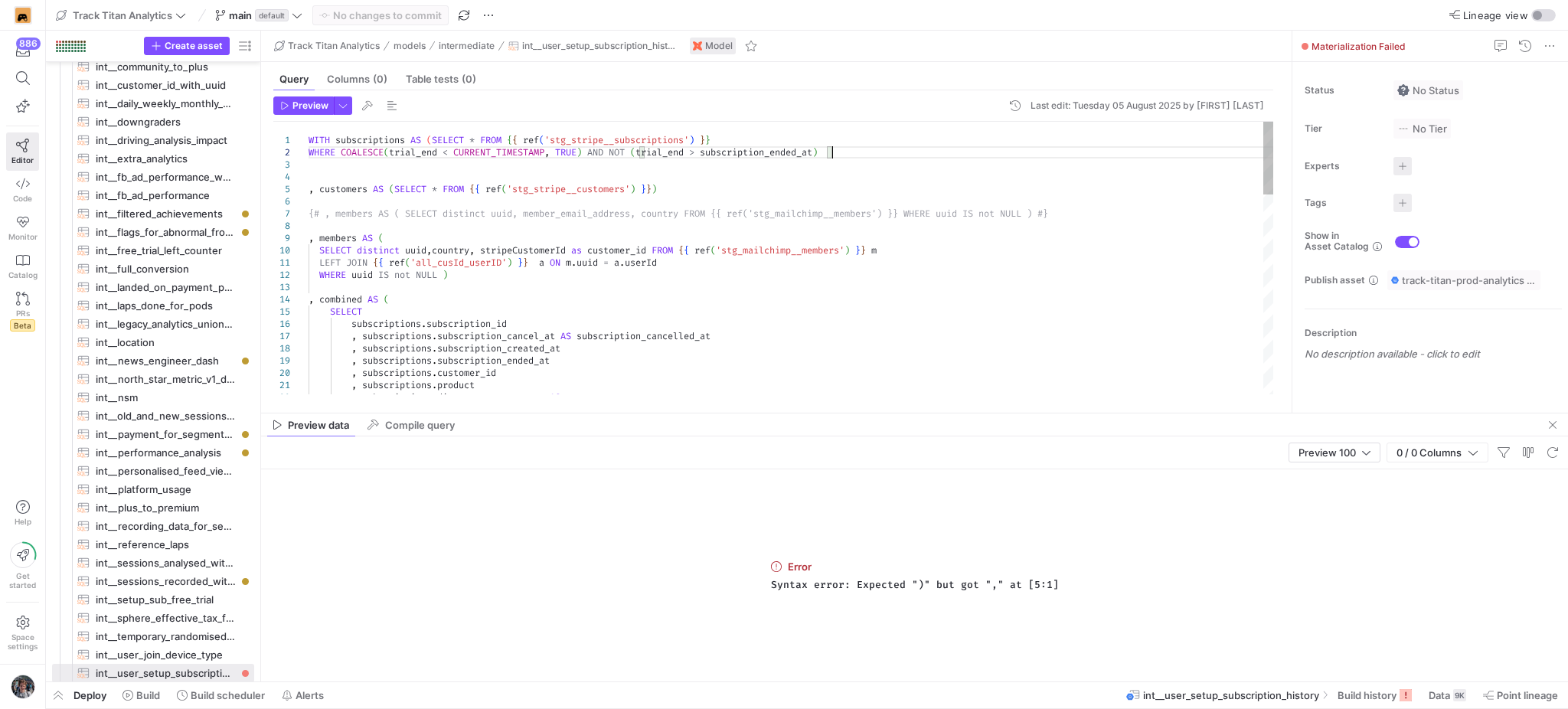 click on "{# , members AS ( SELECT distinct uuid, member_ema il_address, country FROM {{ ref('stg_mailchimp__me mbers') }} WHERE uuid IS not NULL ) #} WITH   subscriptions   AS   ( SELECT   *   FROM   { {   ref ( 'stg_stripe__subscriptions' )   } } WHERE   COALESCE ( trial_end   <   CURRENT_TIMESTAMP ,   TRUE )   AND   NOT   ( trial_end   >   subscription_ended_at ) ,   customers   AS   ( SELECT   *   FROM   { {   ref ( 'stg_stripe__customers' )   } } )        ,   members   AS   (      SELECT   distinct   uuid , country ,   stripeCustomerId   as   customer_id   FROM   { {   ref ( 'stg_mailchimp__members' )   } }   m    LEFT   JOIN   { {   ref ( 'all_cusId_userID' )   } }    a   ON   m . uuid   =   a . userId    WHERE   uuid   IS   not   NULL   ) ,   combined   AS   (      SELECT          subscriptions . subscription_id          ,   subscriptions . subscription_cancel_at   AS   subscription_cancelled_at ,   ." at bounding box center [791, 630] 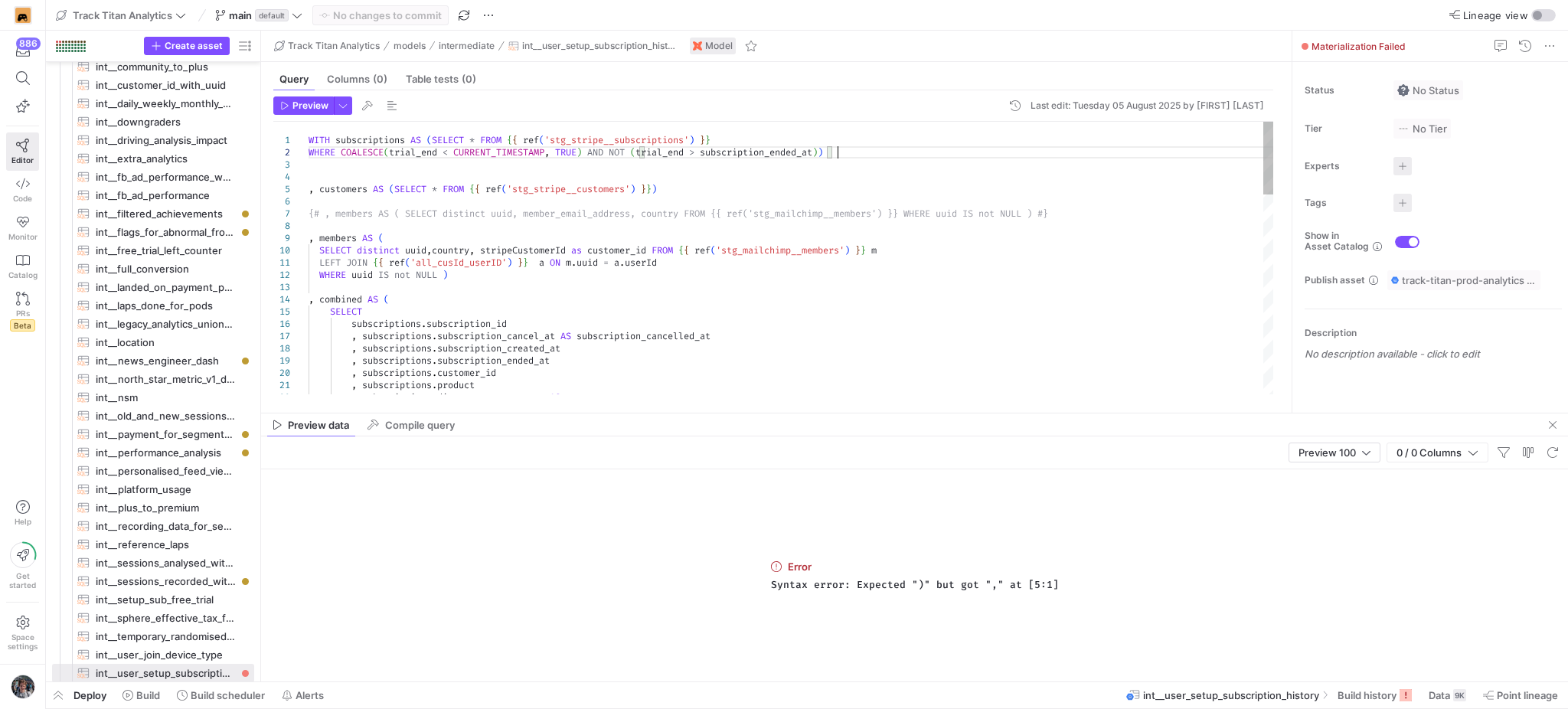 scroll, scrollTop: 25, scrollLeft: 528, axis: both 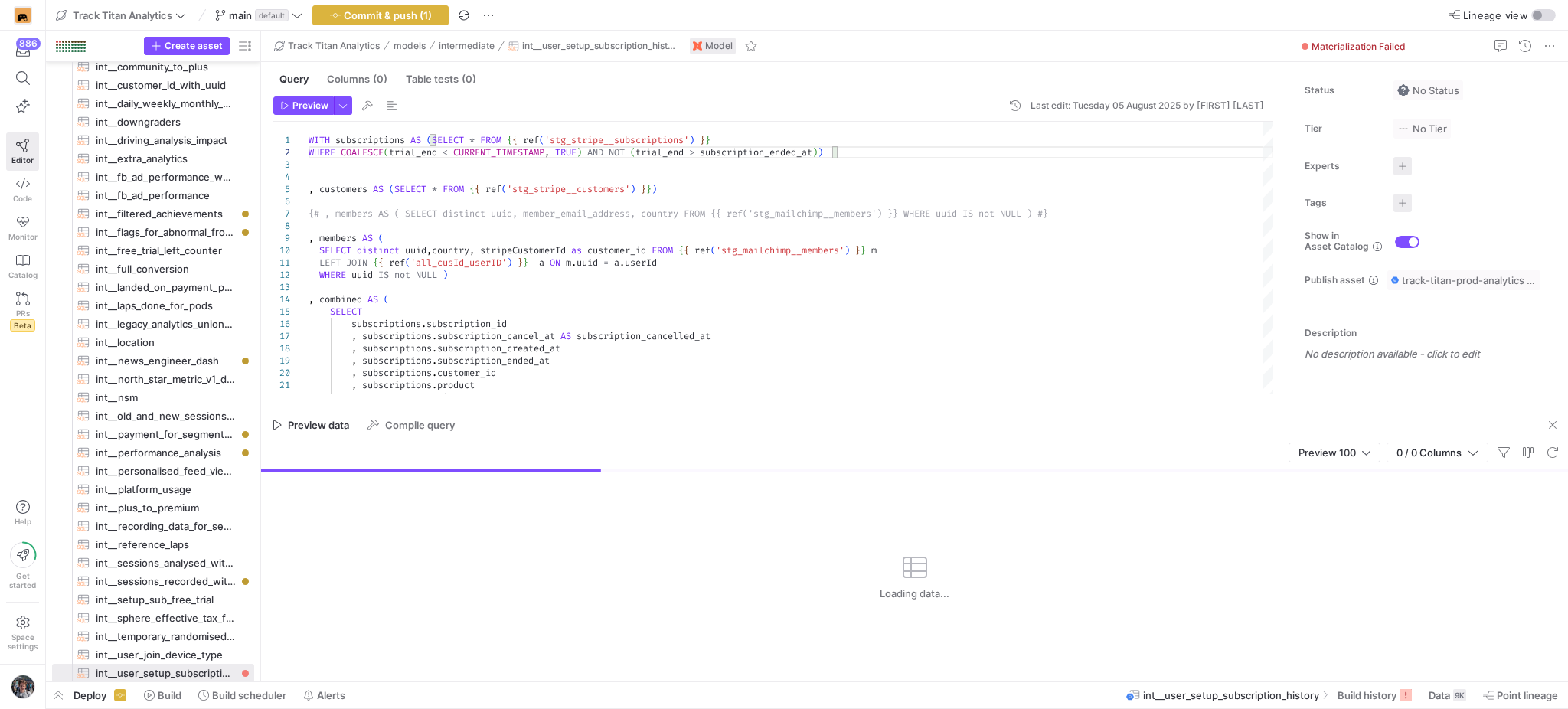 type on "WITH subscriptions AS (SELECT * FROM {{ ref('stg_stripe__subscriptions') }}
WHERE COALESCE(trial_end < CURRENT_TIMESTAMP, TRUE) AND NOT (trial_end > subscription_ended_at))
, customers AS (SELECT * FROM {{ ref('stg_stripe__customers') }})
{# , members AS ( SELECT distinct uuid, member_email_address, country FROM {{ ref('stg_mailchimp__members') }} WHERE uuid IS not NULL ) #}
, members AS (
SELECT distinct uuid,country, stripeCustomerId as customer_id FROM {{ ref('stg_mailchimp__members') }} m" 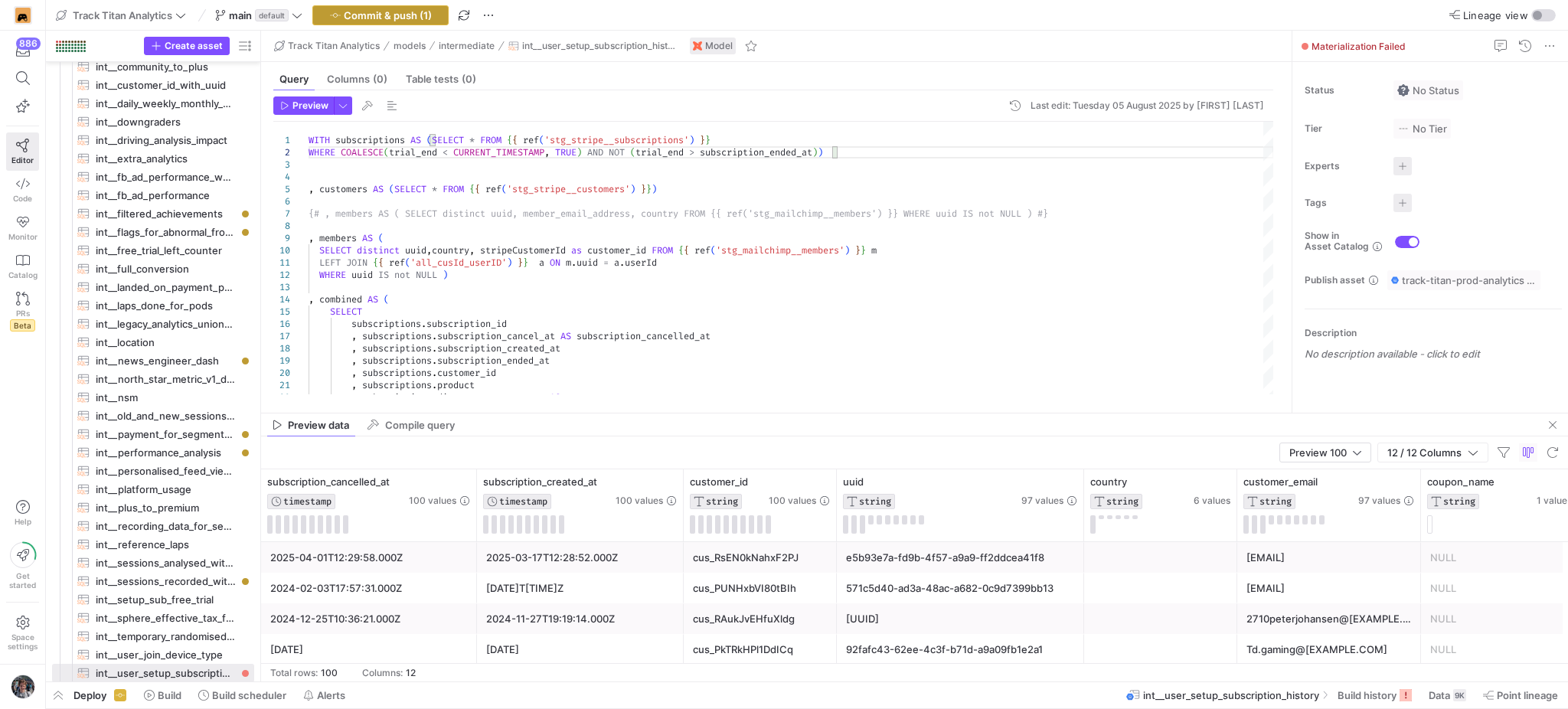click on "Commit & push (1)" at bounding box center (387, 15) 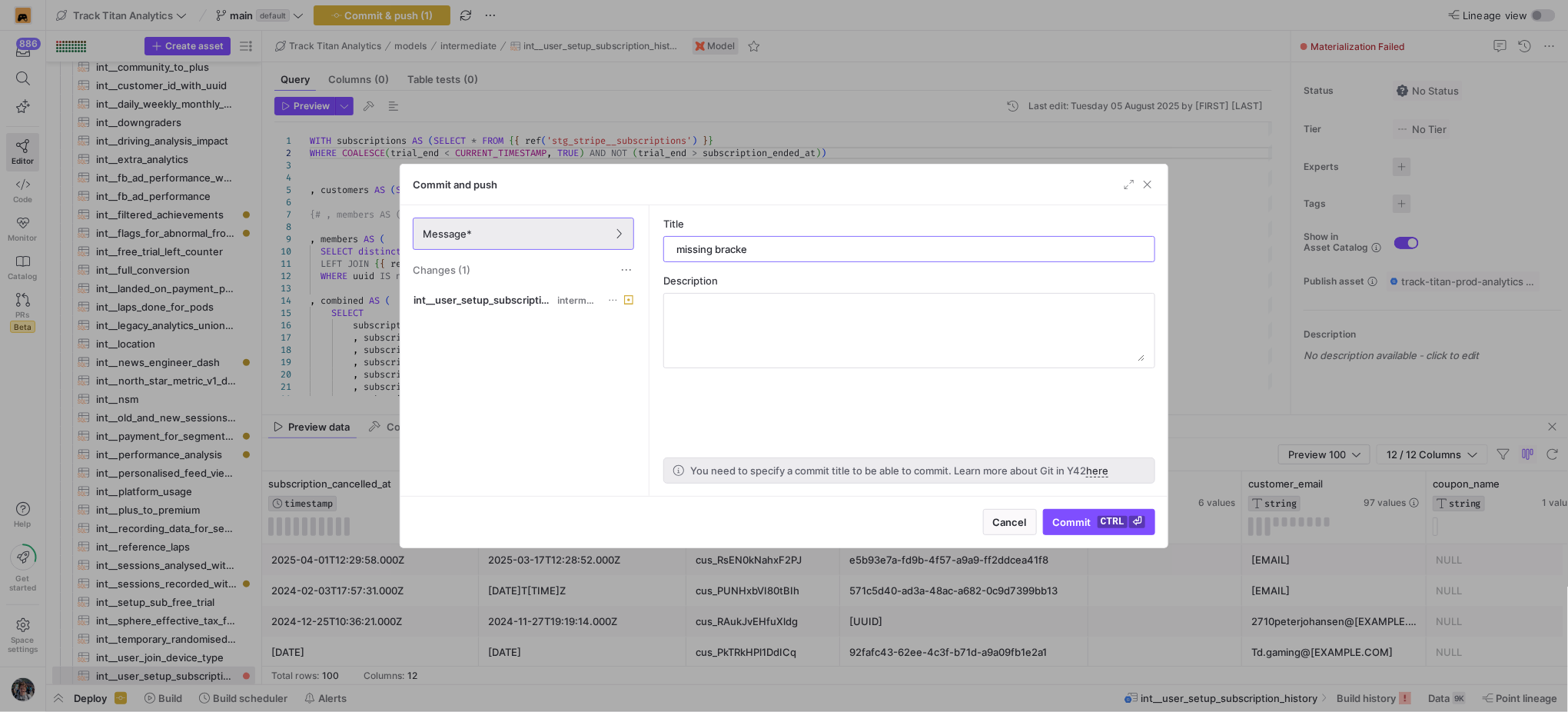 type on "missing bracket" 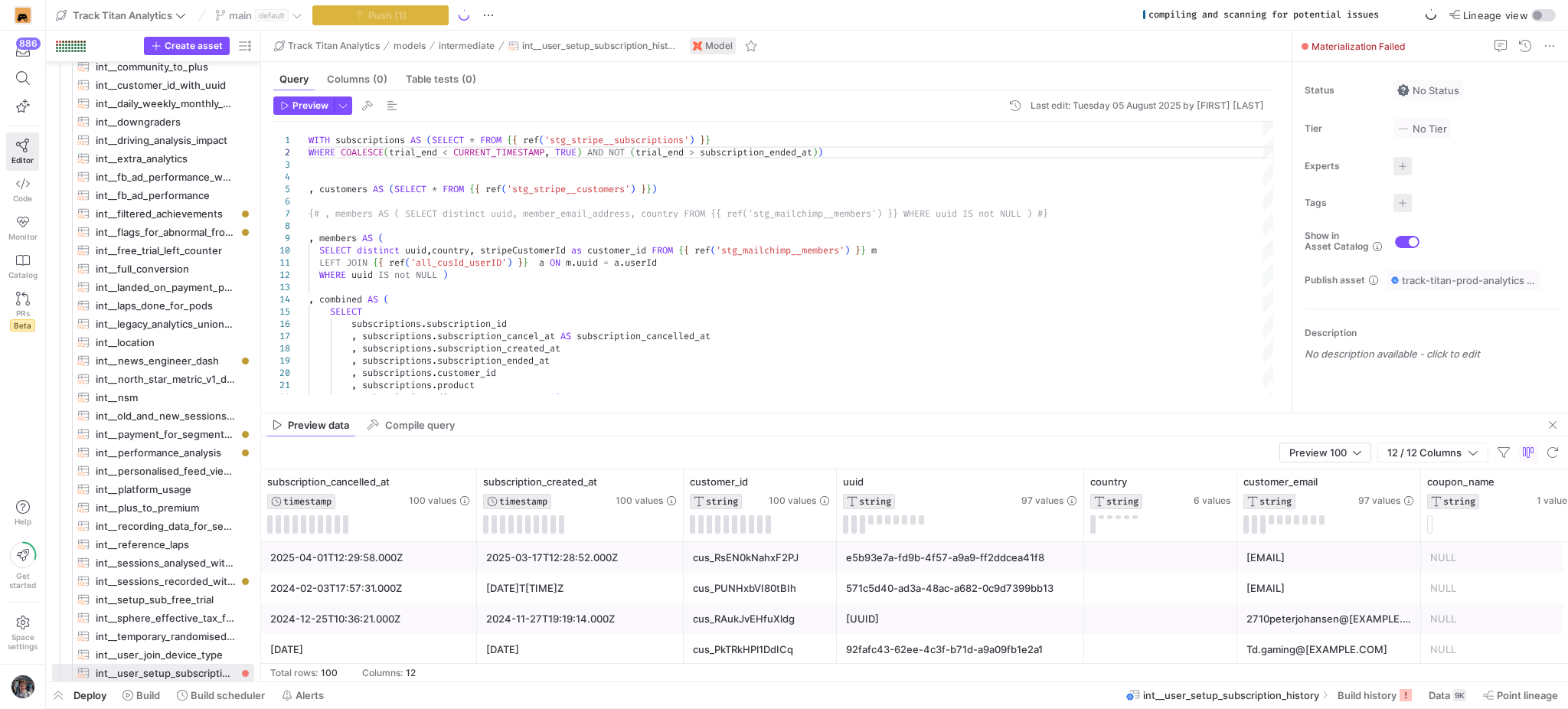 click 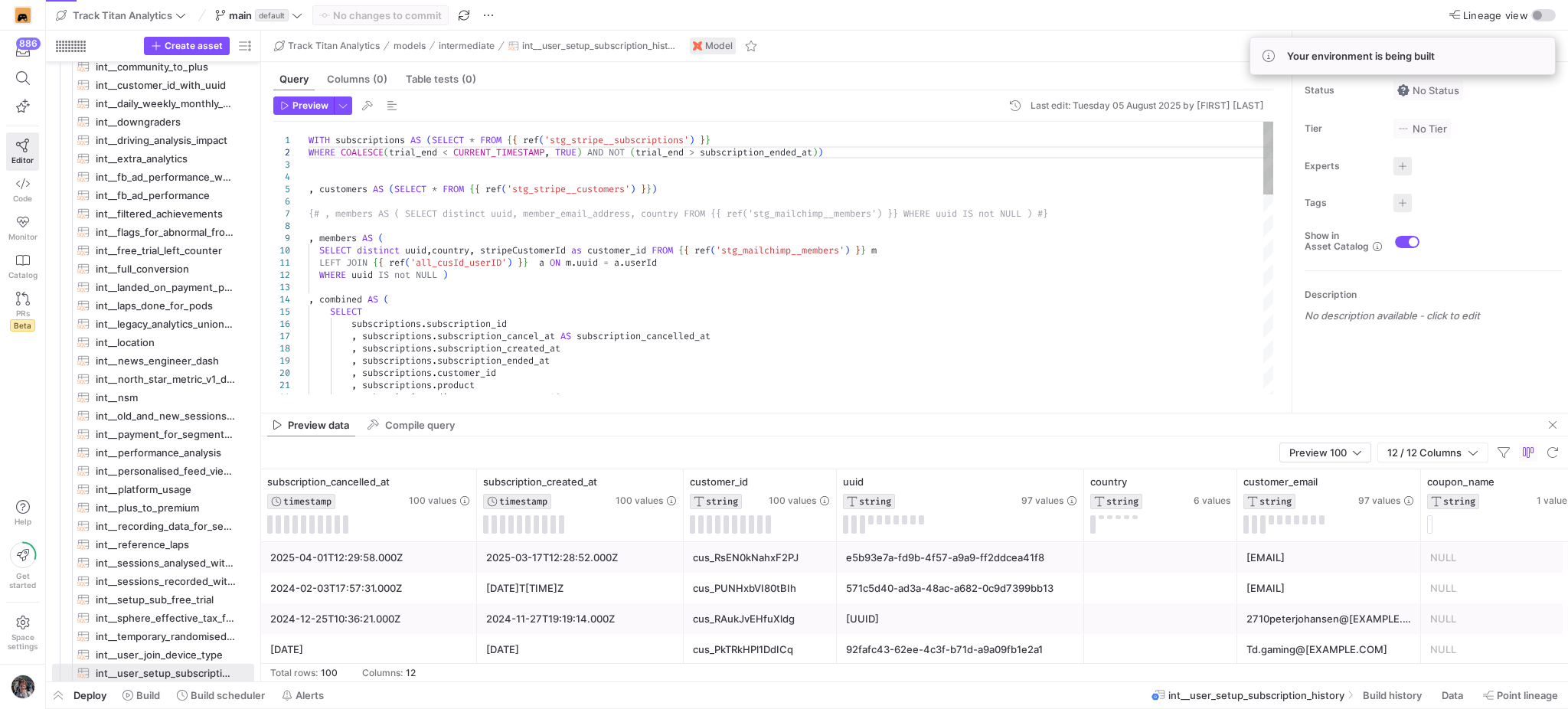 click on "{# , members AS ( SELECT distinct uuid, member_ema il_address, country FROM {{ ref('stg_mailchimp__me mbers') }} WHERE uuid IS not NULL ) #} WITH   subscriptions   AS   ( SELECT   *   FROM   { {   ref ( 'stg_stripe__subscriptions' )   } } WHERE   COALESCE ( trial_end   <   CURRENT_TIMESTAMP ,   TRUE )   AND   NOT   ( trial_end   >   subscription_ended_at ) ) ,   customers   AS   ( SELECT   *   FROM   { {   ref ( 'stg_stripe__customers' )   } } )        ,   members   AS   (      SELECT   distinct   uuid , country ,   stripeCustomerId   as   customer_id   FROM   { {   ref ( 'stg_mailchimp__members' )   } }   m    LEFT   JOIN   { {   ref ( 'all_cusId_userID' )   } }    a   ON   m . uuid   =   a . userId    WHERE   uuid   IS   not   NULL   ) ,   combined   AS   (      SELECT          subscriptions . subscription_id          ,   subscriptions . subscription_cancel_at   AS   subscription_cancelled_at ," at bounding box center [791, 630] 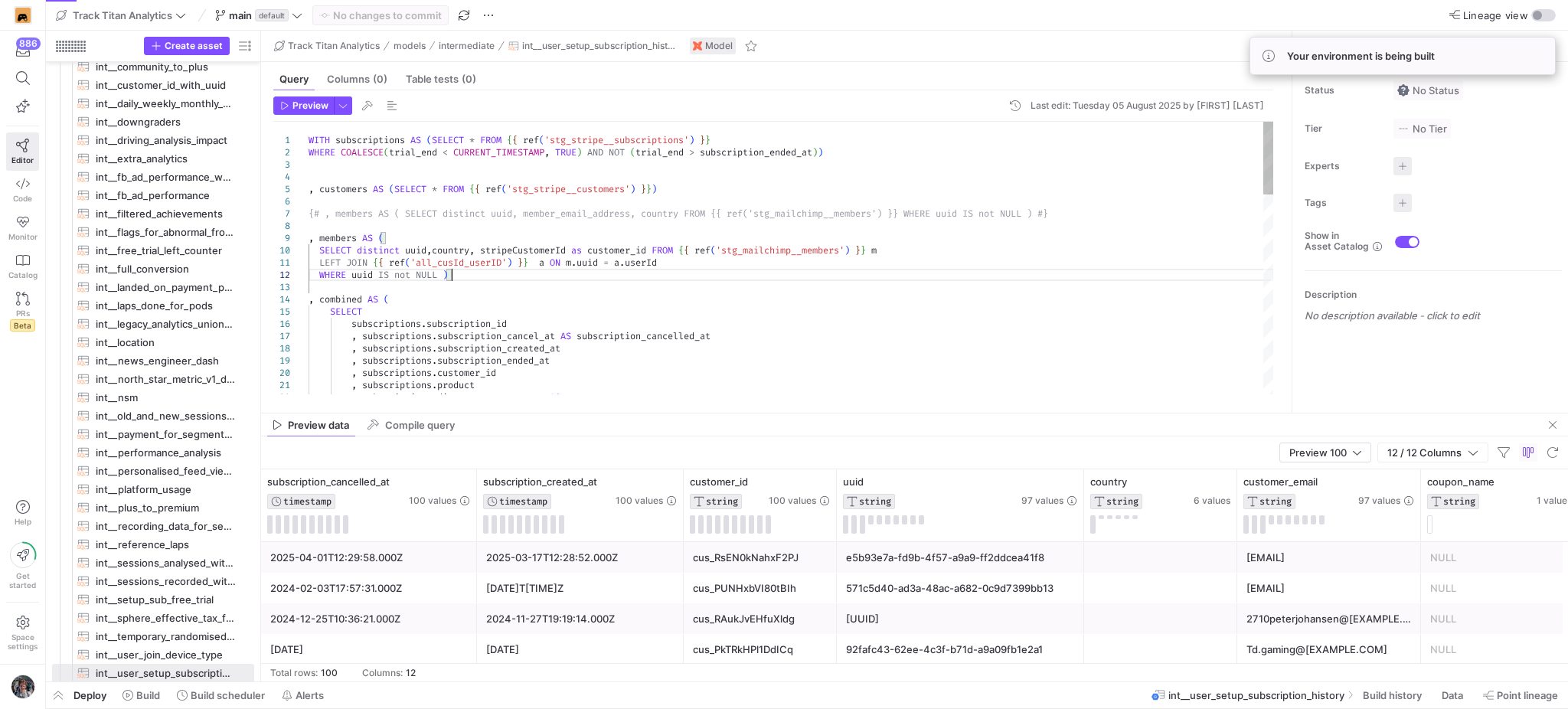 scroll, scrollTop: 25, scrollLeft: 412, axis: both 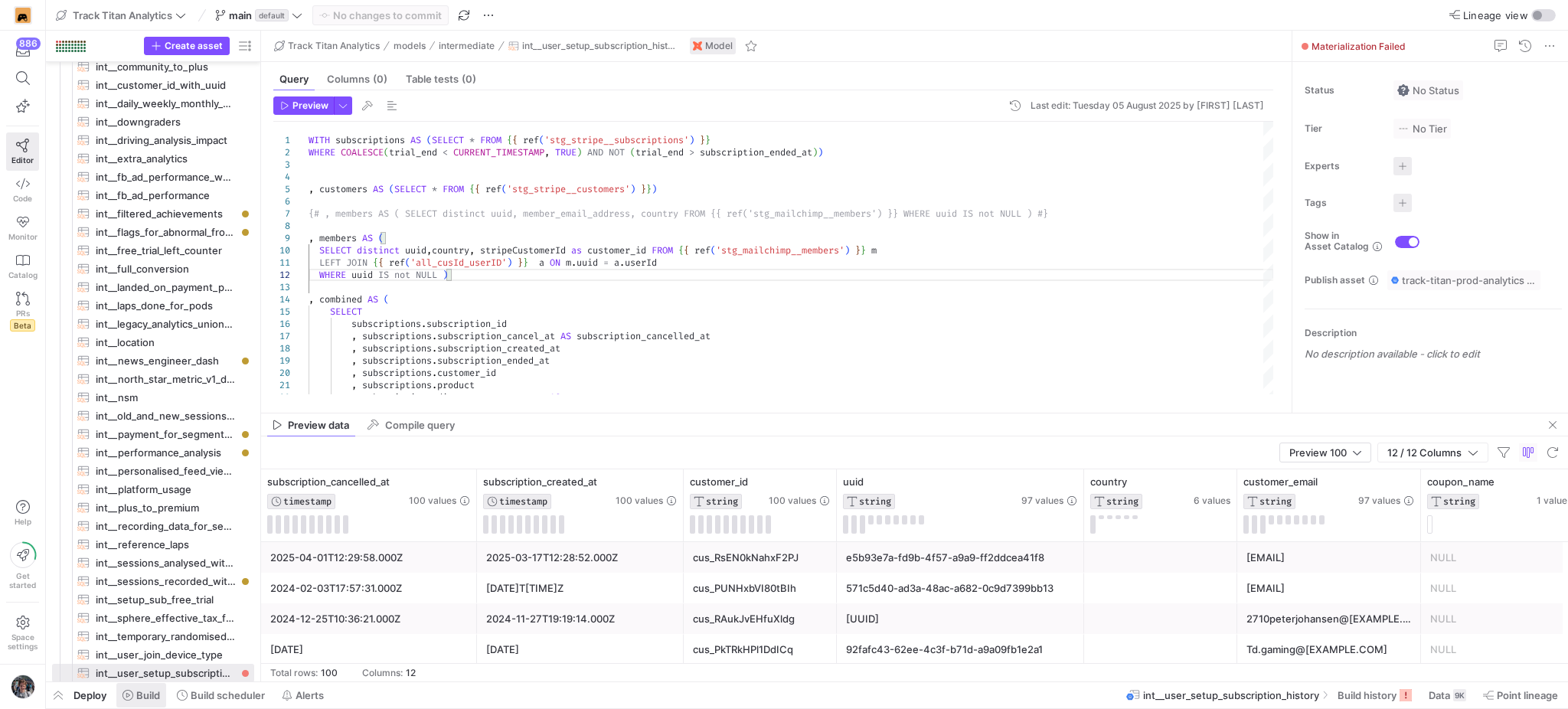 click 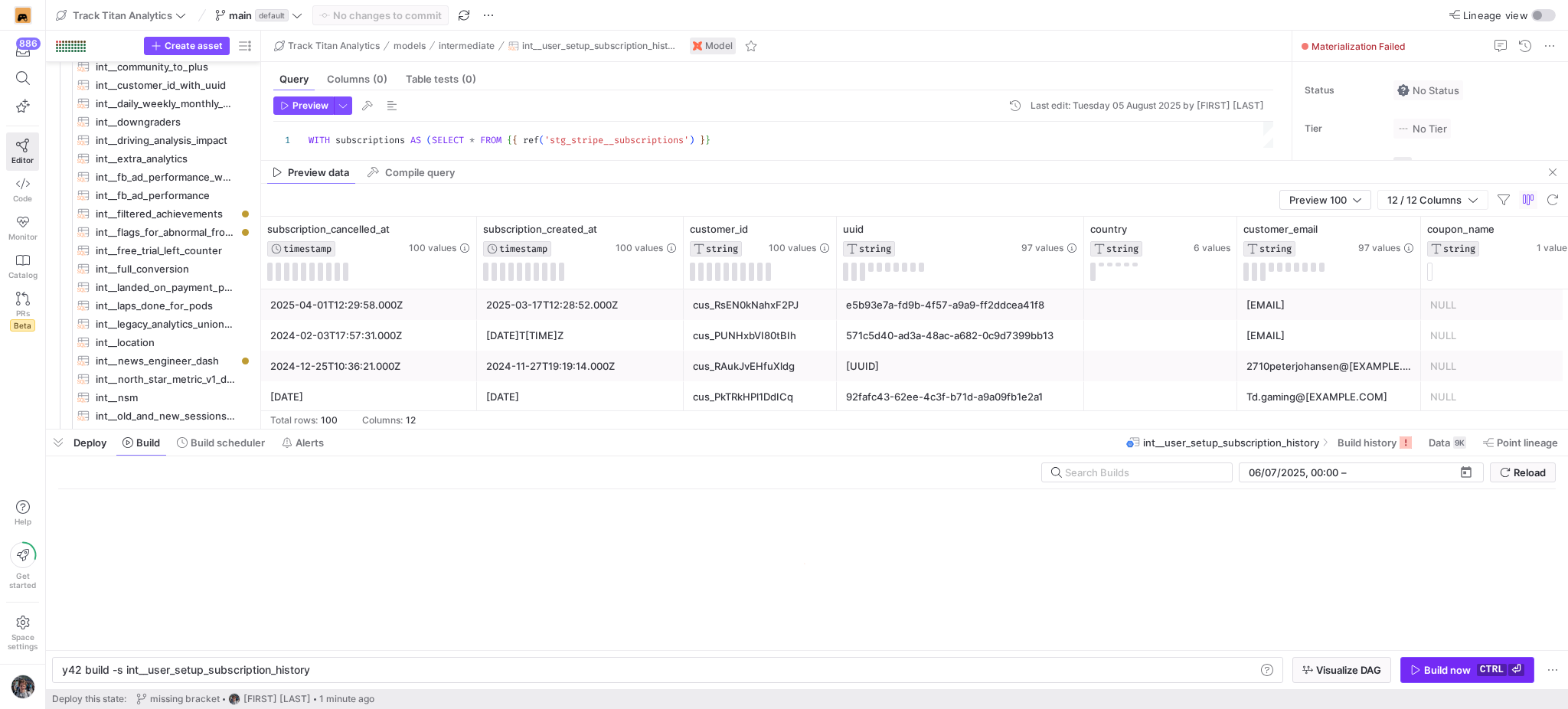 click on "Build now" at bounding box center [1447, 670] 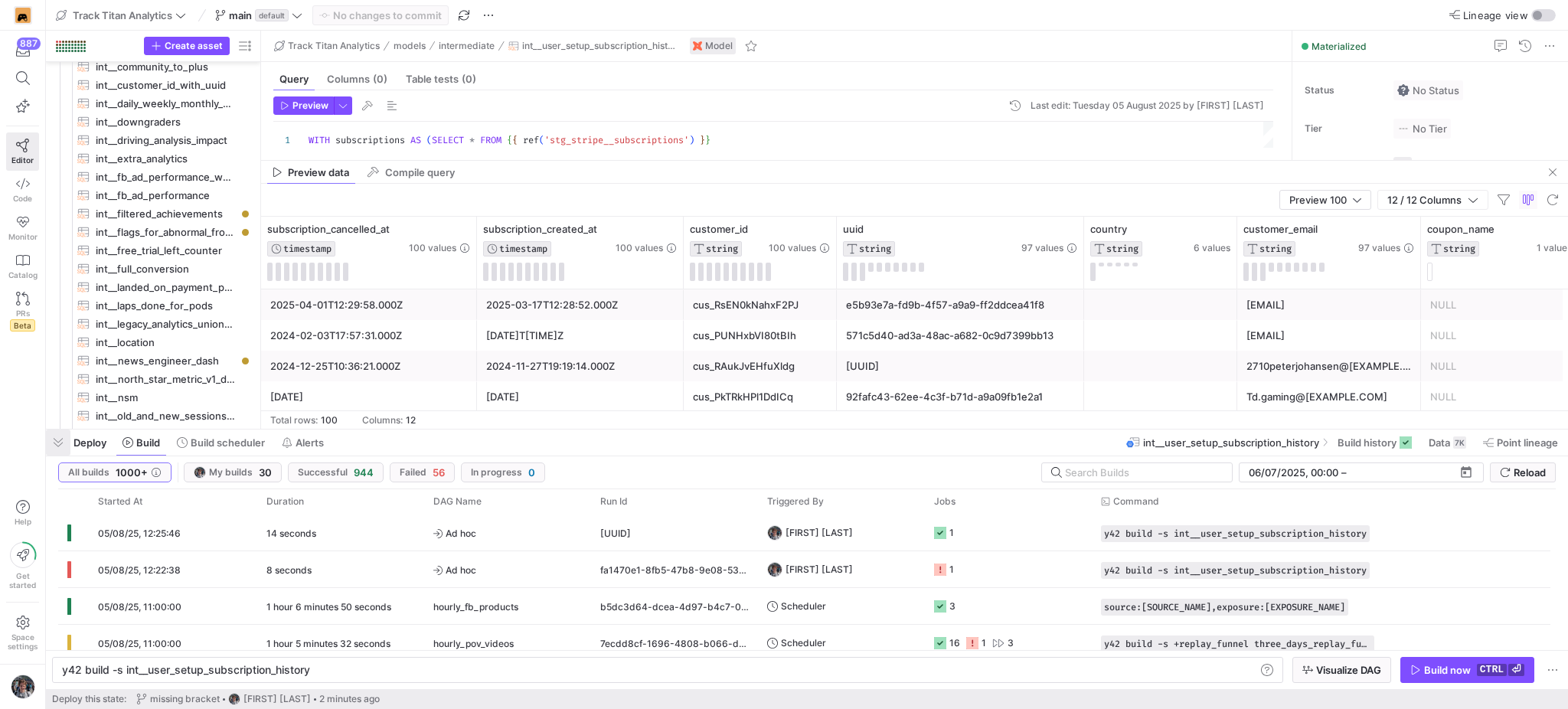 click 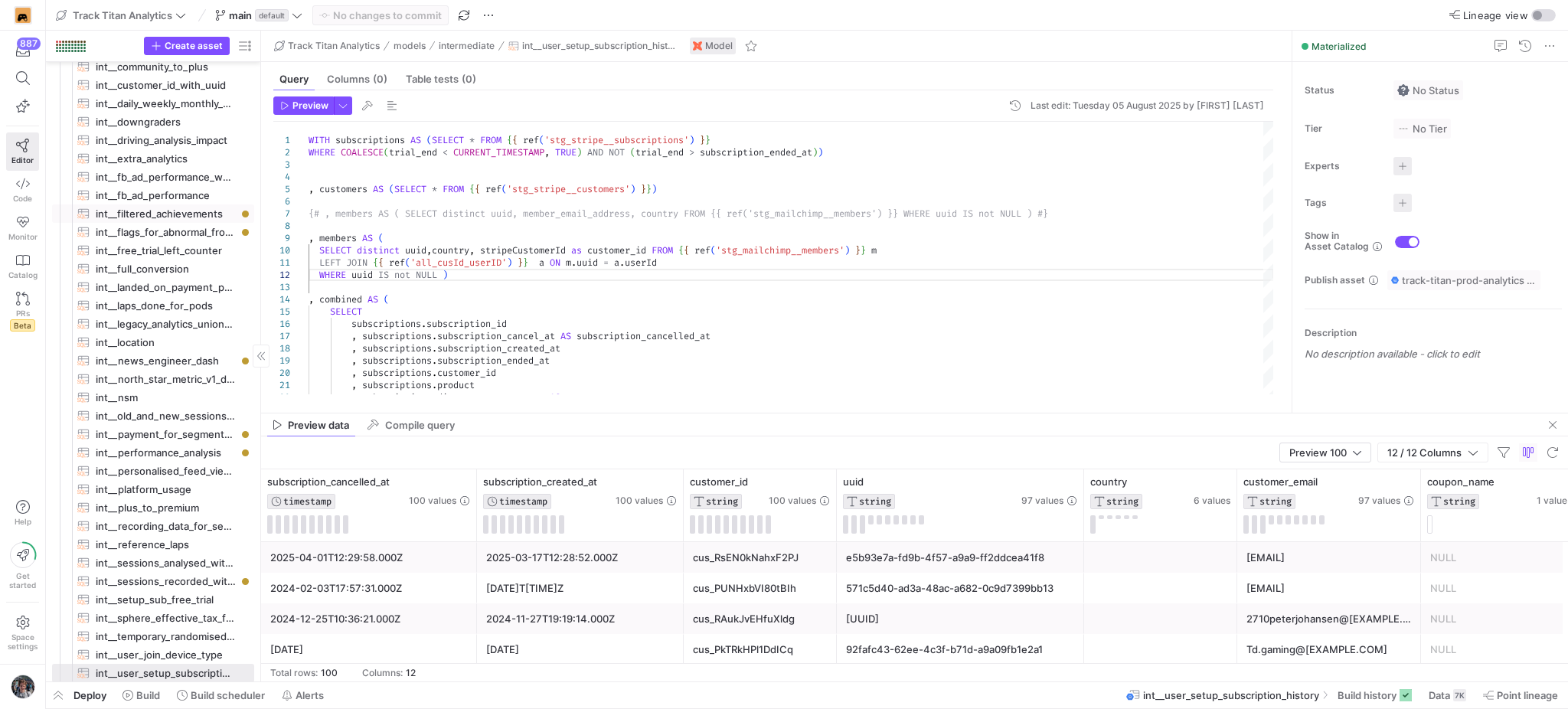 scroll, scrollTop: 625, scrollLeft: 0, axis: vertical 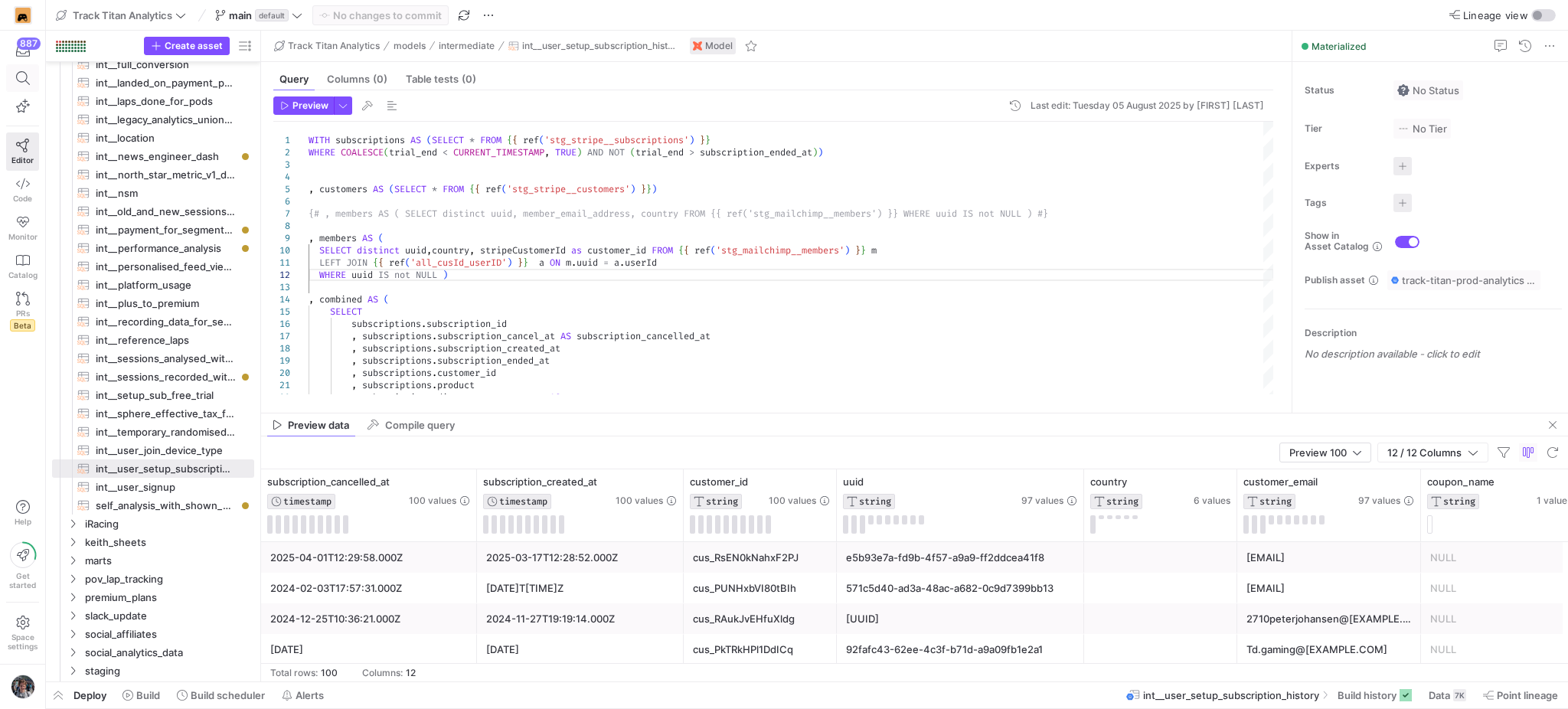 click 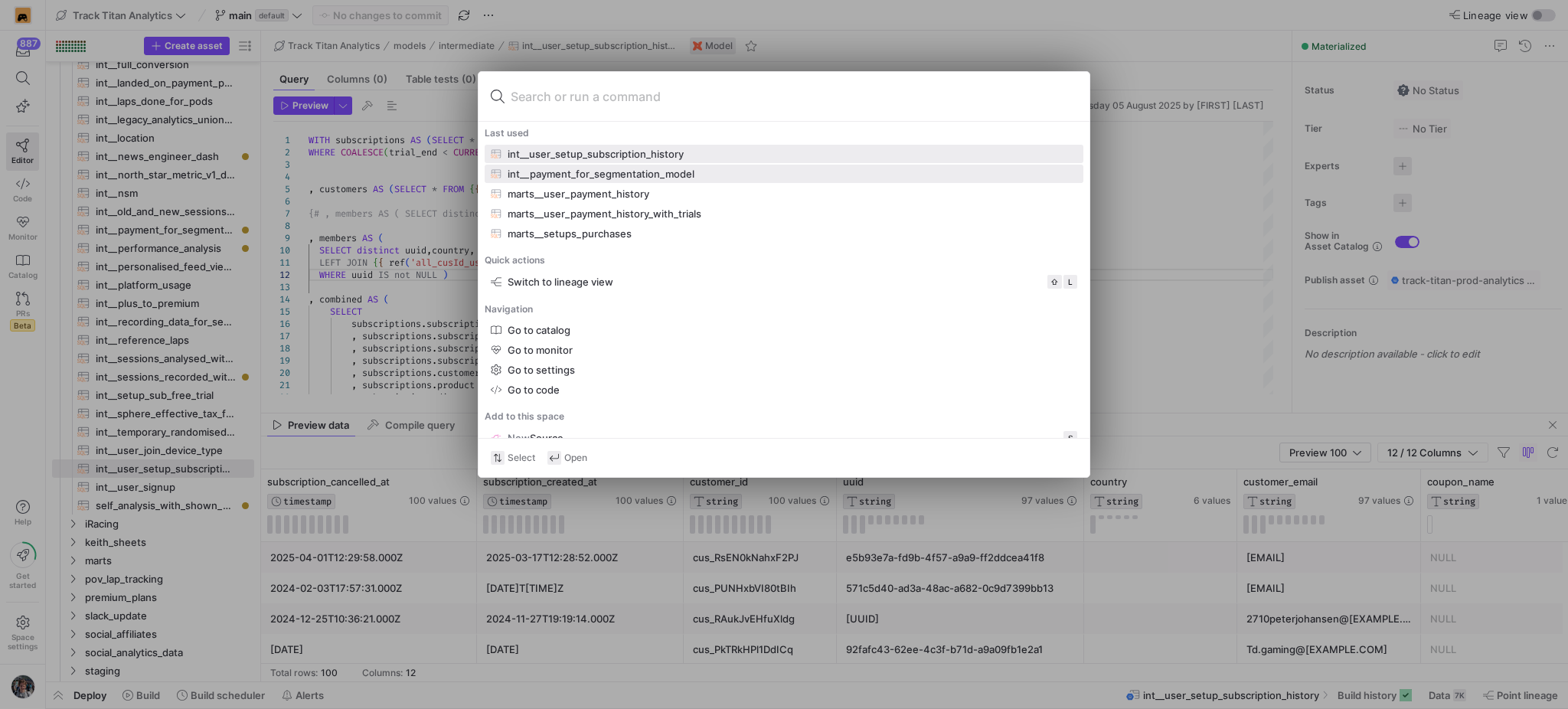 click on "int__payment_for_segmentation_model" at bounding box center (601, 174) 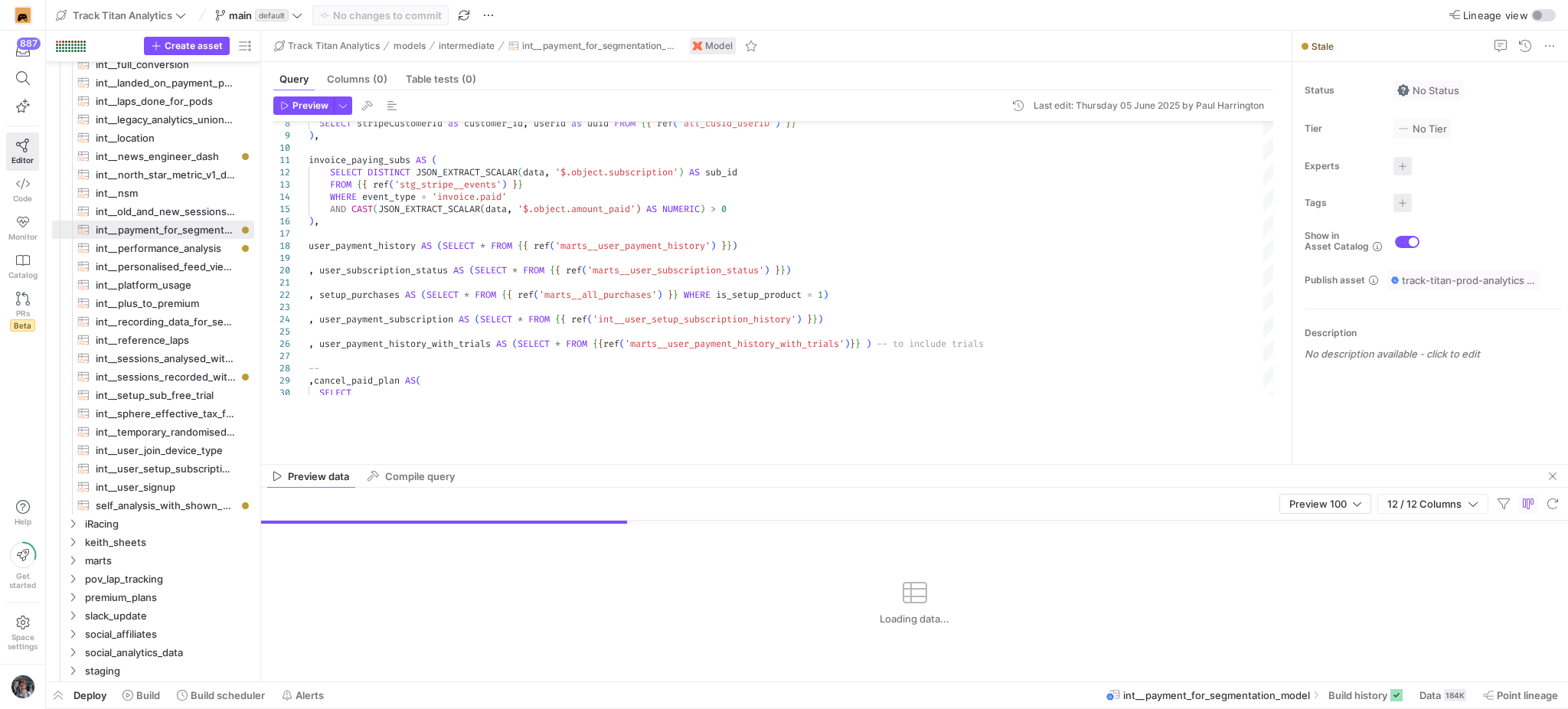 drag, startPoint x: 975, startPoint y: 414, endPoint x: 985, endPoint y: 482, distance: 68.731361 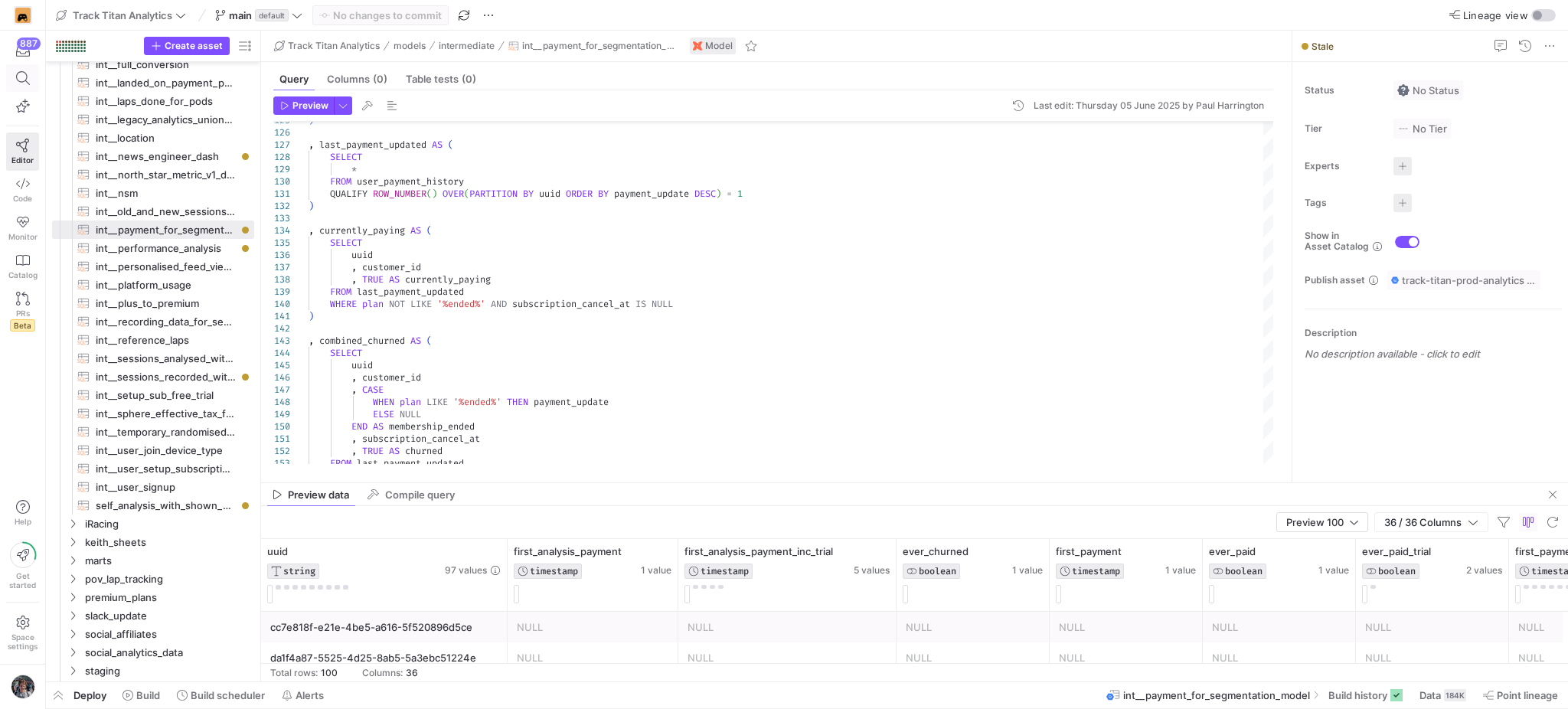 click 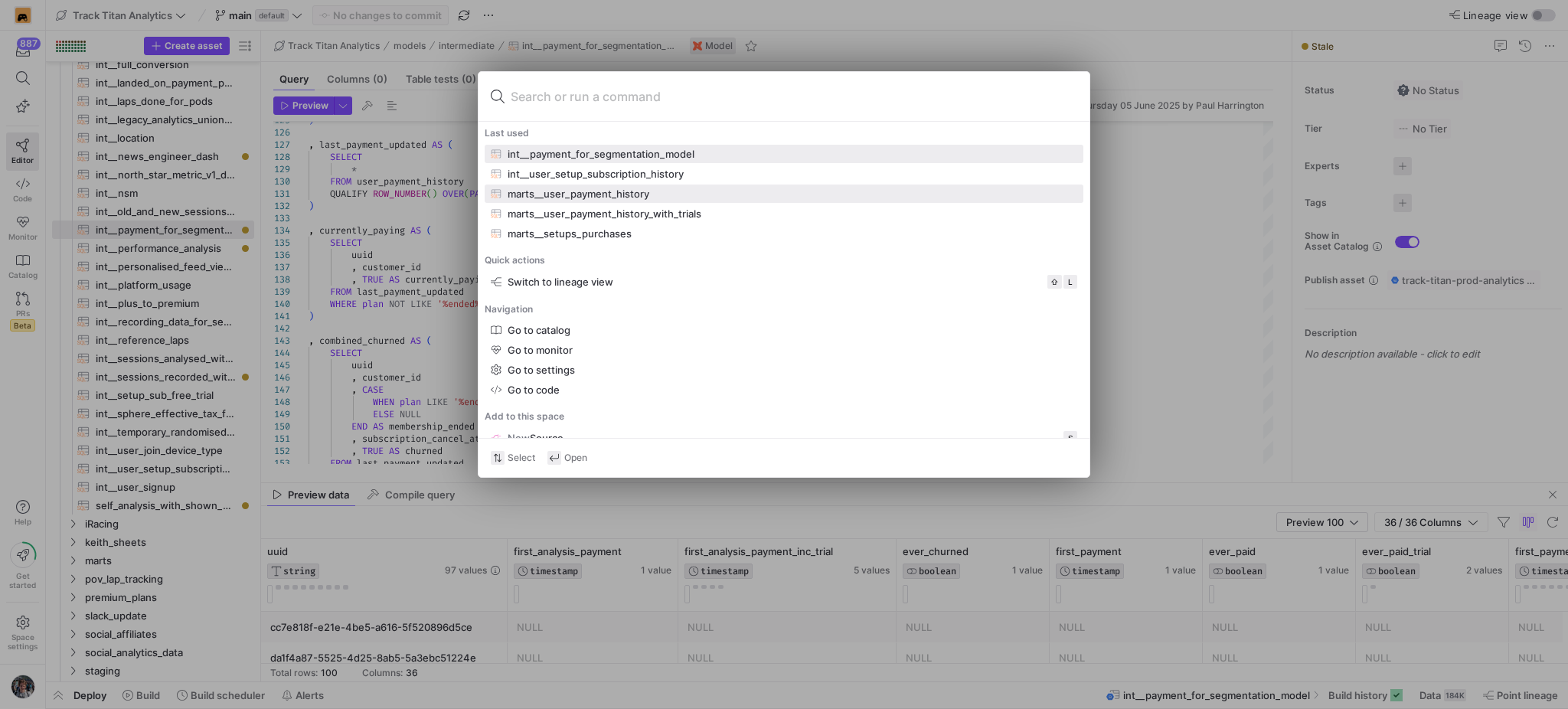click on "marts__user_payment_history" at bounding box center (784, 194) 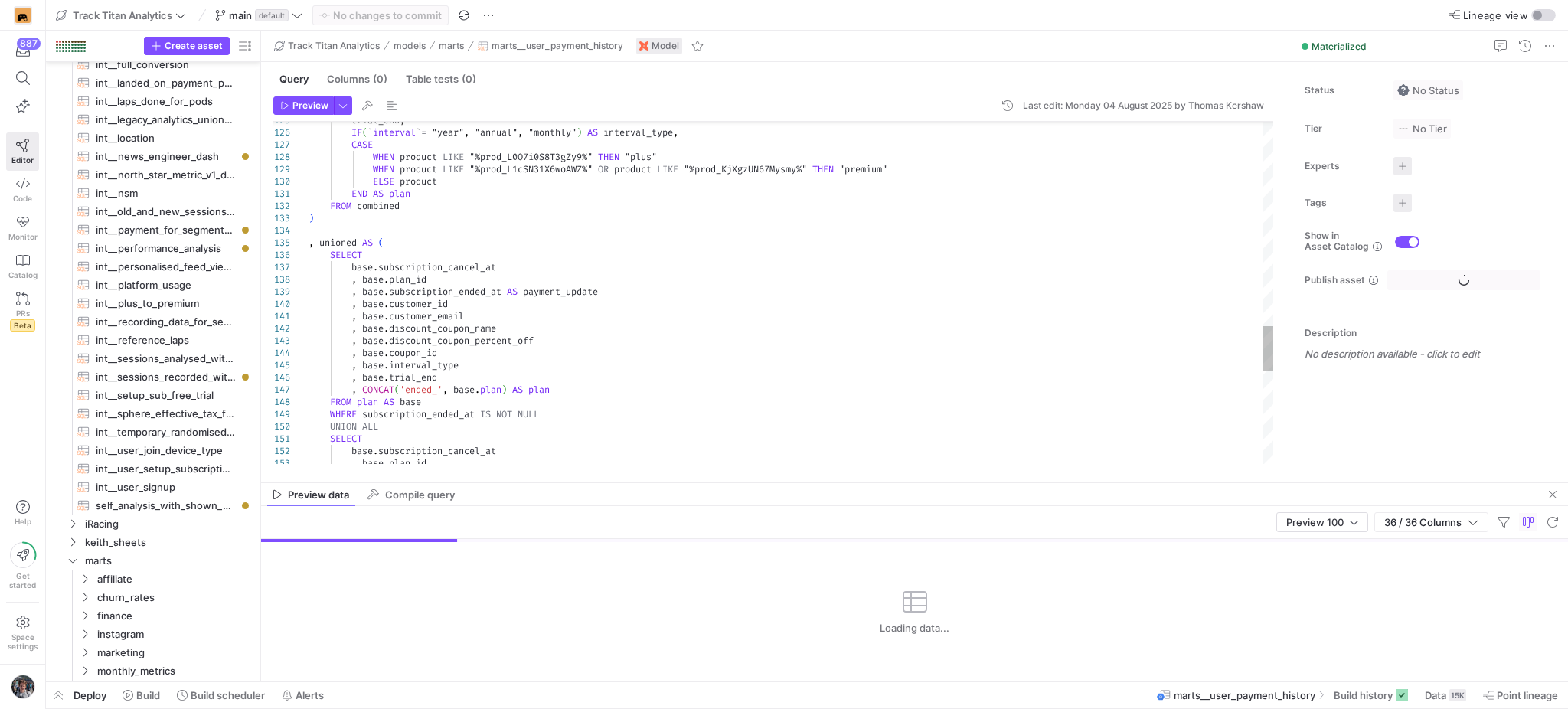 scroll, scrollTop: 1382, scrollLeft: 0, axis: vertical 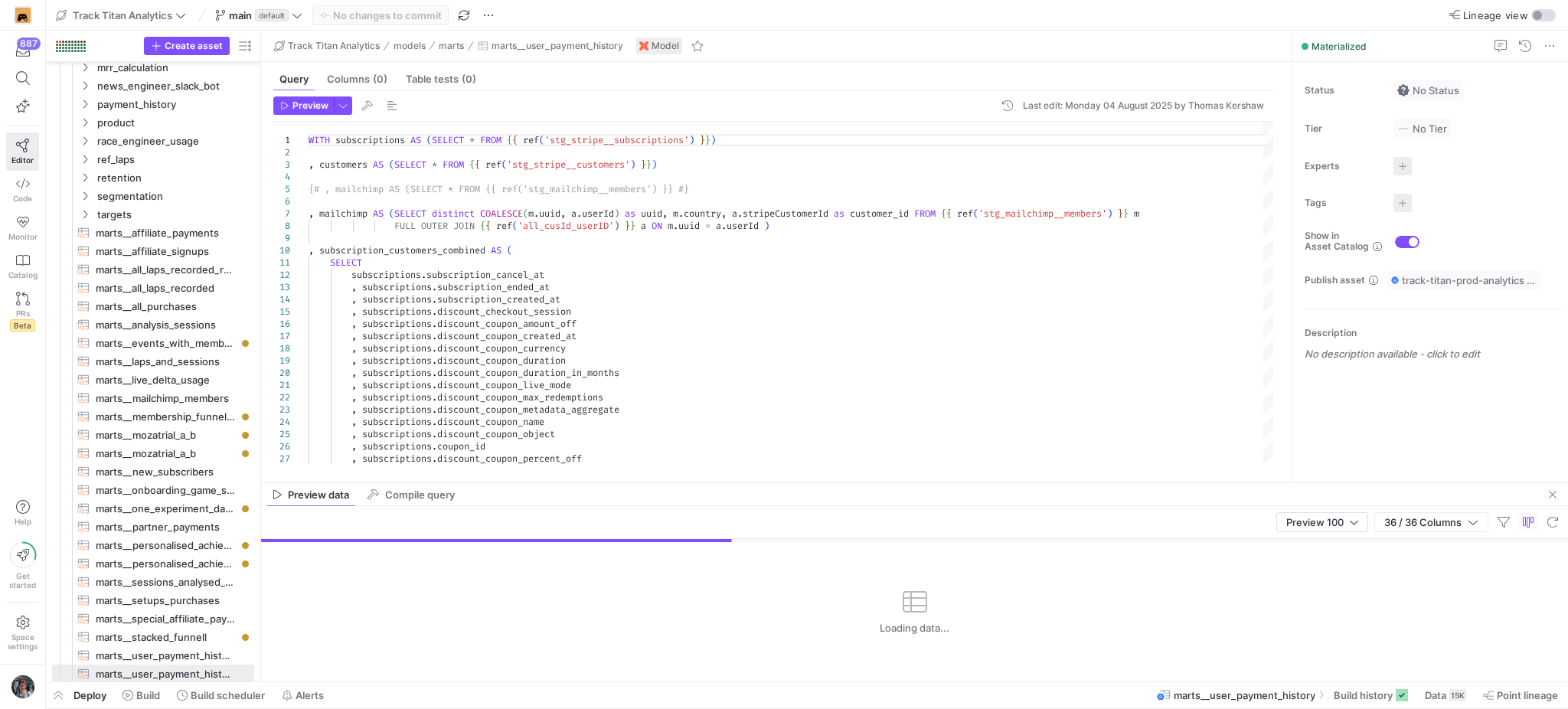 click on "Last edit: Monday 04 August 2025 by Thomas Kershaw" 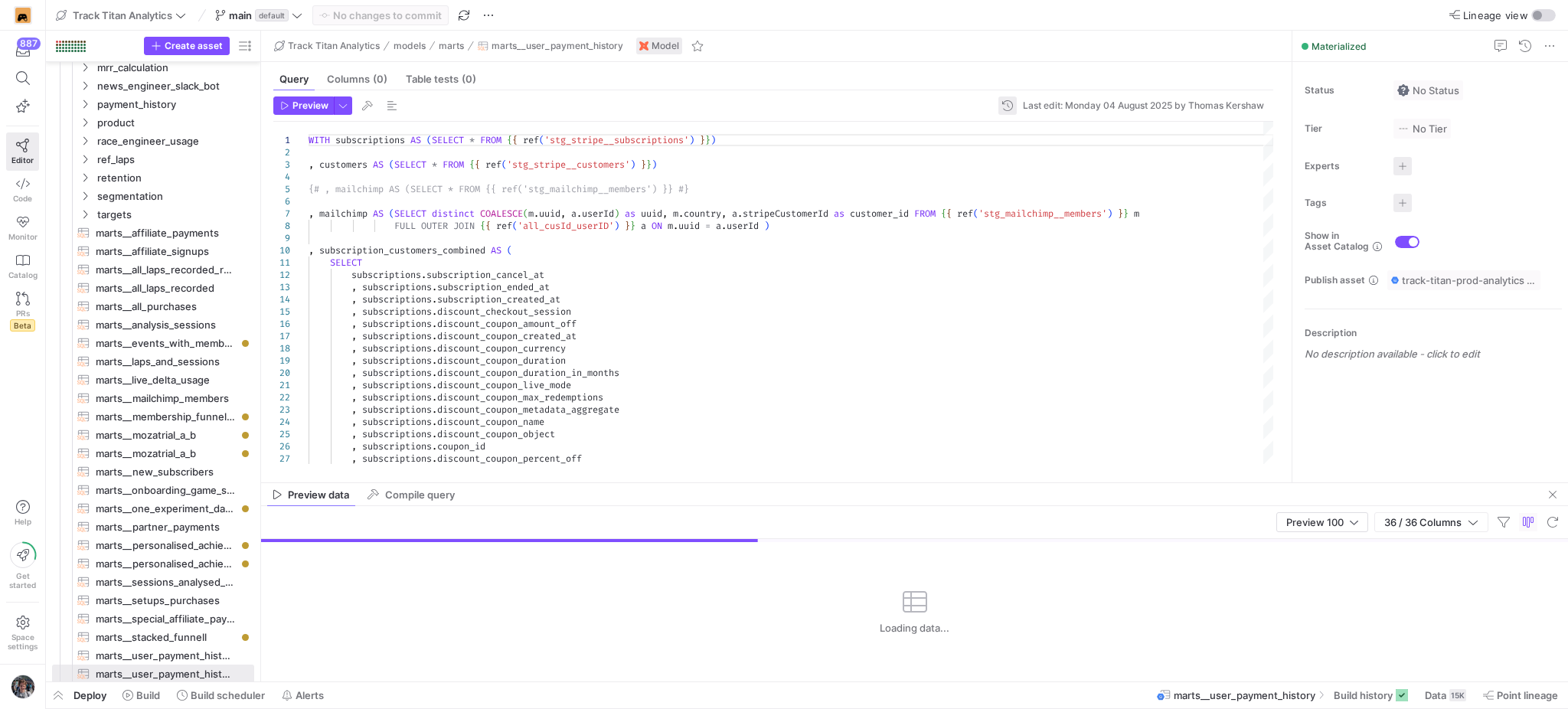click 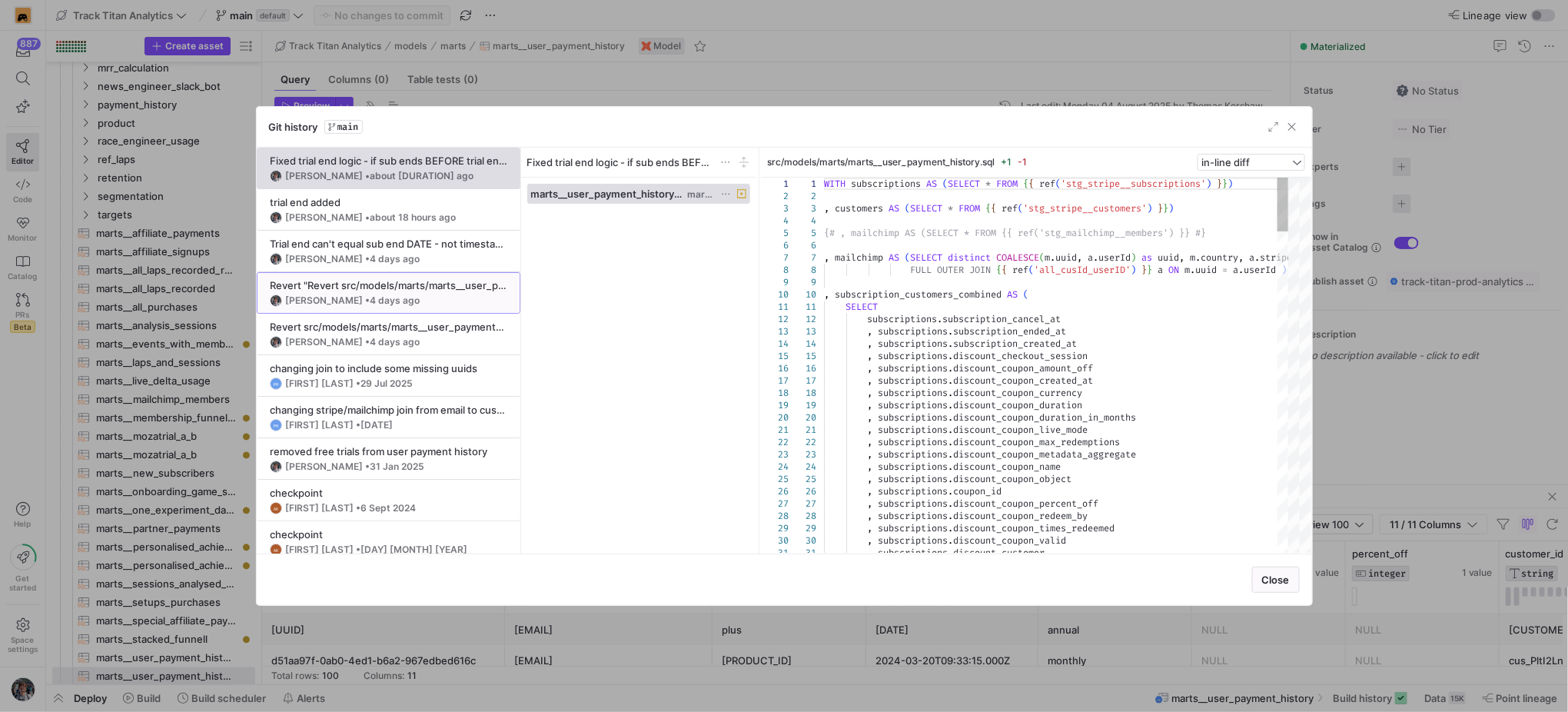 click on "Revert "Revert src/models/marts/marts__user_payment_history.sql"" at bounding box center [388, 285] 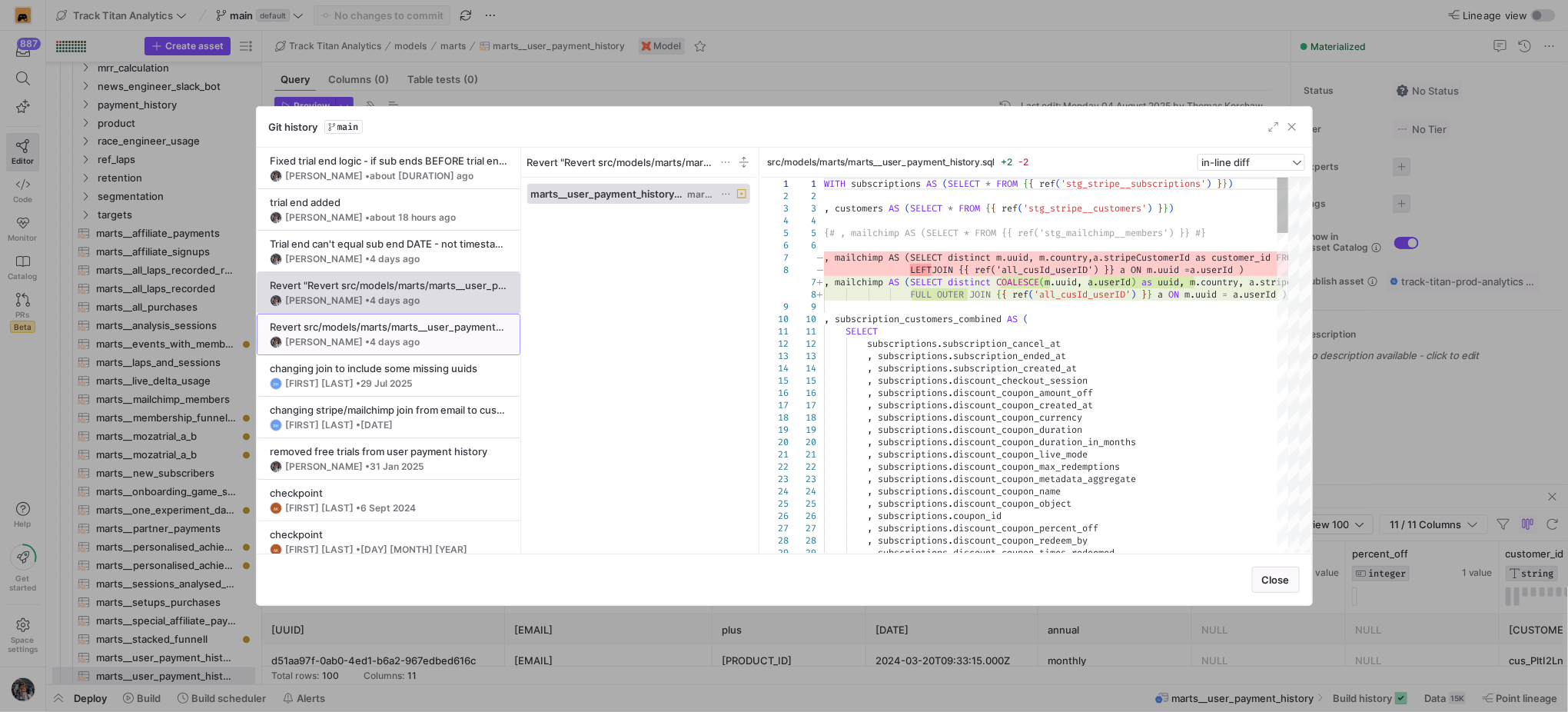 click on "4 days ago" at bounding box center (394, 341) 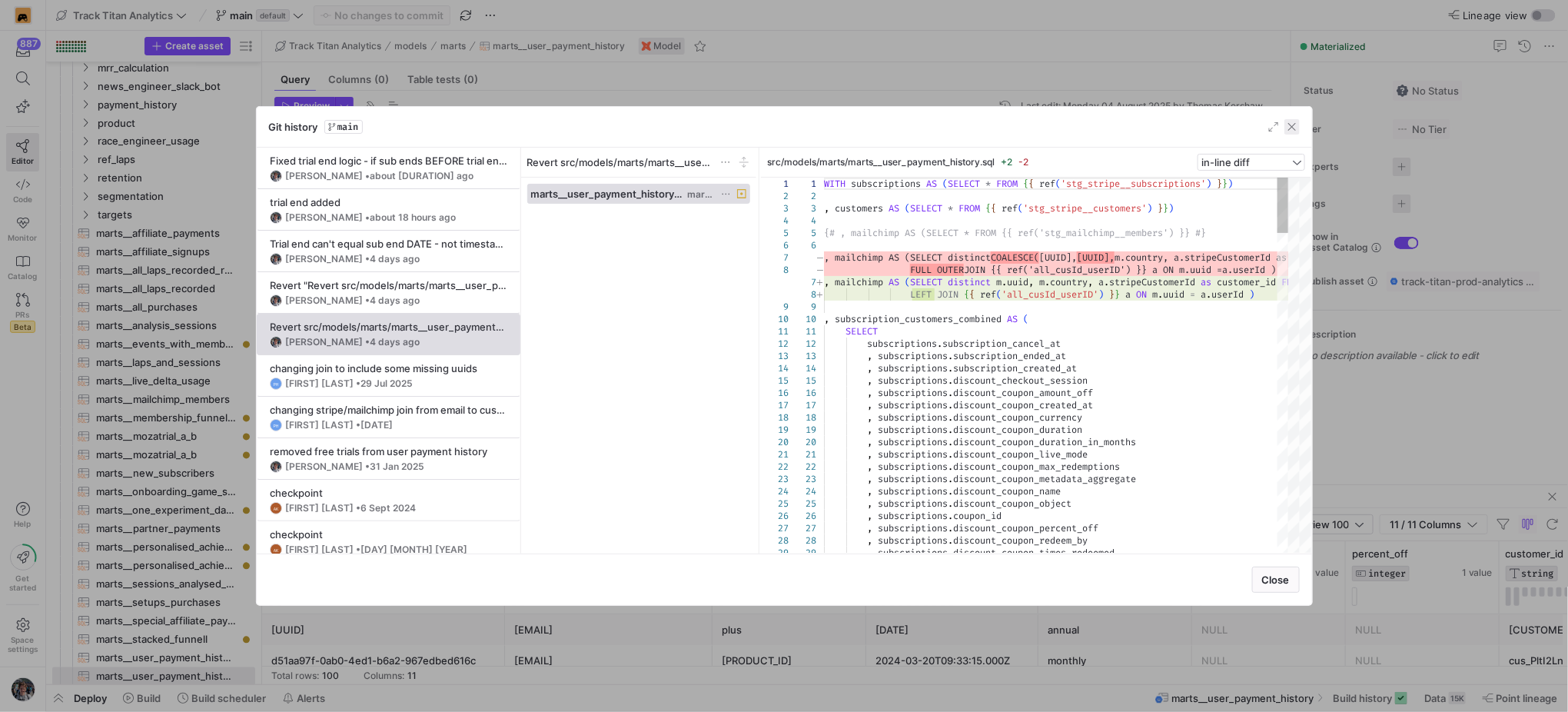 click 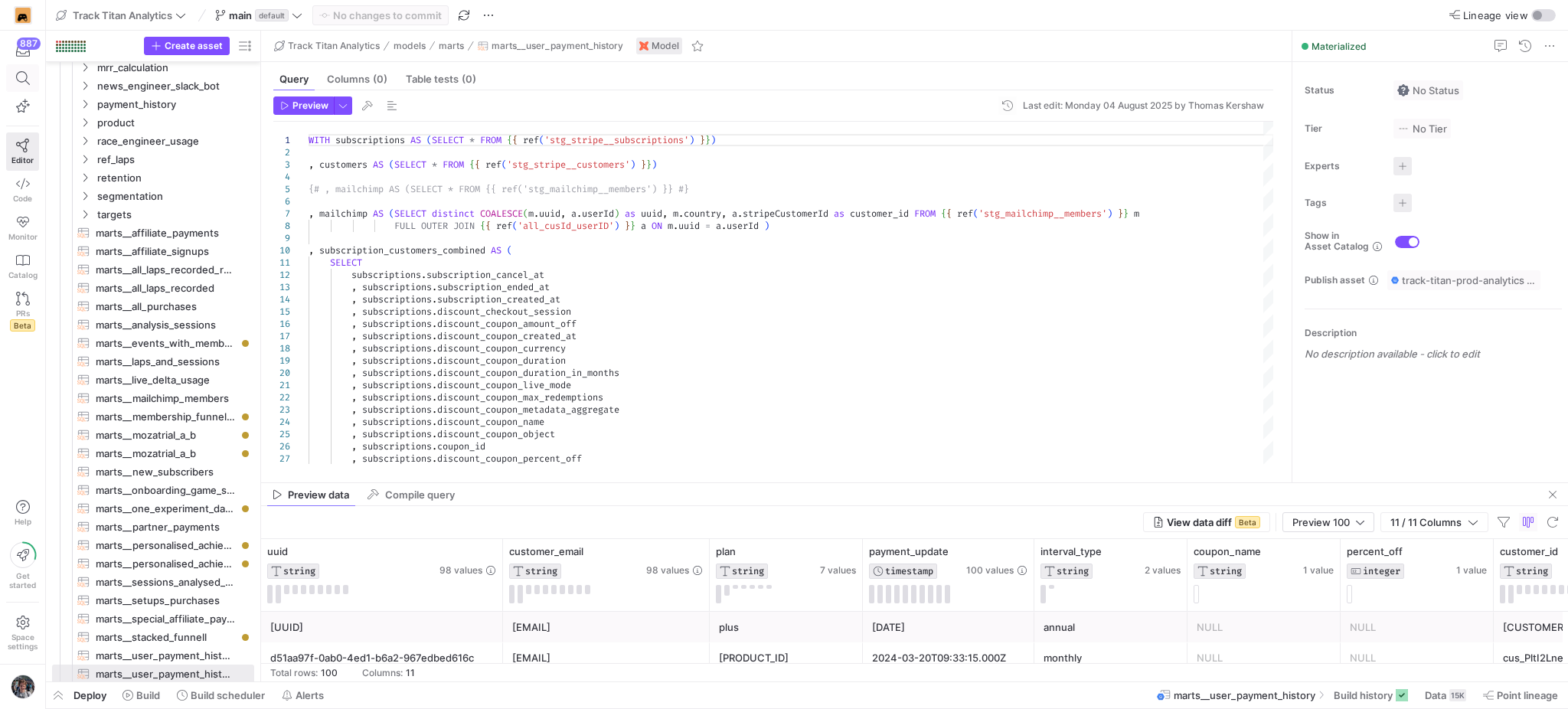 click 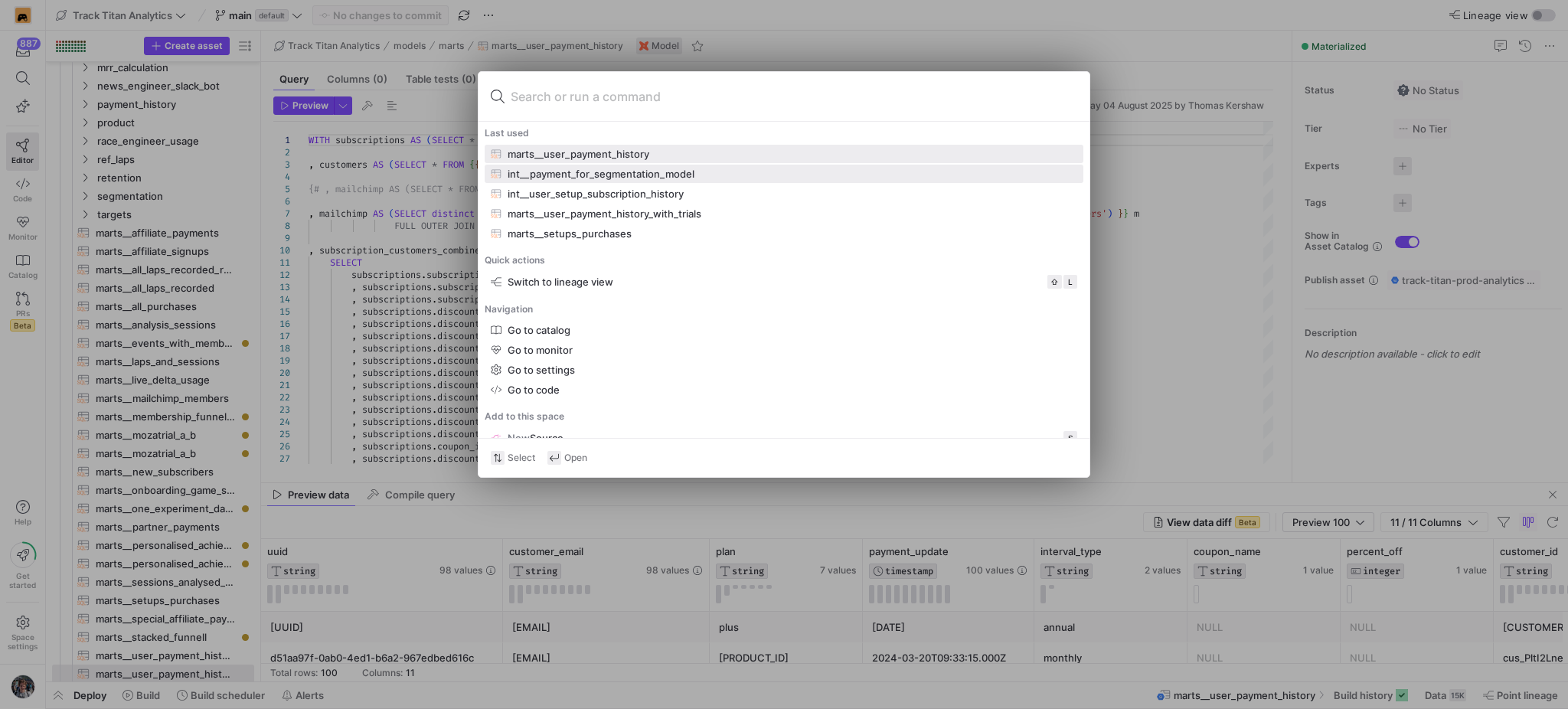 click on "int__payment_for_segmentation_model" at bounding box center [601, 174] 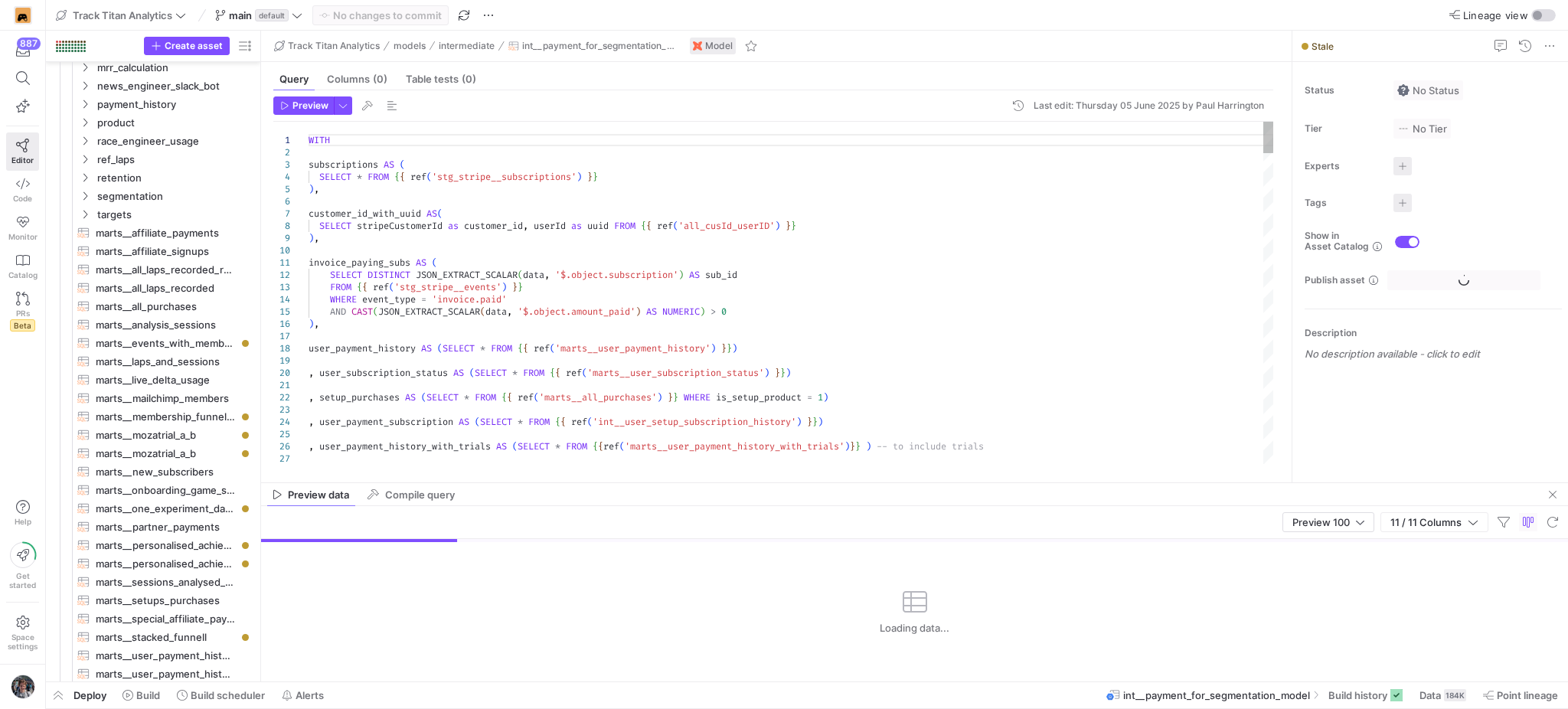 scroll, scrollTop: 919, scrollLeft: 0, axis: vertical 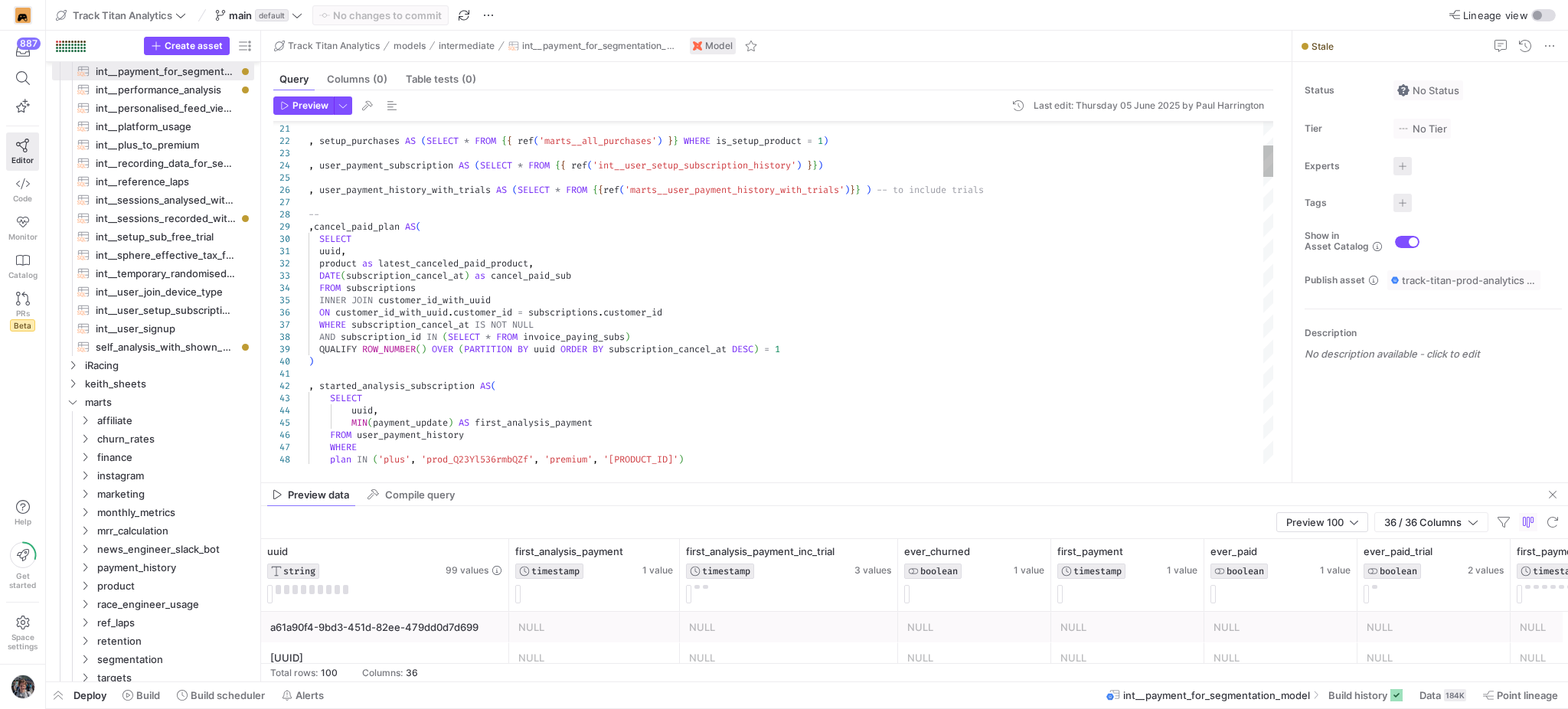 click on ",   user_subscription_status   AS   ( SELECT   *   FROM   { {   ref ( 'marts__user_subscription_status' )   } } ) ,   setup_purchases   AS   ( SELECT   *   FROM   { {   ref ( 'marts__all_purchases' )   } }   WHERE   is_setup_product   =   1 ) ,   user_payment_subscription   AS   ( SELECT   *   FROM   { {   ref ( 'int__user_setup_subscription_history' )   } } ) ,   user_payment_history_with_trials   AS   ( SELECT   *   FROM   { { ref ( 'marts__user_payment_history_with_trials' ) } }   )   -- to include trials -- , cancel_paid_plan   AS (    SELECT      uuid ,    product   as   latest_canceled_paid_product ,    DATE ( subscription_cancel_at )   as   cancel_paid_sub    FROM   subscriptions    INNER   JOIN   customer_id_with_uuid    ON   customer_id_with_uuid . customer_id   =   subscriptions . customer_id    WHERE   subscription_cancel_at   IS   NOT   NULL    AND   subscription_id   IN   ( SELECT   *   FROM   invoice_paying_subs )" at bounding box center (791, 1721) 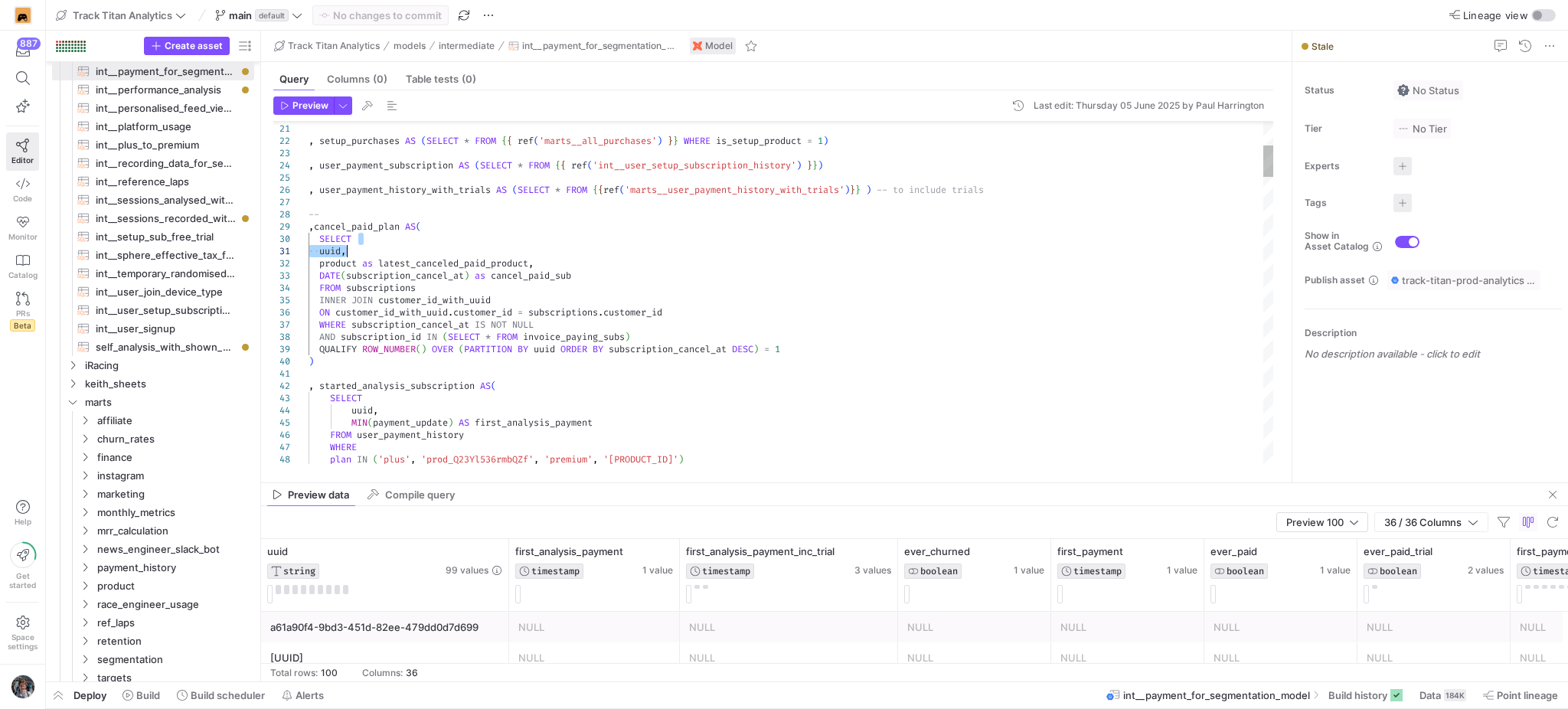 scroll, scrollTop: 25, scrollLeft: 0, axis: vertical 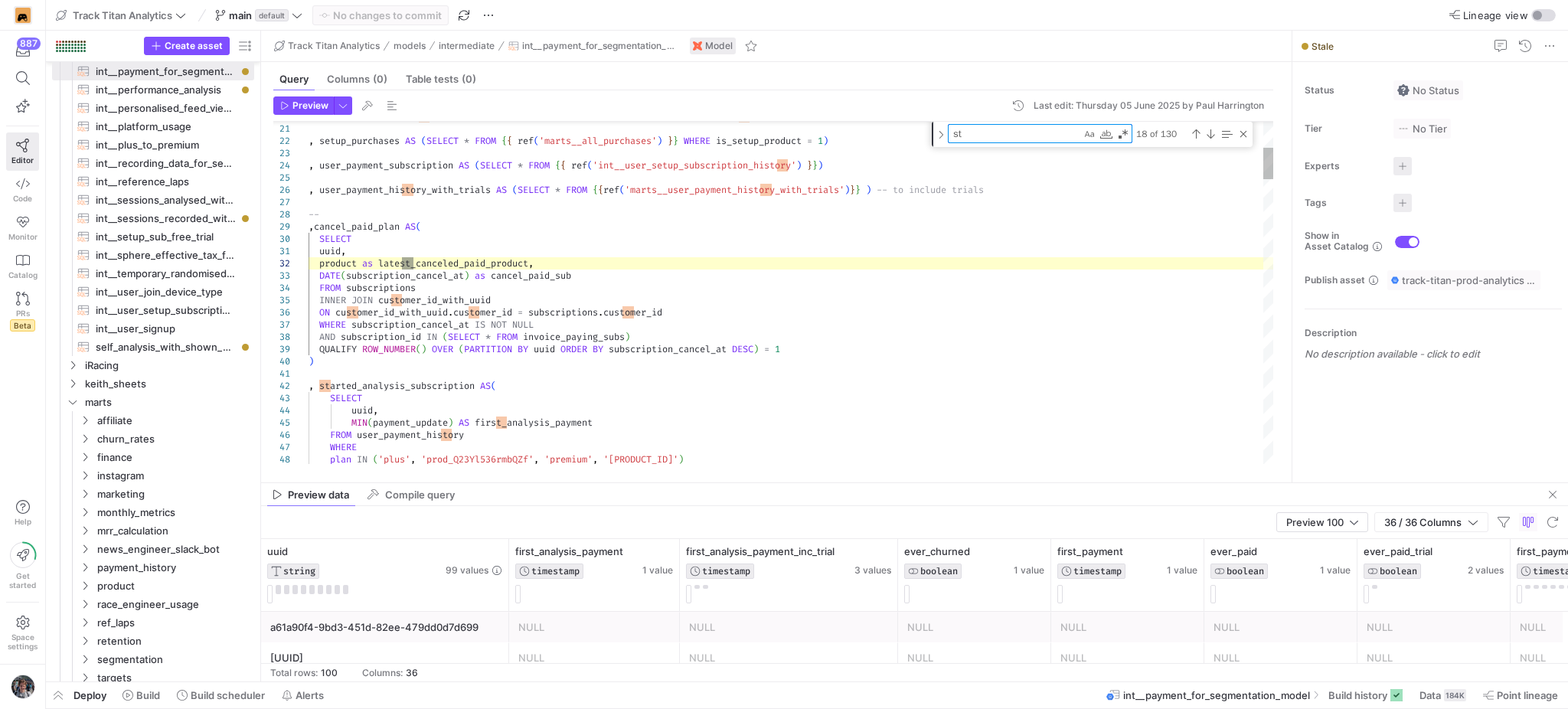 type on ", started_analysis_subscription AS(
SELECT
uuid,
MIN(payment_update) AS first_analysis_payment
FROM user_payment_history
WHERE
plan IN ('plus', 'prod_Q23Yl536rmbQZf', 'premium', 'prod_Q4z27JWH94WWkC')
GROUP BY 1
)" 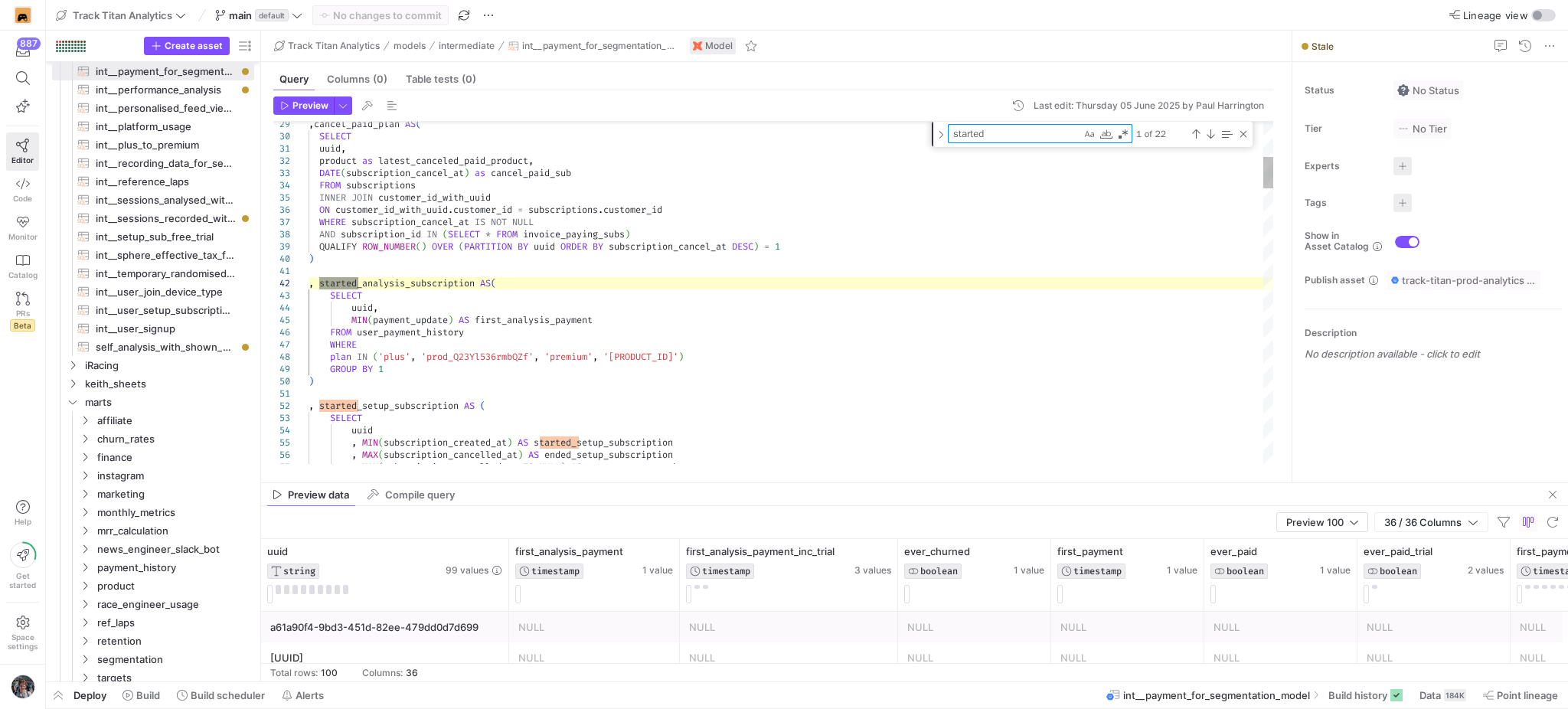 type on "started" 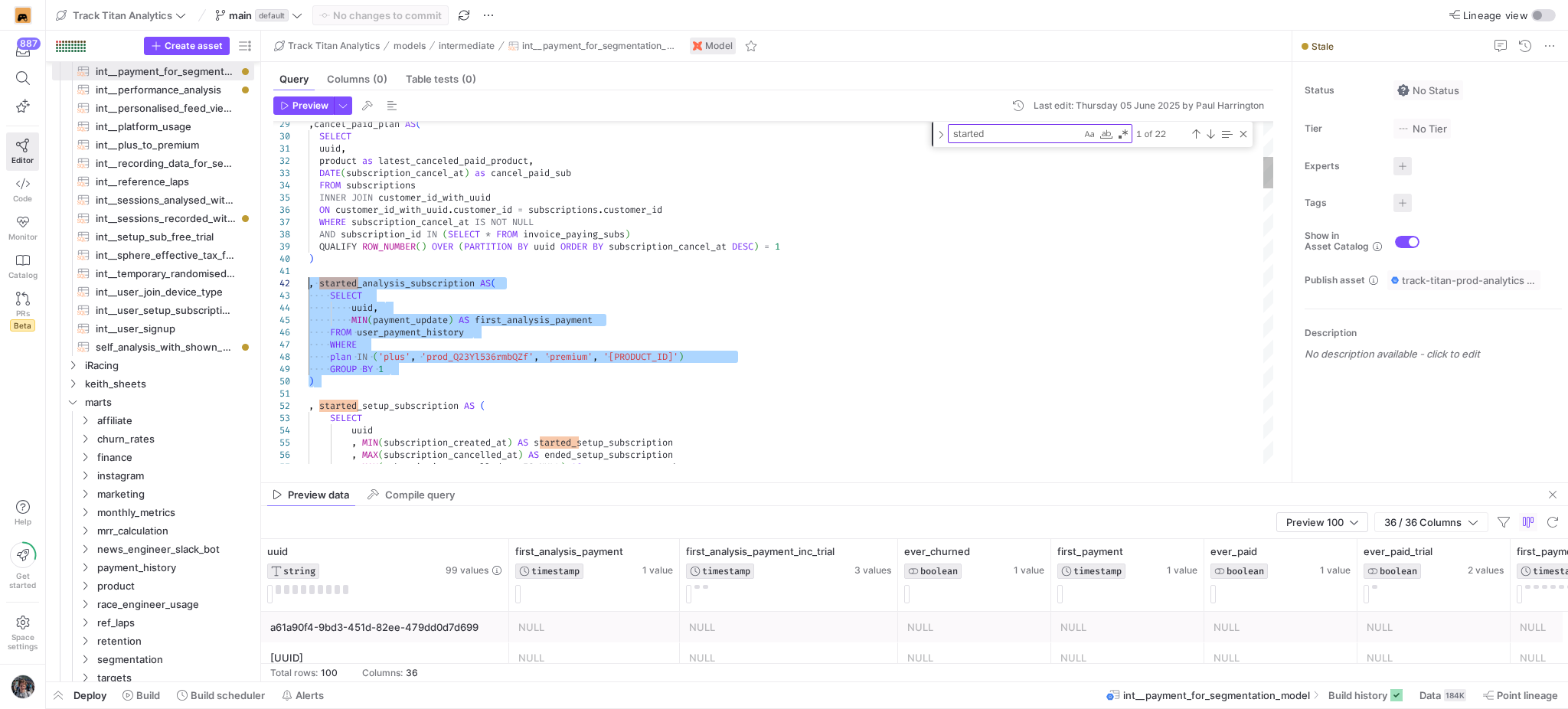 drag, startPoint x: 328, startPoint y: 383, endPoint x: 291, endPoint y: 283, distance: 106.62551 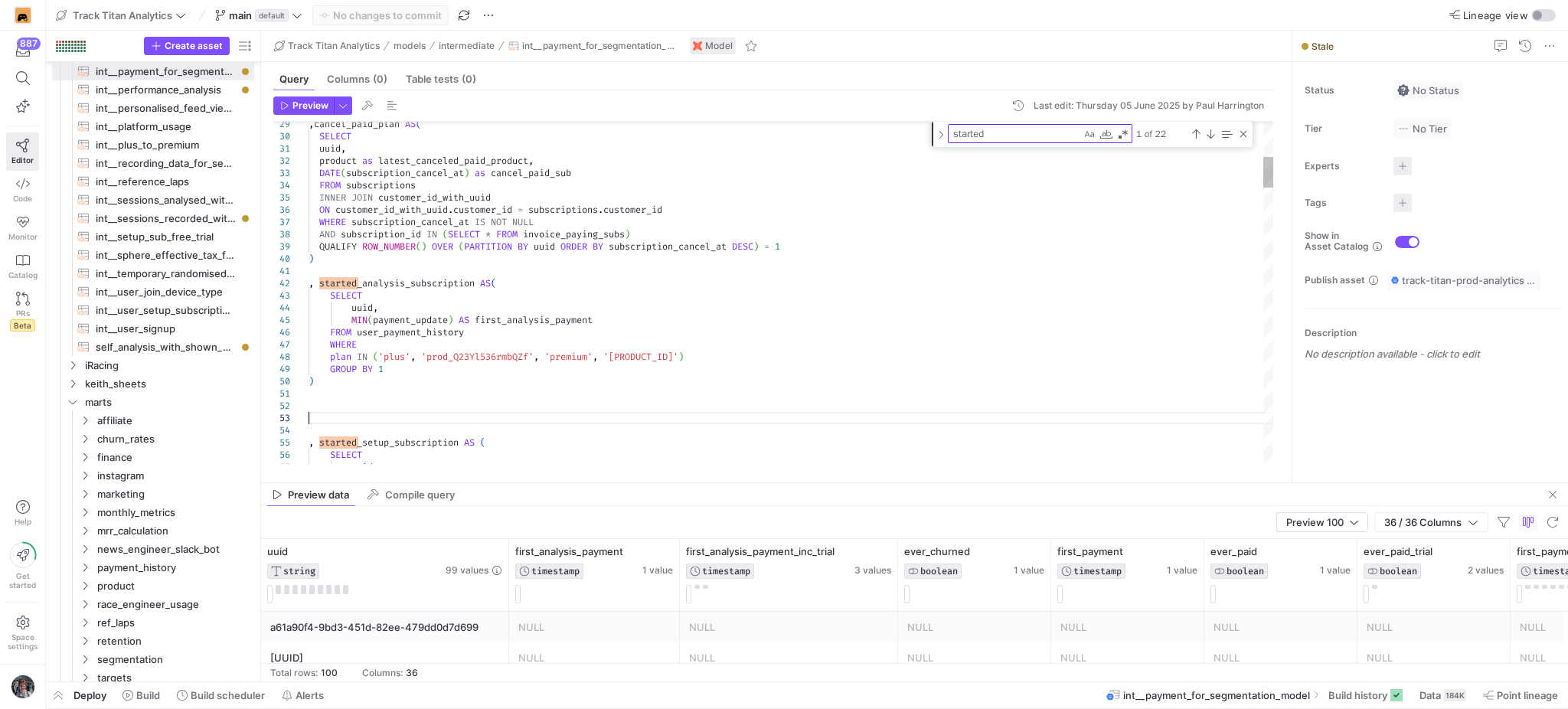 scroll, scrollTop: 23, scrollLeft: 0, axis: vertical 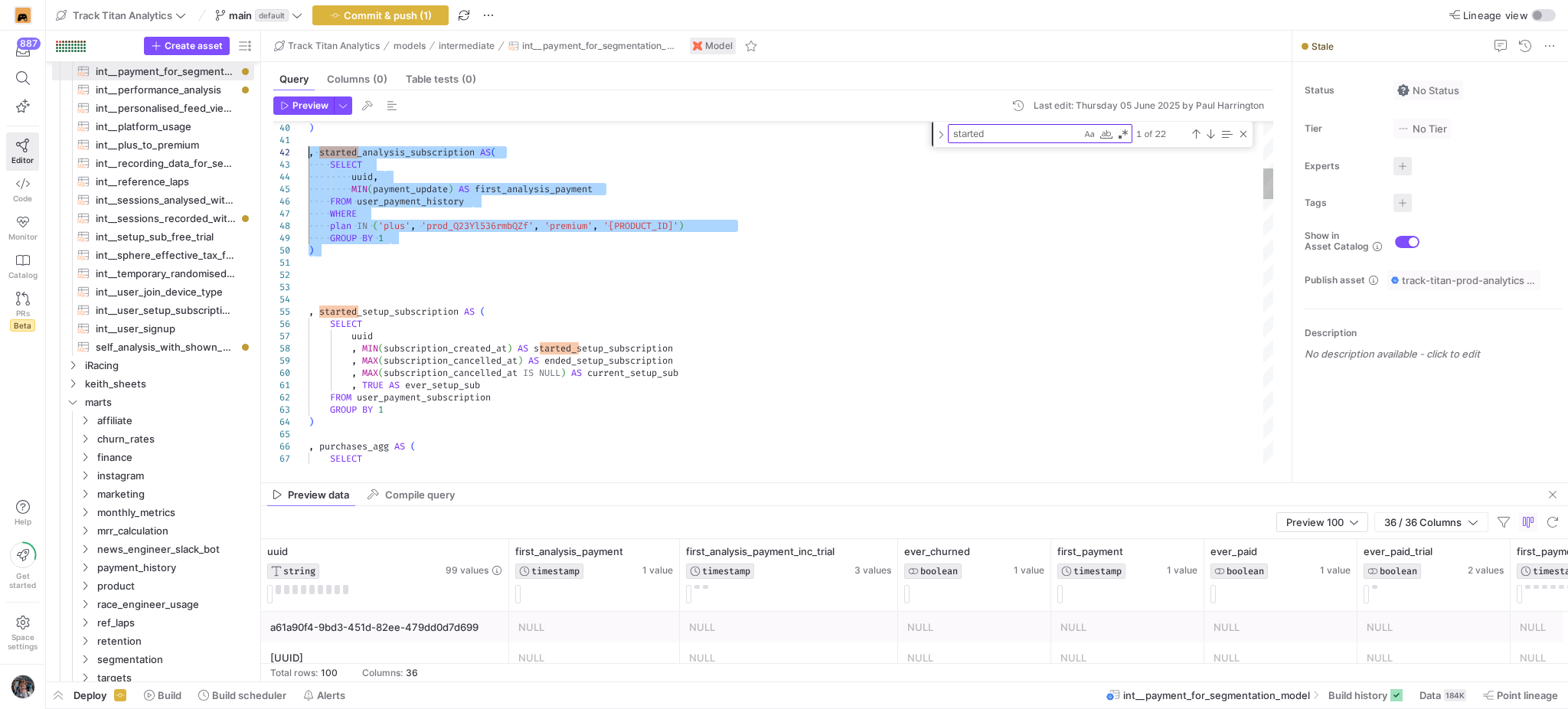 drag, startPoint x: 302, startPoint y: 234, endPoint x: 247, endPoint y: 155, distance: 96.260064 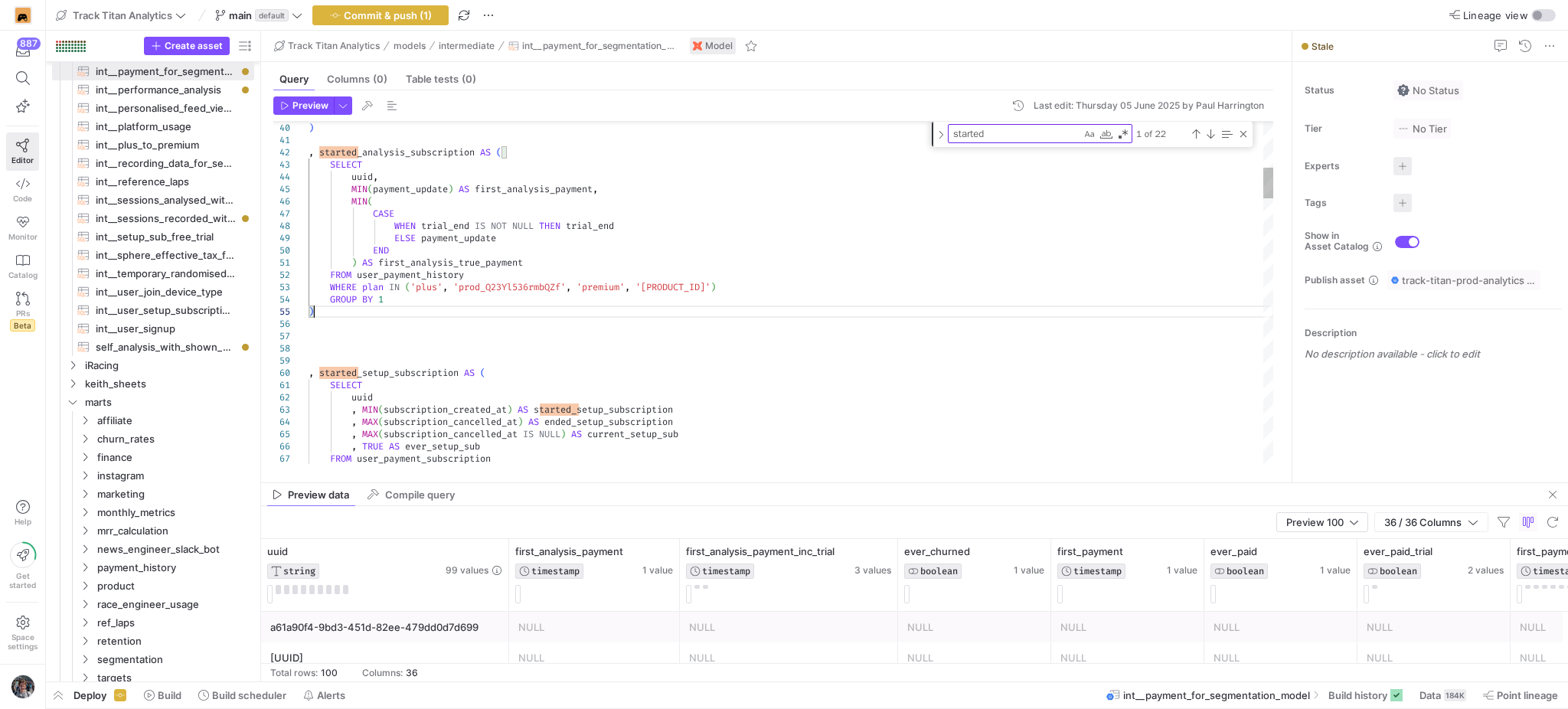 click on ") ,   started_analysis_subscription   AS   (      SELECT          uuid ,          MIN ( payment_update )   AS   first_analysis_payment ,          MIN (              CASE                    WHEN   trial_end   IS   NOT   NULL   THEN   trial_end                    ELSE   payment_update                END ,   started_setup_subscription   AS   (      SELECT            uuid          ,   MIN ( subscription_created_at )   AS   started_setup_subscription          ,   MAX ( subscription_cancelled_at )   AS   ended_setup_subscription          ,   MAX ( subscription_cancelled_at   IS   NULL )   AS   current_setup_sub          ,   TRUE   AS   ever_setup_sub      FROM   user_payment_subscription          )   AS   first_analysis_true_payment      FROM   user_payment_history      WHERE   plan   IN   ( 'plus' ,   'prod_Q23Yl536rmbQZf' ," at bounding box center [791, 1524] 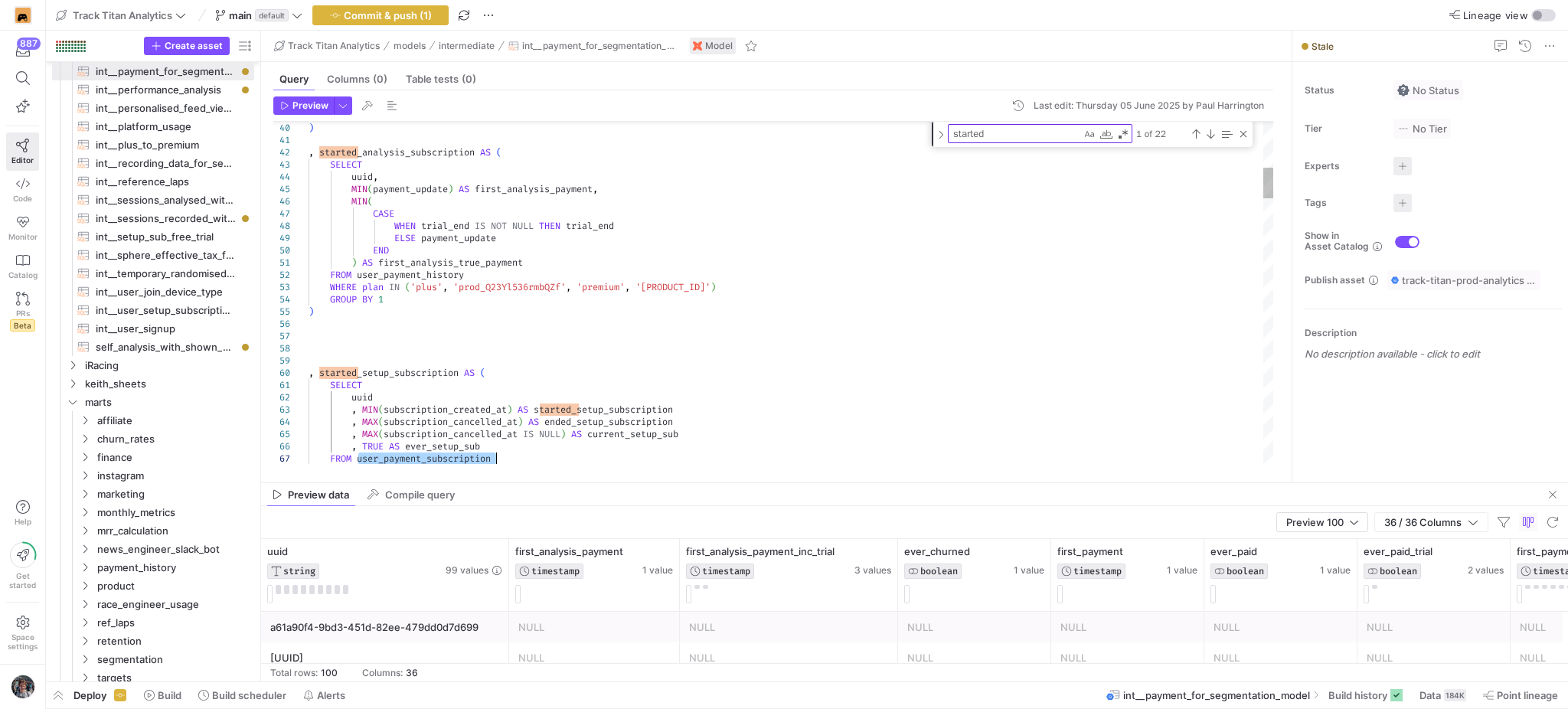 click on ") ,   started_analysis_subscription   AS   (      SELECT          uuid ,          MIN ( payment_update )   AS   first_analysis_payment ,          MIN (              CASE                    WHEN   trial_end   IS   NOT   NULL   THEN   trial_end                    ELSE   payment_update                END ,   started_setup_subscription   AS   (      SELECT            uuid          ,   MIN ( subscription_created_at )   AS   started_setup_subscription          ,   MAX ( subscription_cancelled_at )   AS   ended_setup_subscription          ,   MAX ( subscription_cancelled_at   IS   NULL )   AS   current_setup_sub          ,   TRUE   AS   ever_setup_sub      FROM   user_payment_subscription          )   AS   first_analysis_true_payment      FROM   user_payment_history      WHERE   plan   IN   ( 'plus' ,   'prod_Q23Yl536rmbQZf' ," at bounding box center (791, 1524) 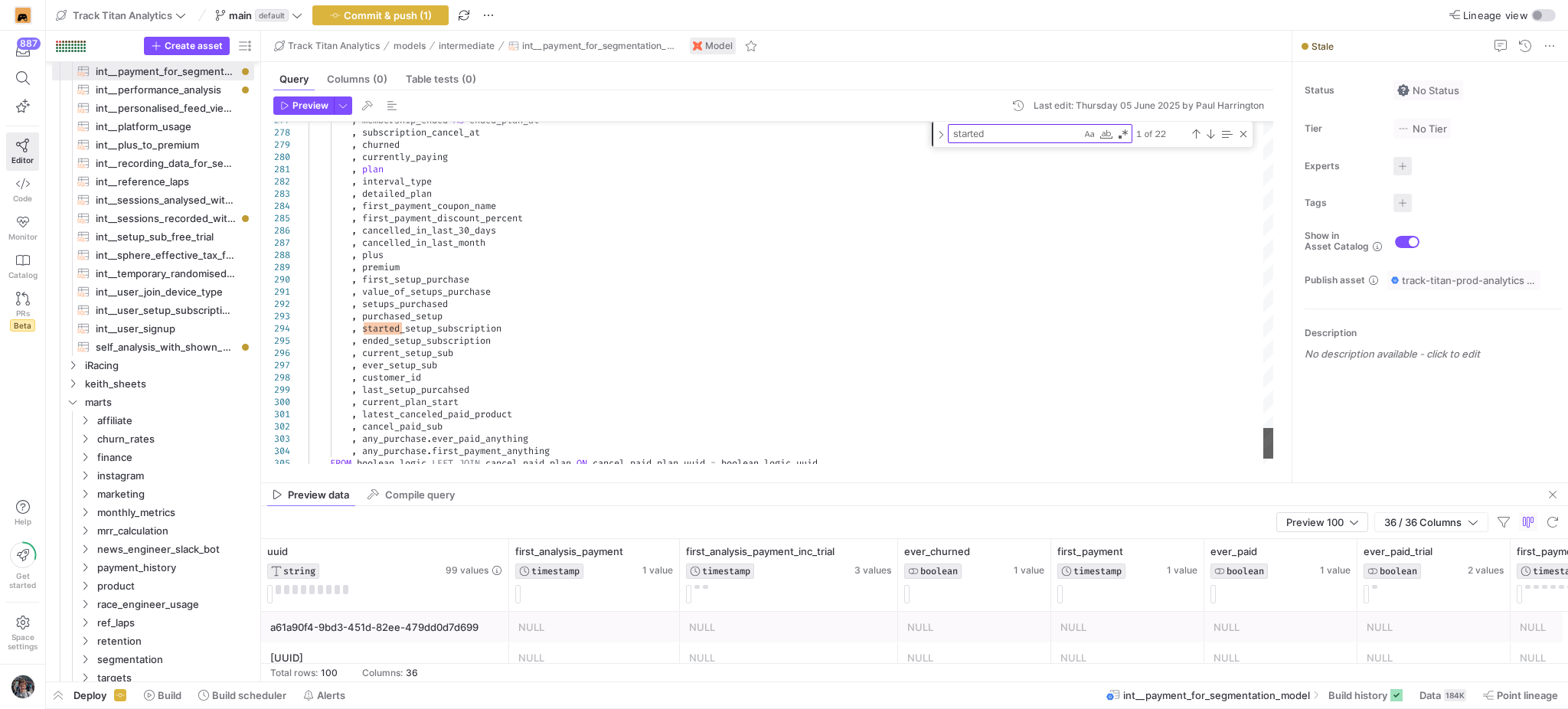 click at bounding box center (1269, 443) 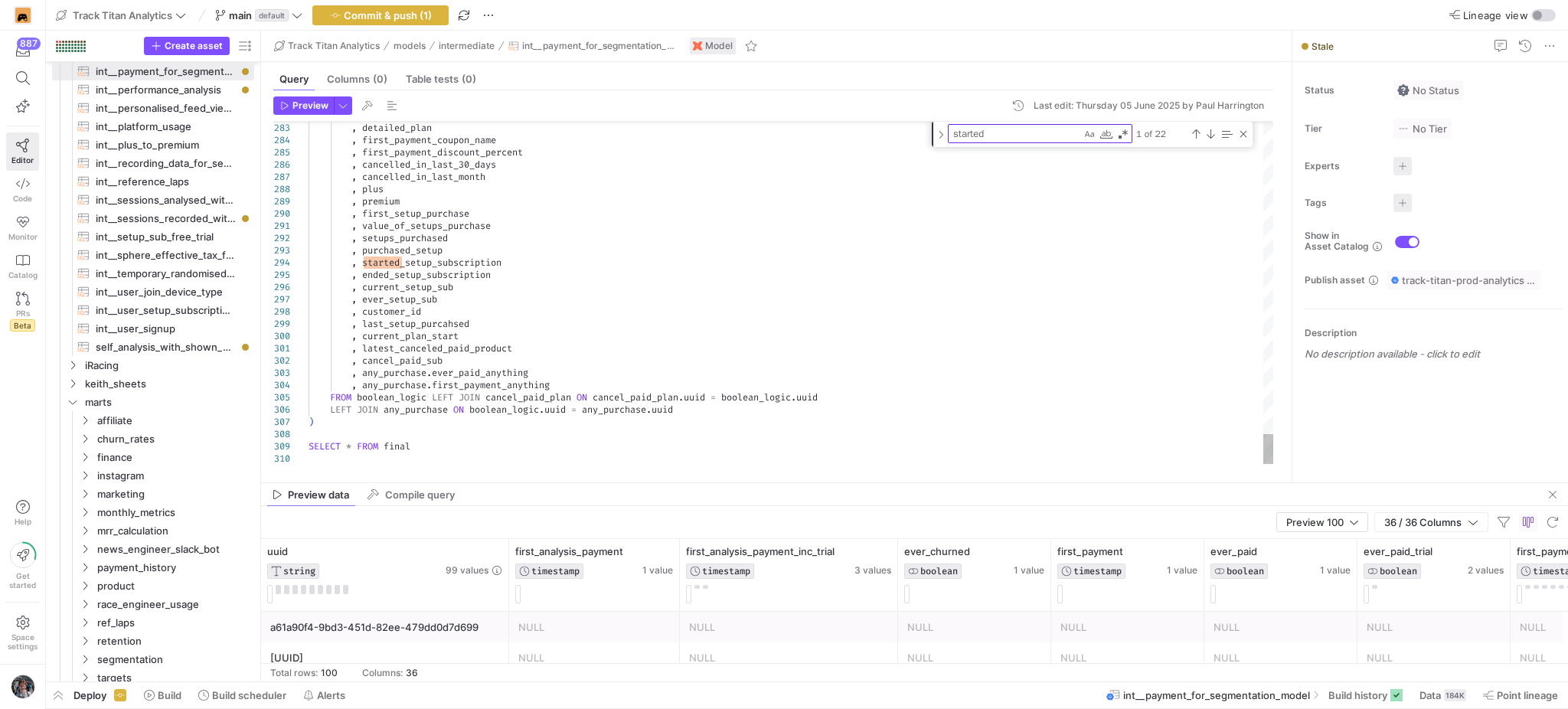 click on ",   detailed_plan          ,   first_payment_coupon_name          ,   first_payment_discount_percent          ,   cancelled_in_last_30_days          ,   cancelled_in_last_month          ,   plus          ,   premium          ,   first_setup_purchase          ,   value_of_setups_purchase          ,   setups_purchased          ,   purchased_setup          ,   started_setup_subscription          ,   ended_setup_subscription          ,   current_setup_sub          ,   ever_setup_sub          ,   customer_id          ,   last_setup_purcahsed          ,   current_plan_start          ,   latest_canceled_paid_product          ,   cancel_paid_sub          ,   any_purchase . ever_paid_anything          ,   any_purchase . first_payment_anything      FROM   boolean_logic   LEFT   JOIN   cancel_paid_plan   ON" at bounding box center [791, -1453] 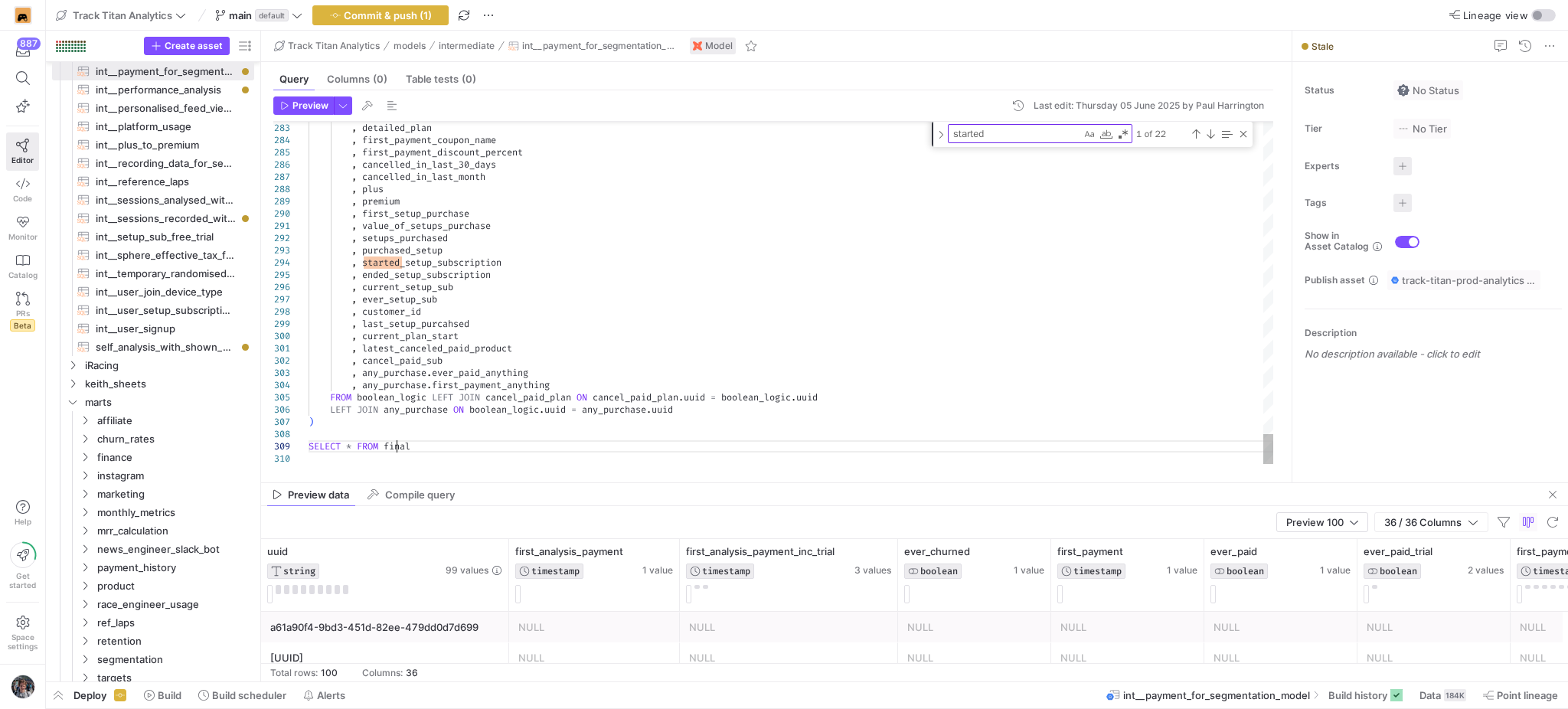 click on ",   detailed_plan          ,   first_payment_coupon_name          ,   first_payment_discount_percent          ,   cancelled_in_last_30_days          ,   cancelled_in_last_month          ,   plus          ,   premium          ,   first_setup_purchase          ,   value_of_setups_purchase          ,   setups_purchased          ,   purchased_setup          ,   started_setup_subscription          ,   ended_setup_subscription          ,   current_setup_sub          ,   ever_setup_sub          ,   customer_id          ,   last_setup_purcahsed          ,   current_plan_start          ,   latest_canceled_paid_product          ,   cancel_paid_sub          ,   any_purchase . ever_paid_anything          ,   any_purchase . first_payment_anything      FROM   boolean_logic   LEFT   JOIN   cancel_paid_plan   ON" at bounding box center (791, -1453) 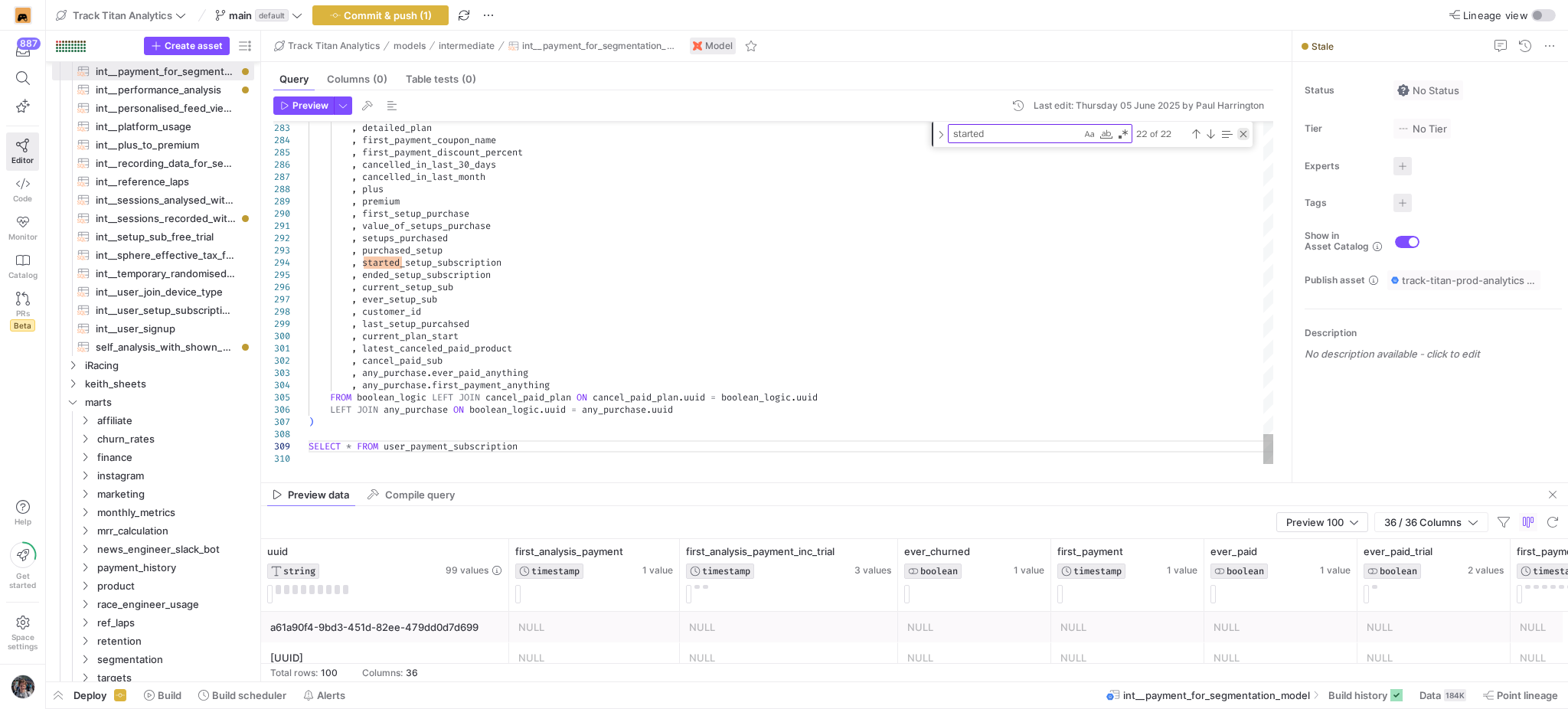click at bounding box center (1243, 134) 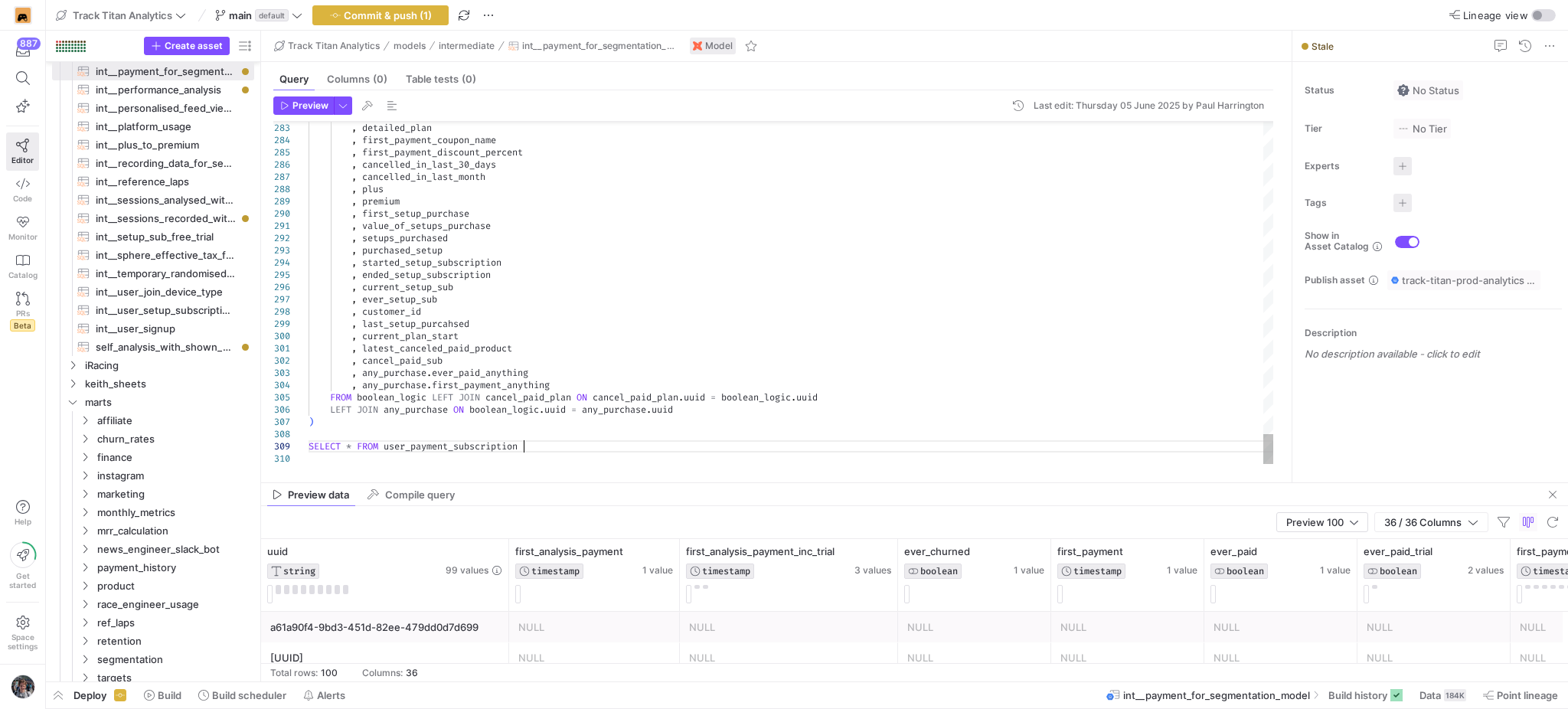 click on ",   detailed_plan          ,   first_payment_coupon_name          ,   first_payment_discount_percent          ,   cancelled_in_last_30_days          ,   cancelled_in_last_month          ,   plus          ,   premium          ,   first_setup_purchase          ,   value_of_setups_purchase          ,   setups_purchased          ,   purchased_setup          ,   started_setup_subscription          ,   ended_setup_subscription          ,   current_setup_sub          ,   ever_setup_sub          ,   customer_id          ,   last_setup_purcahsed          ,   current_plan_start          ,   latest_canceled_paid_product          ,   cancel_paid_sub          ,   any_purchase . ever_paid_anything          ,   any_purchase . first_payment_anything      FROM   boolean_logic   LEFT   JOIN   cancel_paid_plan   ON" at bounding box center (791, -1440) 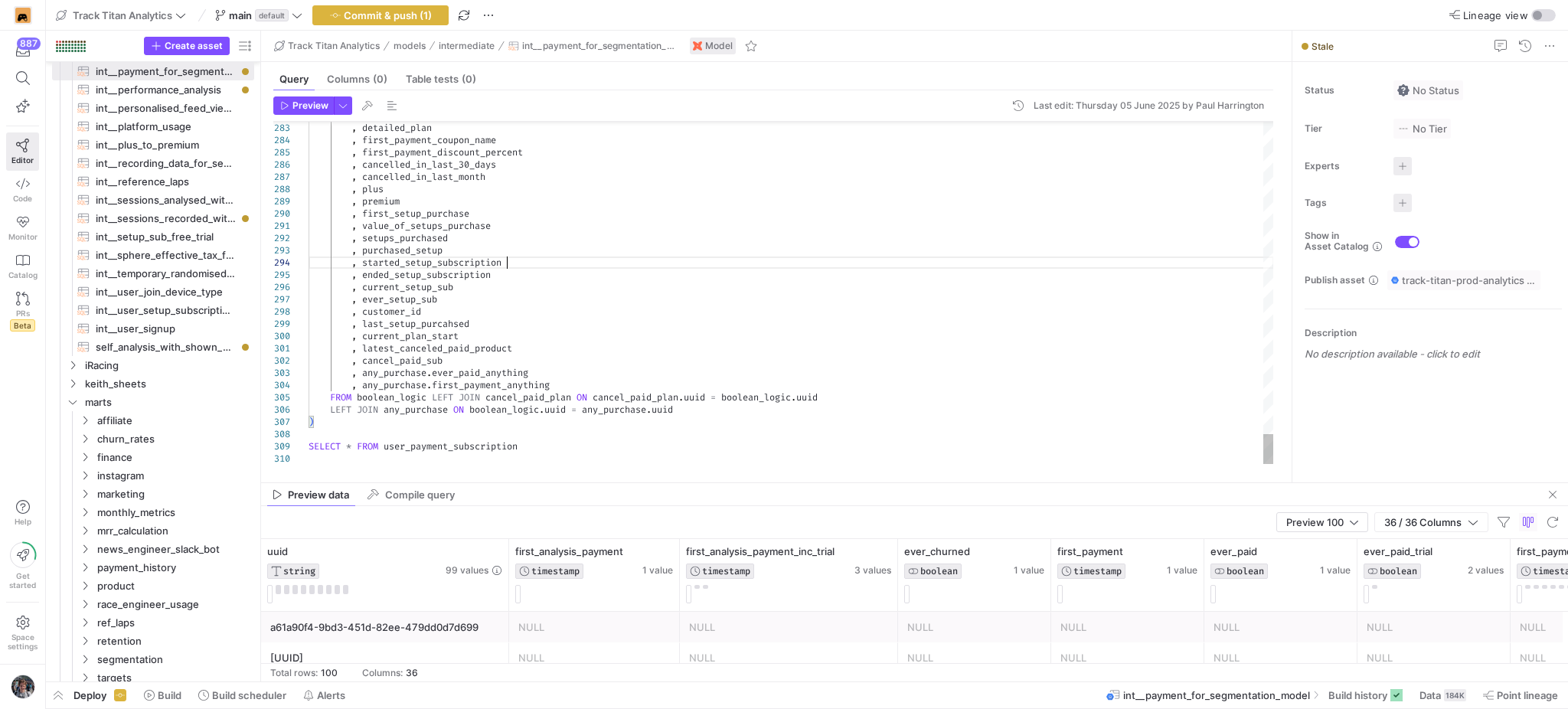 scroll, scrollTop: 23, scrollLeft: 198, axis: both 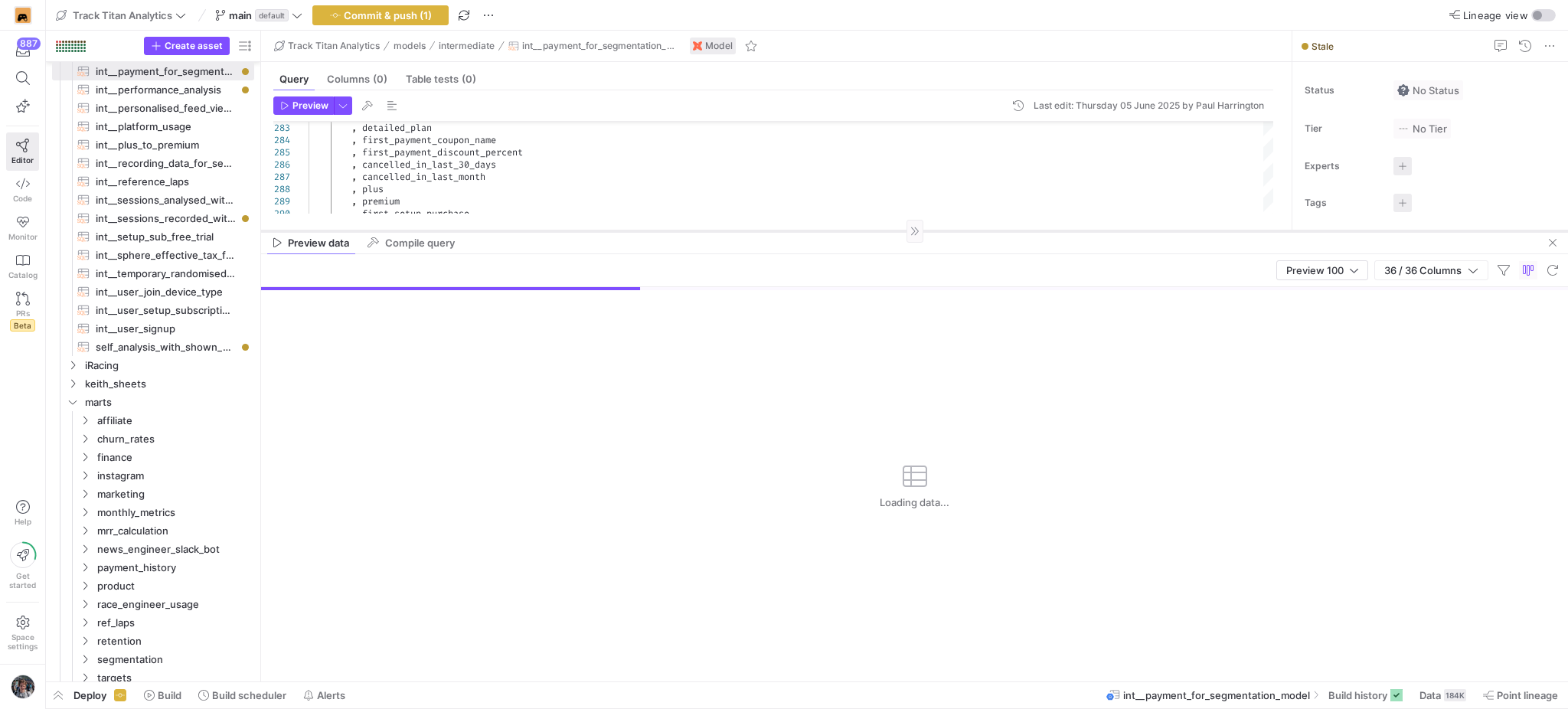 drag, startPoint x: 1078, startPoint y: 483, endPoint x: 1072, endPoint y: 231, distance: 252.07142 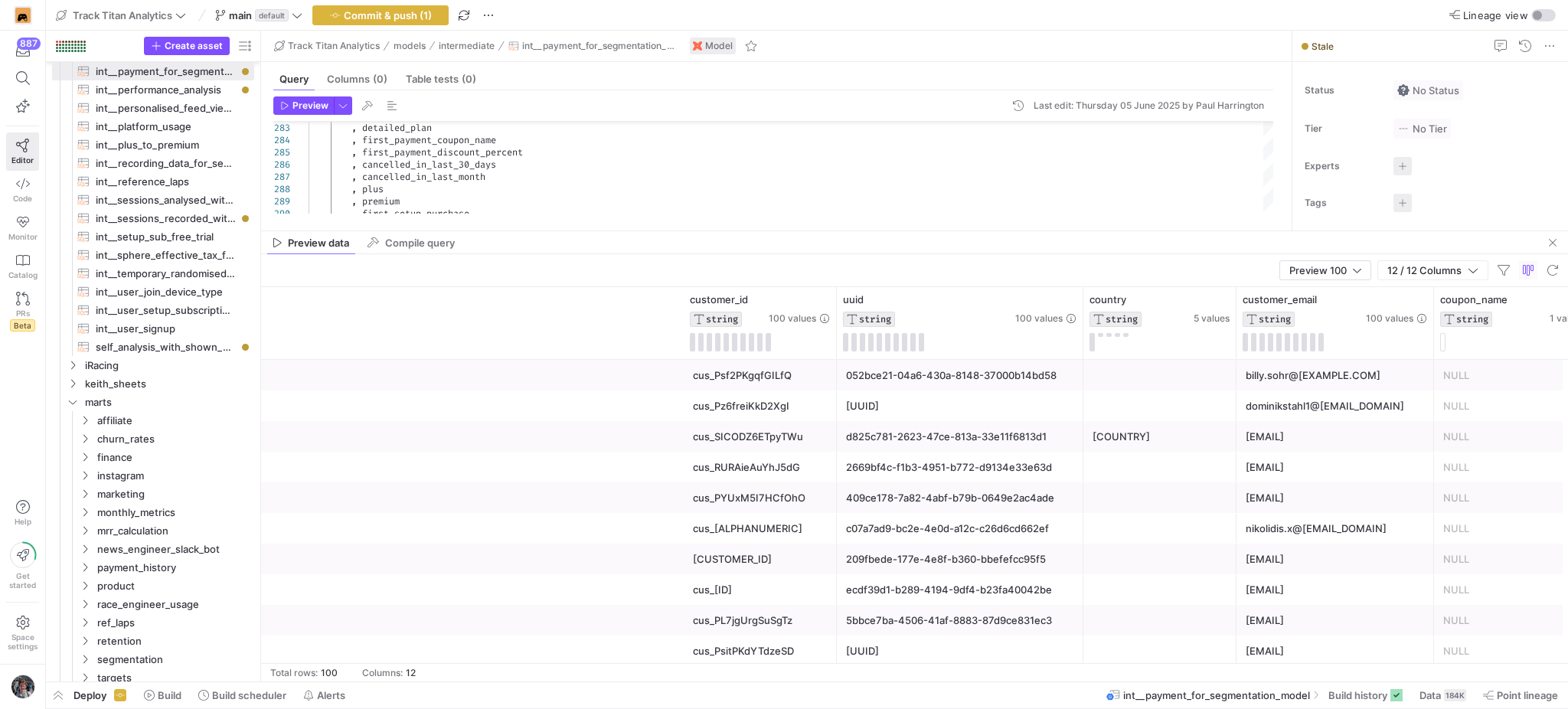 scroll, scrollTop: 0, scrollLeft: 714, axis: horizontal 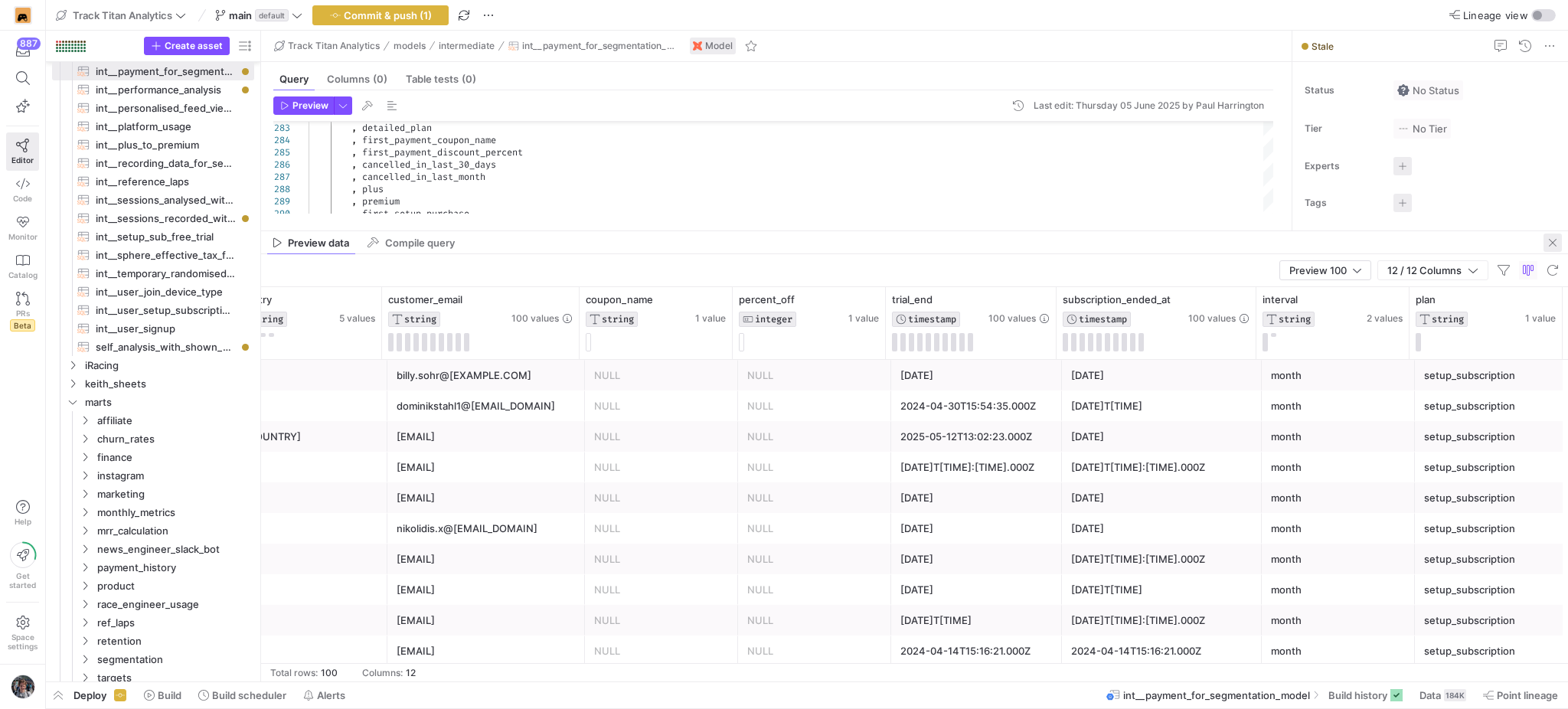 click 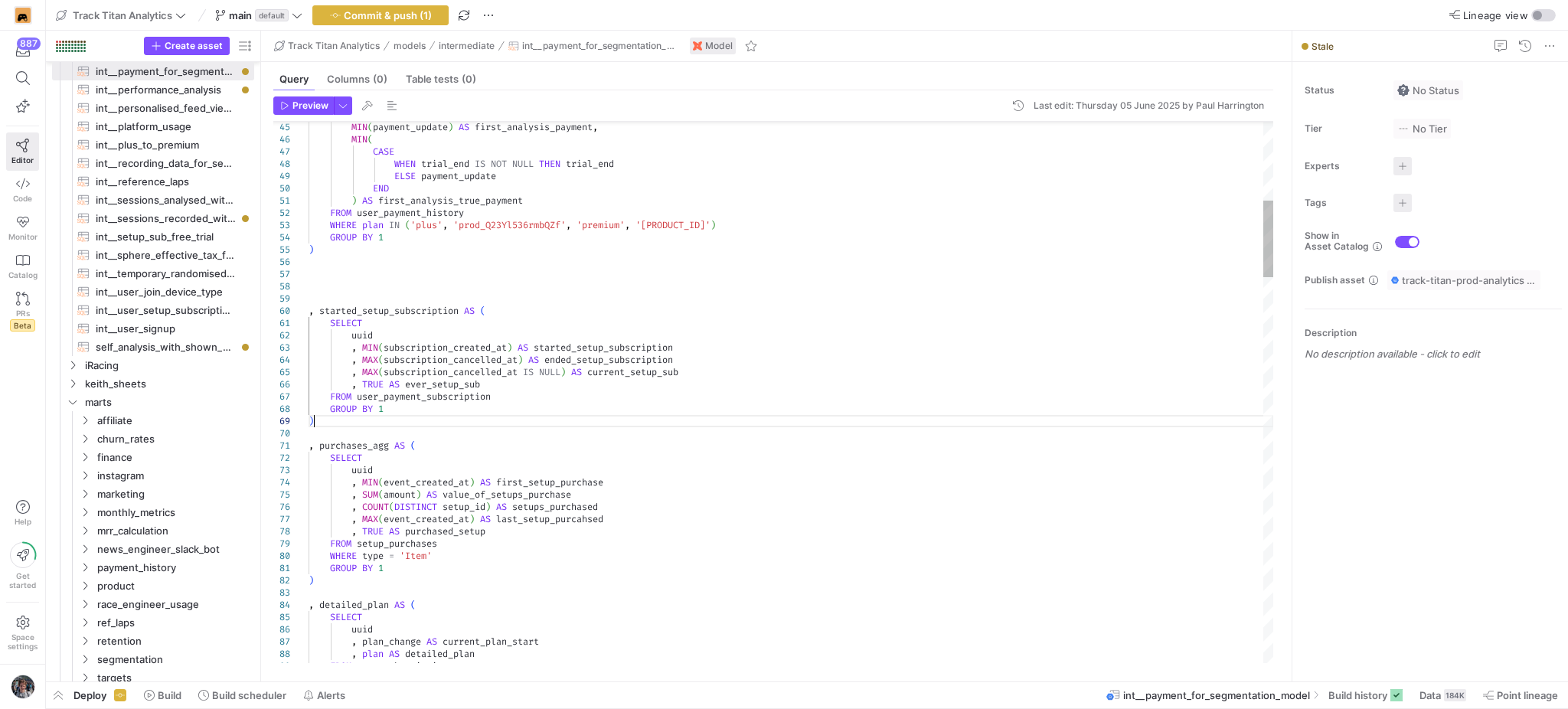 scroll, scrollTop: 23, scrollLeft: 197, axis: both 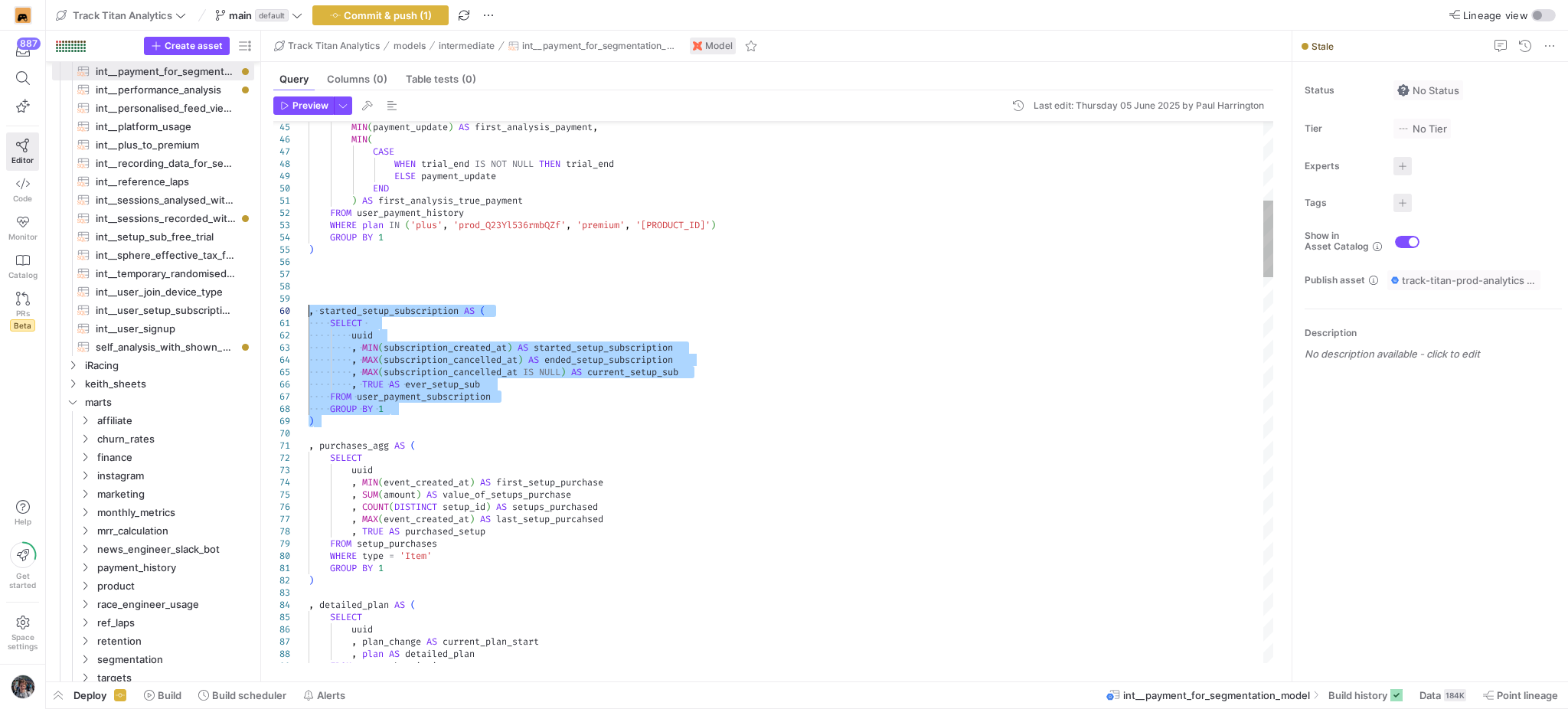 drag, startPoint x: 332, startPoint y: 423, endPoint x: 273, endPoint y: 310, distance: 127.47549 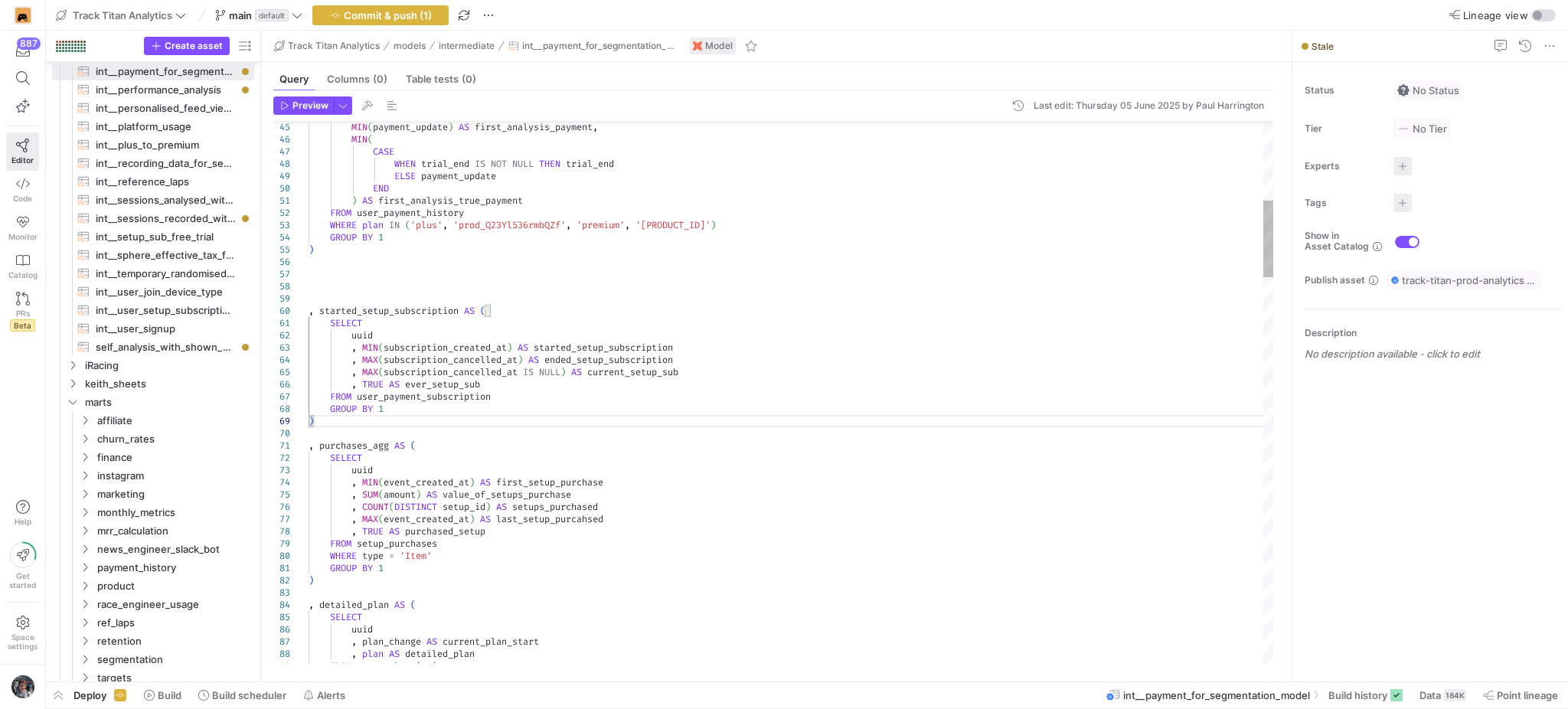 scroll, scrollTop: 12, scrollLeft: 0, axis: vertical 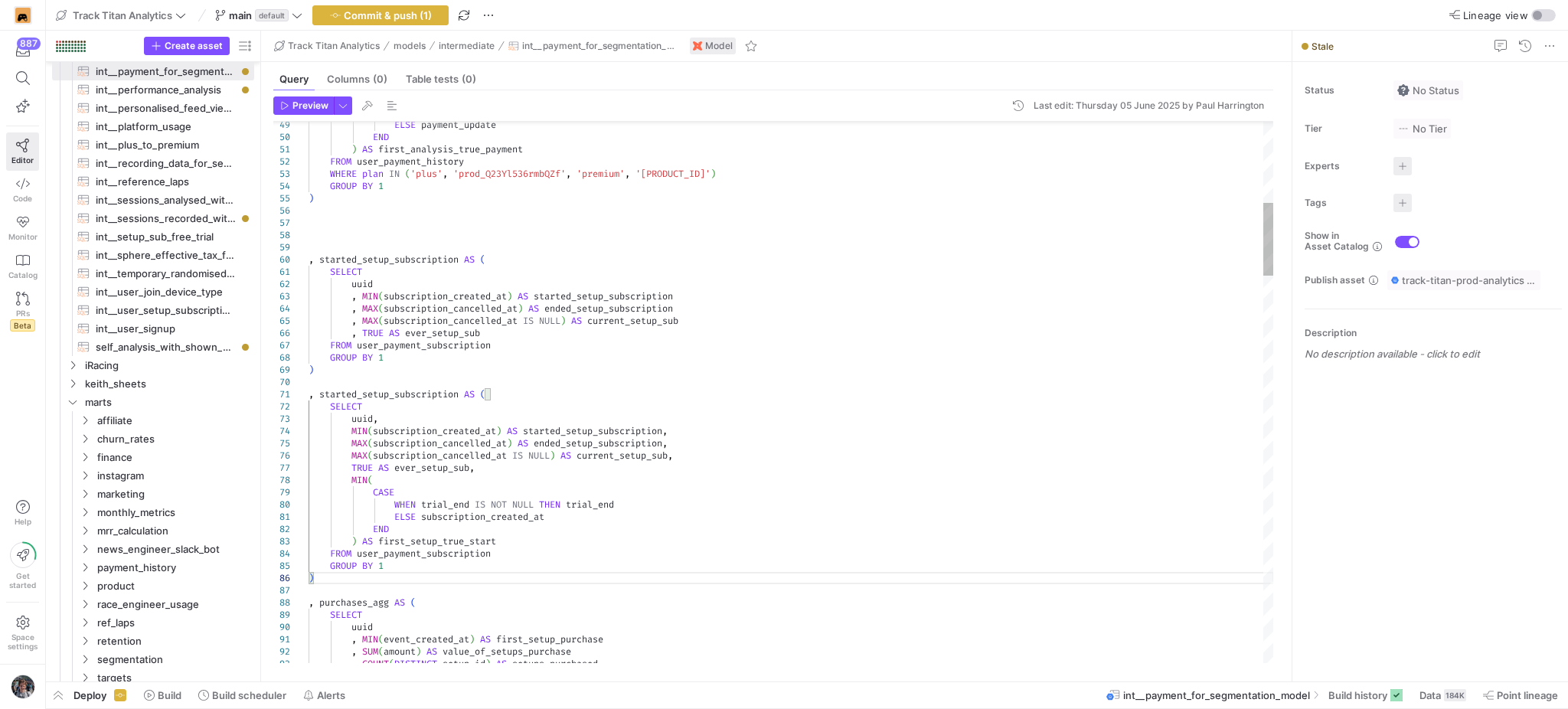 click on ",   MAX ( subscription_cancelled_at   IS   NULL )   AS   current_setup_sub          ,   TRUE   AS   ever_setup_sub      FROM   user_payment_subscription      GROUP   BY   1 ) ,   purchases_agg   AS   (      SELECT        SELECT            uuid          ,   MIN ( subscription_created_at )   AS   started_setup_subscription          ,   MAX ( subscription_cancelled_at )   AS   ended_setup_subscription ,   started_setup_subscription   AS   (                  ELSE   payment_update                END          )   AS   first_analysis_true_payment      FROM   user_payment_history      WHERE   plan   IN   ( 'plus' ,   'prod_Q23Yl536rmbQZf' ,   'premium' ,   'prod_Q4z27JWH94WWkC' )      GROUP   BY   1 ) ,   started_setup_subscription   AS   (      SELECT            uuid ,          MIN ( subscription_created_at )   AS   started_setup_subscription" at bounding box center [791, 1527] 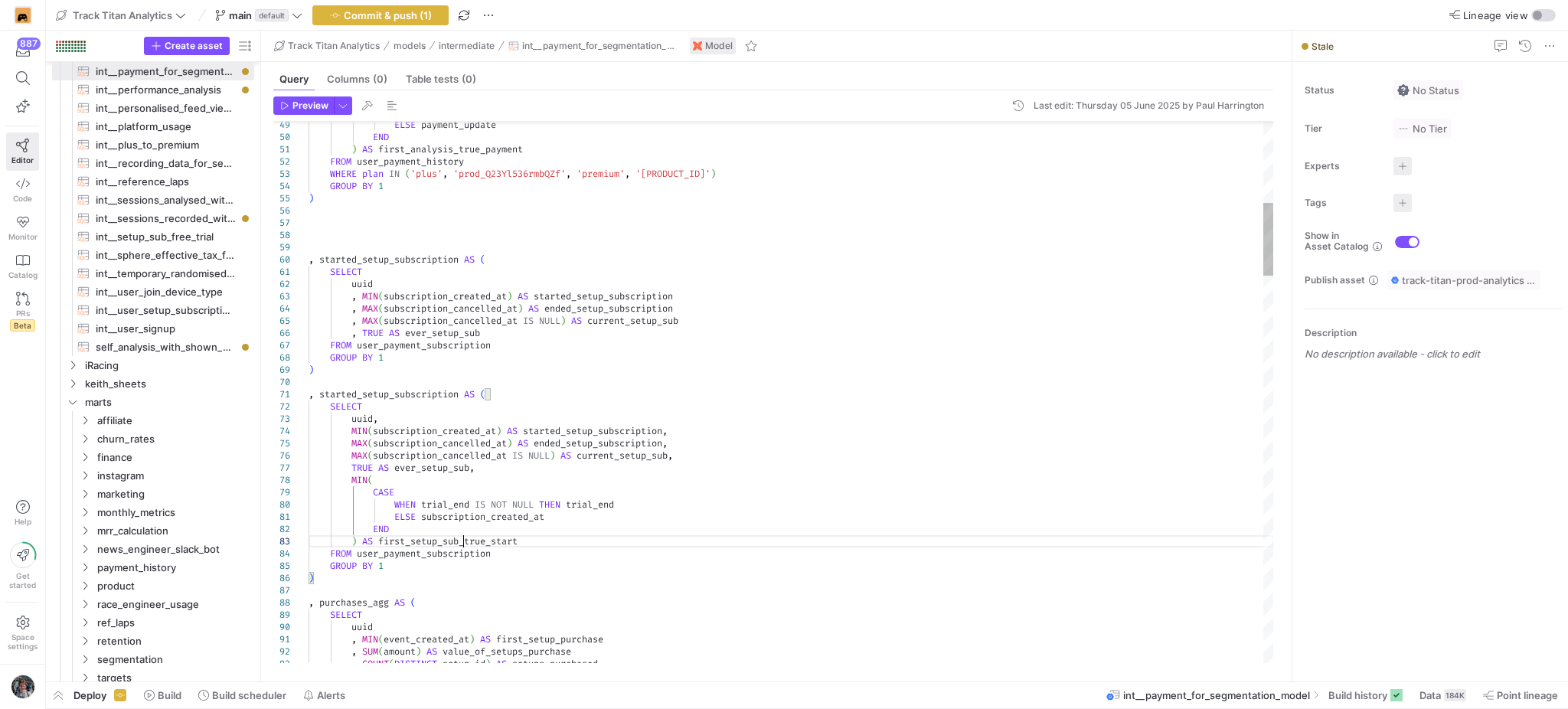 scroll, scrollTop: 23, scrollLeft: 152, axis: both 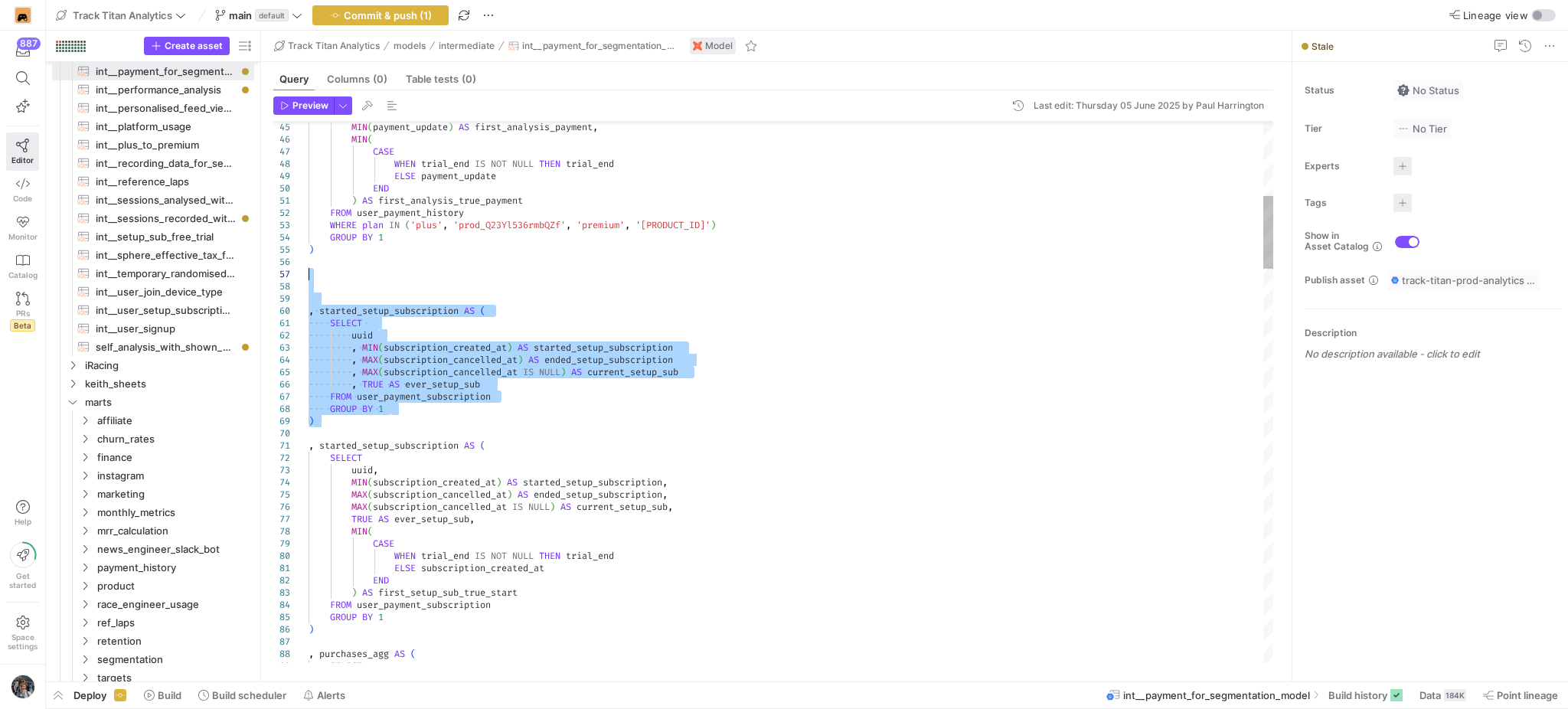 drag, startPoint x: 406, startPoint y: 426, endPoint x: 358, endPoint y: 273, distance: 160.35274 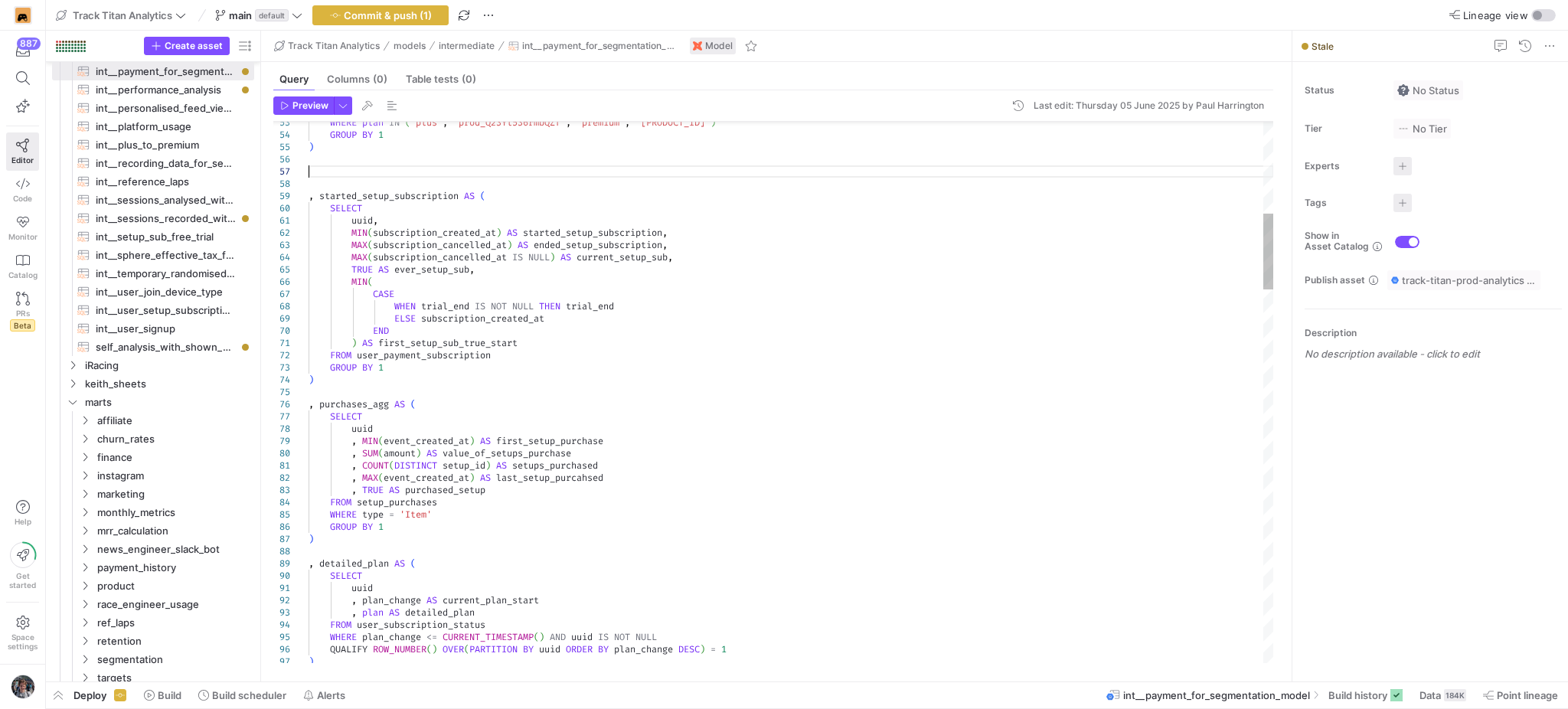 click on "MIN (              CASE                  WHEN   trial_end   IS   NOT   NULL   THEN   trial_end                  ELSE   subscription_created_at              END          )   AS   first_setup_sub_true_start      FROM   user_payment_subscription      GROUP   BY   1 ) ,   purchases_agg   AS   (      SELECT            uuid          ,   MIN ( event_created_at )   AS   first_setup_purchase          ,   SUM ( amount )   AS   value_of_setups_purchase          ,   COUNT ( DISTINCT   setup_id )   AS   setups_purchased          ,   MAX ( event_created_at )   AS   last_setup_purcahsed          ,   TRUE   AS   purchased_setup      FROM   setup_purchases      WHERE   type   =   'Item'      GROUP   BY   1 ) ,   detailed_plan   AS   (      SELECT            uuid          ,   plan_change   AS   current_plan_start" at bounding box center (791, 1403) 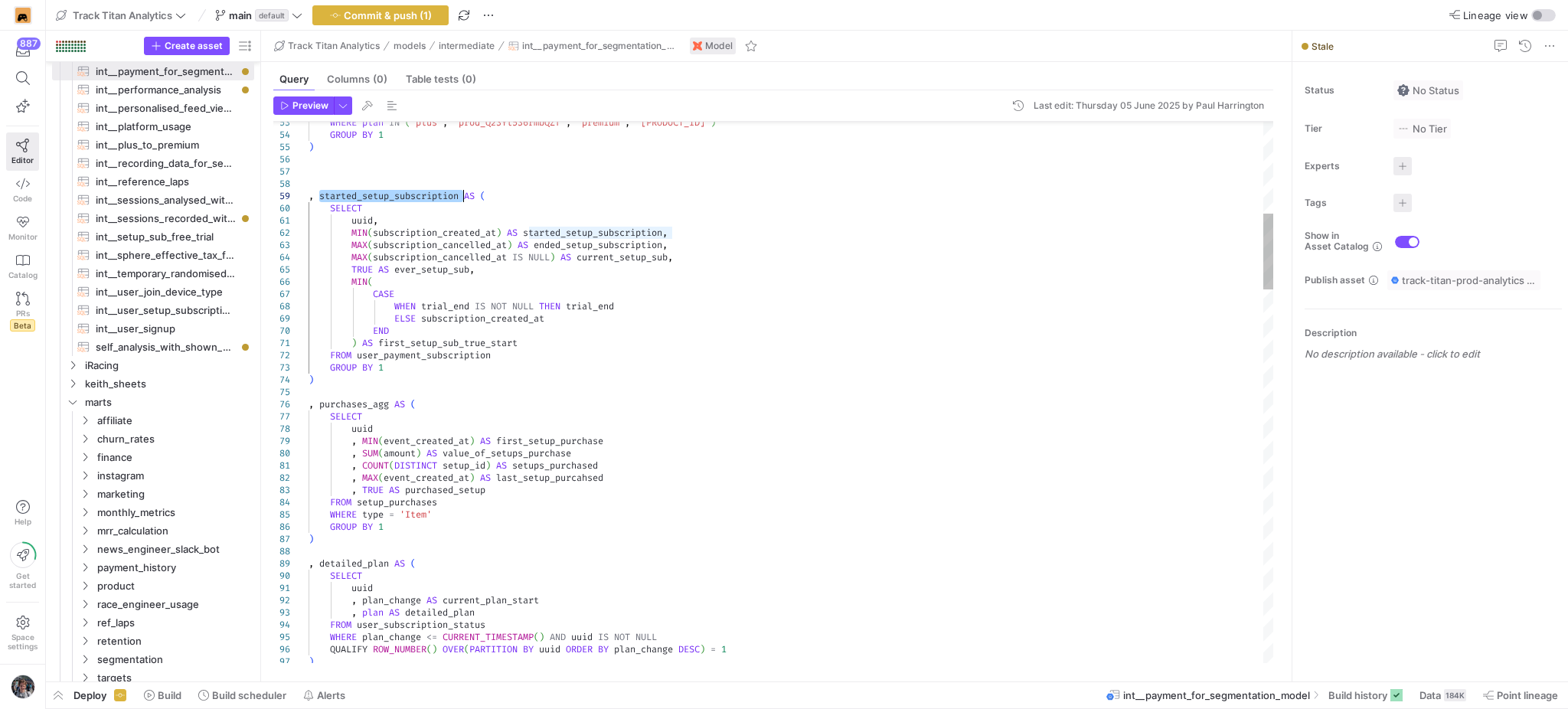 click on "MIN (              CASE                  WHEN   trial_end   IS   NOT   NULL   THEN   trial_end                  ELSE   subscription_created_at              END          )   AS   first_setup_sub_true_start      FROM   user_payment_subscription      GROUP   BY   1 ) ,   purchases_agg   AS   (      SELECT            uuid          ,   MIN ( event_created_at )   AS   first_setup_purchase          ,   SUM ( amount )   AS   value_of_setups_purchase          ,   COUNT ( DISTINCT   setup_id )   AS   setups_purchased          ,   MAX ( event_created_at )   AS   last_setup_purcahsed          ,   TRUE   AS   purchased_setup      FROM   setup_purchases      WHERE   type   =   'Item'      GROUP   BY   1 ) ,   detailed_plan   AS   (      SELECT            uuid          ,   plan_change   AS   current_plan_start" at bounding box center [791, 1403] 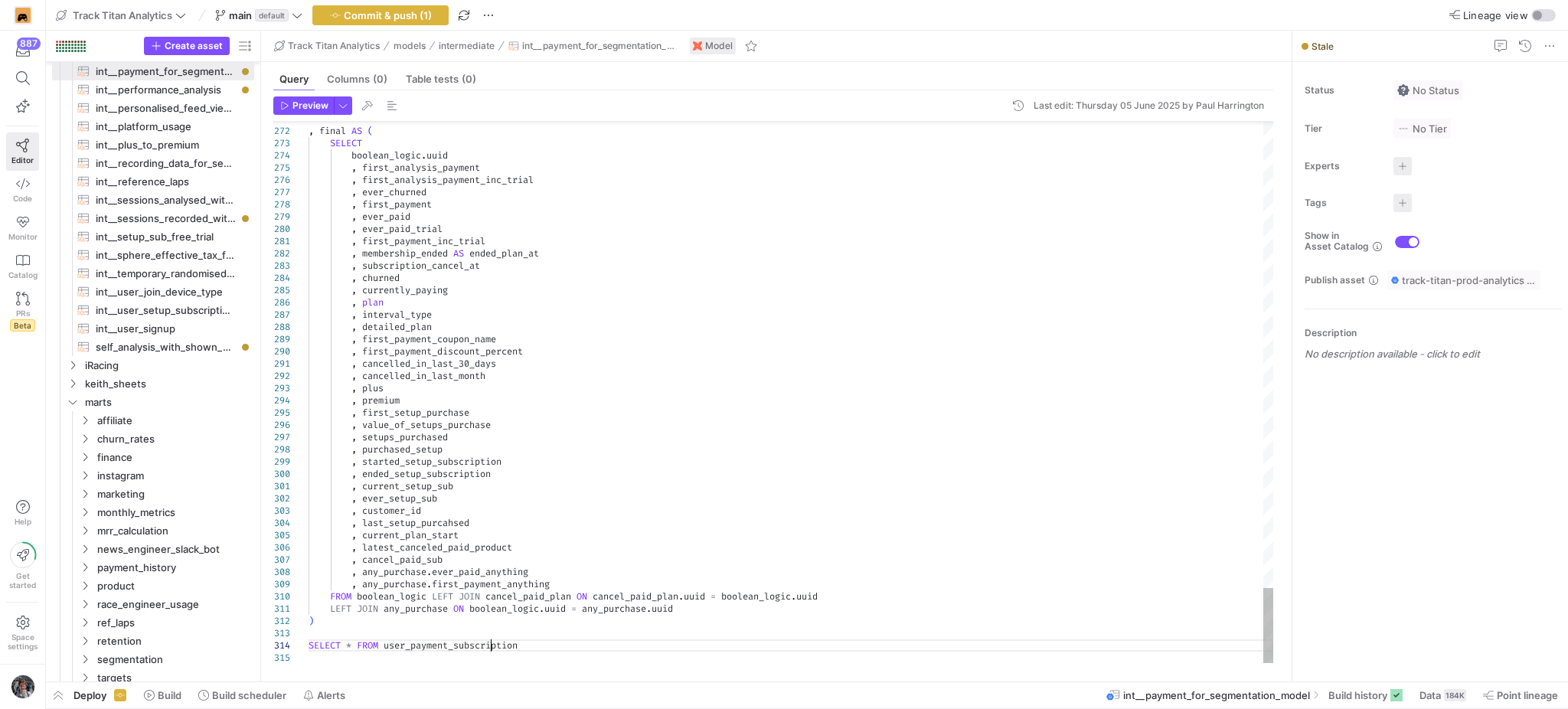 click on ",   final   AS   (      SELECT            boolean_logic . uuid          ,   first_analysis_payment          ,   first_analysis_payment_inc_trial          ,   ever_churned          ,   first_payment          ,   ever_paid          ,   ever_paid_trial          ,   first_payment_inc_trial          ,   membership_ended   AS   ended_plan_at          ,   subscription_cancel_at            ,   churned          ,   currently_paying          ,   plan          ,   interval_type          ,   detailed_plan          ,   first_payment_coupon_name          ,   first_payment_discount_percent          ,   cancelled_in_last_30_days          ,   cancelled_in_last_month          ,   plus          ,   premium          ,   first_setup_purchase          ,   value_of_setups_purchase          ,   setups_purchased" at bounding box center [791, -1272] 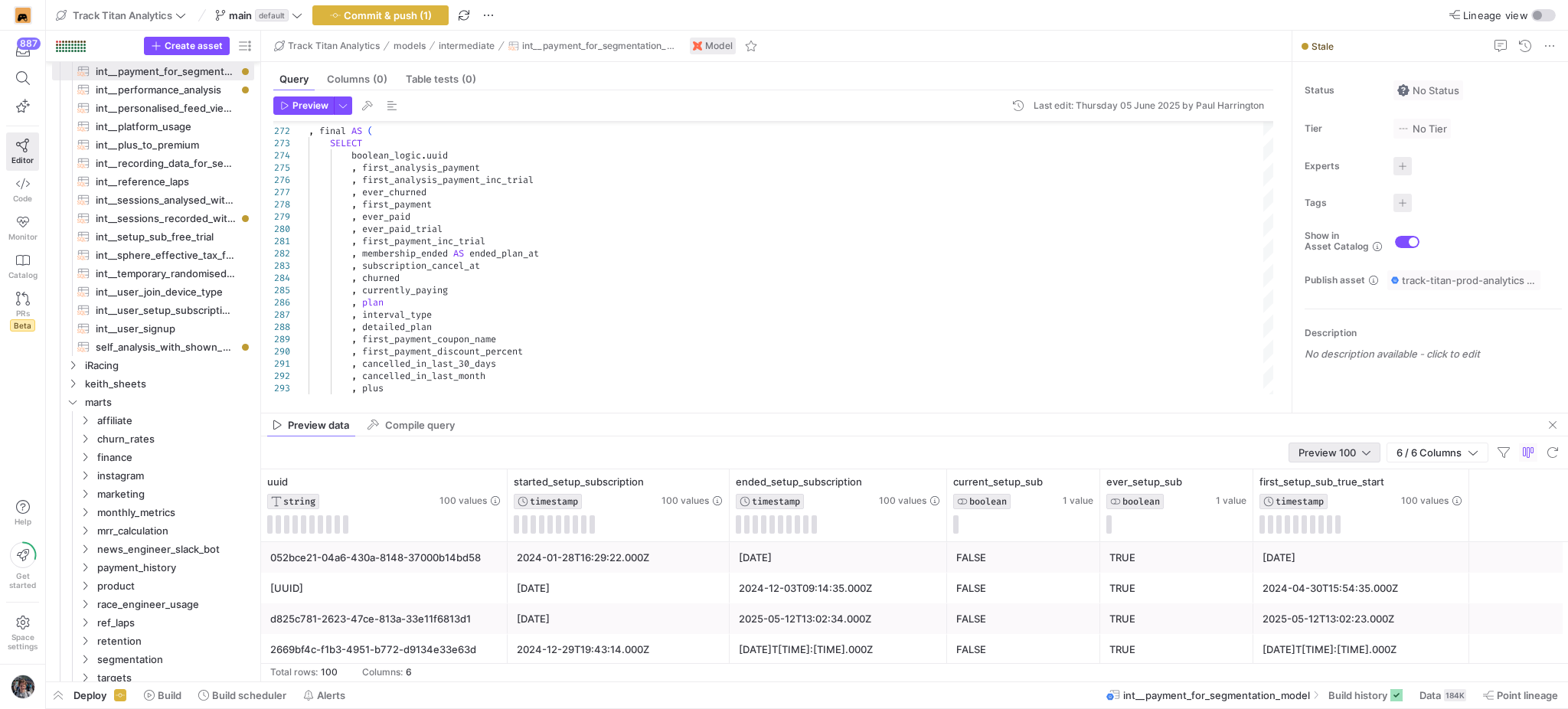 click on "Preview 100" at bounding box center [1327, 453] 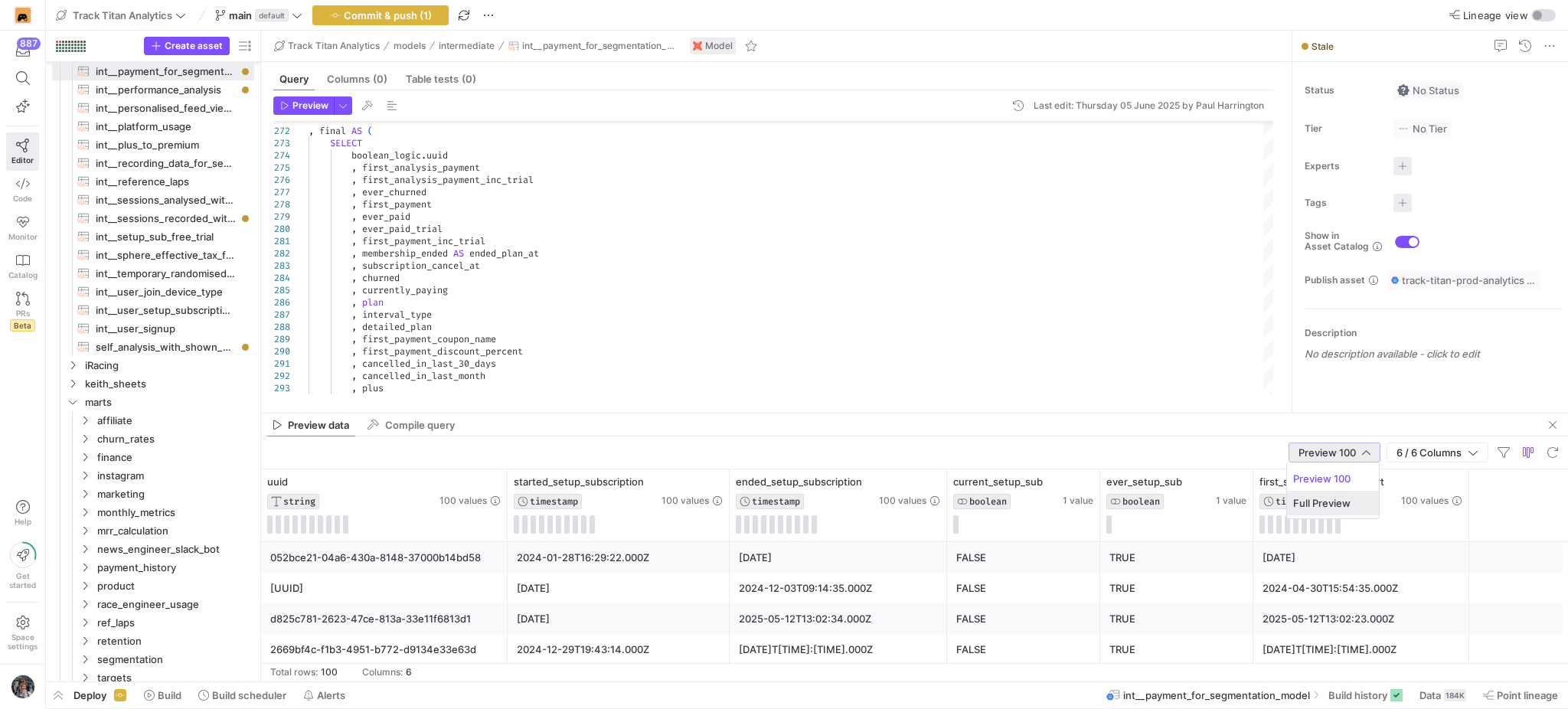 click on "Full Preview" at bounding box center (1332, 503) 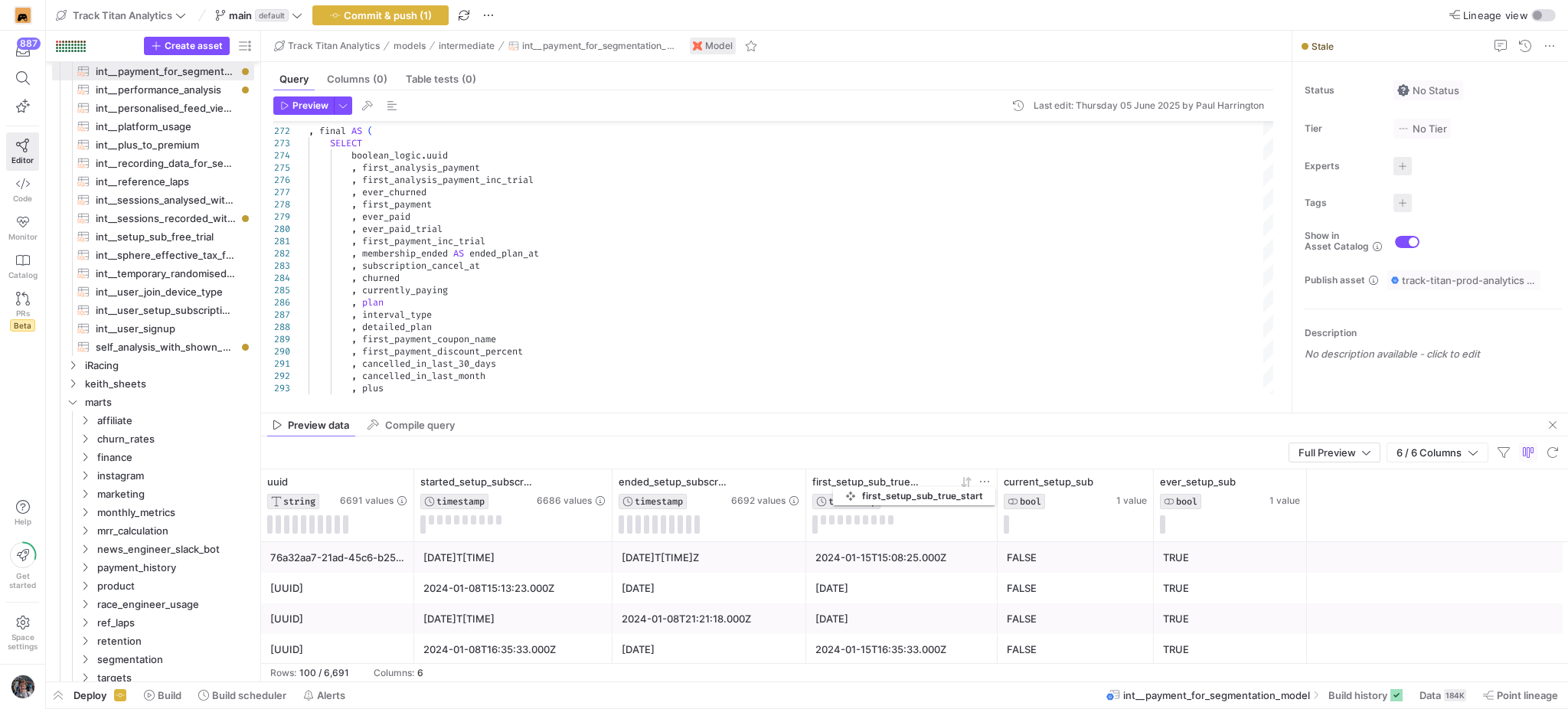 drag, startPoint x: 1210, startPoint y: 482, endPoint x: 841, endPoint y: 484, distance: 369.00542 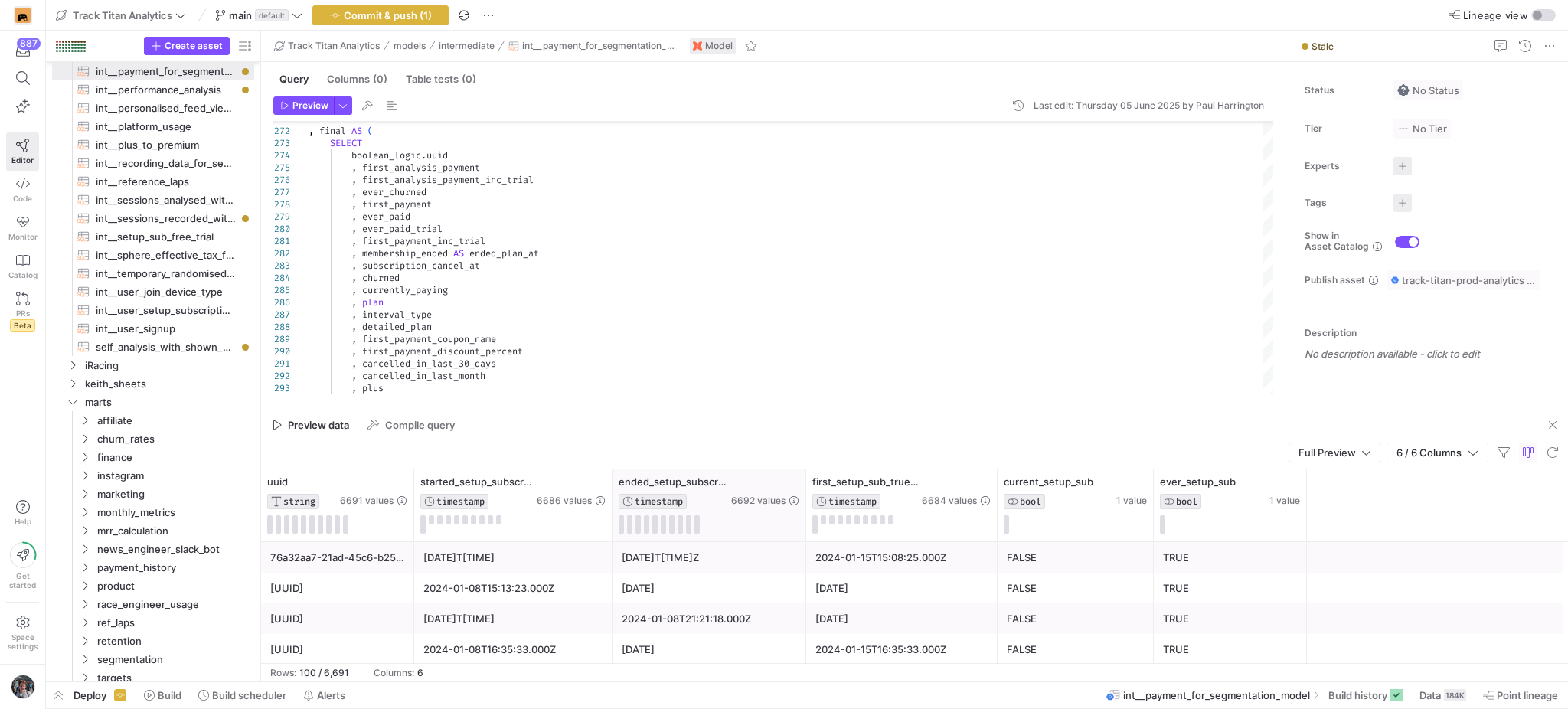 click 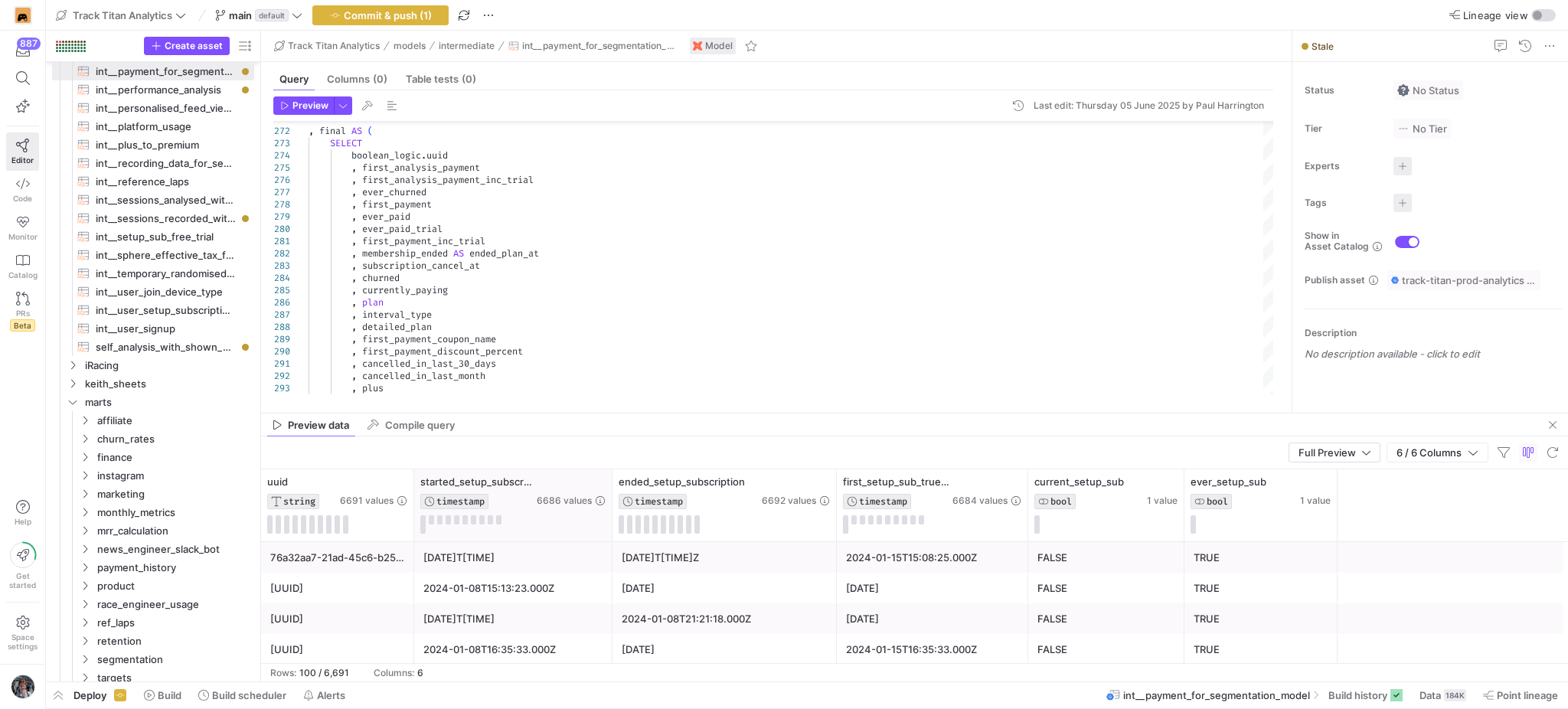 click 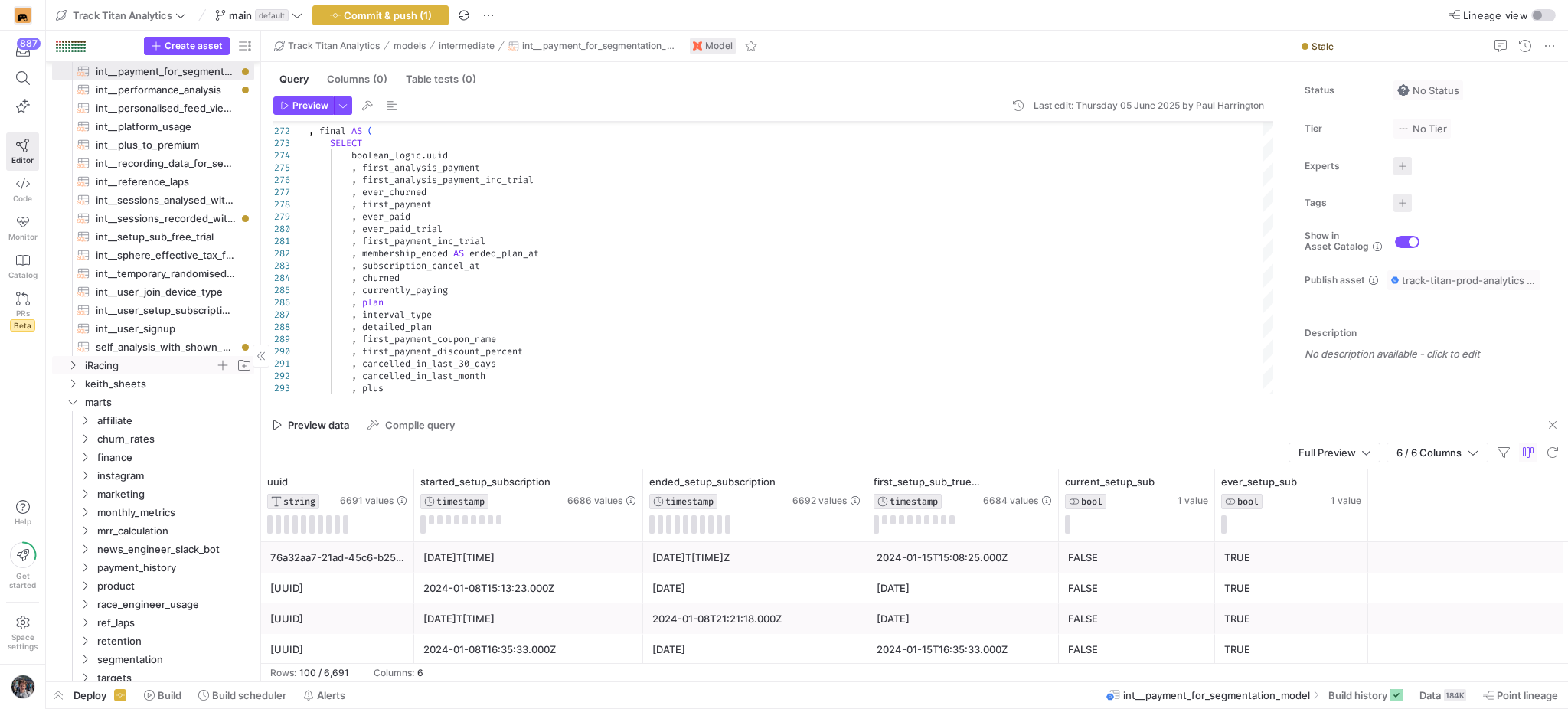 scroll, scrollTop: 823, scrollLeft: 0, axis: vertical 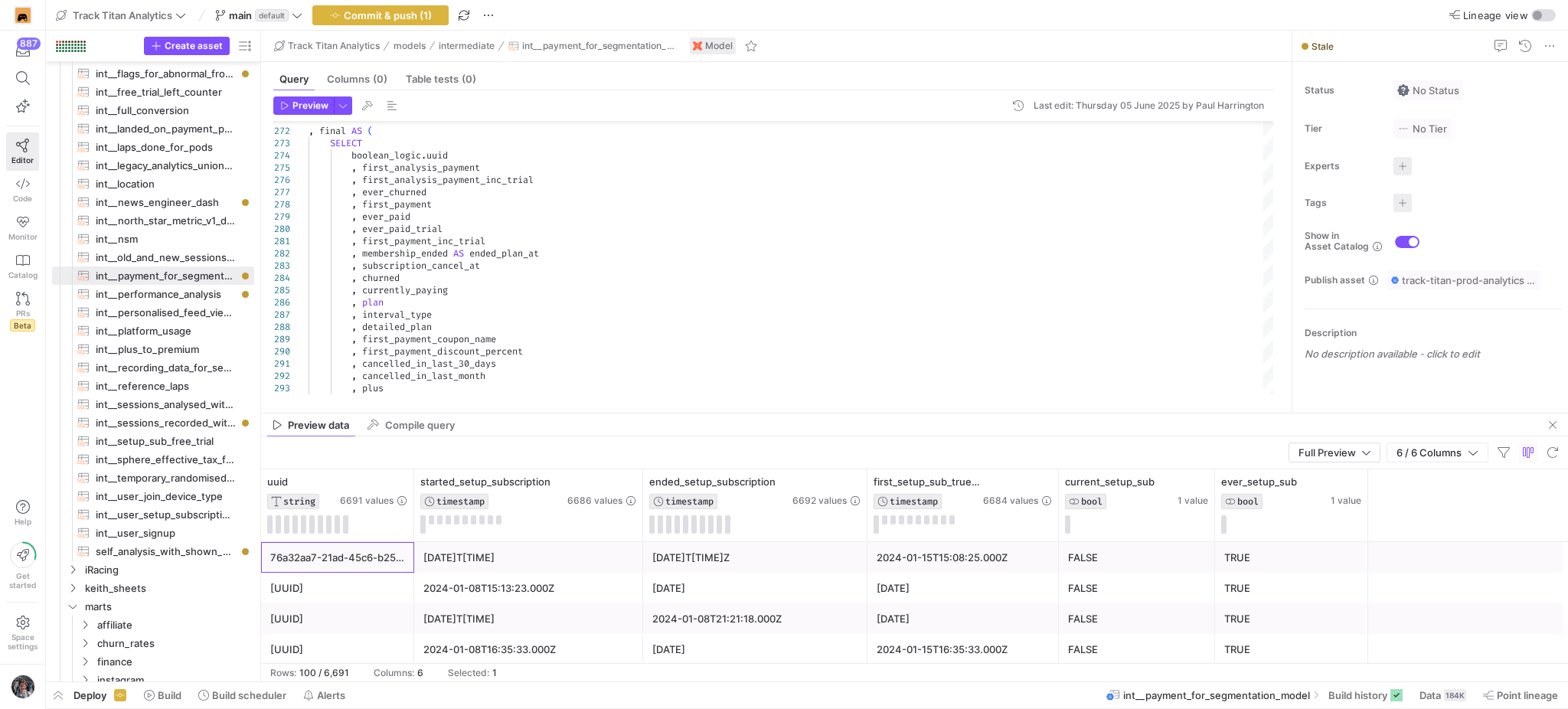 click on "76a32aa7-21ad-45c6-b255-6eb7db93f8fa" 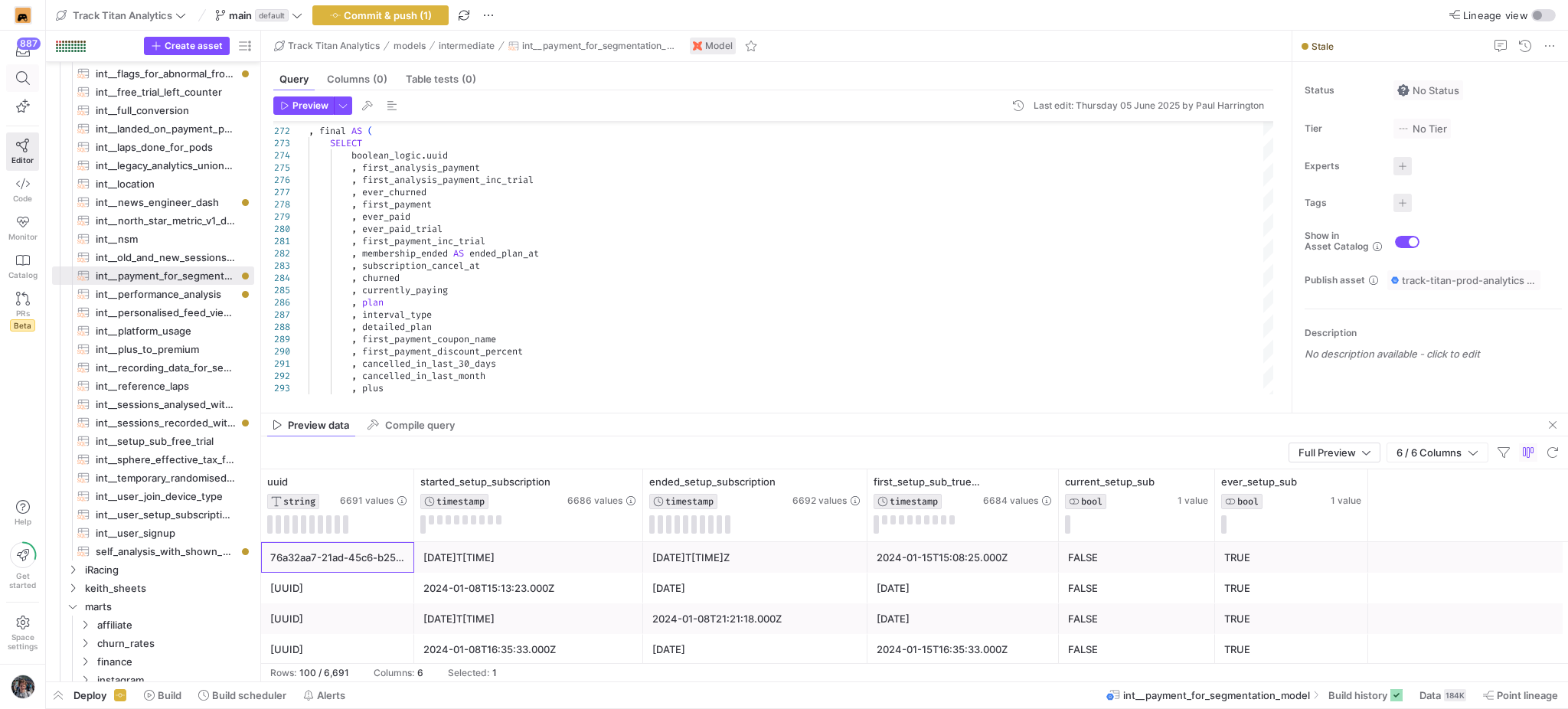 click 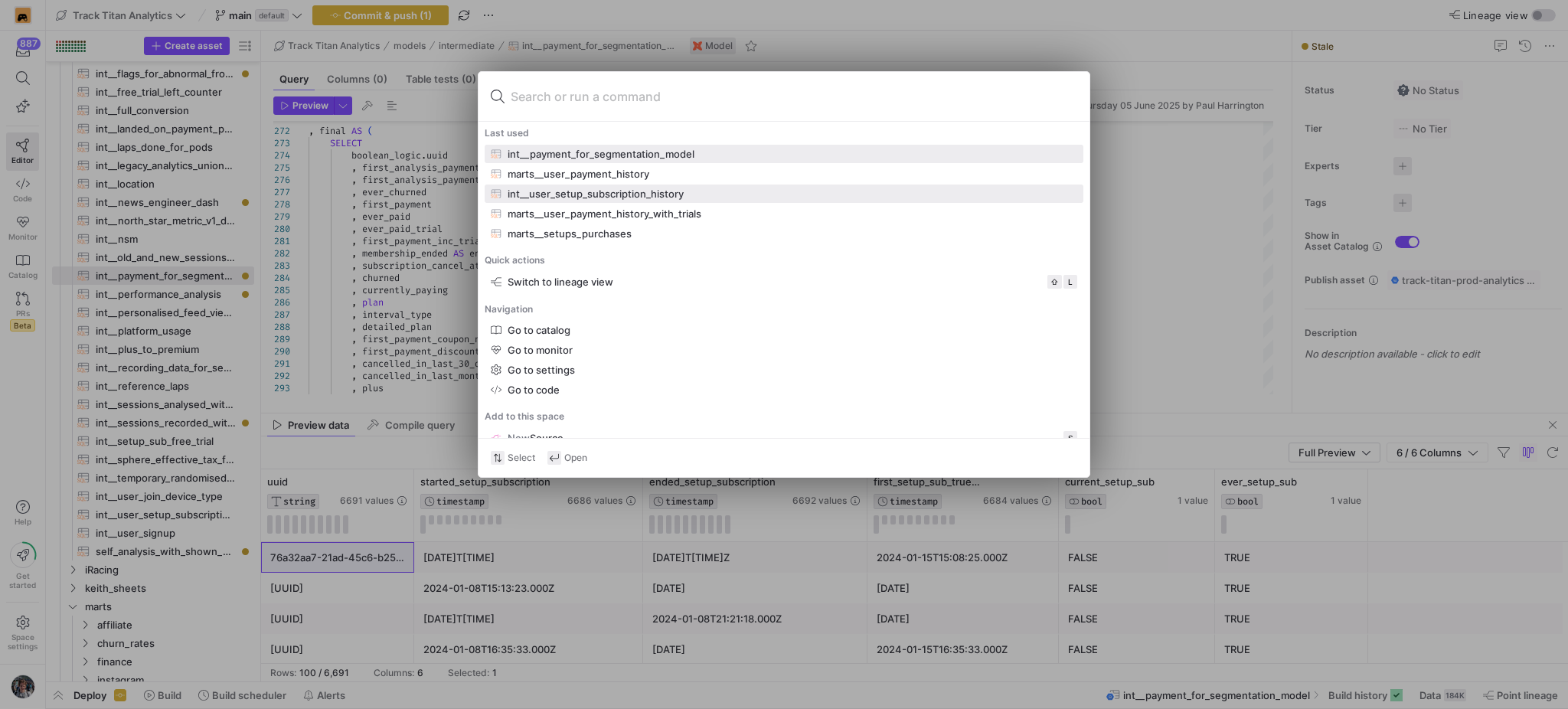 click on "int__user_setup_subscription_history" at bounding box center [596, 194] 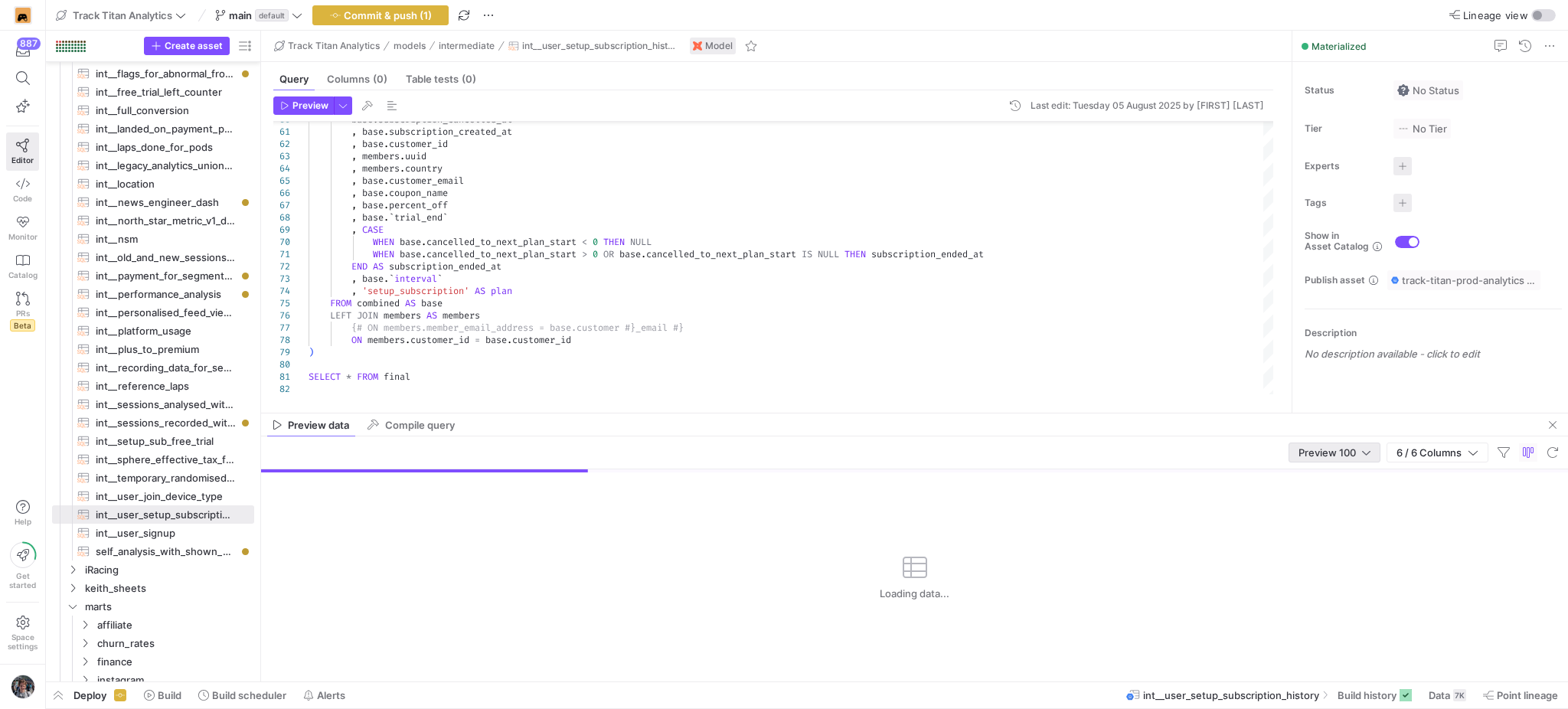 click on "Preview 100" at bounding box center (1334, 453) 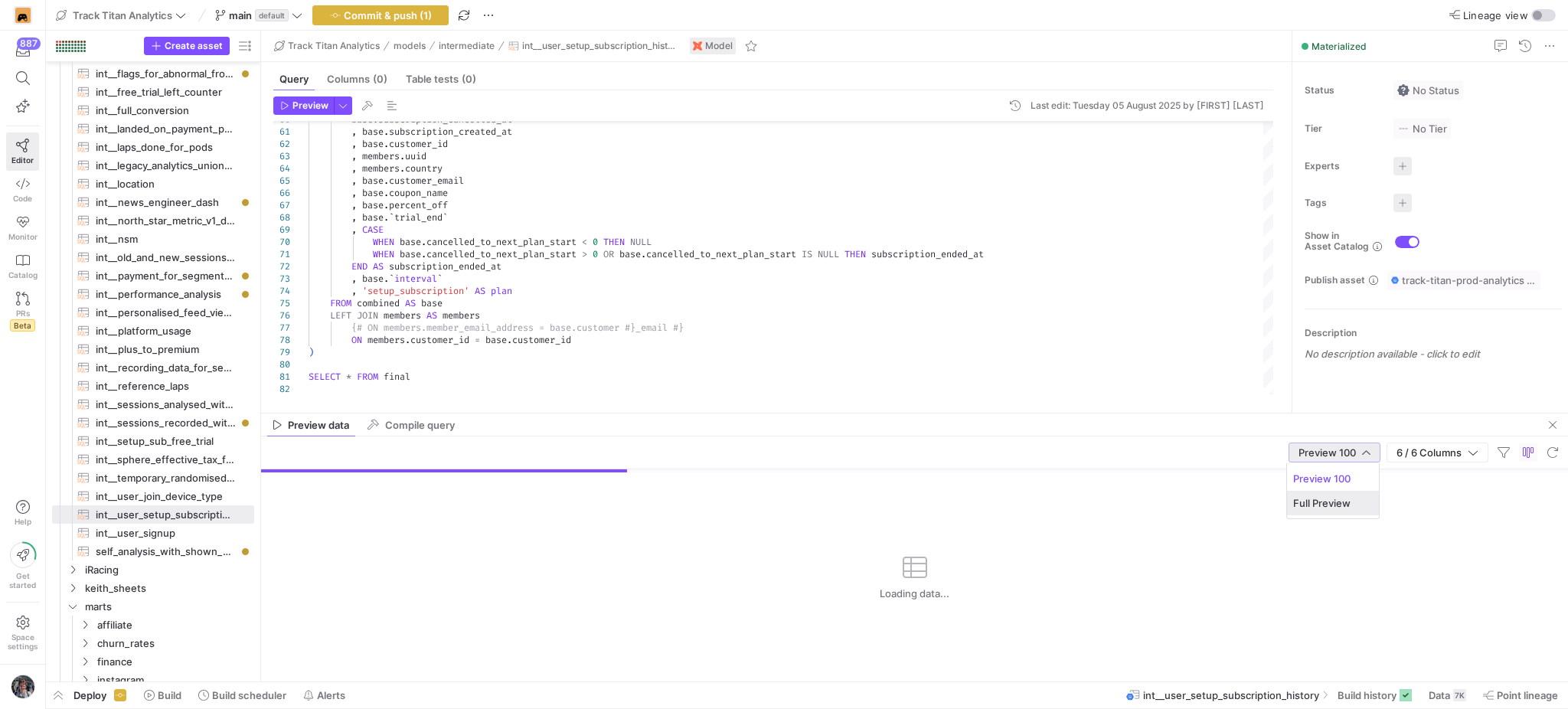click on "Full Preview" at bounding box center (1332, 503) 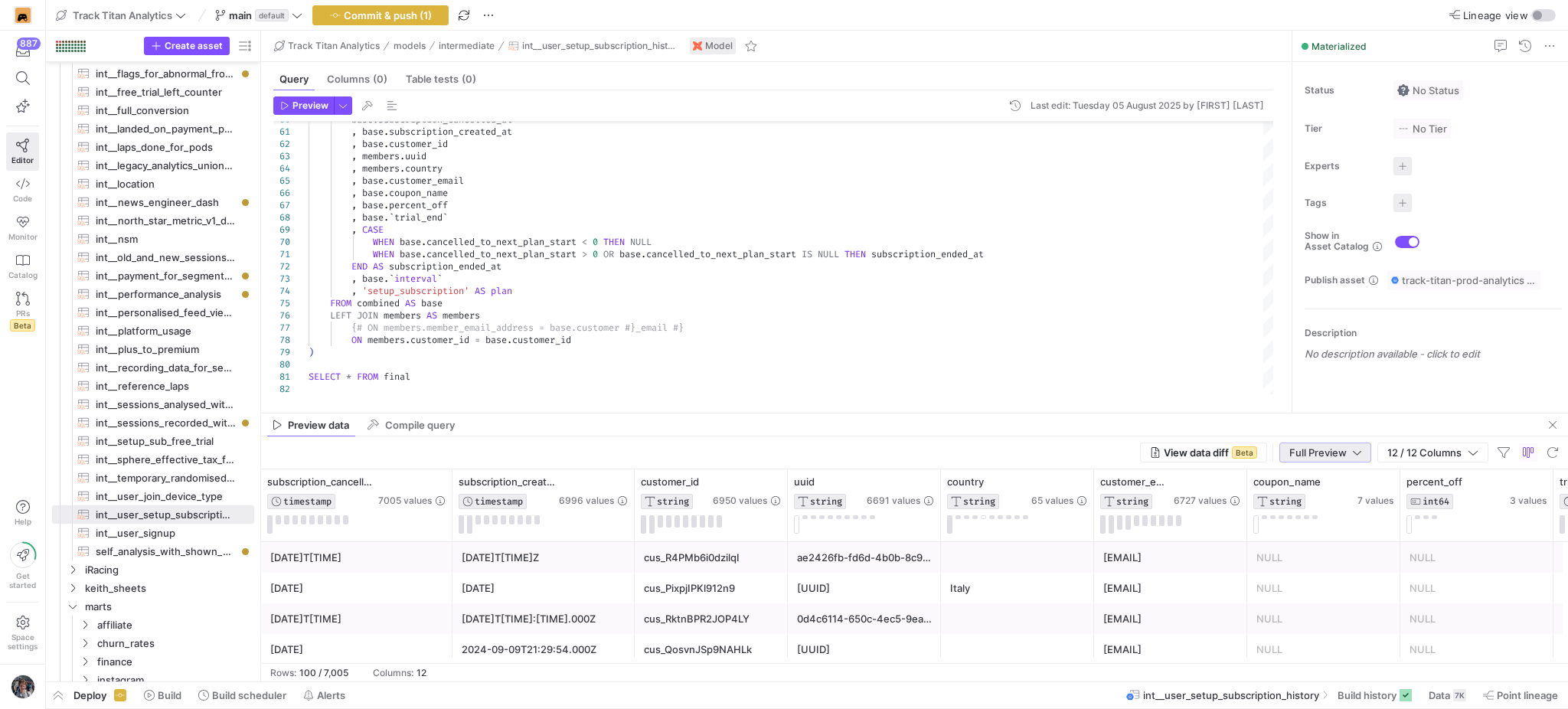 click on "Preview data Compile query" 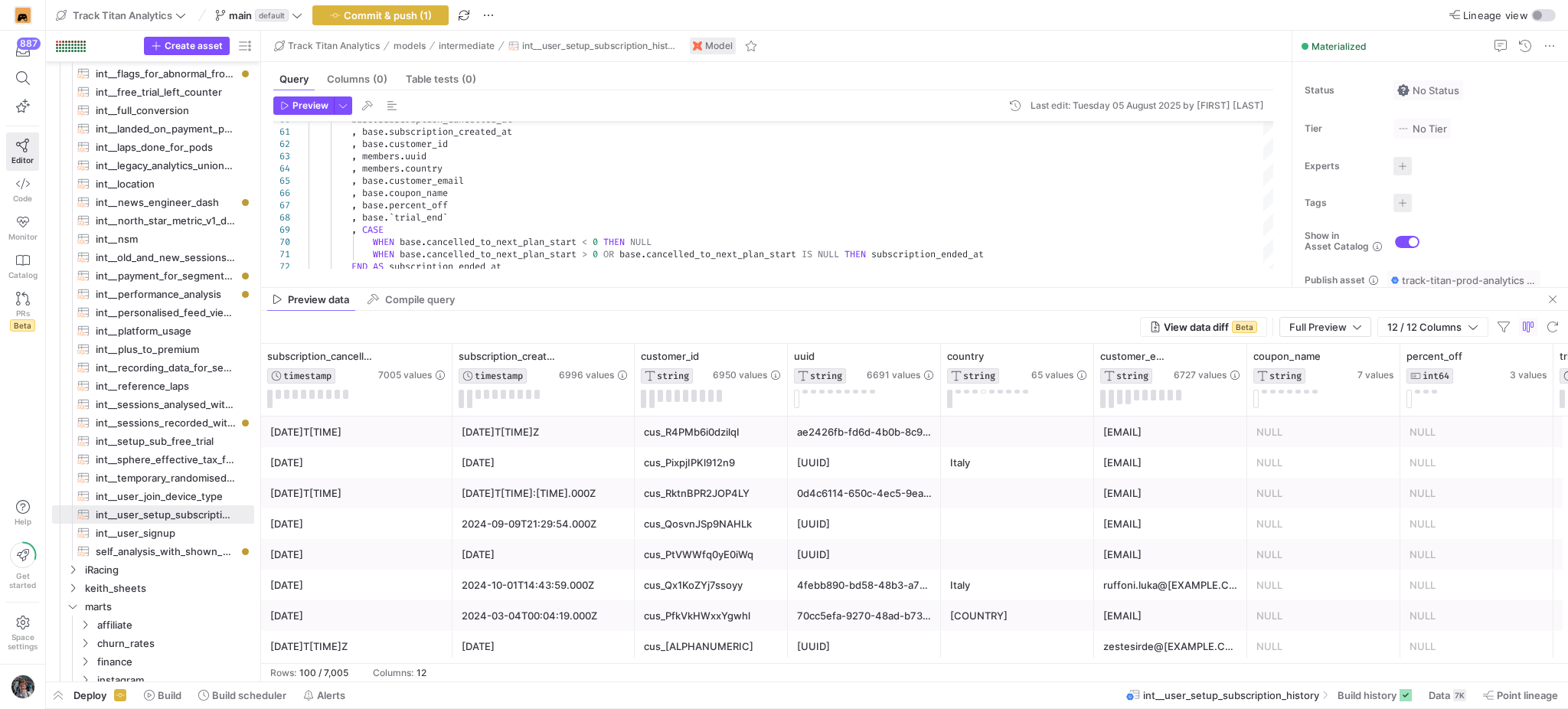 drag, startPoint x: 719, startPoint y: 413, endPoint x: 733, endPoint y: 291, distance: 122.80065 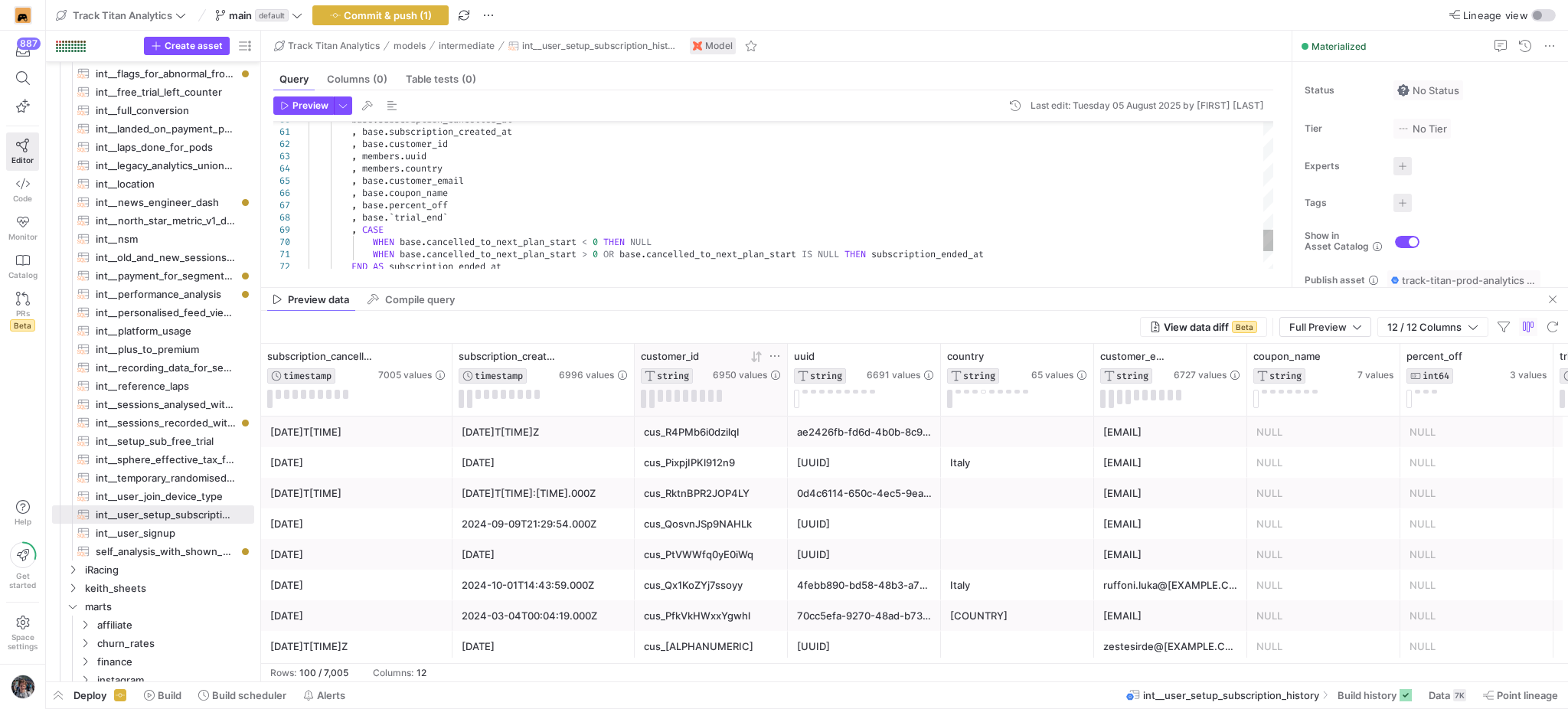click 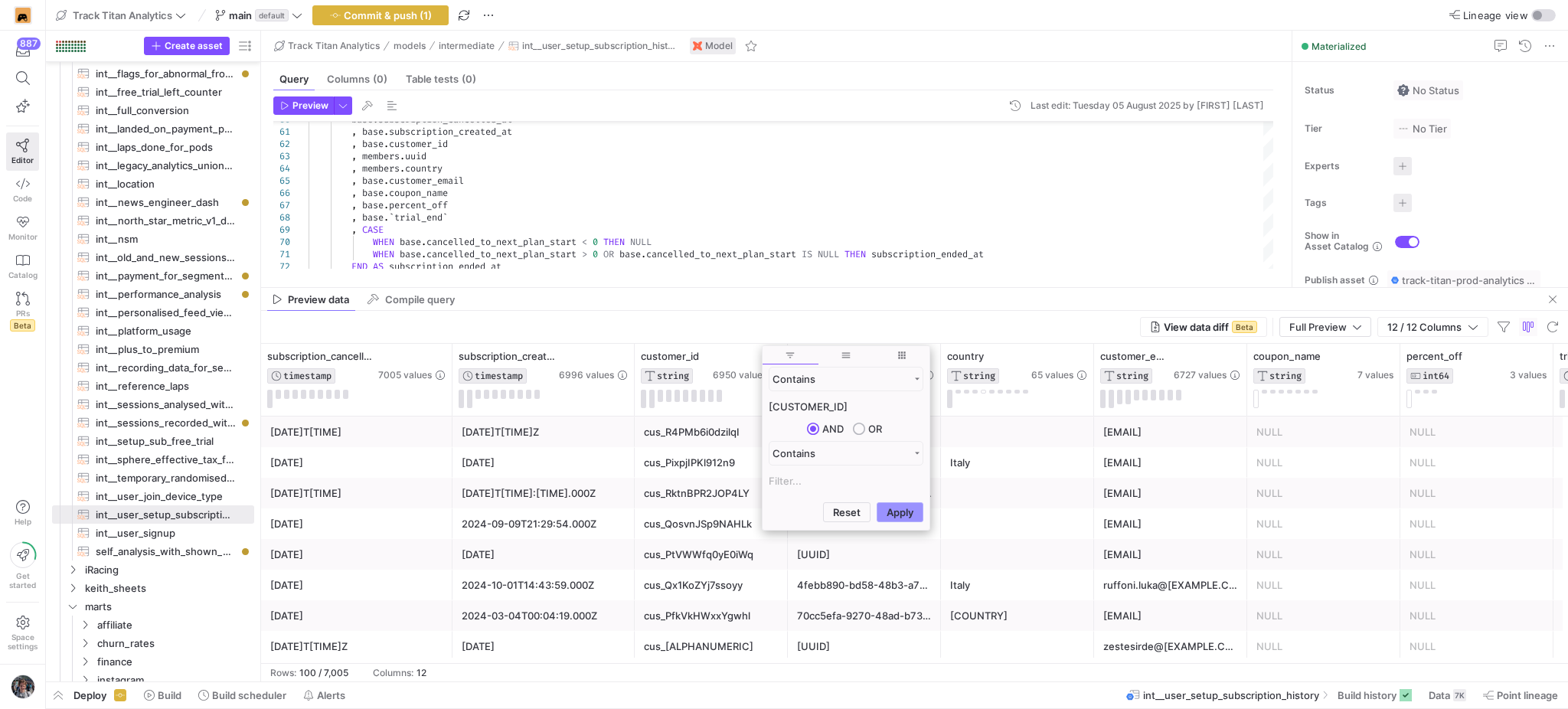 type on "cus_PL0RLutL0qPyXT" 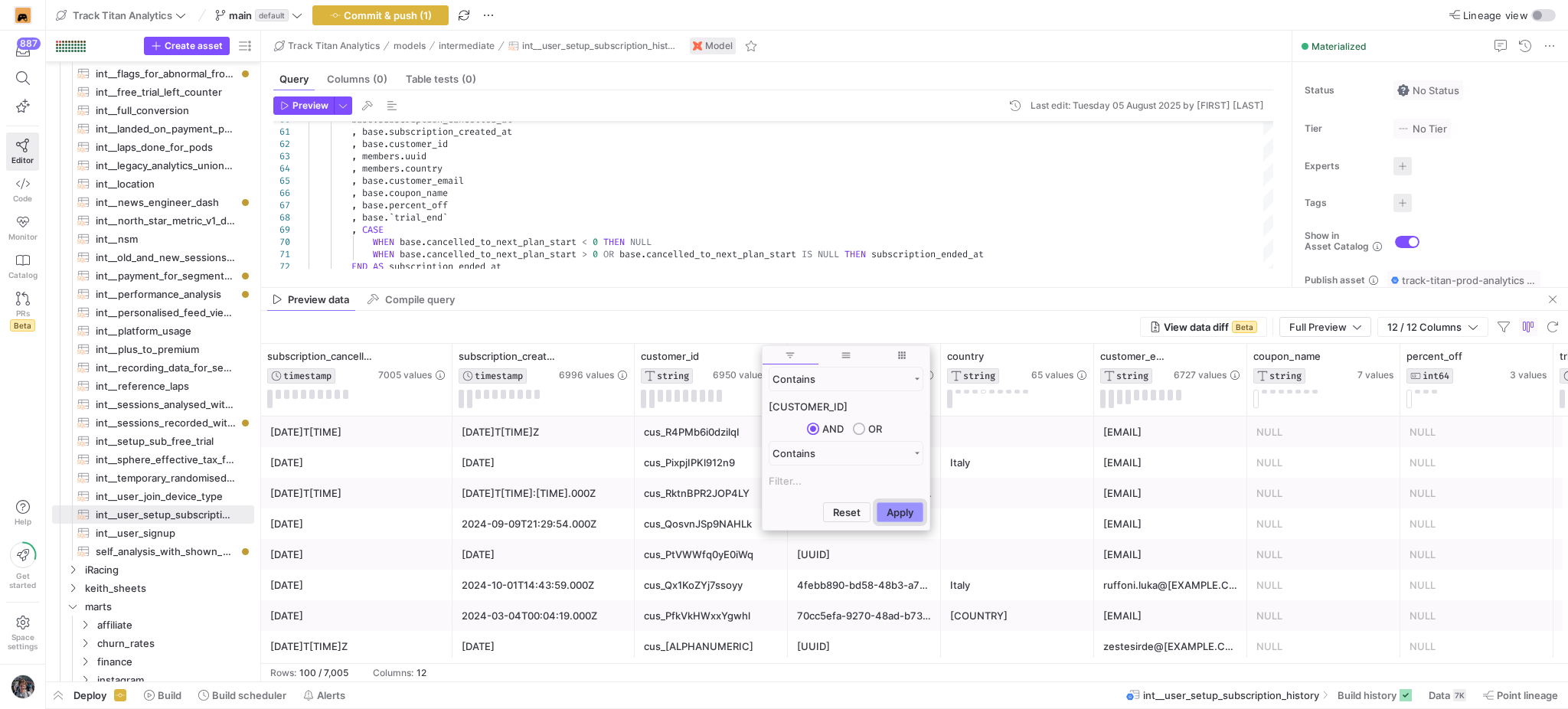 click on "Apply" 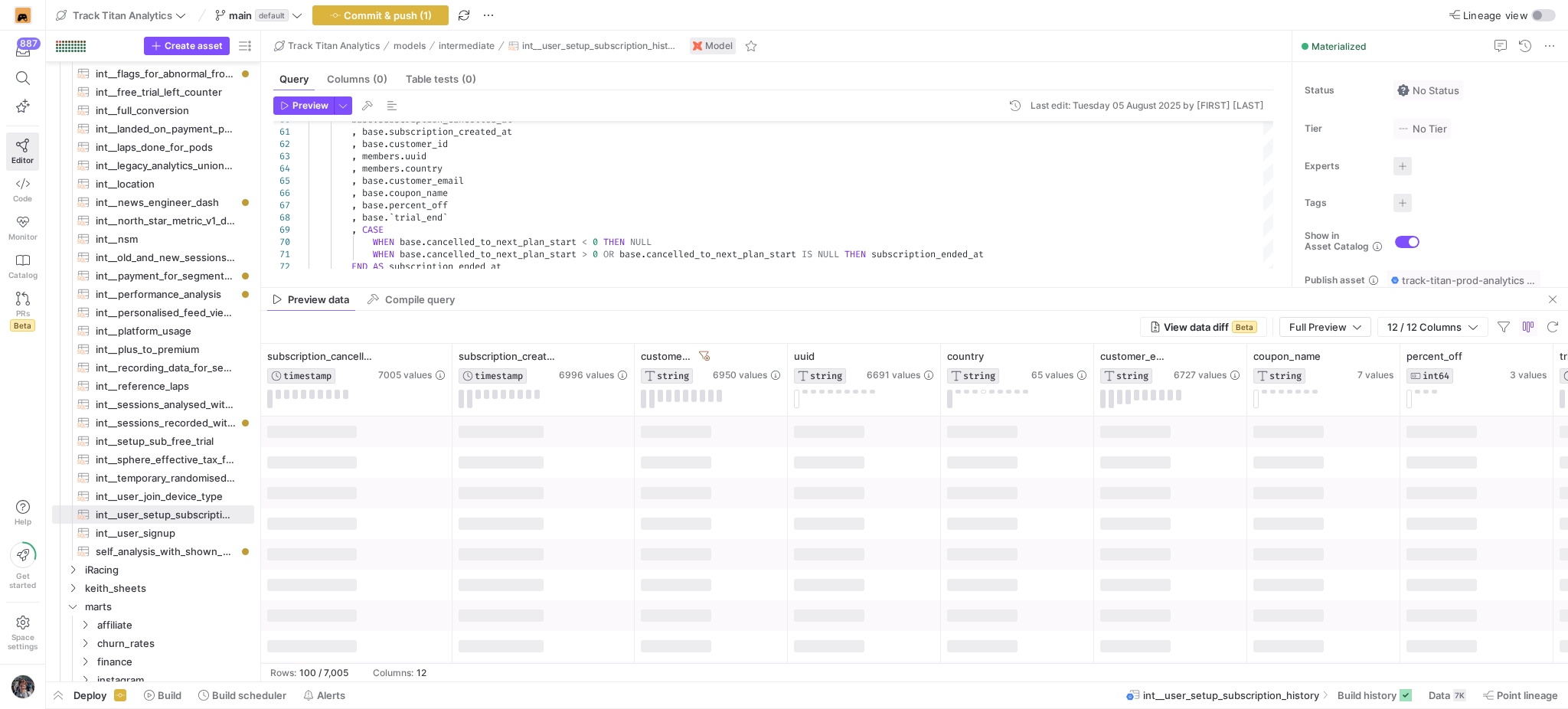 click on "View data diff  Beta
Full Preview 12 / 12 Columns" at bounding box center [914, 327] 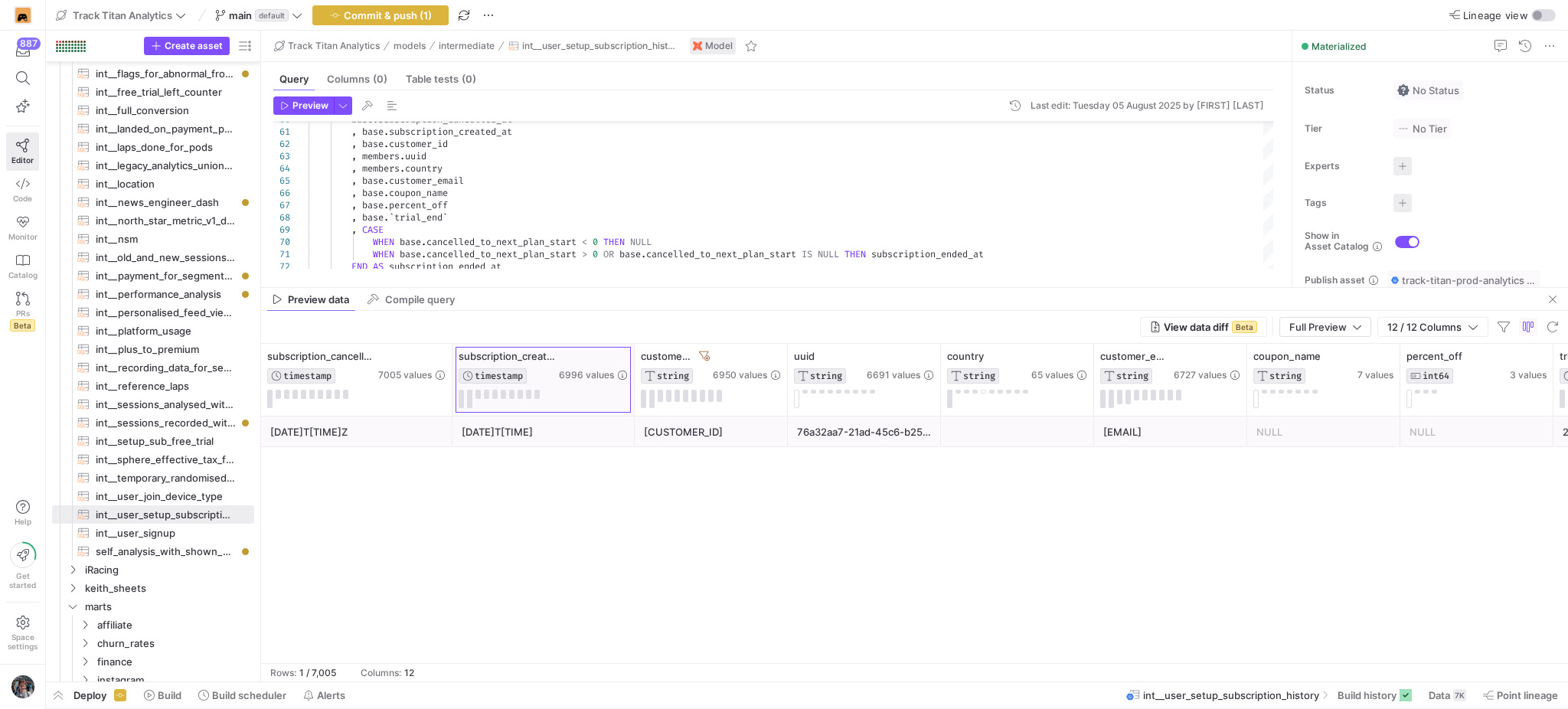 click 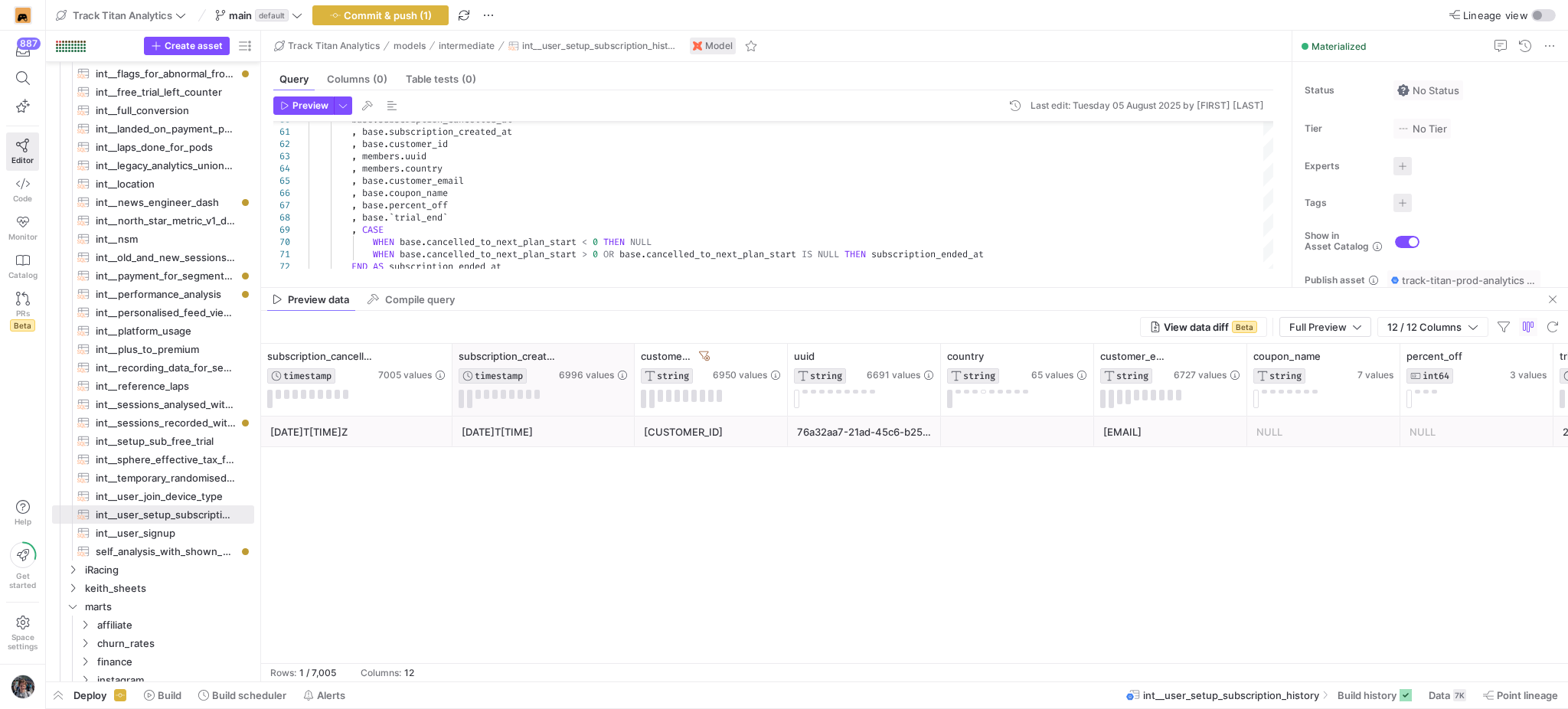 click 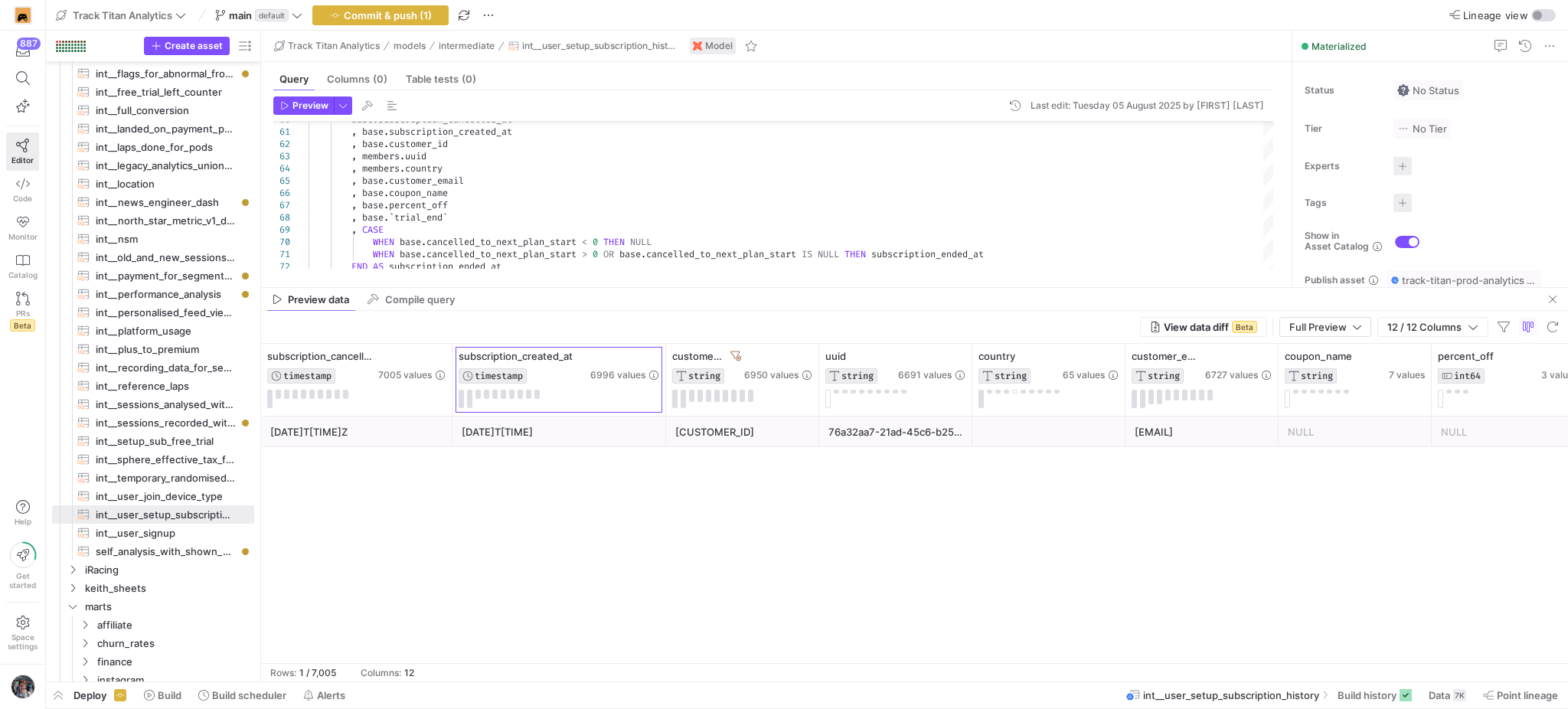 scroll, scrollTop: 0, scrollLeft: 408, axis: horizontal 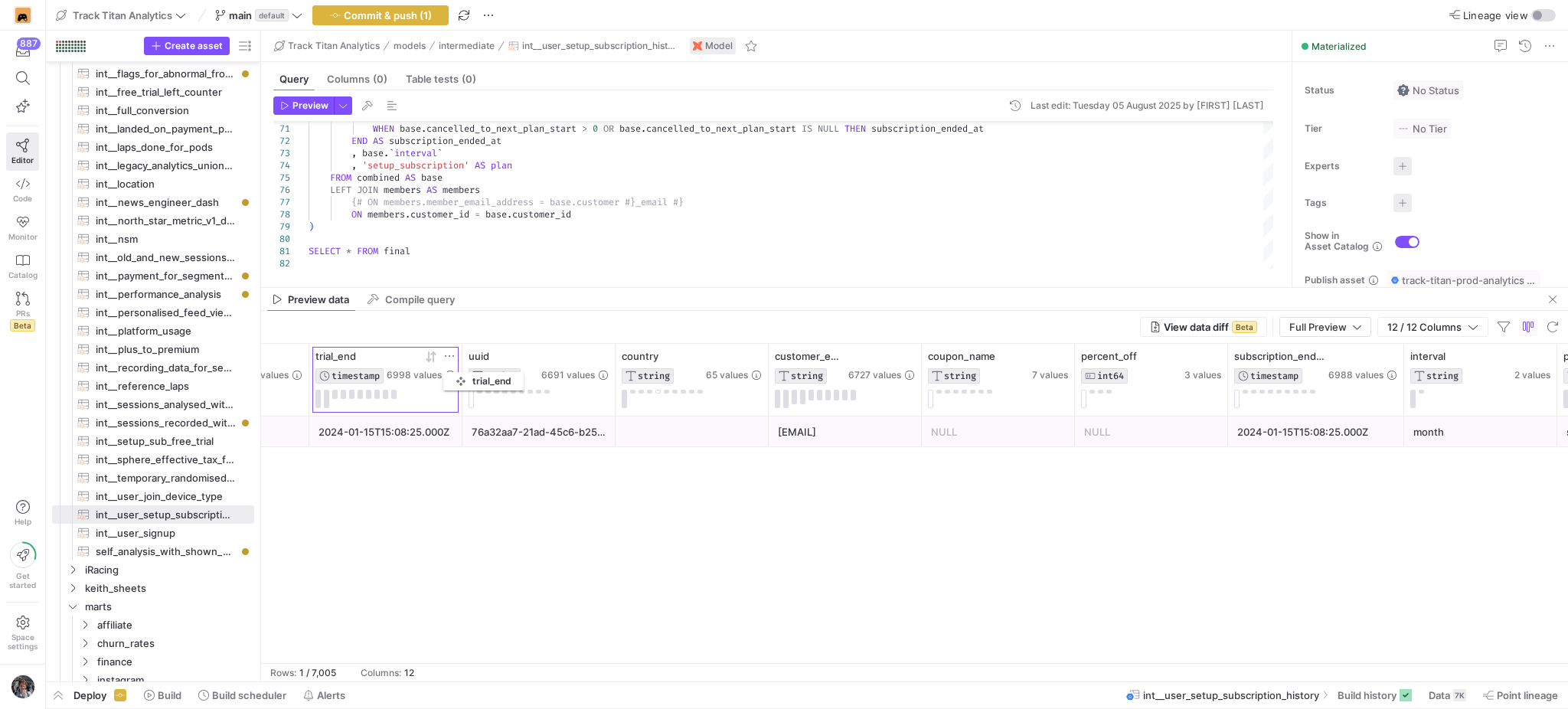 drag, startPoint x: 1154, startPoint y: 358, endPoint x: 451, endPoint y: 369, distance: 703.08605 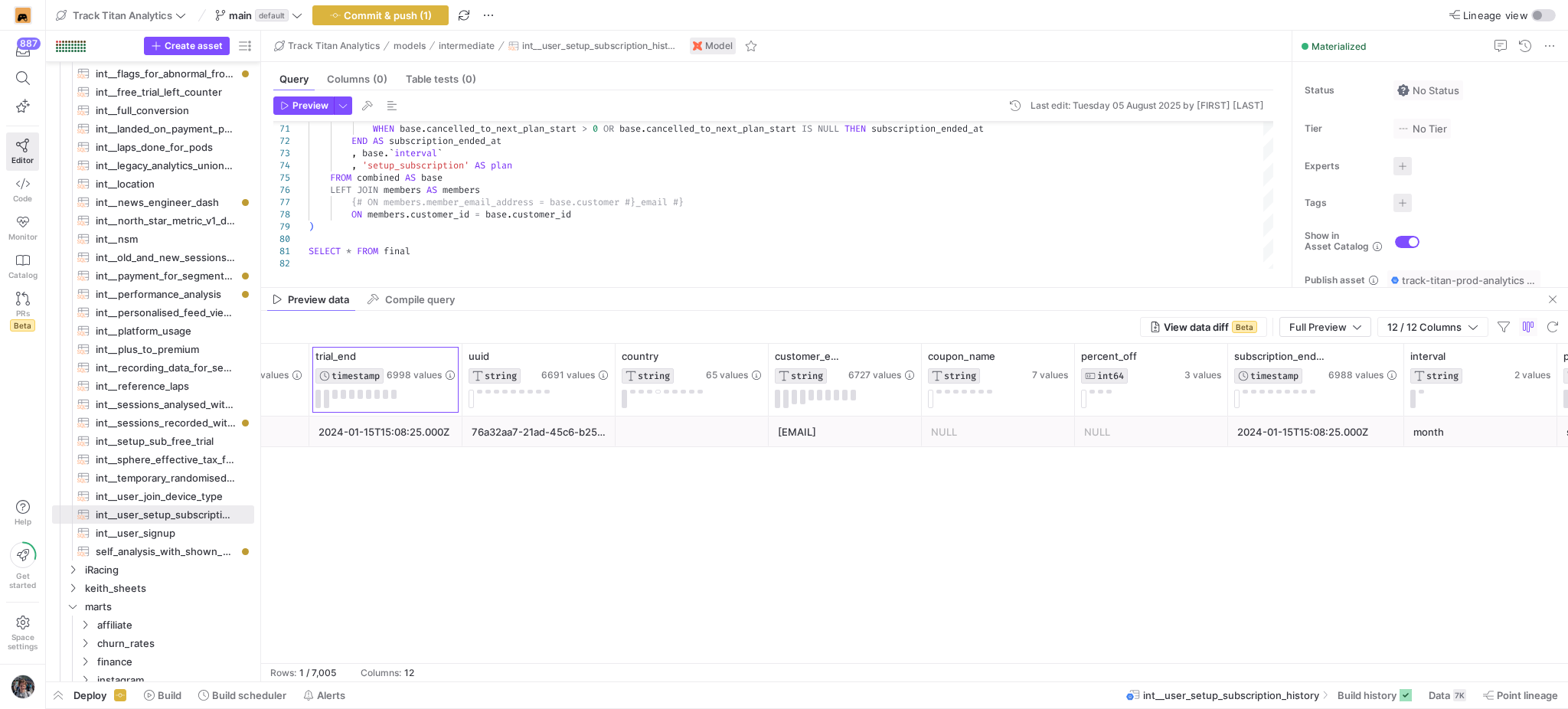 scroll, scrollTop: 0, scrollLeft: 45, axis: horizontal 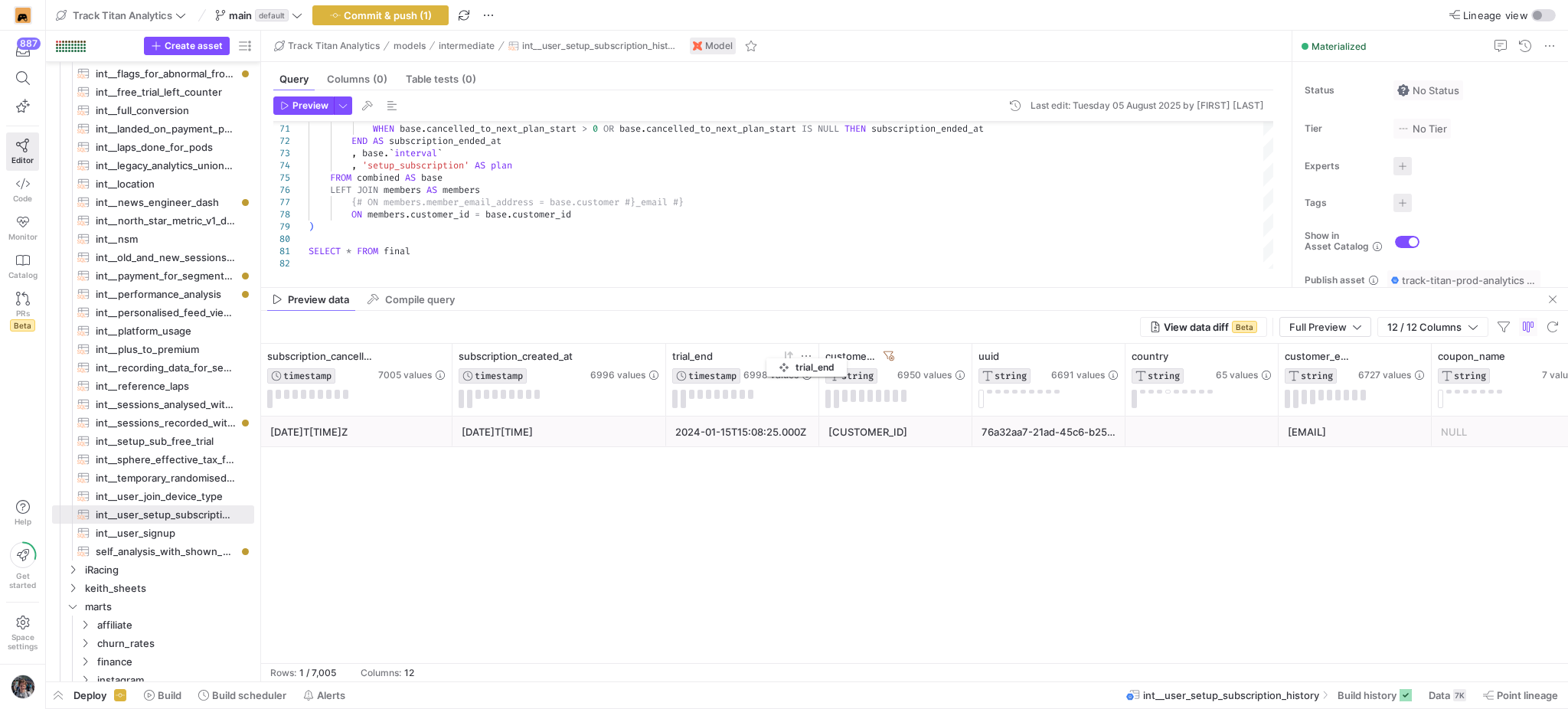 drag, startPoint x: 866, startPoint y: 355, endPoint x: 754, endPoint y: 360, distance: 112.11155 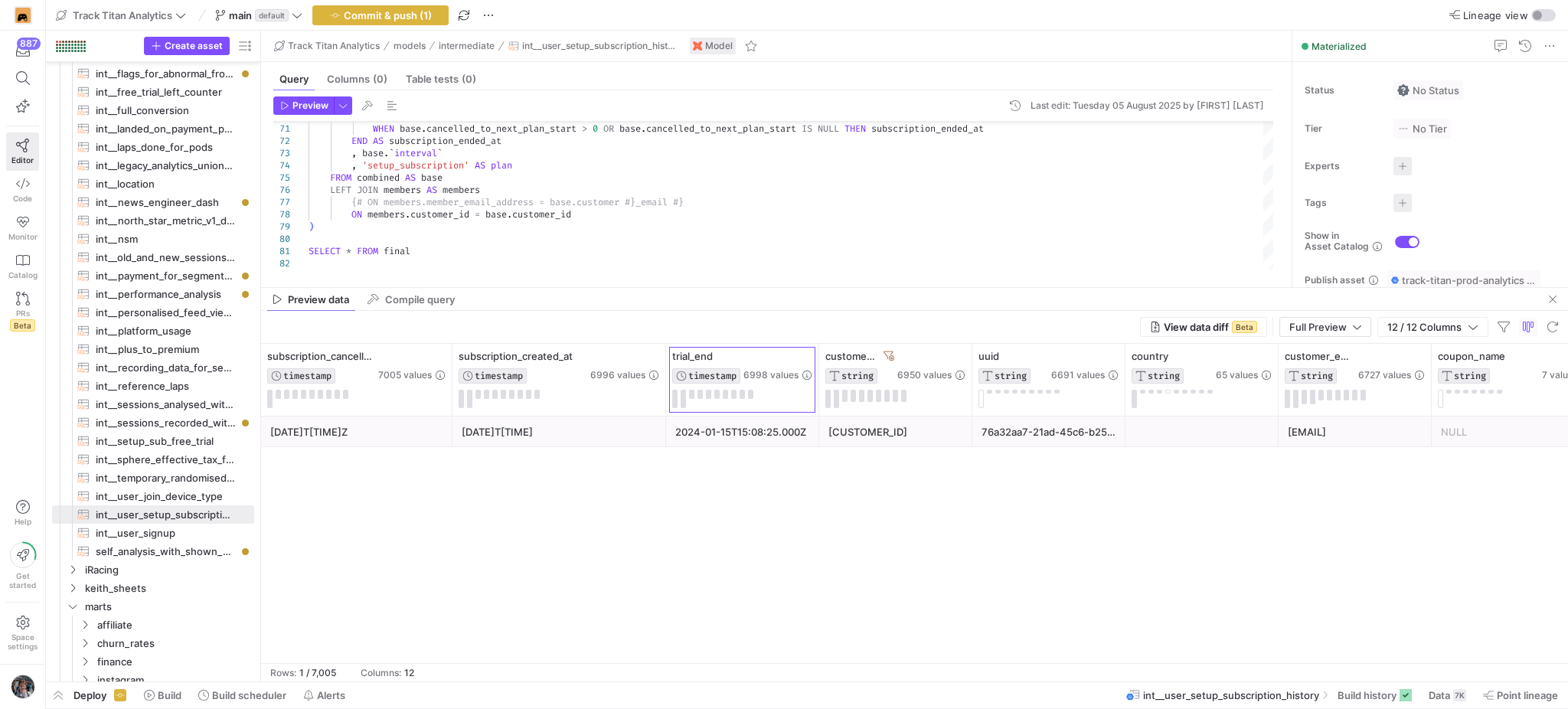 scroll, scrollTop: 0, scrollLeft: 502, axis: horizontal 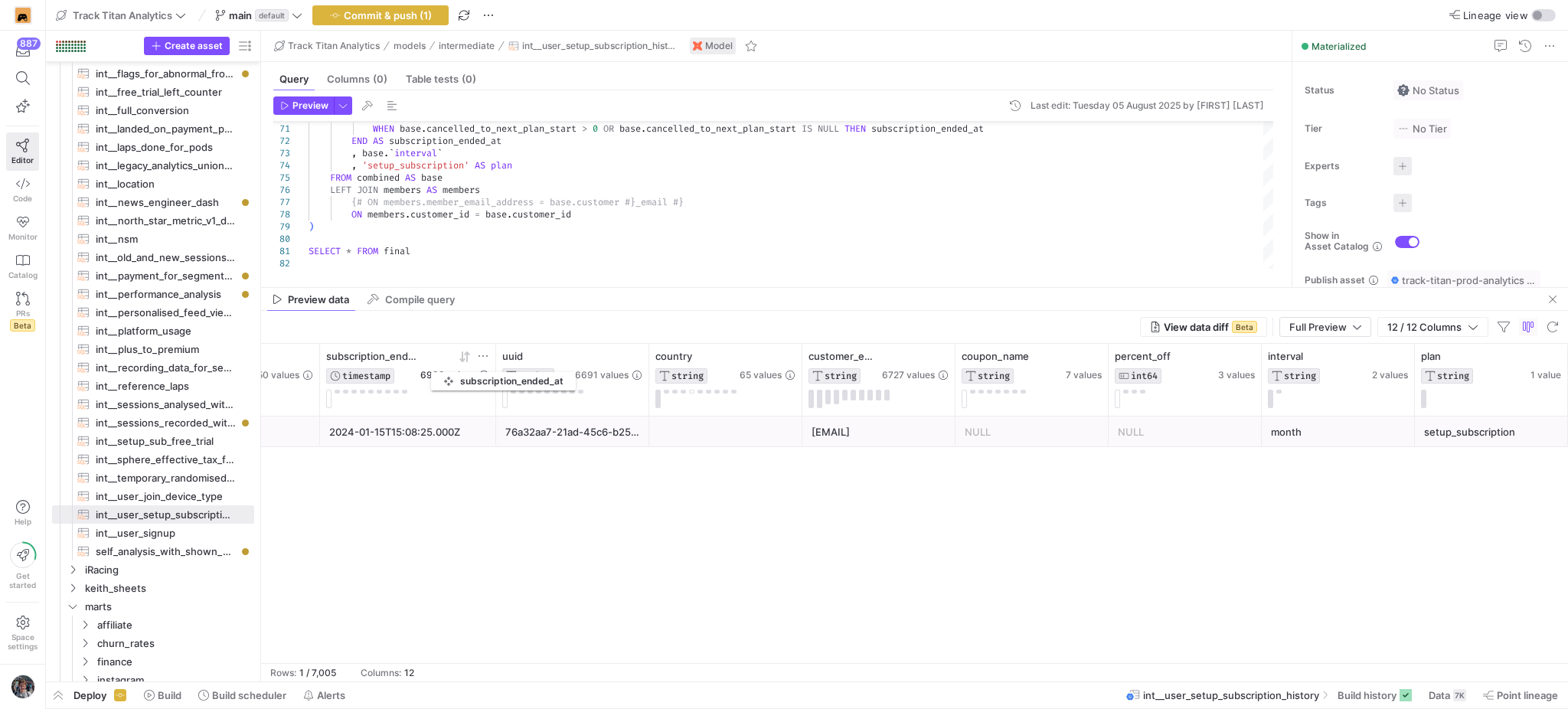 drag, startPoint x: 1195, startPoint y: 350, endPoint x: 439, endPoint y: 369, distance: 756.2387 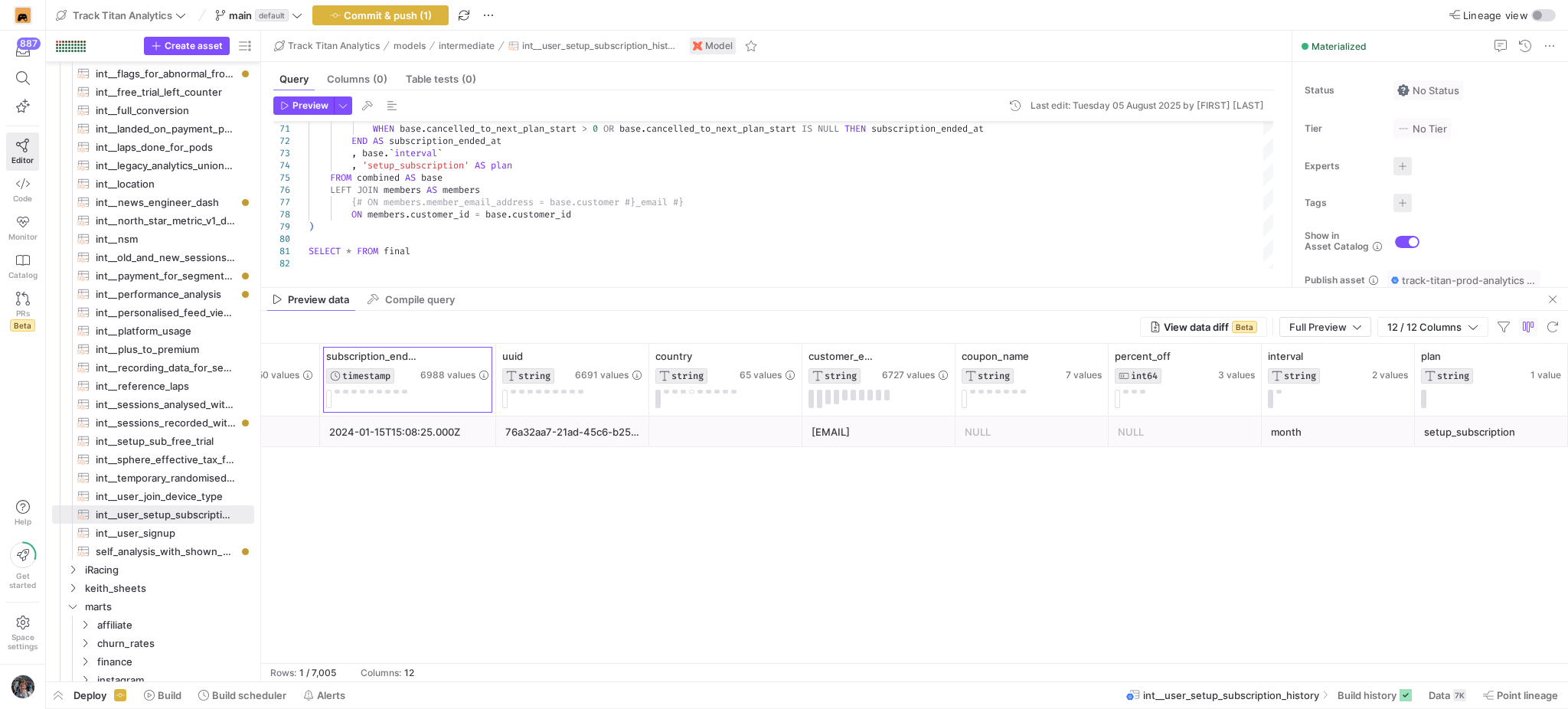 scroll, scrollTop: 0, scrollLeft: 243, axis: horizontal 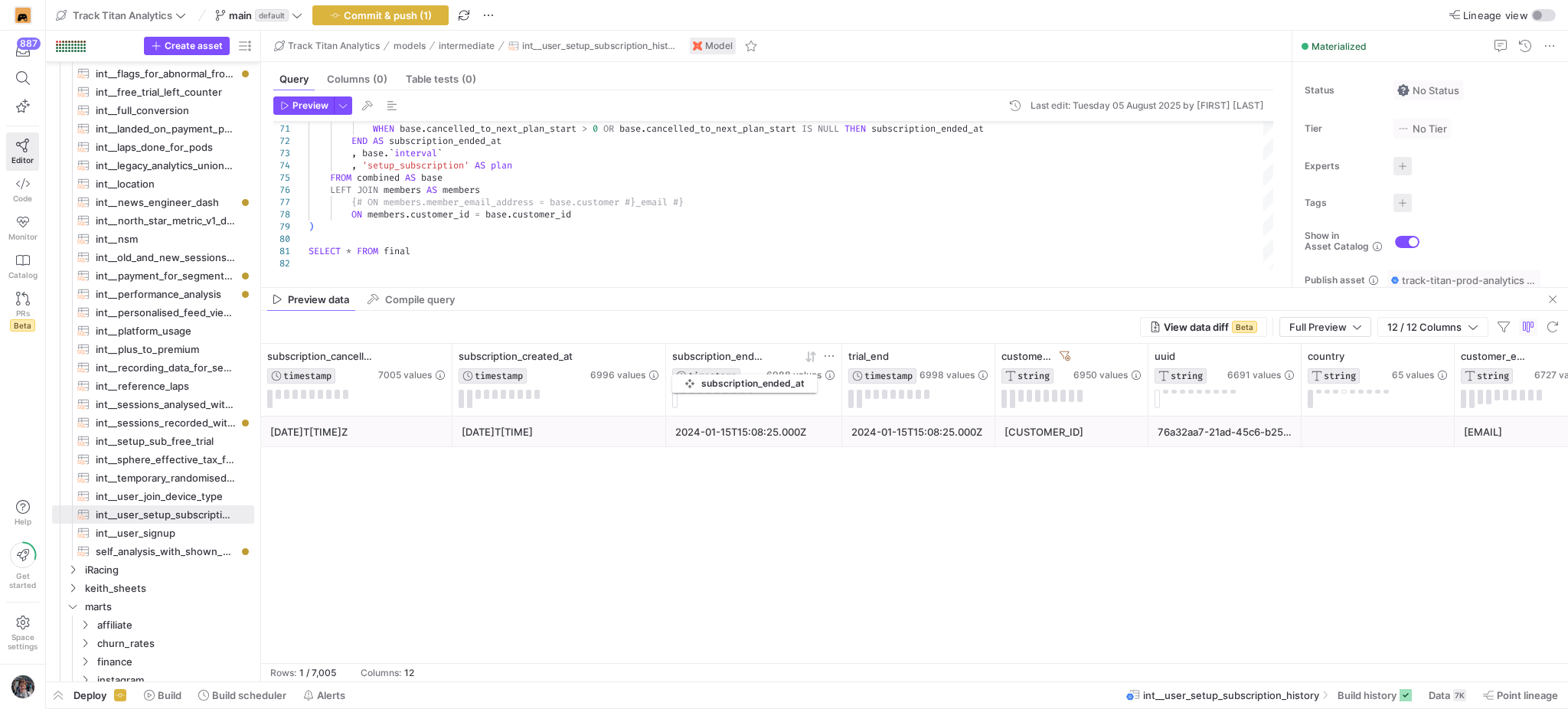 drag, startPoint x: 1037, startPoint y: 368, endPoint x: 680, endPoint y: 371, distance: 357.0126 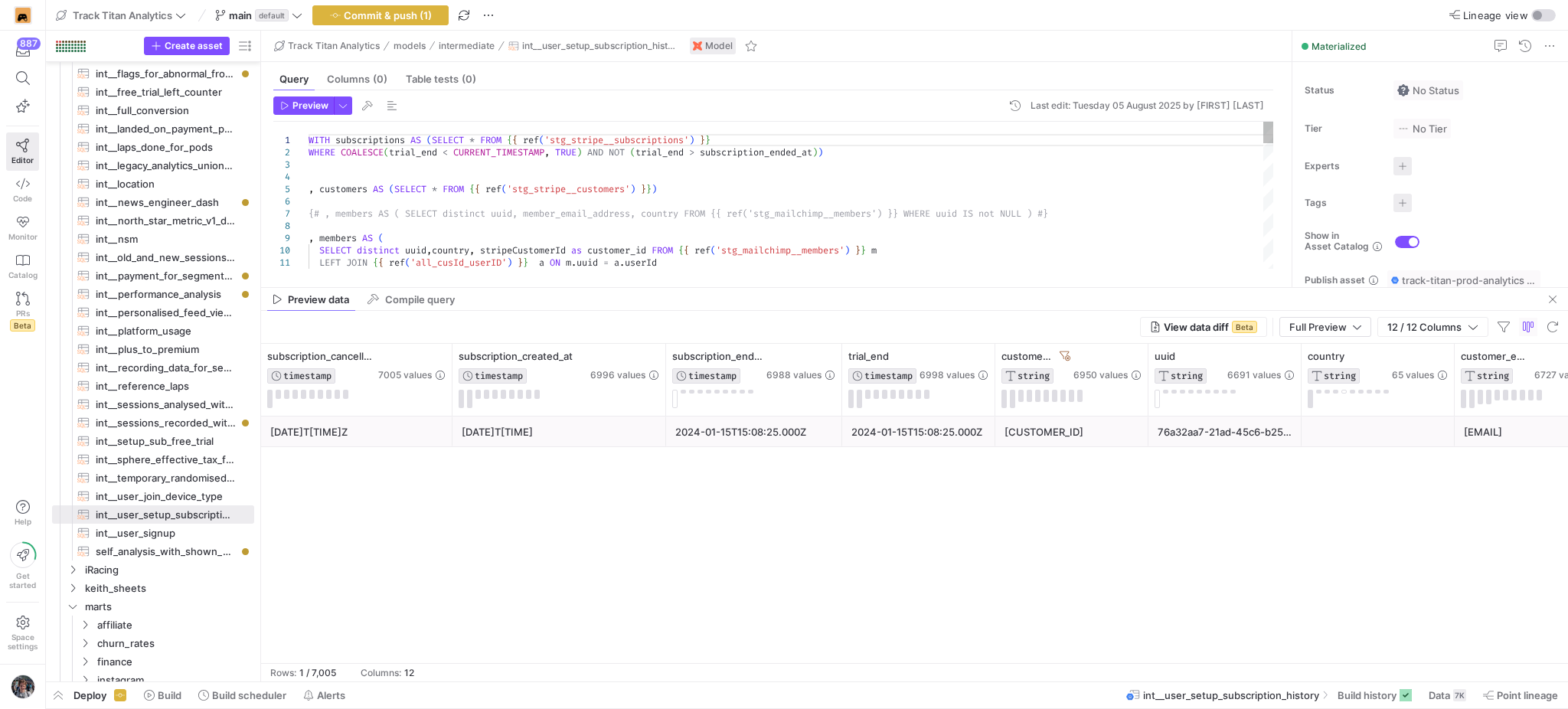 click on "WHERE   uuid   IS   not   NULL   ) ,   members   AS   (      SELECT   distinct   uuid , country ,   stripeCustomerId   as   customer_id   FROM   { {   ref ( 'stg_mailchimp__members' )   } }   m    LEFT   JOIN   { {   ref ( 'all_cusId_userID' )   } }    a   ON   m . uuid   =   a . userId        ,   customers   AS   ( SELECT   *   FROM   { {   ref ( 'stg_stripe__customers' )   } } ) {# , members AS ( SELECT distinct uuid, member_ema il_address, country FROM {{ ref('stg_mailchimp__me mbers') }} WHERE uuid IS not NULL ) #} WITH   subscriptions   AS   ( SELECT   *   FROM   { {   ref ( 'stg_stripe__subscriptions' )   } } WHERE   COALESCE ( trial_end   <   CURRENT_TIMESTAMP ,   TRUE )   AND   NOT   ( trial_end   >   subscription_ended_at ) )" at bounding box center (791, 630) 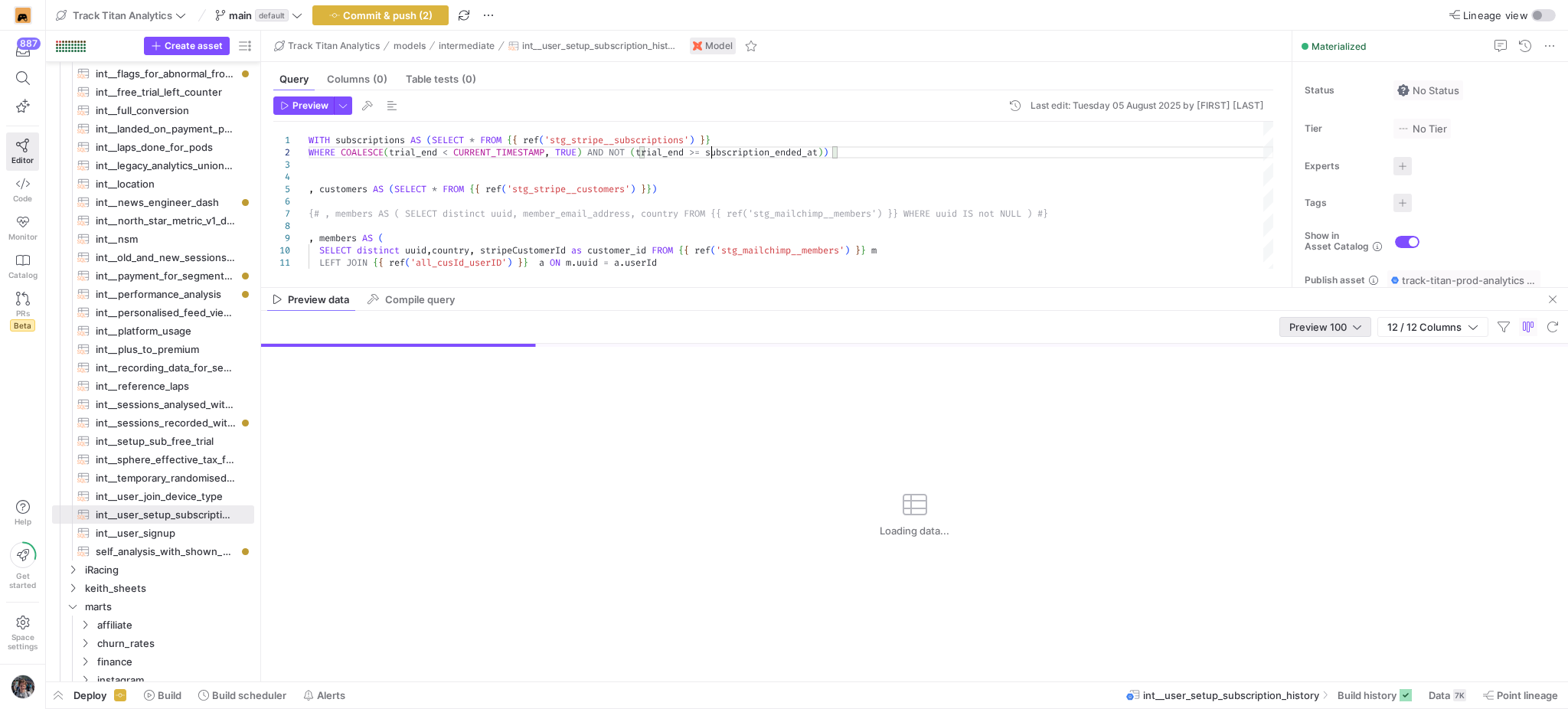 type on "WITH subscriptions AS (SELECT * FROM {{ ref('stg_stripe__subscriptions') }}
WHERE COALESCE(trial_end < CURRENT_TIMESTAMP, TRUE) AND NOT (trial_end >= subscription_ended_at))
, customers AS (SELECT * FROM {{ ref('stg_stripe__customers') }})
{# , members AS ( SELECT distinct uuid, member_email_address, country FROM {{ ref('stg_mailchimp__members') }} WHERE uuid IS not NULL ) #}
, members AS (
SELECT distinct uuid,country, stripeCustomerId as customer_id FROM {{ ref('stg_mailchimp__members') }} m" 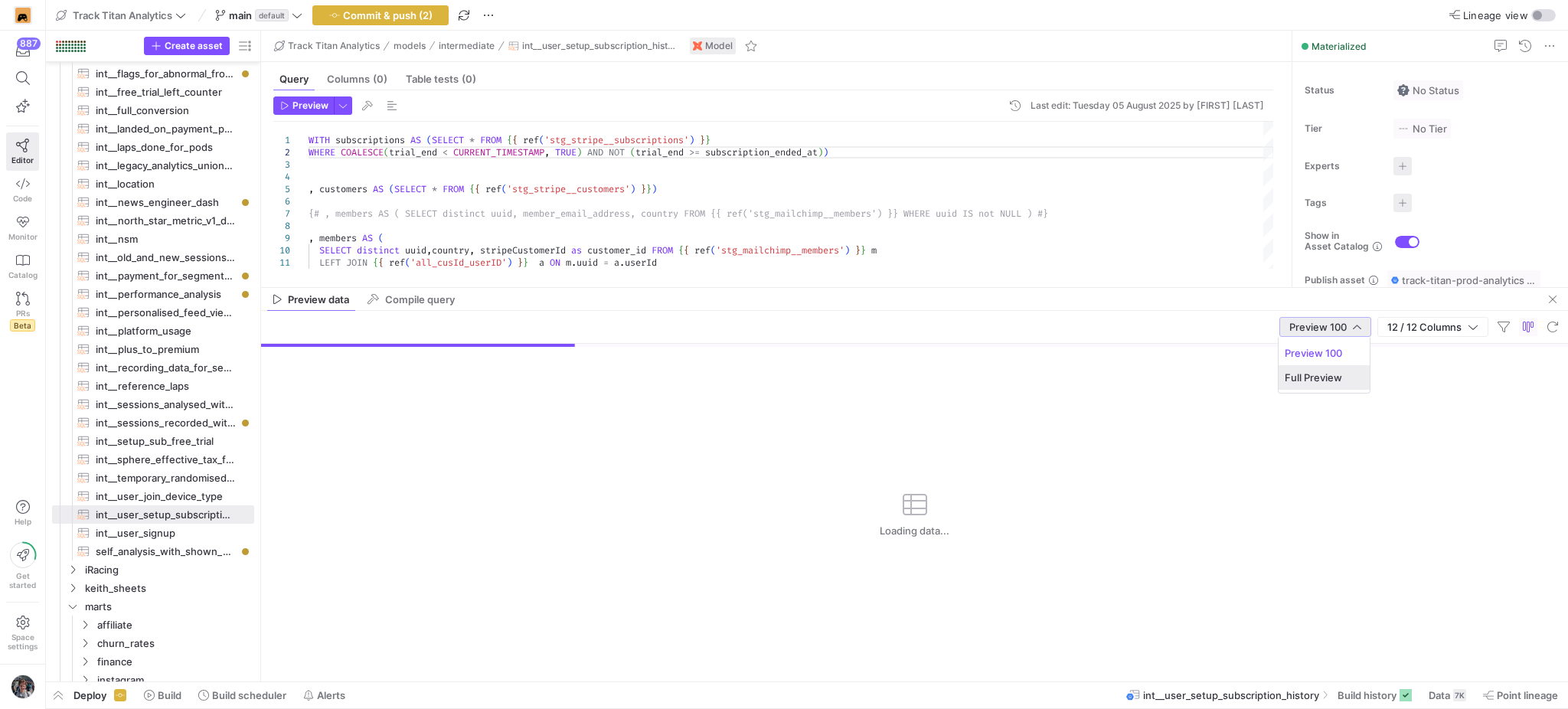 click on "Full Preview" at bounding box center (1324, 377) 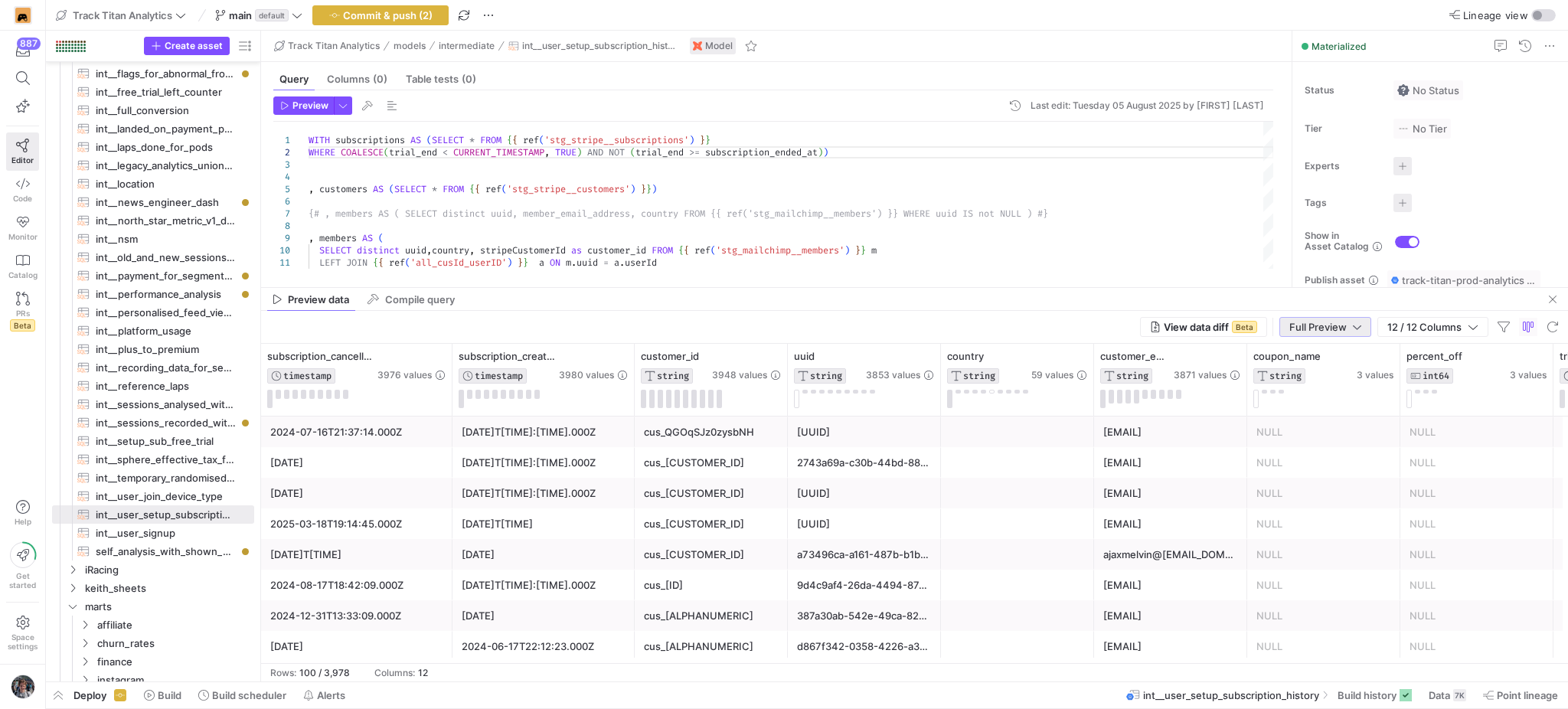 scroll, scrollTop: 0, scrollLeft: 67, axis: horizontal 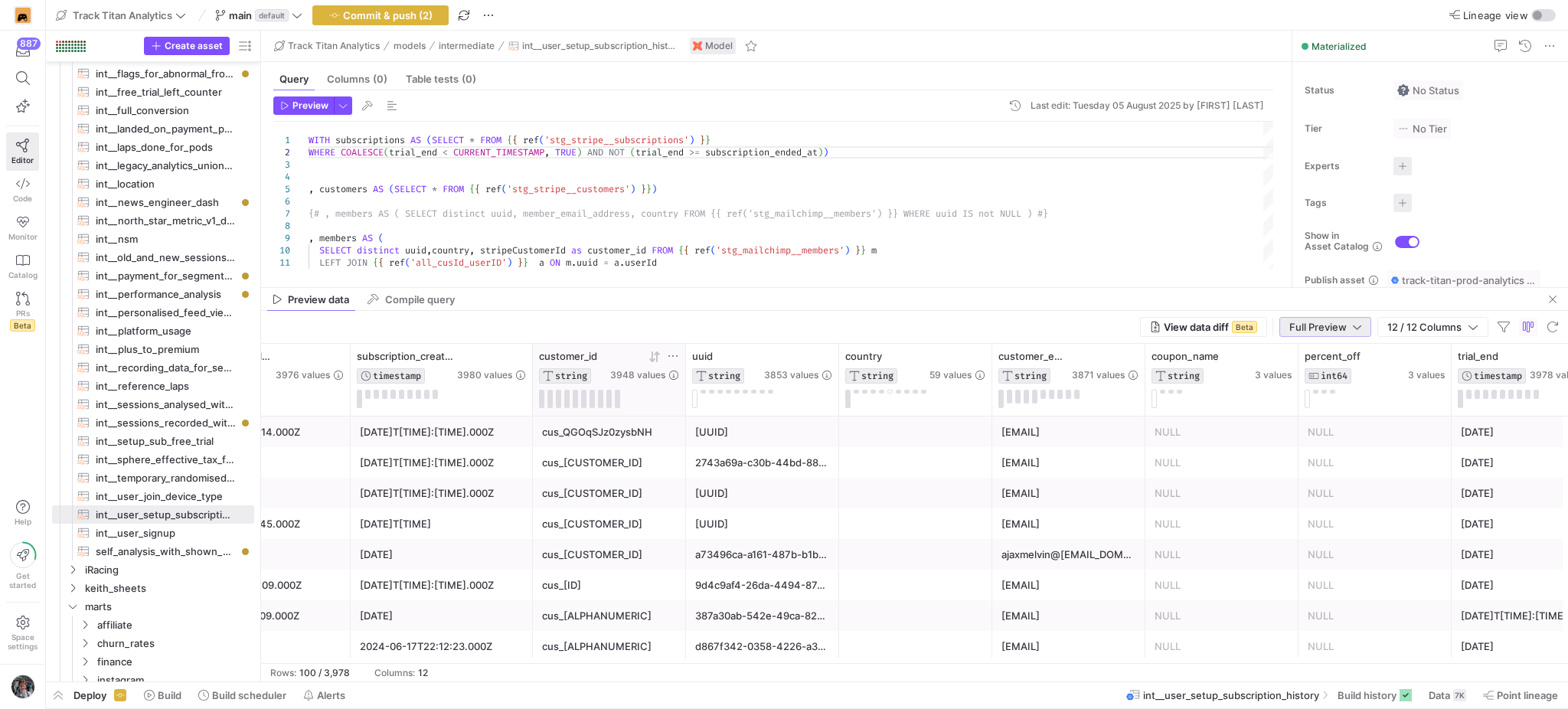click 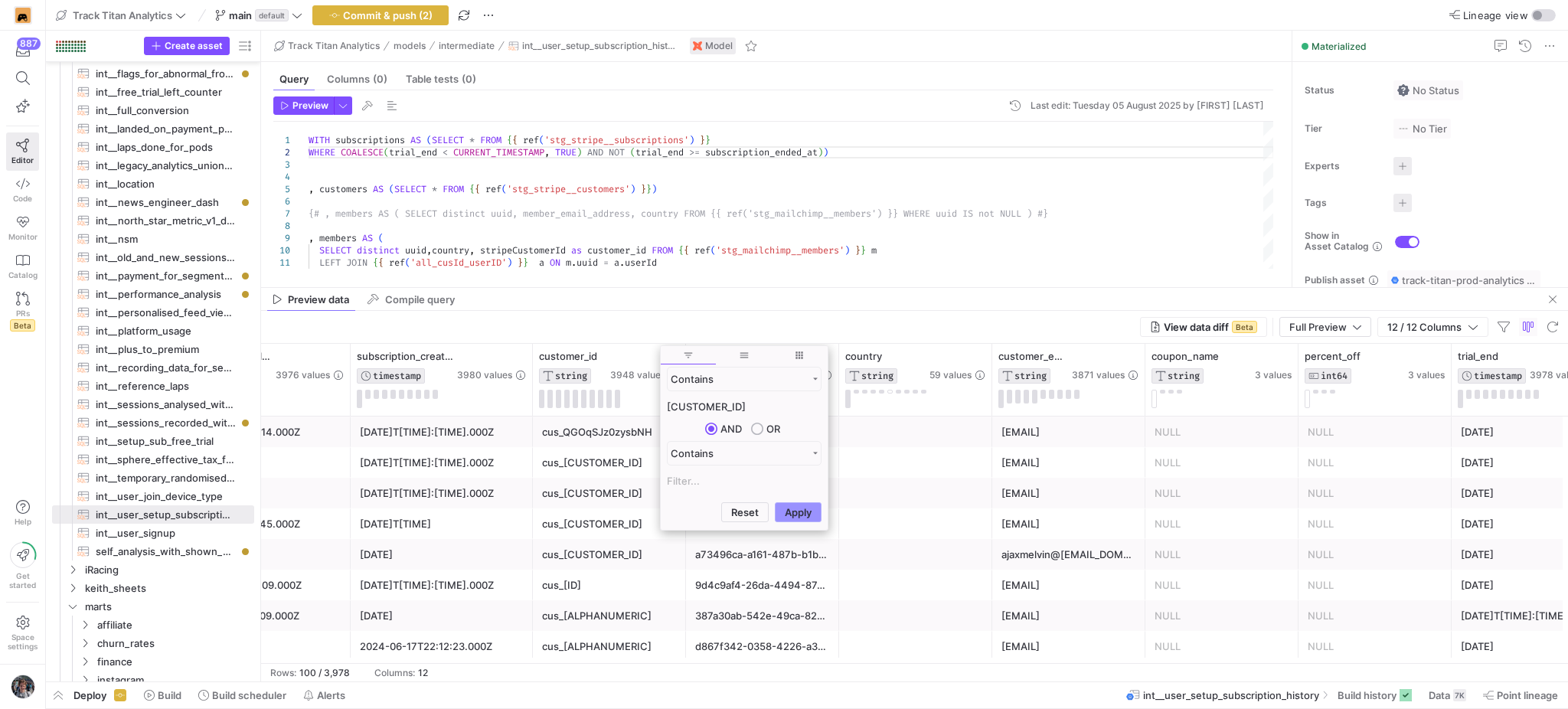 type on "cus_PL0RLutL0qPyXT" 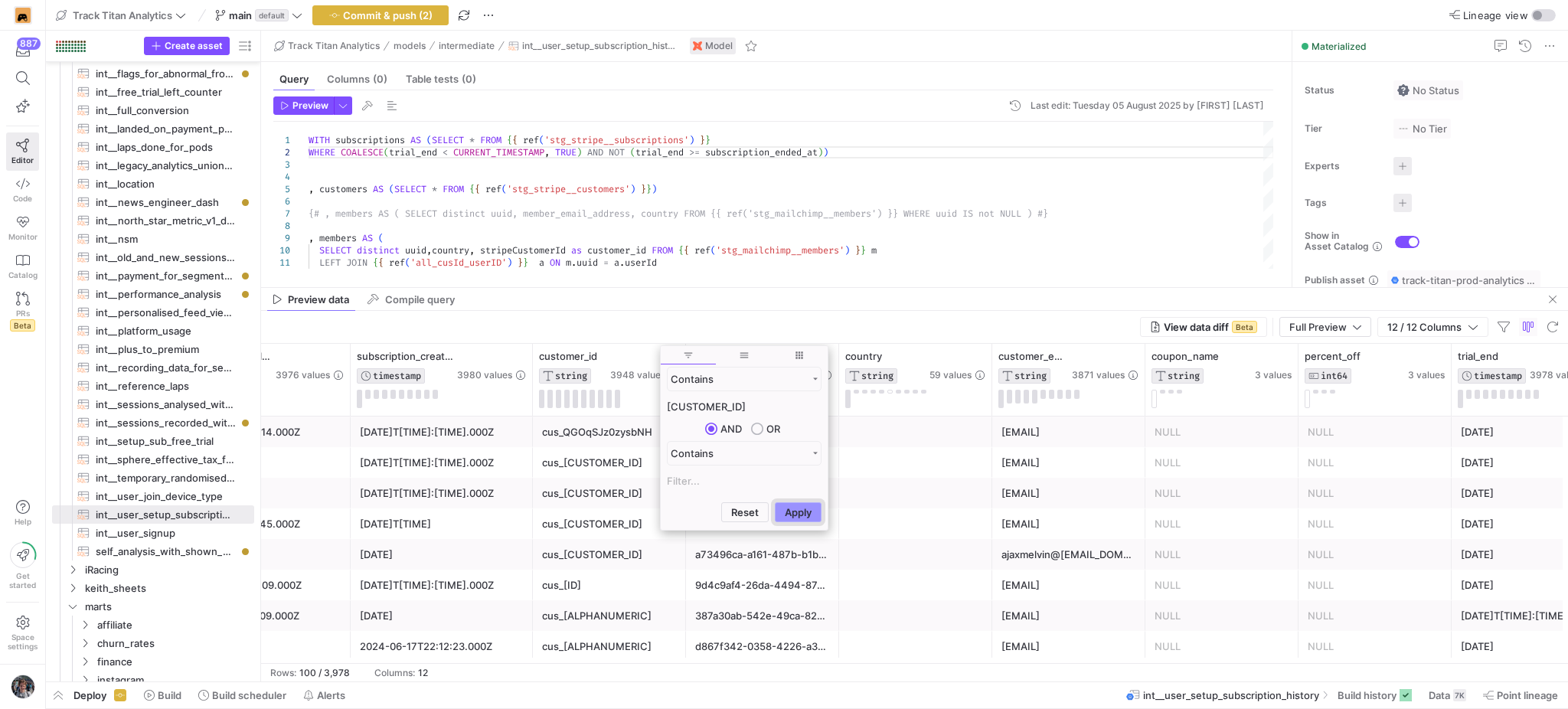 click on "Apply" 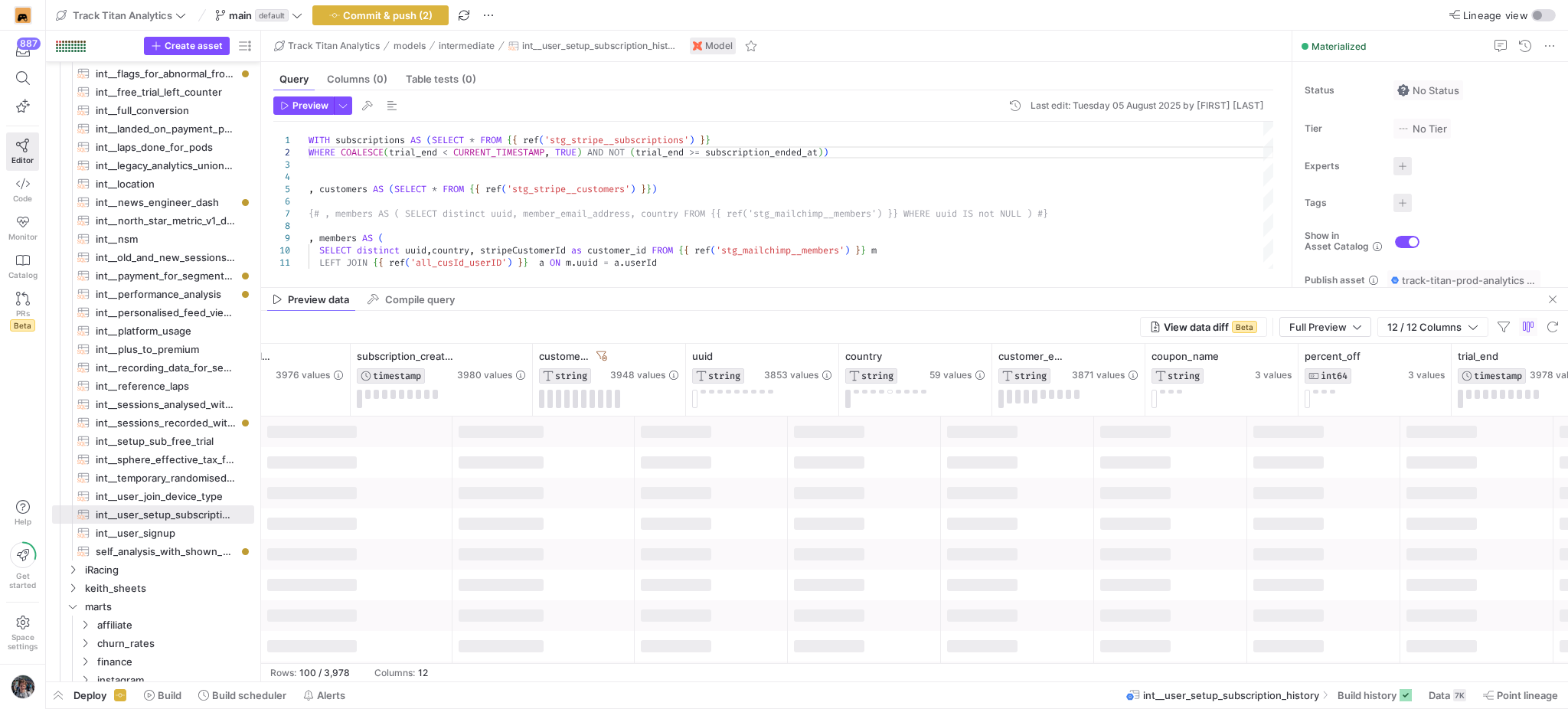 click on "View data diff  Beta
Full Preview 12 / 12 Columns" at bounding box center (914, 327) 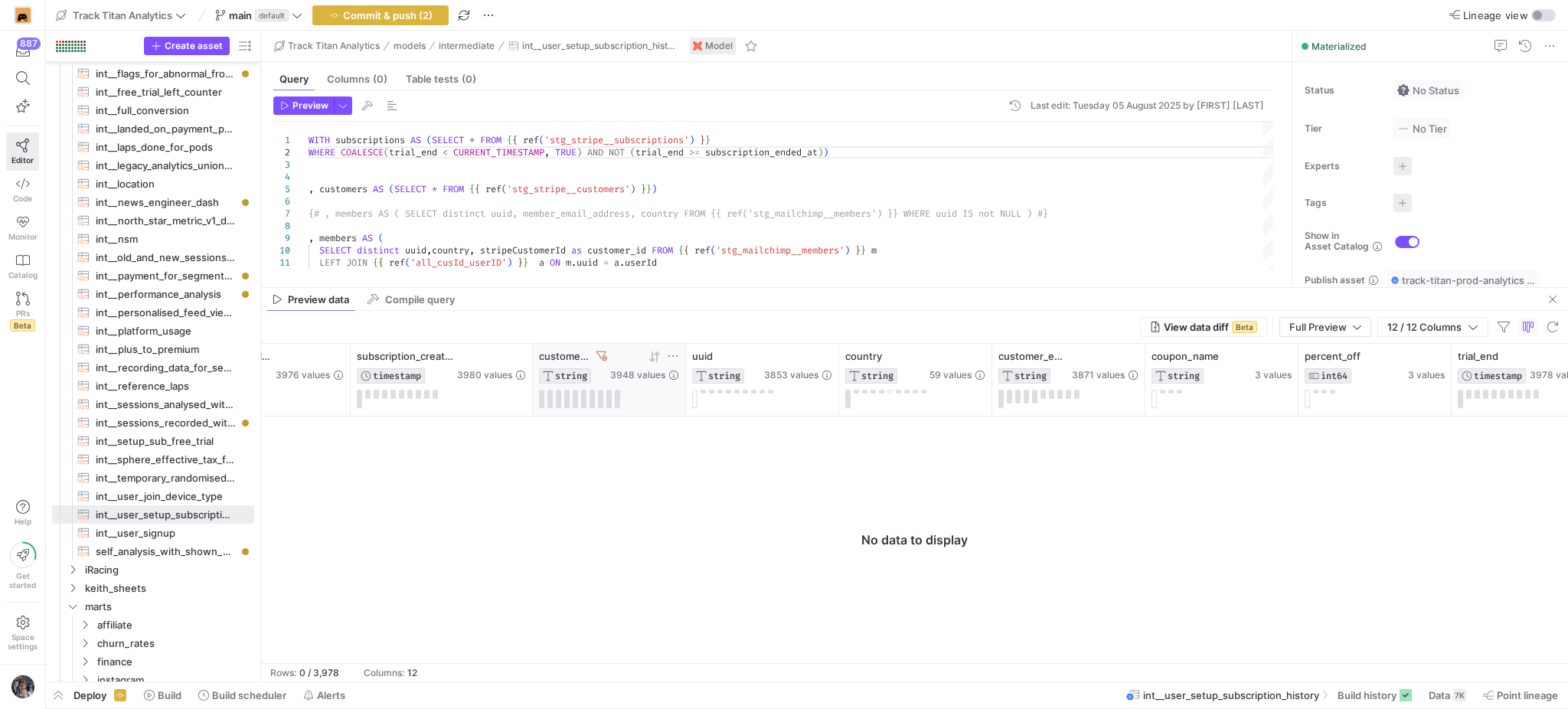 click 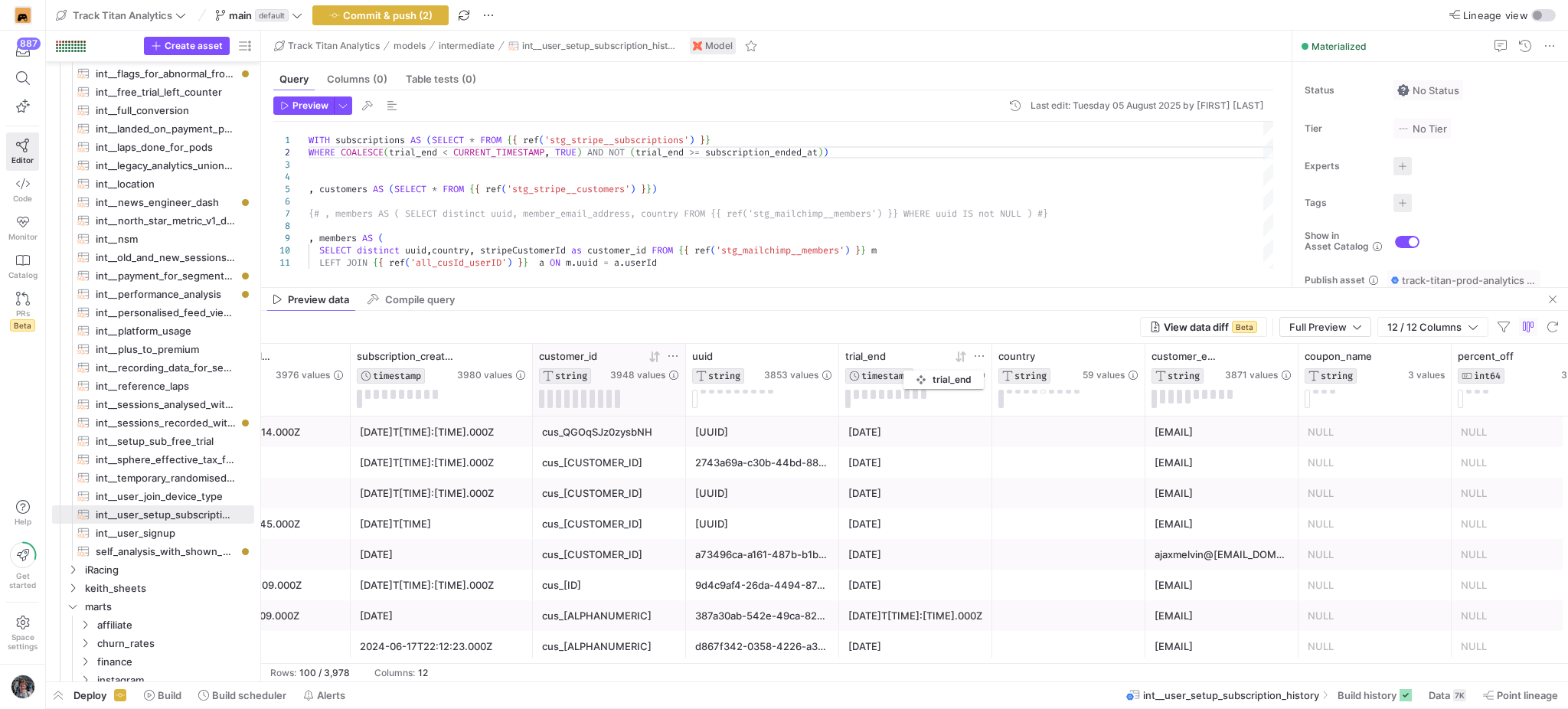 drag, startPoint x: 1531, startPoint y: 354, endPoint x: 911, endPoint y: 368, distance: 620.15804 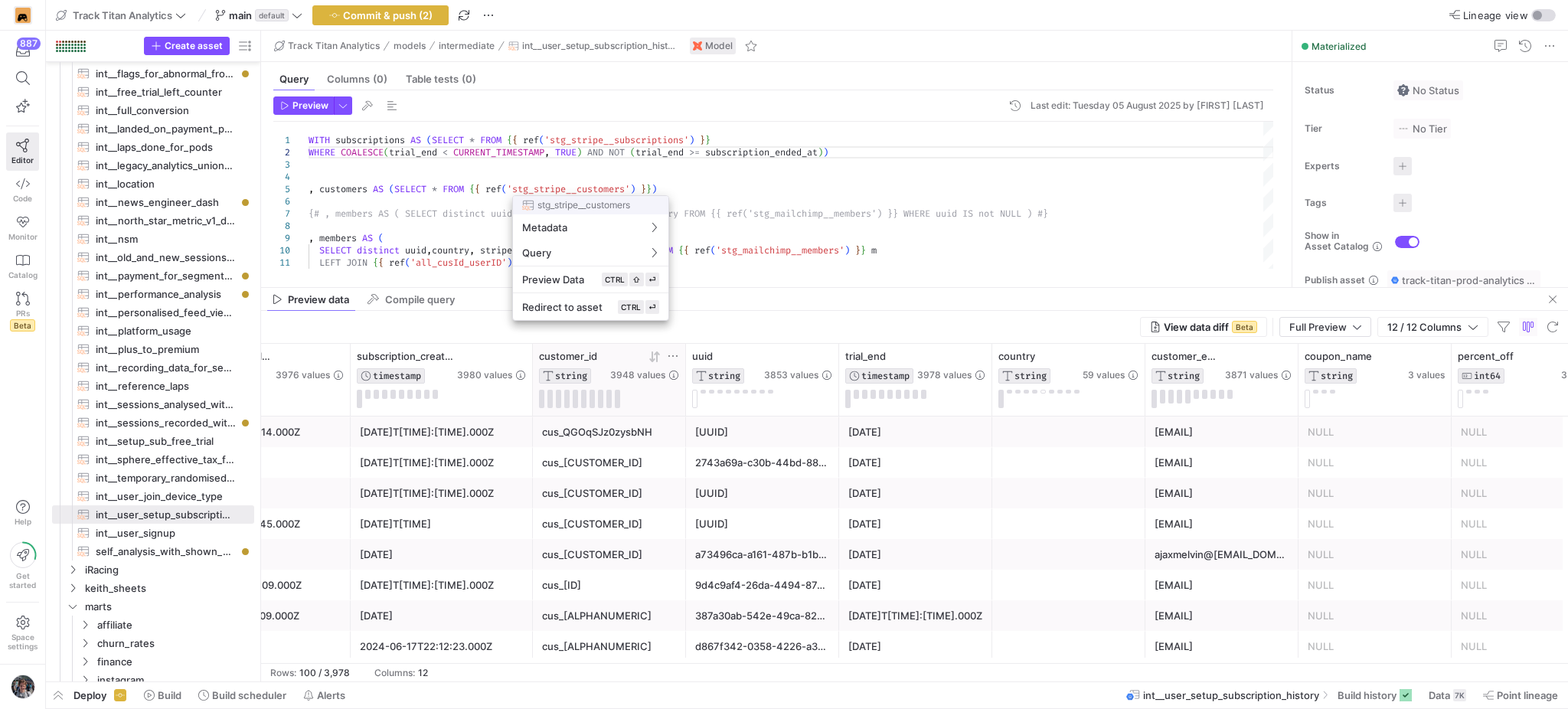 click at bounding box center (784, 354) 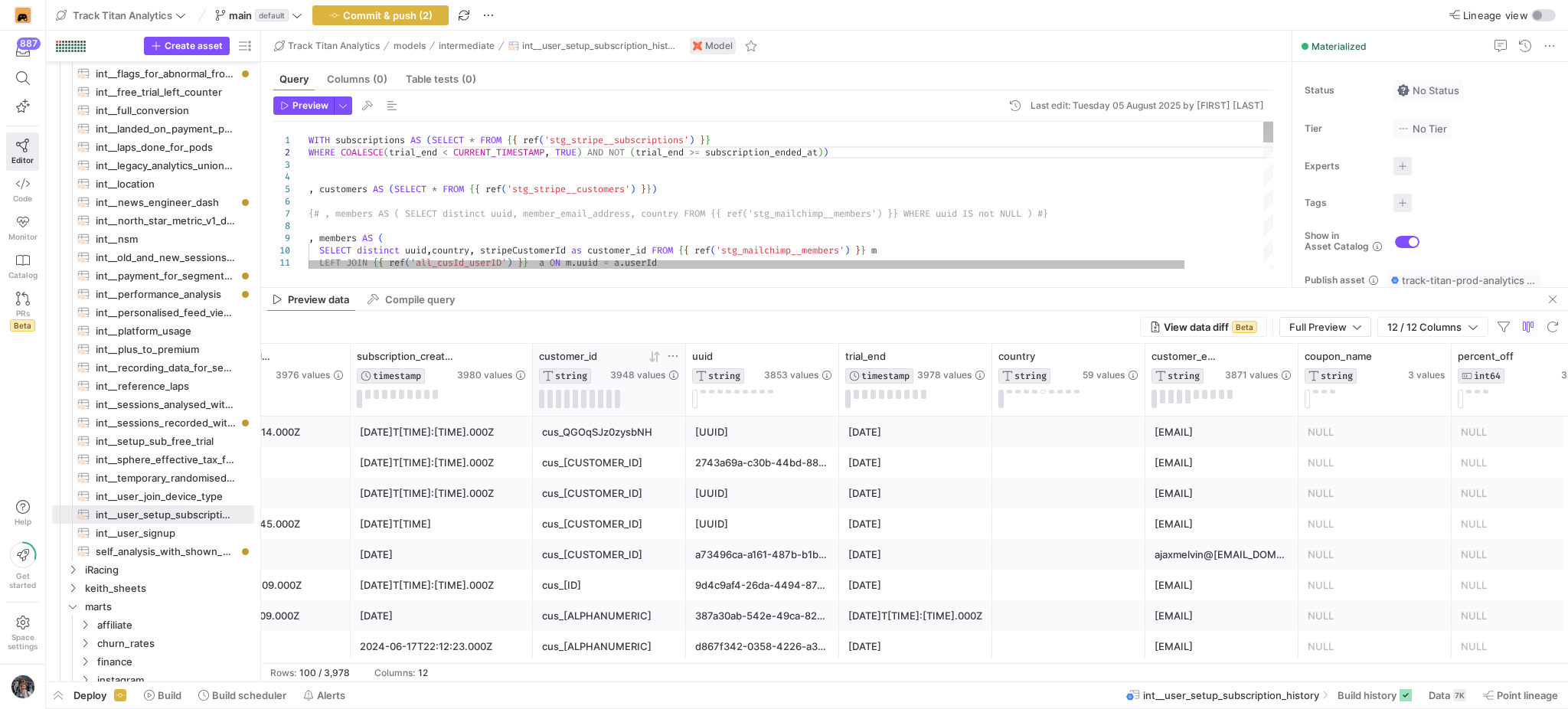 click on "WHERE   uuid   IS   not   NULL   ) ,   members   AS   (      SELECT   distinct   uuid , country ,   stripeCustomerId   as   customer_id   FROM   { {   ref ( 'stg_mailchimp__members' )   } }   m    LEFT   JOIN   { {   ref ( 'all_cusId_userID' )   } }    a   ON   m . uuid   =   a . userId        ,   customers   AS   ( SELECT   *   FROM   { {   ref ( 'stg_stripe__customers' )   } } ) {# , members AS ( SELECT distinct uuid, member_ema il_address, country FROM {{ ref('stg_mailchimp__me mbers') }} WHERE uuid IS not NULL ) #} WITH   subscriptions   AS   ( SELECT   *   FROM   { {   ref ( 'stg_stripe__subscriptions' )   } } WHERE   COALESCE ( trial_end   <   CURRENT_TIMESTAMP ,   TRUE )   AND   NOT   ( trial_end   >=   subscription_ended_at ) )" at bounding box center (835, 635) 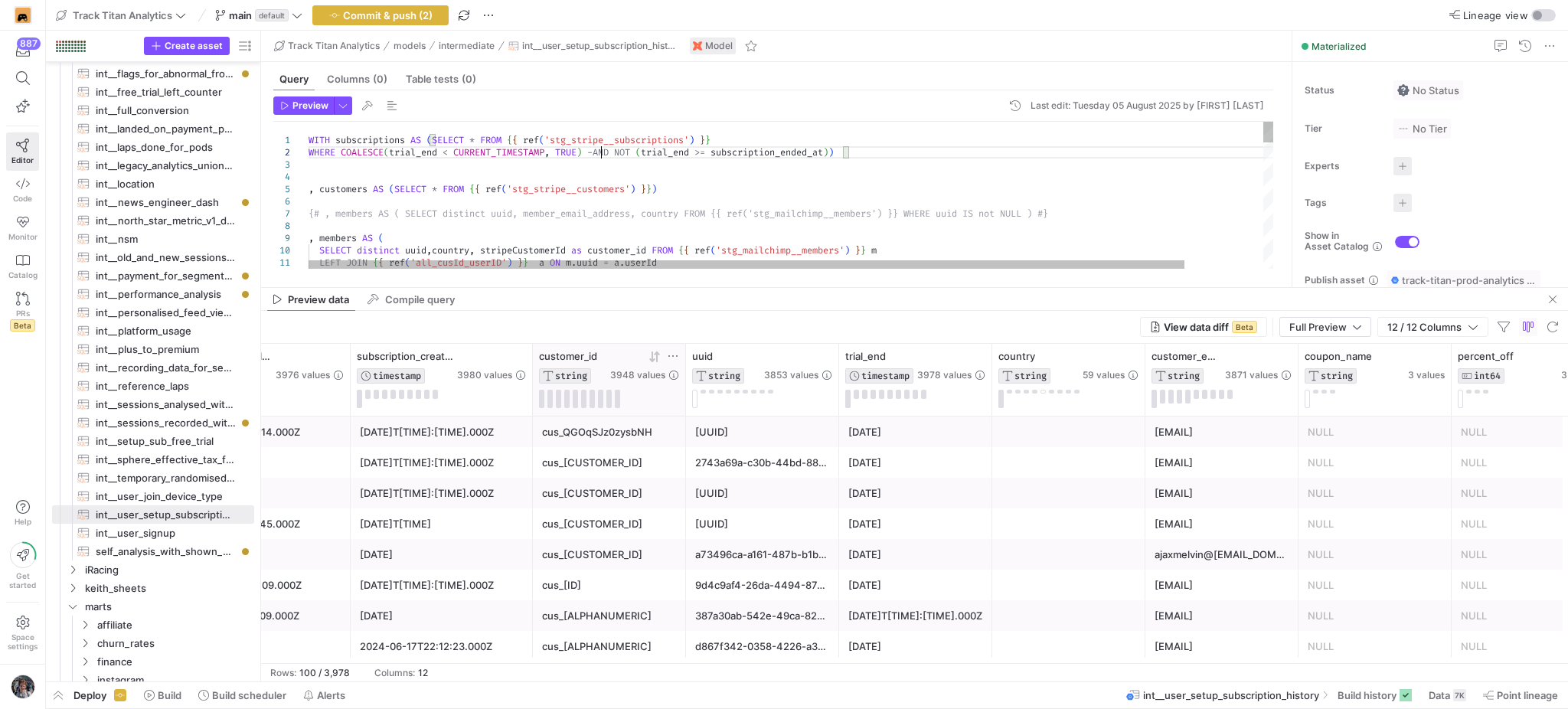 scroll, scrollTop: 23, scrollLeft: 296, axis: both 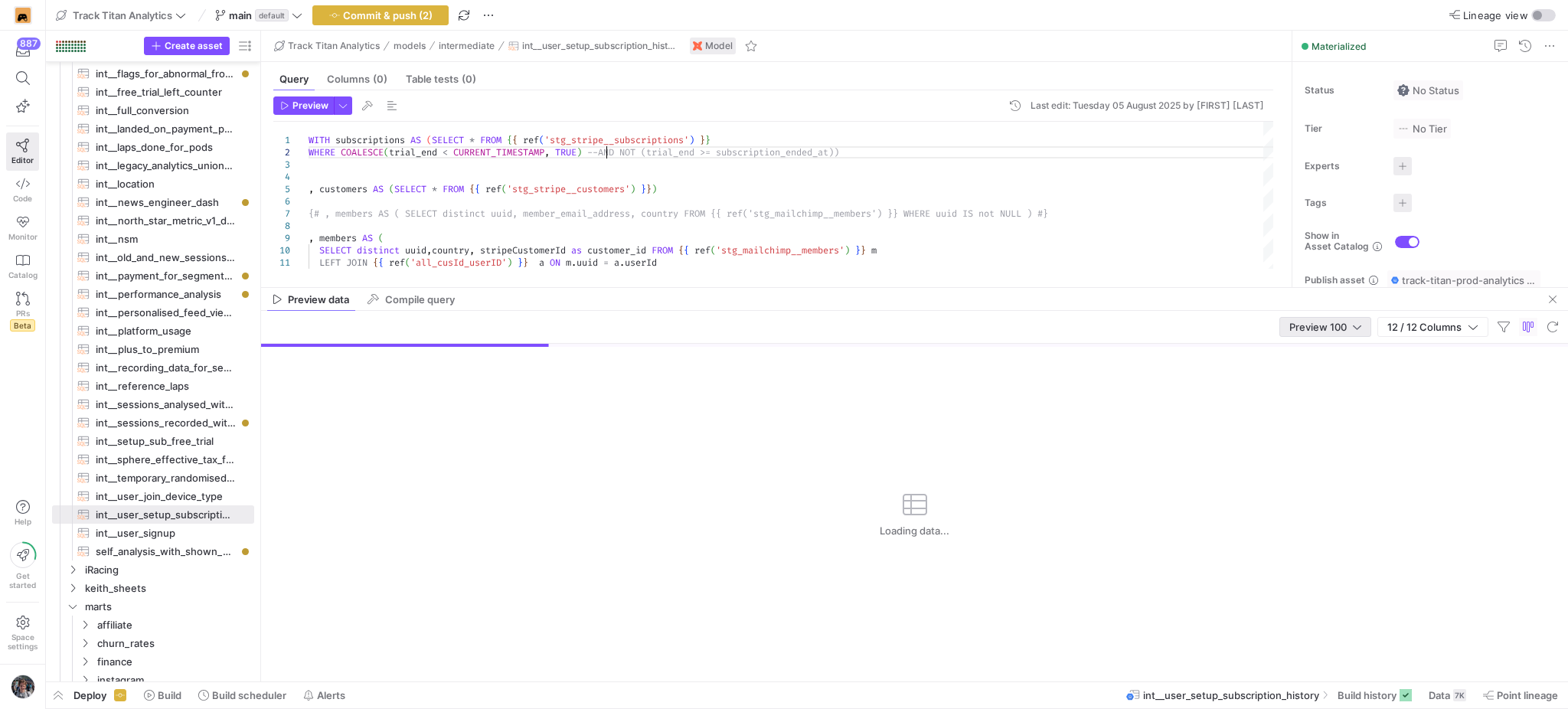click on "Preview 100" at bounding box center [1318, 327] 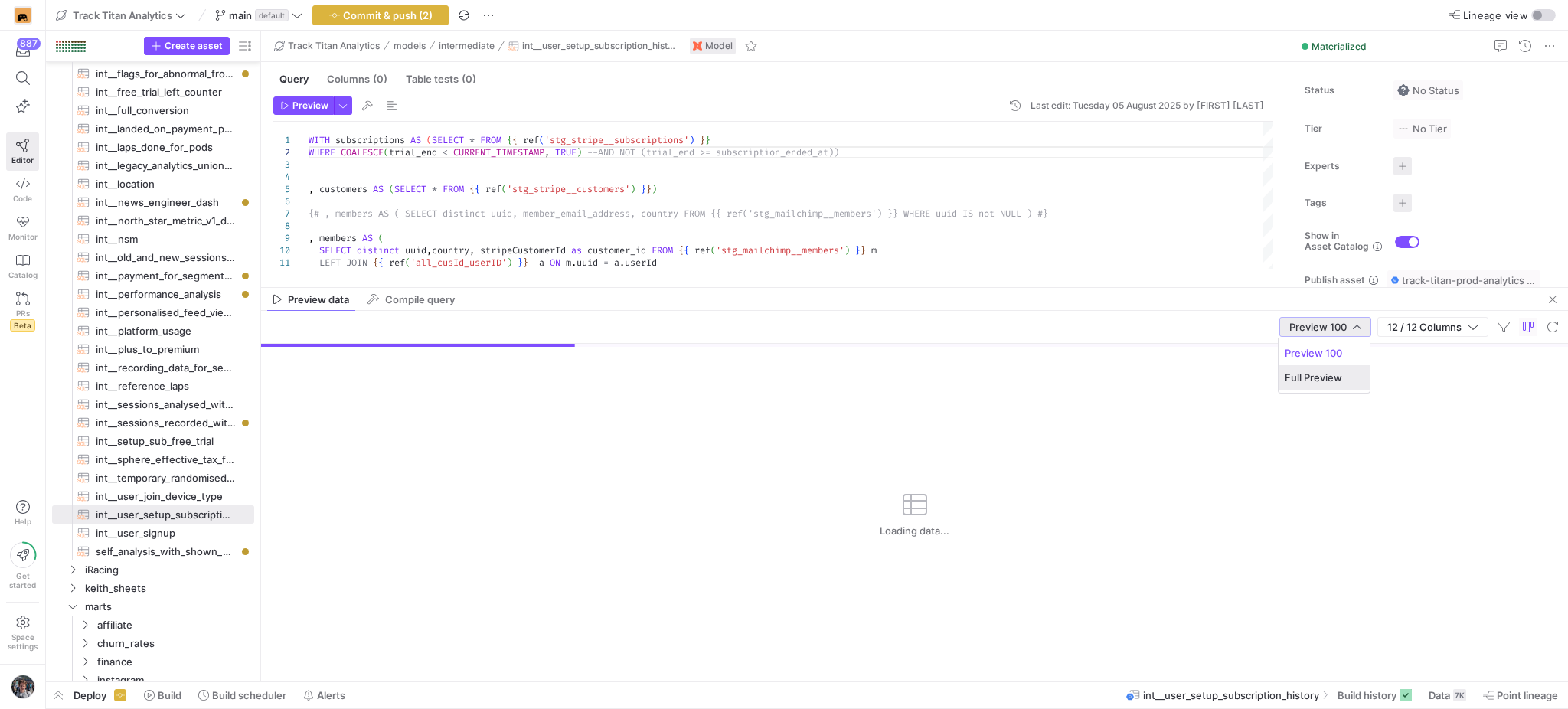 click on "Full Preview" at bounding box center [1324, 377] 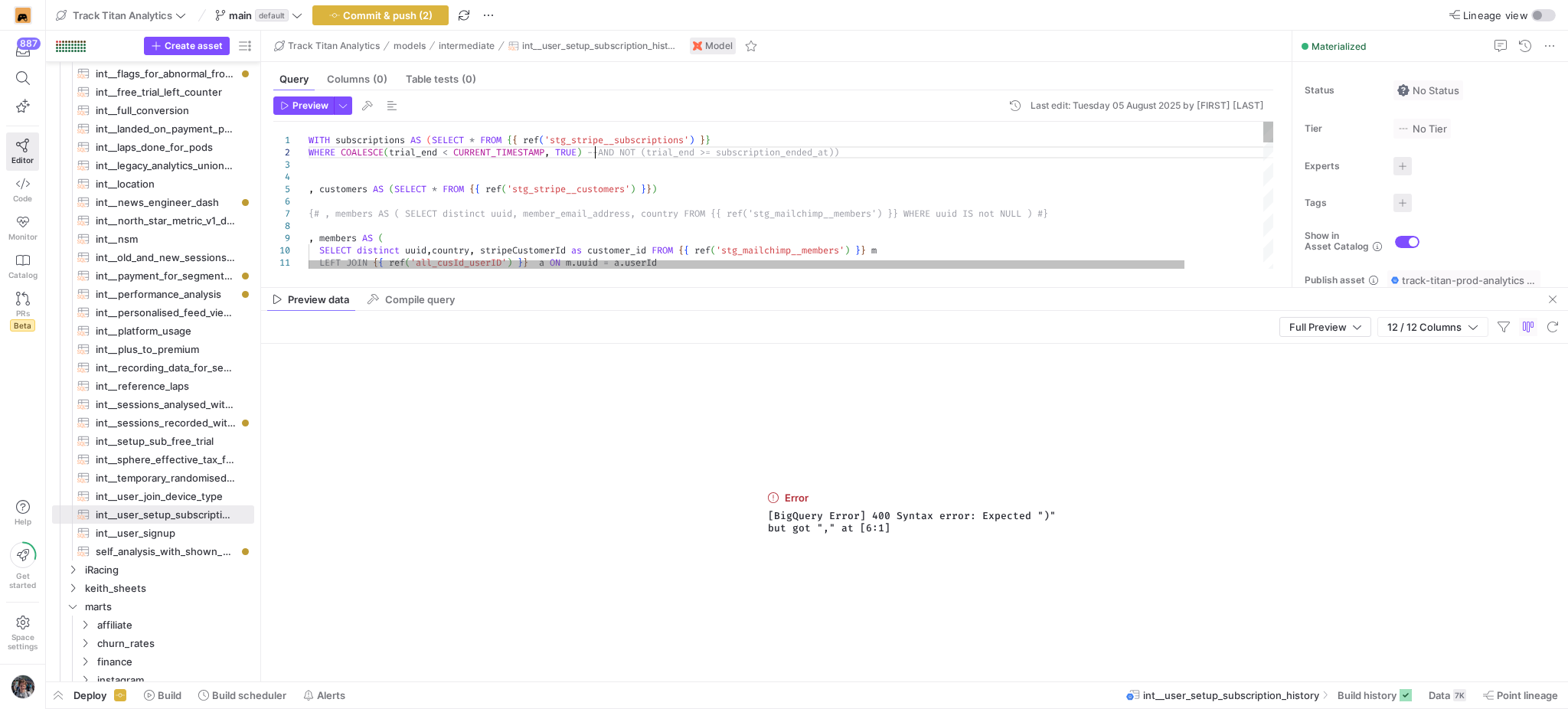 click on "WHERE   uuid   IS   not   NULL   ) ,   members   AS   (      SELECT   distinct   uuid , country ,   stripeCustomerId   as   customer_id   FROM   { {   ref ( 'stg_mailchimp__members' )   } }   m    LEFT   JOIN   { {   ref ( 'all_cusId_userID' )   } }    a   ON   m . uuid   =   a . userId        ,   customers   AS   ( SELECT   *   FROM   { {   ref ( 'stg_stripe__customers' )   } } ) {# , members AS ( SELECT distinct uuid, member_ema il_address, country FROM {{ ref('stg_mailchimp__me mbers') }} WHERE uuid IS not NULL ) #} WITH   subscriptions   AS   ( SELECT   *   FROM   { {   ref ( 'stg_stripe__subscriptions' )   } } WHERE   COALESCE ( trial_end   <   CURRENT_TIMESTAMP ,   TRUE )   --AND NOT (trial_end >= subscription_ended_at))" at bounding box center [835, 635] 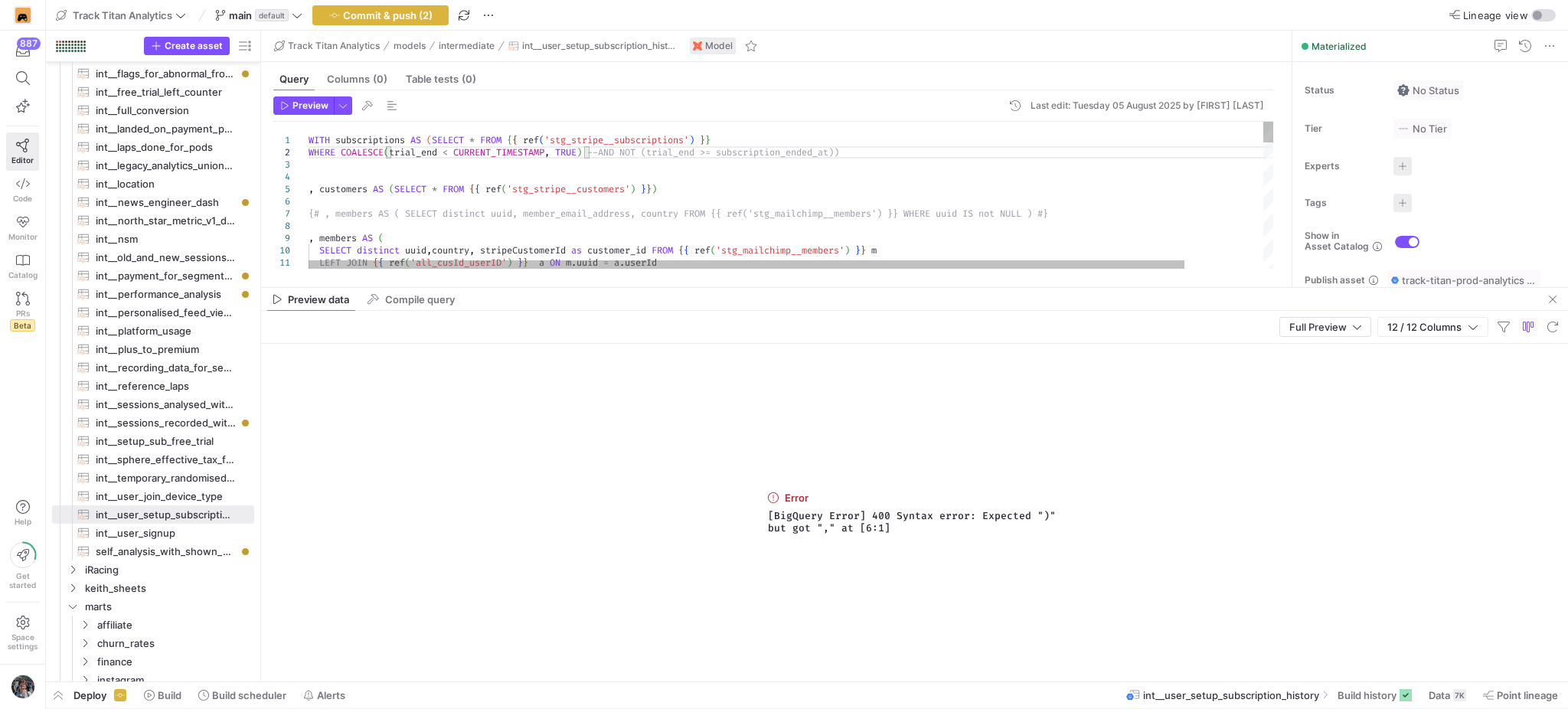 scroll, scrollTop: 23, scrollLeft: 286, axis: both 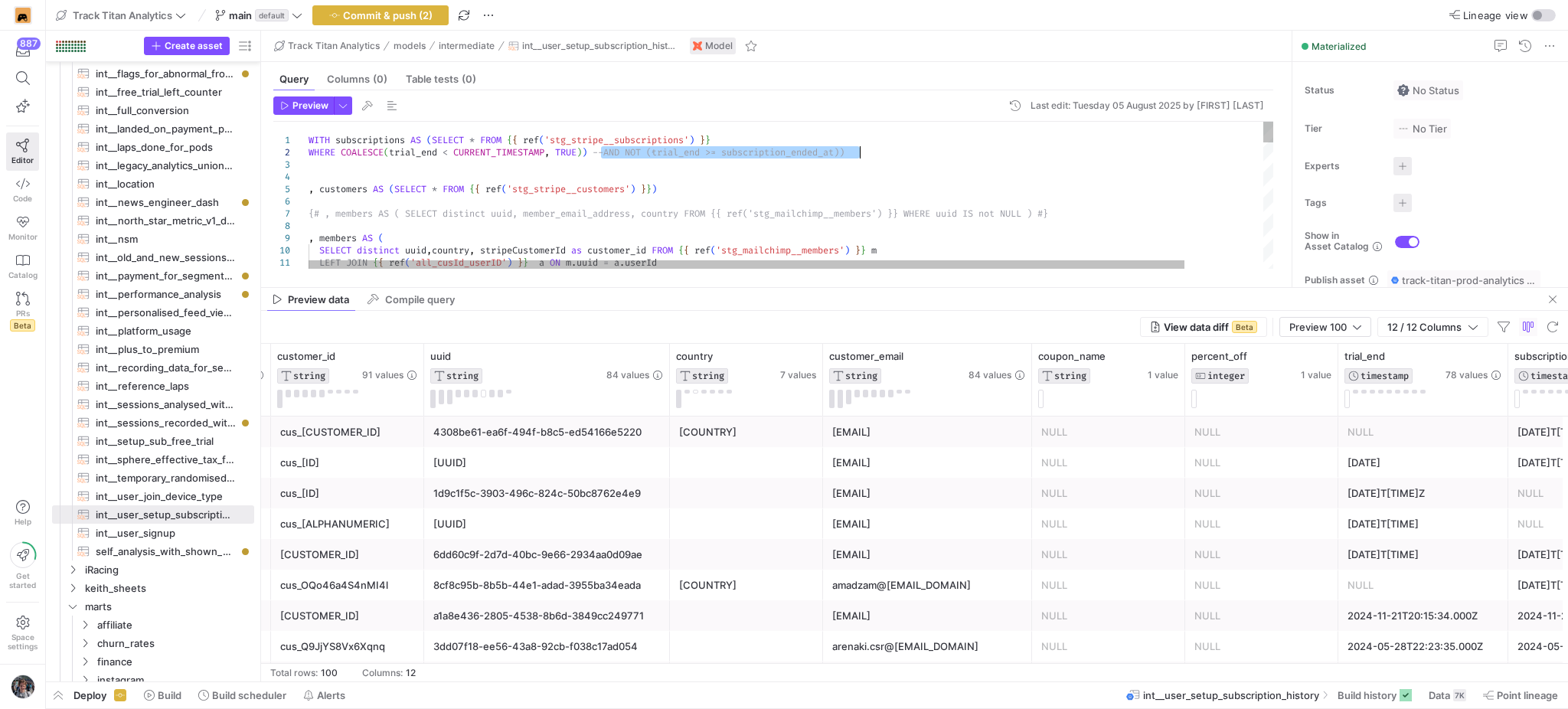 drag, startPoint x: 600, startPoint y: 150, endPoint x: 863, endPoint y: 156, distance: 263.0684 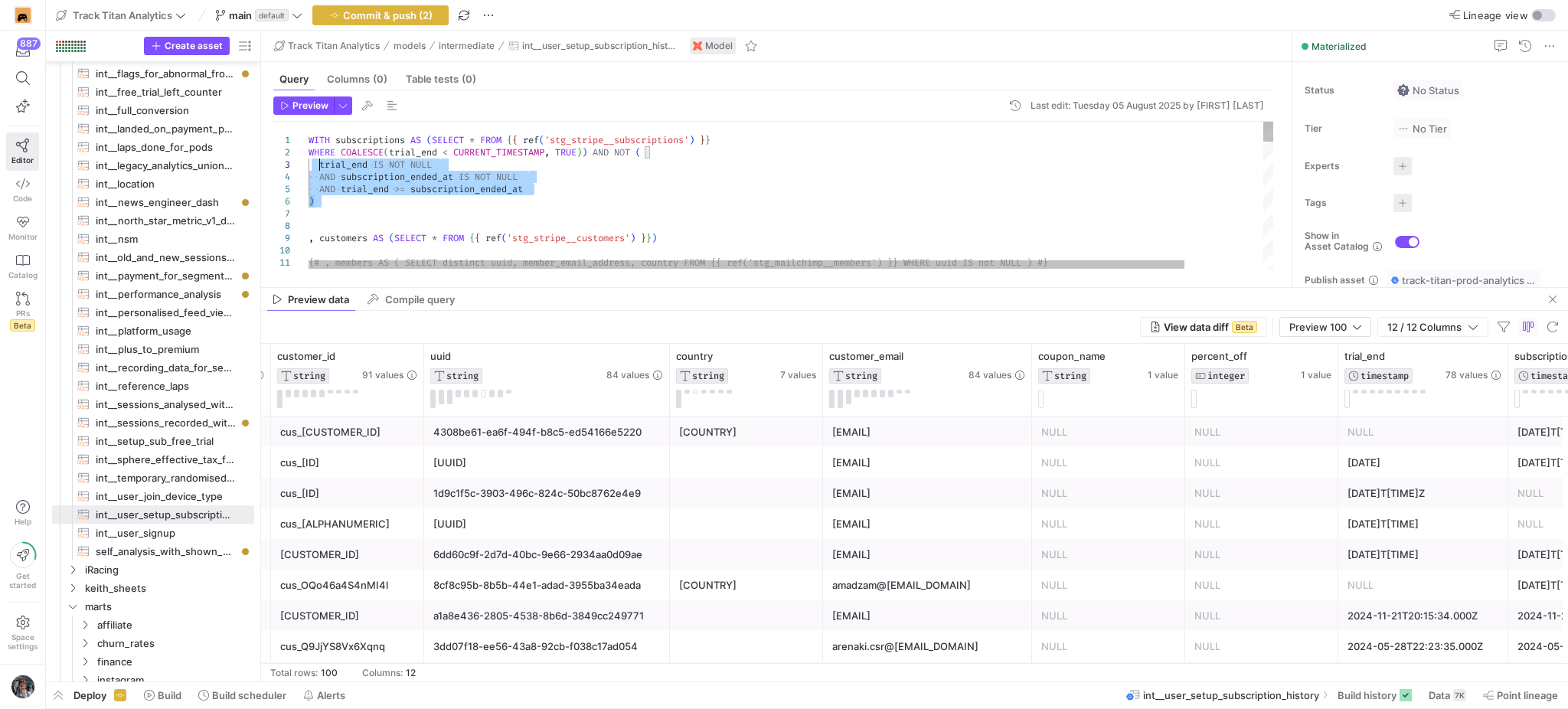 click on ",   customers   AS   ( SELECT   *   FROM   { {   ref ( 'stg_stripe__customers' )   } } ) {# , members AS ( SELECT distinct uuid, member_ema il_address, country FROM {{ ref('stg_mailchimp__me mbers') }} WHERE uuid IS not NULL ) #} WITH   subscriptions   AS   ( SELECT   *   FROM   { {   ref ( 'stg_stripe__subscriptions' )   } } WHERE   COALESCE ( trial_end   <   CURRENT_TIMESTAMP ,   TRUE ) )   AND   NOT   (    trial_end   IS   NOT   NULL    AND   subscription_ended_at   IS   NOT   NULL    AND   trial_end   >=   subscription_ended_at )" at bounding box center [835, 659] 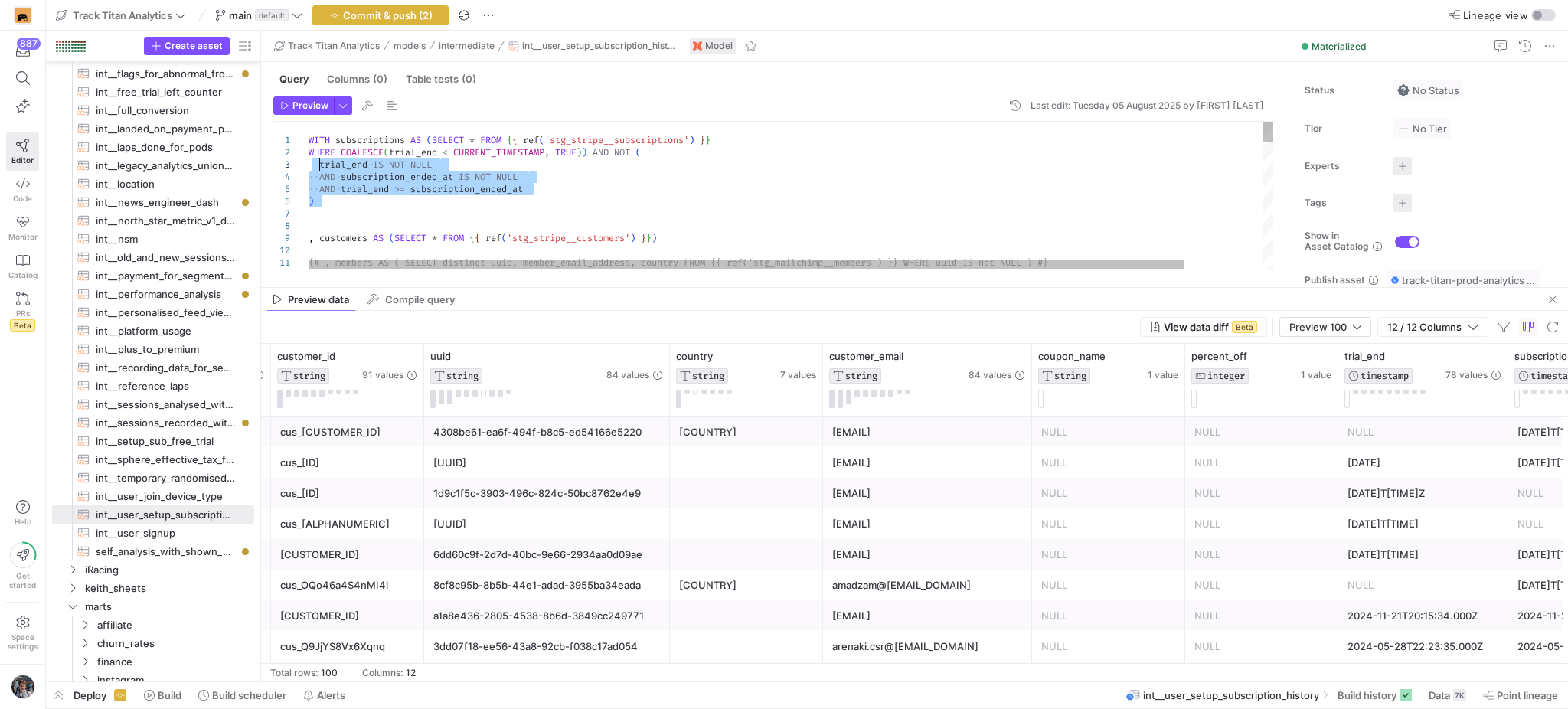 type on "WITH subscriptions AS (SELECT * FROM {{ ref('stg_stripe__subscriptions') }}
WHERE COALESCE(trial_end < CURRENT_TIMESTAMP, TRUE)) AND NOT (
trial_end IS NOT NULL
AND subscription_ended_at IS NOT NULL
AND trial_end >= subscription_ended_at
)
, customers AS (SELECT * FROM {{ ref('stg_stripe__customers') }})" 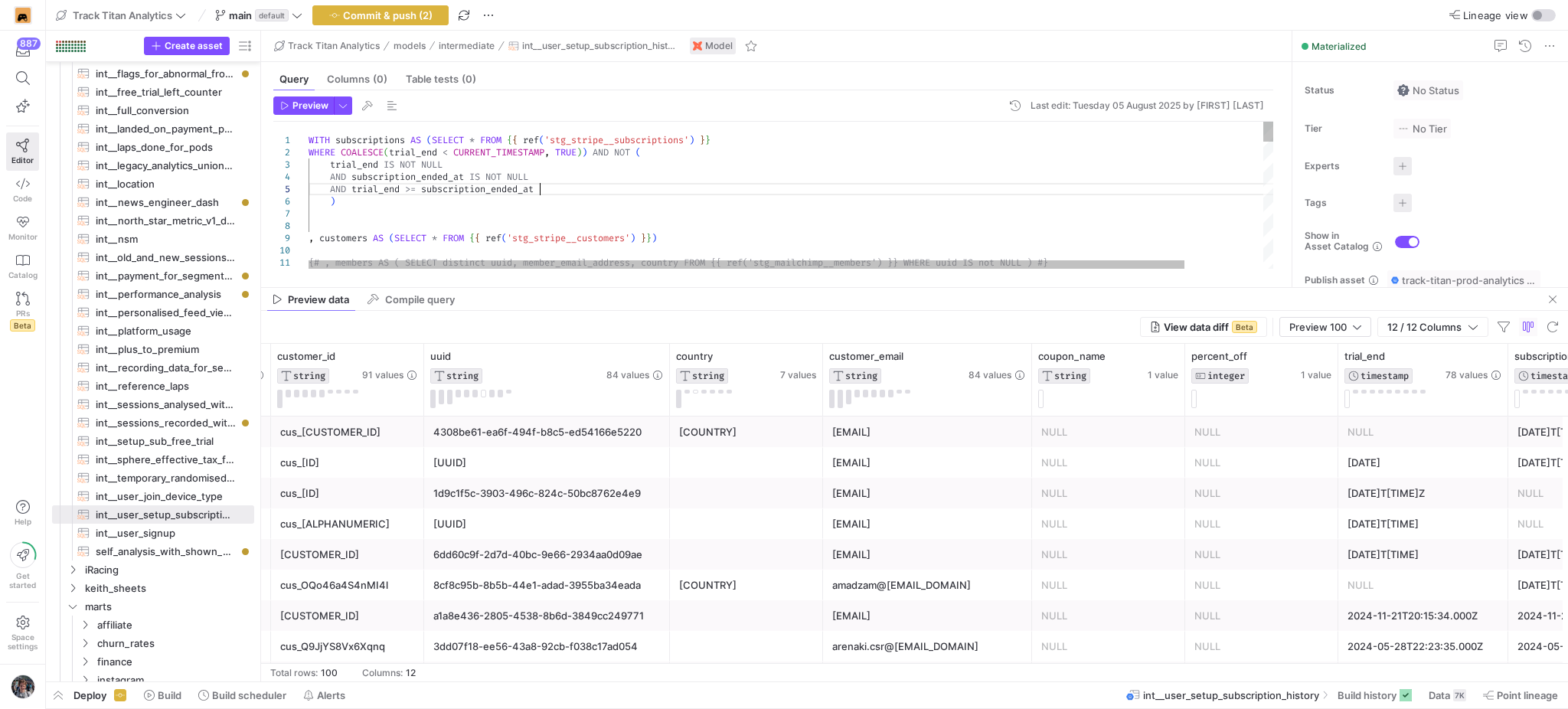 click on ",   customers   AS   ( SELECT   *   FROM   { {   ref ( 'stg_stripe__customers' )   } } ) {# , members AS ( SELECT distinct uuid, member_ema il_address, country FROM {{ ref('stg_mailchimp__me mbers') }} WHERE uuid IS not NULL ) #} WITH   subscriptions   AS   ( SELECT   *   FROM   { {   ref ( 'stg_stripe__subscriptions' )   } } WHERE   COALESCE ( trial_end   <   CURRENT_TIMESTAMP ,   TRUE ) )   AND   NOT   (      trial_end   IS   NOT   NULL      AND   subscription_ended_at   IS   NOT   NULL      AND   trial_end   >=   subscription_ended_at      )" at bounding box center [835, 659] 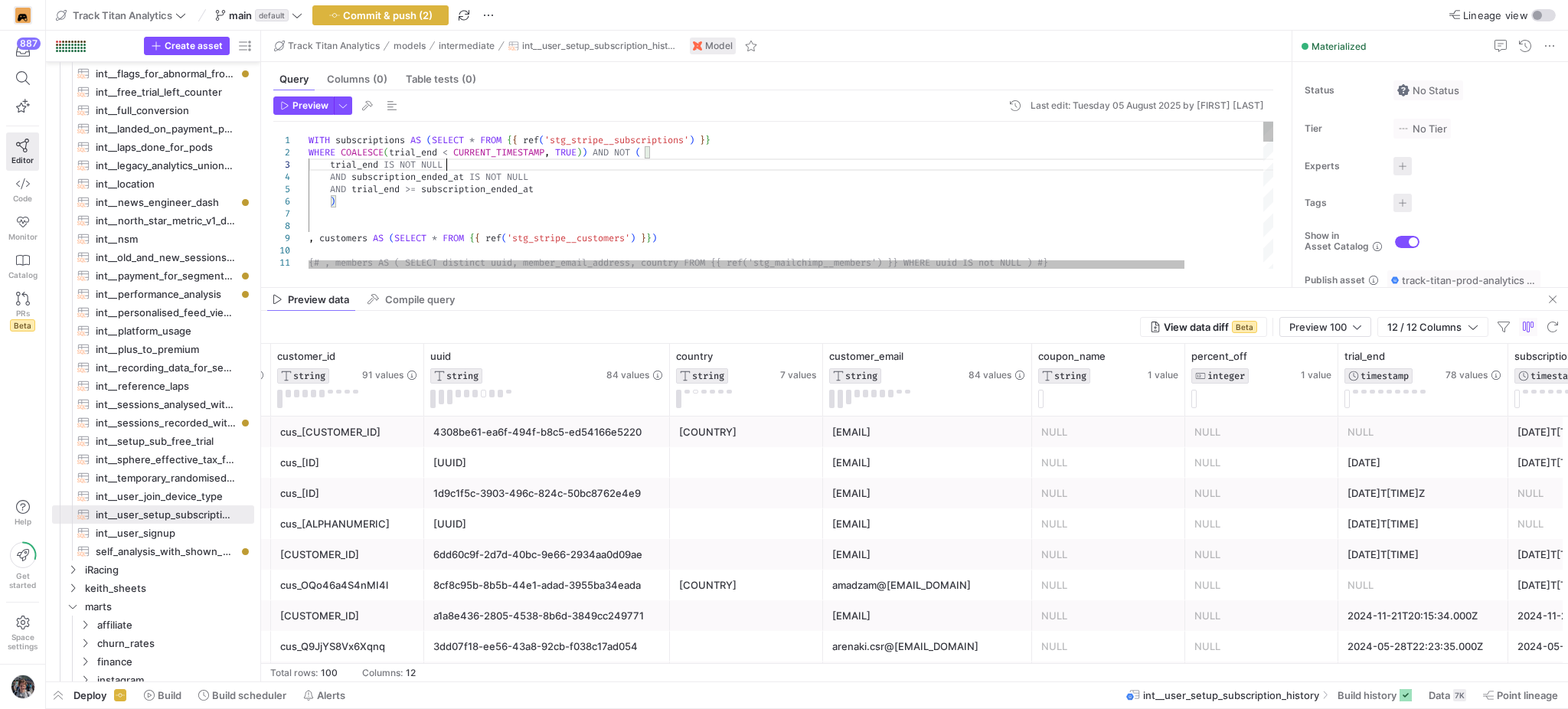 click on ",   customers   AS   ( SELECT   *   FROM   { {   ref ( 'stg_stripe__customers' )   } } ) {# , members AS ( SELECT distinct uuid, member_ema il_address, country FROM {{ ref('stg_mailchimp__me mbers') }} WHERE uuid IS not NULL ) #} WITH   subscriptions   AS   ( SELECT   *   FROM   { {   ref ( 'stg_stripe__subscriptions' )   } } WHERE   COALESCE ( trial_end   <   CURRENT_TIMESTAMP ,   TRUE ) )   AND   NOT   (      trial_end   IS   NOT   NULL      AND   subscription_ended_at   IS   NOT   NULL      AND   trial_end   >=   subscription_ended_at      )" at bounding box center (835, 659) 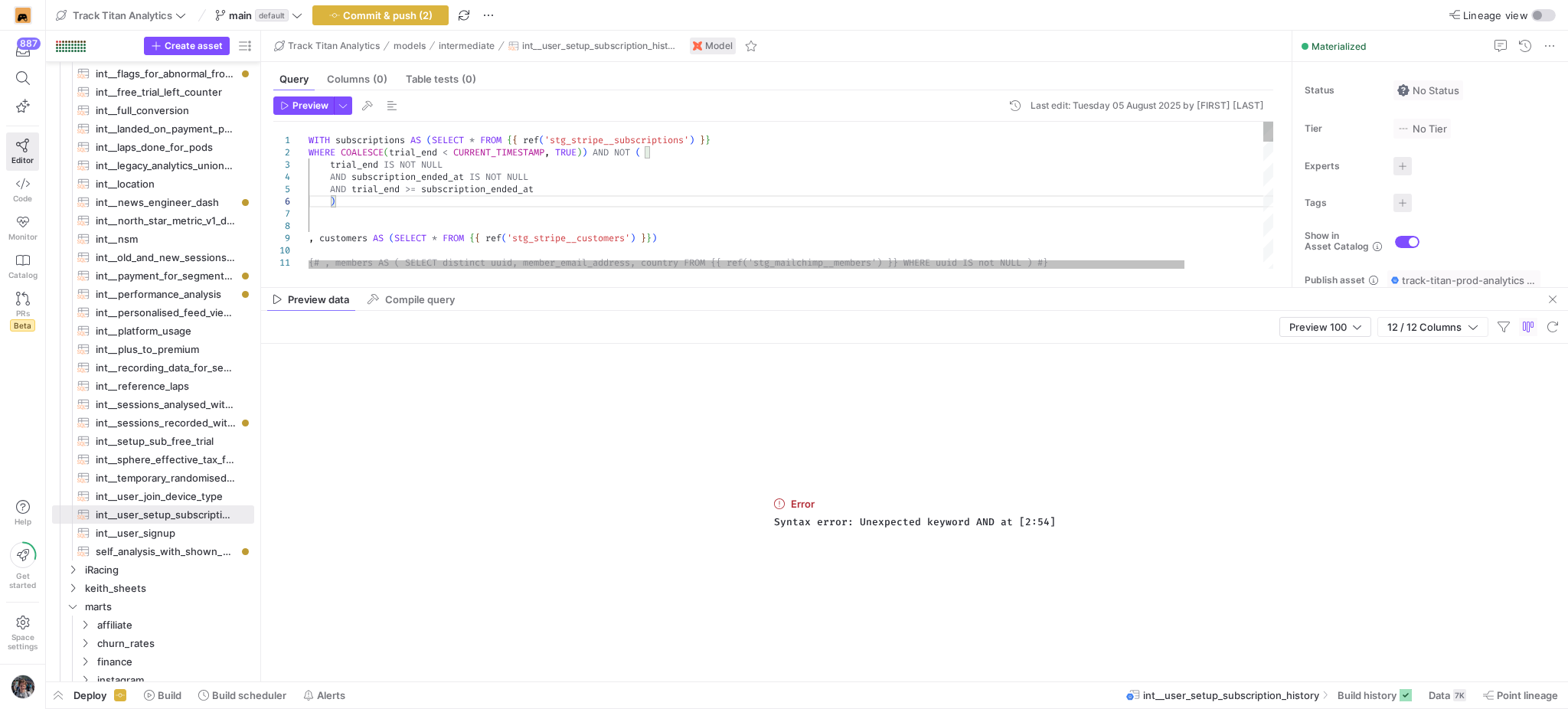 click on ",   customers   AS   ( SELECT   *   FROM   { {   ref ( 'stg_stripe__customers' )   } } ) {# , members AS ( SELECT distinct uuid, member_ema il_address, country FROM {{ ref('stg_mailchimp__me mbers') }} WHERE uuid IS not NULL ) #} WITH   subscriptions   AS   ( SELECT   *   FROM   { {   ref ( 'stg_stripe__subscriptions' )   } } WHERE   COALESCE ( trial_end   <   CURRENT_TIMESTAMP ,   TRUE ) )   AND   NOT   (      trial_end   IS   NOT   NULL      AND   subscription_ended_at   IS   NOT   NULL      AND   trial_end   >=   subscription_ended_at      )" at bounding box center (835, 659) 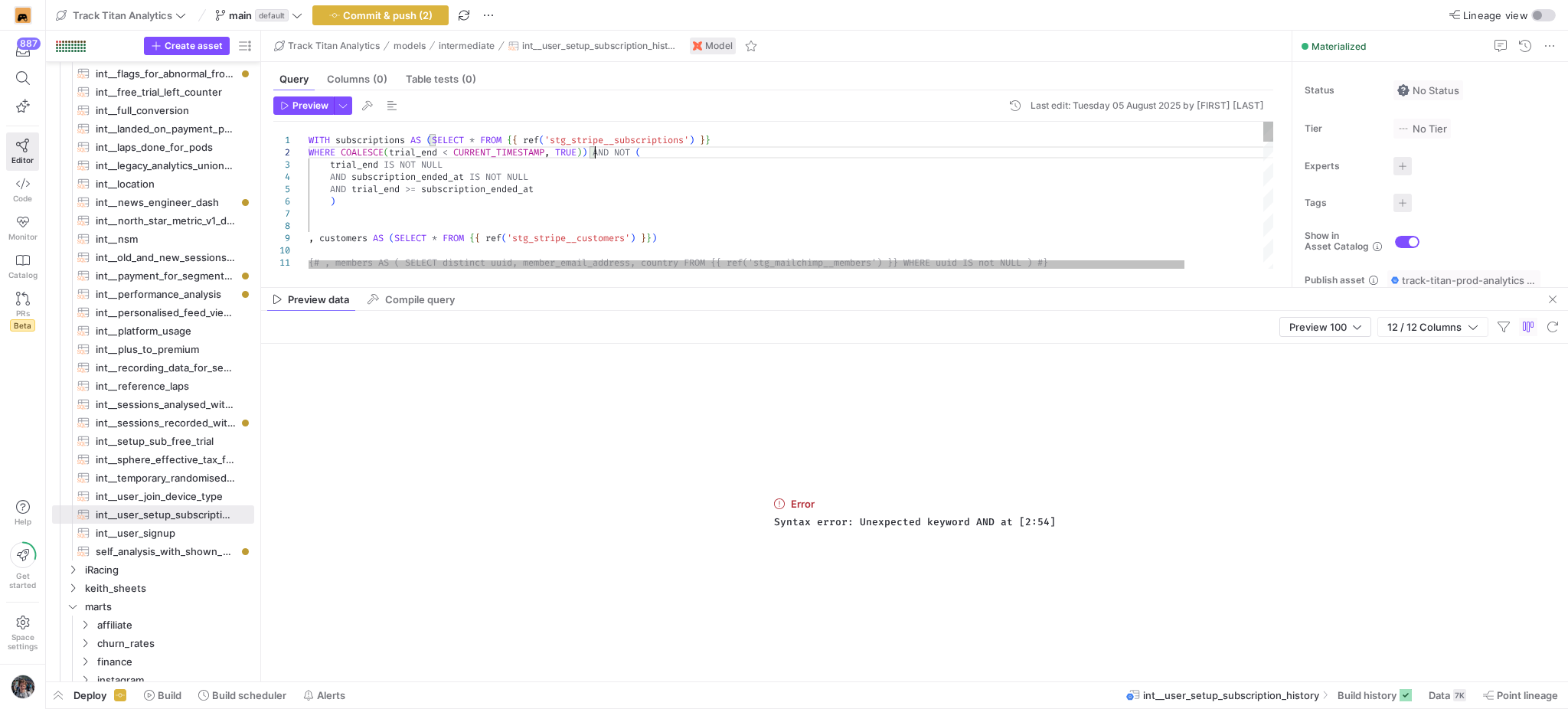 click on ",   customers   AS   ( SELECT   *   FROM   { {   ref ( 'stg_stripe__customers' )   } } ) {# , members AS ( SELECT distinct uuid, member_ema il_address, country FROM {{ ref('stg_mailchimp__me mbers') }} WHERE uuid IS not NULL ) #} WITH   subscriptions   AS   ( SELECT   *   FROM   { {   ref ( 'stg_stripe__subscriptions' )   } } WHERE   COALESCE ( trial_end   <   CURRENT_TIMESTAMP ,   TRUE ) )   AND   NOT   (      trial_end   IS   NOT   NULL      AND   subscription_ended_at   IS   NOT   NULL      AND   trial_end   >=   subscription_ended_at      )" at bounding box center [835, 659] 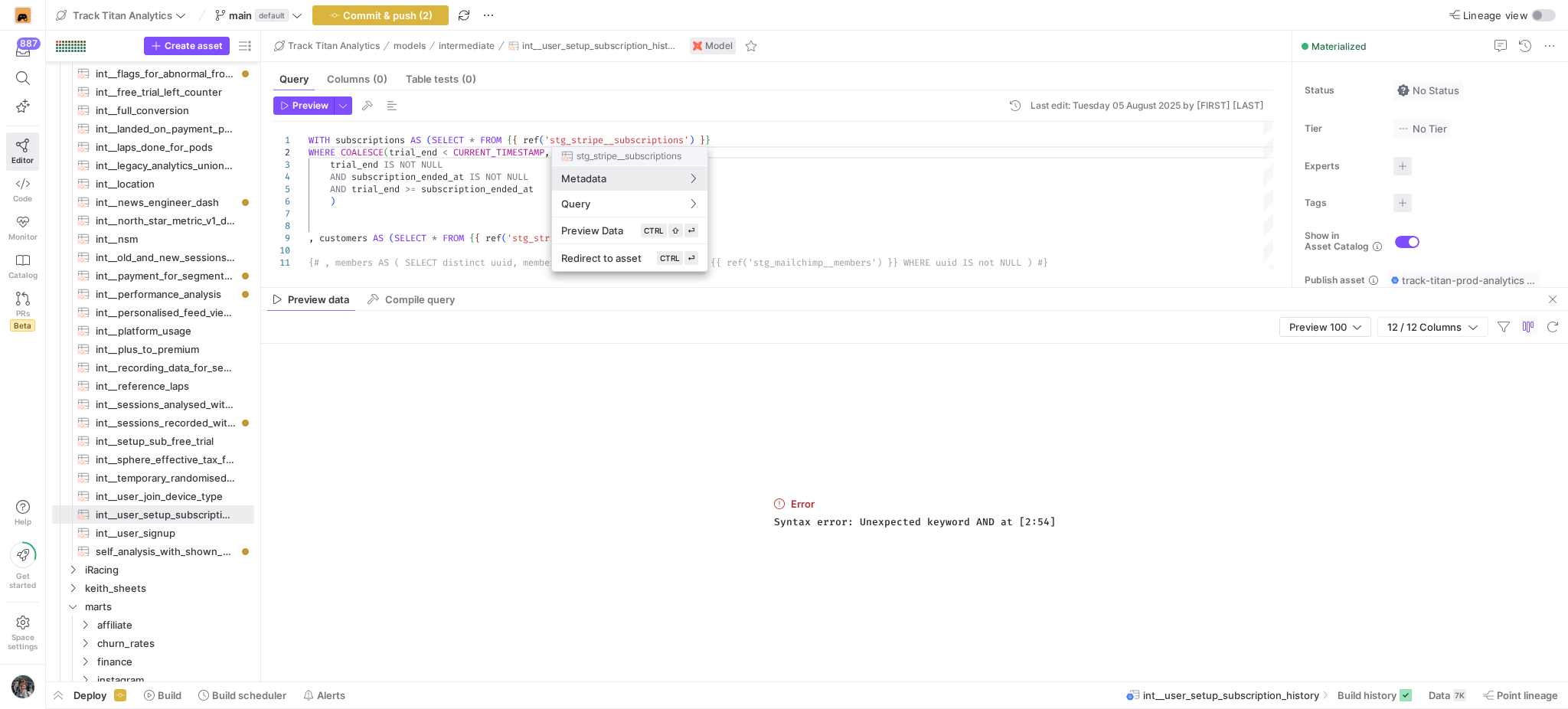 type 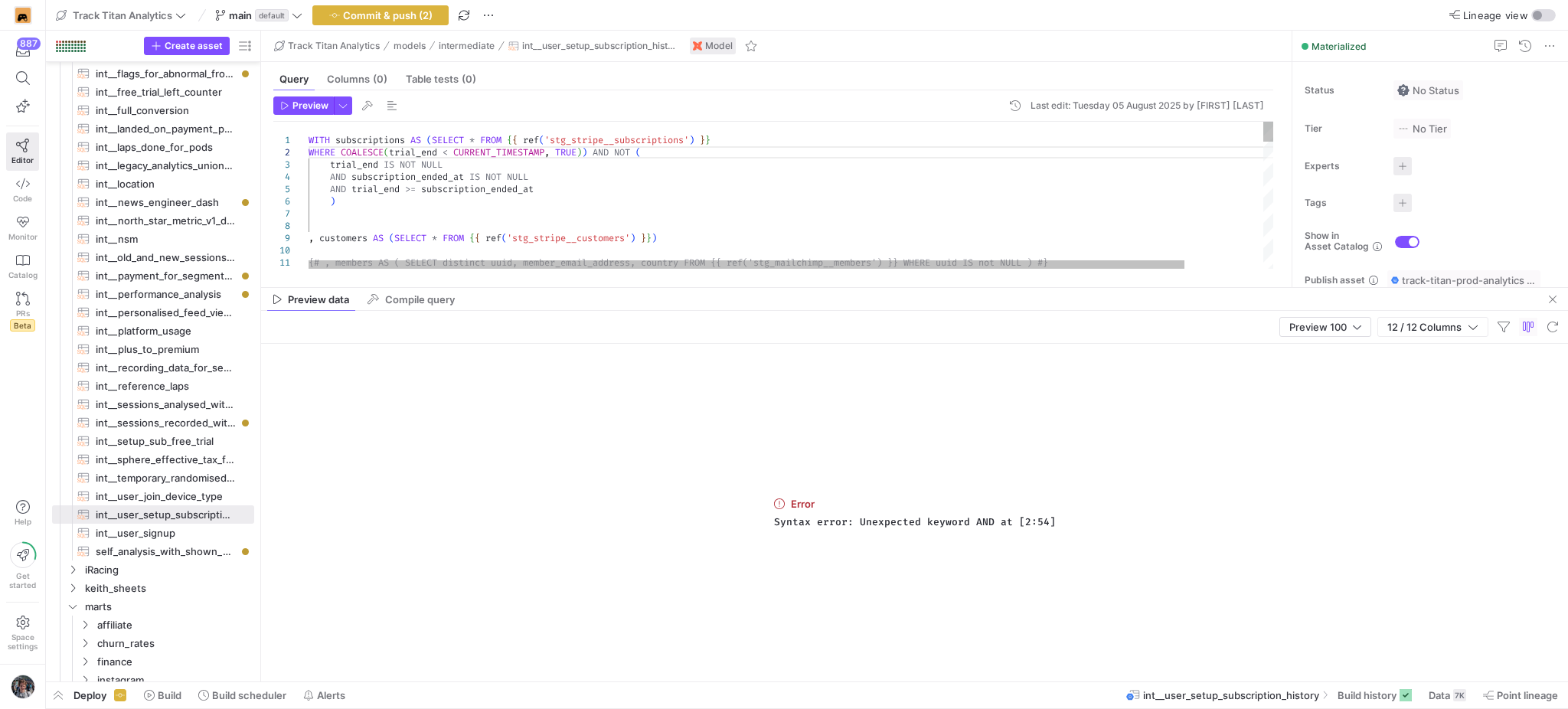 click on ",   customers   AS   ( SELECT   *   FROM   { {   ref ( 'stg_stripe__customers' )   } } ) {# , members AS ( SELECT distinct uuid, member_ema il_address, country FROM {{ ref('stg_mailchimp__me mbers') }} WHERE uuid IS not NULL ) #} WITH   subscriptions   AS   ( SELECT   *   FROM   { {   ref ( 'stg_stripe__subscriptions' )   } } WHERE   COALESCE ( trial_end   <   CURRENT_TIMESTAMP ,   TRUE ) )   AND   NOT   (      trial_end   IS   NOT   NULL      AND   subscription_ended_at   IS   NOT   NULL      AND   trial_end   >=   subscription_ended_at      )" at bounding box center (835, 659) 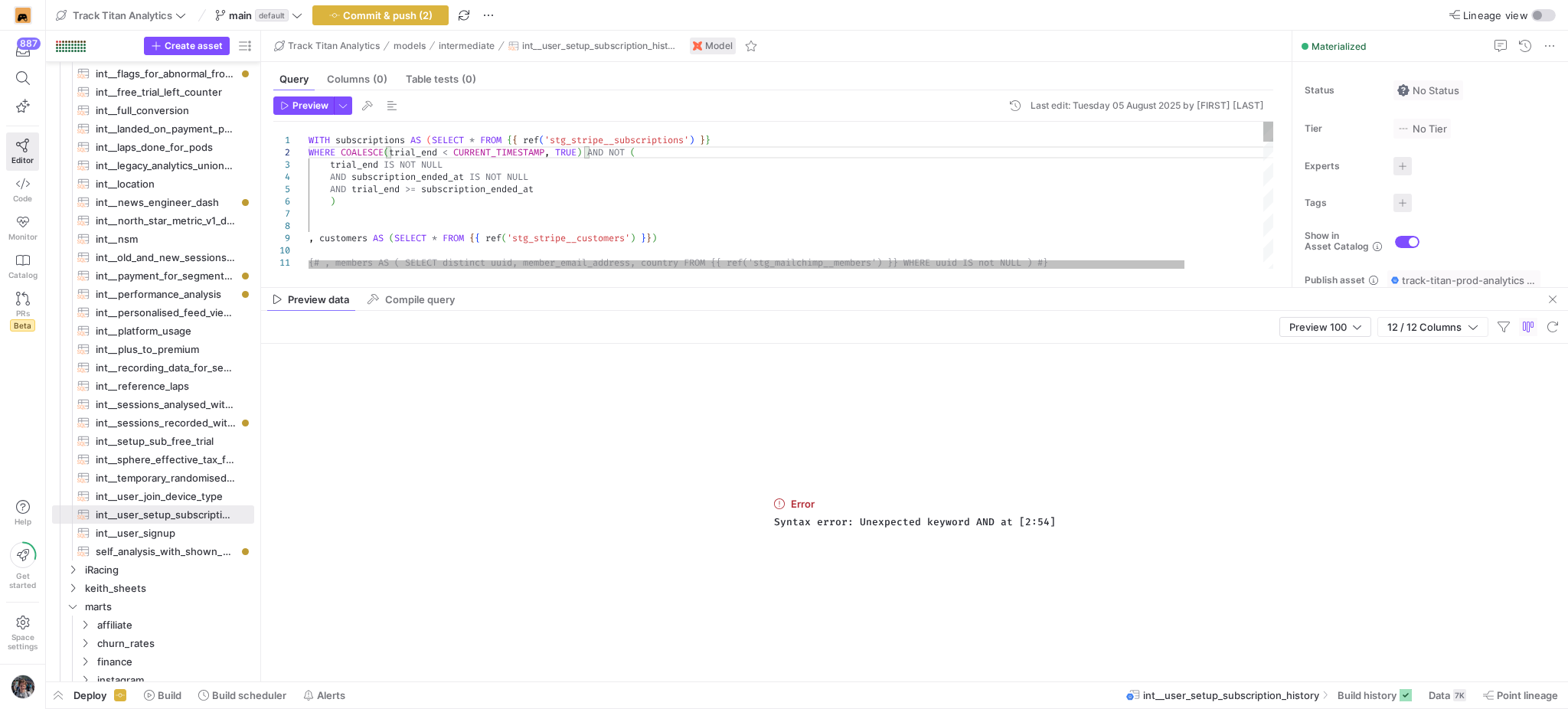 click on ",   customers   AS   ( SELECT   *   FROM   { {   ref ( 'stg_stripe__customers' )   } } ) {# , members AS ( SELECT distinct uuid, member_ema il_address, country FROM {{ ref('stg_mailchimp__me mbers') }} WHERE uuid IS not NULL ) #} WITH   subscriptions   AS   ( SELECT   *   FROM   { {   ref ( 'stg_stripe__subscriptions' )   } } WHERE   COALESCE ( trial_end   <   CURRENT_TIMESTAMP ,   TRUE )   AND   NOT   (      trial_end   IS   NOT   NULL      AND   subscription_ended_at   IS   NOT   NULL      AND   trial_end   >=   subscription_ended_at      )" at bounding box center (835, 659) 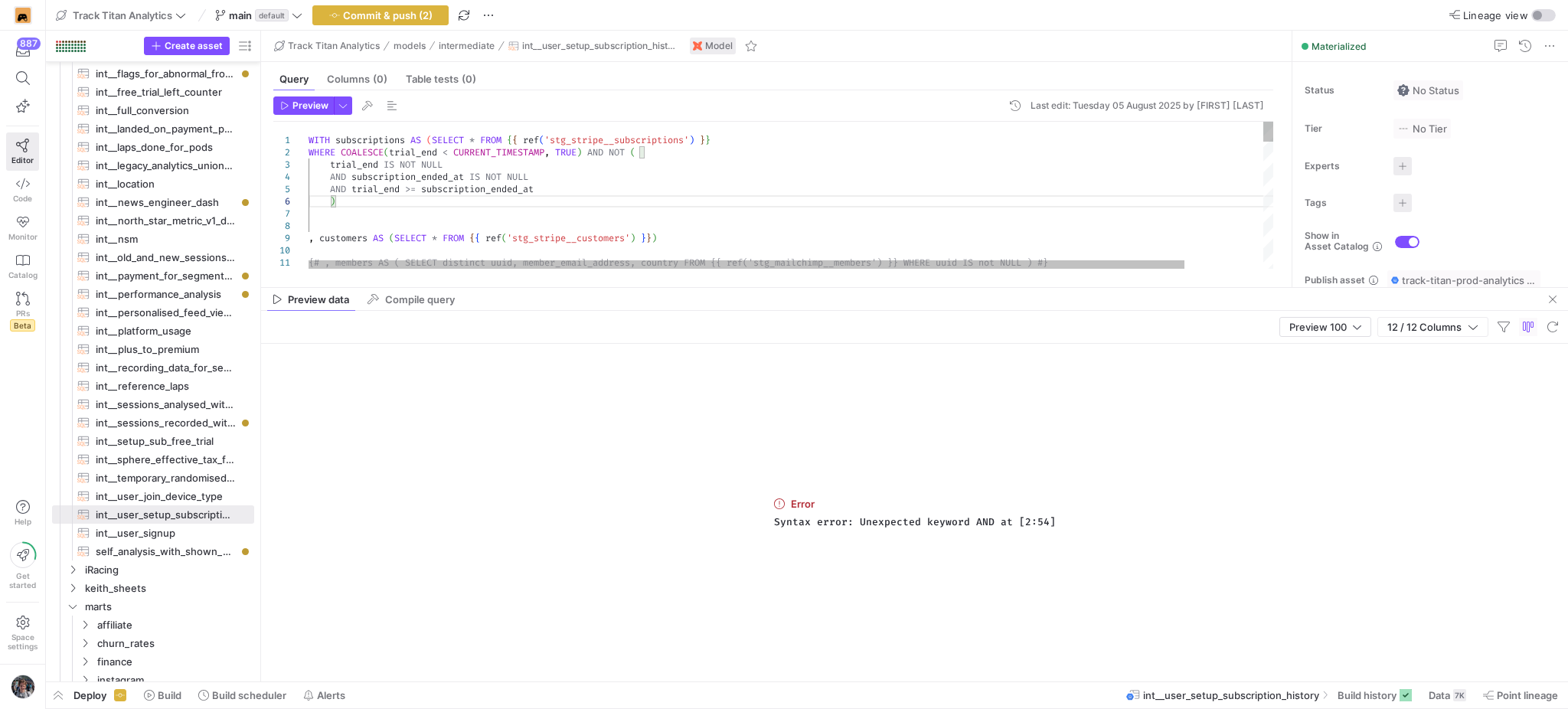 scroll, scrollTop: 61, scrollLeft: 32, axis: both 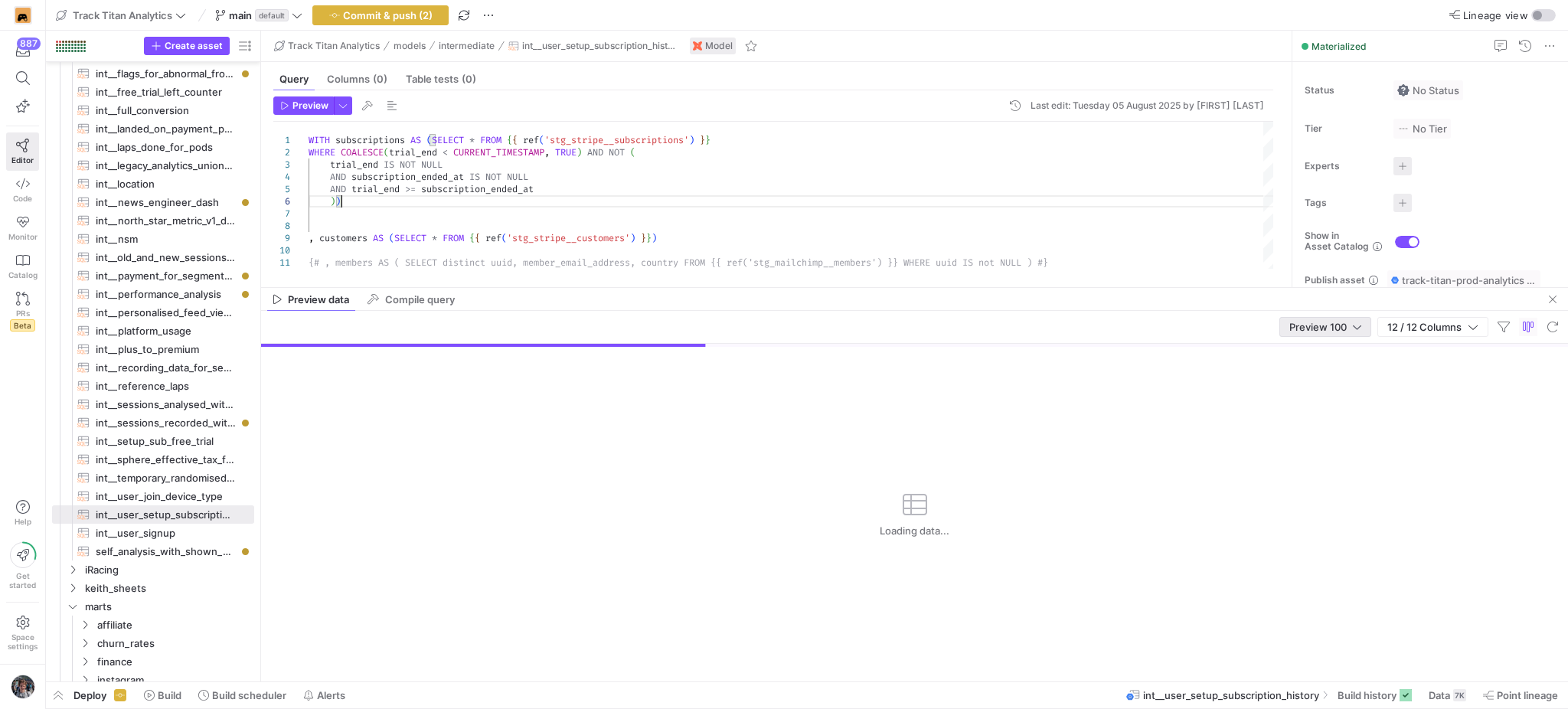 type on "WITH subscriptions AS (SELECT * FROM {{ ref('stg_stripe__subscriptions') }}
WHERE COALESCE(trial_end < CURRENT_TIMESTAMP, TRUE) AND NOT (
trial_end IS NOT NULL
AND subscription_ended_at IS NOT NULL
AND trial_end >= subscription_ended_at
))
, customers AS (SELECT * FROM {{ ref('stg_stripe__customers') }})" 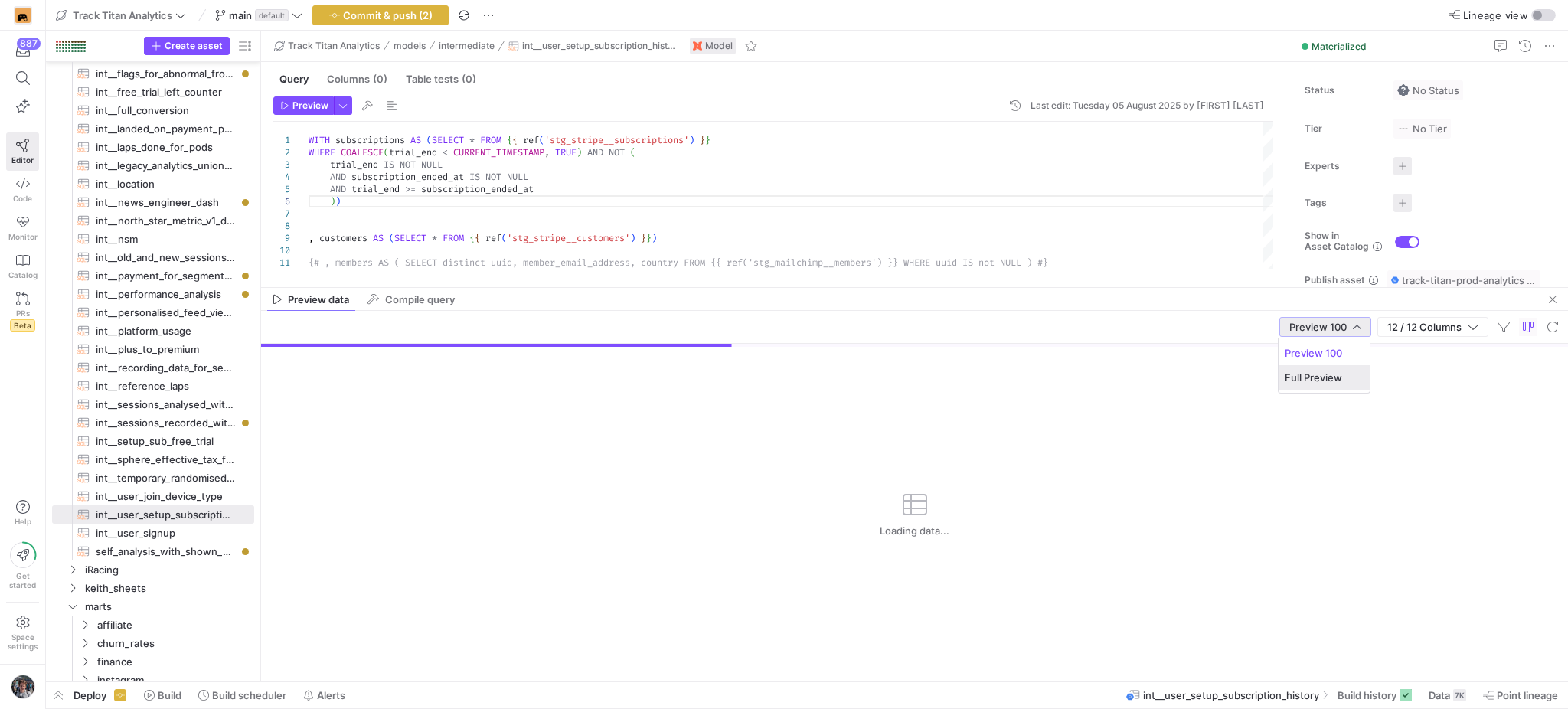 click on "Full Preview" at bounding box center (1324, 377) 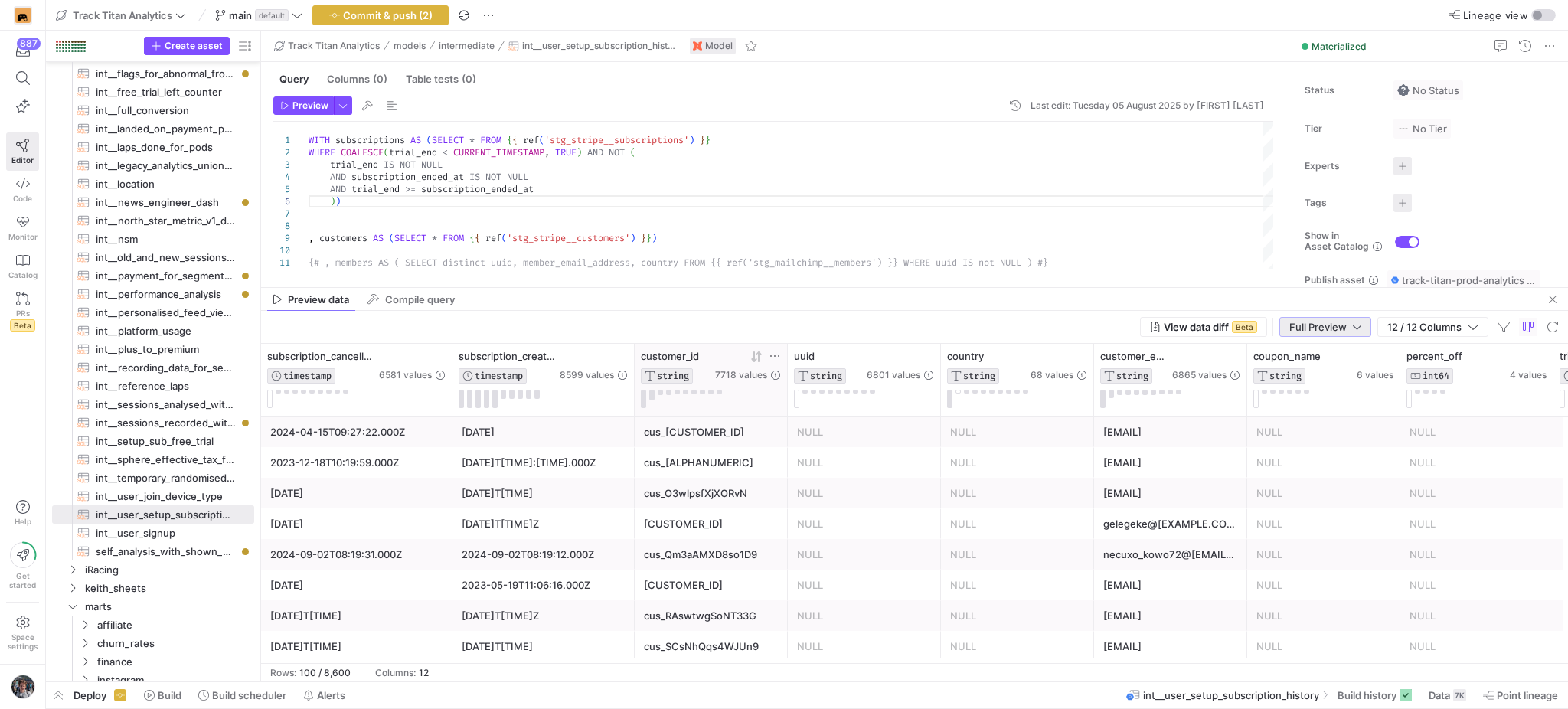 click 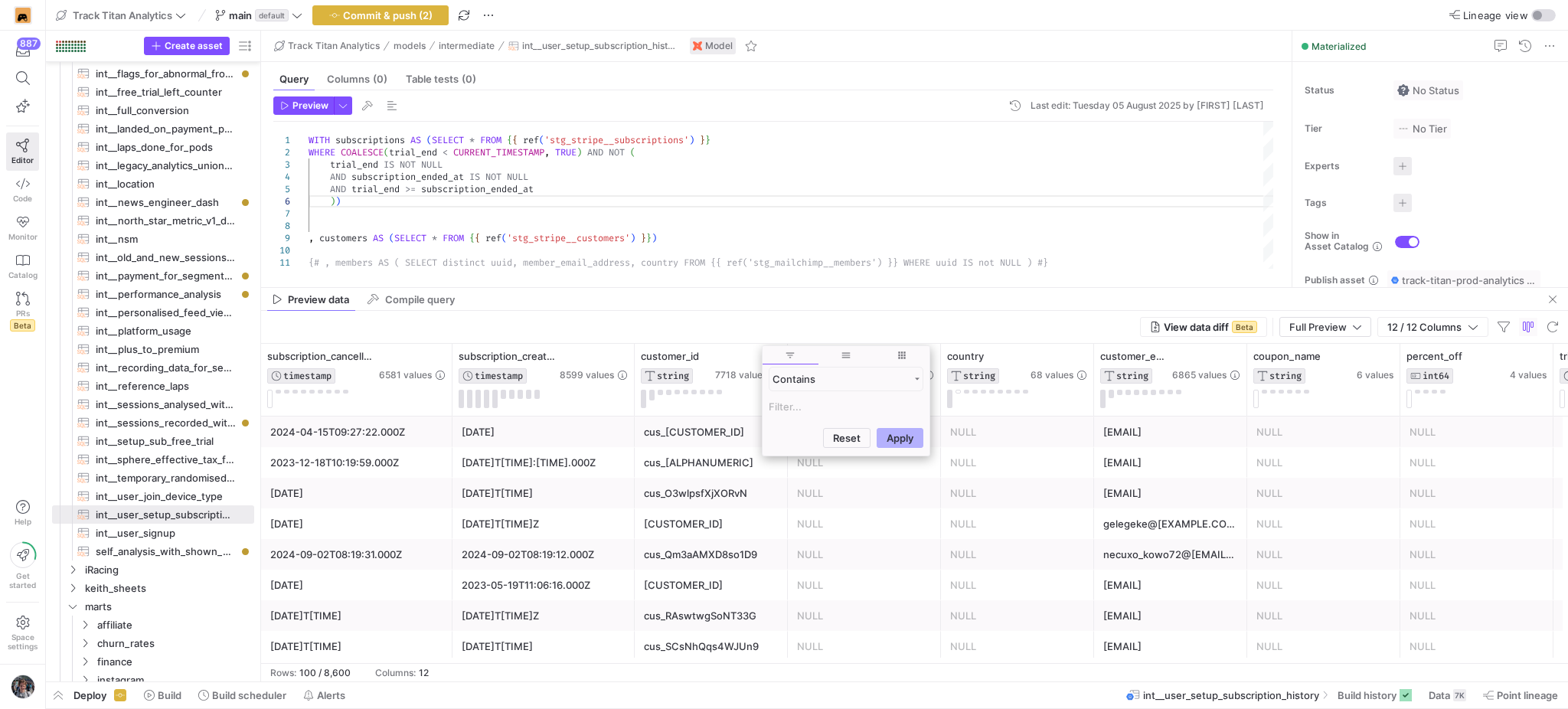 type on "AND NOT (   trial_end IS NOT NULL   AND subscription_ended_at IS NOT NULL   AND trial_end >= subscription_ended_at )" 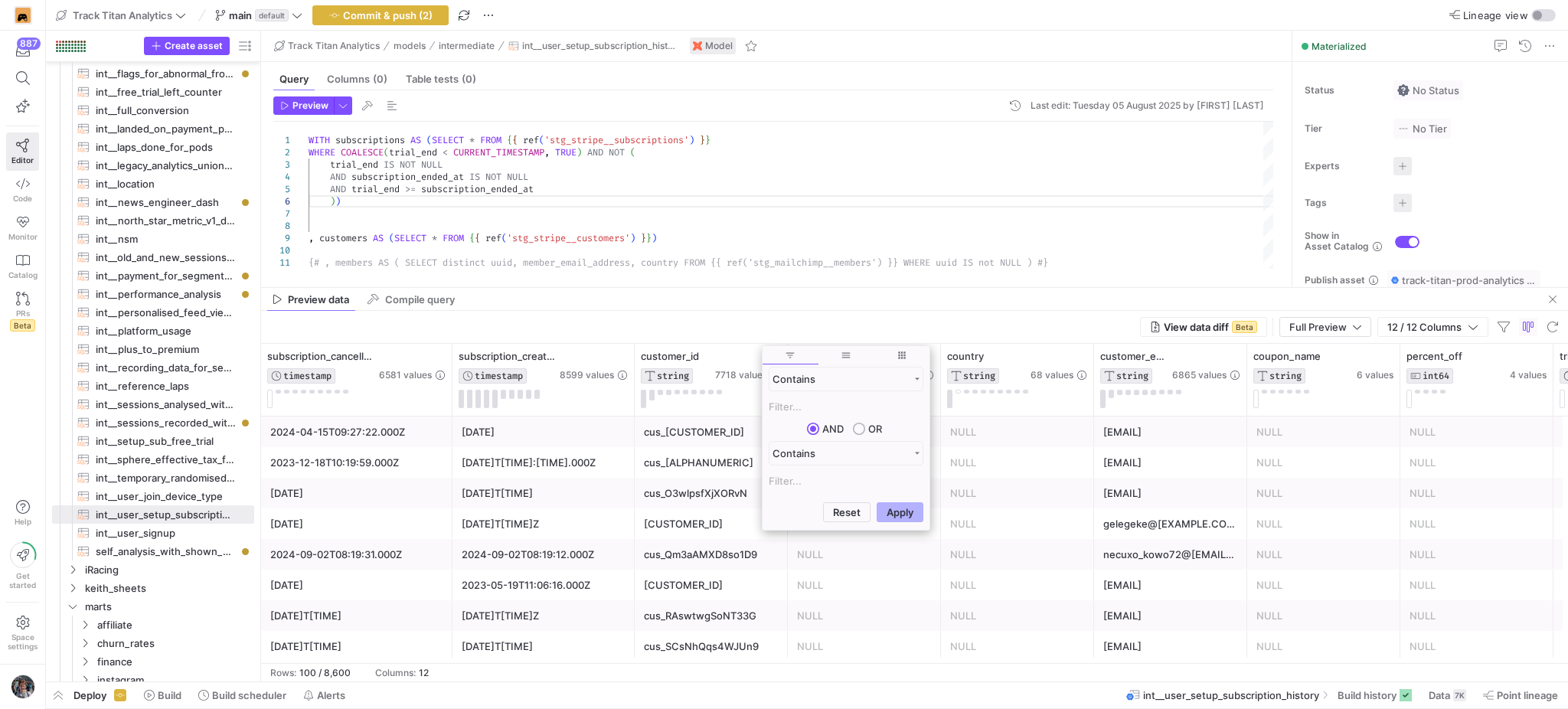 scroll, scrollTop: 0, scrollLeft: 0, axis: both 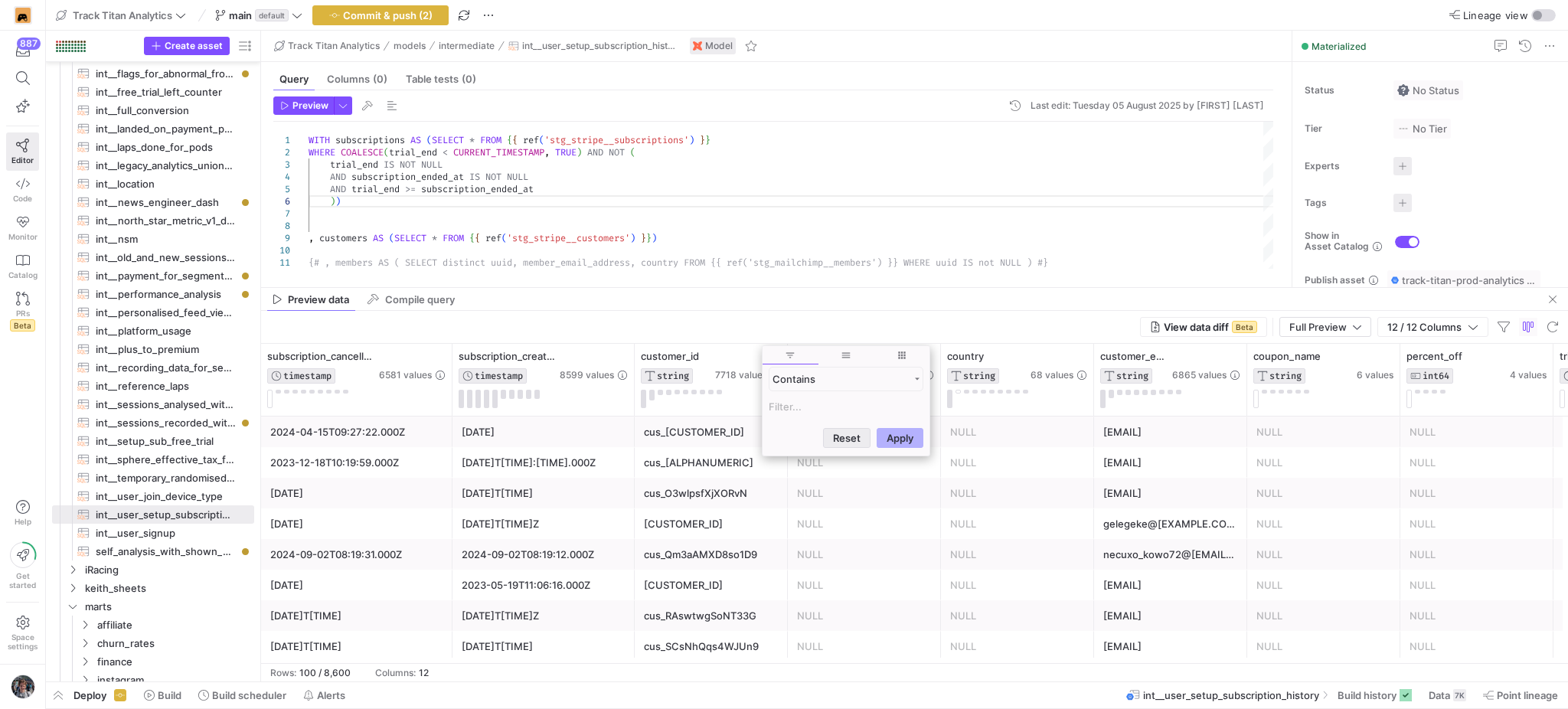 paste on "cus_PL0RLutL0qPyXT" 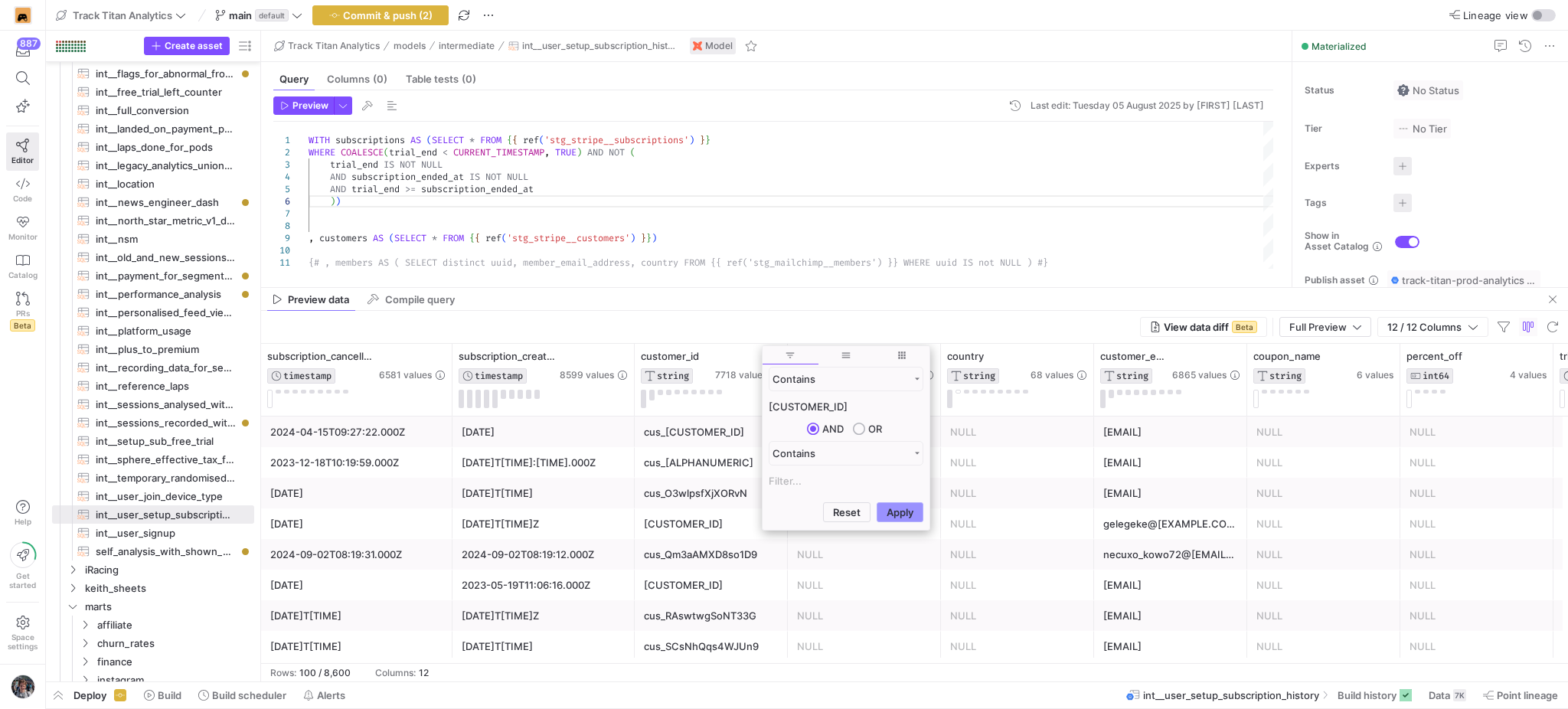 type on "cus_PL0RLutL0qPyXT" 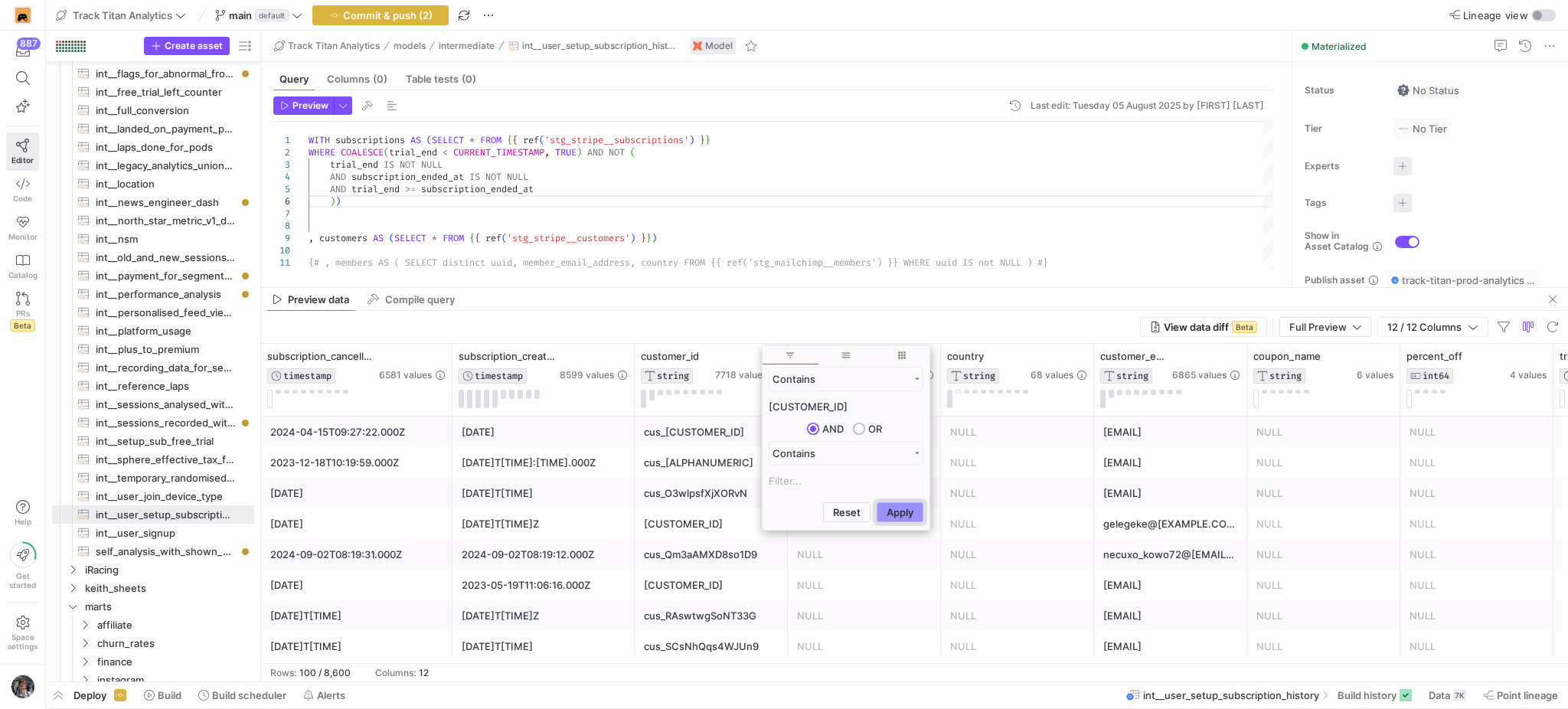 click on "Apply" 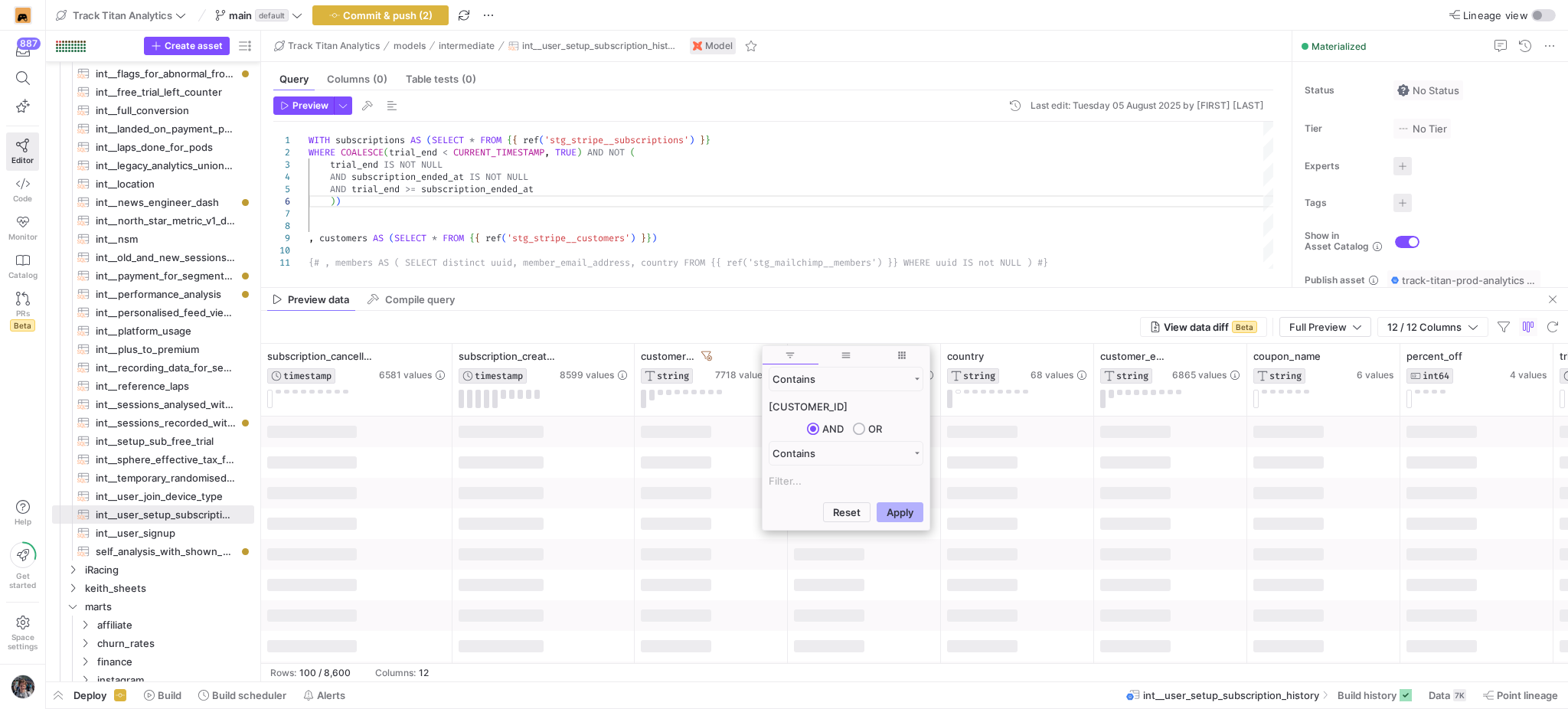 click 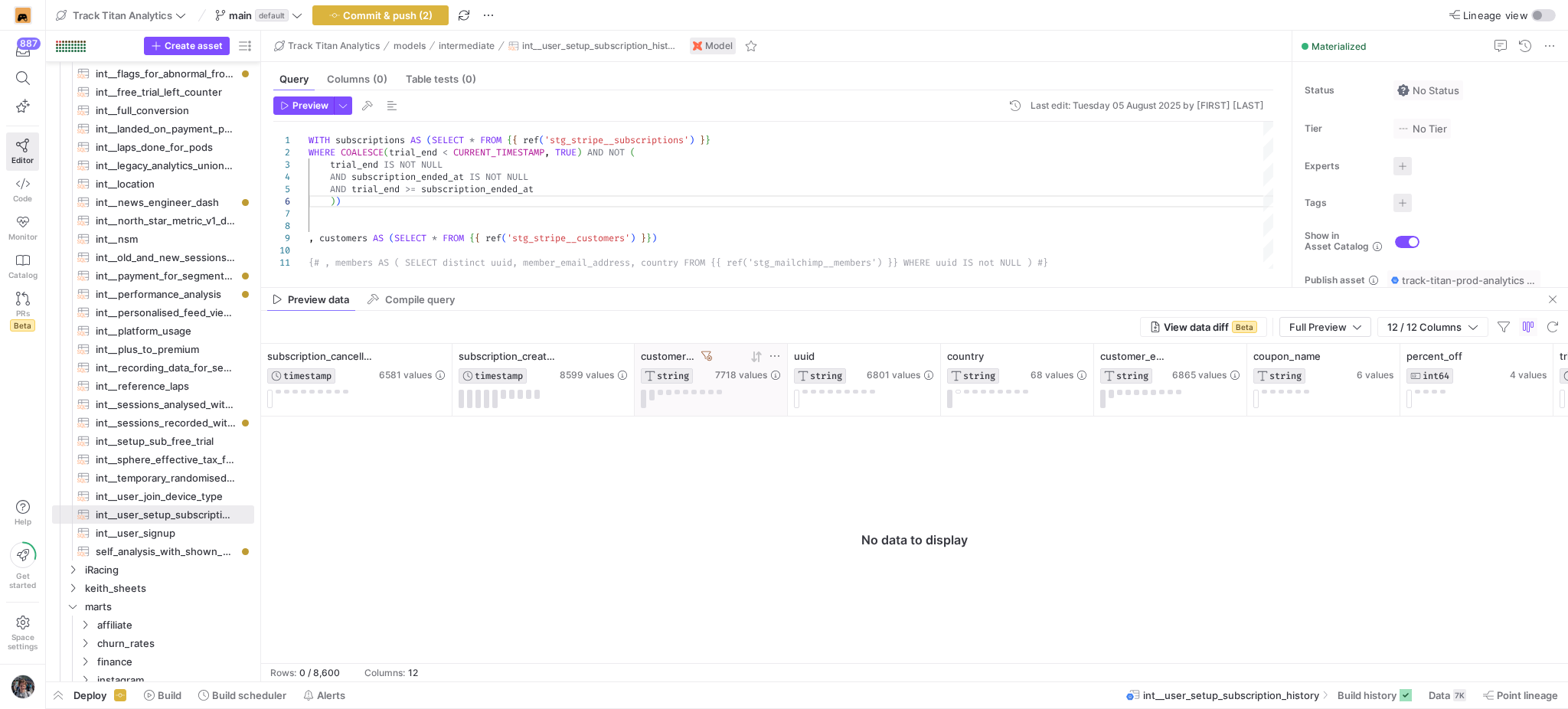 click on "customer_id
STRING" 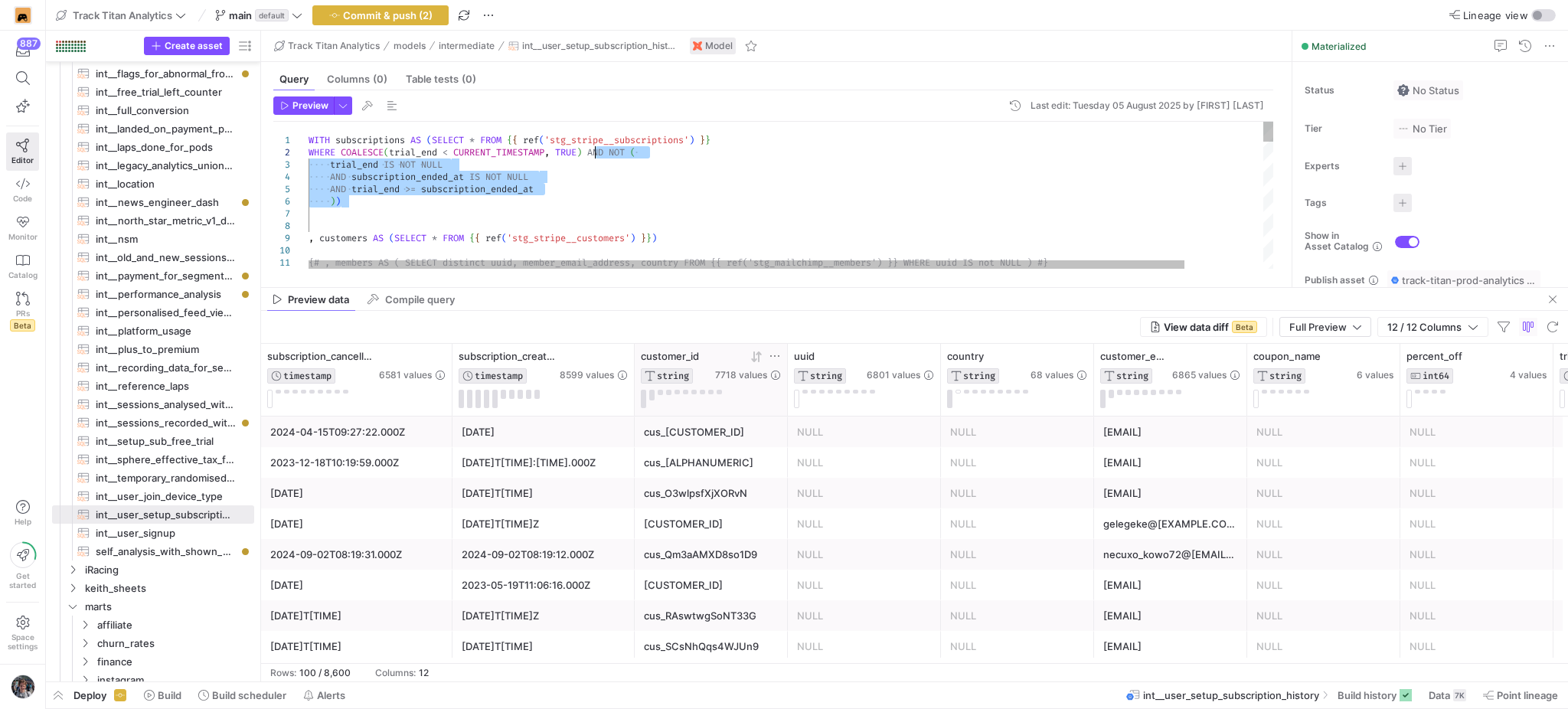 drag, startPoint x: 371, startPoint y: 200, endPoint x: 596, endPoint y: 146, distance: 231.38928 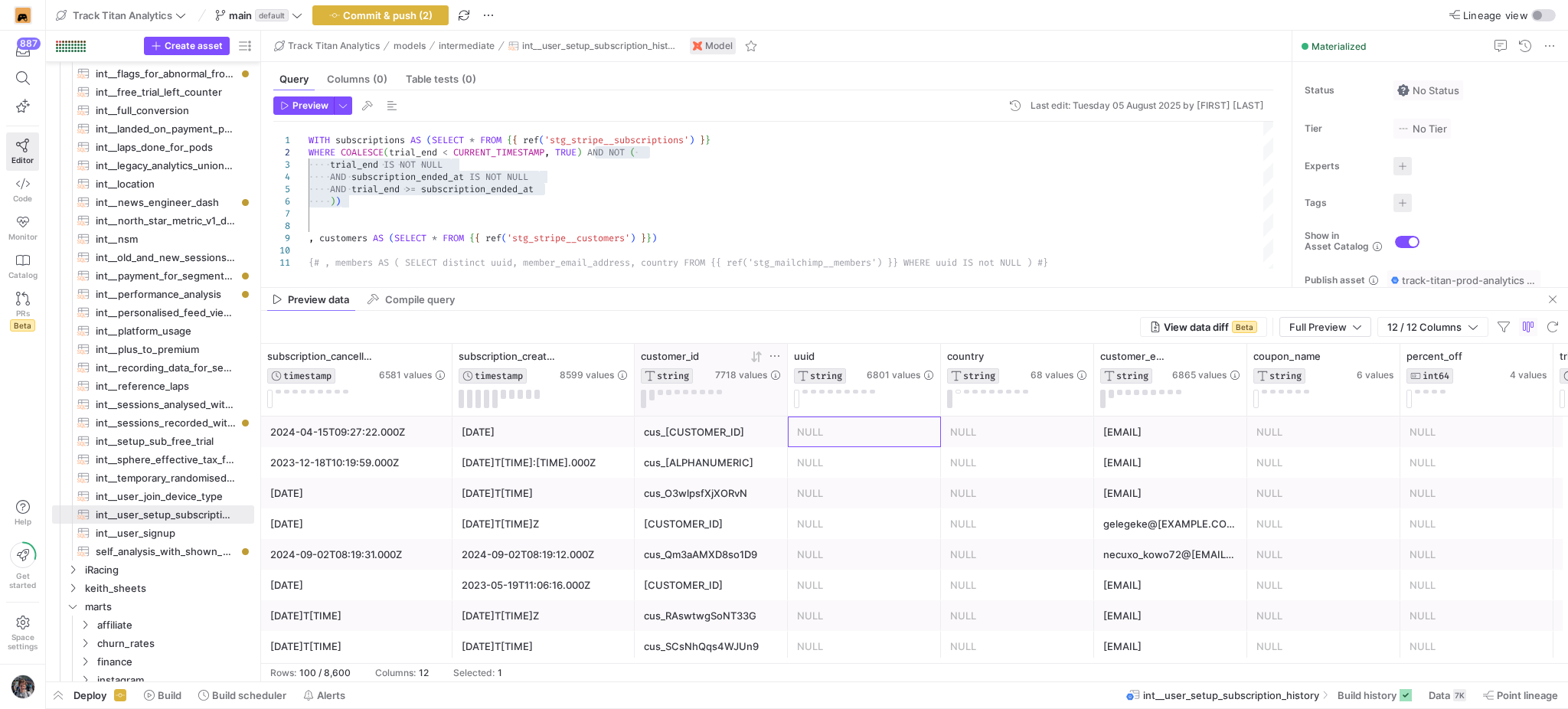 click on "NULL" 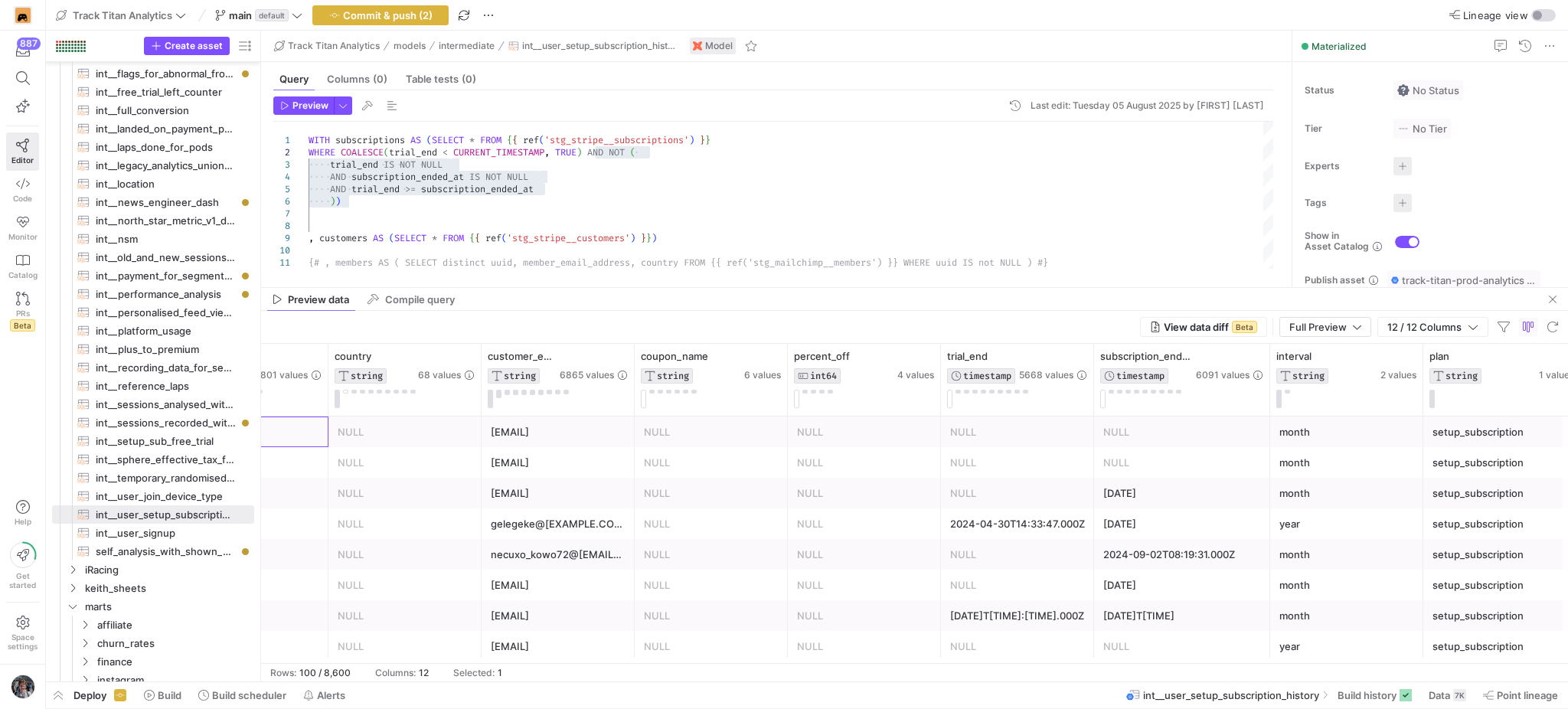 scroll, scrollTop: 0, scrollLeft: 622, axis: horizontal 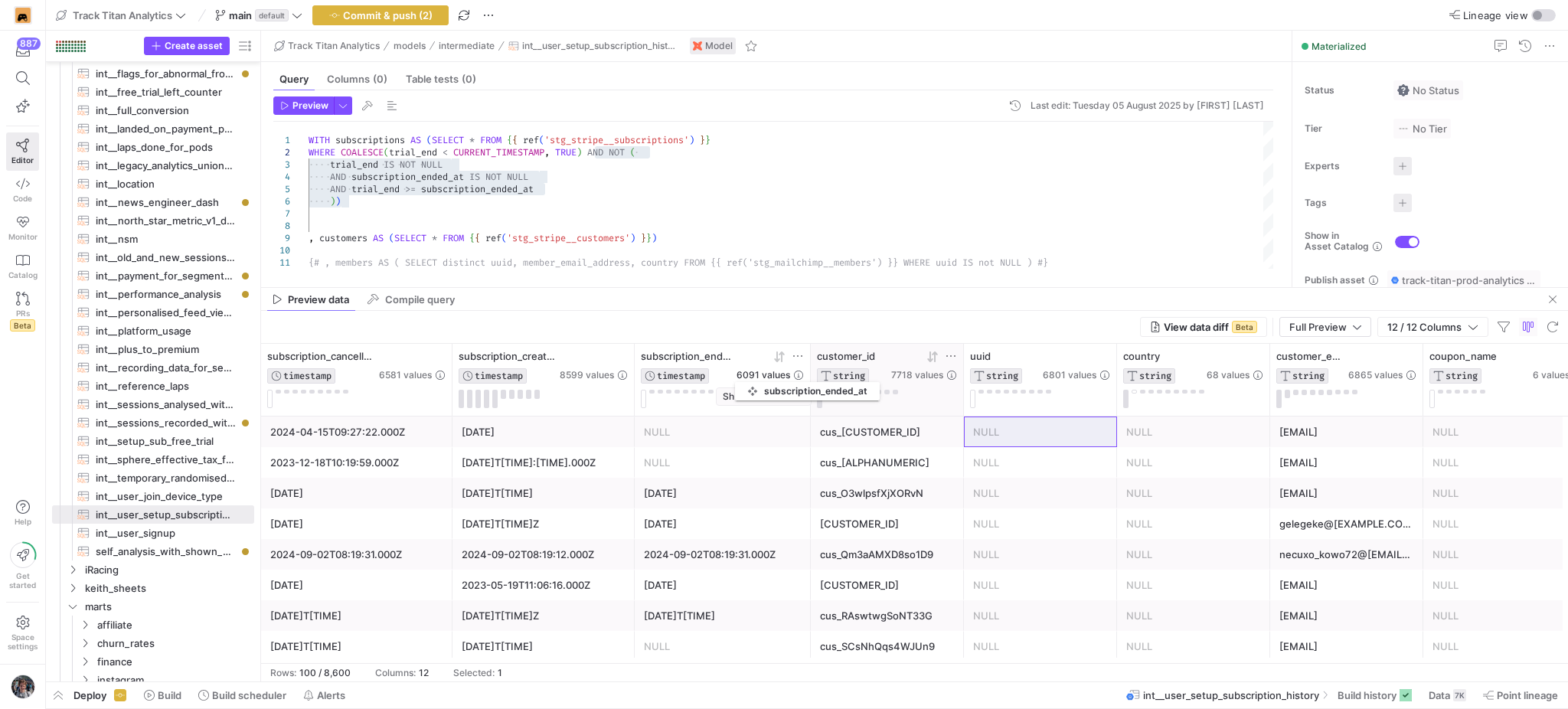 drag, startPoint x: 1137, startPoint y: 361, endPoint x: 743, endPoint y: 379, distance: 394.411 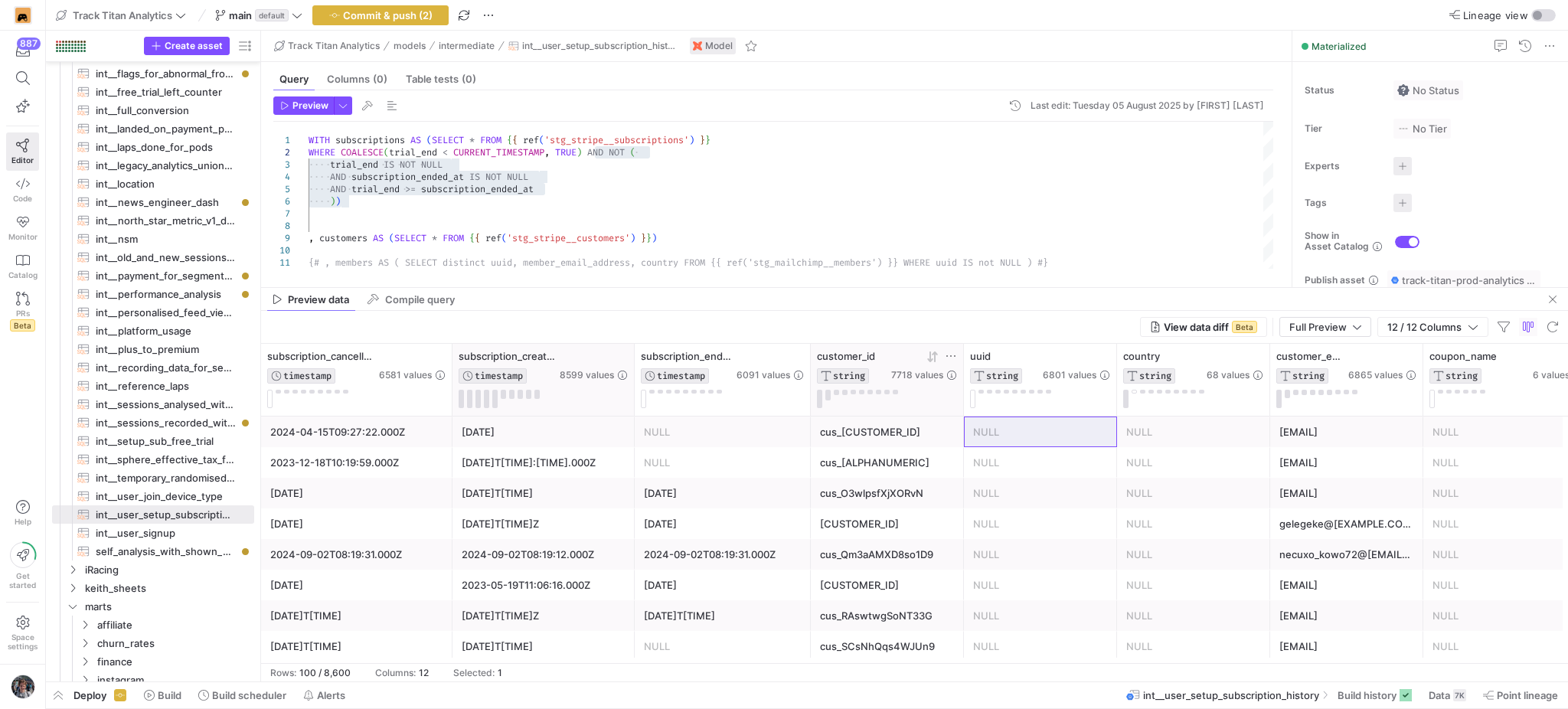 click 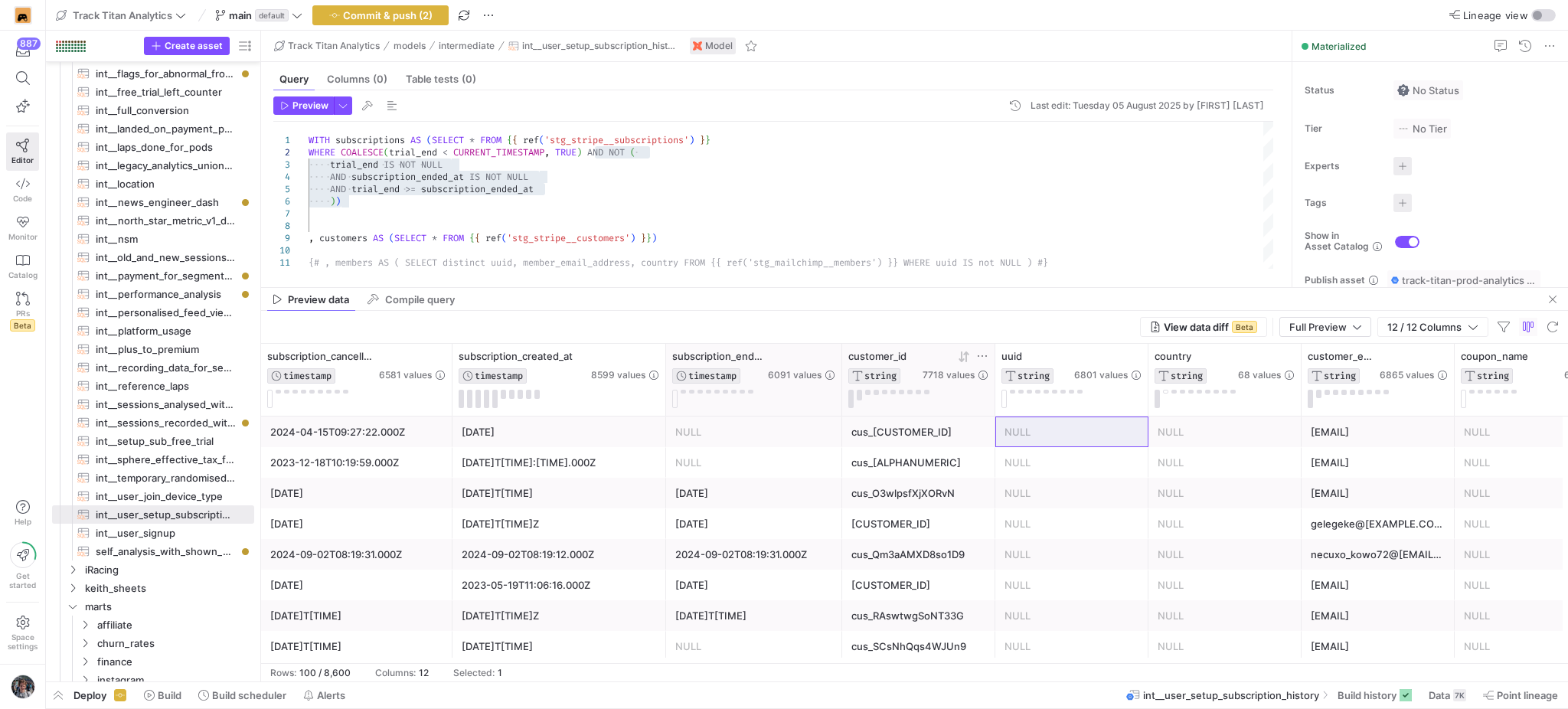 click on "subscription_ended_at
TIMESTAMP  6091 values" 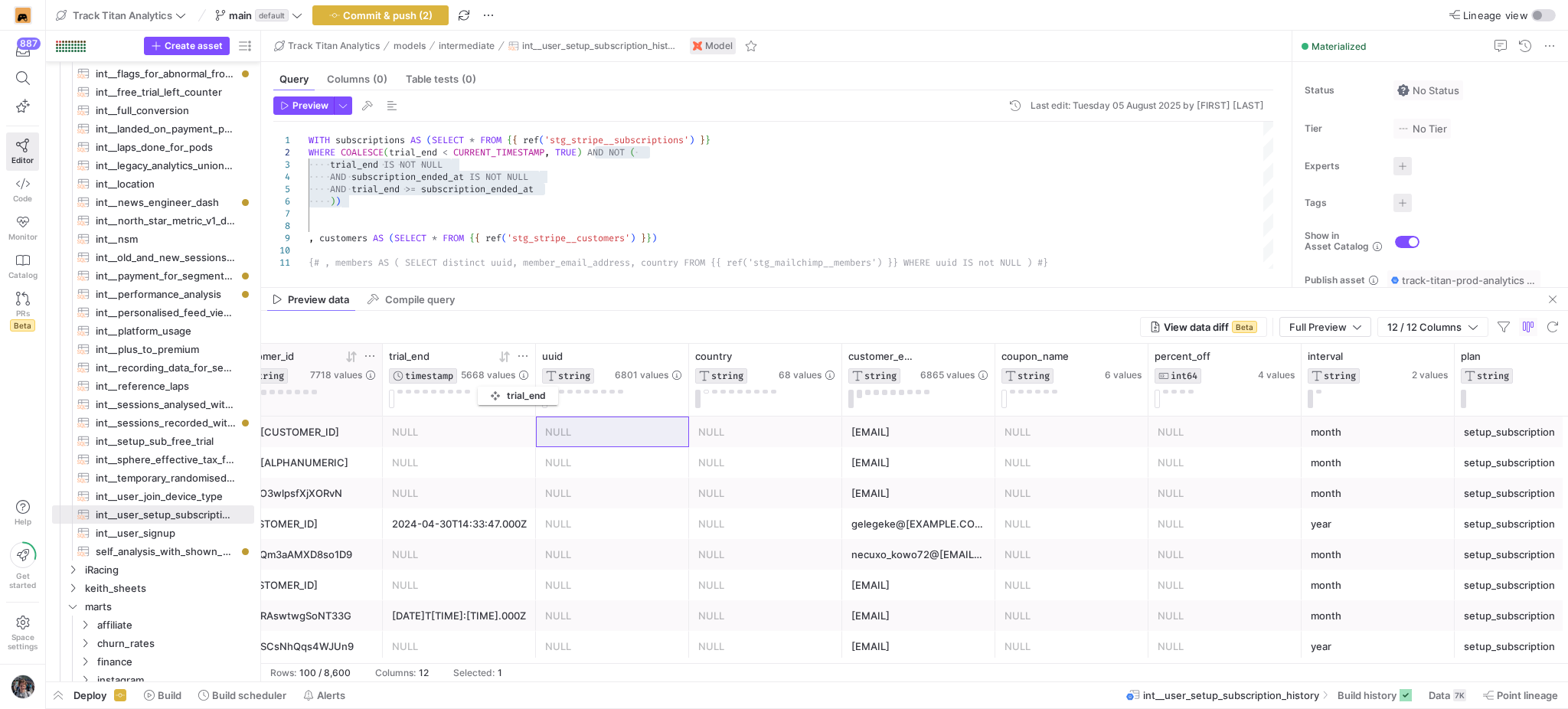 drag, startPoint x: 1205, startPoint y: 348, endPoint x: 473, endPoint y: 383, distance: 732.8363 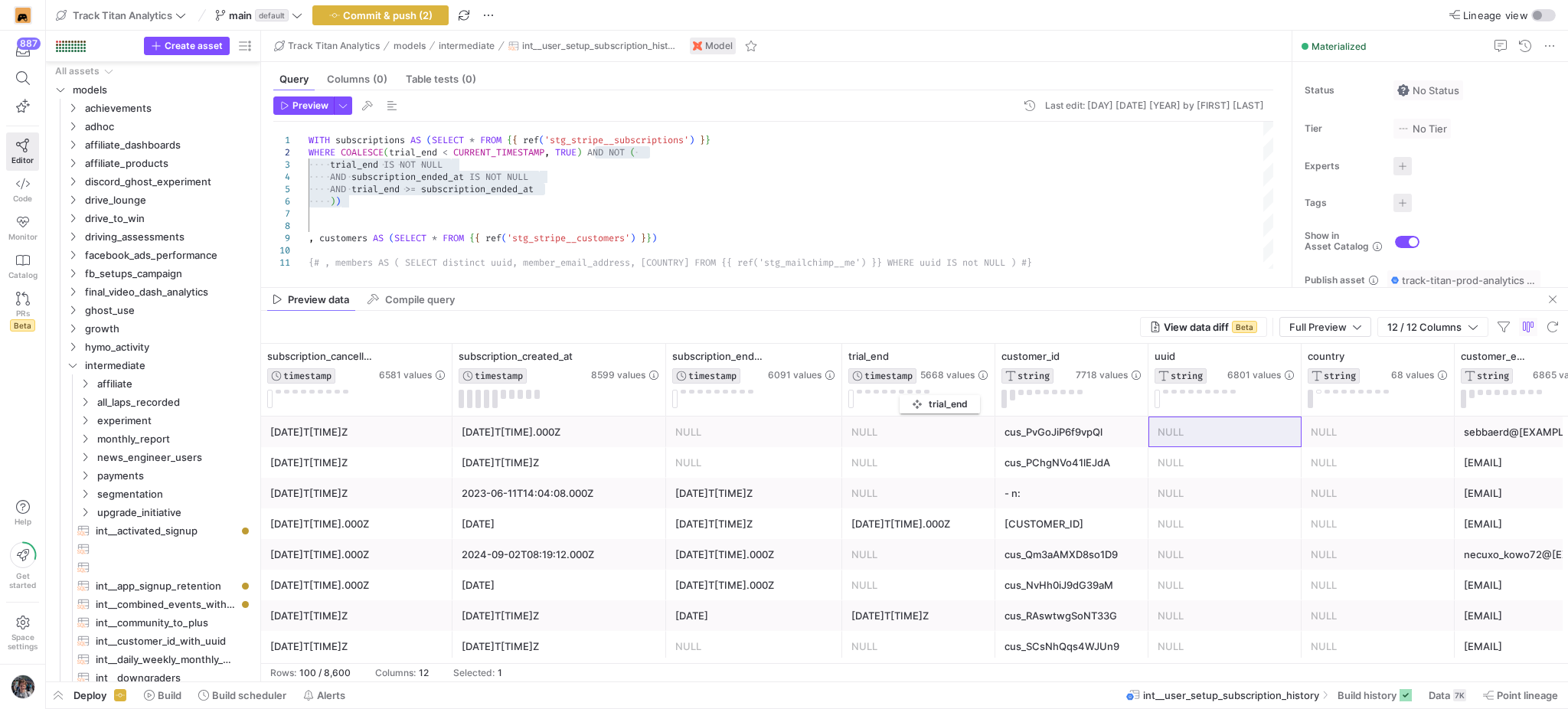click on "trial_end
TIMESTAMP  5668 values" 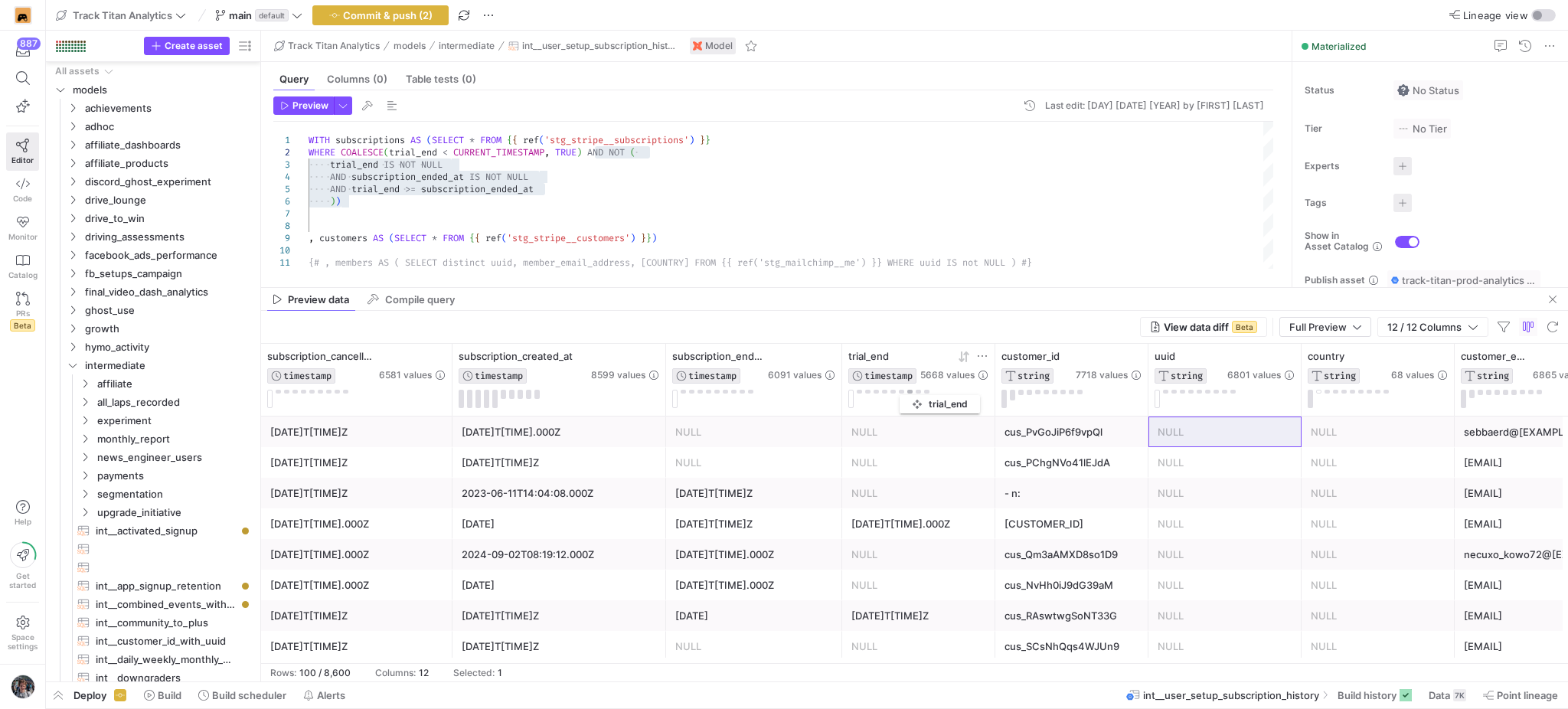 scroll, scrollTop: 0, scrollLeft: 0, axis: both 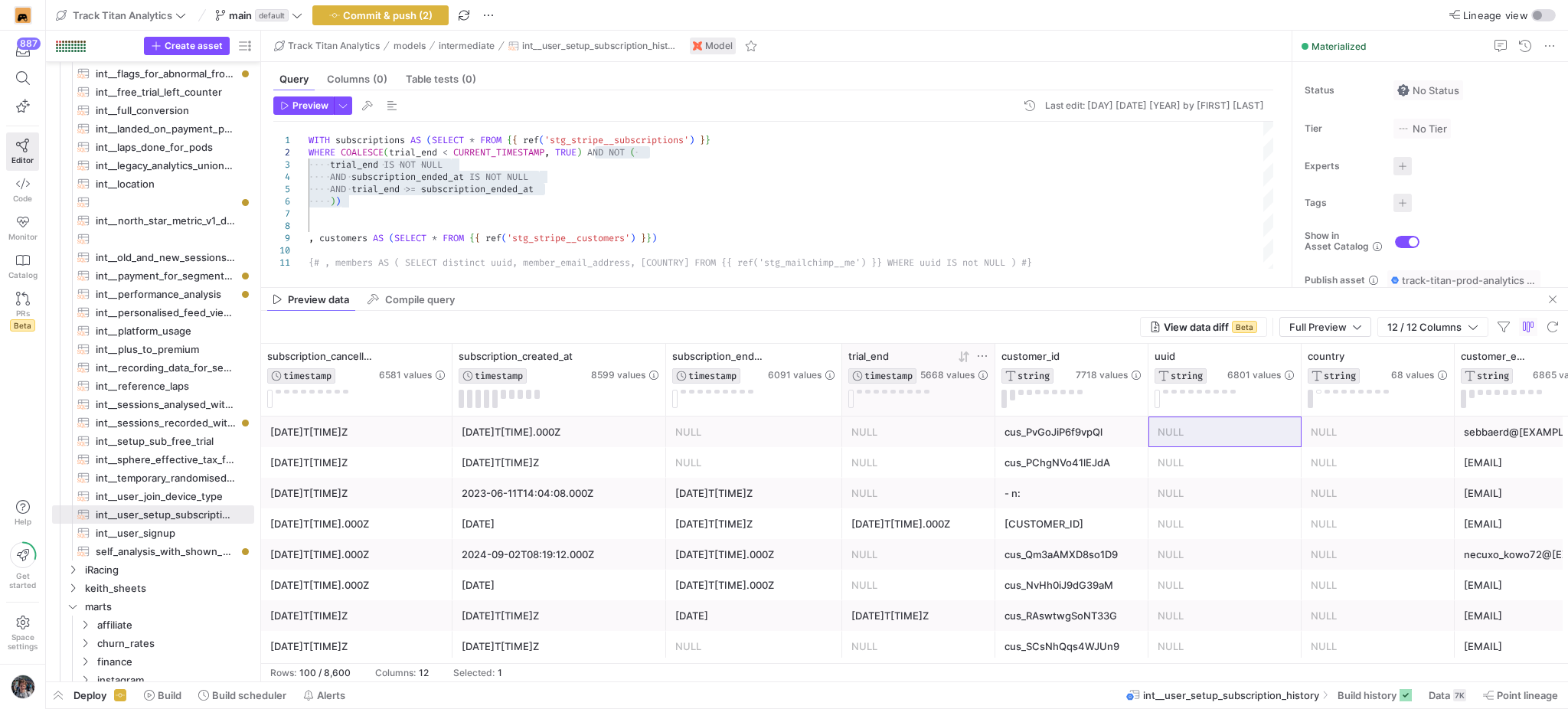 click 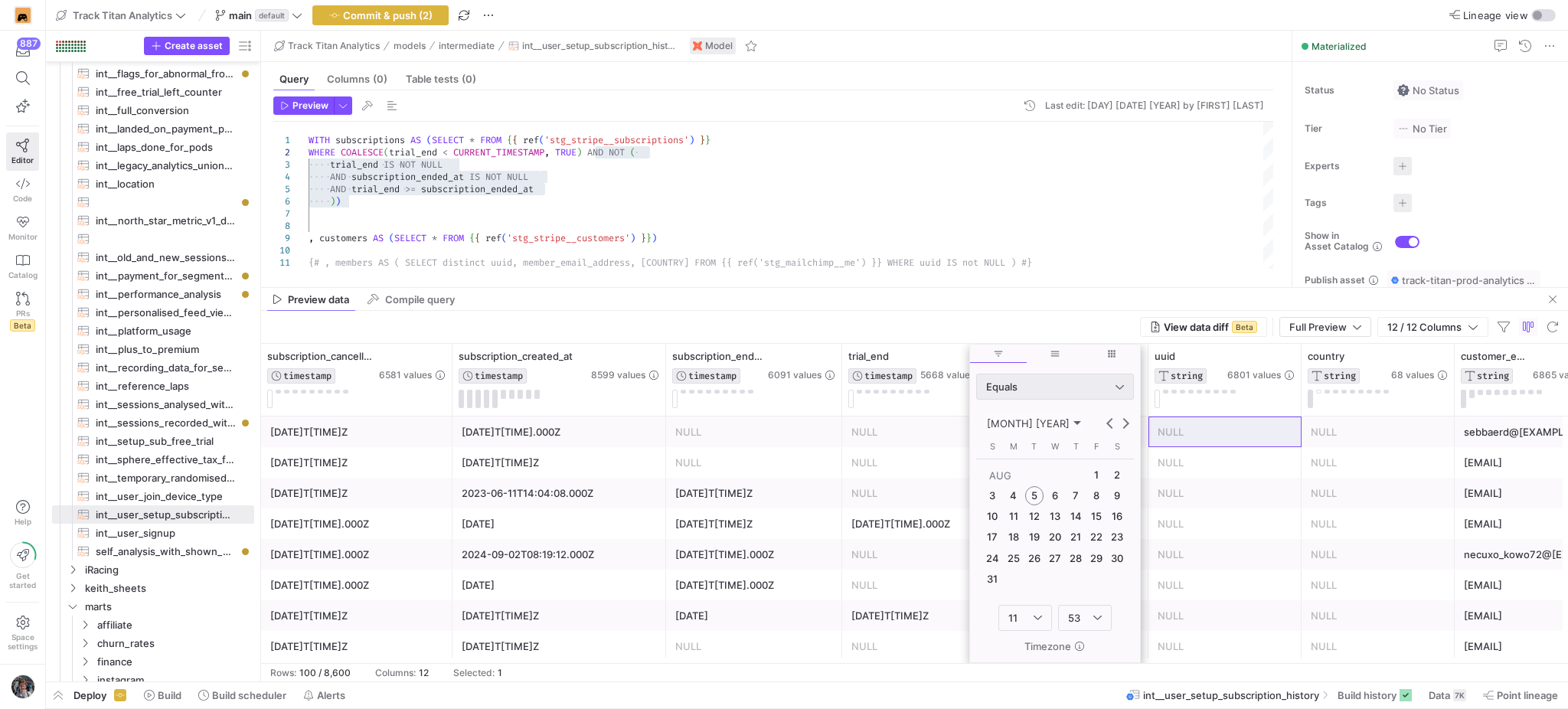 click on "Equals" at bounding box center (1001, 387) 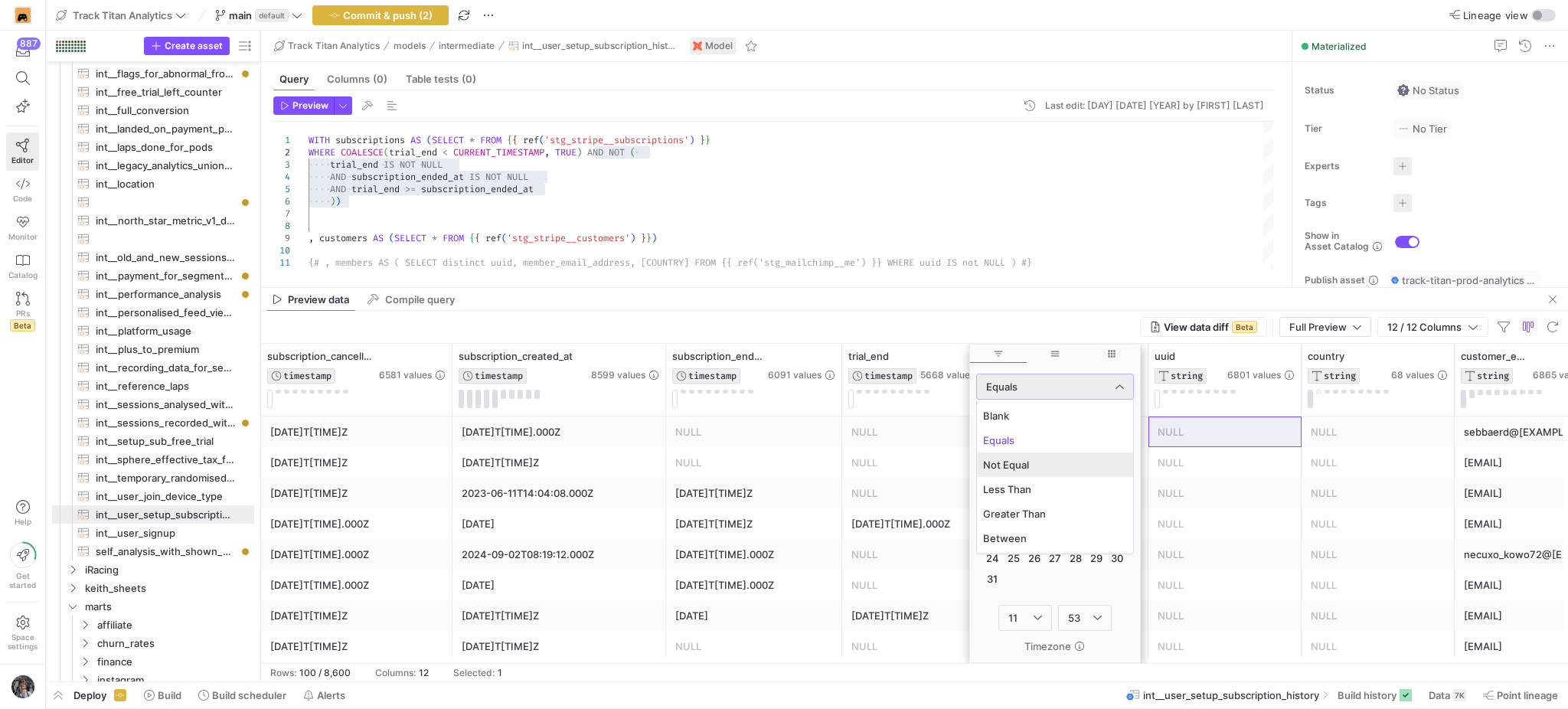 click on "Not Equal" at bounding box center [1055, 465] 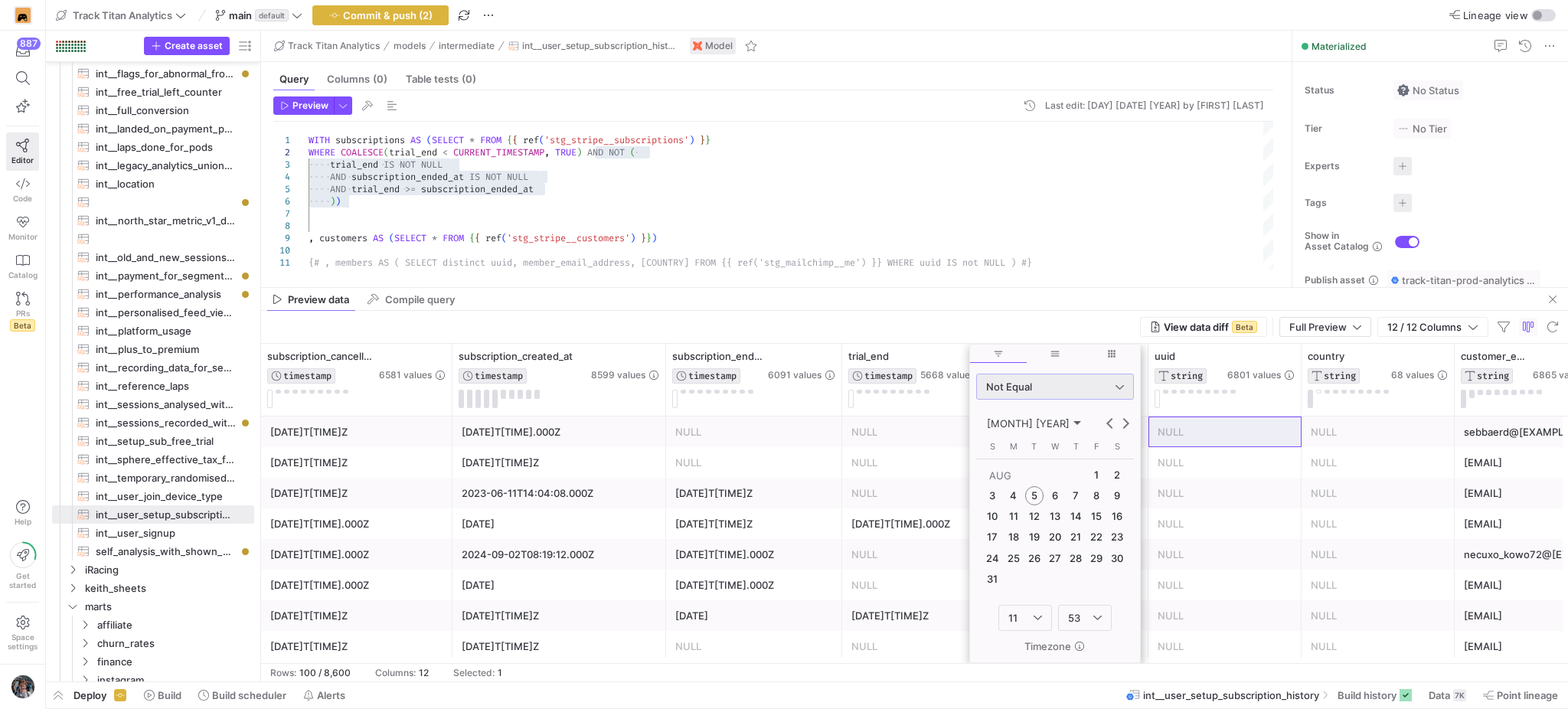 click on "Not Equal" at bounding box center [1009, 387] 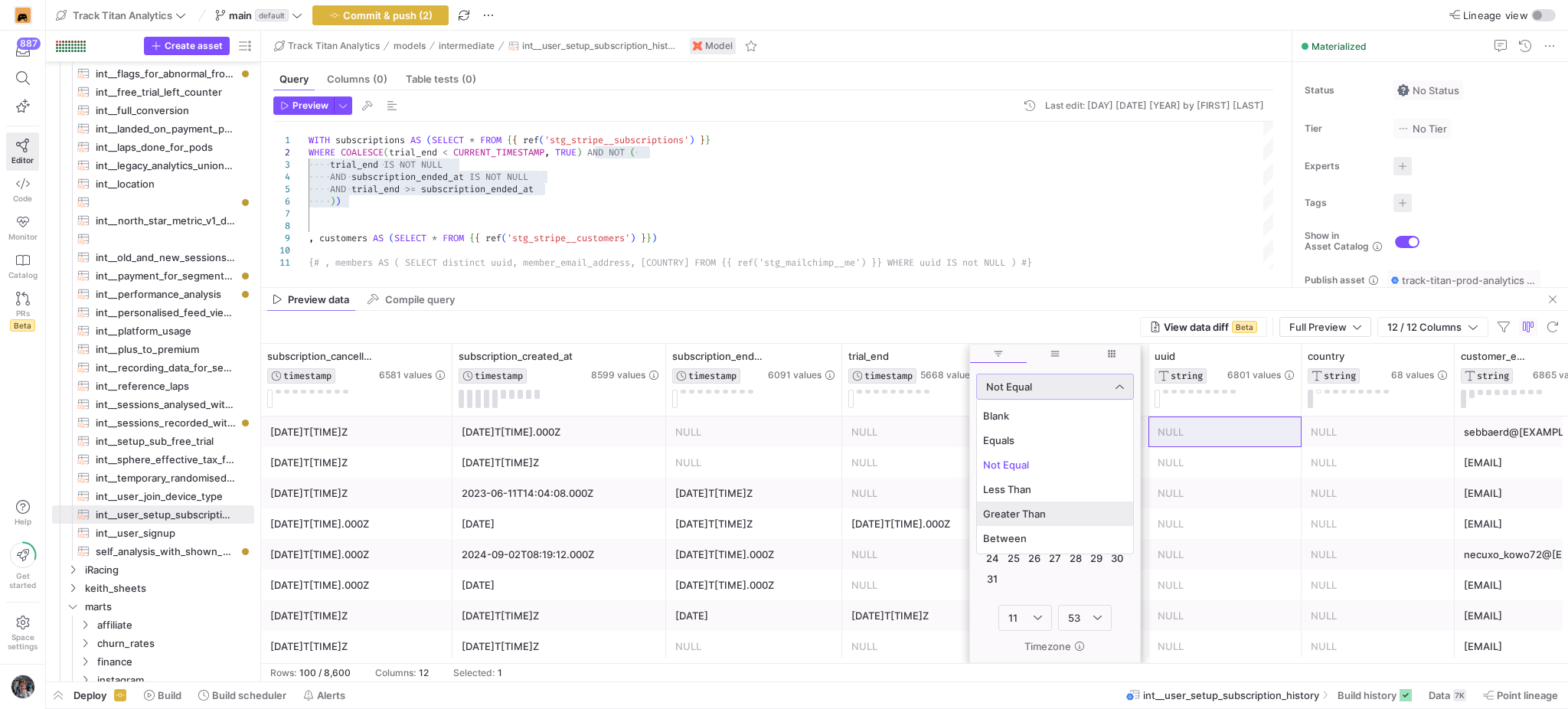 click on "Greater Than" at bounding box center [1055, 514] 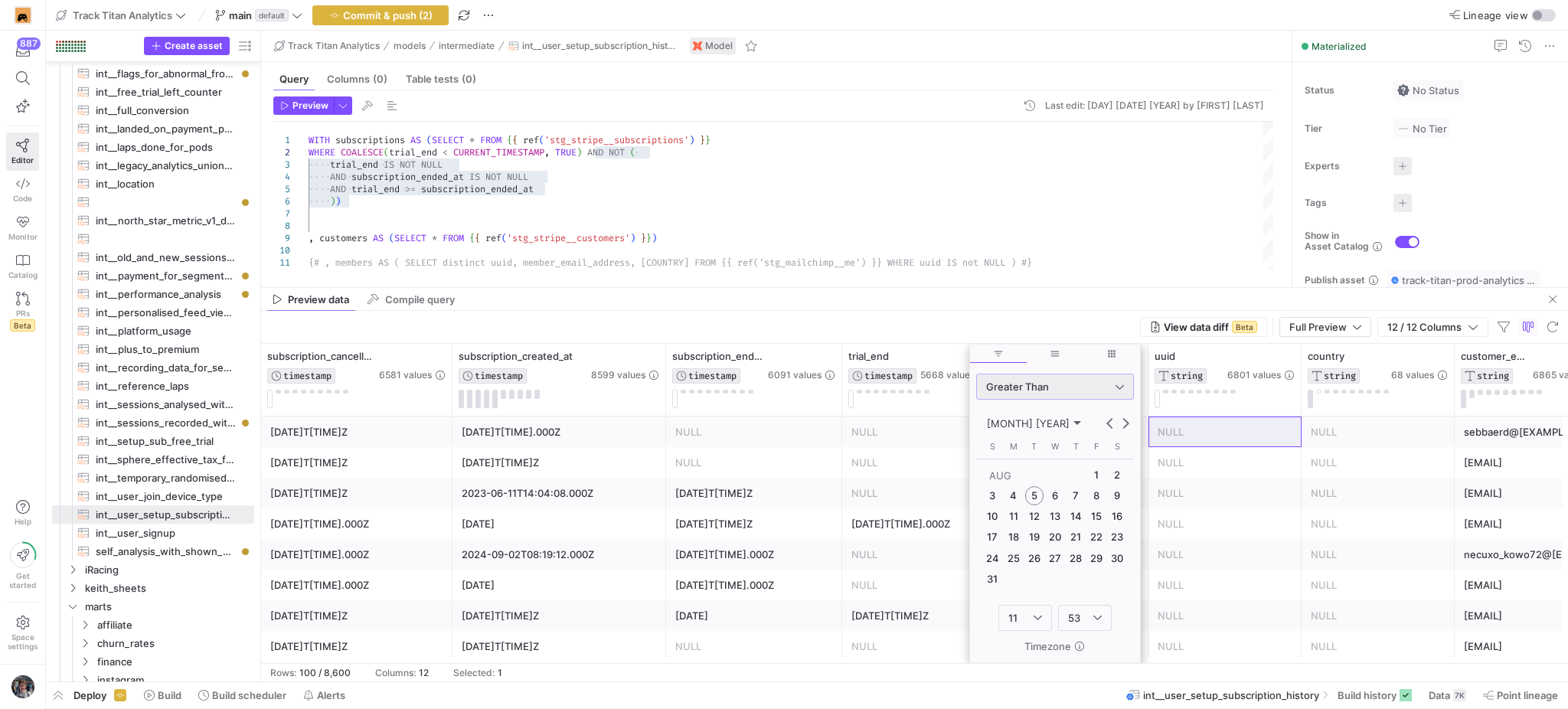 click on "AUG 2025" 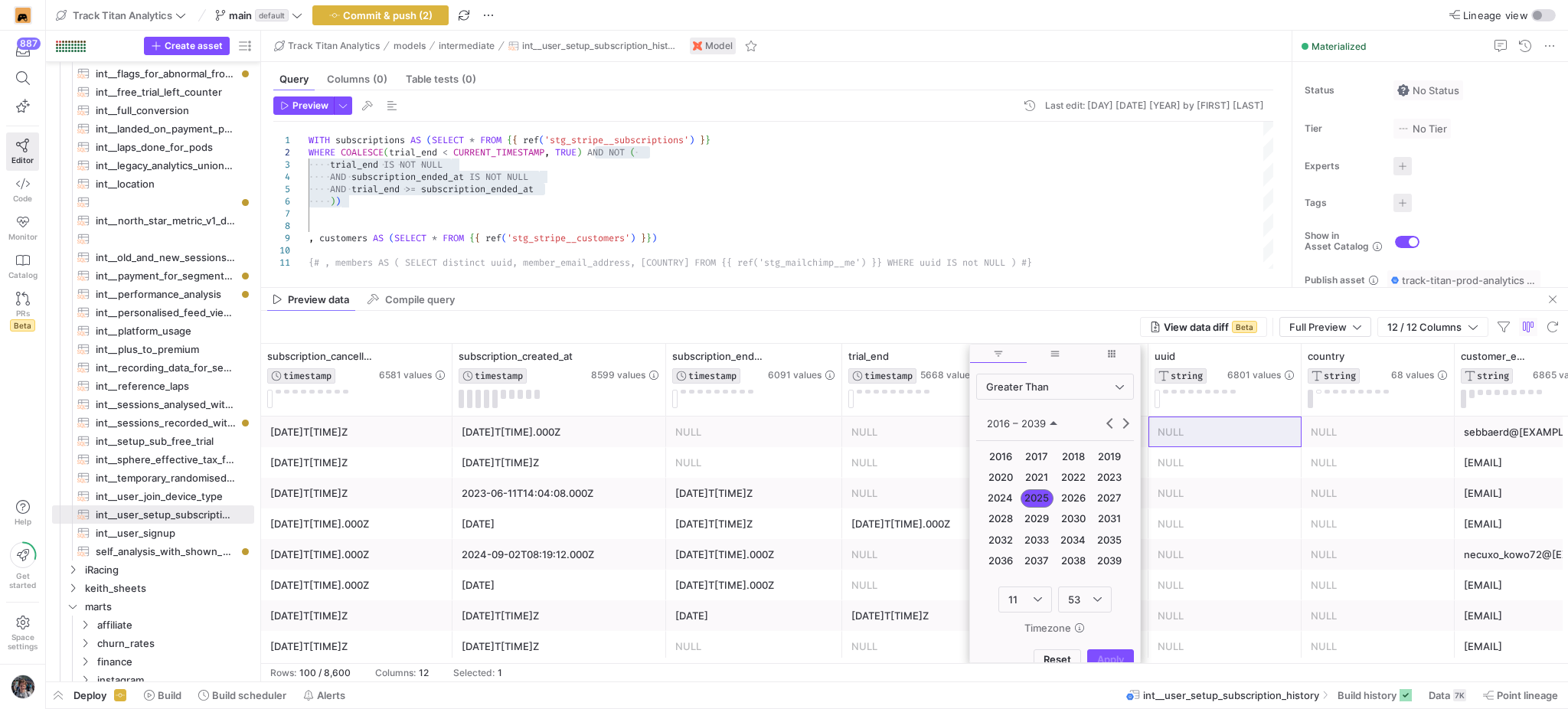 click on "2016" 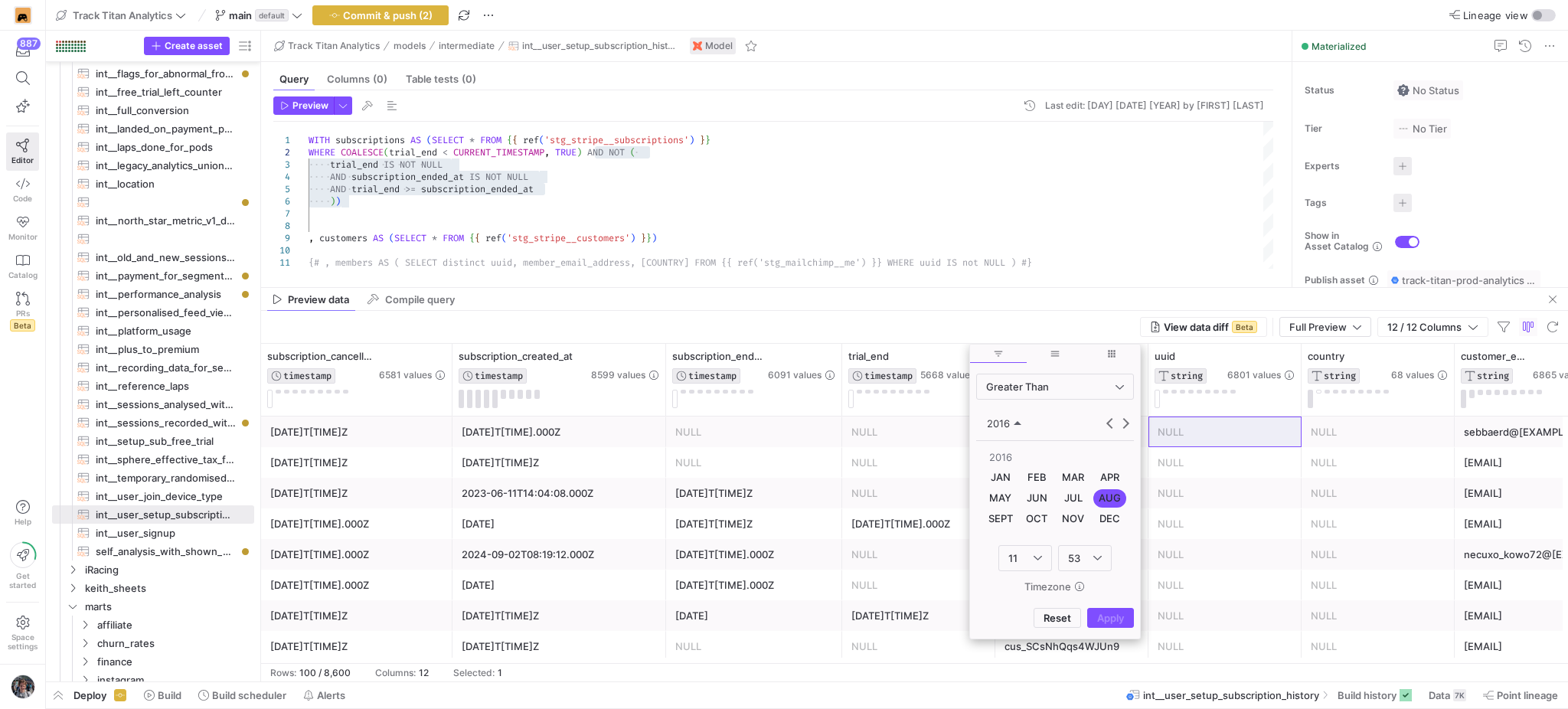 click on "You've selected a timezone in your user profile (Europe/Berlin) which is different than your browser's (Europe/London). Please note that the selected date-time will be according to the browser's timezone (Europe/London)." at bounding box center [1080, 524] 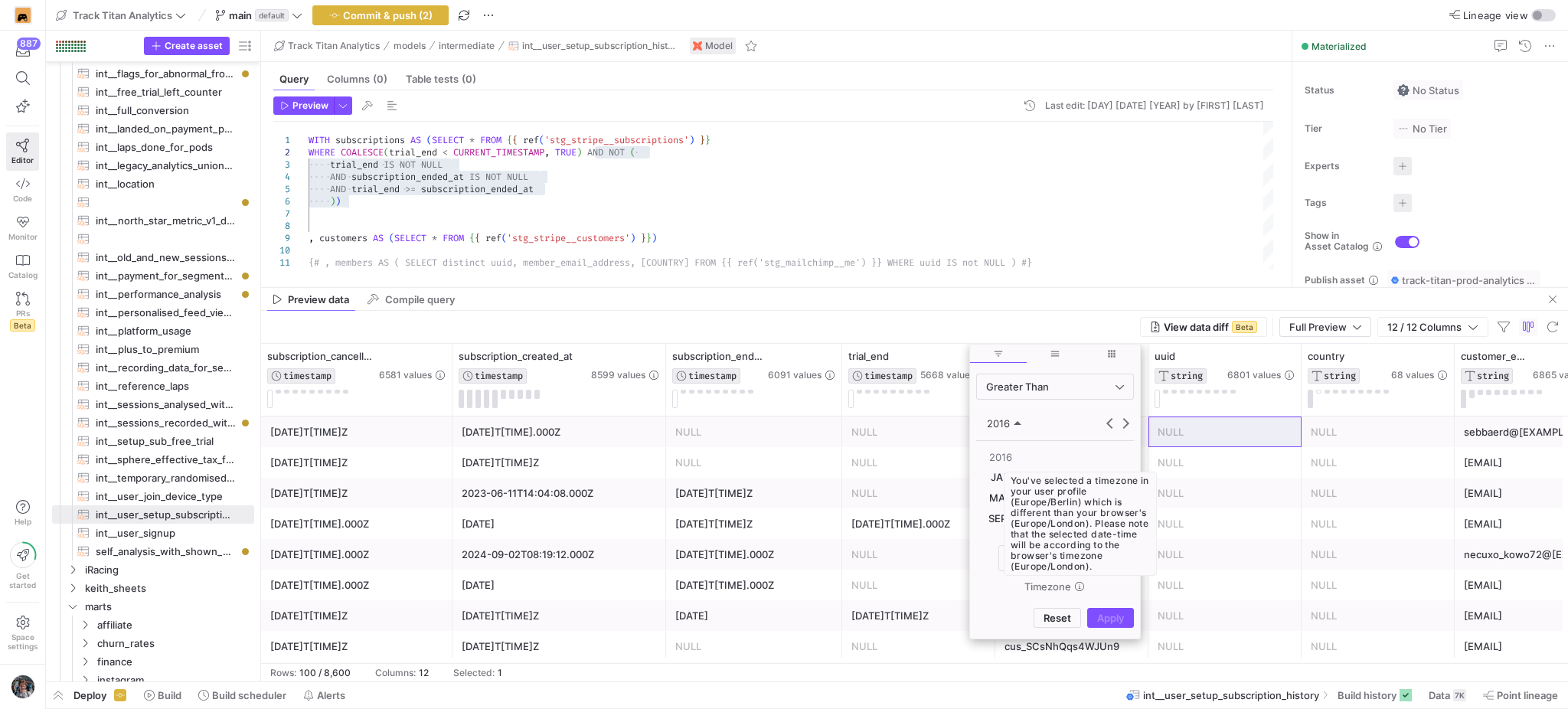 click on "You've selected a timezone in your user profile (Europe/Berlin) which is different than your browser's (Europe/London). Please note that the selected date-time will be according to the browser's timezone (Europe/London)." at bounding box center (1080, 524) 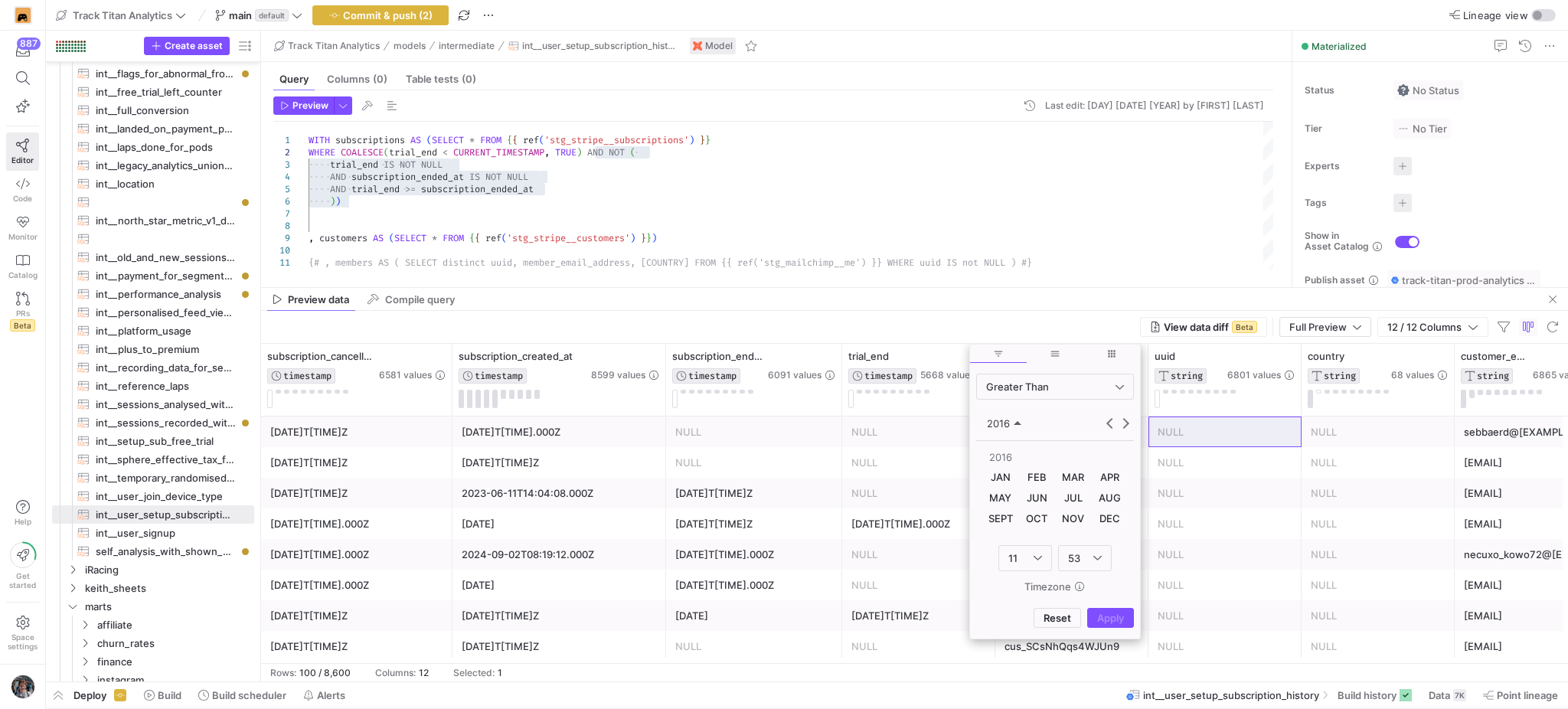 click on "JUN" 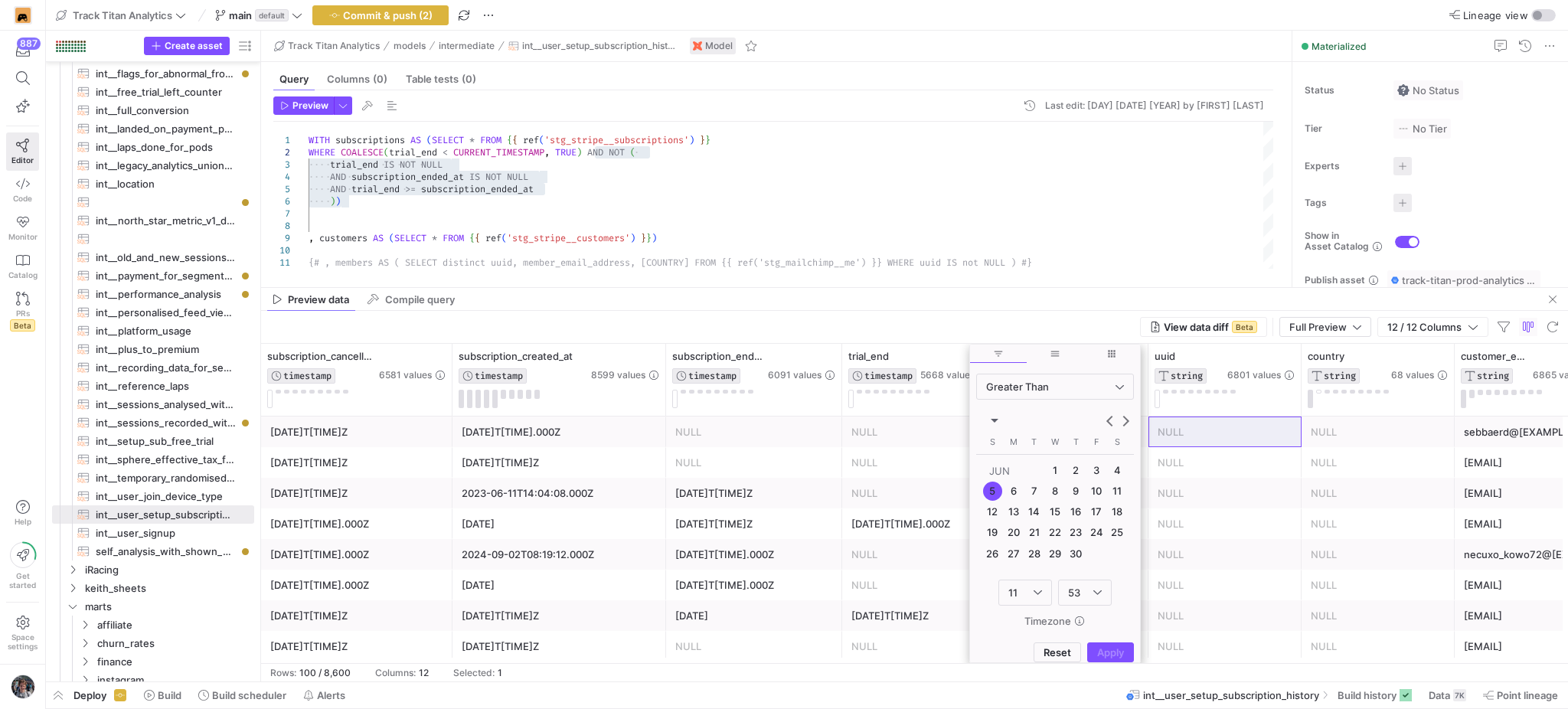 click on "7" 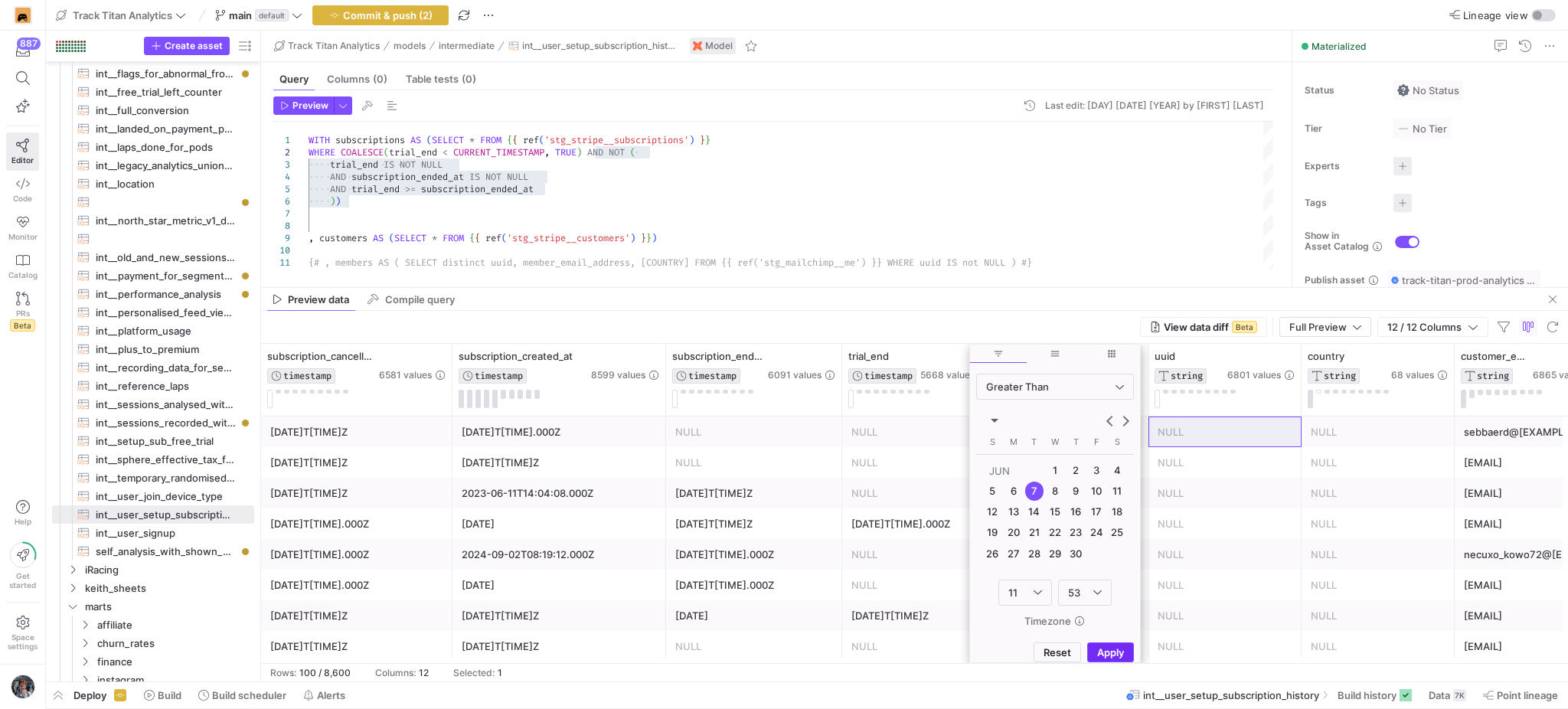click at bounding box center (1110, 652) 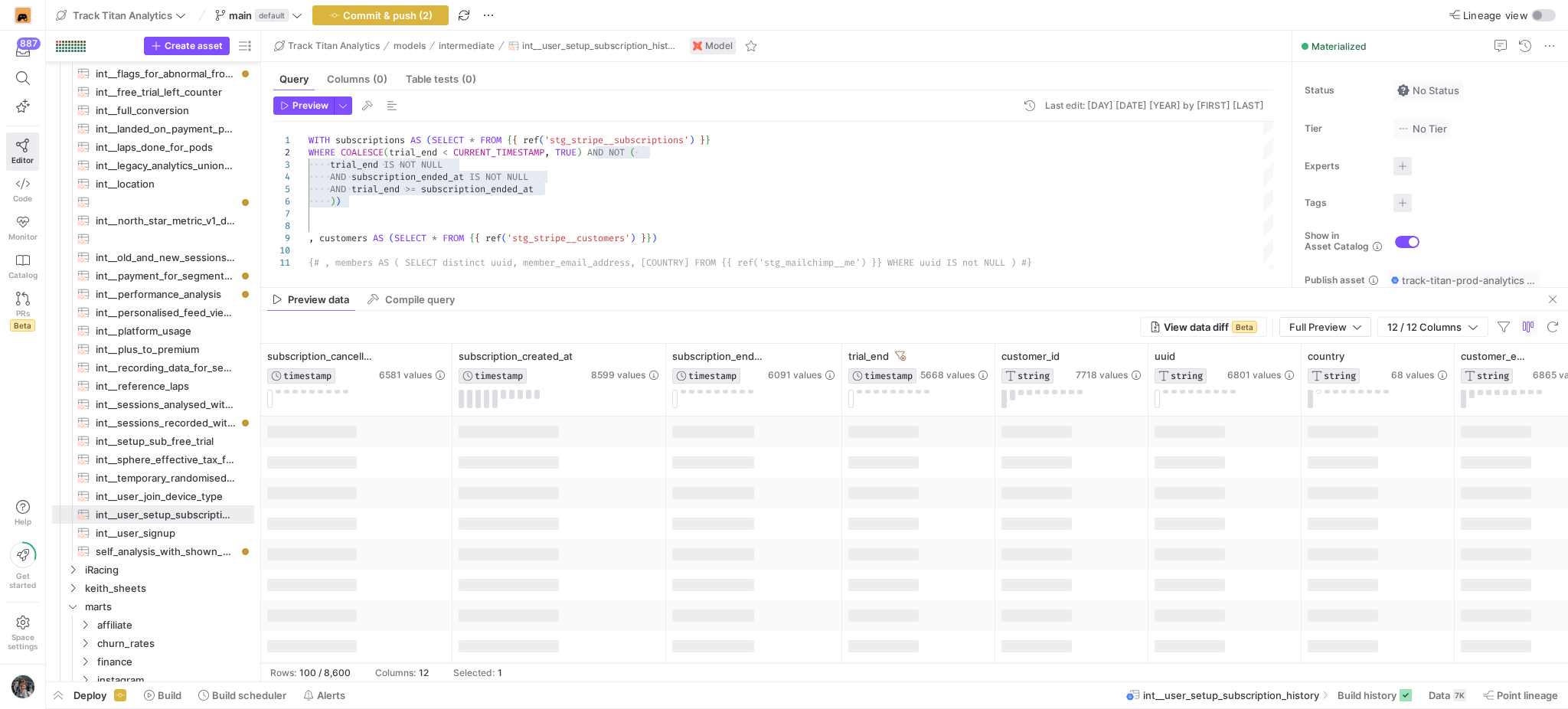click on "View data diff  Beta
Full Preview 12 / 12 Columns" at bounding box center (914, 327) 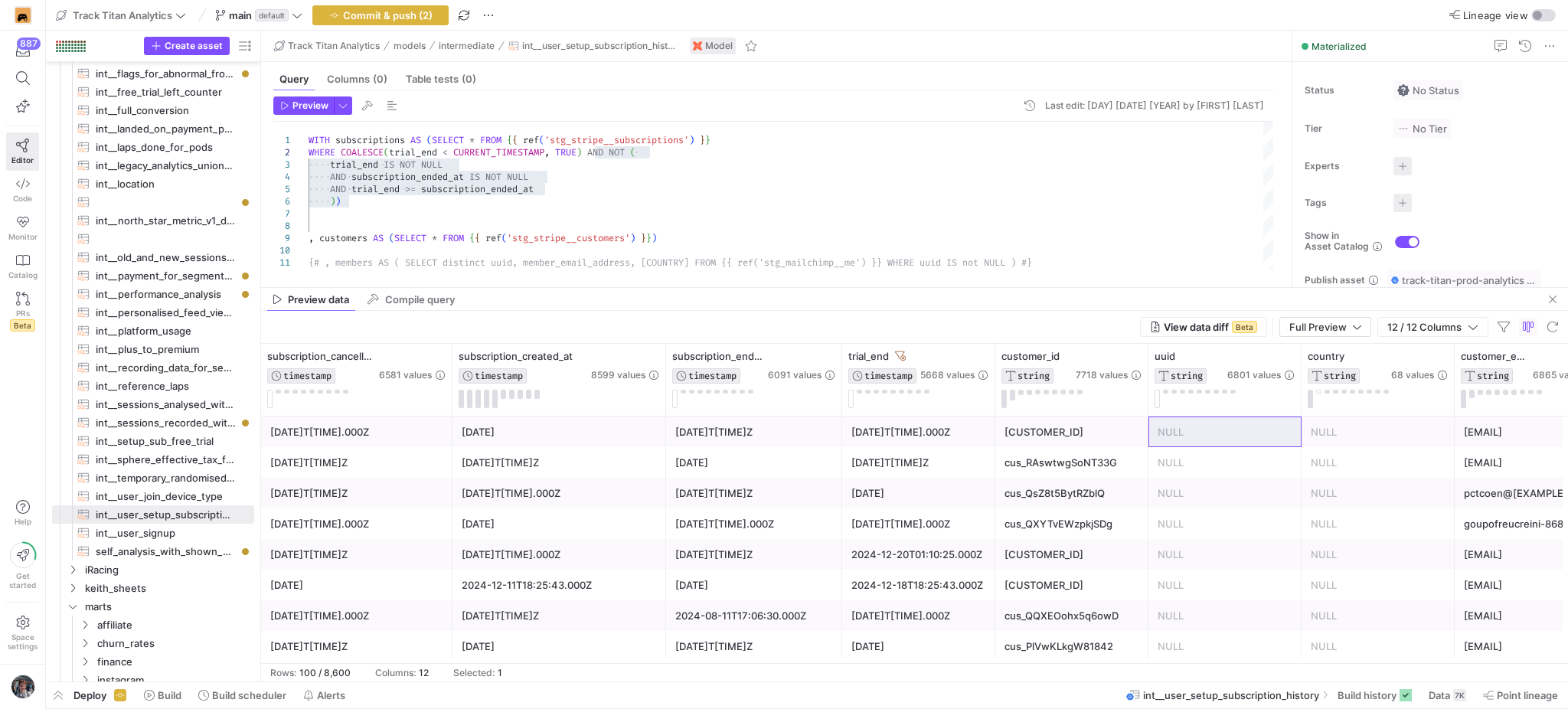 click on "2024-12-14T13:12:47.000Z" 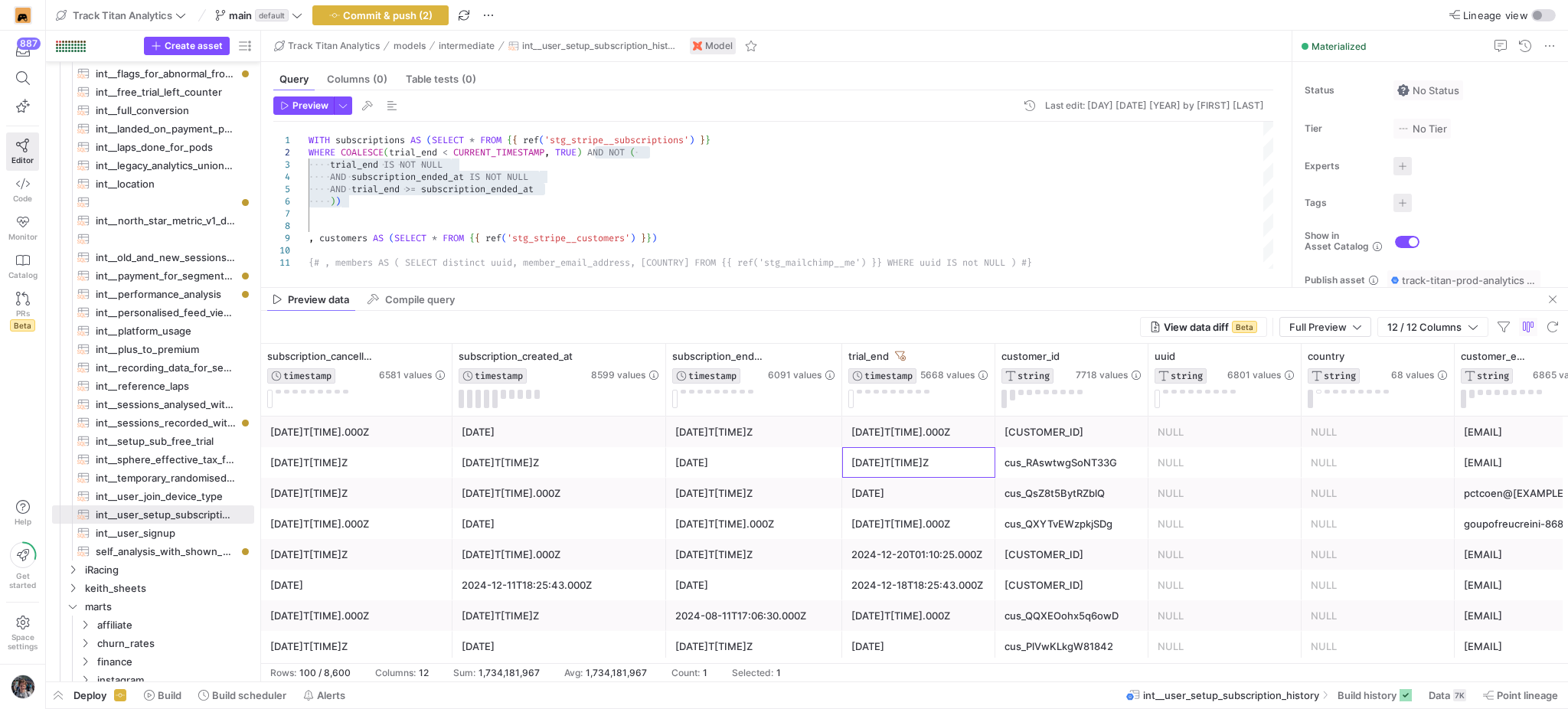 scroll, scrollTop: 90, scrollLeft: 0, axis: vertical 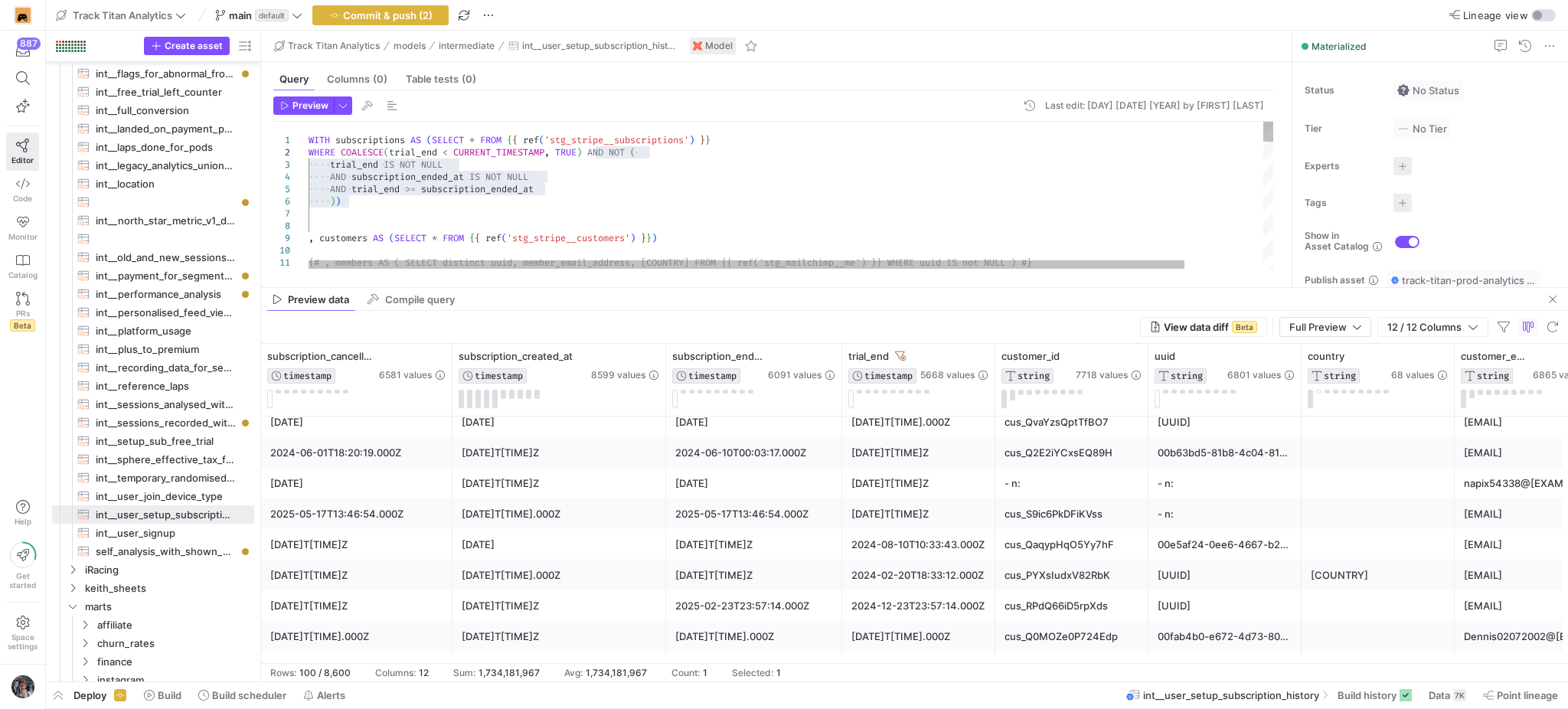 click on ",   customers   AS   ( SELECT   *   FROM   { {   ref ( 'stg_stripe__customers' )   } } ) {# , members AS ( SELECT distinct uuid, member_ema il_address, country FROM {{ ref('stg_mailchimp__me mbers') }} WHERE uuid IS not NULL ) #} WITH   subscriptions   AS   ( SELECT   *   FROM   { {   ref ( 'stg_stripe__subscriptions' )   } } WHERE   COALESCE ( trial_end   <   CURRENT_TIMESTAMP ,   TRUE )   AND   NOT   (      trial_end   IS   NOT   NULL      AND   subscription_ended_at   IS   NOT   NULL      AND   trial_end   >=   subscription_ended_at      ) )" at bounding box center [835, 659] 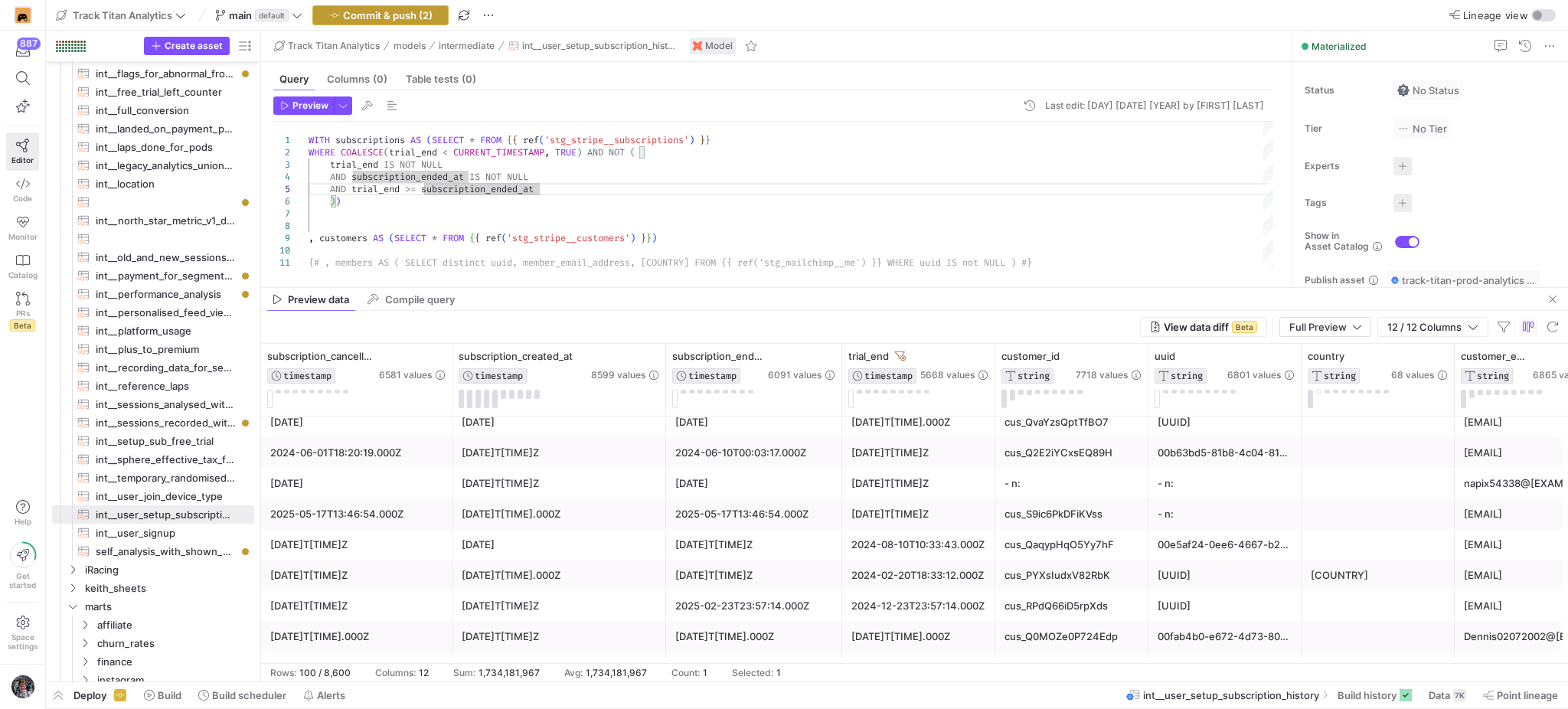 click on "Commit & push (2)" at bounding box center (387, 15) 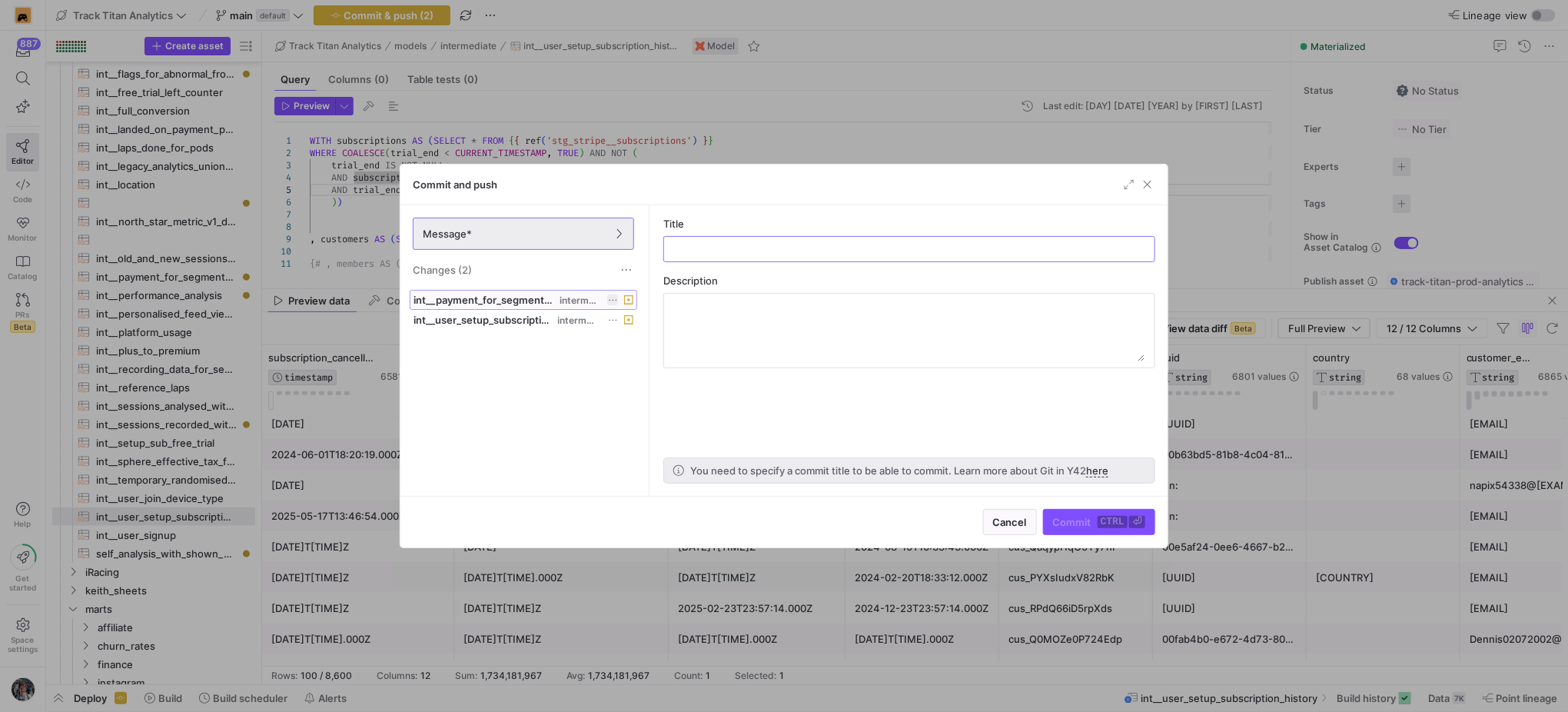 click on "int__payment_for_segmentation_model.sql" at bounding box center (485, 300) 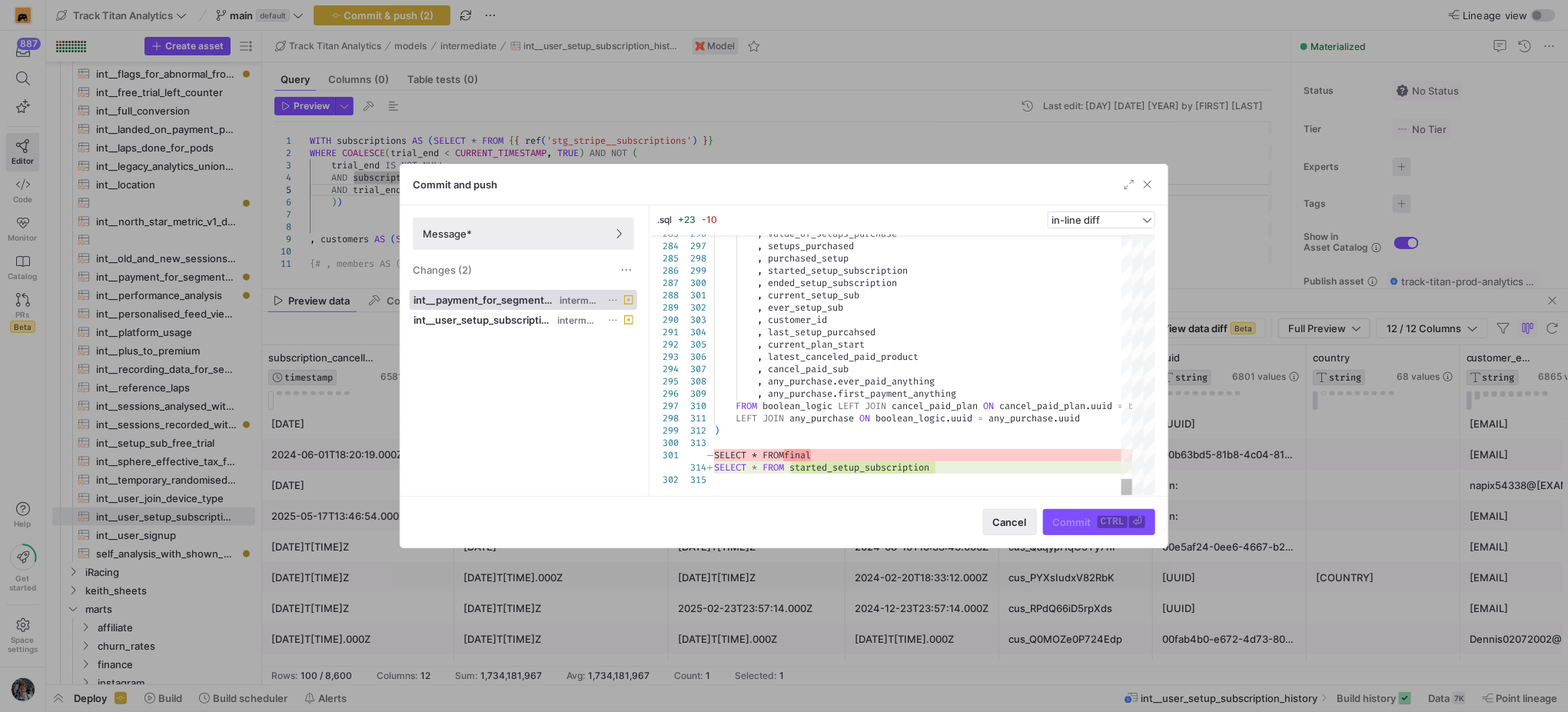click at bounding box center [1010, 522] 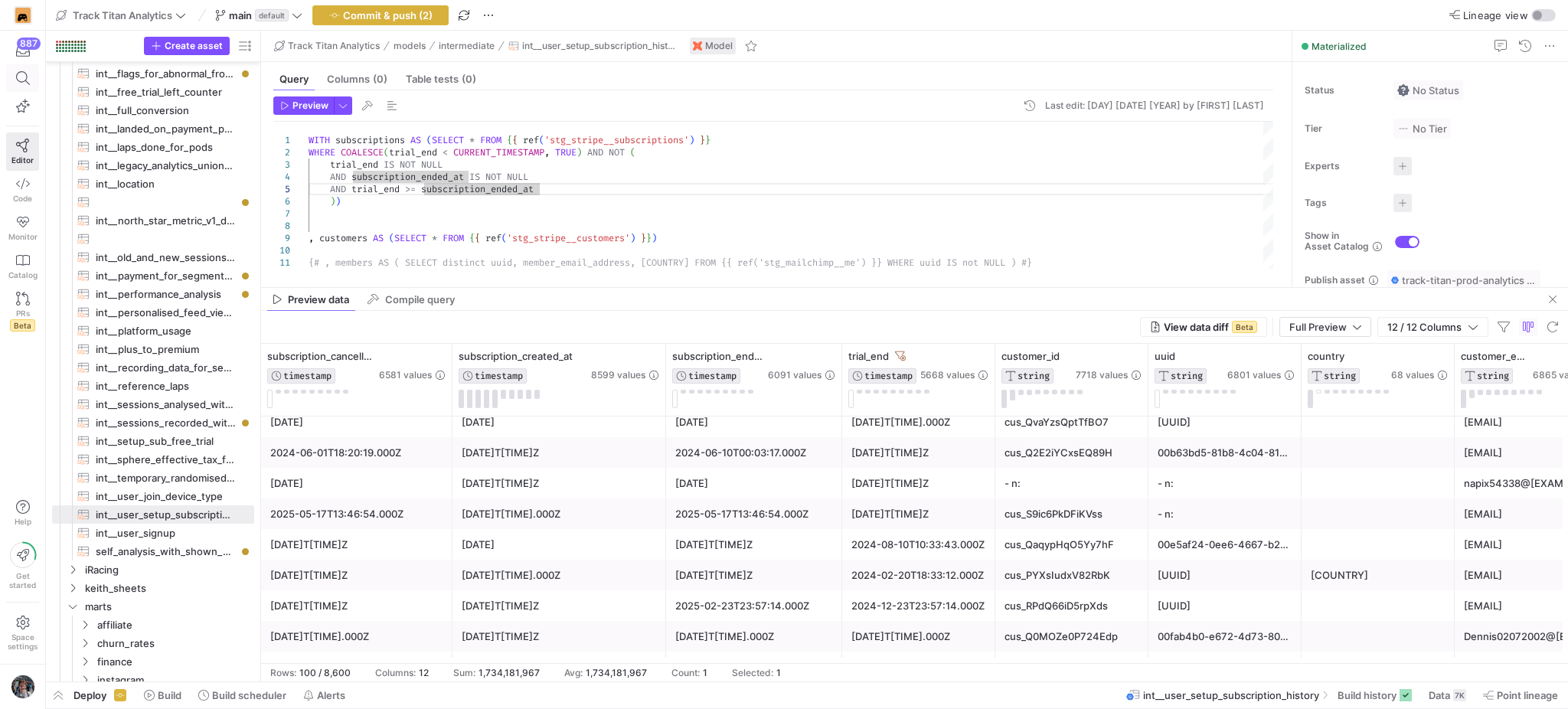 click 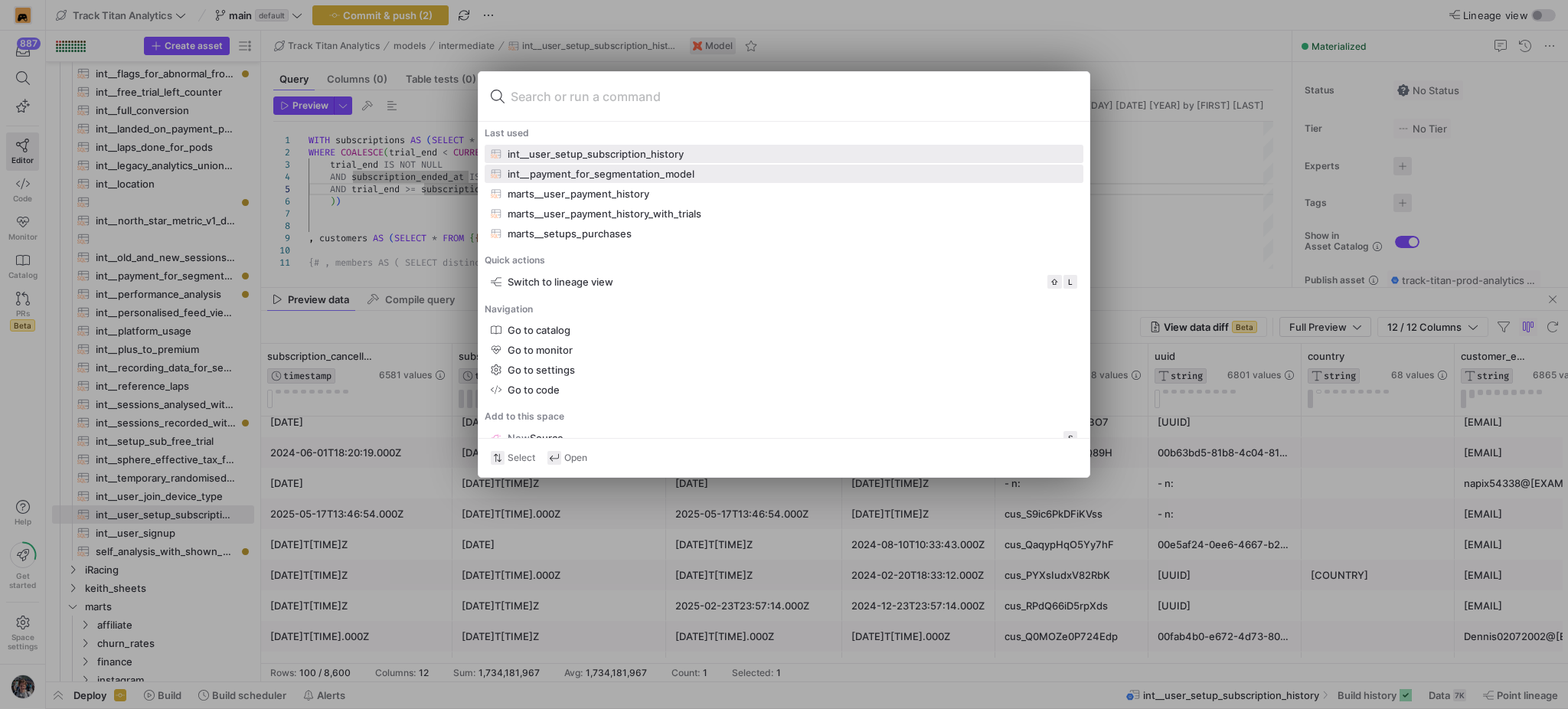 click on "int__payment_for_segmentation_model" at bounding box center (601, 174) 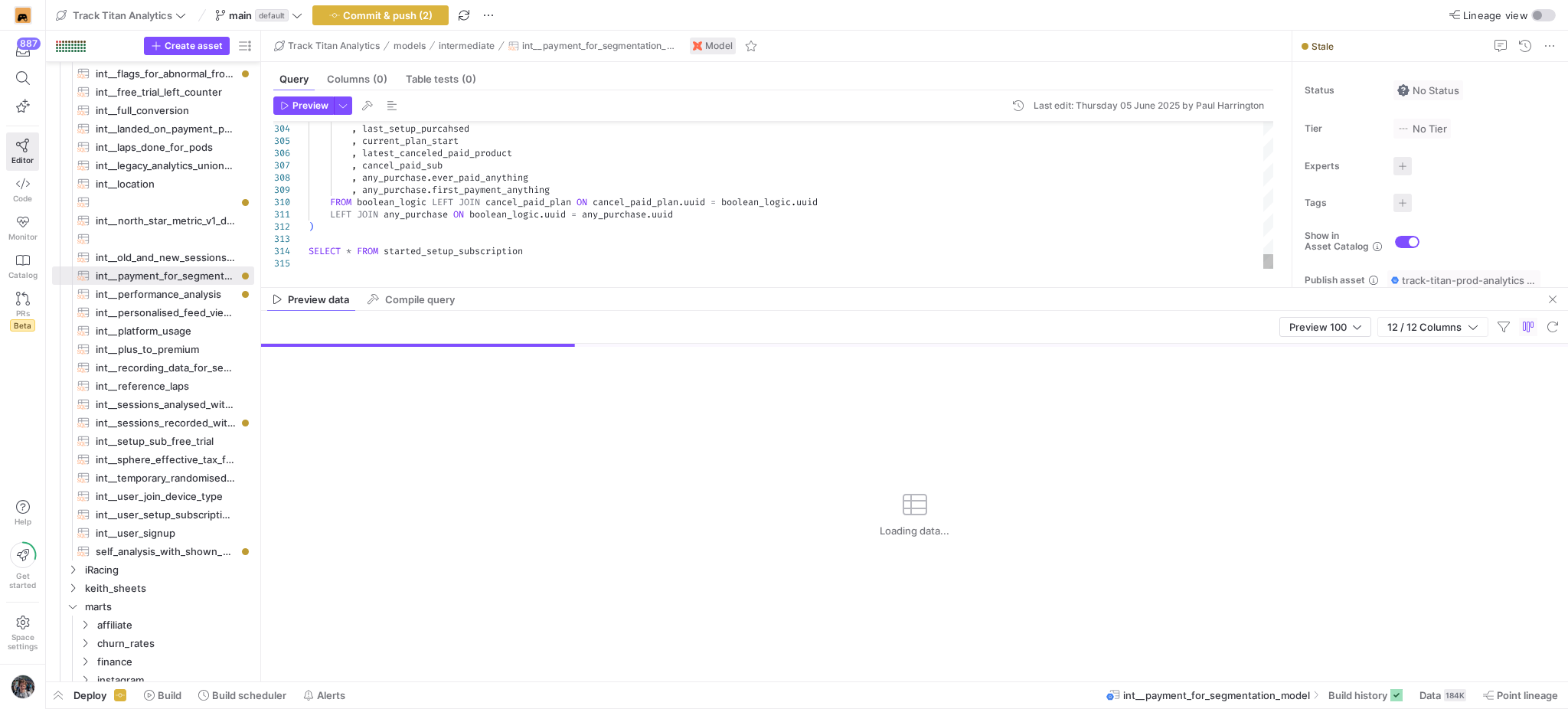 click on ",   customer_id          ,   last_setup_purcahsed          ,   current_plan_start          ,   latest_canceled_paid_product          ,   cancel_paid_sub          ,   any_purchase . ever_paid_anything          ,   any_purchase . first_payment_anything      FROM   boolean_logic   LEFT   JOIN   cancel_paid_plan   ON   cancel_paid_plan . uuid   =   boolean_logic . uuid        LEFT   JOIN   any_purchase   ON   boolean_logic . uuid   =   any_purchase . uuid ) SELECT   *   FROM   started_setup_subscription" at bounding box center (791, -1666) 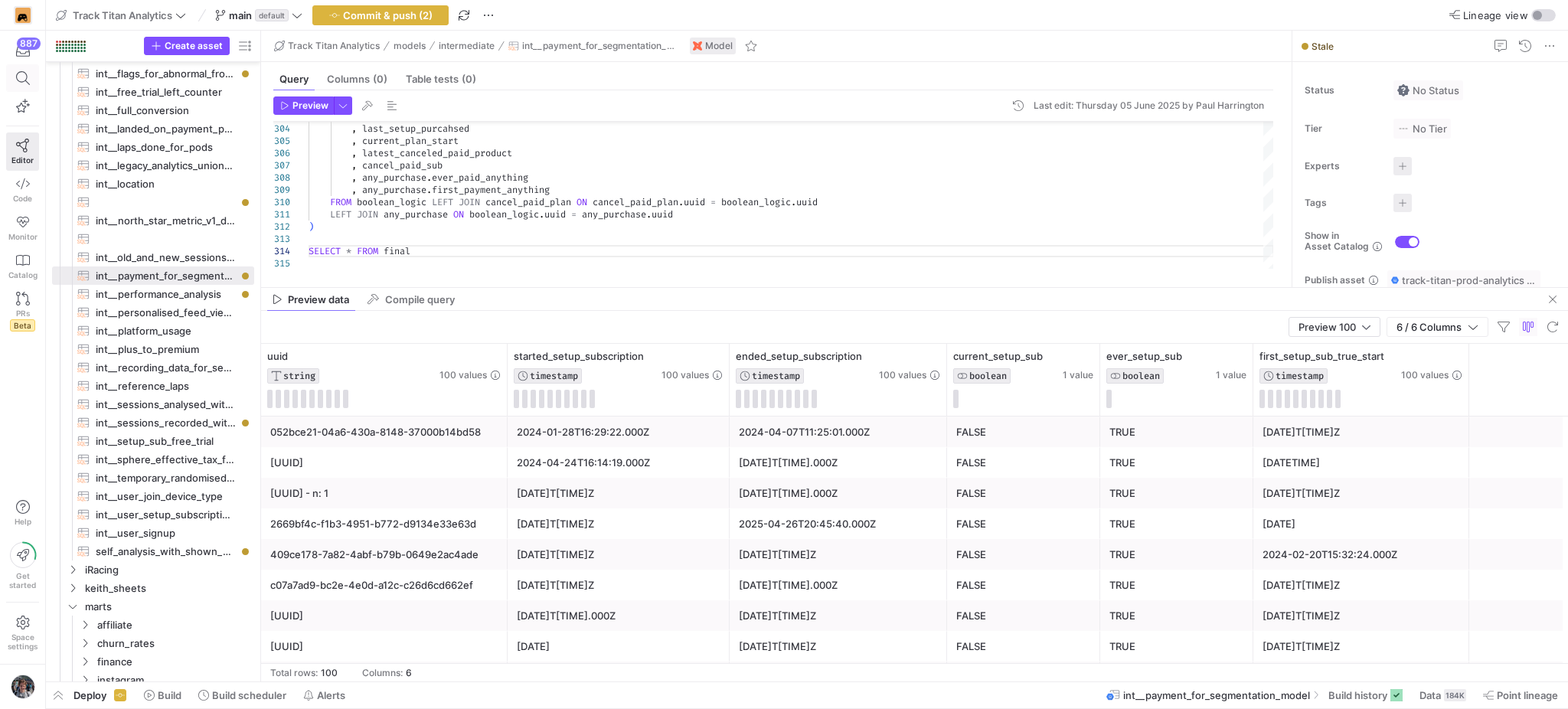 click 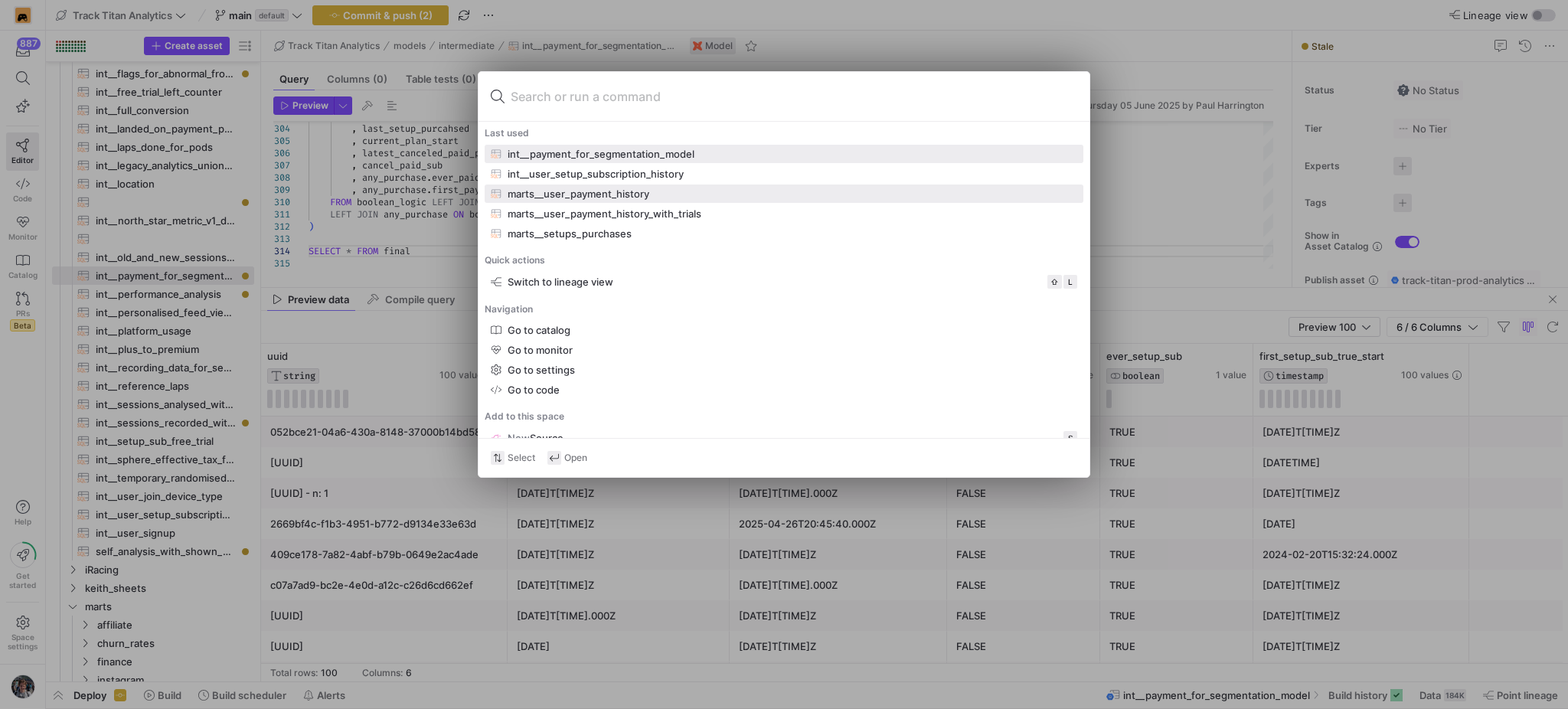 click on "marts__user_payment_history" at bounding box center [784, 194] 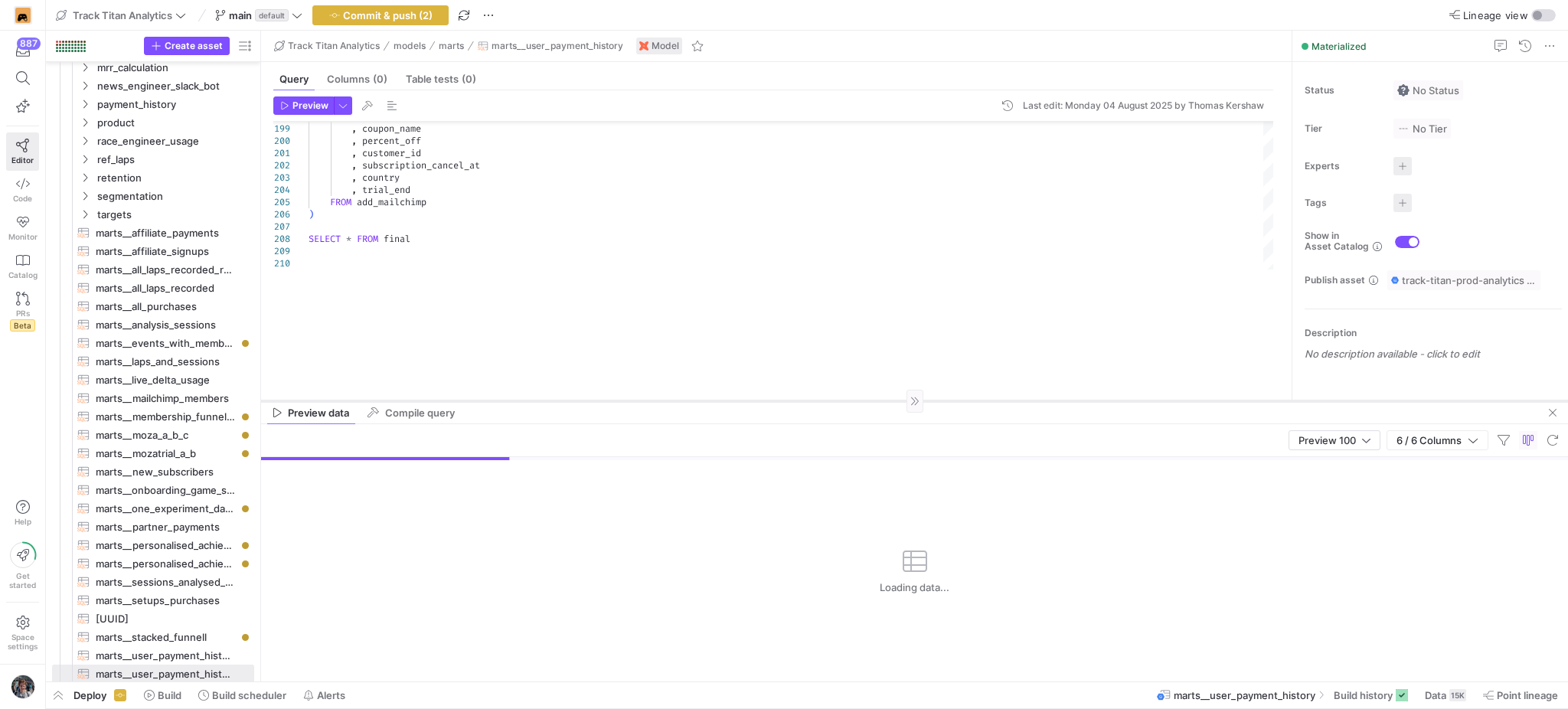 drag, startPoint x: 735, startPoint y: 288, endPoint x: 750, endPoint y: 415, distance: 127.88276 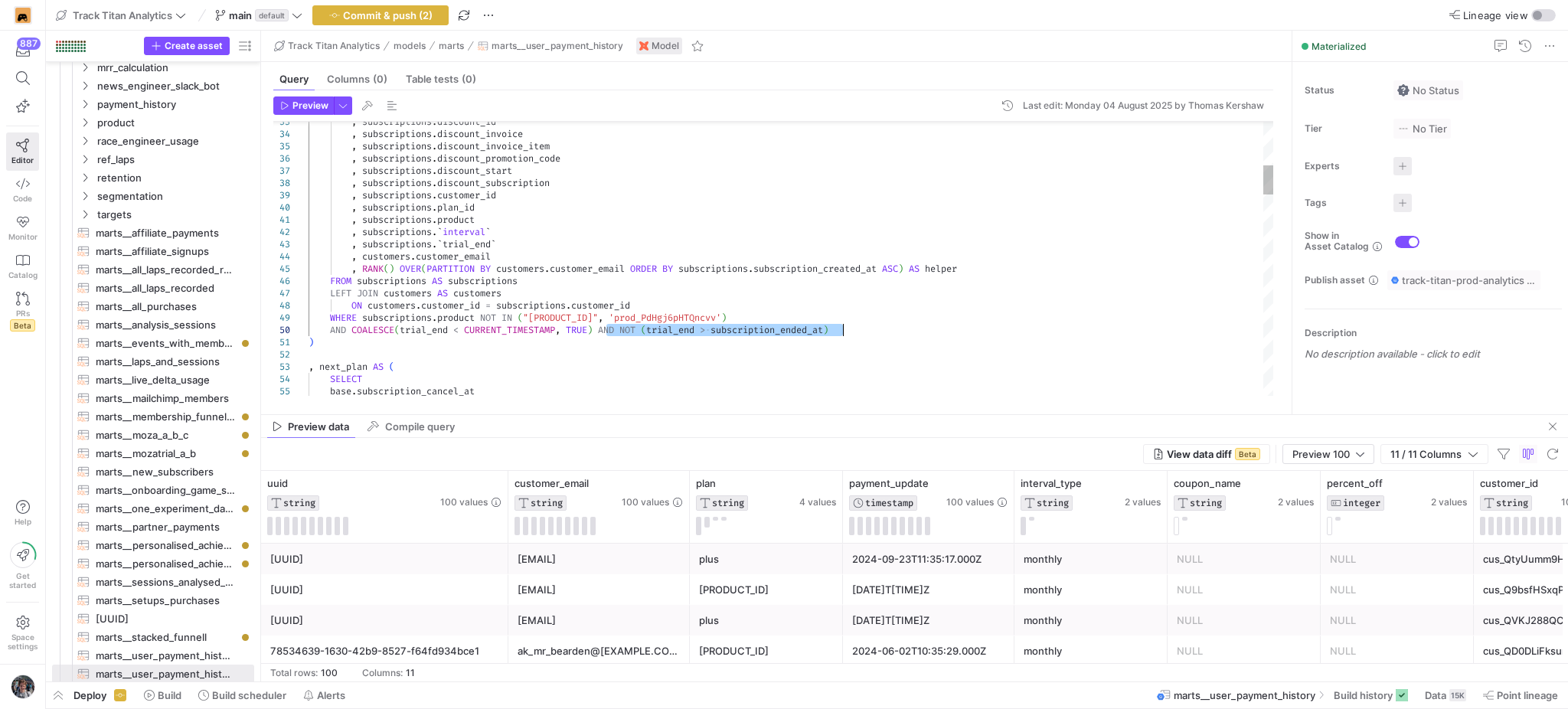 drag, startPoint x: 606, startPoint y: 326, endPoint x: 858, endPoint y: 328, distance: 252.00794 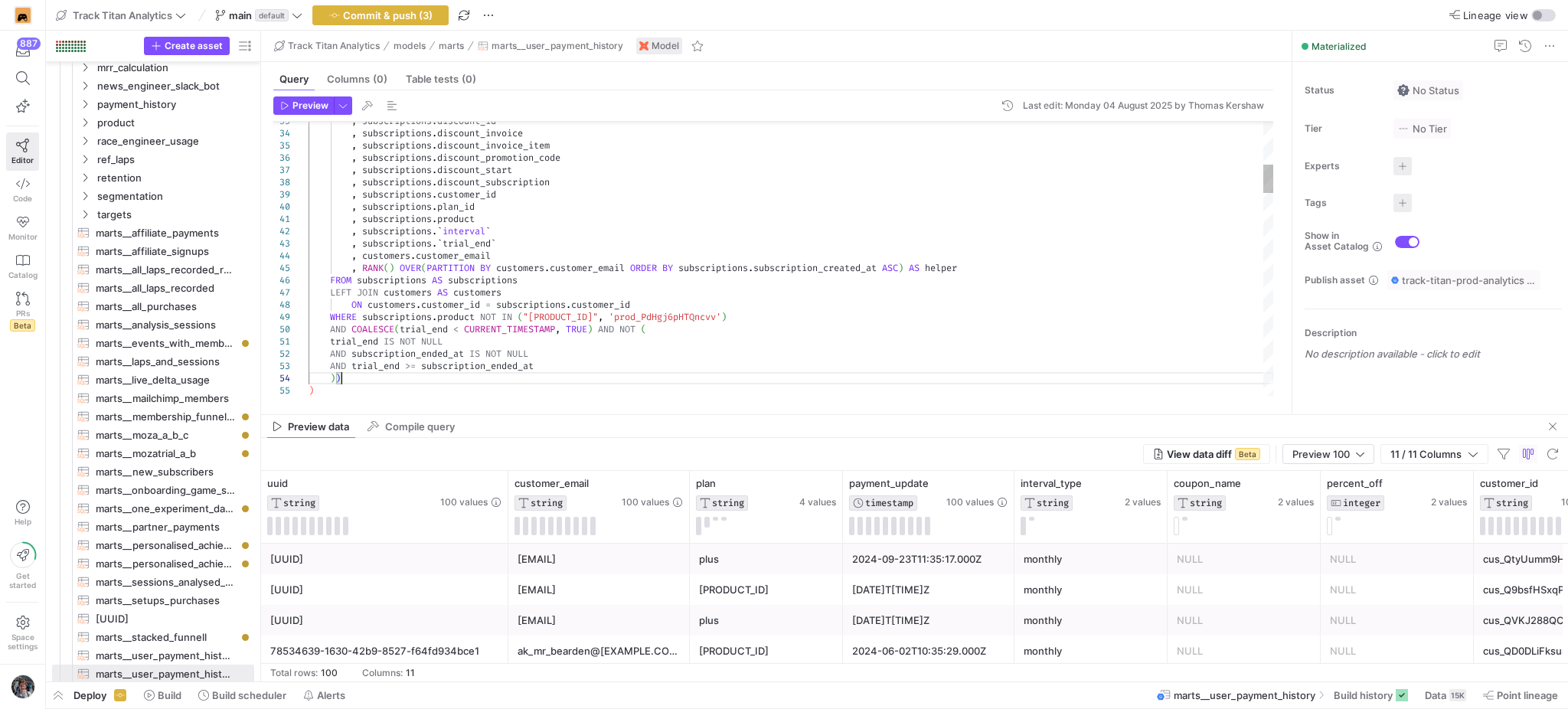 click on ",   subscriptions . discount_id          ,   subscriptions . discount_invoice          ,   subscriptions . discount_invoice_item          ,   subscriptions . discount_promotion_code          ,   subscriptions . discount_start          ,   subscriptions . discount_subscription          ,   subscriptions . customer_id          ,   subscriptions . plan_id          ,   subscriptions . product          ,   subscriptions . ` interval `          ,   subscriptions . ` trial_end `          ,   customers . customer_email          ,   RANK ( )   OVER ( PARTITION   BY   customers . customer_email   ORDER   BY   subscriptions . subscription_created_at   ASC )   AS   helper           FROM   subscriptions   AS   subscriptions        LEFT   JOIN   customers   AS   customers            ON   customers . customer_id   =   subscriptions . customer_id" at bounding box center [791, 1028] 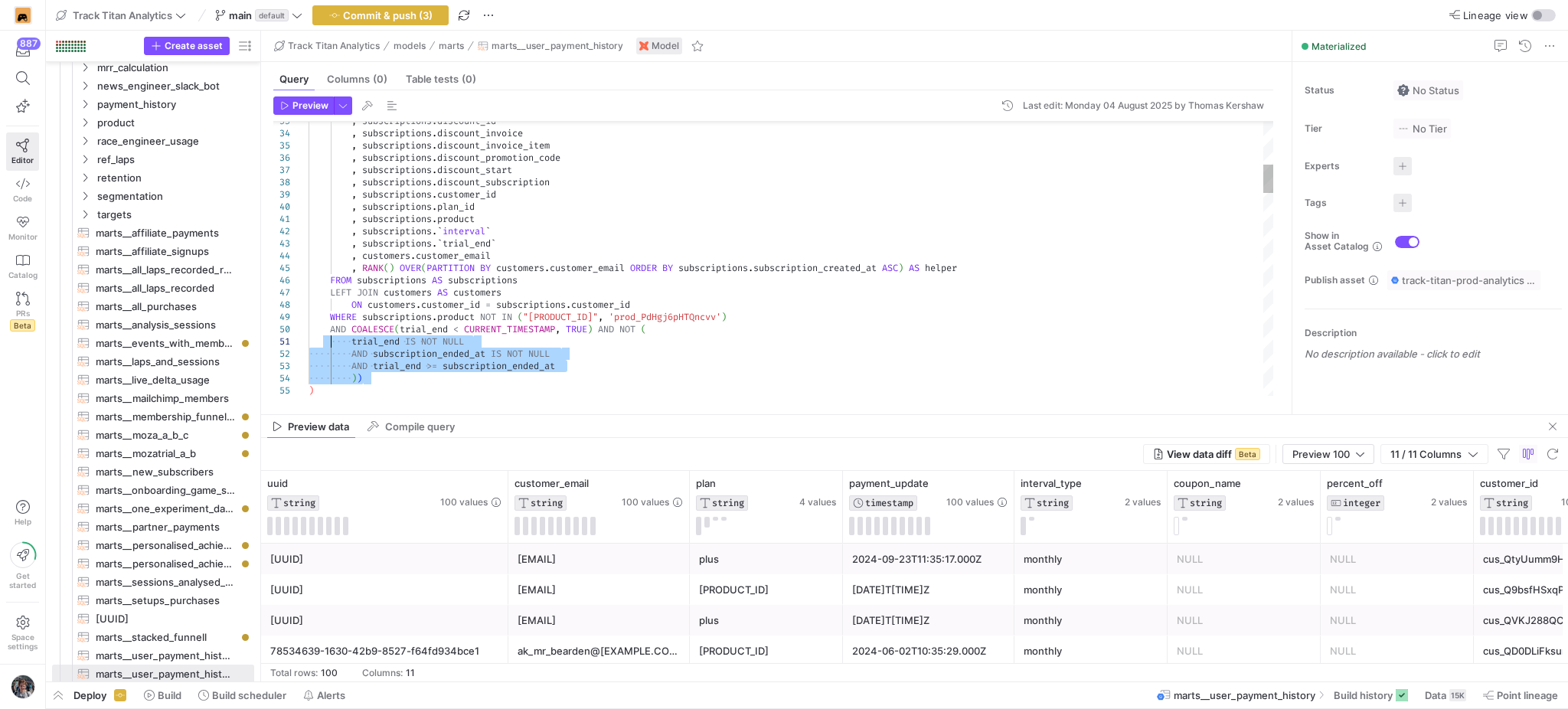 click on ",   subscriptions . discount_id          ,   subscriptions . discount_invoice          ,   subscriptions . discount_invoice_item          ,   subscriptions . discount_promotion_code          ,   subscriptions . discount_start          ,   subscriptions . discount_subscription          ,   subscriptions . customer_id          ,   subscriptions . plan_id          ,   subscriptions . product          ,   subscriptions . ` interval `          ,   subscriptions . ` trial_end `          ,   customers . customer_email          ,   RANK ( )   OVER ( PARTITION   BY   customers . customer_email   ORDER   BY   subscriptions . subscription_created_at   ASC )   AS   helper           FROM   subscriptions   AS   subscriptions        LEFT   JOIN   customers   AS   customers            ON   customers . customer_id   =   subscriptions . customer_id" at bounding box center [791, 1028] 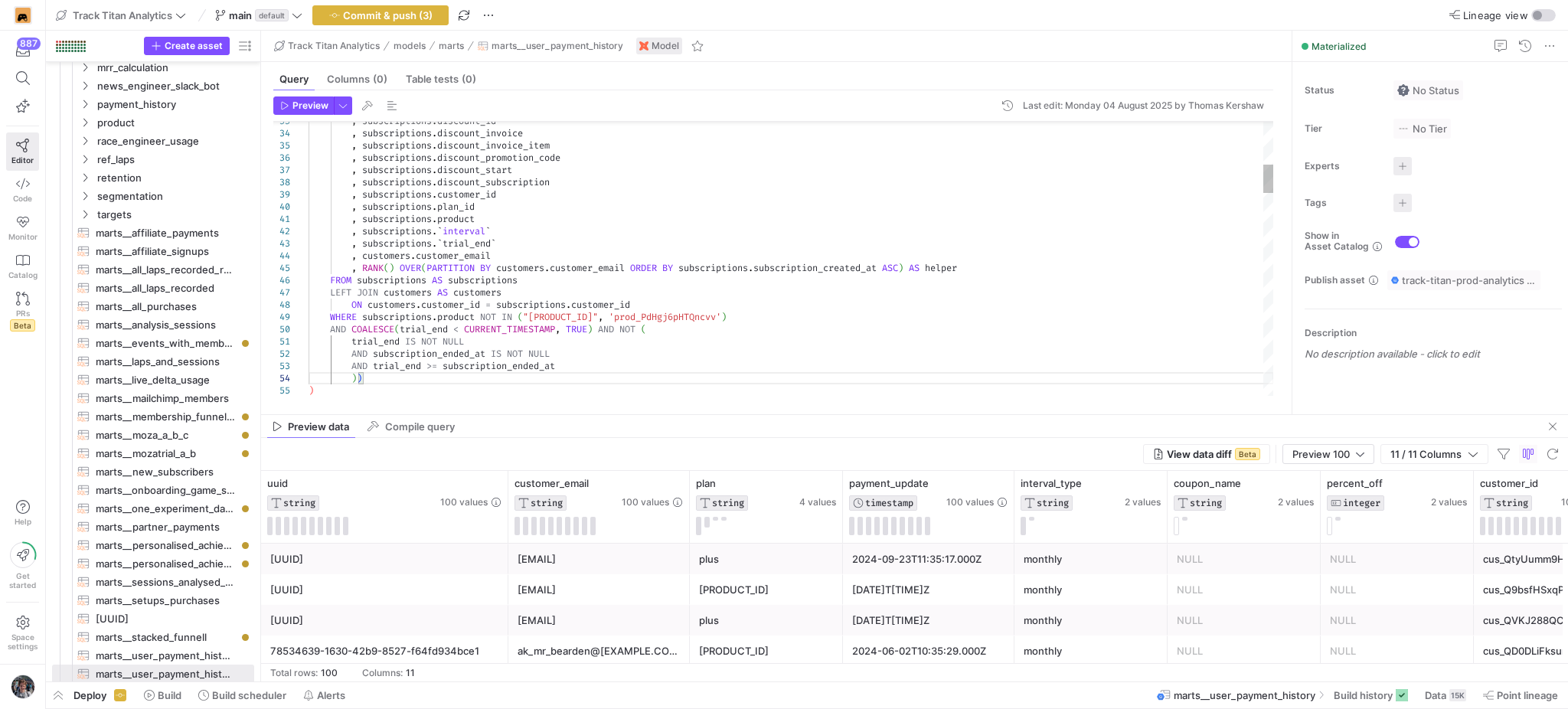 type on "trial_end IS NOT NULL
AND subscription_ended_at IS NOT NULL
AND trial_end >= subscription_ended_at
)
)
, next_plan AS (
SELECT
base.subscription_cancel_at
, base.subscription_ended_at" 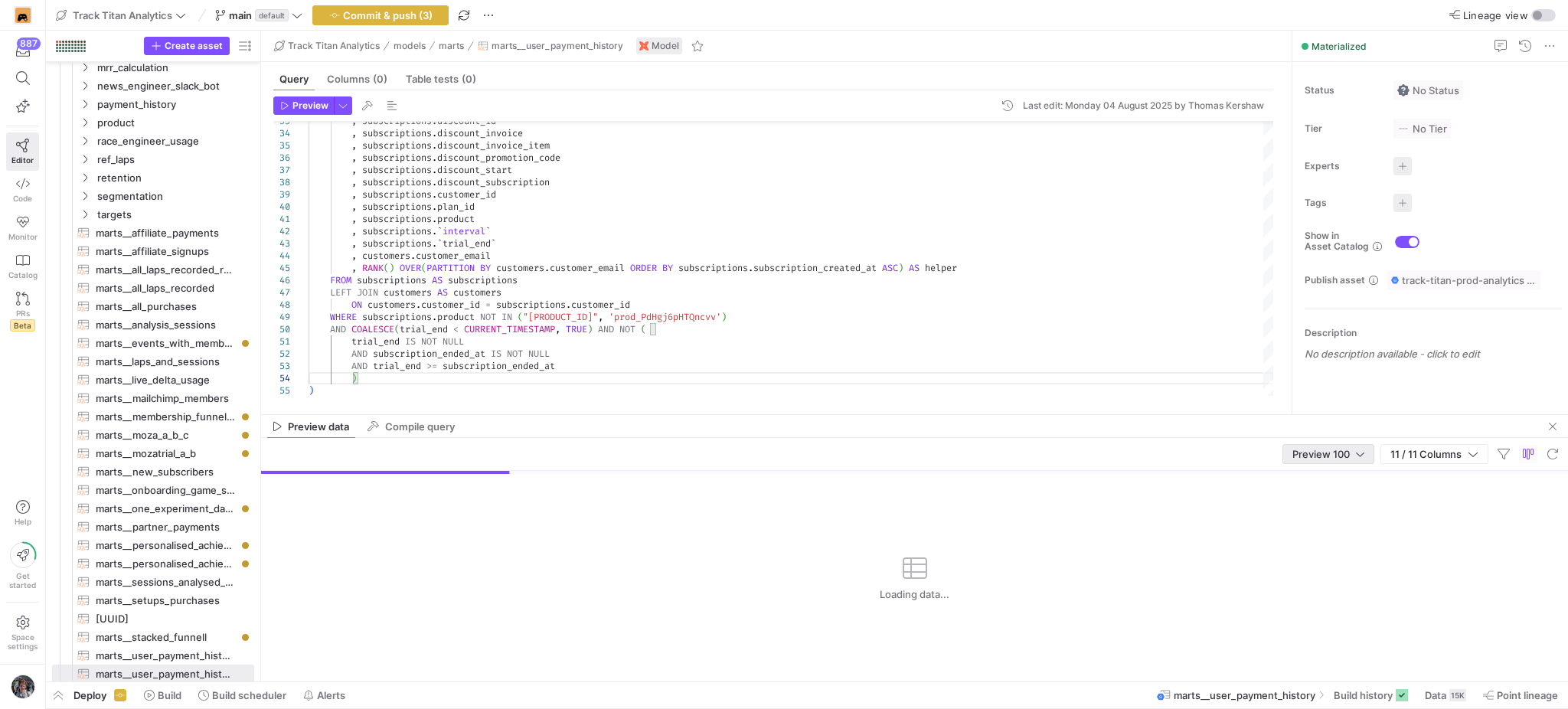 click on "Preview 100" at bounding box center (1328, 454) 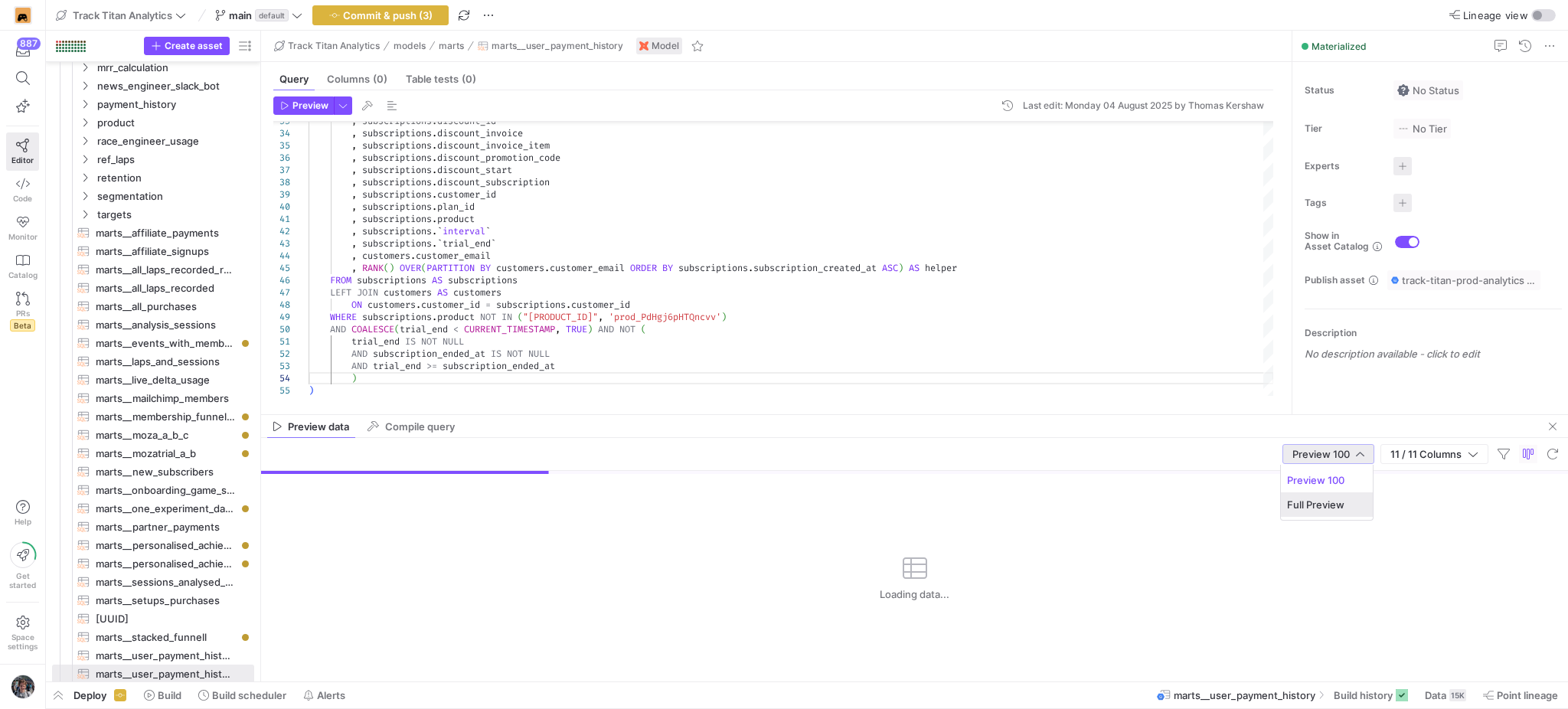 click on "Full Preview" at bounding box center [1326, 505] 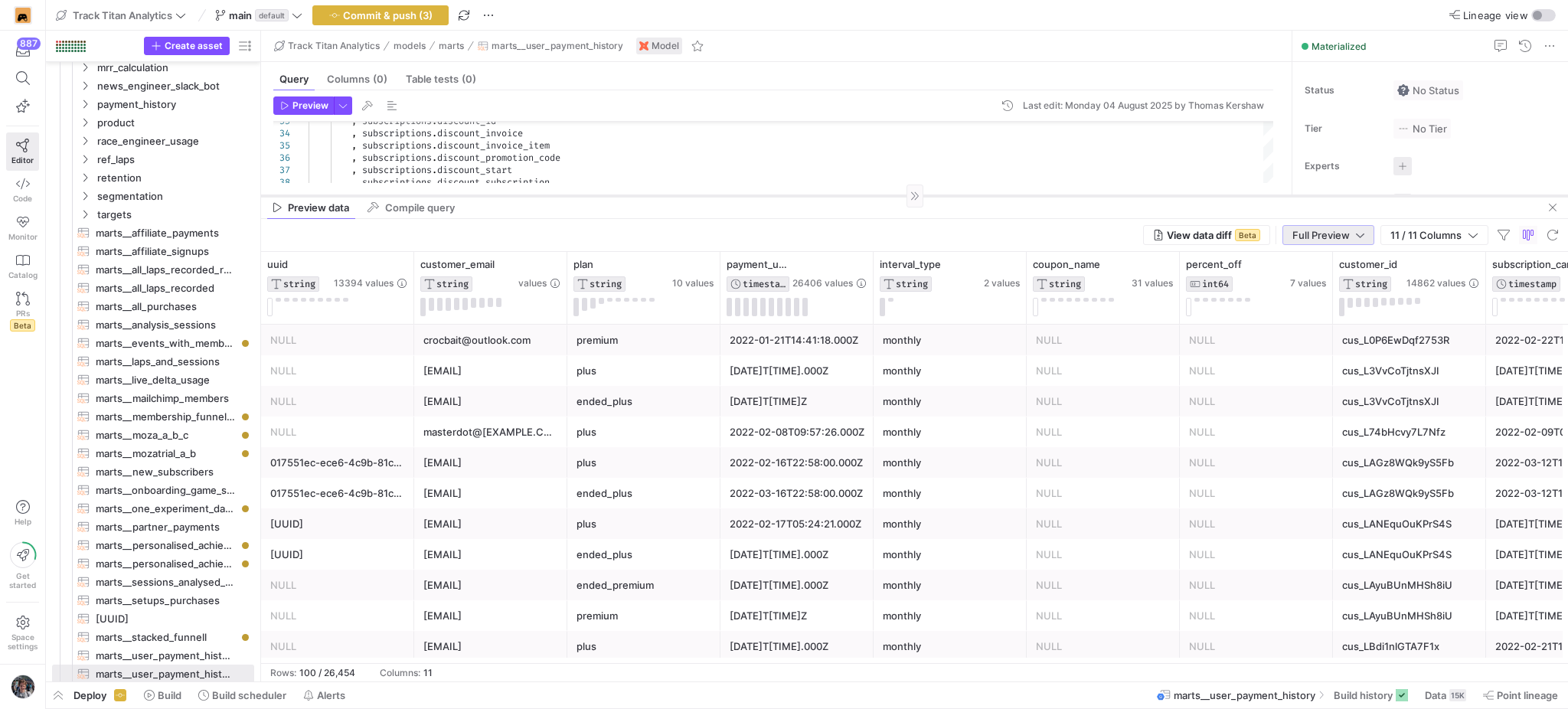 drag, startPoint x: 1089, startPoint y: 416, endPoint x: 1050, endPoint y: 194, distance: 225.39965 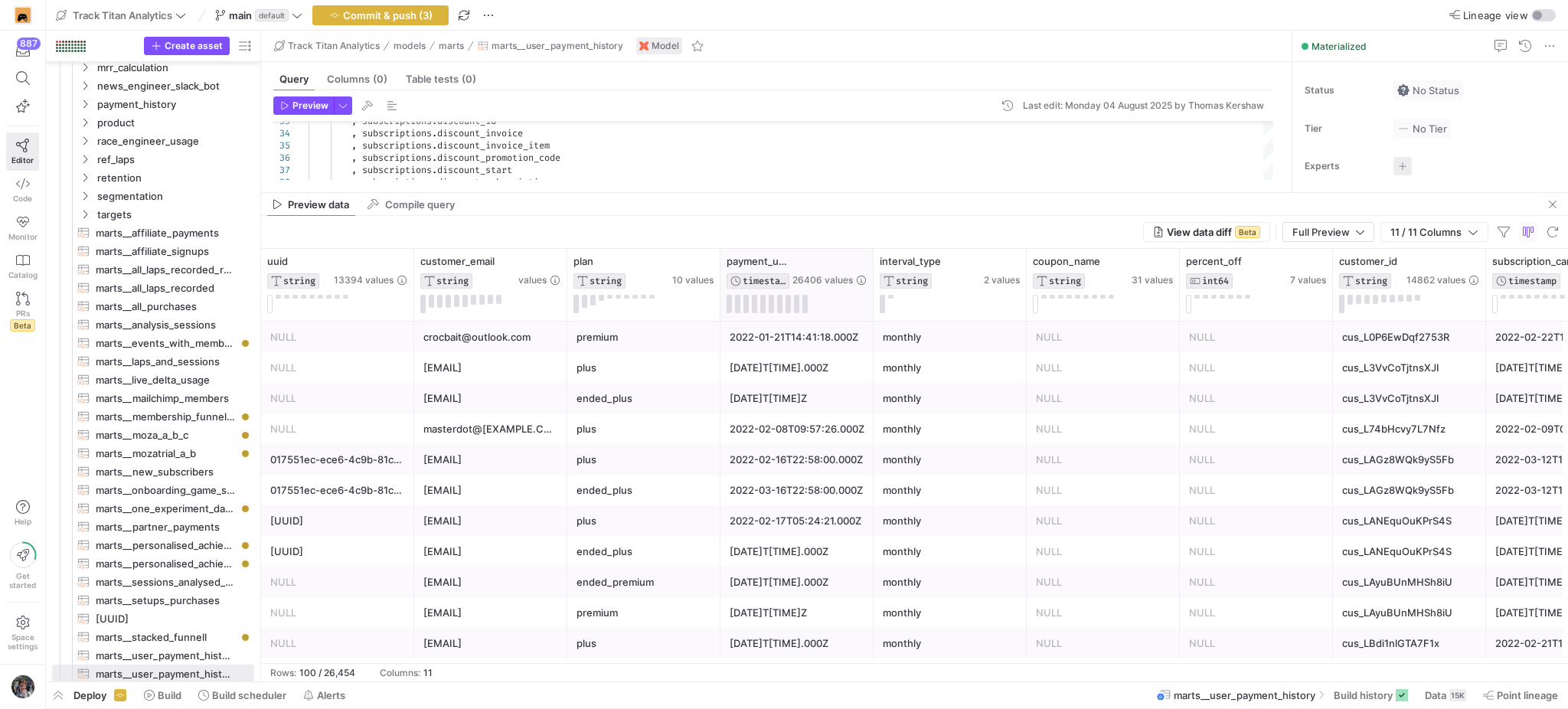 click 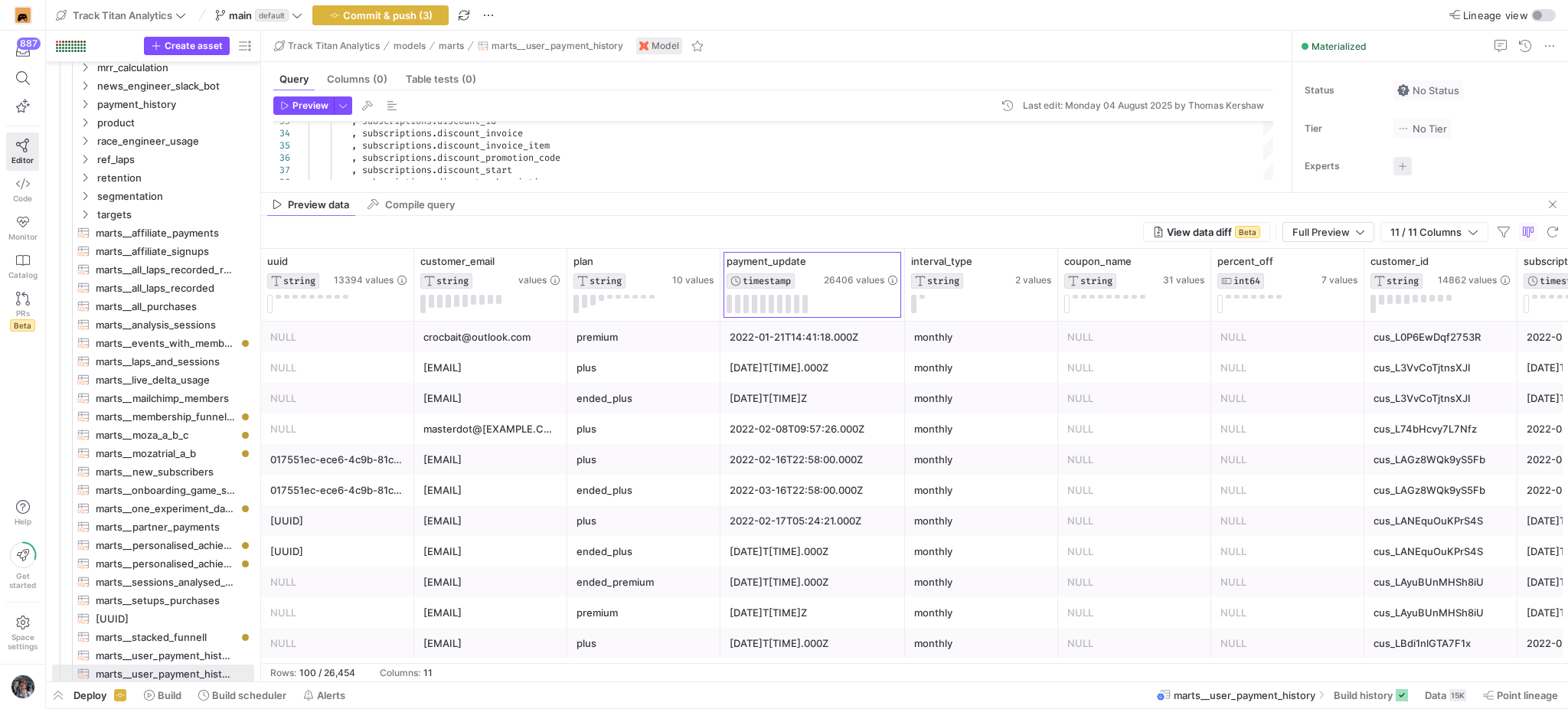 scroll, scrollTop: 0, scrollLeft: 185, axis: horizontal 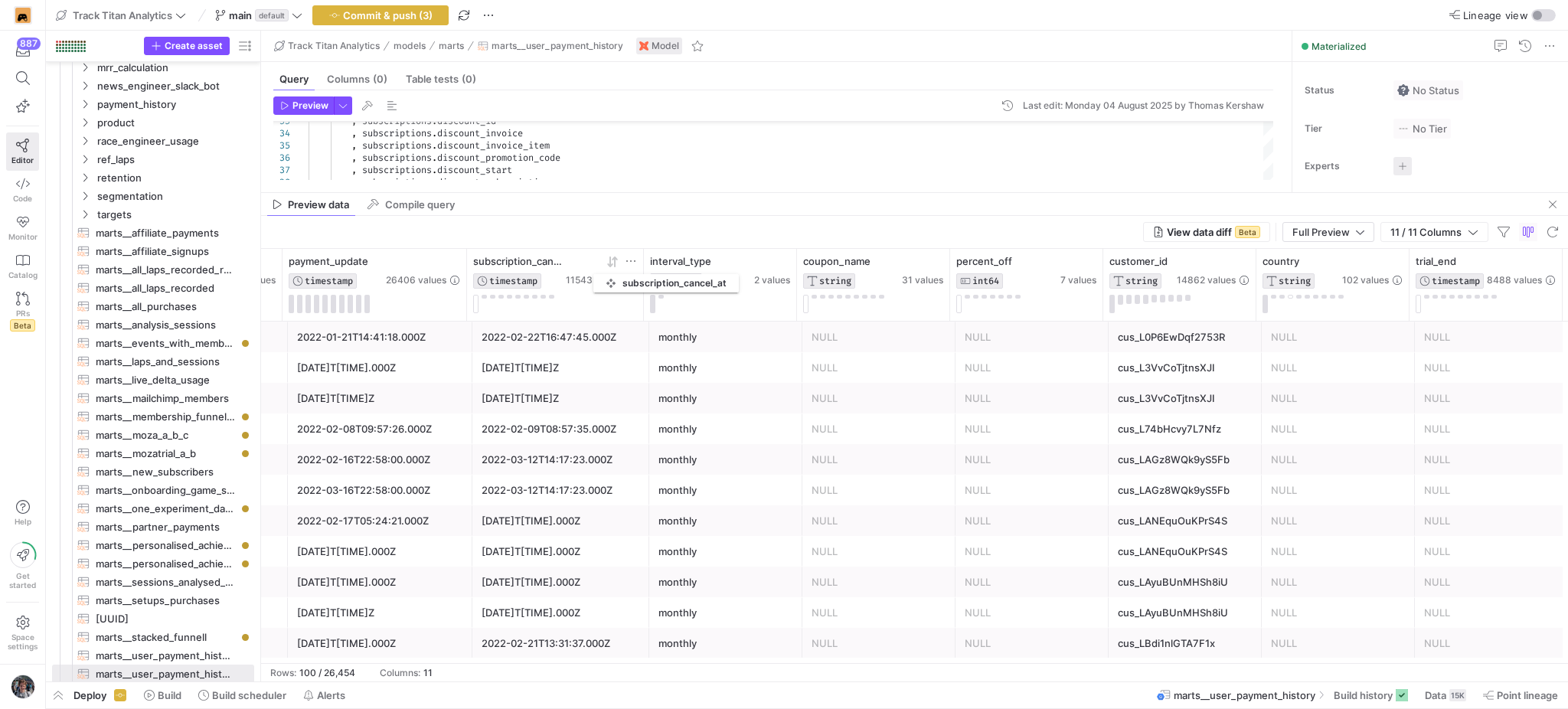 drag, startPoint x: 1146, startPoint y: 263, endPoint x: 601, endPoint y: 271, distance: 545.05871 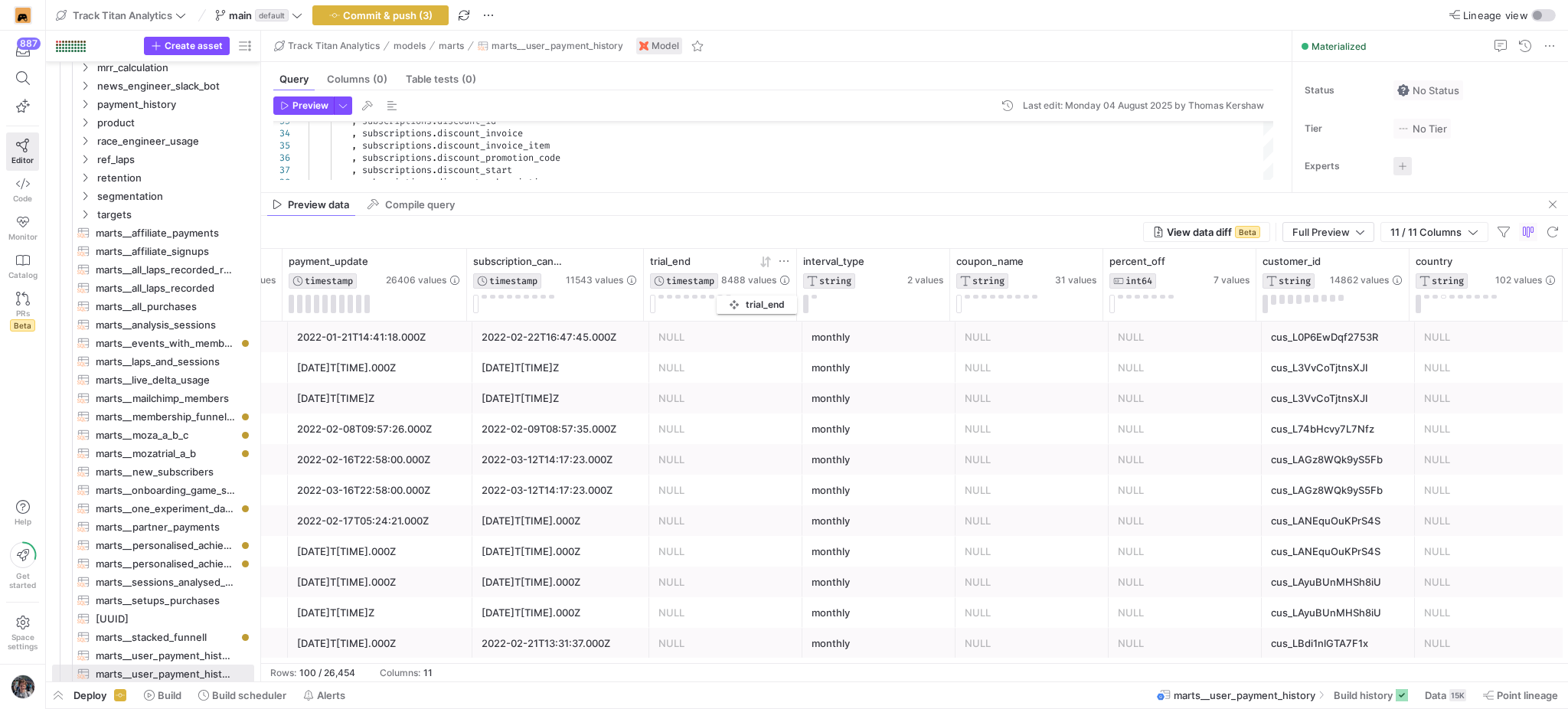 drag, startPoint x: 1474, startPoint y: 262, endPoint x: 724, endPoint y: 292, distance: 750.6 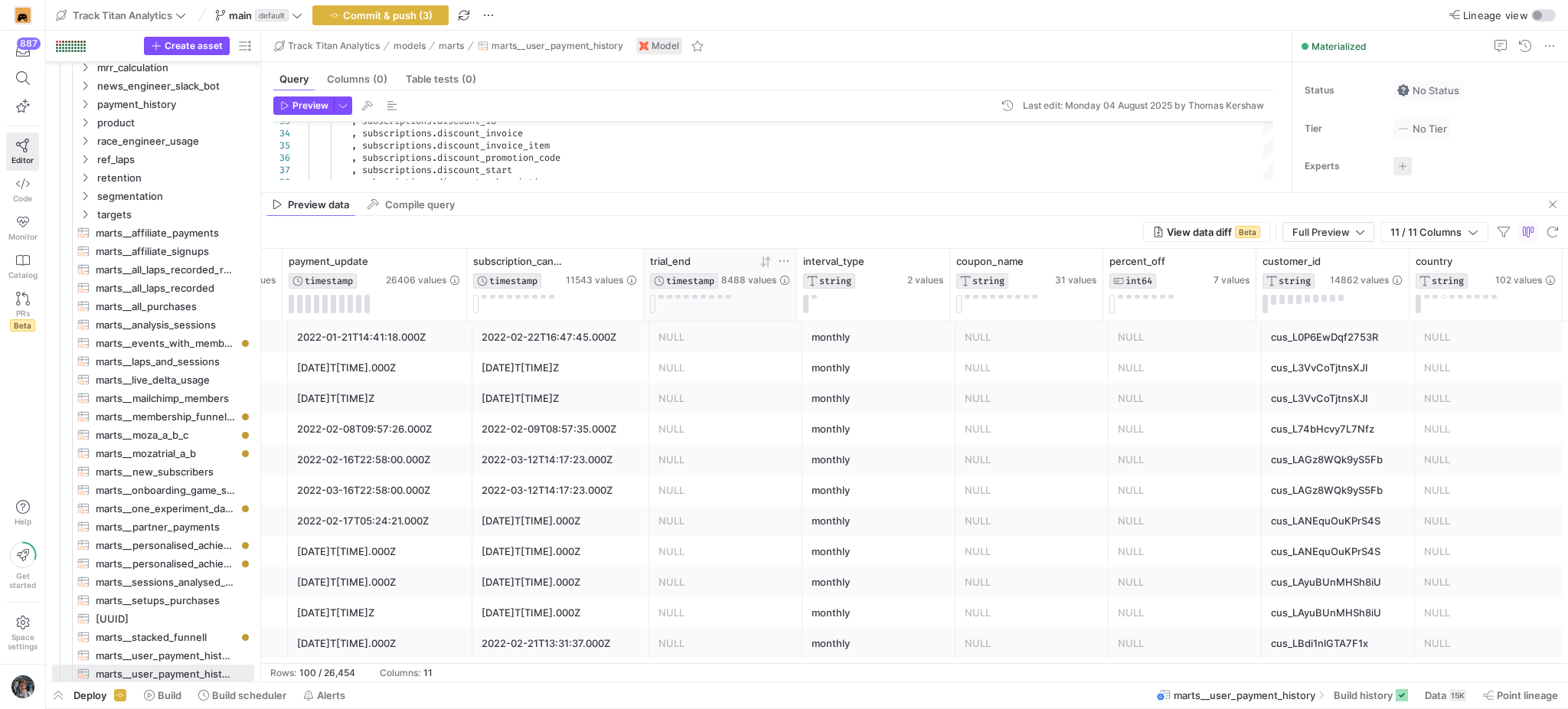 click 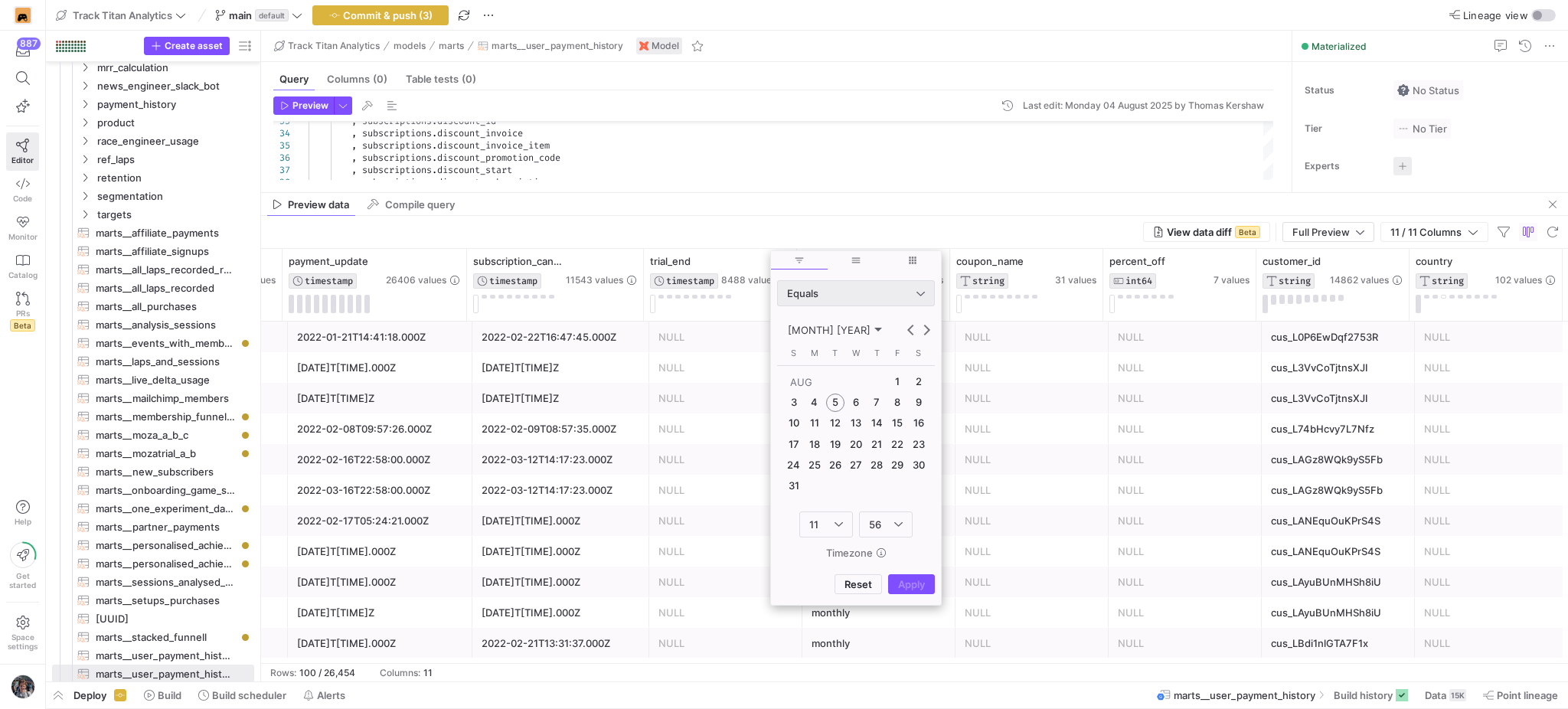 click on "Equals" 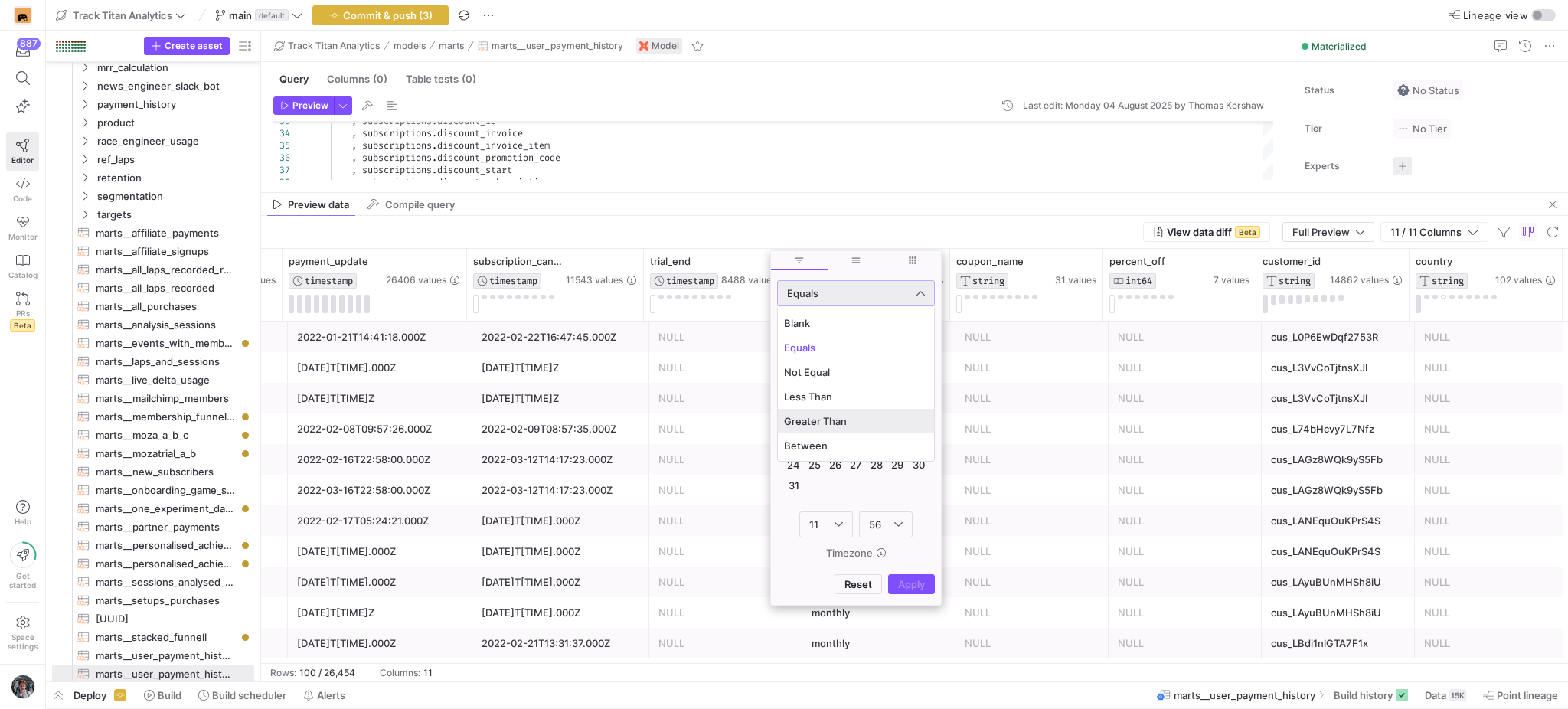 click on "Greater Than" at bounding box center (856, 421) 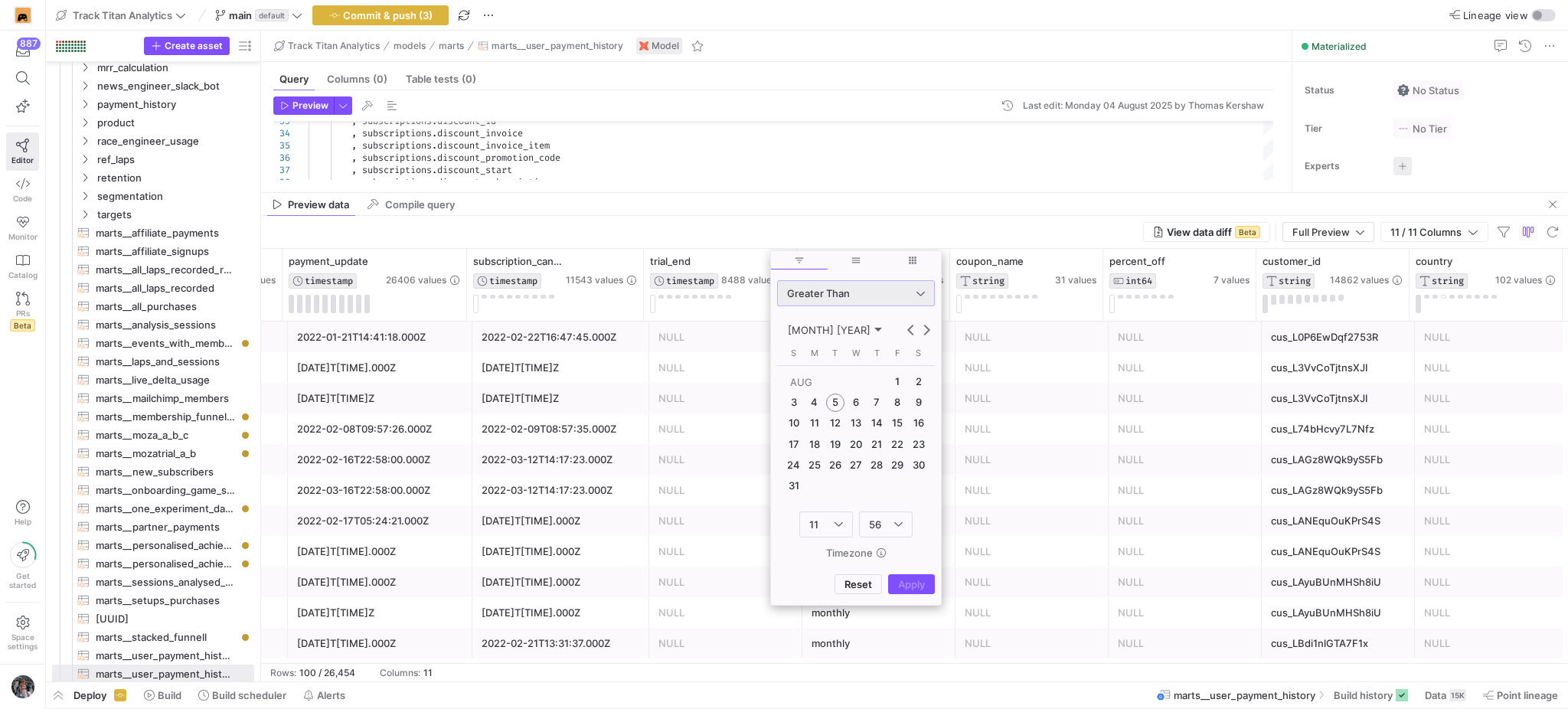 click on "AUG 2025" 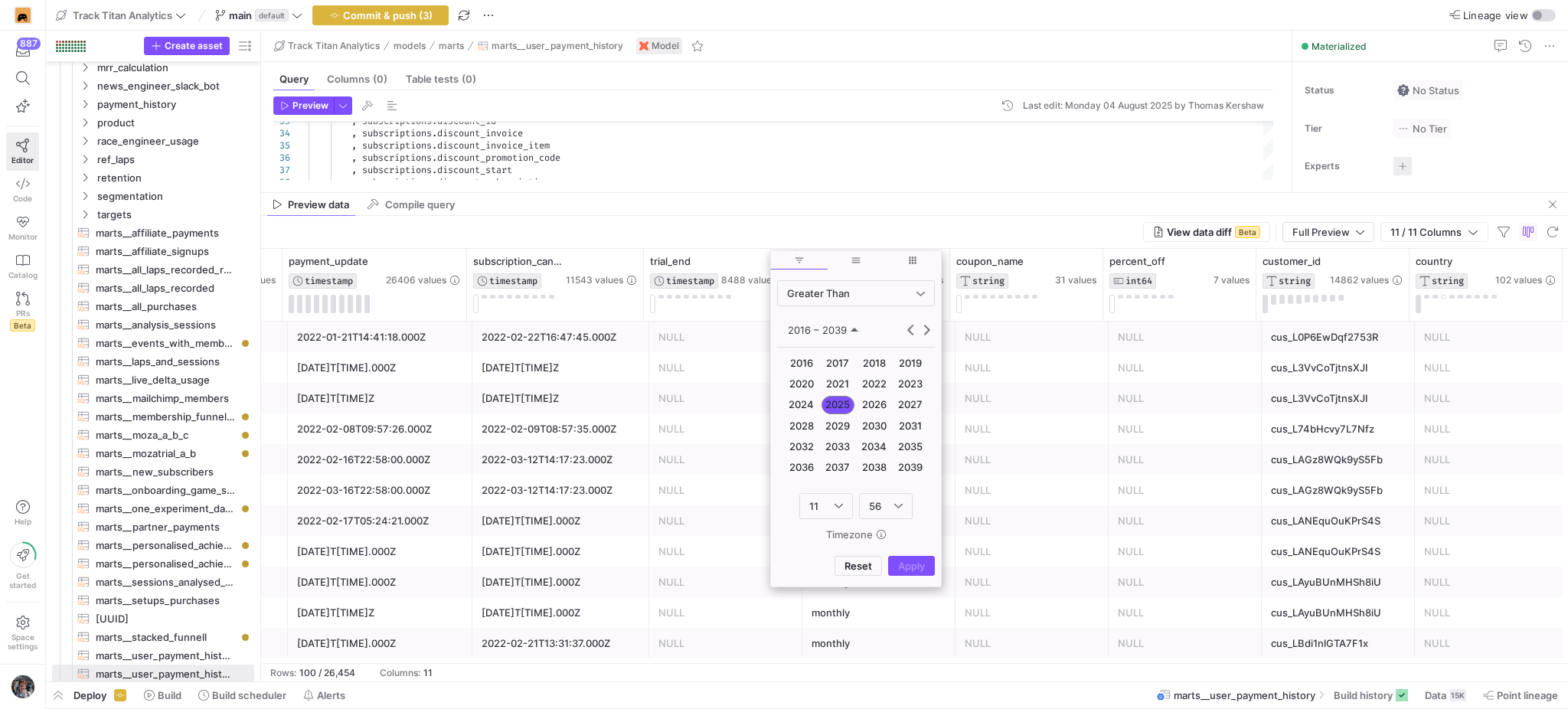 click on "2021" 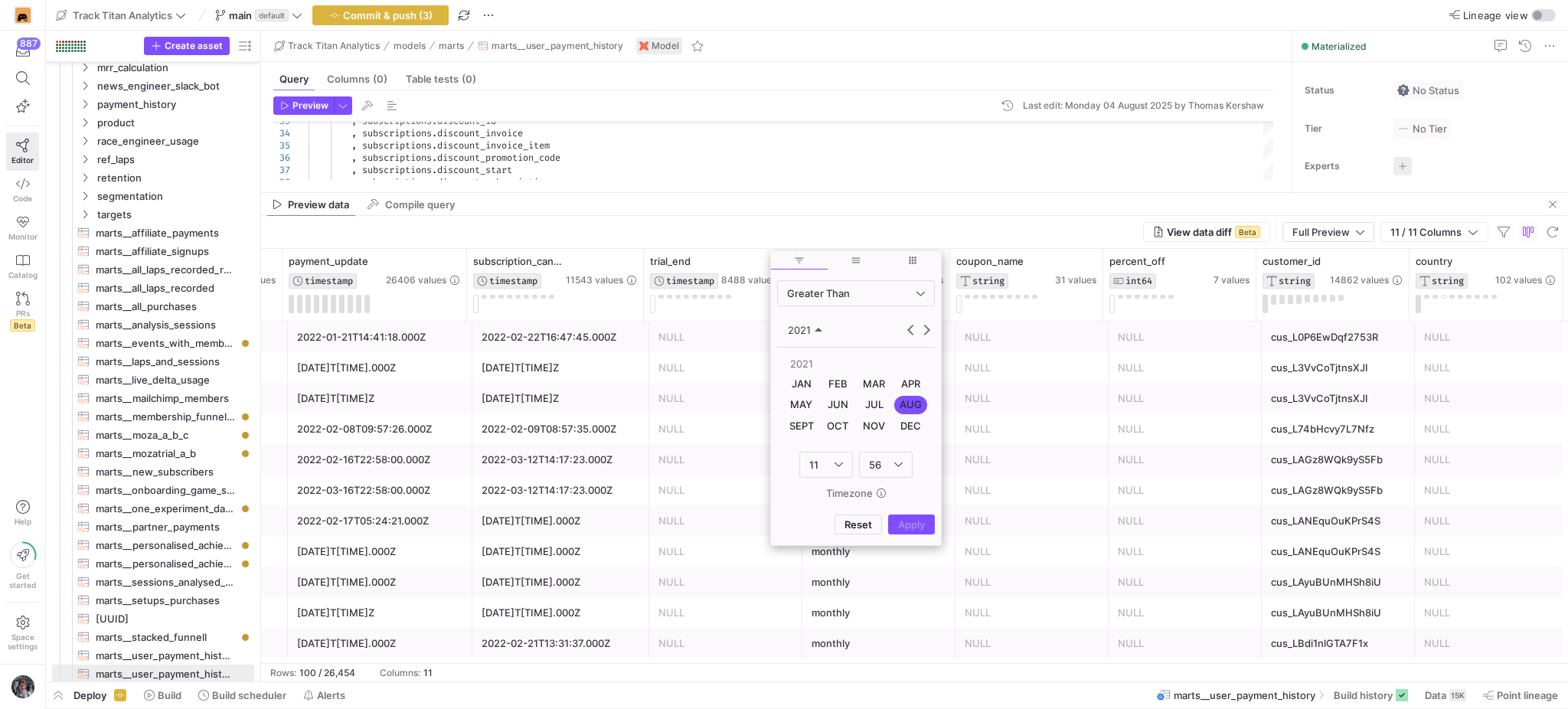 click on "FEB" 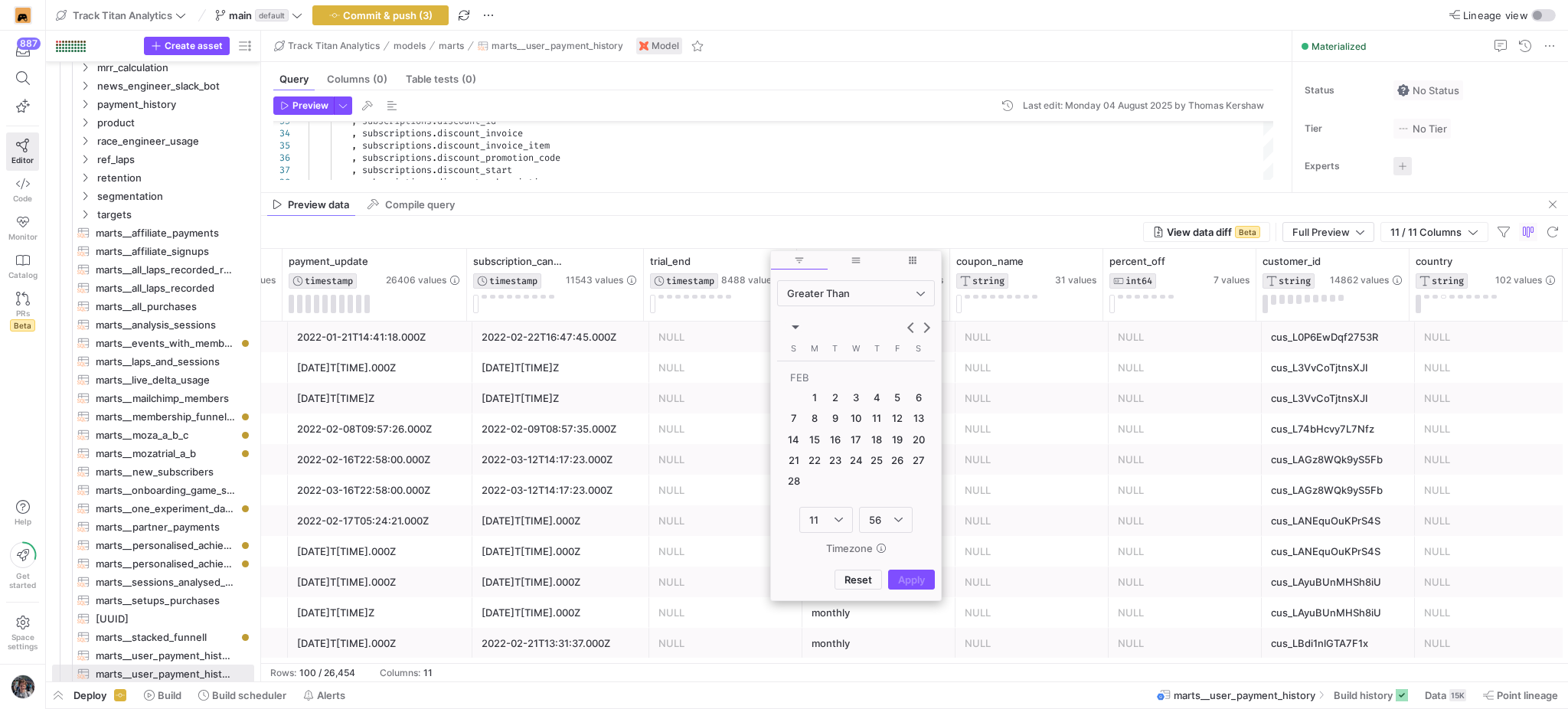 click 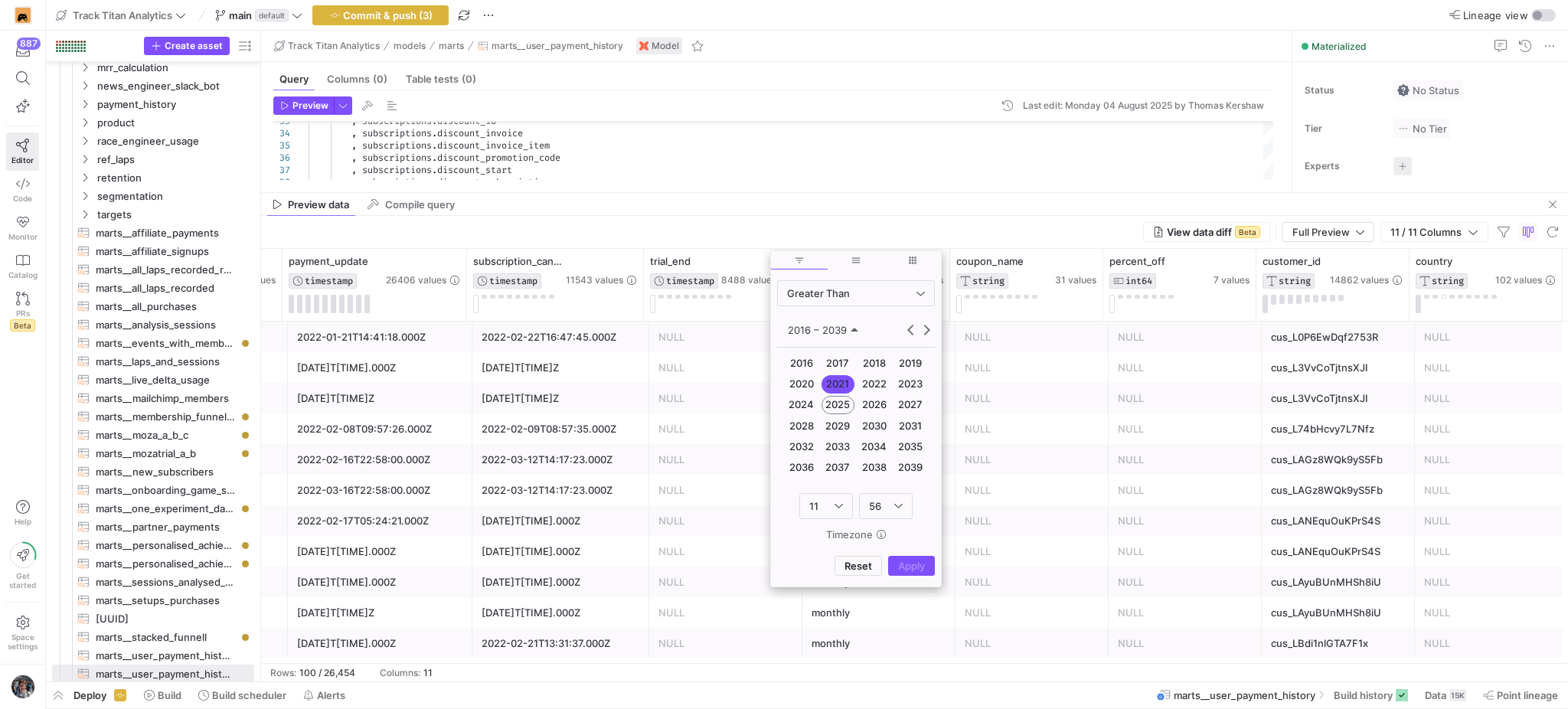 click on "2017" 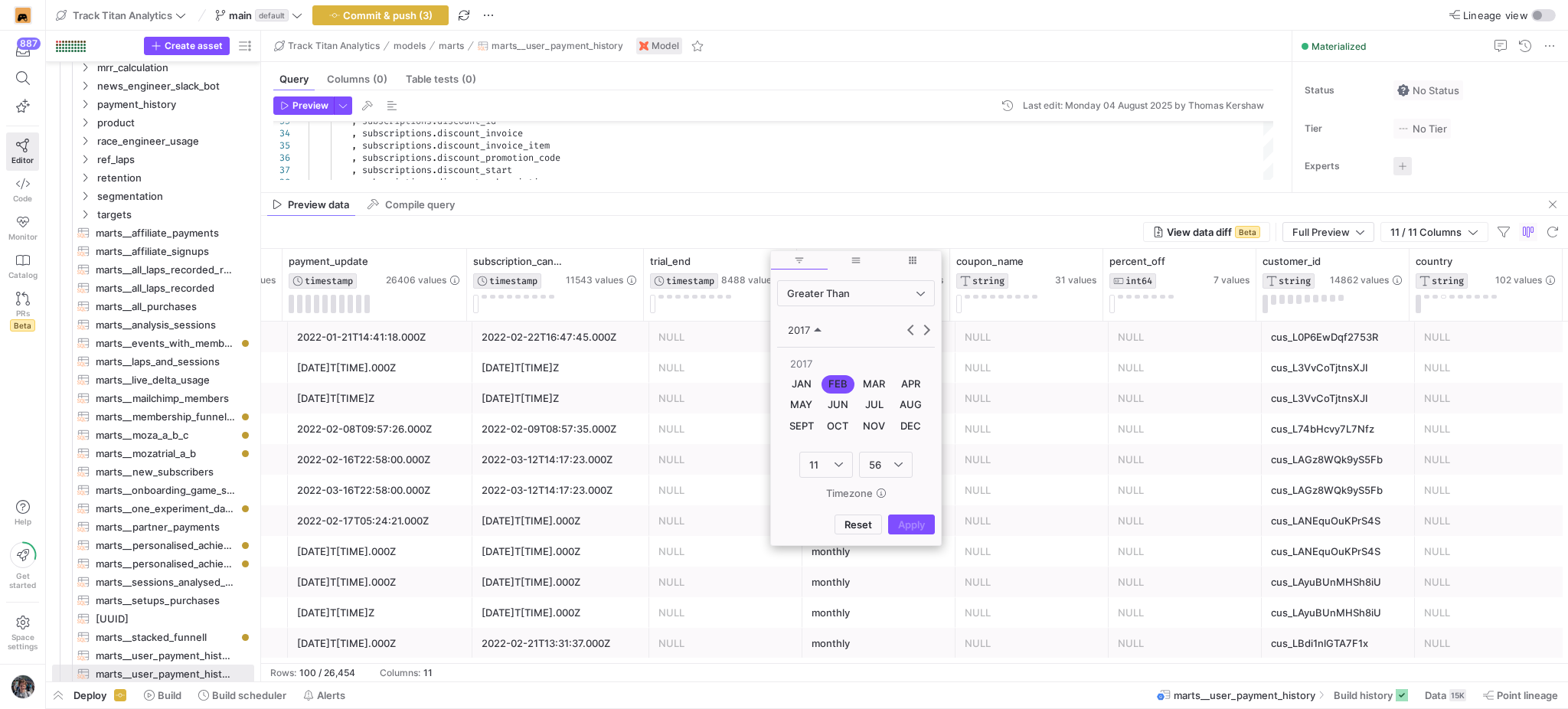 click on "FEB" 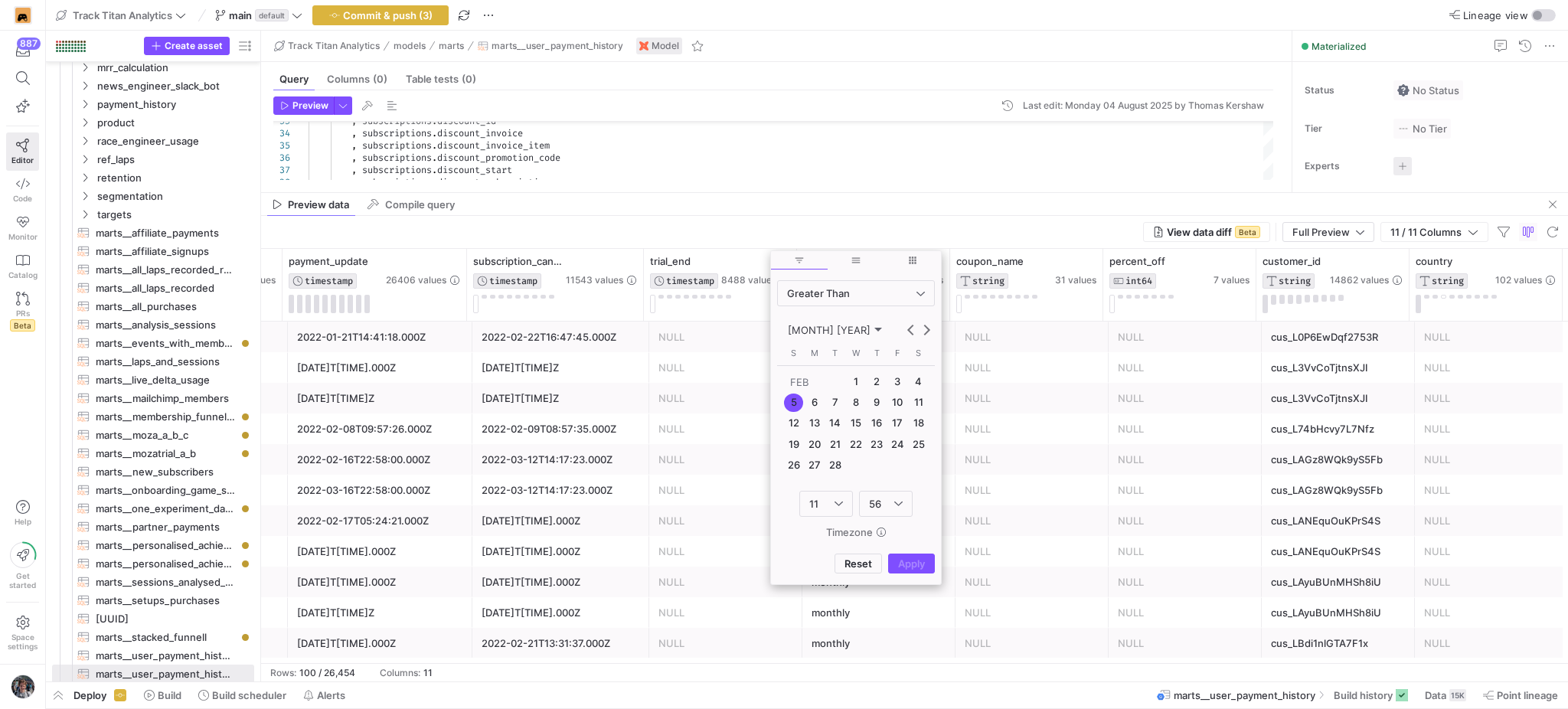click on "8" 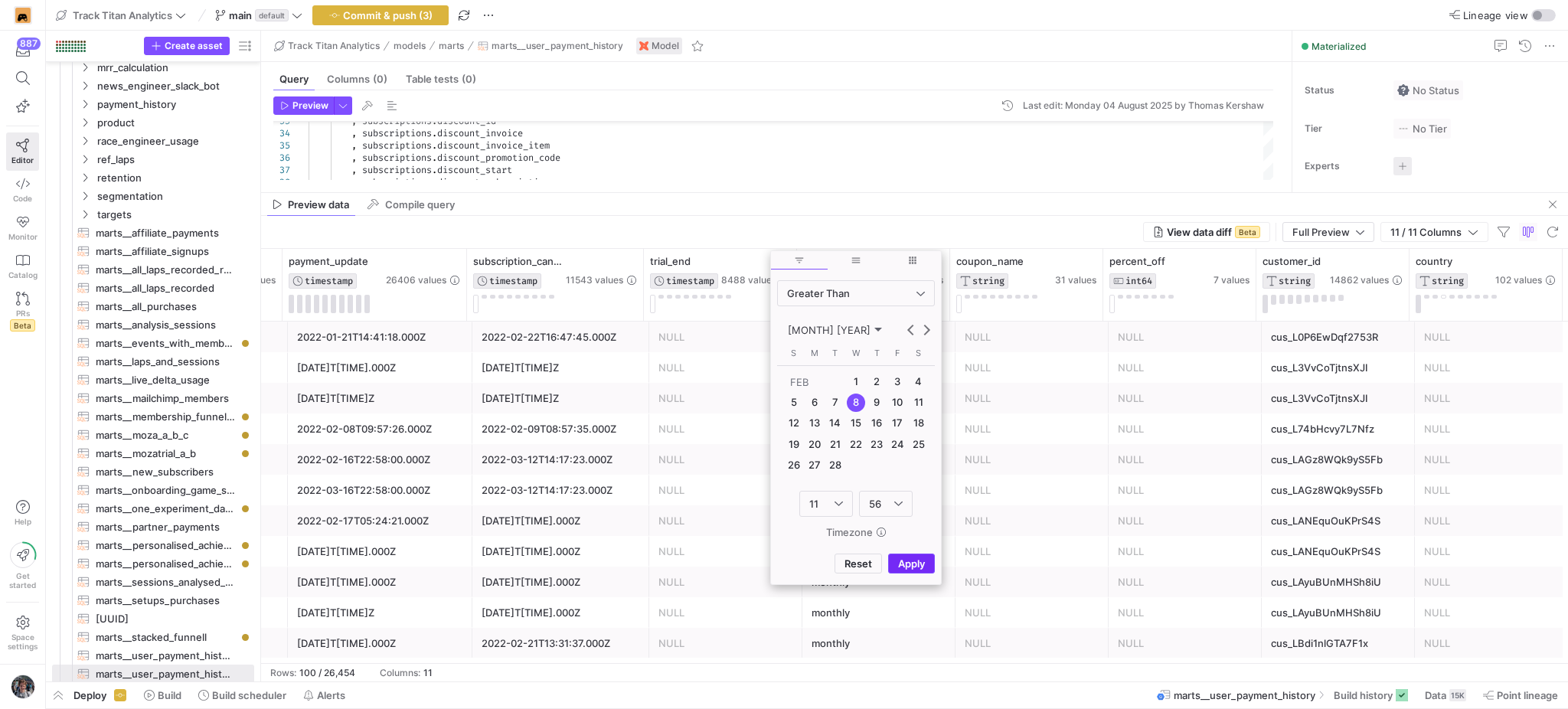 click on "Apply" at bounding box center (911, 564) 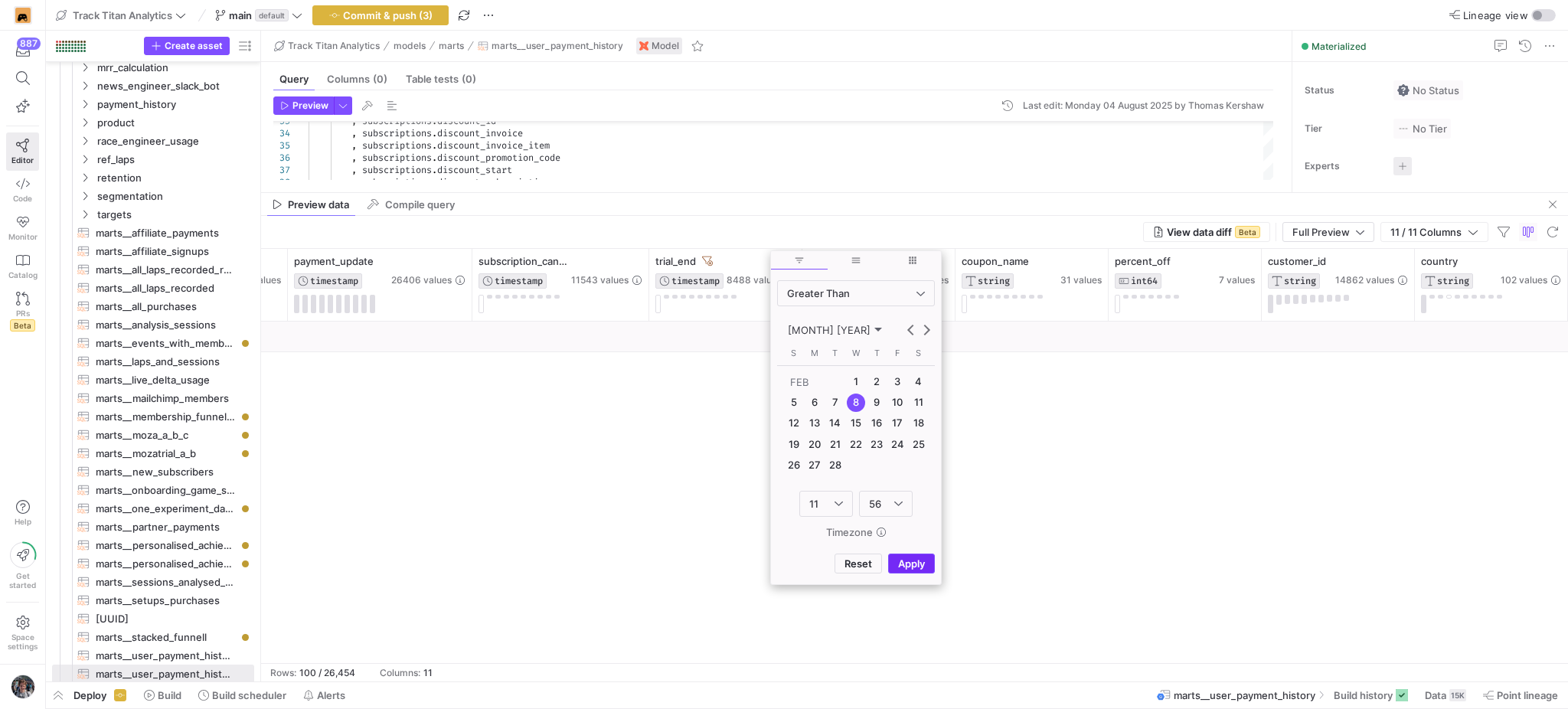 scroll, scrollTop: 0, scrollLeft: 433, axis: horizontal 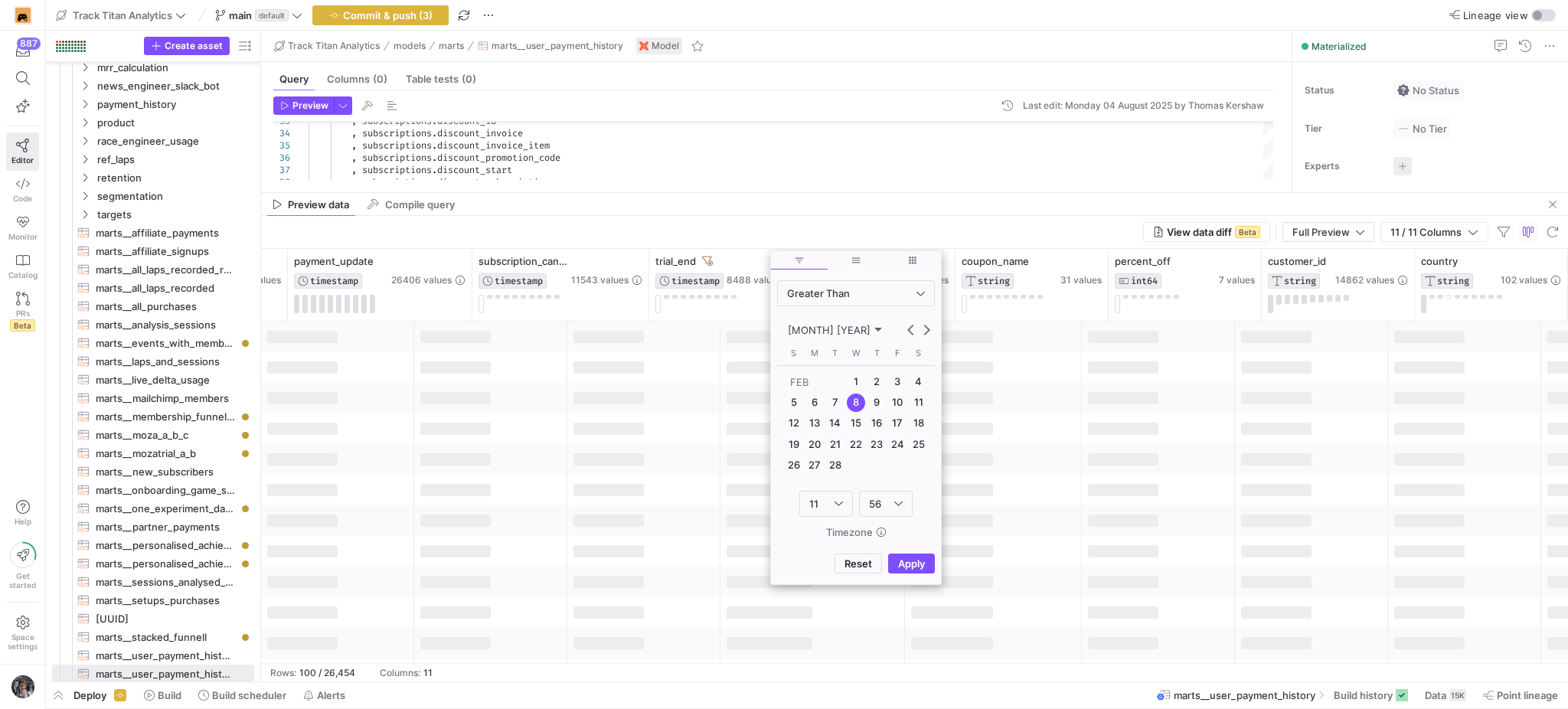 click on "View data diff  Beta
Full Preview 11 / 11 Columns" at bounding box center (914, 232) 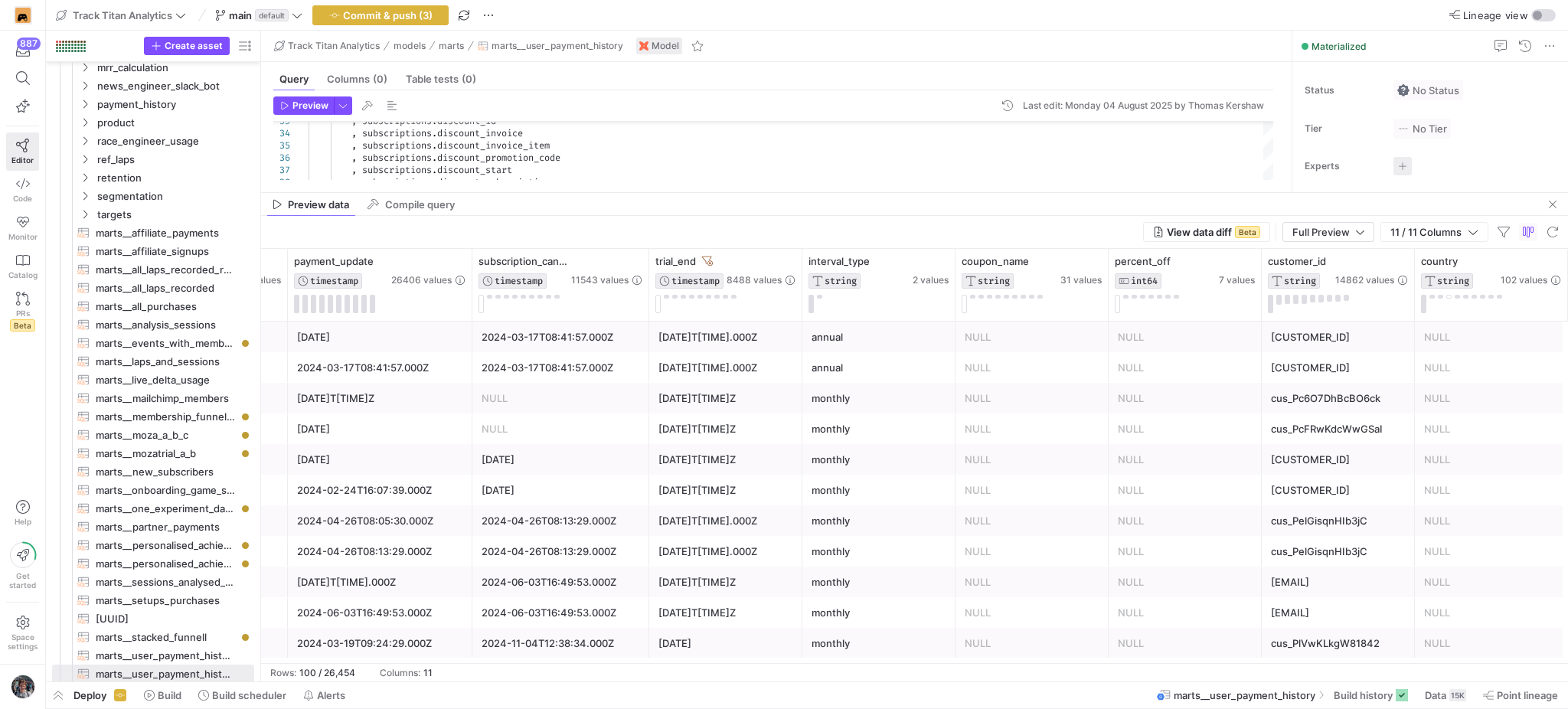 scroll, scrollTop: 0, scrollLeft: 331, axis: horizontal 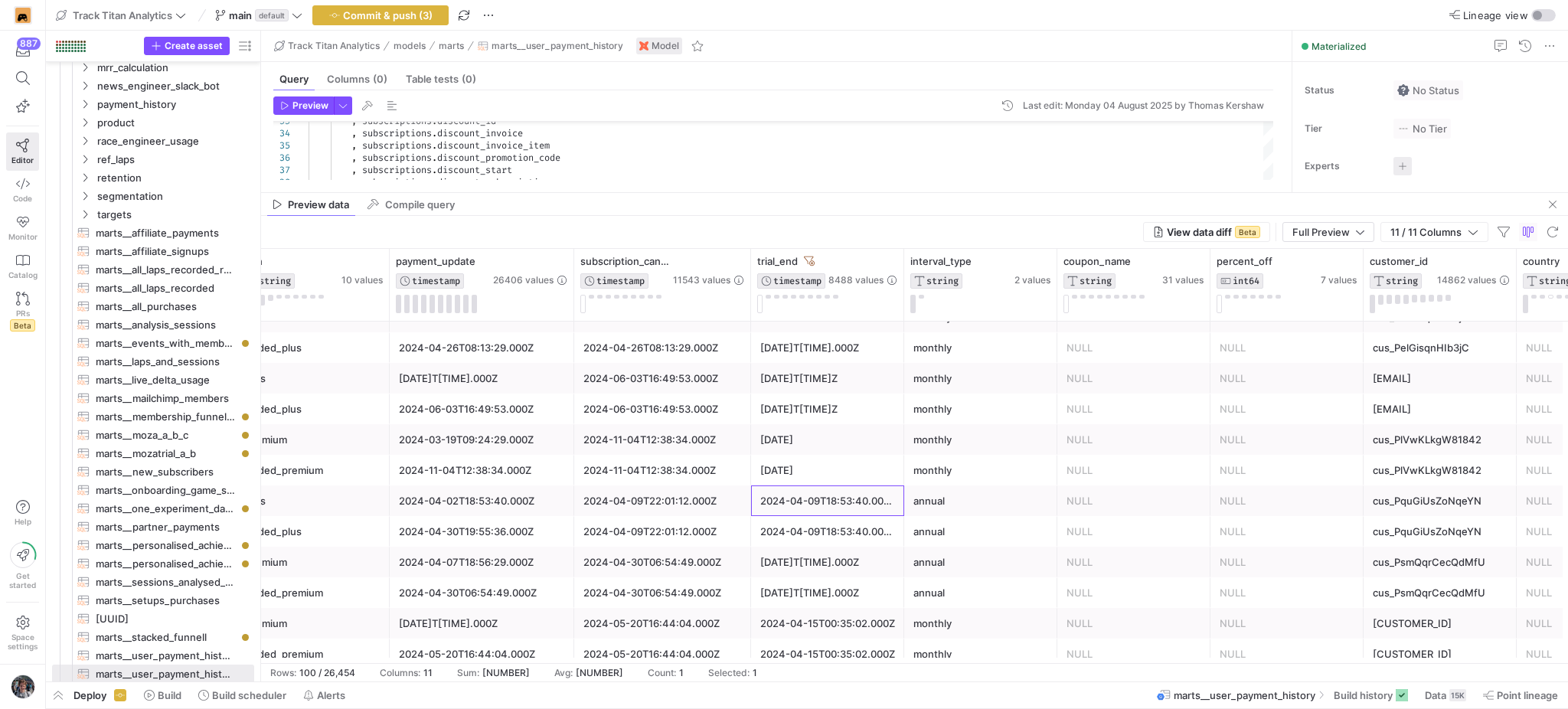 click on "2024-04-09T18:53:40.000Z" 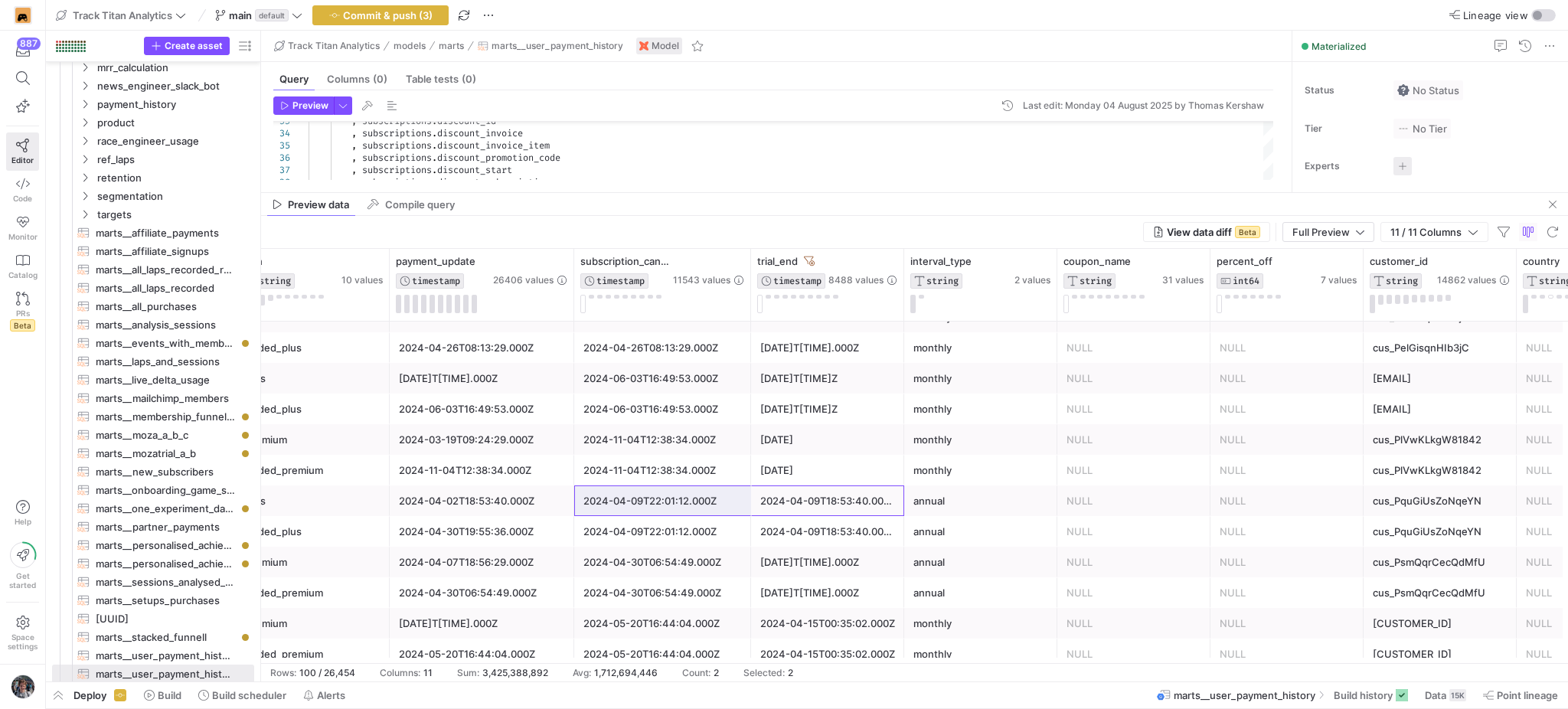 click on "2024-04-09T22:01:12.000Z" 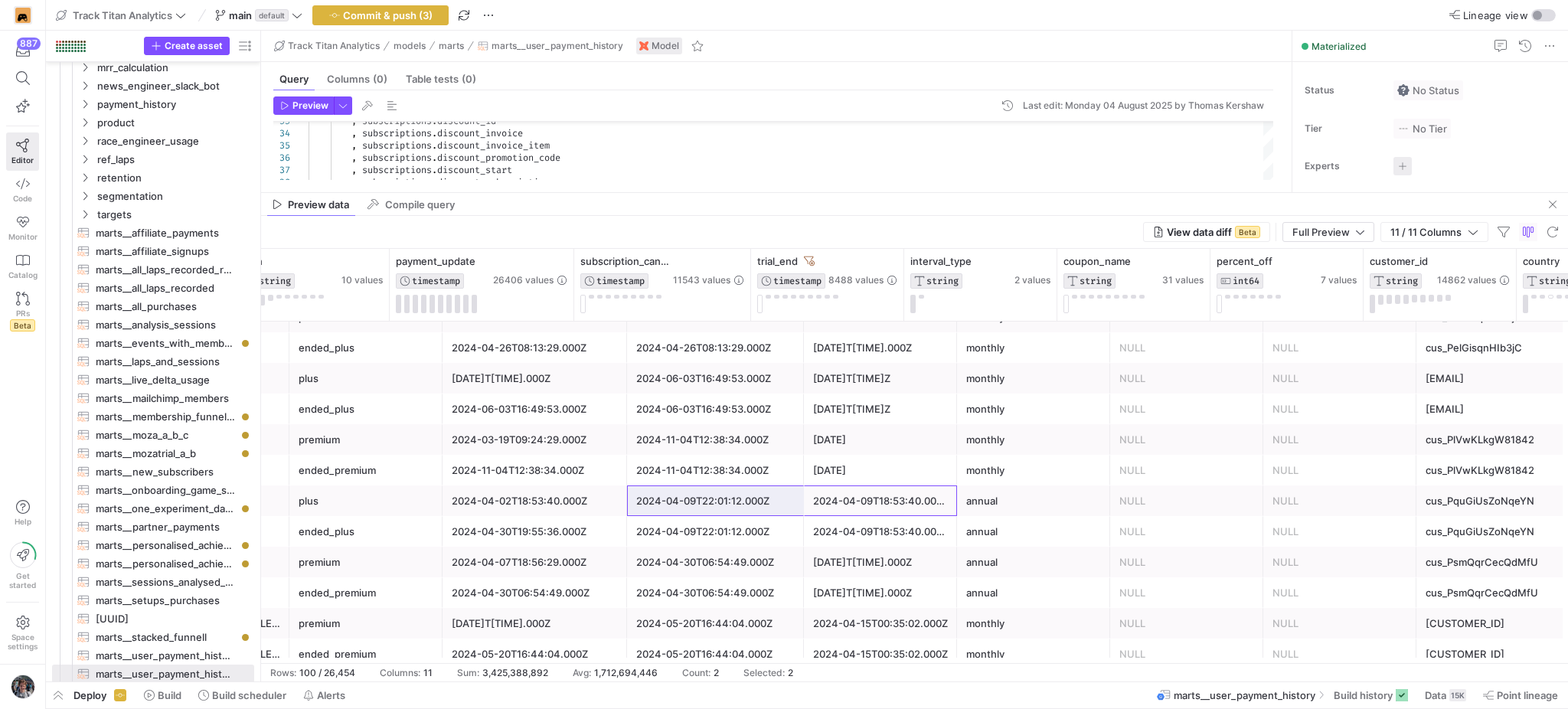 scroll, scrollTop: 0, scrollLeft: 228, axis: horizontal 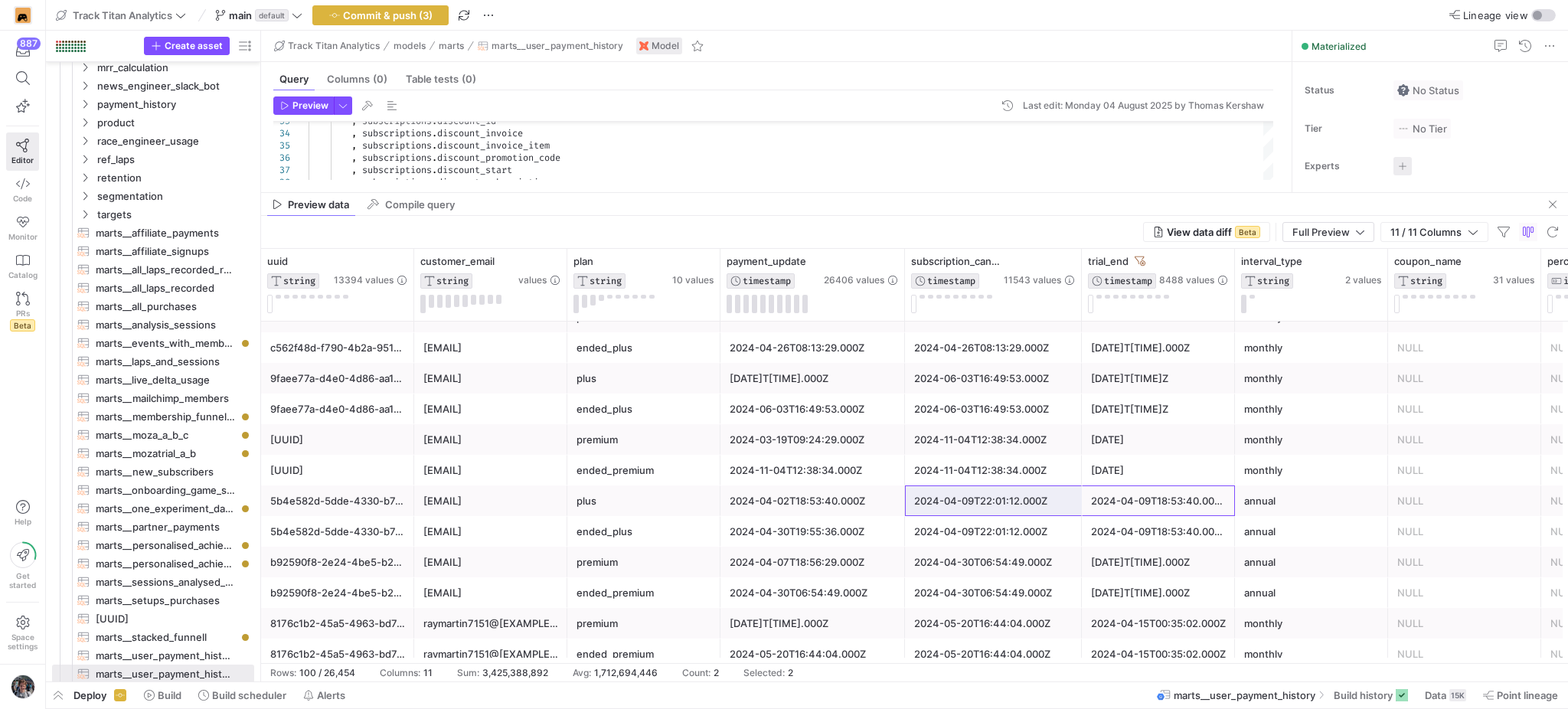 click on "caroma11@hotmail.com" 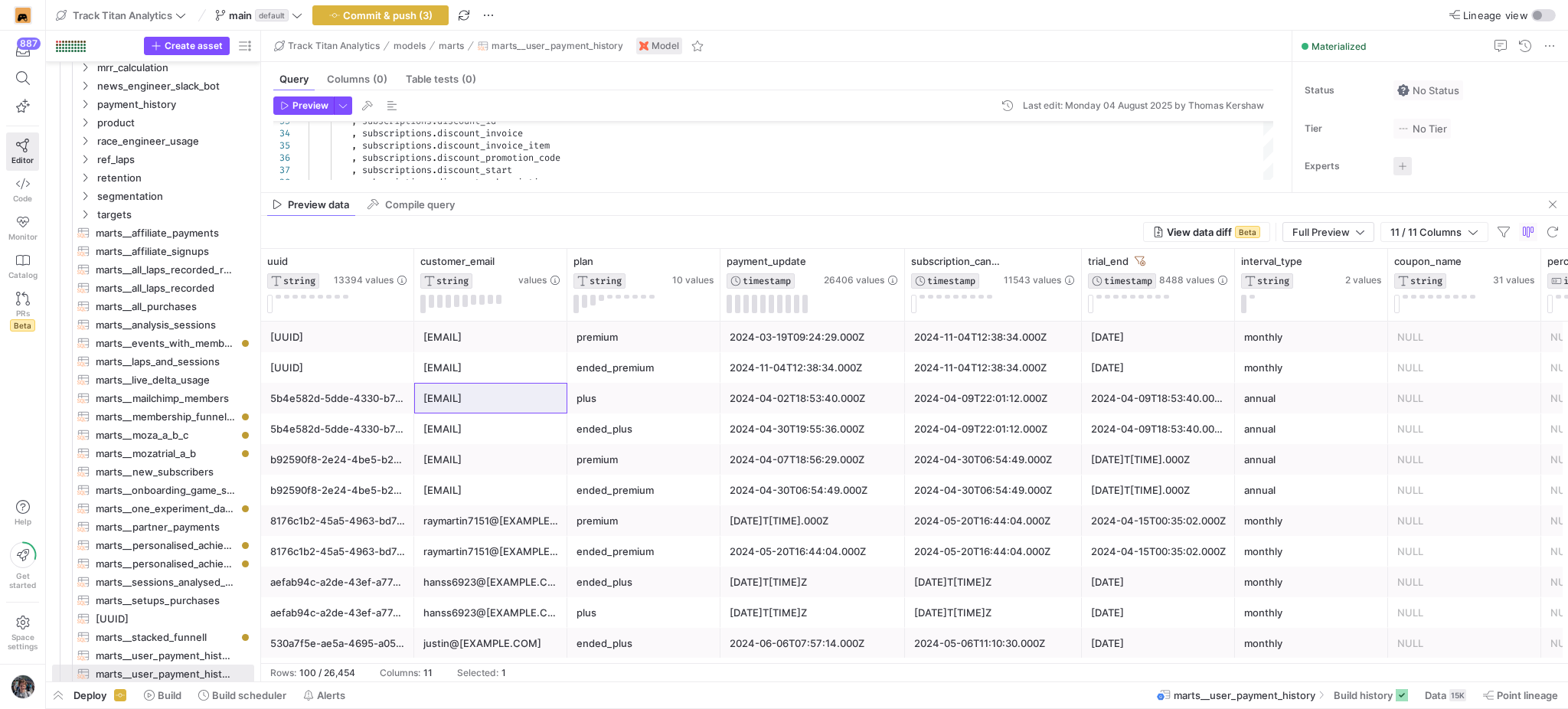 drag, startPoint x: 834, startPoint y: 663, endPoint x: 1101, endPoint y: 668, distance: 267.0468 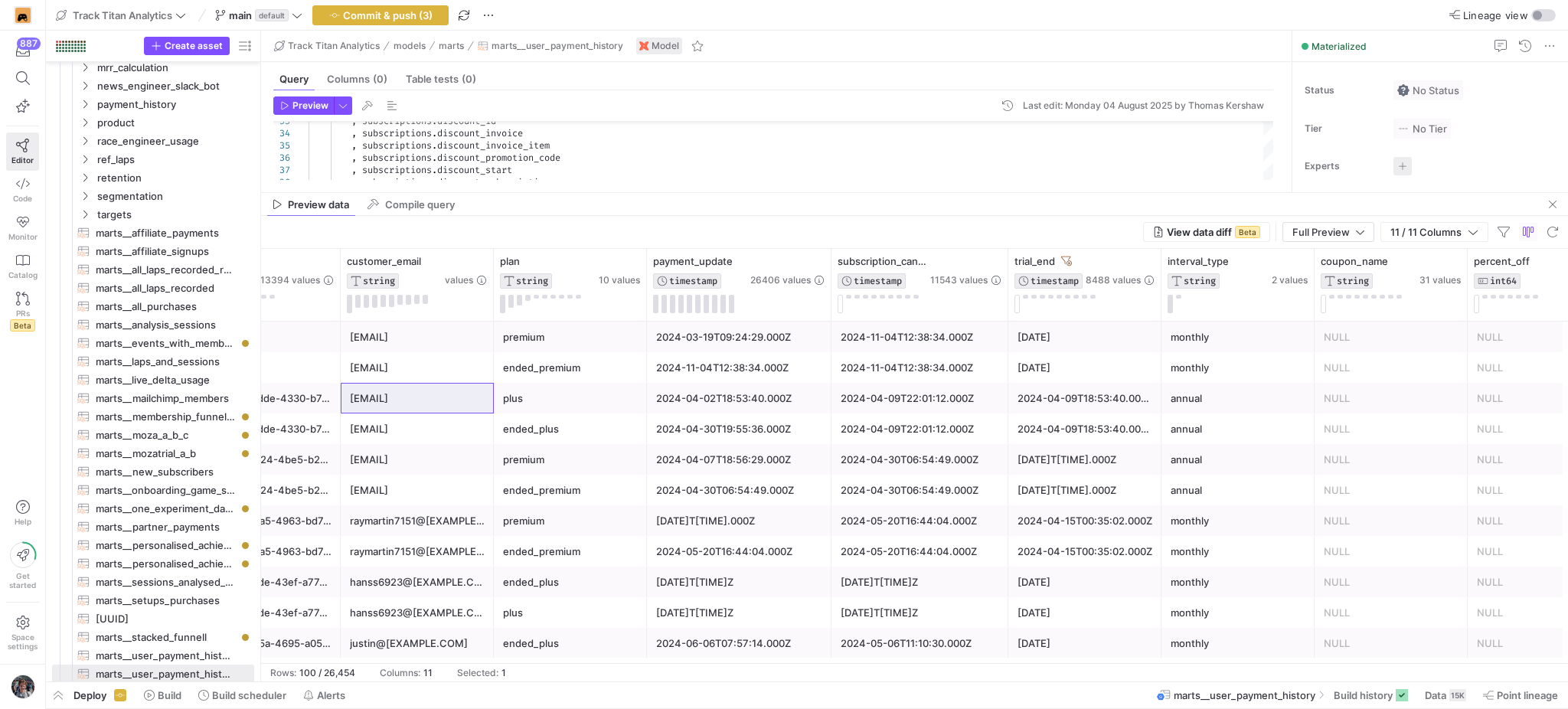 scroll, scrollTop: 0, scrollLeft: 113, axis: horizontal 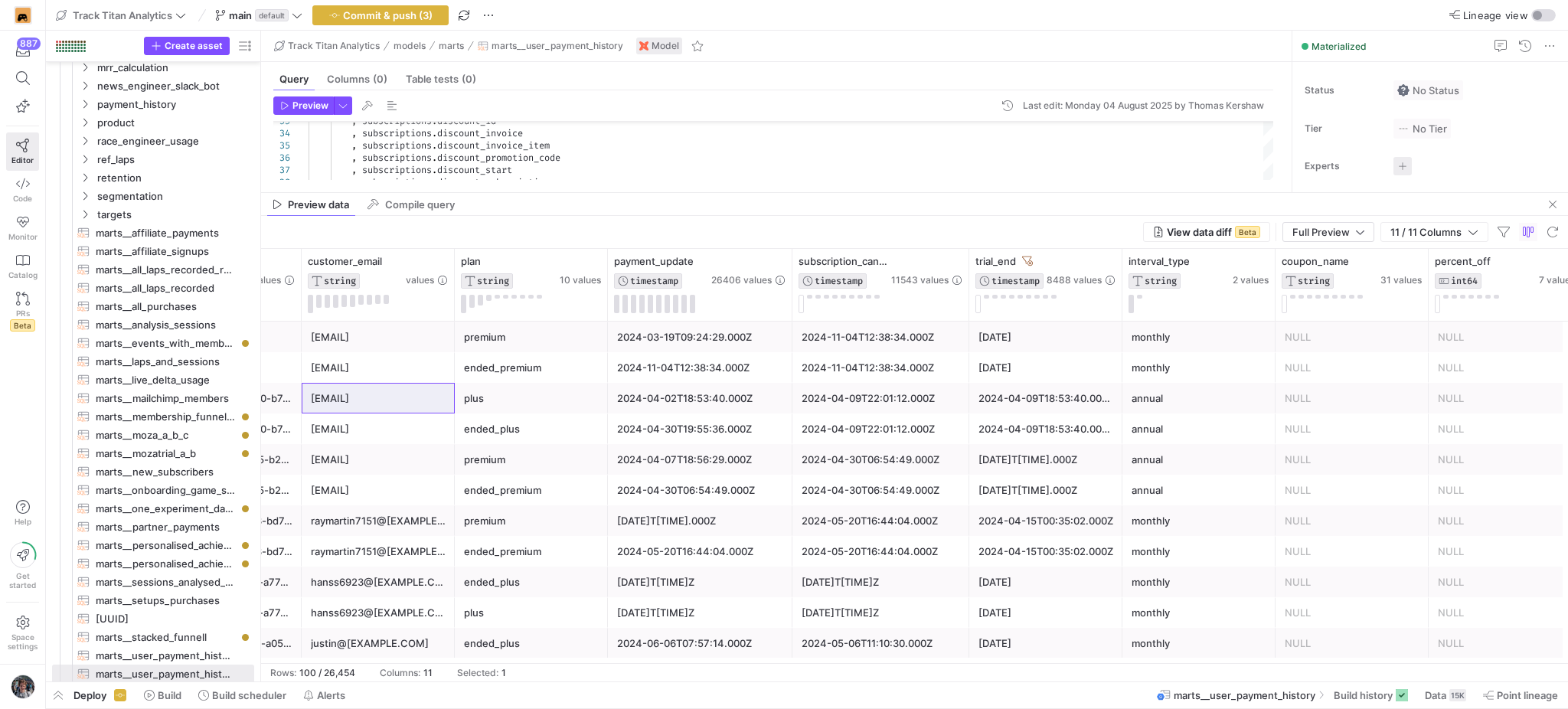 drag, startPoint x: 1088, startPoint y: 671, endPoint x: 1138, endPoint y: 668, distance: 50.08992 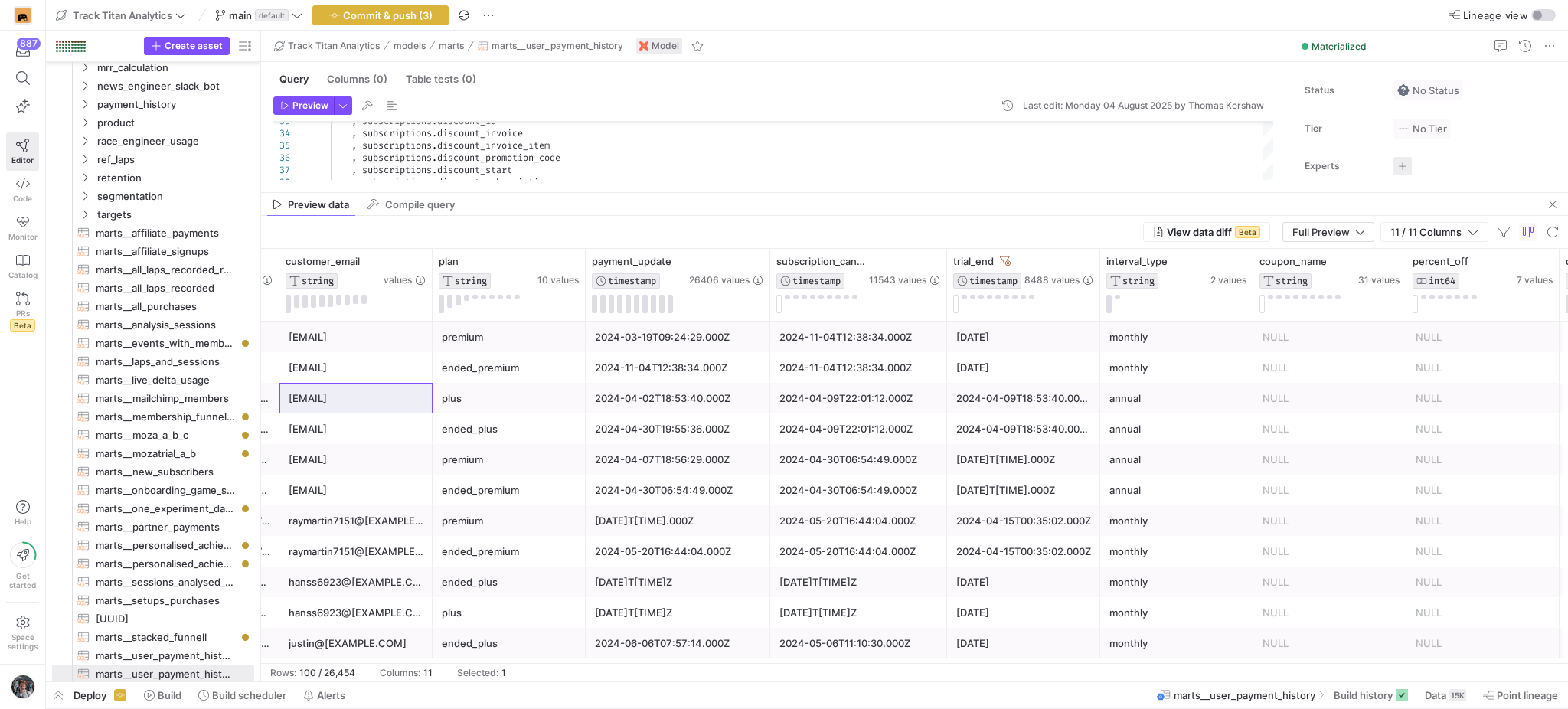 scroll, scrollTop: 0, scrollLeft: 175, axis: horizontal 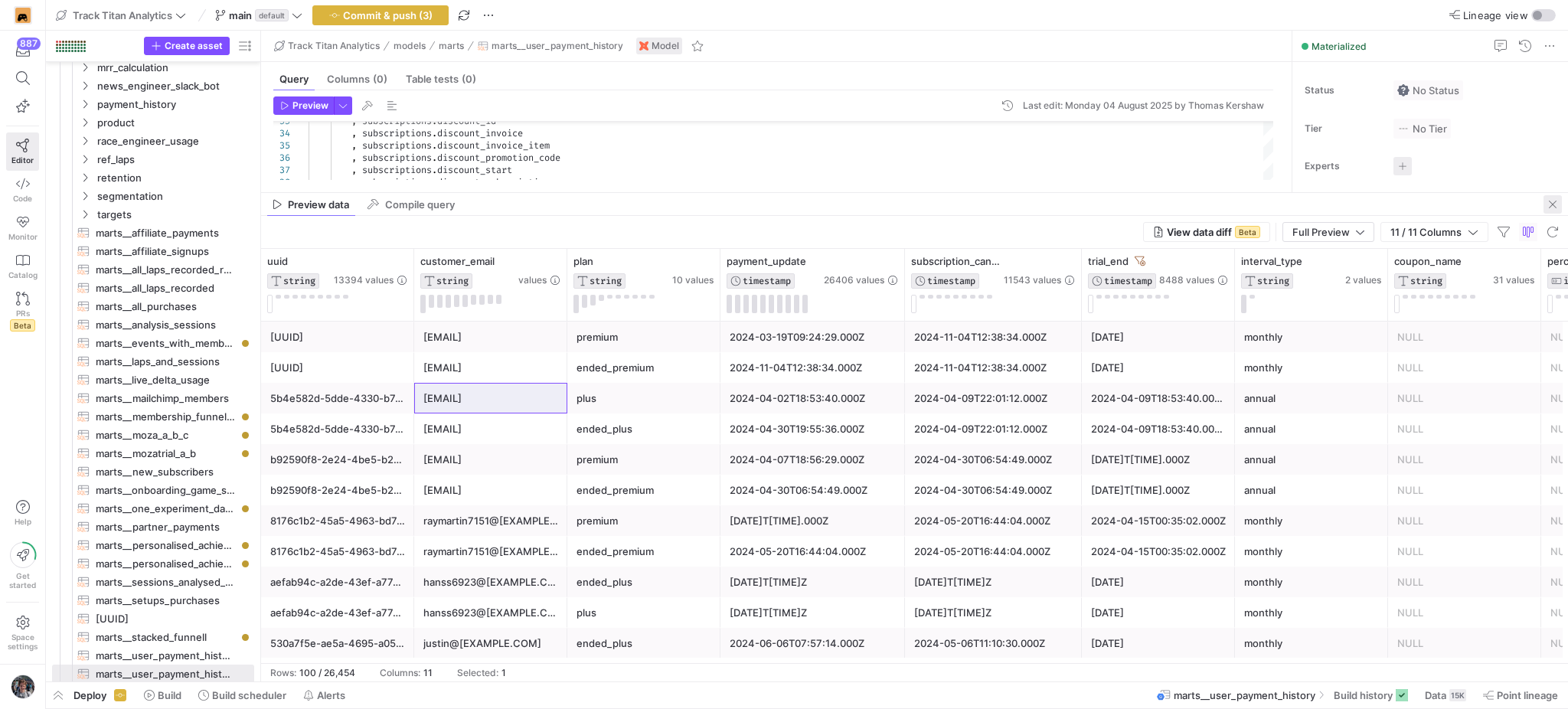 click 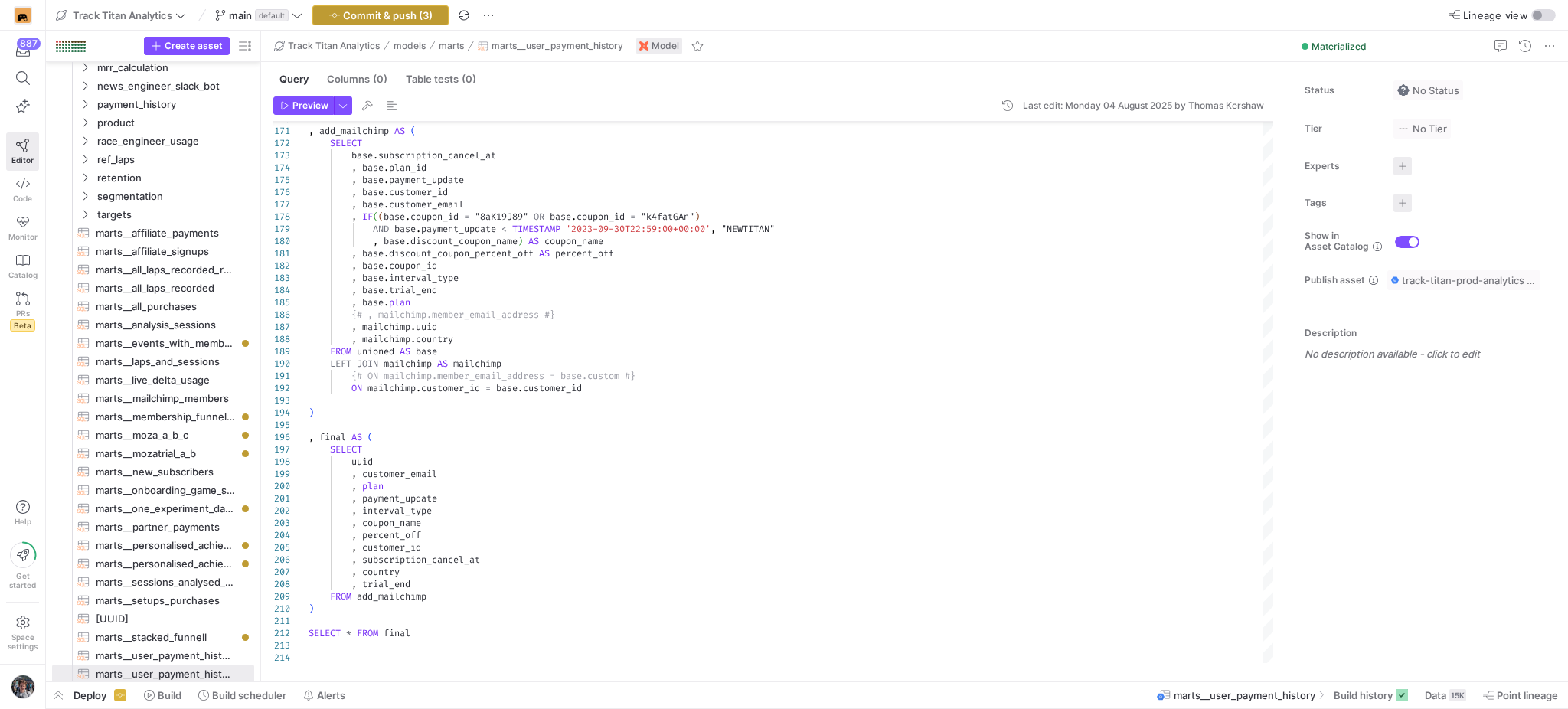 click at bounding box center [381, 15] 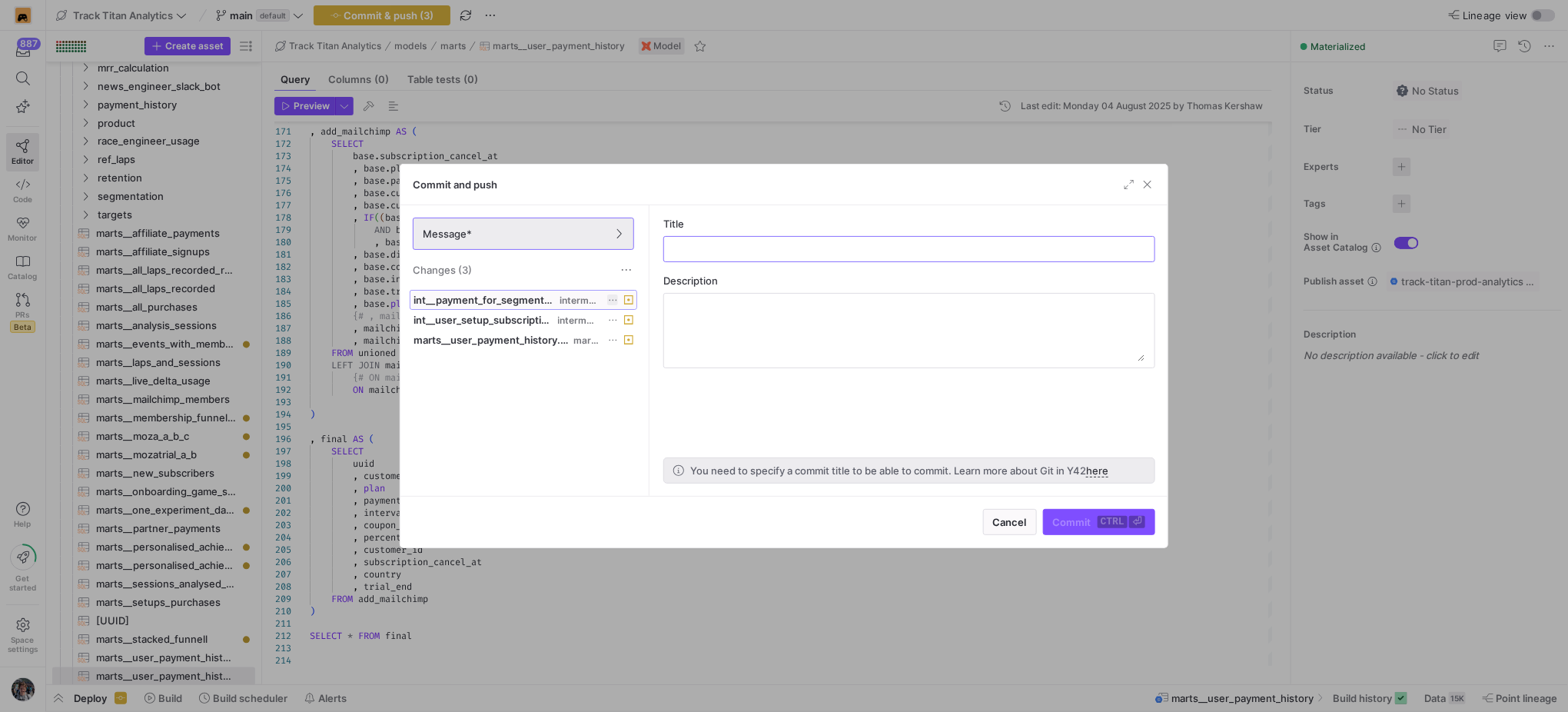 click on "int__payment_for_segmentation_model.sql" at bounding box center [485, 300] 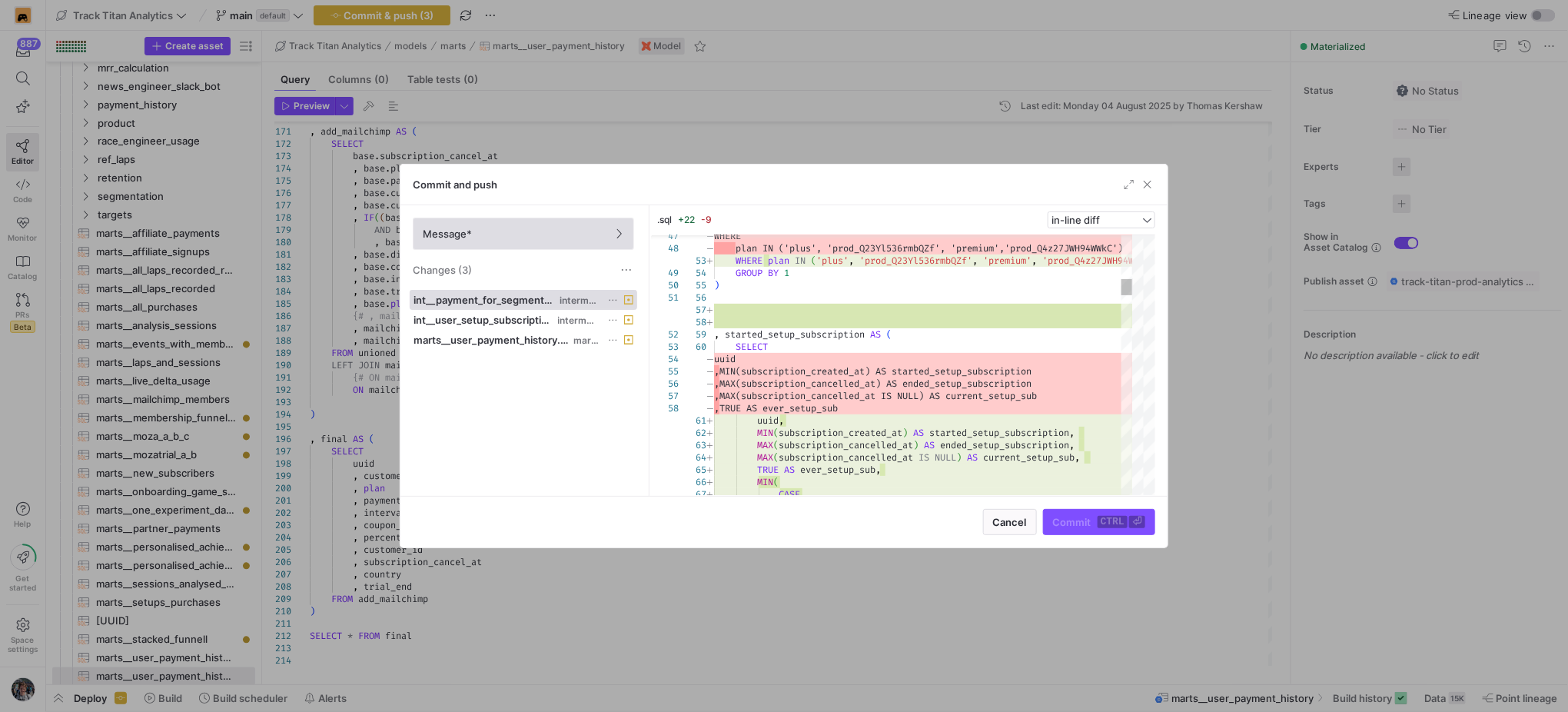click on "Message*" at bounding box center (523, 234) 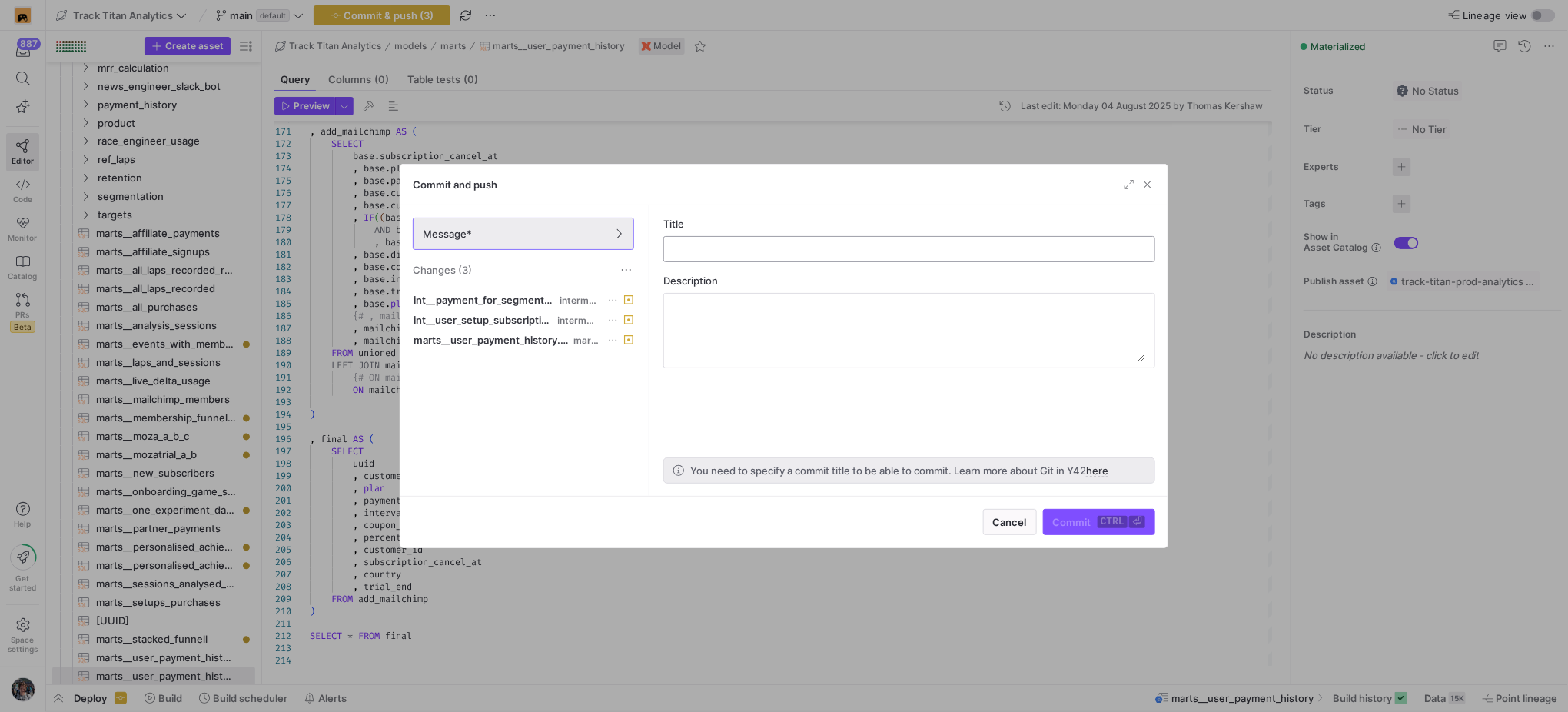 click at bounding box center (909, 249) 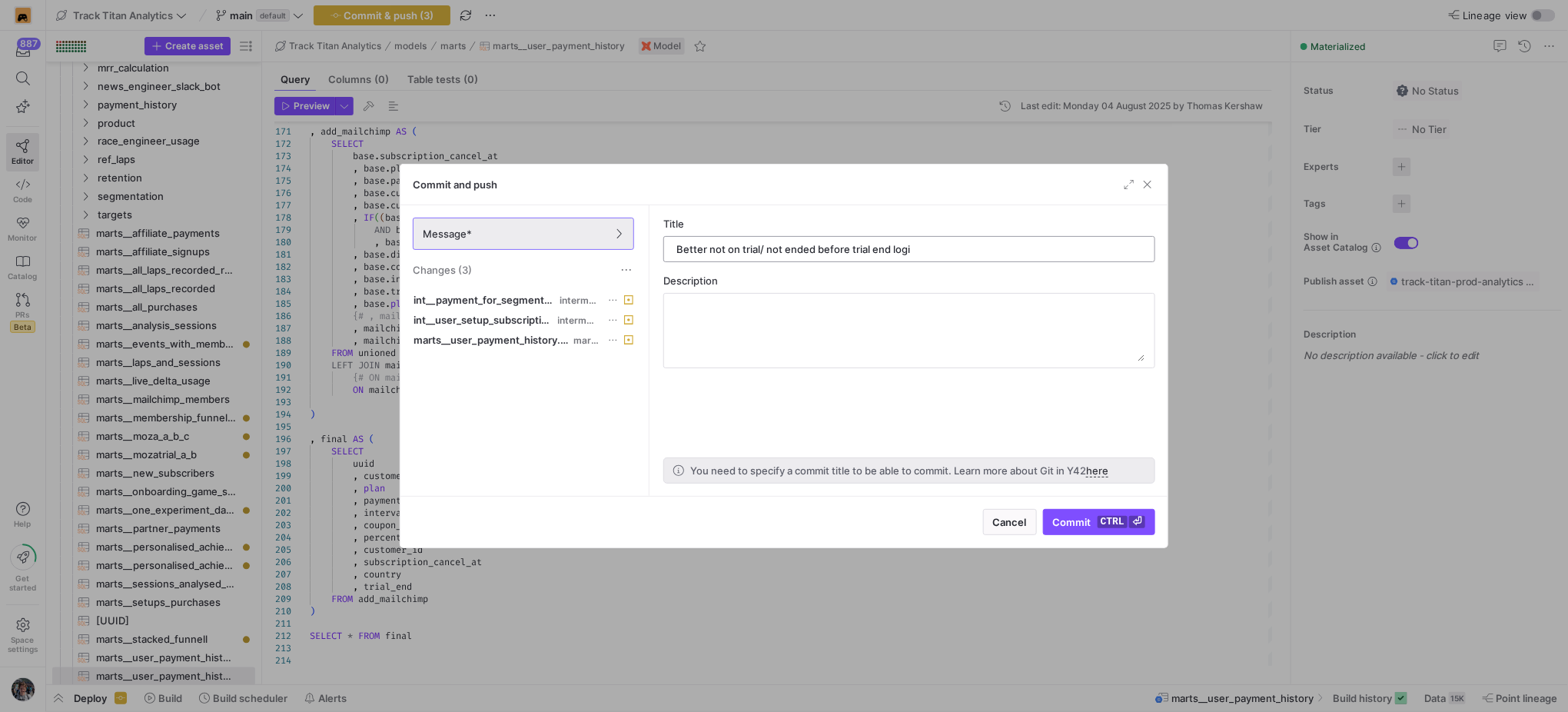 type on "Better not on trial/ not ended before trial end logic" 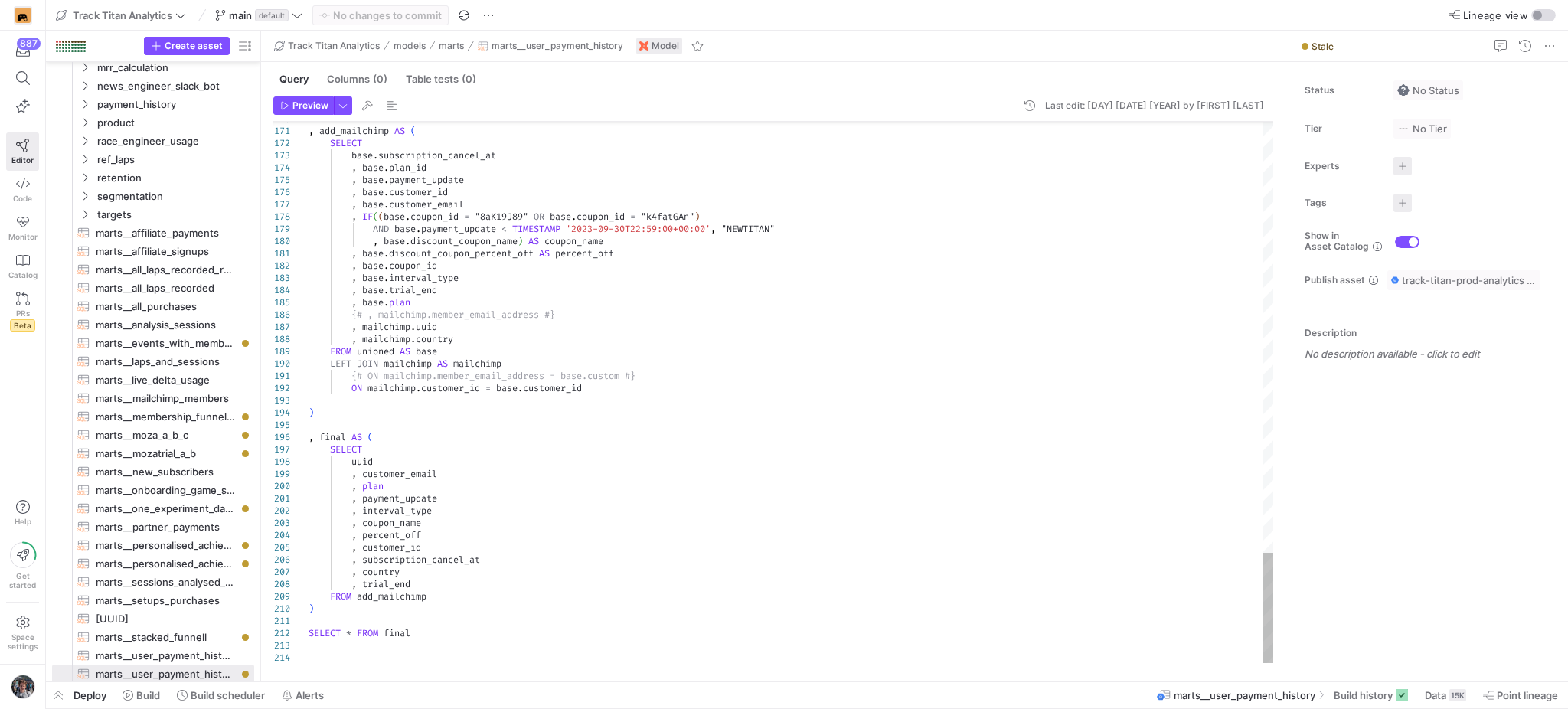 type on ", base.discount_coupon_percent_off AS percent_off
, base.coupon_id
, base.interval_type
, base.trial_end
, base.plan
{# , mailchimp.member_email_address #}
, mailchimp.uuid
, mailchimp.country
FROM unioned AS base
LEFT JOIN mailchimp AS mailchimp" 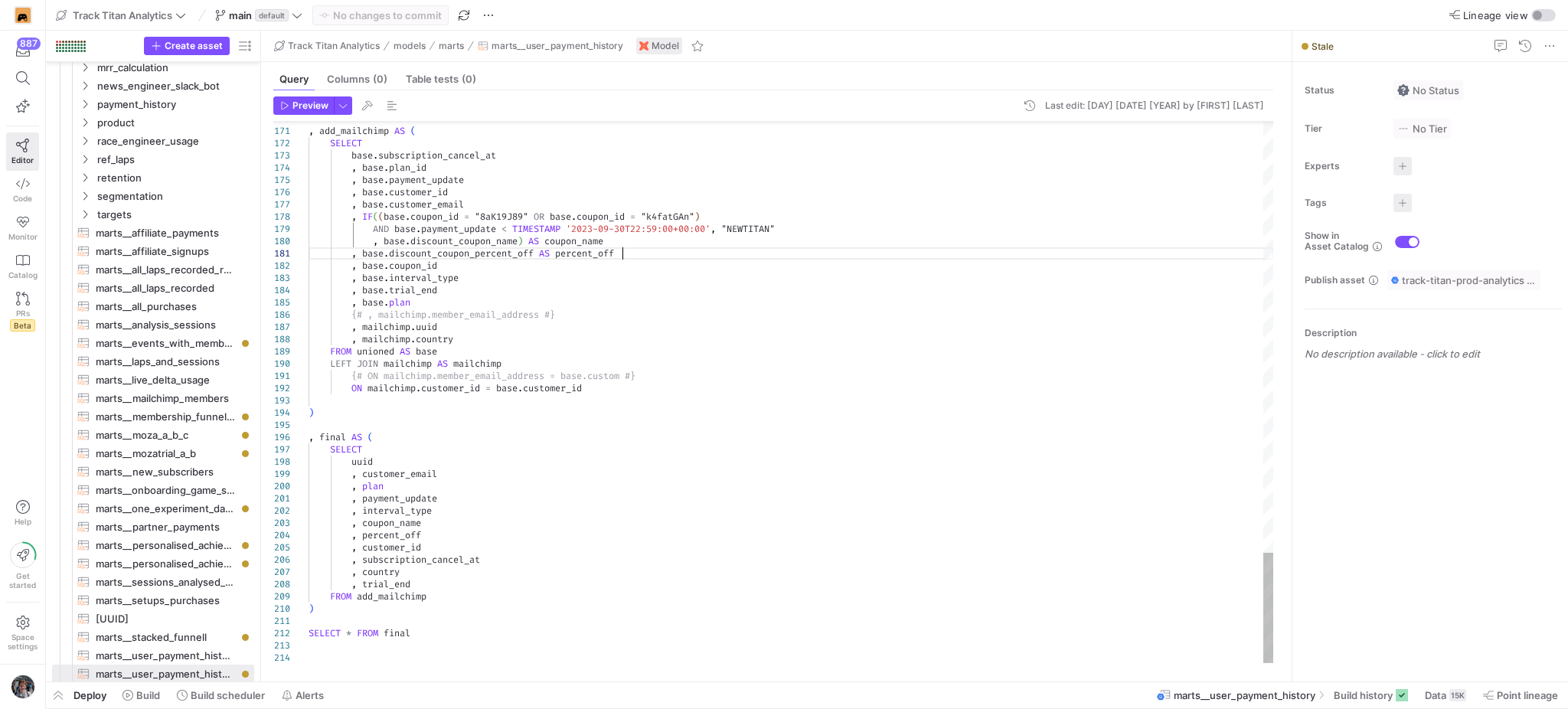 scroll, scrollTop: 49, scrollLeft: 47, axis: both 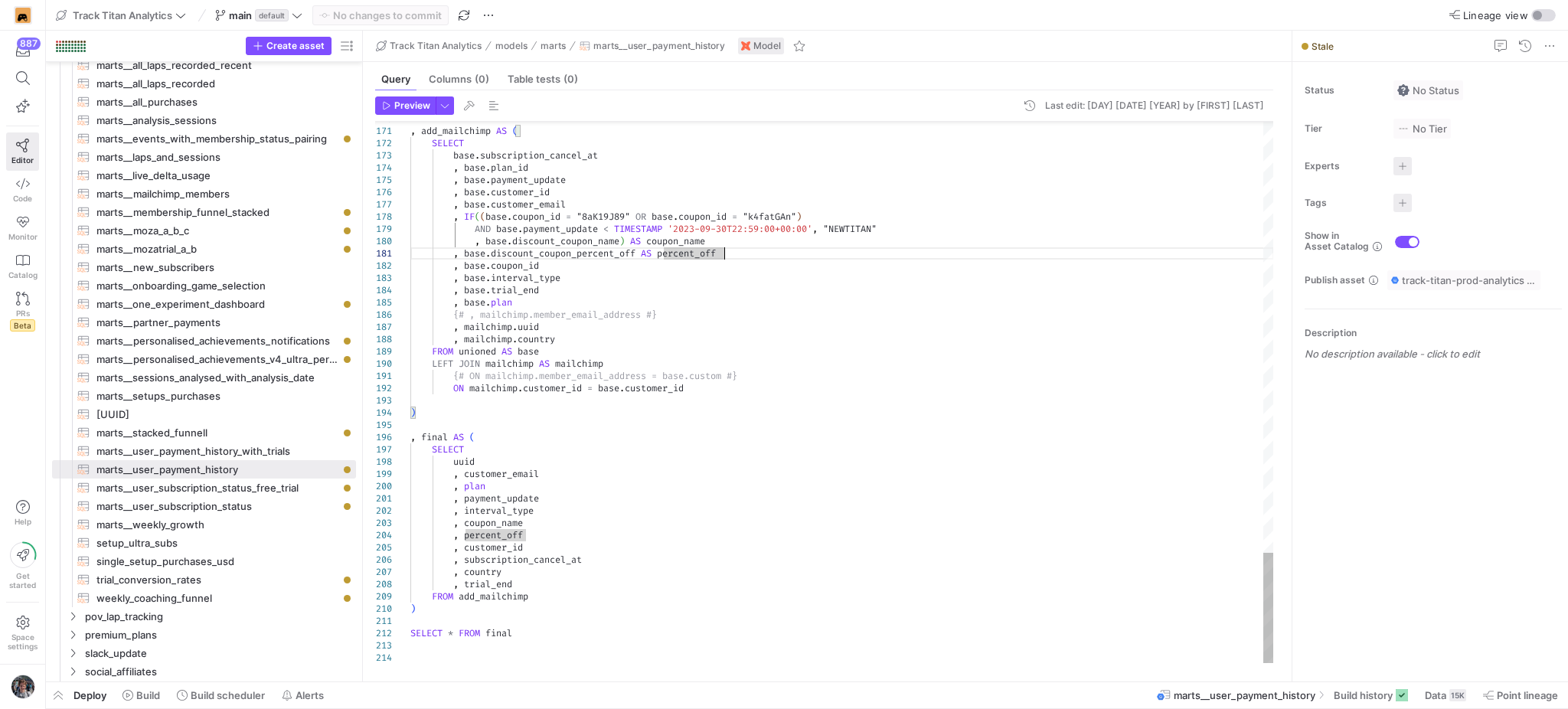 drag, startPoint x: 260, startPoint y: 455, endPoint x: 362, endPoint y: 447, distance: 102.31324 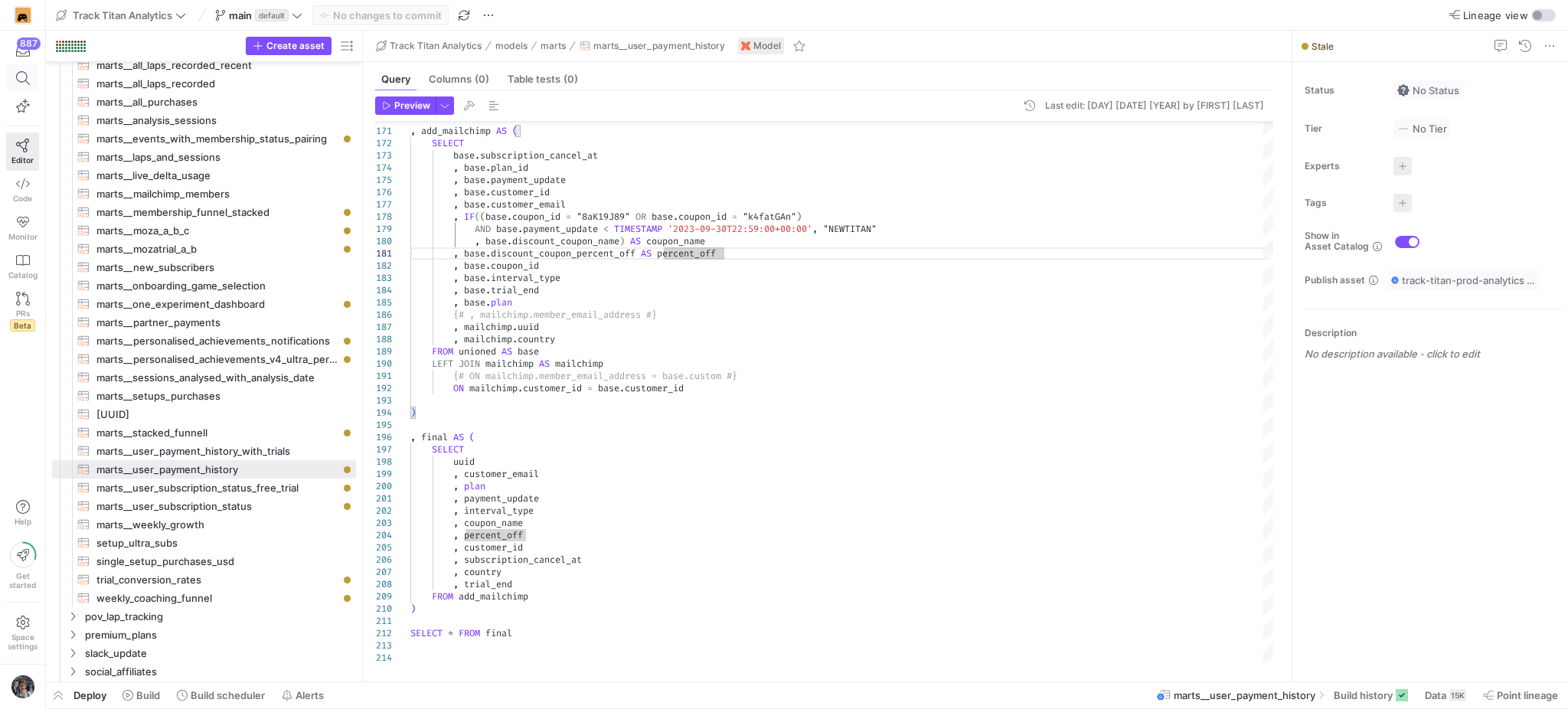 click 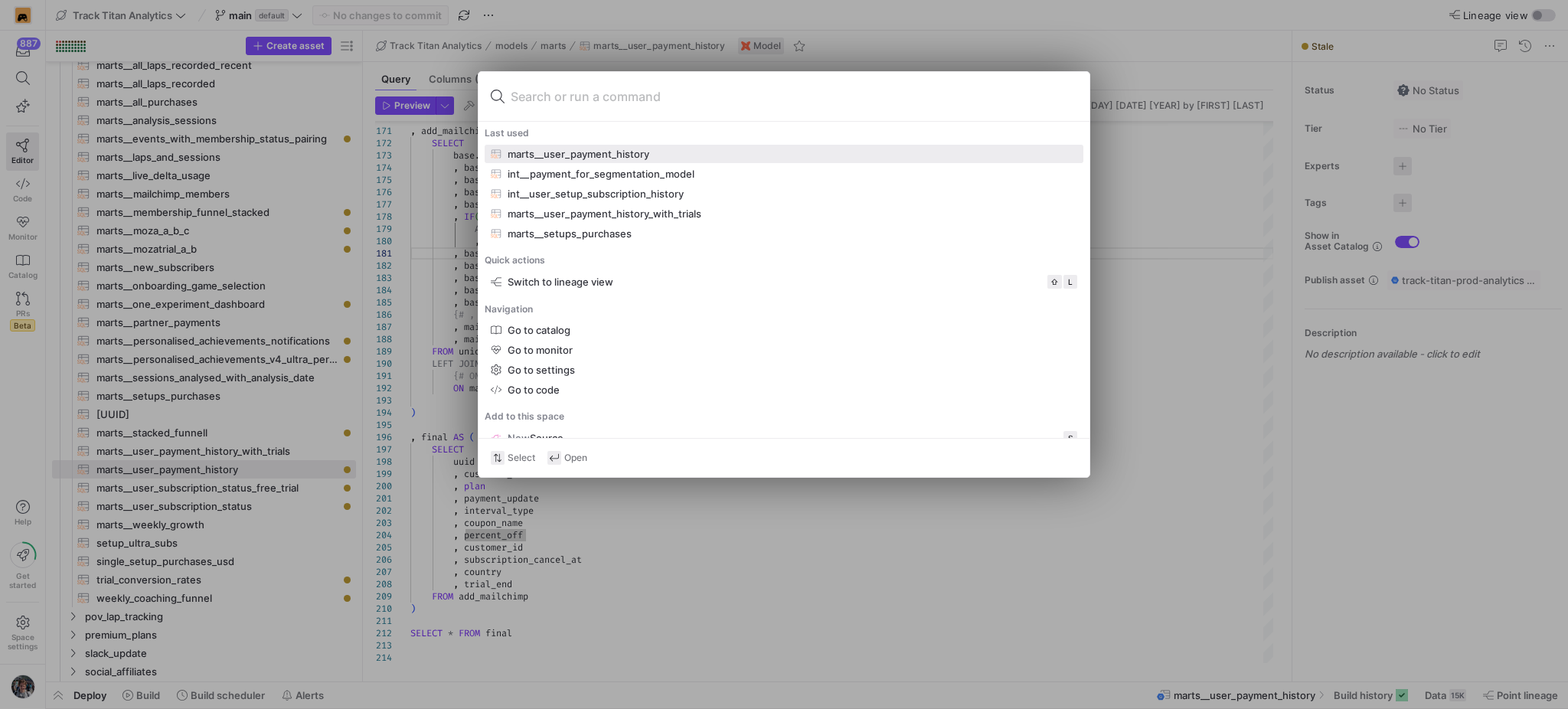 click at bounding box center [784, 354] 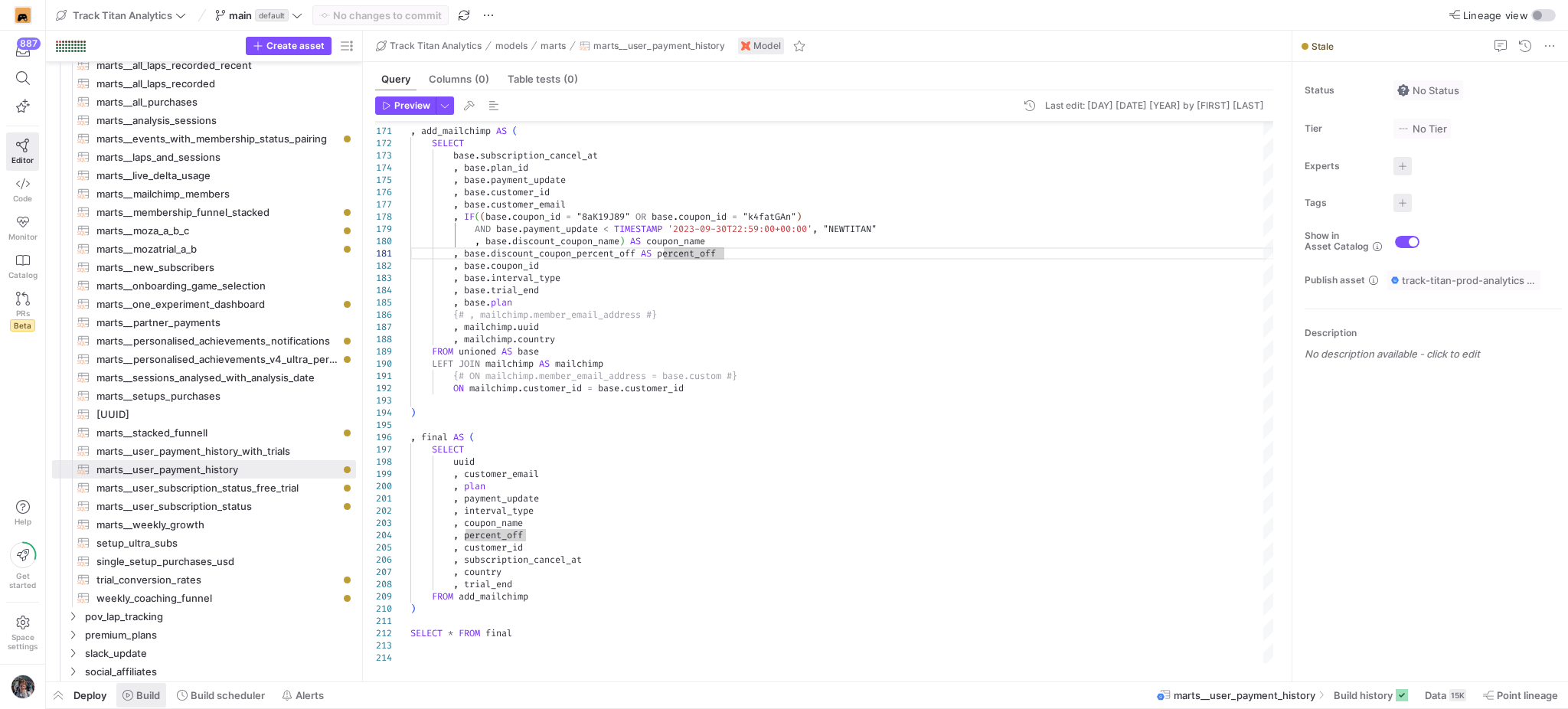 click 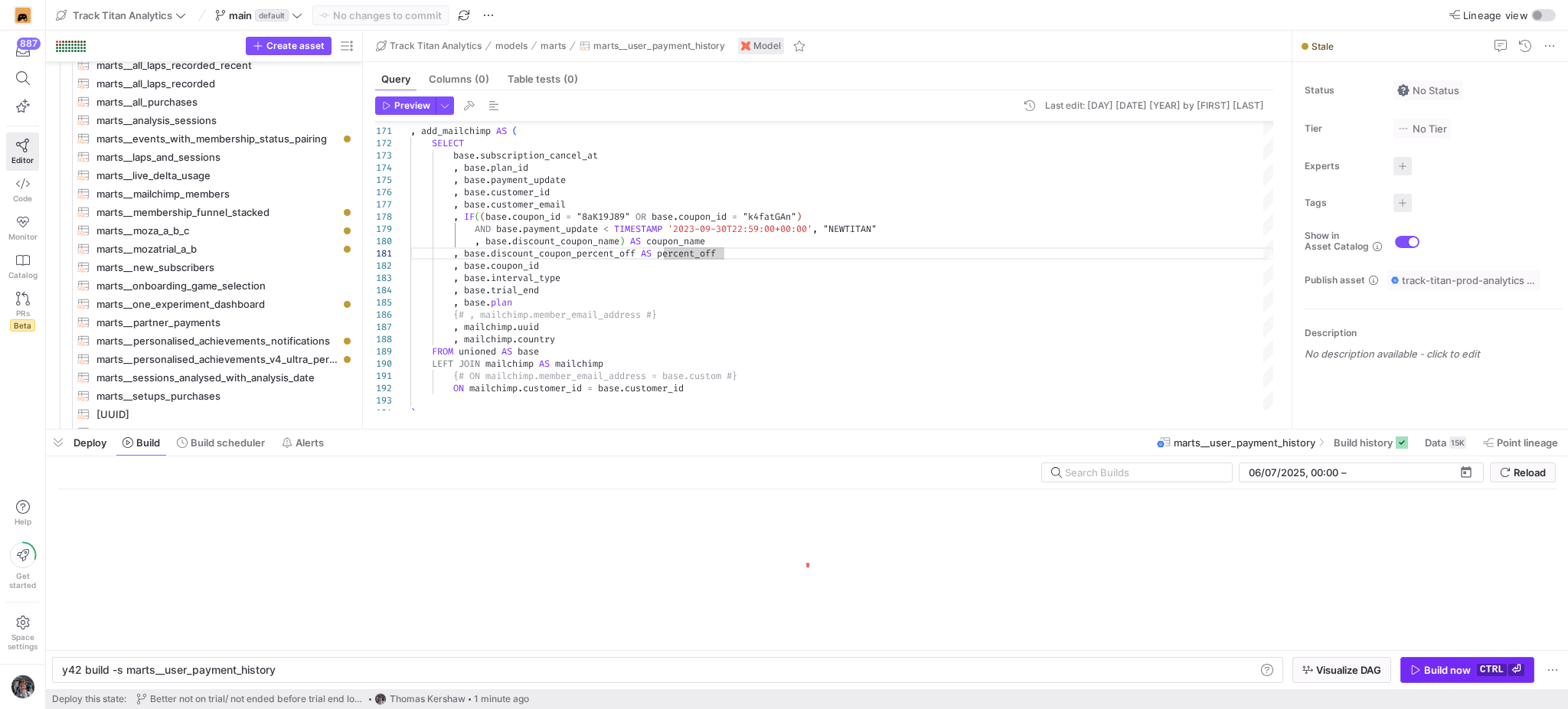 click on "ctrl" 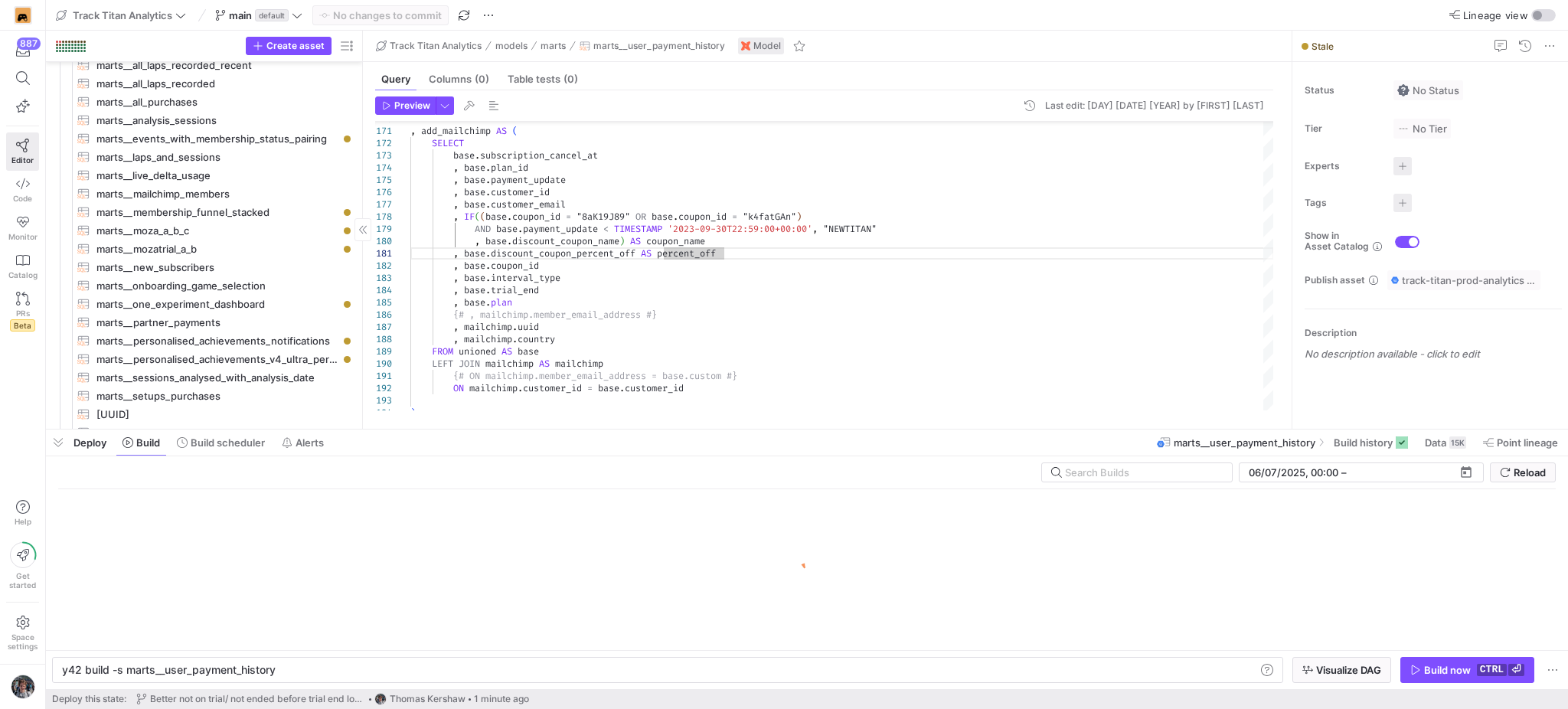 click 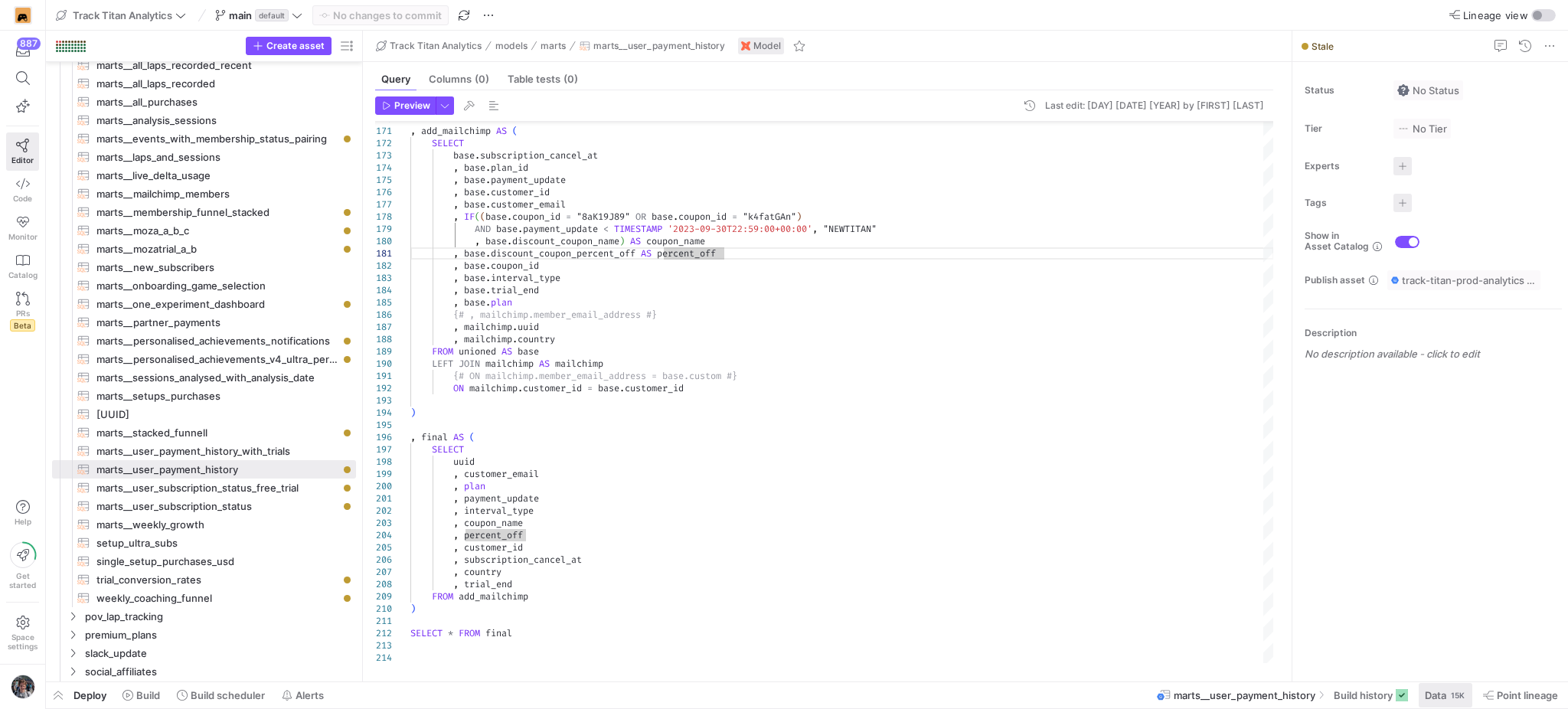 click on "Data" 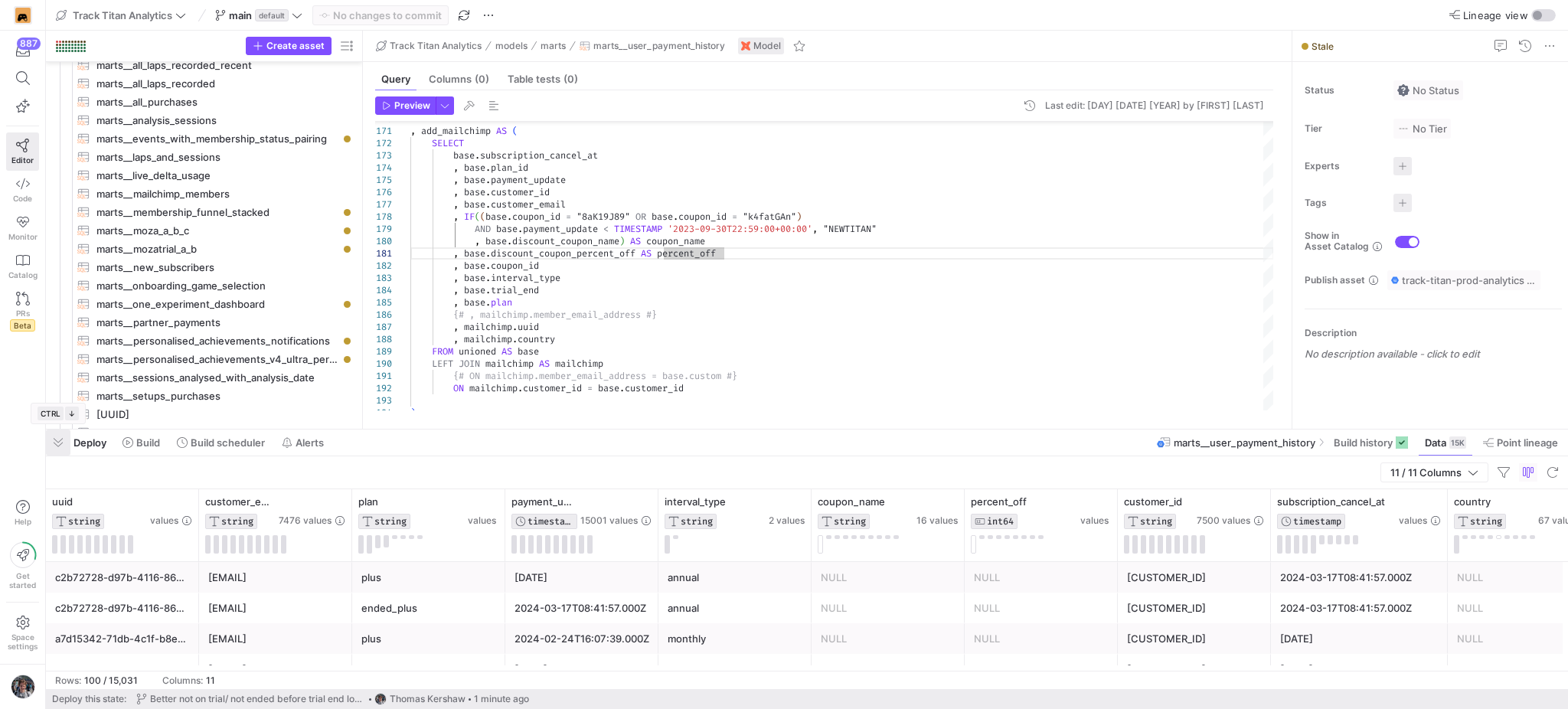 click 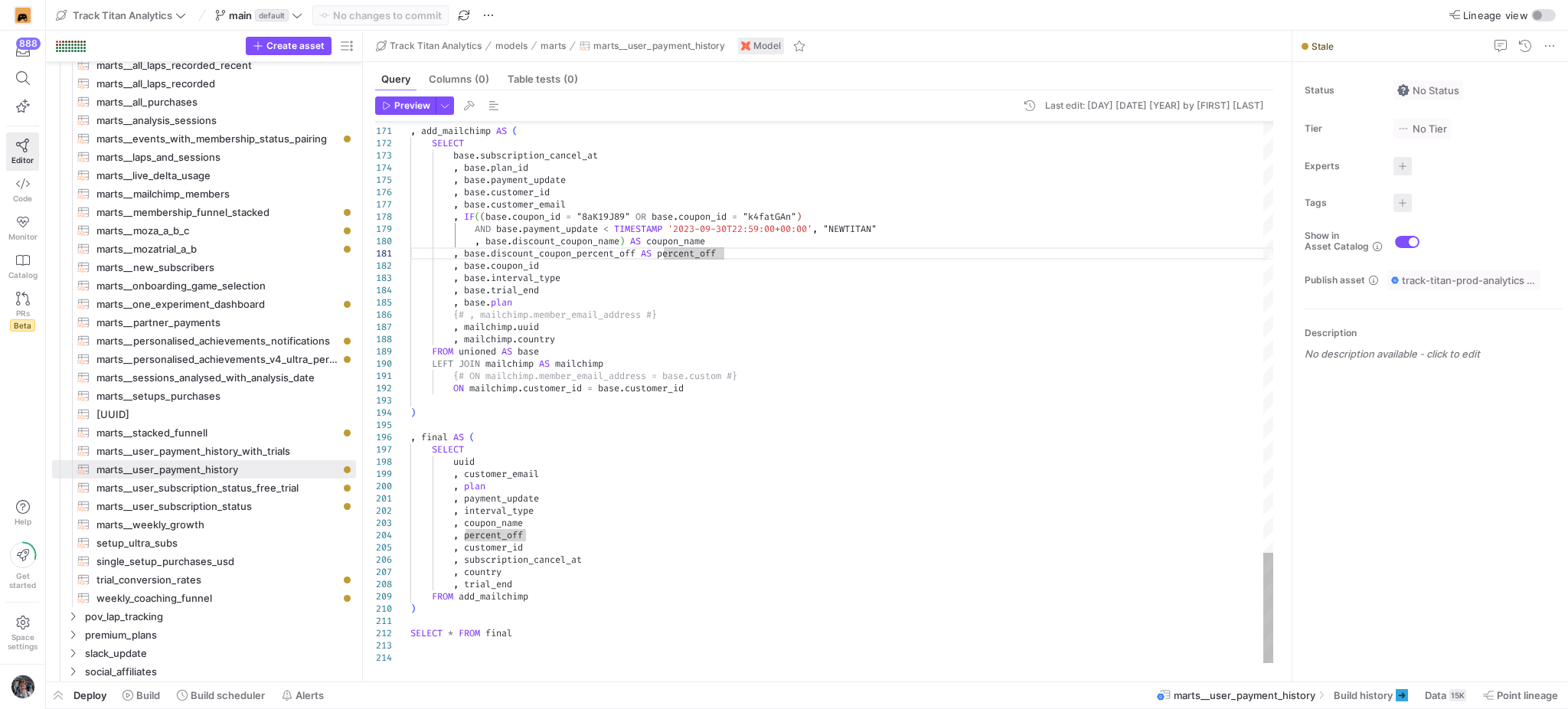 type 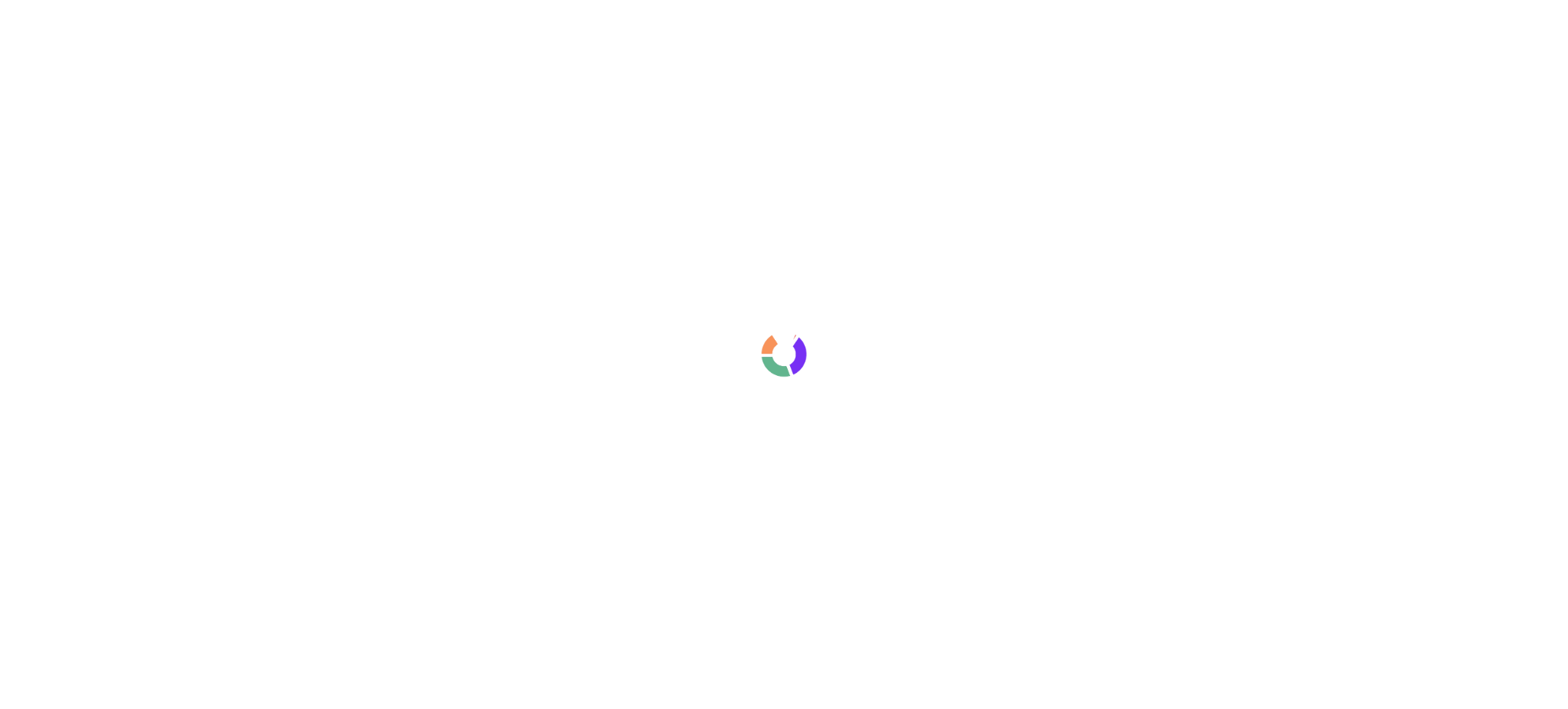 scroll, scrollTop: 0, scrollLeft: 0, axis: both 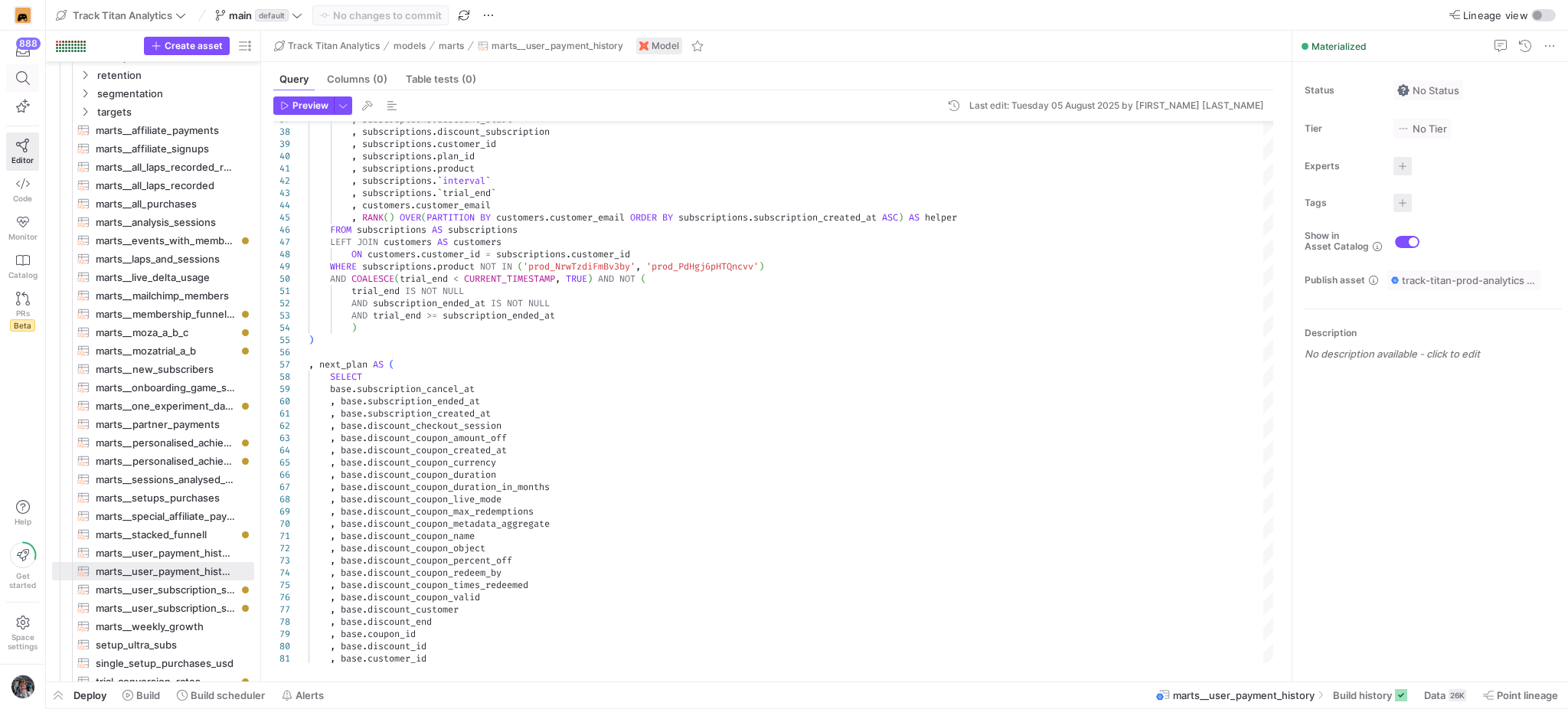 click 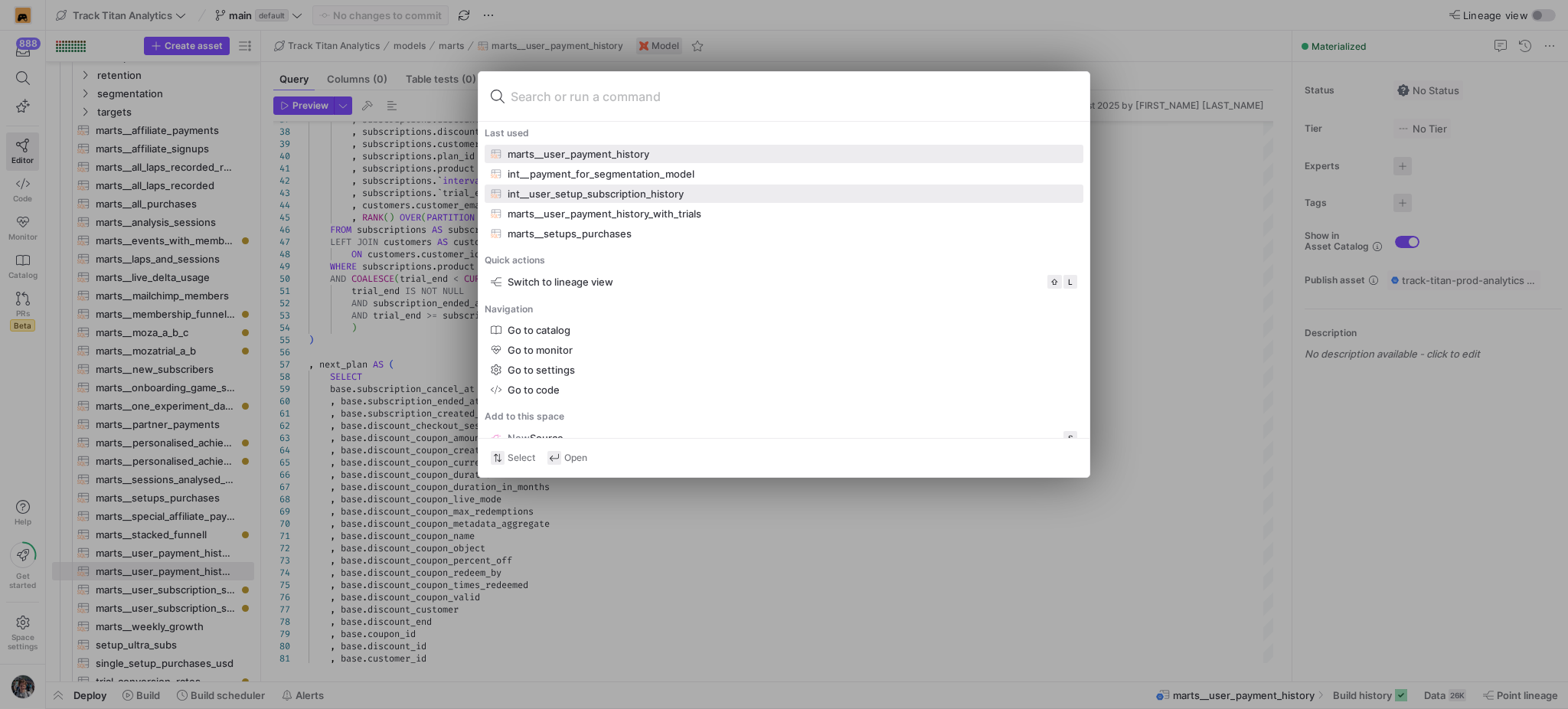click on "int__user_setup_subscription_history" at bounding box center (596, 194) 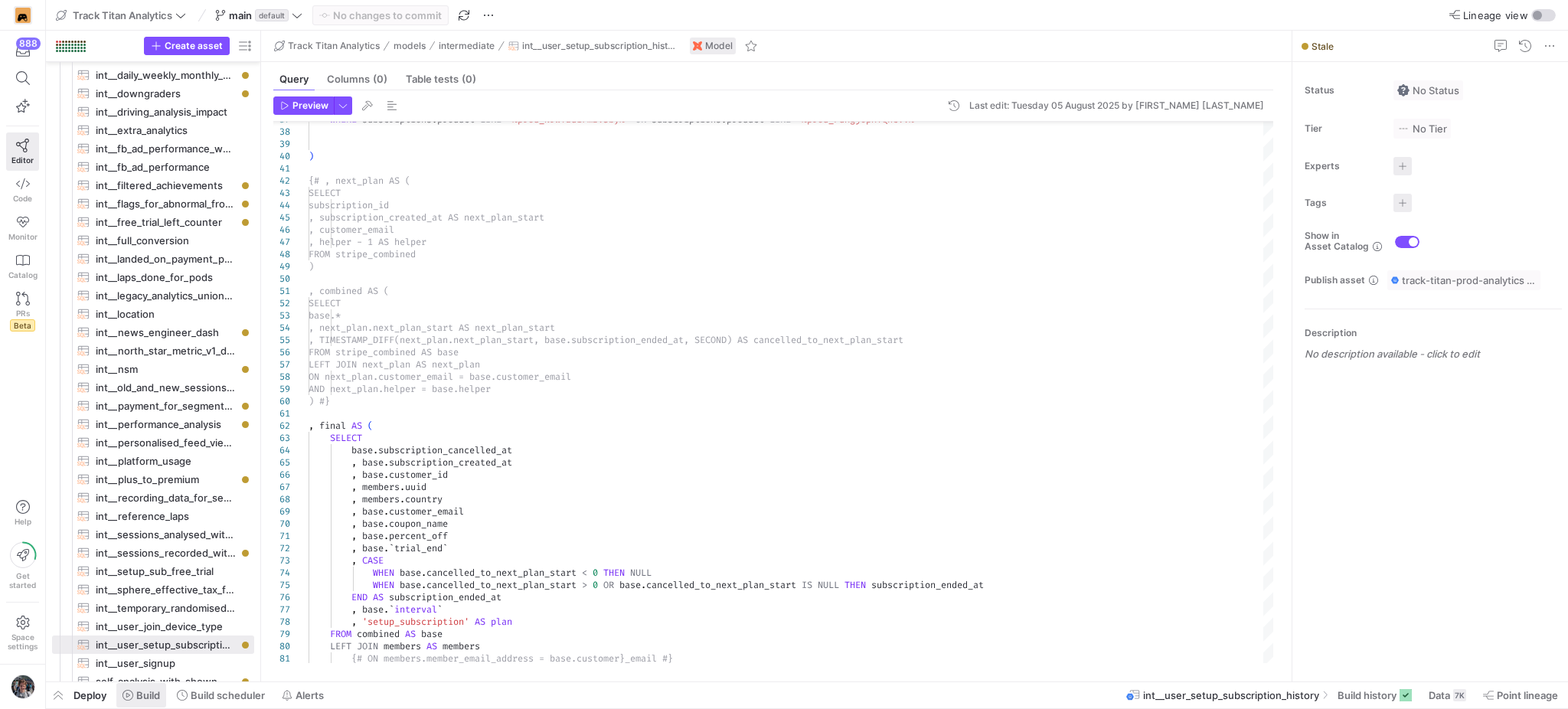 click on "Build" 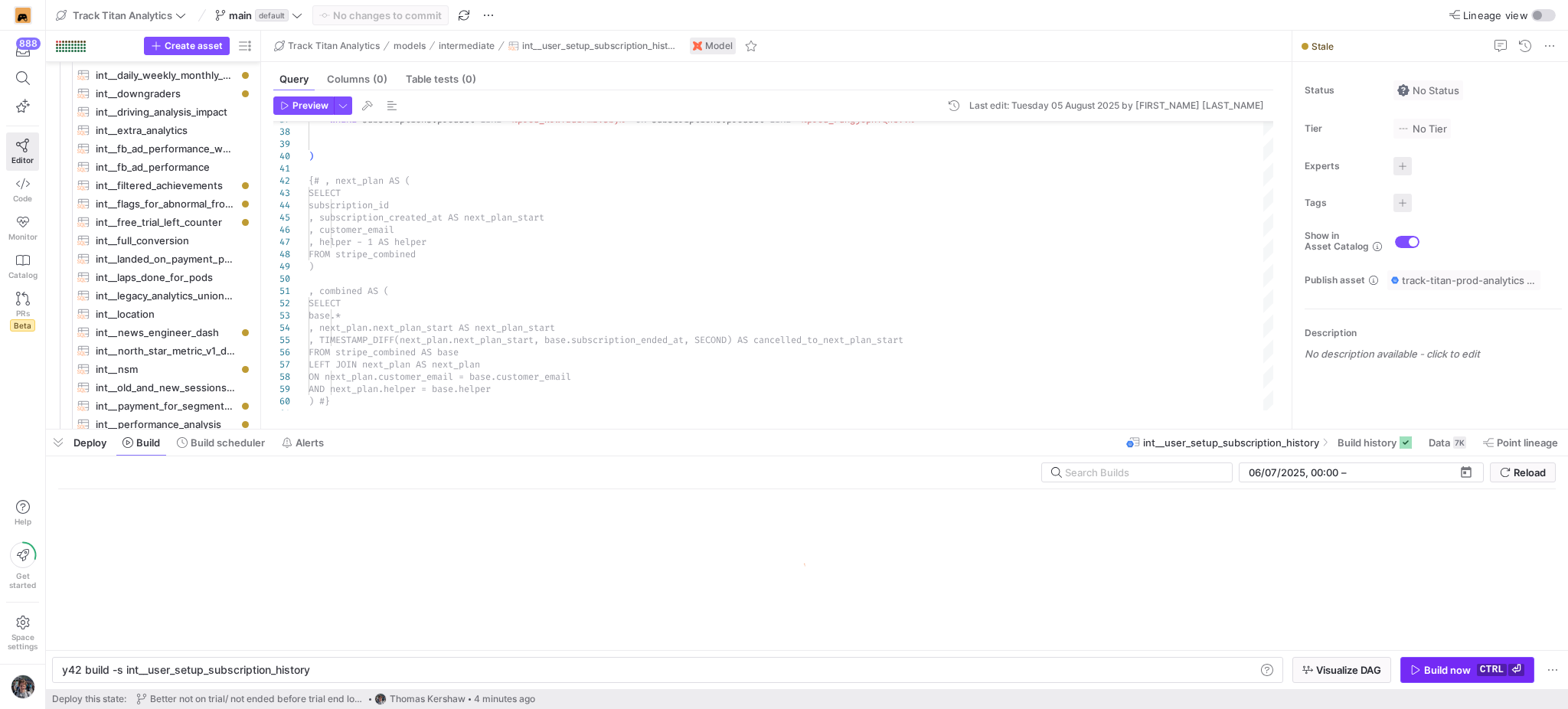 click on "ctrl" 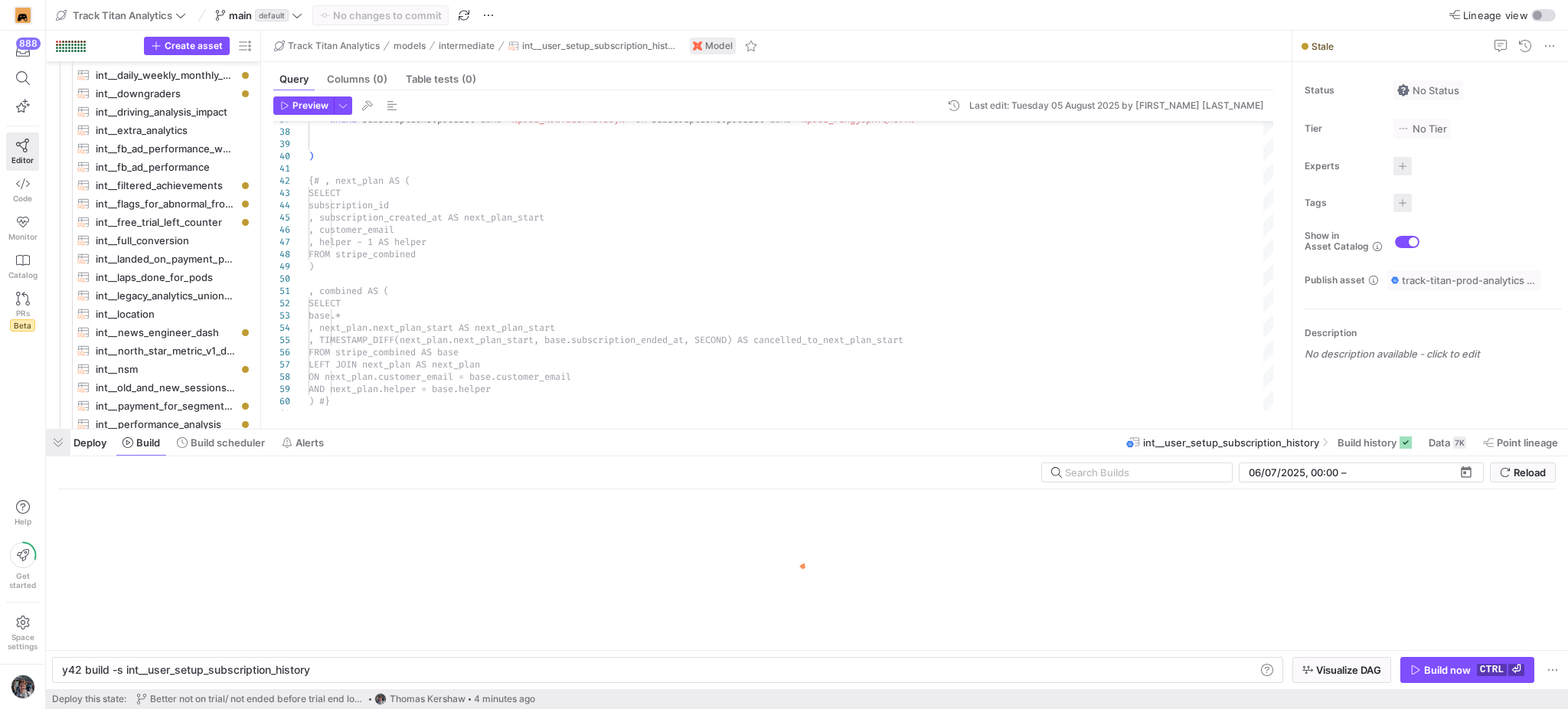 click 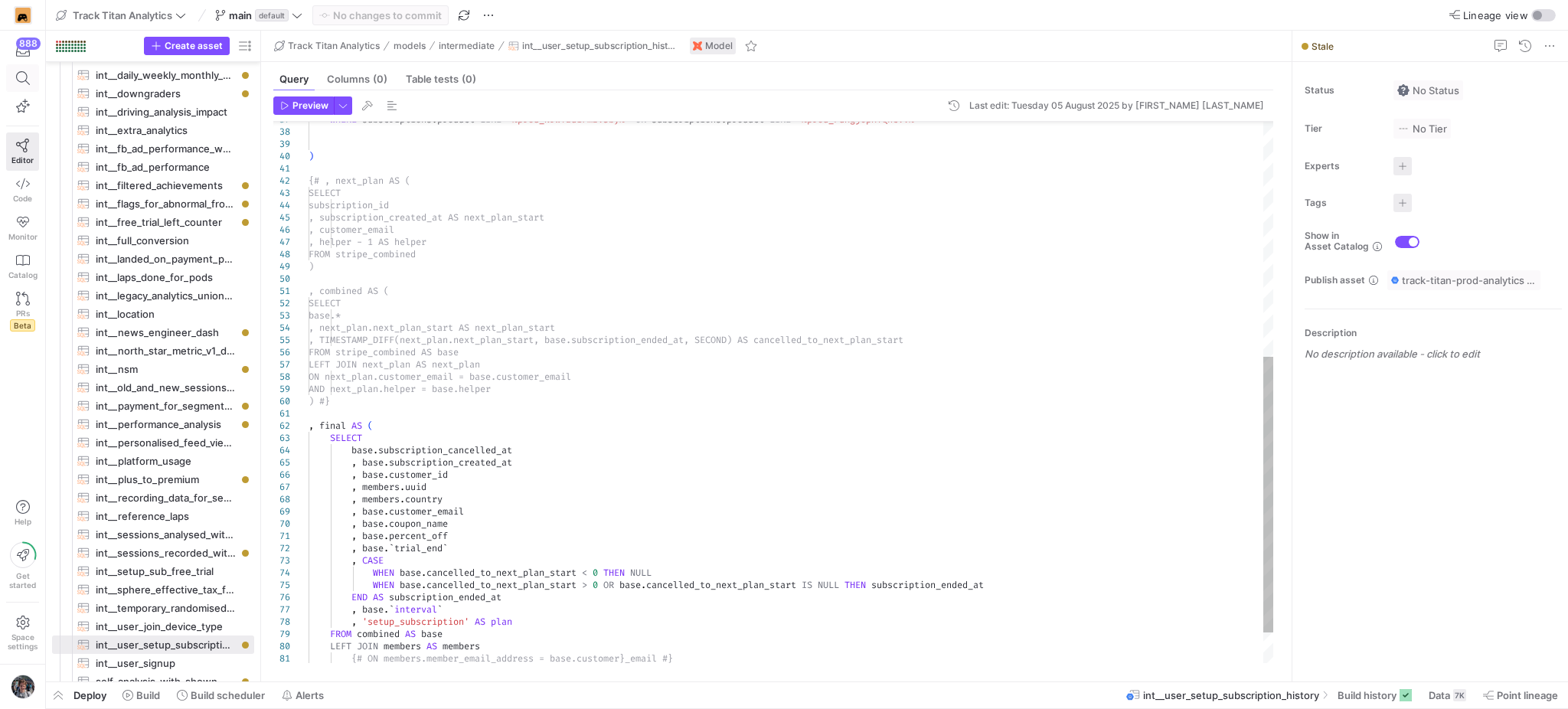 click 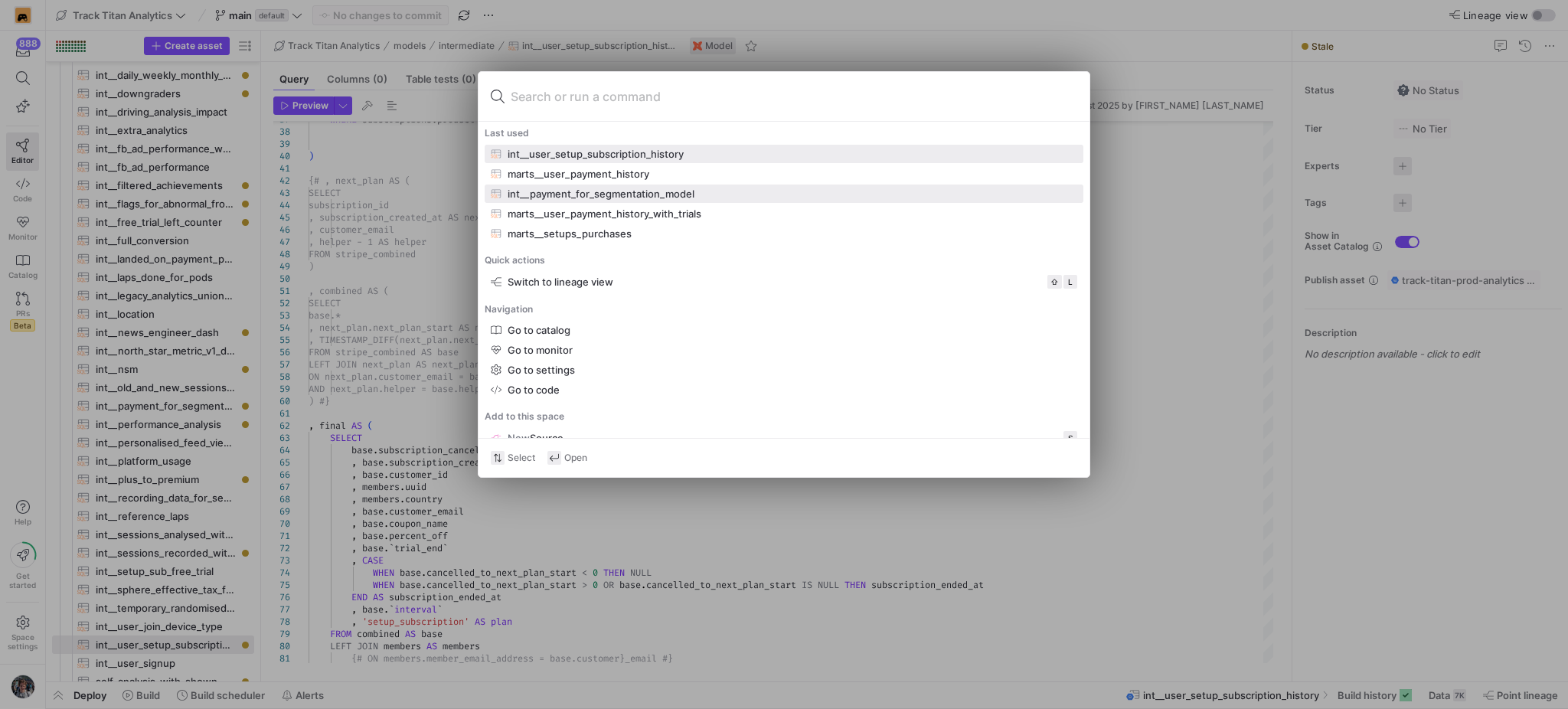 click on "int__payment_for_segmentation_model" at bounding box center [784, 194] 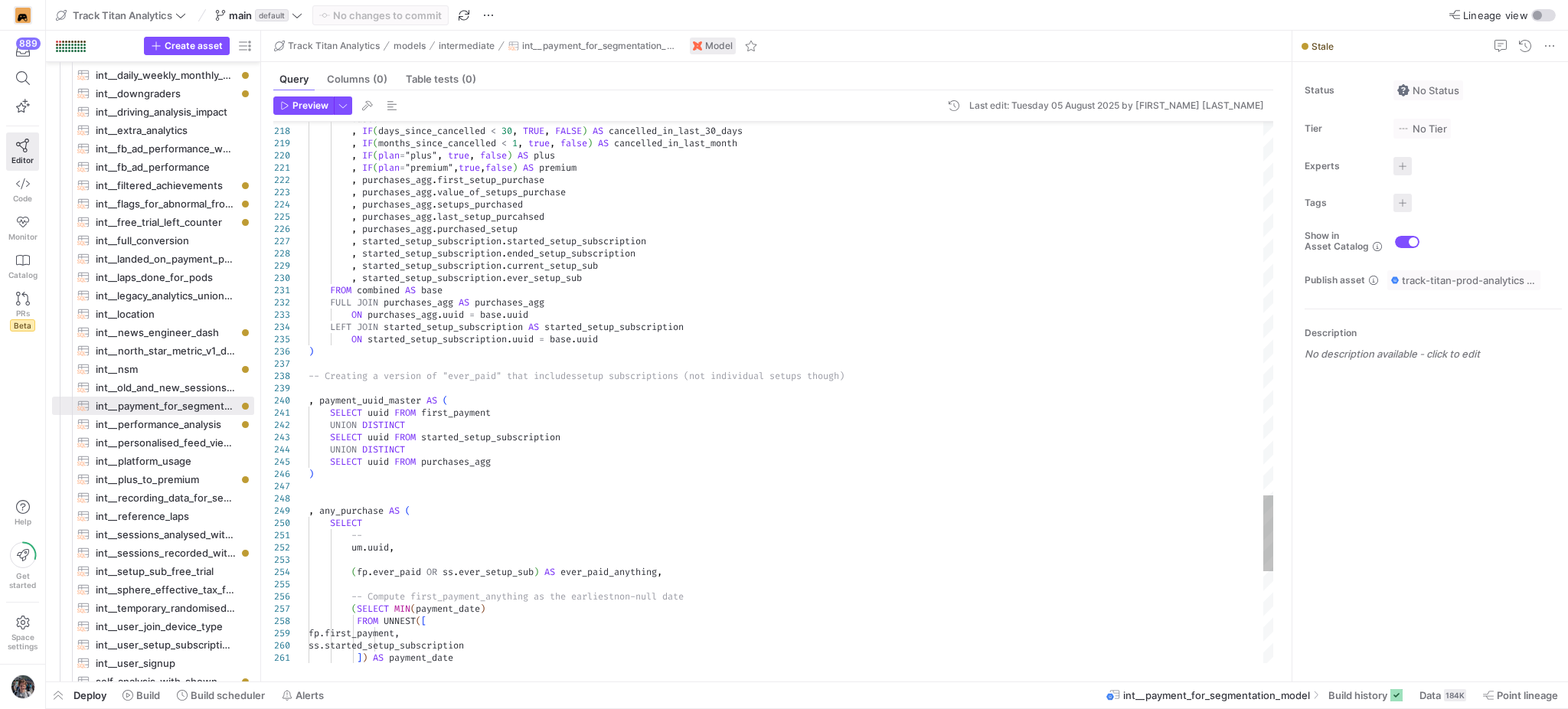 click on "base . *          ,   IF ( days_since_cancelled   <   30 ,   TRUE ,   FALSE )   AS   cancelled_in_last_30_days          ,   IF ( months_since_cancelled   <   1 ,   true ,   false )   AS   cancelled_in_last_month          ,   IF ( plan = "plus" ,   true ,   false )   AS   plus          ,   IF ( plan = "premium" , true , false )   AS   premium          ,   purchases_agg . first_setup_purchase          ,   purchases_agg . value_of_setups_purchase          ,   purchases_agg . setups_purchased          ,   purchases_agg . last_setup_purcahsed          ,   purchases_agg . purchased_setup          ,   started_setup_subscription . started_setup_subscription          ,   started_setup_subscription . ended_setup_subscription          ,   started_setup_subscription . current_setup_sub          ,   started_setup_subscription . ever_setup_sub      FROM   combined ." at bounding box center [791, -610] 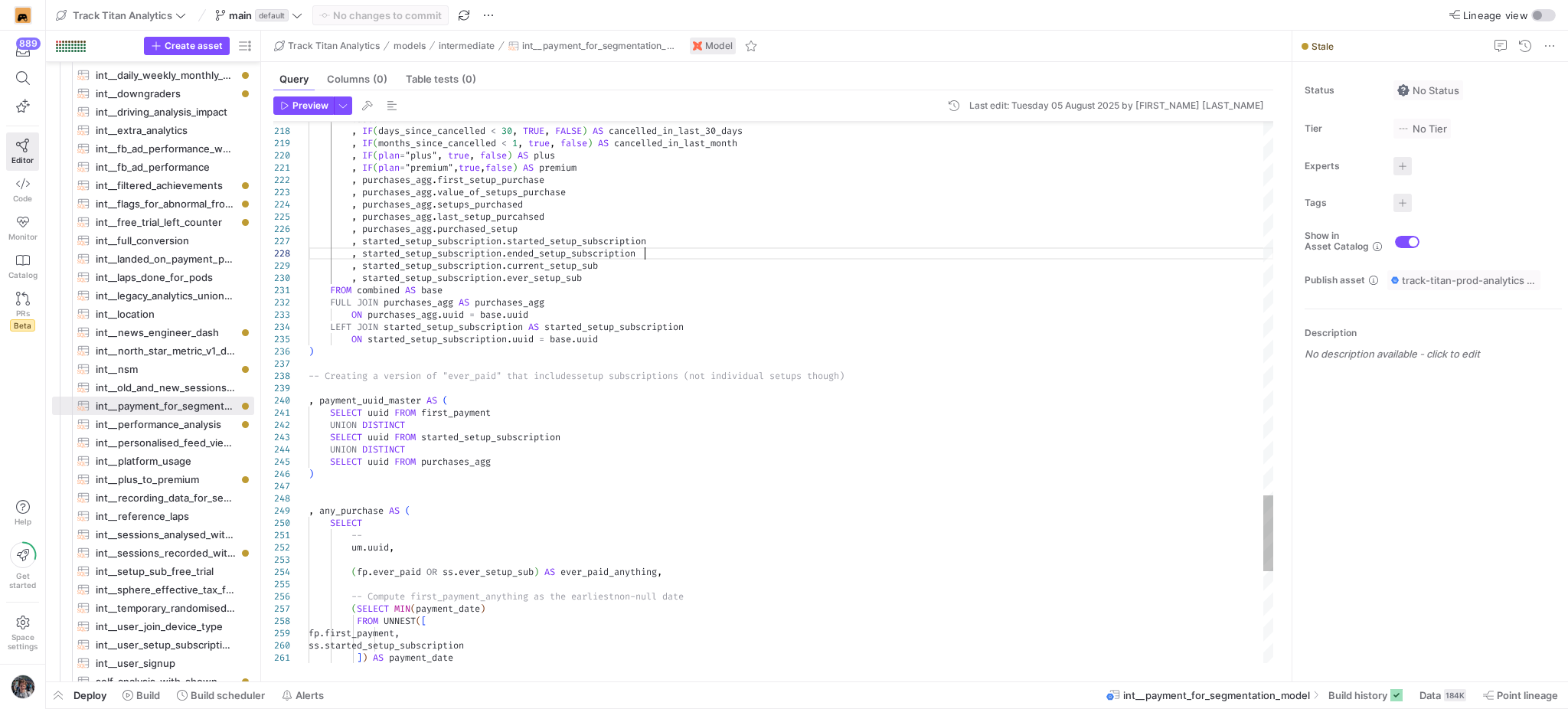 click on "base . *          ,   IF ( days_since_cancelled   <   30 ,   TRUE ,   FALSE )   AS   cancelled_in_last_30_days          ,   IF ( months_since_cancelled   <   1 ,   true ,   false )   AS   cancelled_in_last_month          ,   IF ( plan = "plus" ,   true ,   false )   AS   plus          ,   IF ( plan = "premium" , true , false )   AS   premium          ,   purchases_agg . first_setup_purchase          ,   purchases_agg . value_of_setups_purchase          ,   purchases_agg . setups_purchased          ,   purchases_agg . last_setup_purcahsed          ,   purchases_agg . purchased_setup          ,   started_setup_subscription . started_setup_subscription          ,   started_setup_subscription . ended_setup_subscription          ,   started_setup_subscription . current_setup_sub          ,   started_setup_subscription . ever_setup_sub      FROM   combined ." at bounding box center (791, -610) 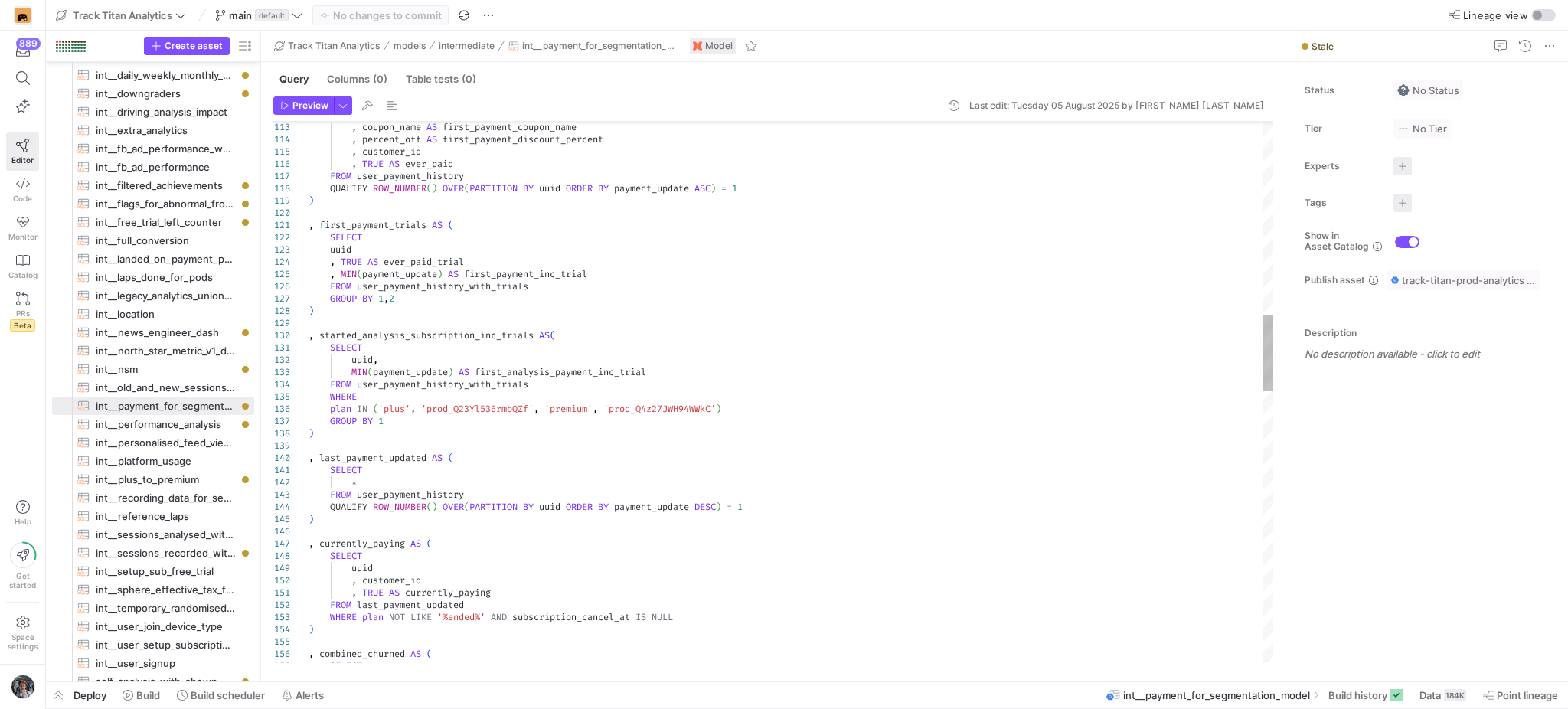 click on ") , combined_churned AS ( SELECT , customer_id , TRUE AS currently_paying FROM last_payment_updated WHERE plan NOT LIKE '%ended%' AND subscription_cancel_at IS NULL , currently_paying AS ( SELECT uuid * FROM user_payment_history QUALIFY ROW_NUMBER() OVER (PARTITION BY uuid ORDER BY payment_update DESC) = 1 ) ) , last_payment_updated AS ( SELECT FROM user_payment_history_with_trials WHERE plan IN ( 'plus' , 'prod_Q23Yl536rmbQZf' , 'premium' , 'prod_Q4z27JWH94WWkC' ) GROUP BY 1 , started_analysis_subscription_inc_trials AS ( SELECT uuid , MIN ( payment_update ) AS first_analysis_payment_inc_trial , MIN ( payment_update ) AS first_payment_inc_trial" at bounding box center [791, 672] 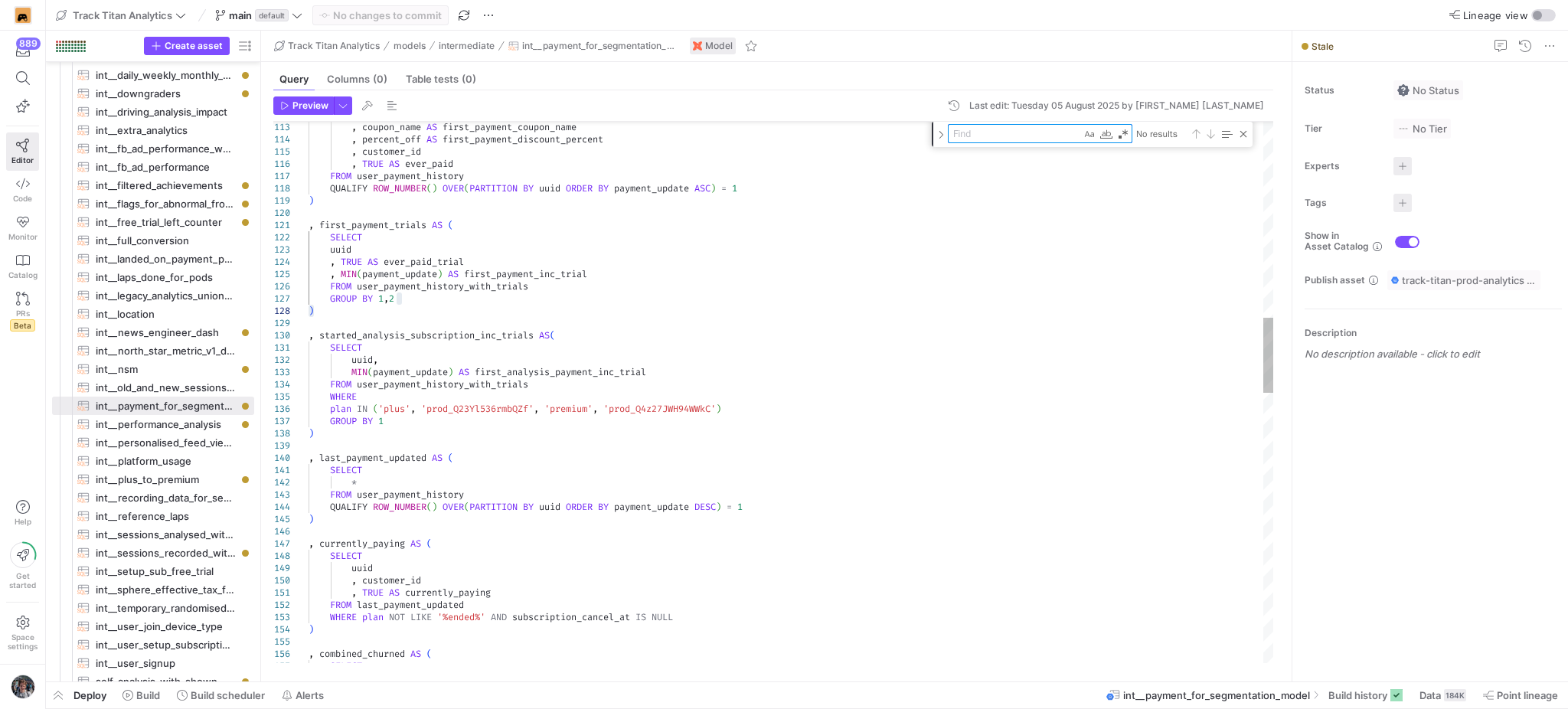 type on "SELECT
uuid,
MIN(payment_update) AS first_analysis_payment_inc_trial
FROM user_payment_history_with_trials
WHERE
plan IN ('plus', 'prod_Q23Yl536rmbQZf', 'premium', 'prod_Q4z27JWH94WWkC')
GROUP BY 1
)
, last_payment_updated AS (" 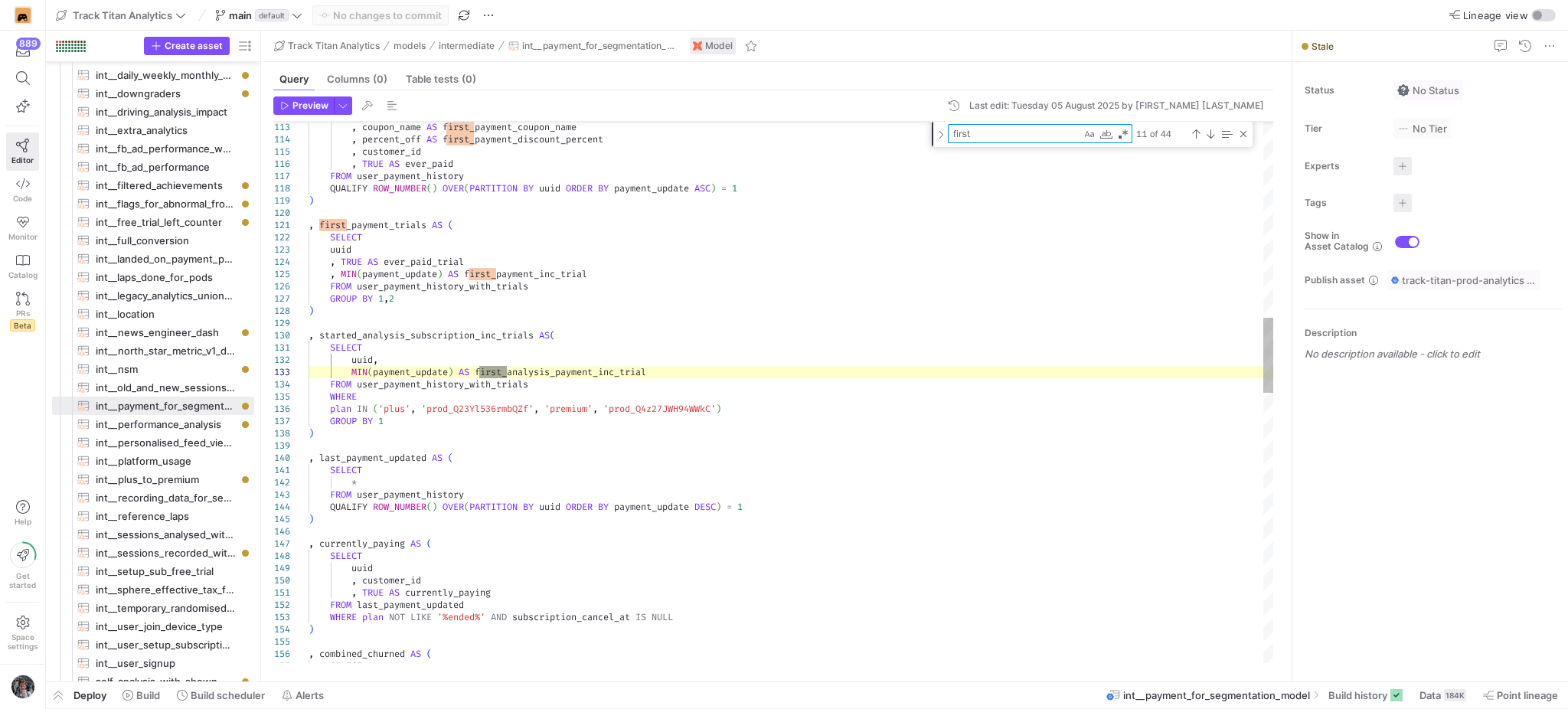 type on "first_" 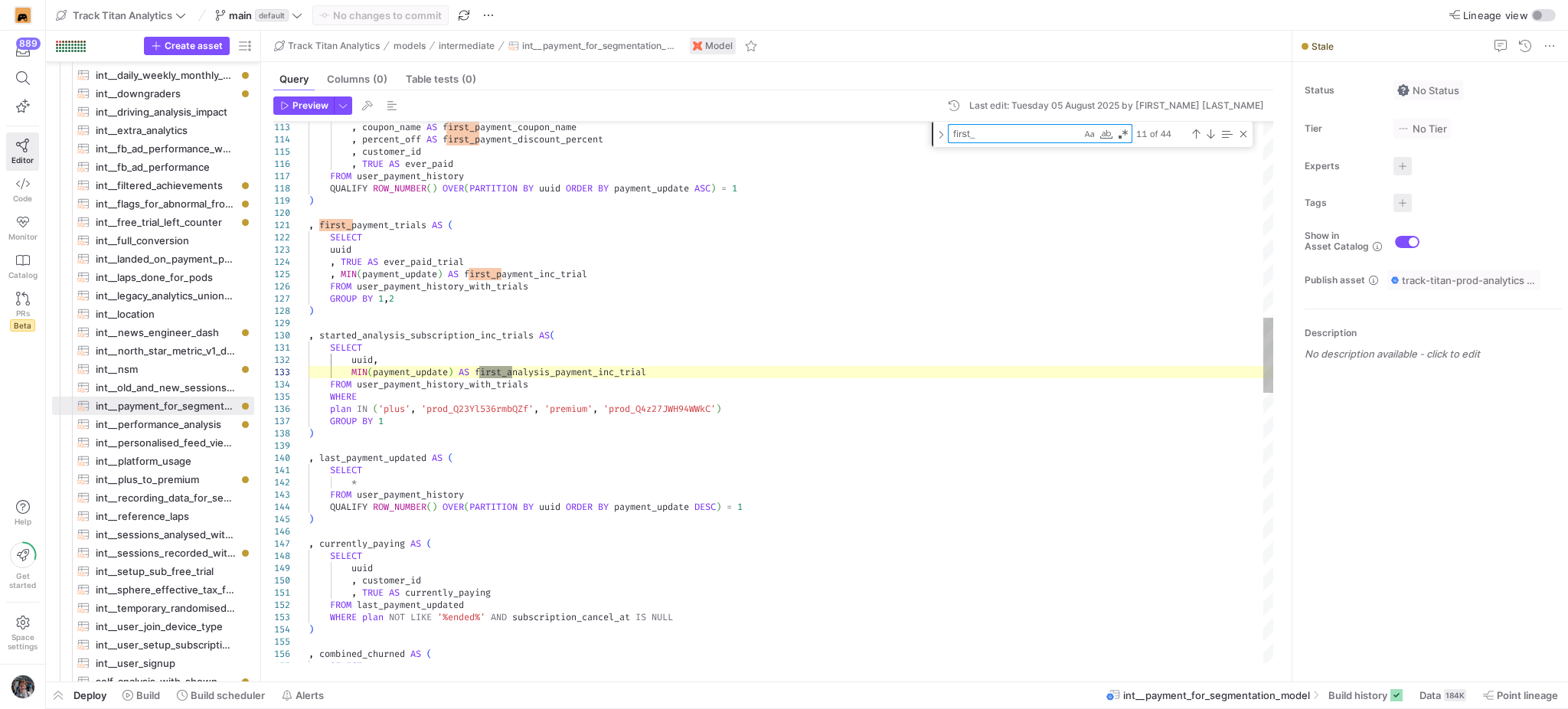 type on "SELECT
base.* EXCEPT(uuid)
, COALESCE(base.uuid, currently_paying.uuid, detailed_plan.uuid, first_payment.uuid) AS uuid
, currently_paying.currently_paying
, detailed_plan.current_plan_start
, detailed_plan.detailed_plan
, first_payment.first_payment
, first_payment.first_payment_coupon_name
, first_payment.first_payment_discount_percent
, first_payment.ever_paid" 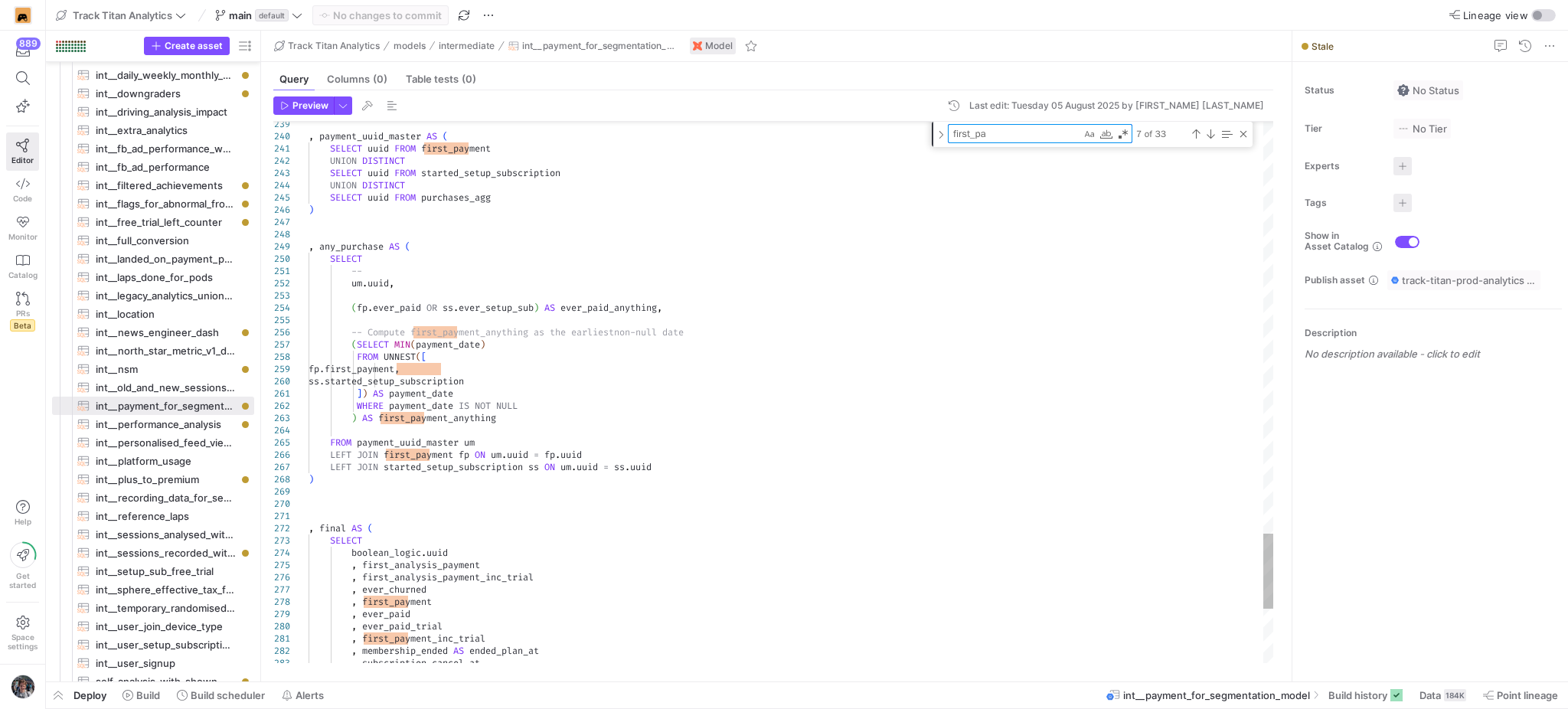 type on "first_pa" 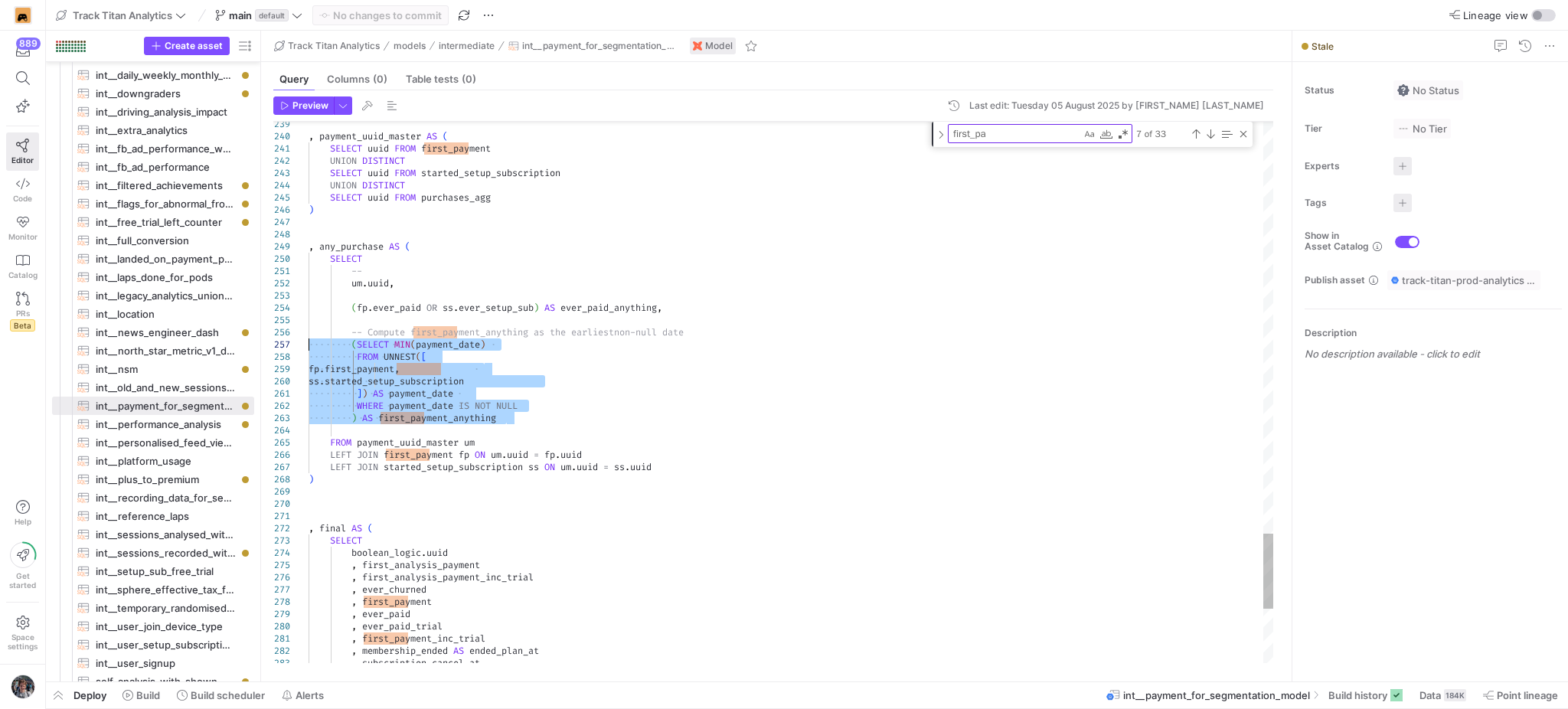 drag, startPoint x: 519, startPoint y: 426, endPoint x: 80, endPoint y: 344, distance: 446.5927 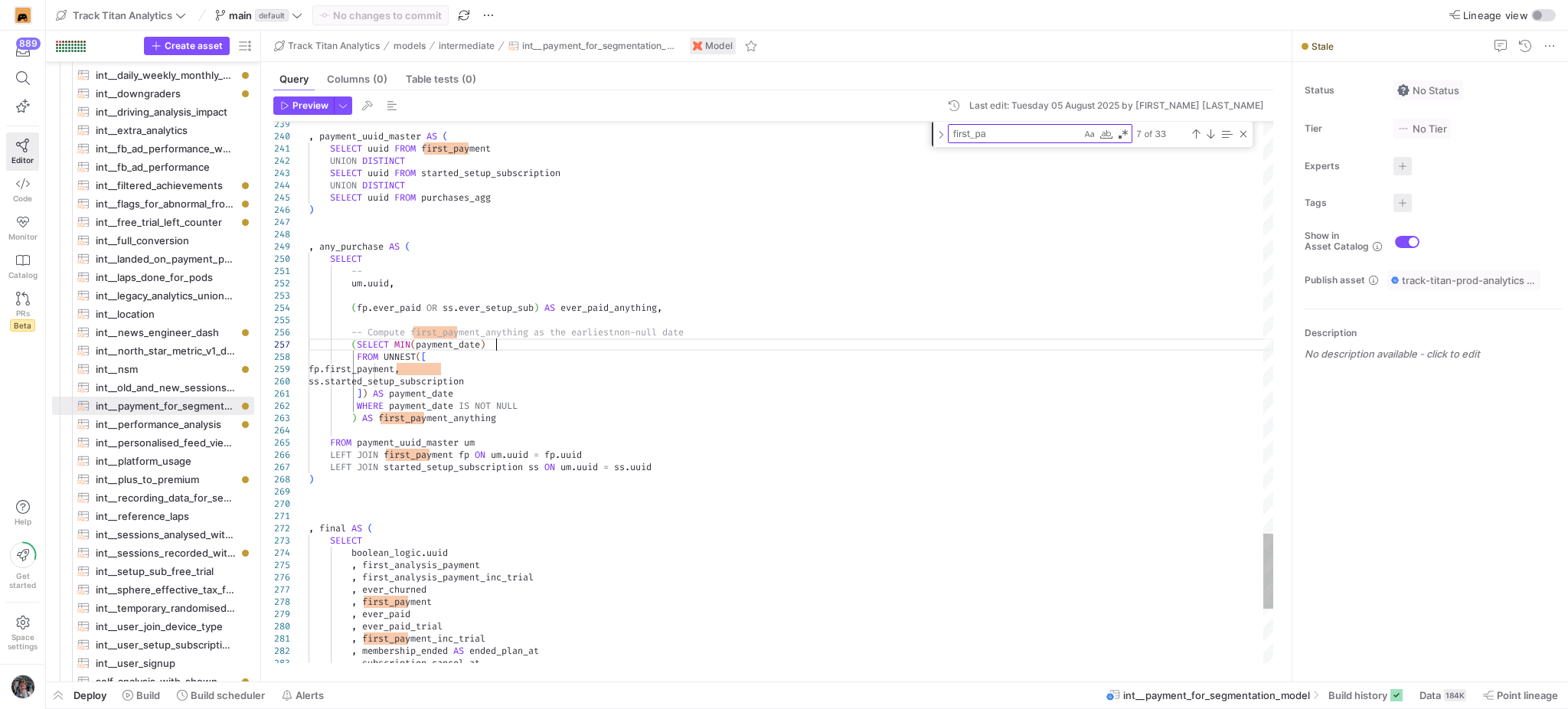 click on ",   payment_uuid_master   AS   (      SELECT   uuid   FROM   first_payment      UNION   DISTINCT      SELECT   uuid   FROM   started_setup_subscription      UNION   DISTINCT      SELECT   uuid   FROM   purchases_agg ) ,   any_purchase   AS   (      SELECT            --          um . uuid ,          ( fp . ever_paid   OR   ss . ever_setup_sub )   AS   ever_paid_anything ,          -- Compute first_payment_anything as the earliest  non-null date          ( SELECT   MIN ( payment_date )             FROM   UNNEST ( [              fp.first_payment,               ss.started_setup_subscription           ] )   AS   payment_date             WHERE   payment_date   IS   NOT   NULL          )   AS   first_payment_anything      FROM   payment_uuid_master   um      LEFT   JOIN   first_payment   fp   ON   um . uuid   =   fp . uuid" at bounding box center (791, -887) 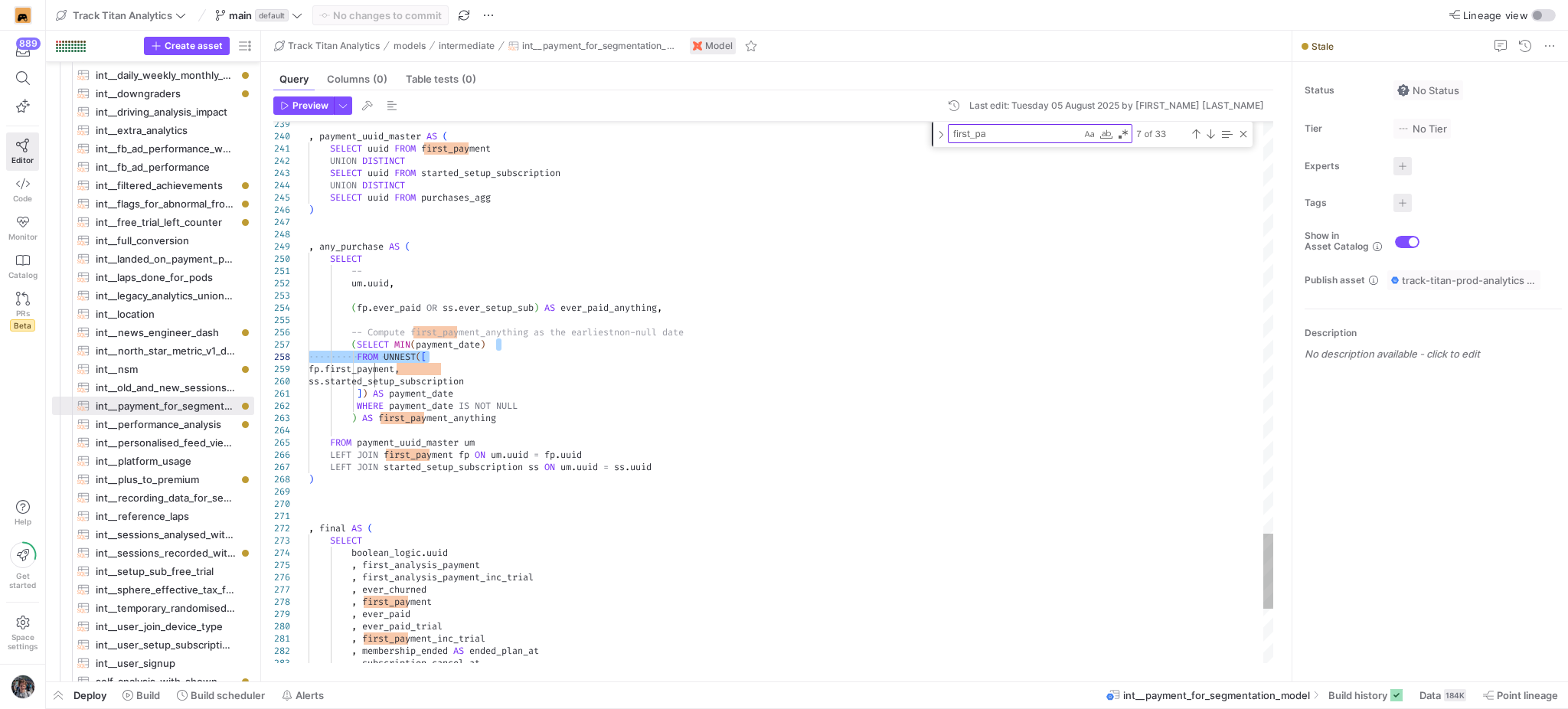 click on ",   payment_uuid_master   AS   (      SELECT   uuid   FROM   first_payment      UNION   DISTINCT      SELECT   uuid   FROM   started_setup_subscription      UNION   DISTINCT      SELECT   uuid   FROM   purchases_agg ) ,   any_purchase   AS   (      SELECT            --          um . uuid ,          ( fp . ever_paid   OR   ss . ever_setup_sub )   AS   ever_paid_anything ,          -- Compute first_payment_anything as the earliest  non-null date          ( SELECT   MIN ( payment_date )             FROM   UNNEST ( [              fp.first_payment,               ss.started_setup_subscription           ] )   AS   payment_date             WHERE   payment_date   IS   NOT   NULL          )   AS   first_payment_anything      FROM   payment_uuid_master   um      LEFT   JOIN   first_payment   fp   ON   um . uuid   =   fp . uuid" at bounding box center [791, -887] 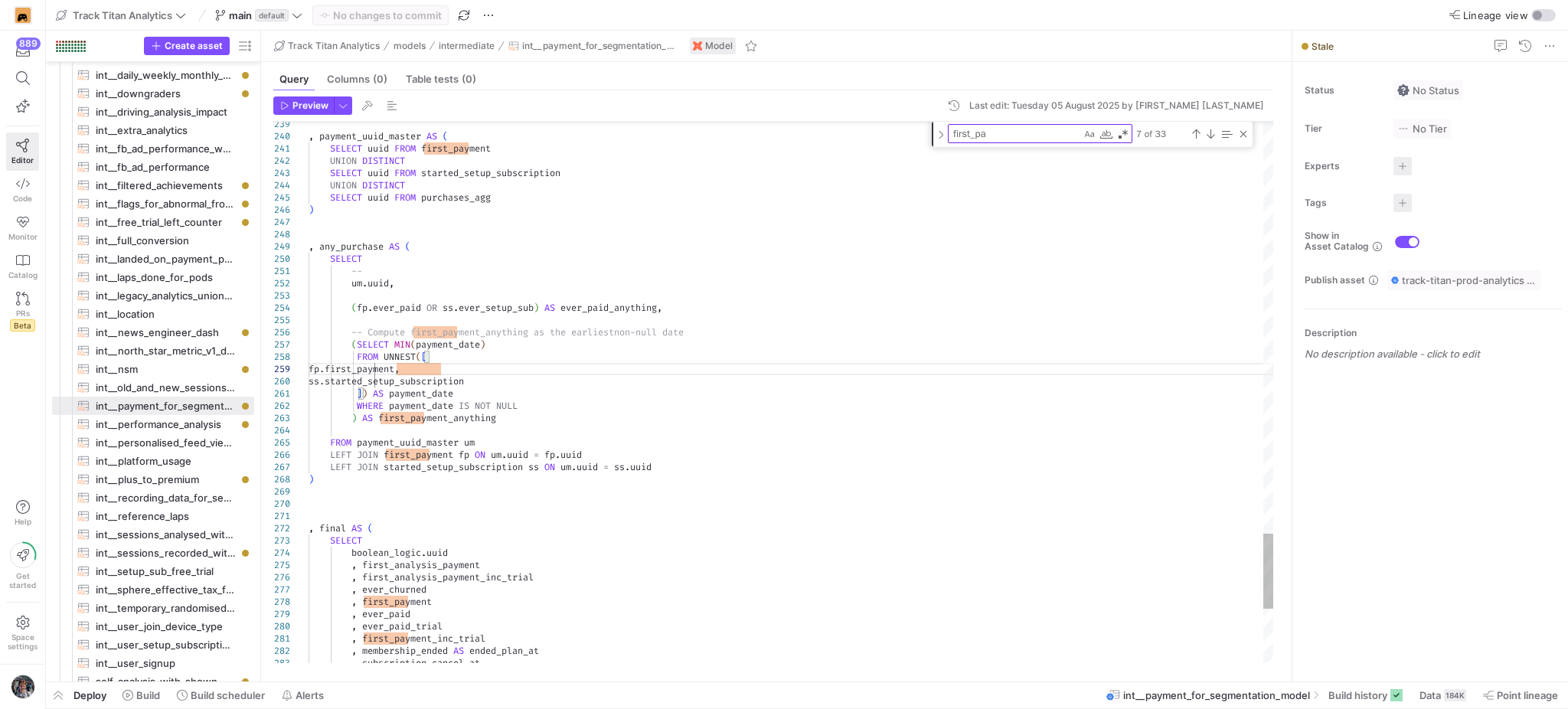 click on ",   payment_uuid_master   AS   (      SELECT   uuid   FROM   first_payment      UNION   DISTINCT      SELECT   uuid   FROM   started_setup_subscription      UNION   DISTINCT      SELECT   uuid   FROM   purchases_agg ) ,   any_purchase   AS   (      SELECT            --          um . uuid ,          ( fp . ever_paid   OR   ss . ever_setup_sub )   AS   ever_paid_anything ,          -- Compute first_payment_anything as the earliest  non-null date          ( SELECT   MIN ( payment_date )             FROM   UNNEST ( [              fp.first_payment,               ss.started_setup_subscription           ] )   AS   payment_date             WHERE   payment_date   IS   NOT   NULL          )   AS   first_payment_anything      FROM   payment_uuid_master   um      LEFT   JOIN   first_payment   fp   ON   um . uuid   =   fp . uuid" at bounding box center (791, -887) 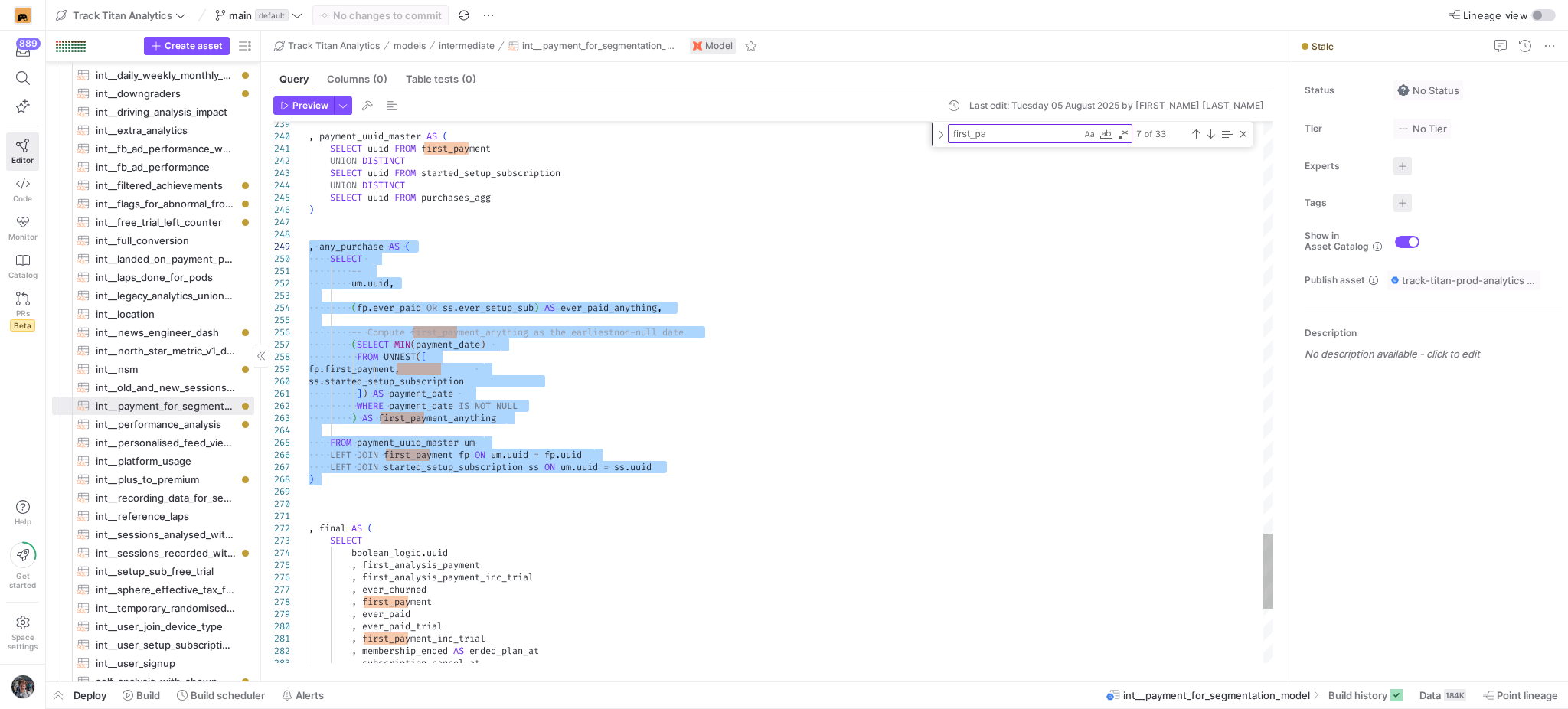 drag, startPoint x: 328, startPoint y: 475, endPoint x: 229, endPoint y: 250, distance: 245.817 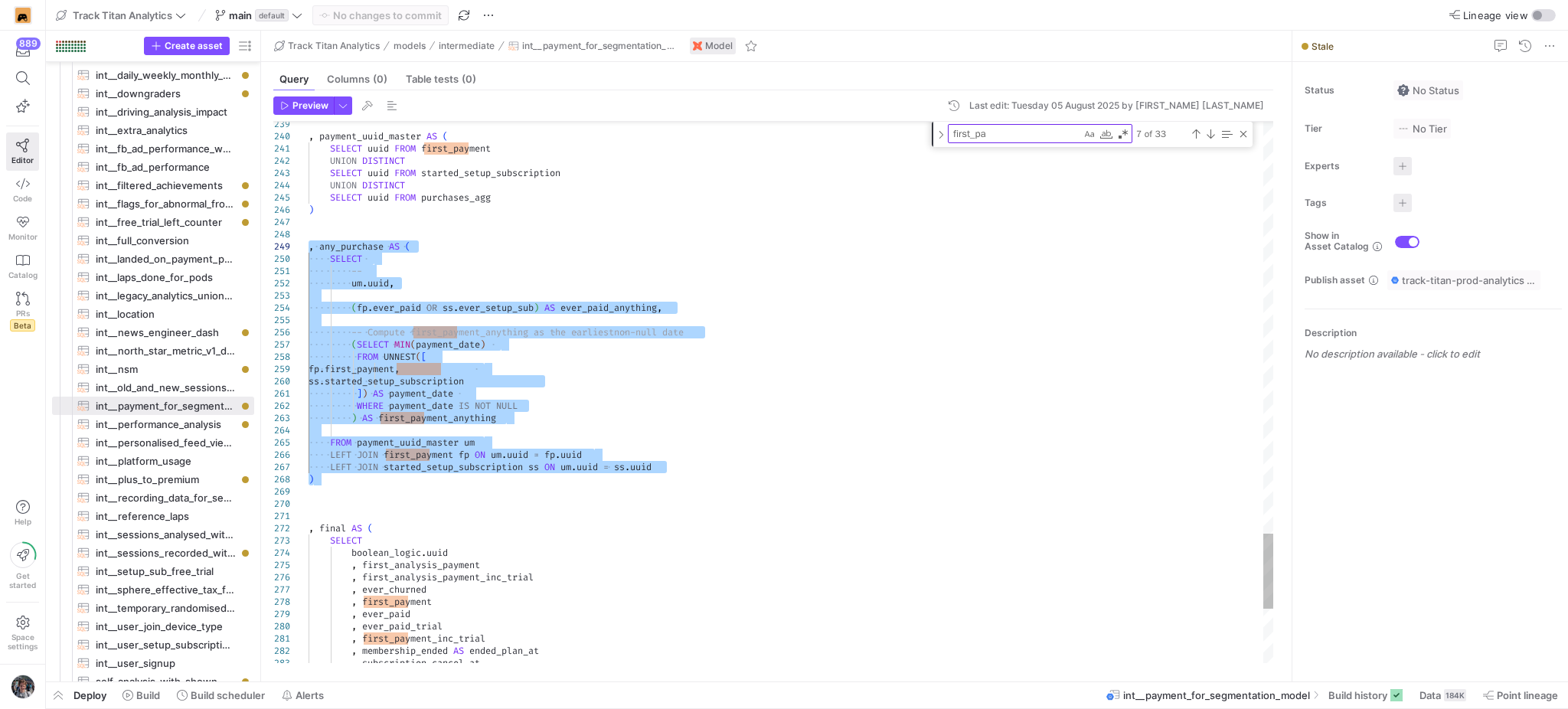 click on ",   payment_uuid_master   AS   (      SELECT   uuid   FROM   first_payment      UNION   DISTINCT      SELECT   uuid   FROM   started_setup_subscription      UNION   DISTINCT      SELECT   uuid   FROM   purchases_agg ) ,   any_purchase   AS   (      SELECT            --          um . uuid ,          ( fp . ever_paid   OR   ss . ever_setup_sub )   AS   ever_paid_anything ,          -- Compute first_payment_anything as the earliest  non-null date          ( SELECT   MIN ( payment_date )             FROM   UNNEST ( [              fp.first_payment,               ss.started_setup_subscription           ] )   AS   payment_date             WHERE   payment_date   IS   NOT   NULL          )   AS   first_payment_anything      FROM   payment_uuid_master   um      LEFT   JOIN   first_payment   fp   ON   um . uuid   =   fp . uuid" at bounding box center (791, -887) 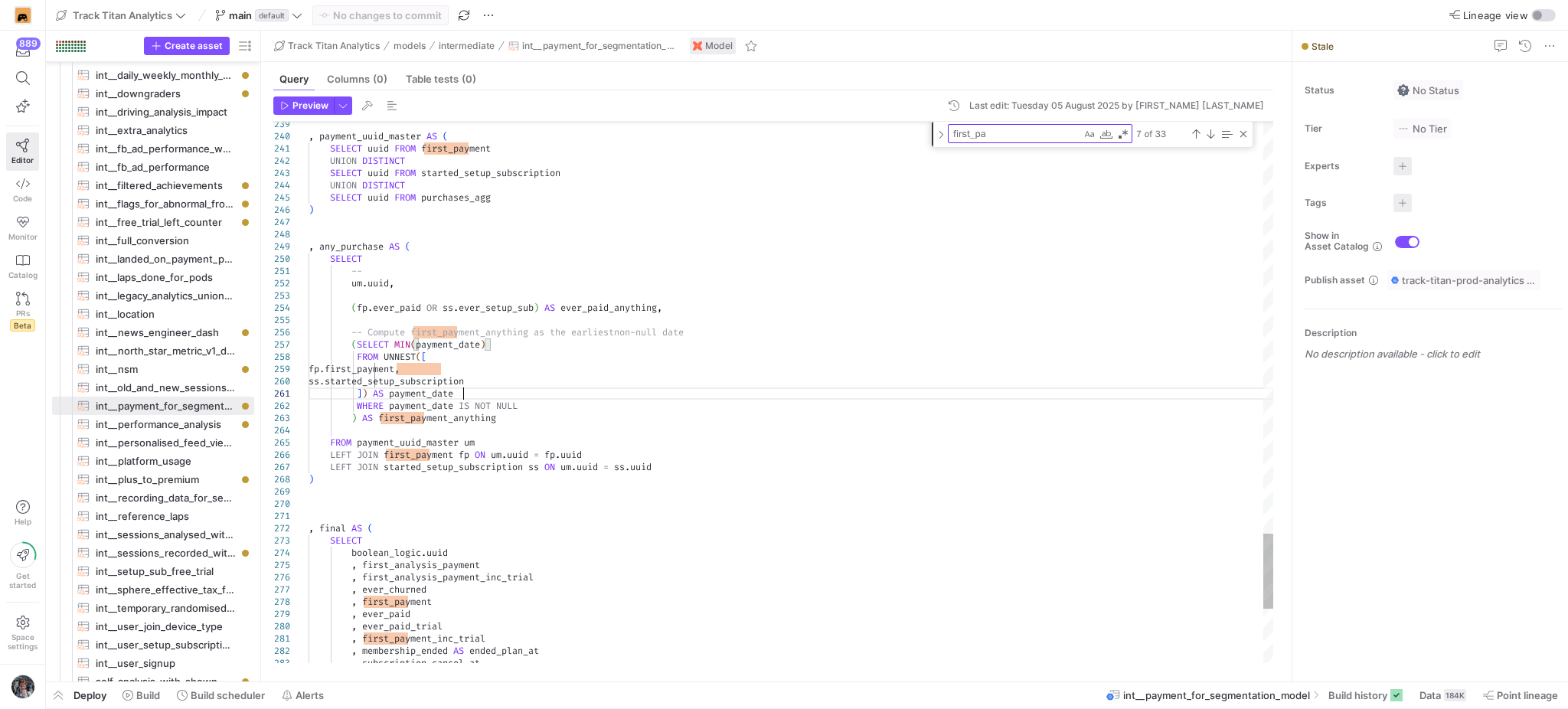 click on ",   payment_uuid_master   AS   (      SELECT   uuid   FROM   first_payment      UNION   DISTINCT      SELECT   uuid   FROM   started_setup_subscription      UNION   DISTINCT      SELECT   uuid   FROM   purchases_agg ) ,   any_purchase   AS   (      SELECT            --          um . uuid ,          ( fp . ever_paid   OR   ss . ever_setup_sub )   AS   ever_paid_anything ,          -- Compute first_payment_anything as the earliest  non-null date          ( SELECT   MIN ( payment_date )             FROM   UNNEST ( [              fp.first_payment,               ss.started_setup_subscription           ] )   AS   payment_date             WHERE   payment_date   IS   NOT   NULL          )   AS   first_payment_anything      FROM   payment_uuid_master   um      LEFT   JOIN   first_payment   fp   ON   um . uuid   =   fp . uuid" at bounding box center (791, -887) 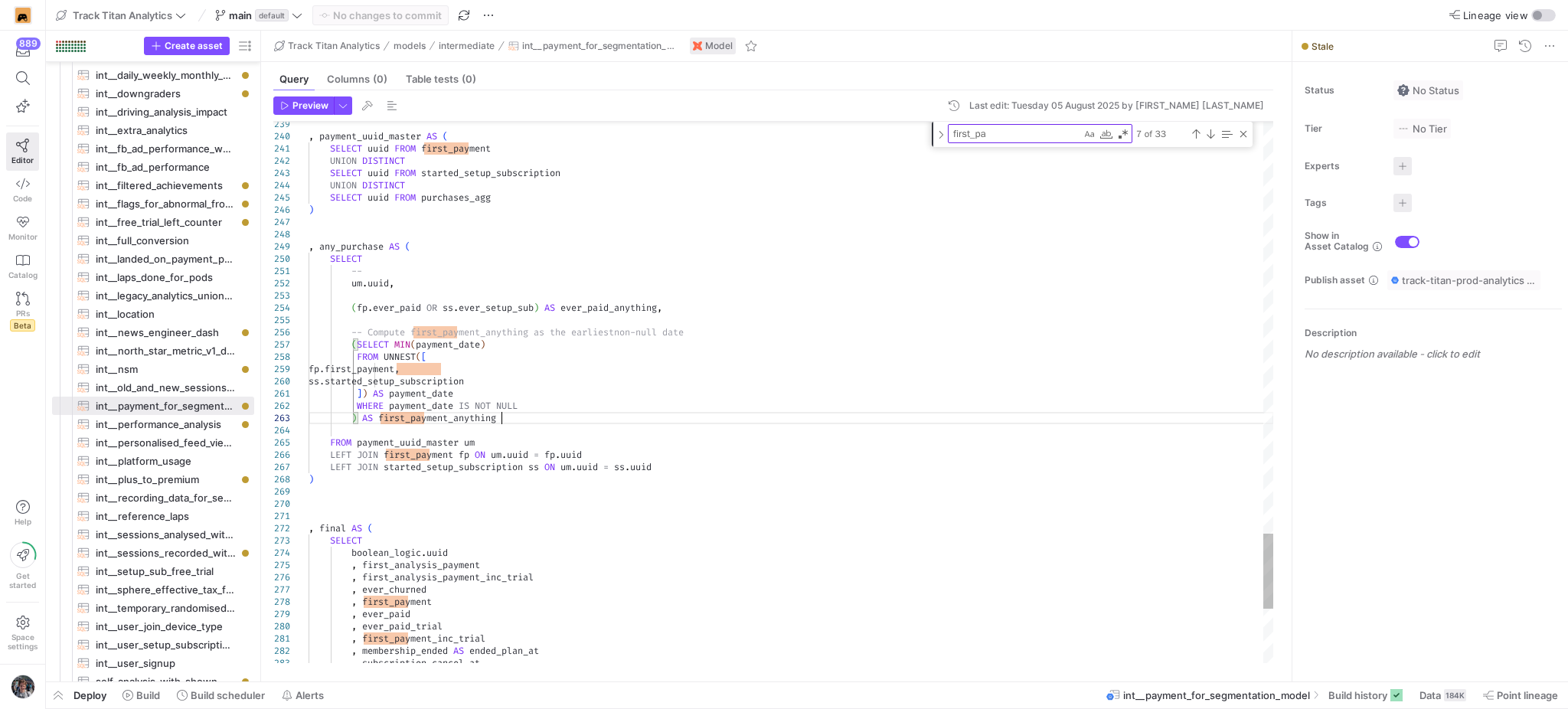 click on ",   payment_uuid_master   AS   (      SELECT   uuid   FROM   first_payment      UNION   DISTINCT      SELECT   uuid   FROM   started_setup_subscription      UNION   DISTINCT      SELECT   uuid   FROM   purchases_agg ) ,   any_purchase   AS   (      SELECT            --          um . uuid ,          ( fp . ever_paid   OR   ss . ever_setup_sub )   AS   ever_paid_anything ,          -- Compute first_payment_anything as the earliest  non-null date          ( SELECT   MIN ( payment_date )             FROM   UNNEST ( [              fp.first_payment,               ss.started_setup_subscription           ] )   AS   payment_date             WHERE   payment_date   IS   NOT   NULL          )   AS   first_payment_anything      FROM   payment_uuid_master   um      LEFT   JOIN   first_payment   fp   ON   um . uuid   =   fp . uuid" at bounding box center [791, -887] 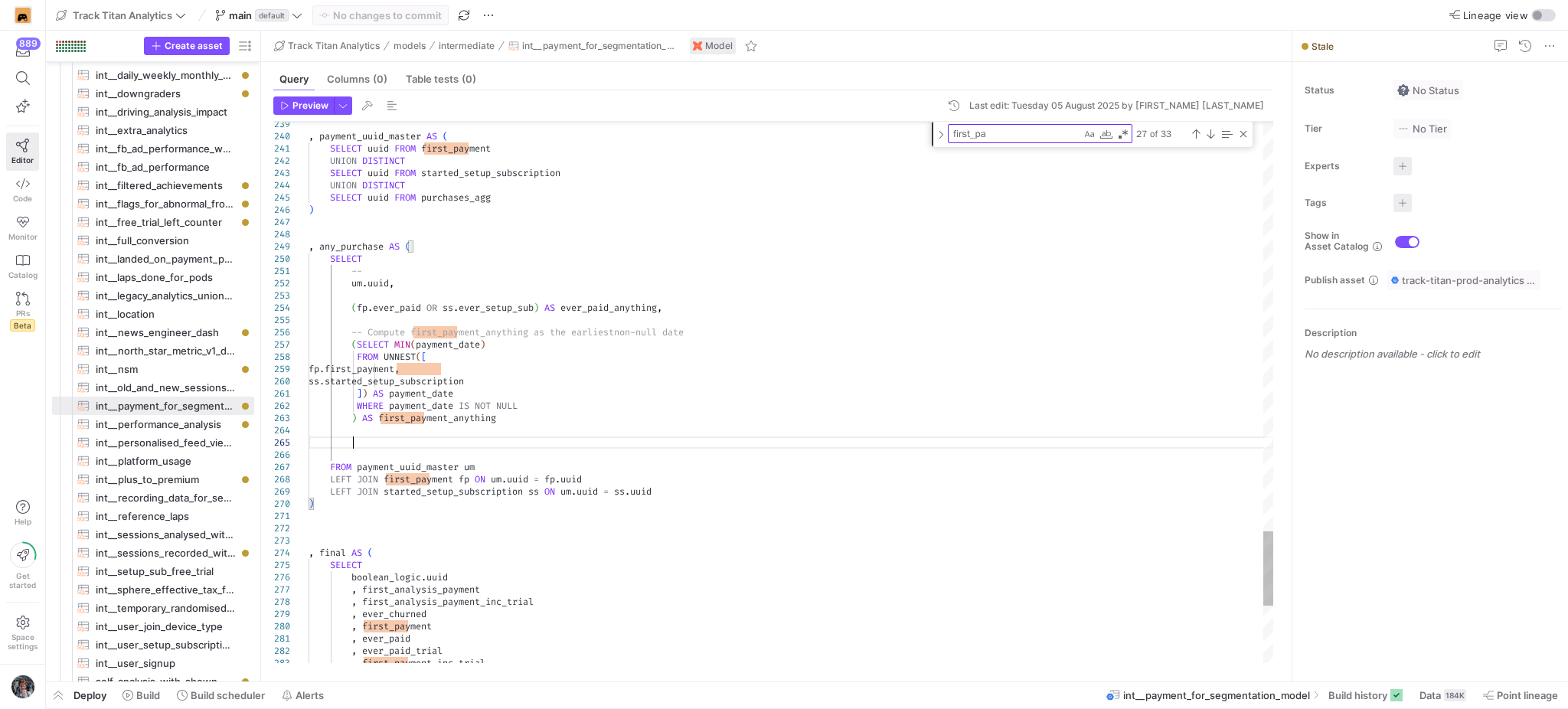 scroll, scrollTop: 47, scrollLeft: 42, axis: both 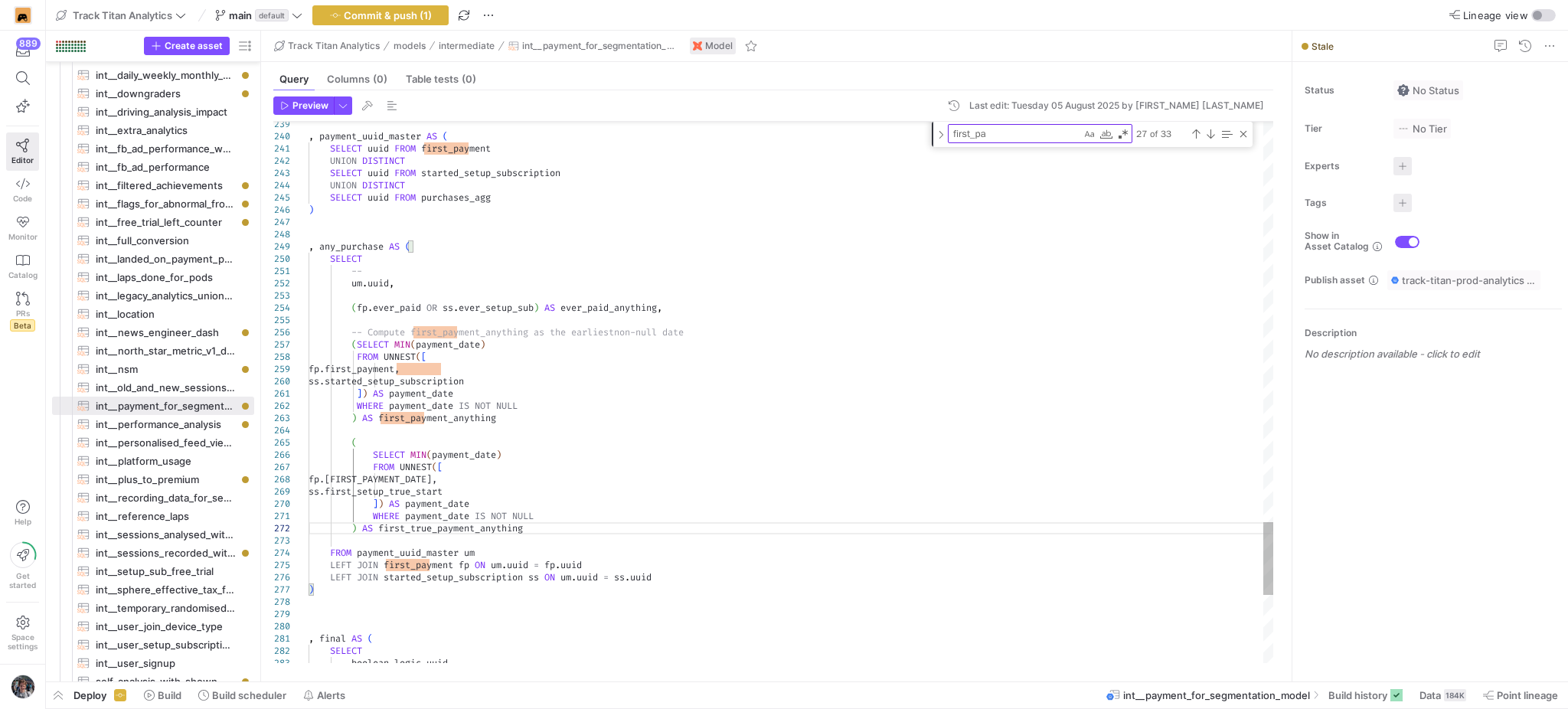 click on ",   payment_uuid_master   AS   (      SELECT   uuid   FROM   first_payment      UNION   DISTINCT      SELECT   uuid   FROM   started_setup_subscription      UNION   DISTINCT      SELECT   uuid   FROM   purchases_agg ) ,   any_purchase   AS   (      SELECT            --          um . uuid ,          ( fp . ever_paid   OR   ss . ever_setup_sub )   AS   ever_paid_anything ,          -- Compute first_payment_anything as the earliest  non-null date          ( SELECT   MIN ( payment_date )             FROM   UNNEST ( [              fp.first_payment,               ss.started_setup_subscription           ] )   AS   payment_date             WHERE   payment_date   IS   NOT   NULL          )   AS   first_payment_anything      FROM   payment_uuid_master   um      LEFT   JOIN   first_payment   fp   ON   um . uuid   =   fp . uuid" at bounding box center (791, -832) 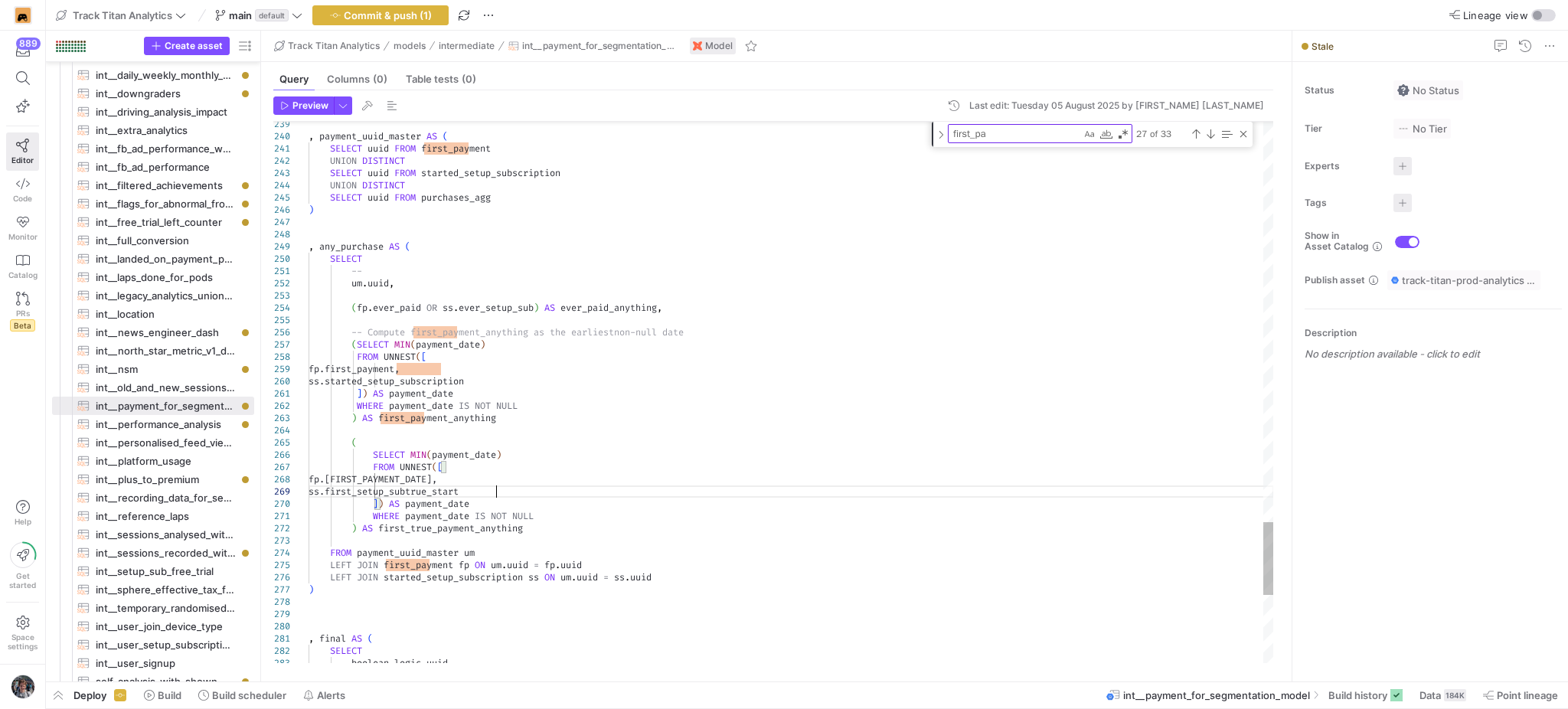scroll, scrollTop: 96, scrollLeft: 192, axis: both 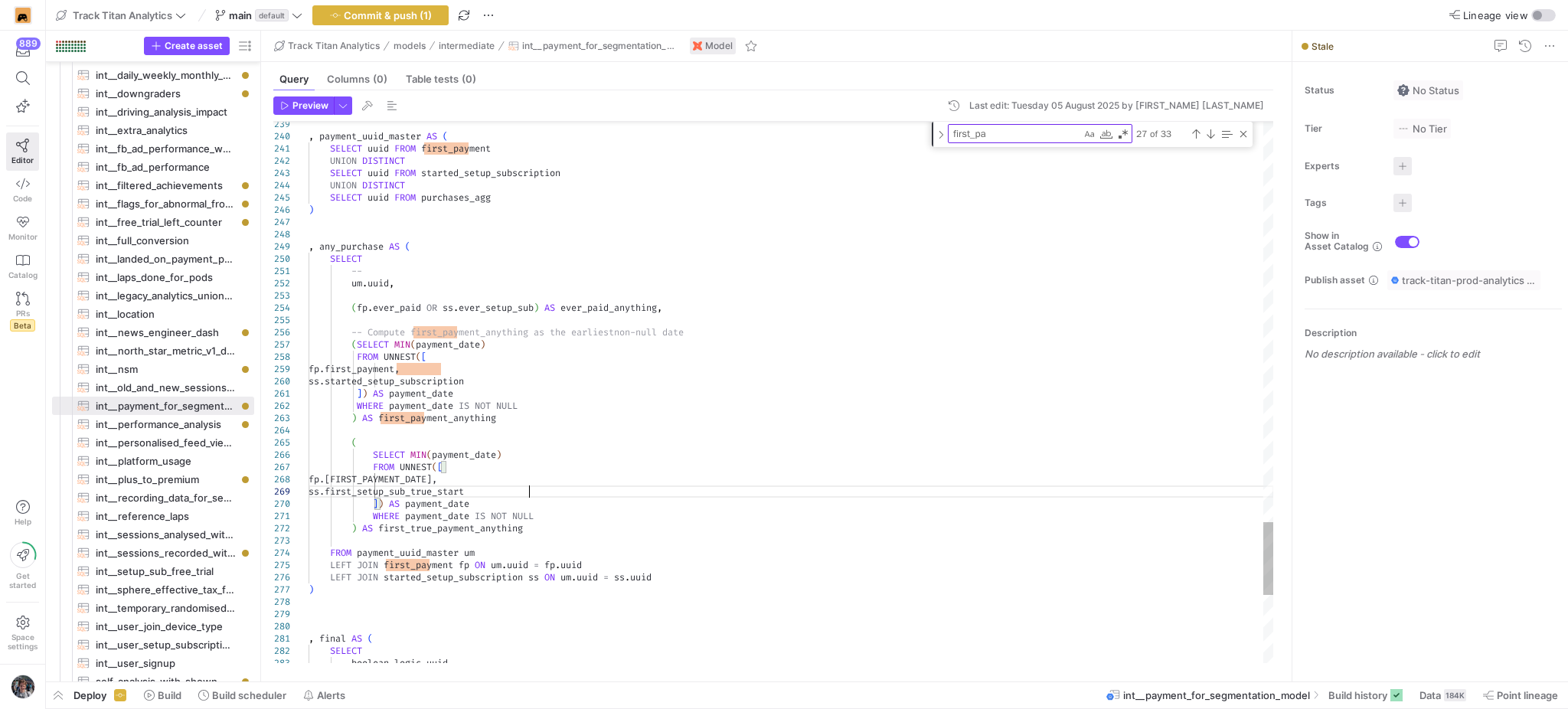 click on ",   payment_uuid_master   AS   (      SELECT   uuid   FROM   first_payment      UNION   DISTINCT      SELECT   uuid   FROM   started_setup_subscription      UNION   DISTINCT      SELECT   uuid   FROM   purchases_agg ) ,   any_purchase   AS   (      SELECT            --          um . uuid ,          ( fp . ever_paid   OR   ss . ever_setup_sub )   AS   ever_paid_anything ,          -- Compute first_payment_anything as the earliest  non-null date          ( SELECT   MIN ( payment_date )             FROM   UNNEST ( [              fp.first_payment,               ss.started_setup_subscription           ] )   AS   payment_date             WHERE   payment_date   IS   NOT   NULL          )   AS   first_payment_anything      FROM   payment_uuid_master   um      LEFT   JOIN   first_payment   fp   ON   um . uuid   =   fp . uuid" at bounding box center (791, -832) 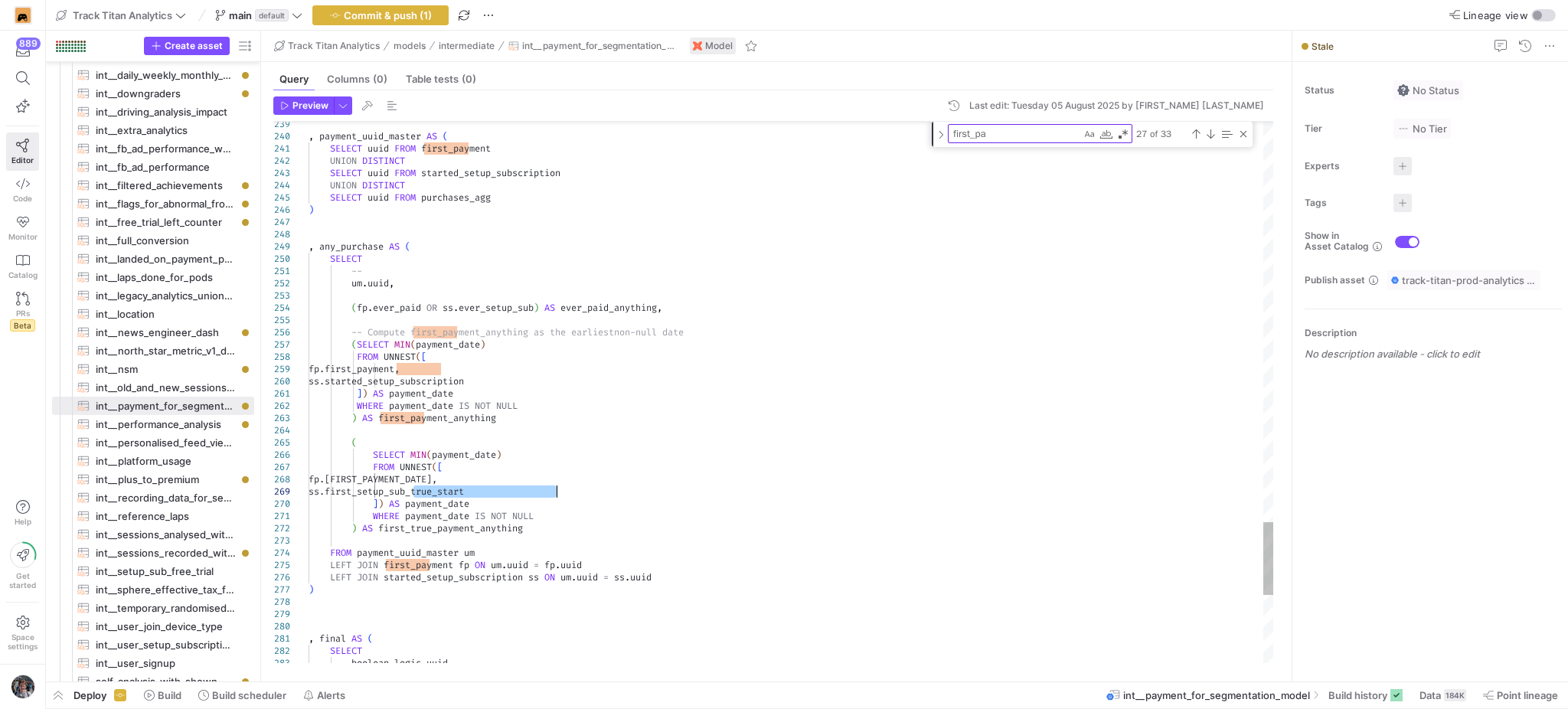 type on "]) AS payment_date
WHERE payment_date IS NOT NULL
) AS first_payment_anything
(
SELECT MIN(payment_date)
FROM UNNEST([
fp.first_analysis_true_payment,
ss.first_setup_sub_true_start
]) AS payment_date" 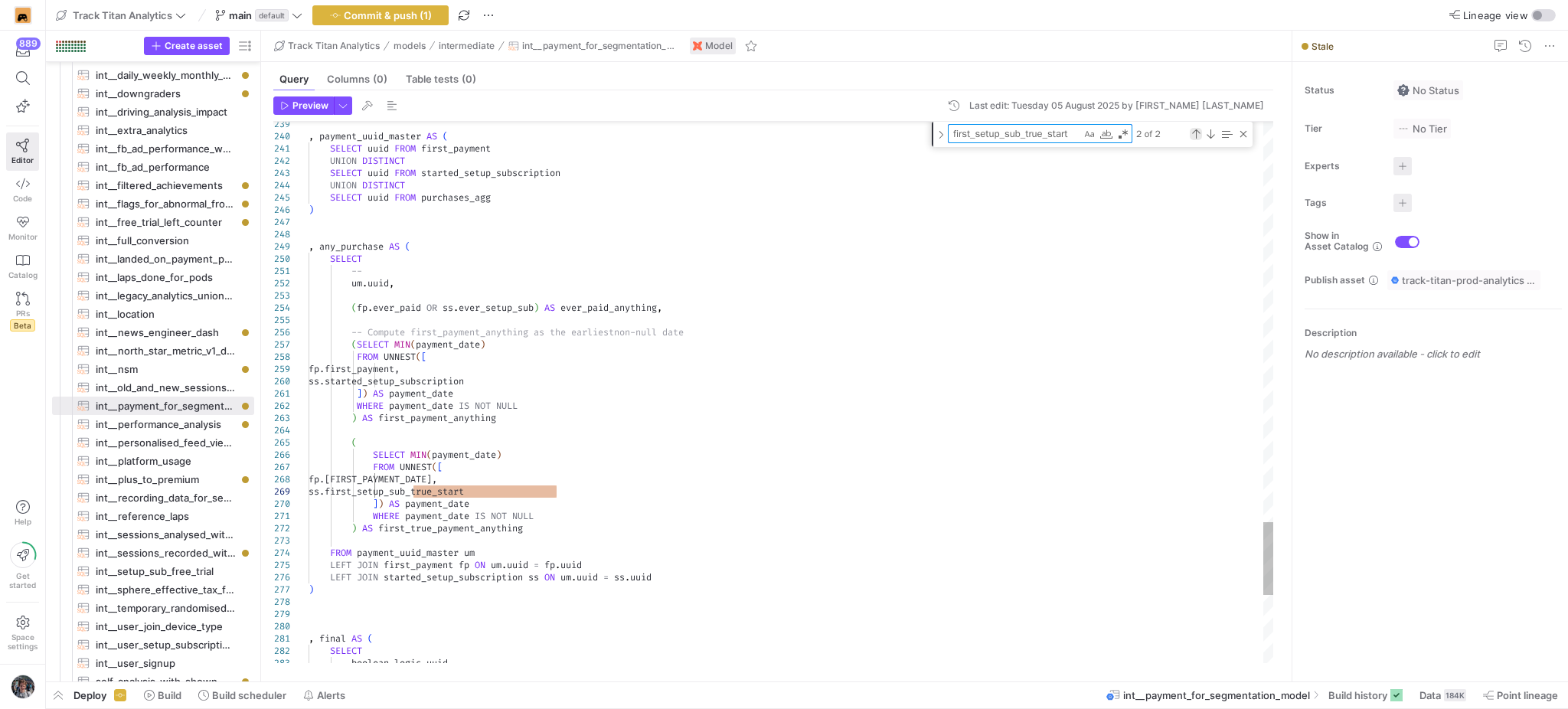 click at bounding box center [1196, 134] 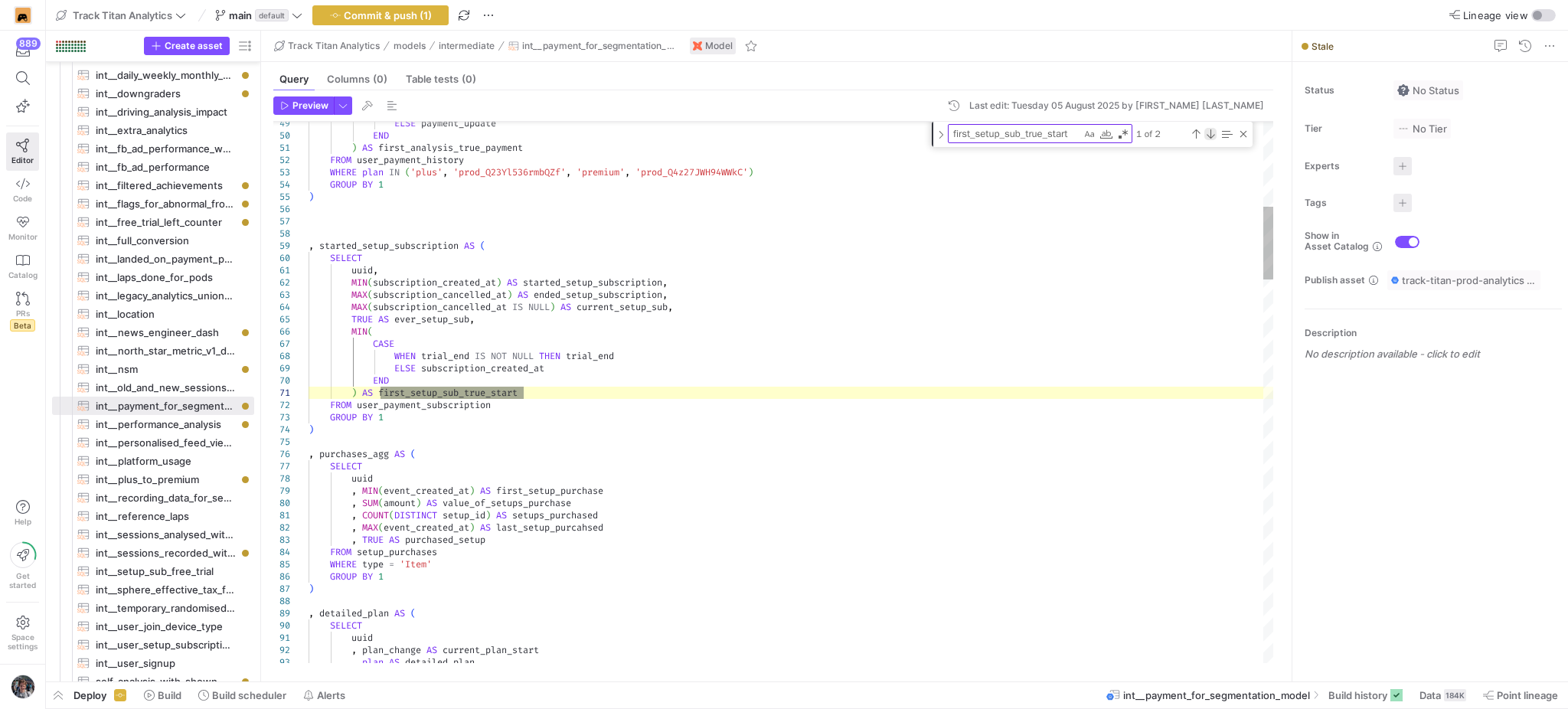 click at bounding box center [1210, 134] 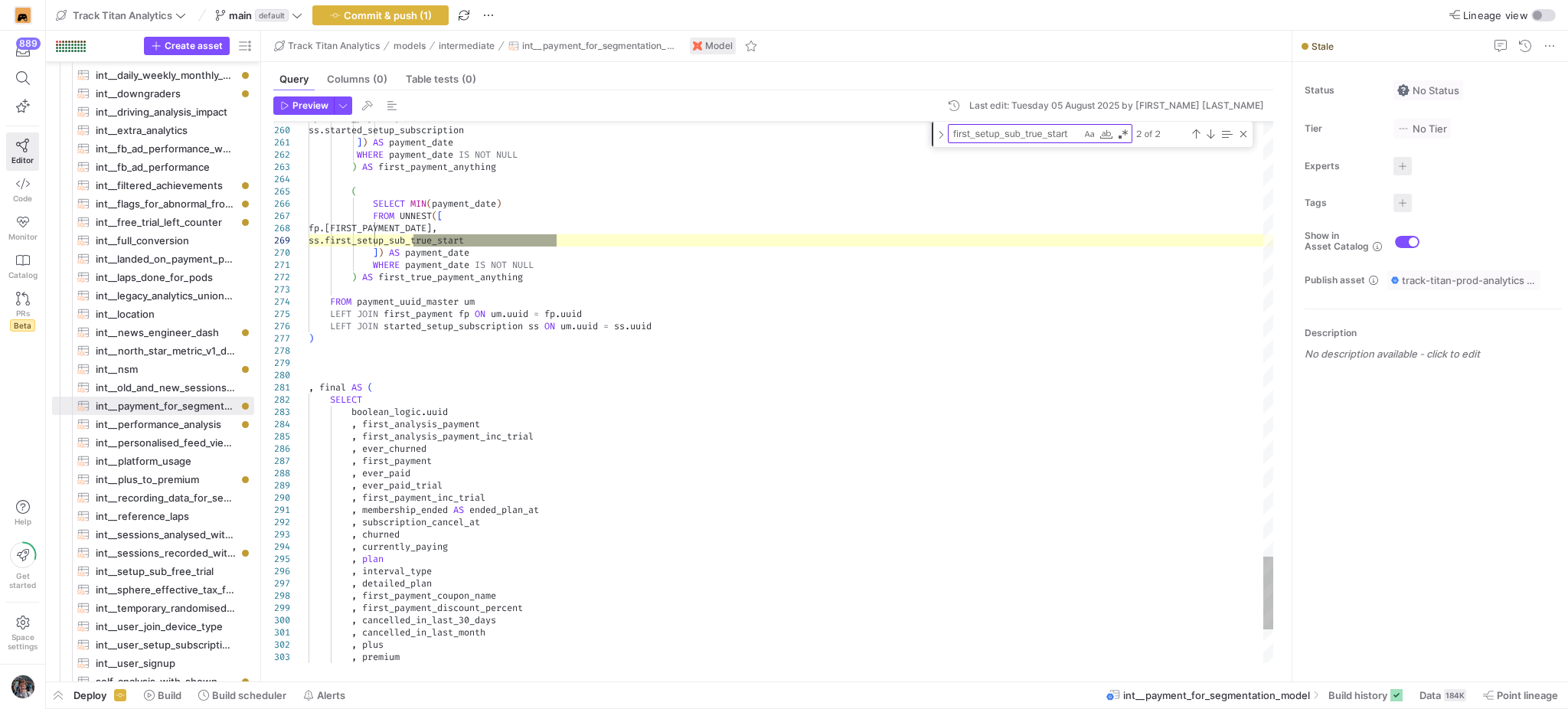 click on ",   final   AS   (      SELECT            boolean_logic . uuid          ,   first_analysis_payment          ,   first_analysis_payment_inc_trial          ,   ever_churned          ,   first_payment          ,   ever_paid          ,   ever_paid_trial          ,   first_payment_inc_trial          ,   membership_ended   AS   ended_plan_at          ,   subscription_cancel_at            ,   churned          ,   currently_paying          ,   plan          ,   interval_type          ,   detailed_plan          ,   first_payment_coupon_name          ,   first_payment_discount_percent          ,   cancelled_in_last_30_days          ,   cancelled_in_last_month          ,   plus          ,   premium          ,   first_setup_purchase      LEFT   JOIN   started_setup_subscription   ss   ON   um . uuid   =" at bounding box center (791, -1083) 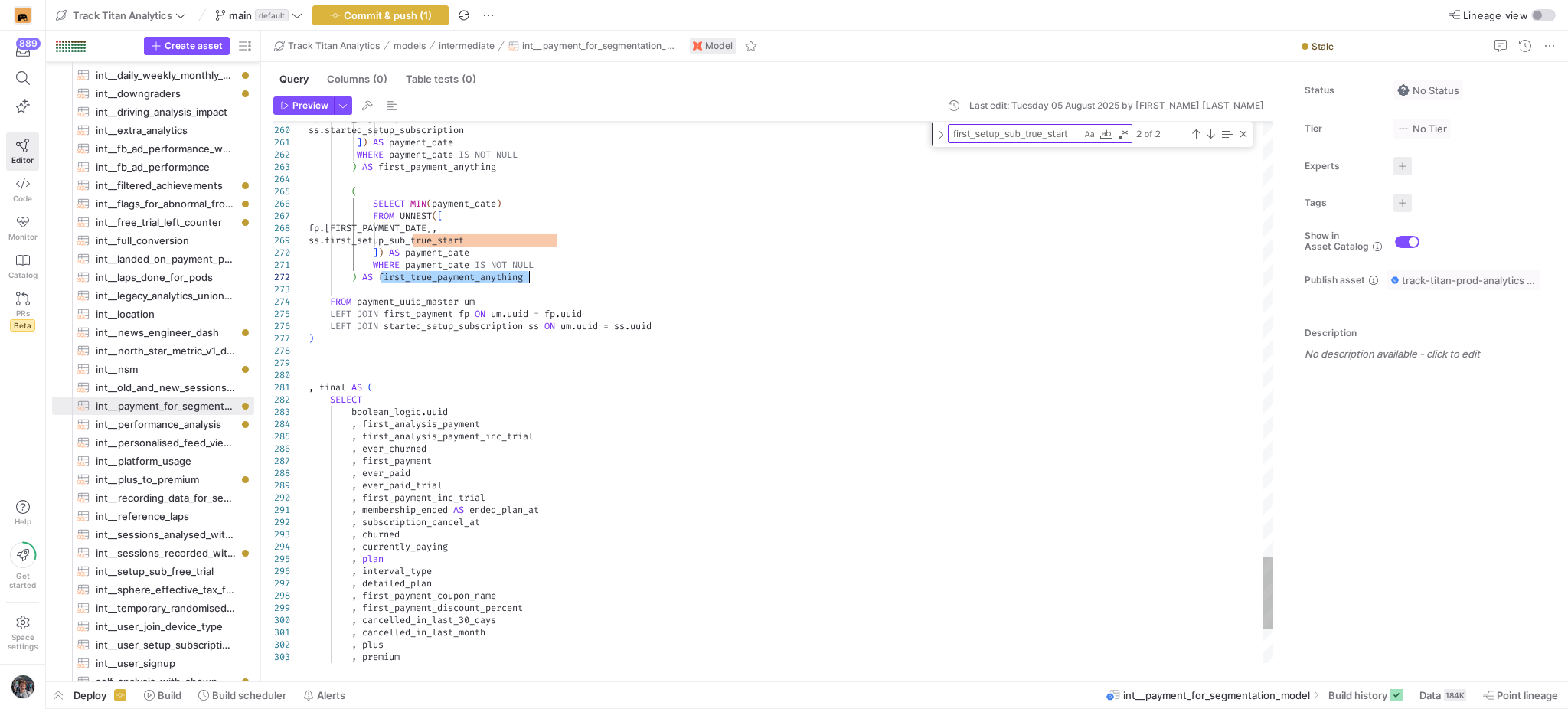 click on ",   final   AS   (      SELECT            boolean_logic . uuid          ,   first_analysis_payment          ,   first_analysis_payment_inc_trial          ,   ever_churned          ,   first_payment          ,   ever_paid          ,   ever_paid_trial          ,   first_payment_inc_trial          ,   membership_ended   AS   ended_plan_at          ,   subscription_cancel_at            ,   churned          ,   currently_paying          ,   plan          ,   interval_type          ,   detailed_plan          ,   first_payment_coupon_name          ,   first_payment_discount_percent          ,   cancelled_in_last_30_days          ,   cancelled_in_last_month          ,   plus          ,   premium          ,   first_setup_purchase      LEFT   JOIN   started_setup_subscription   ss   ON   um . uuid   =" at bounding box center (791, -1083) 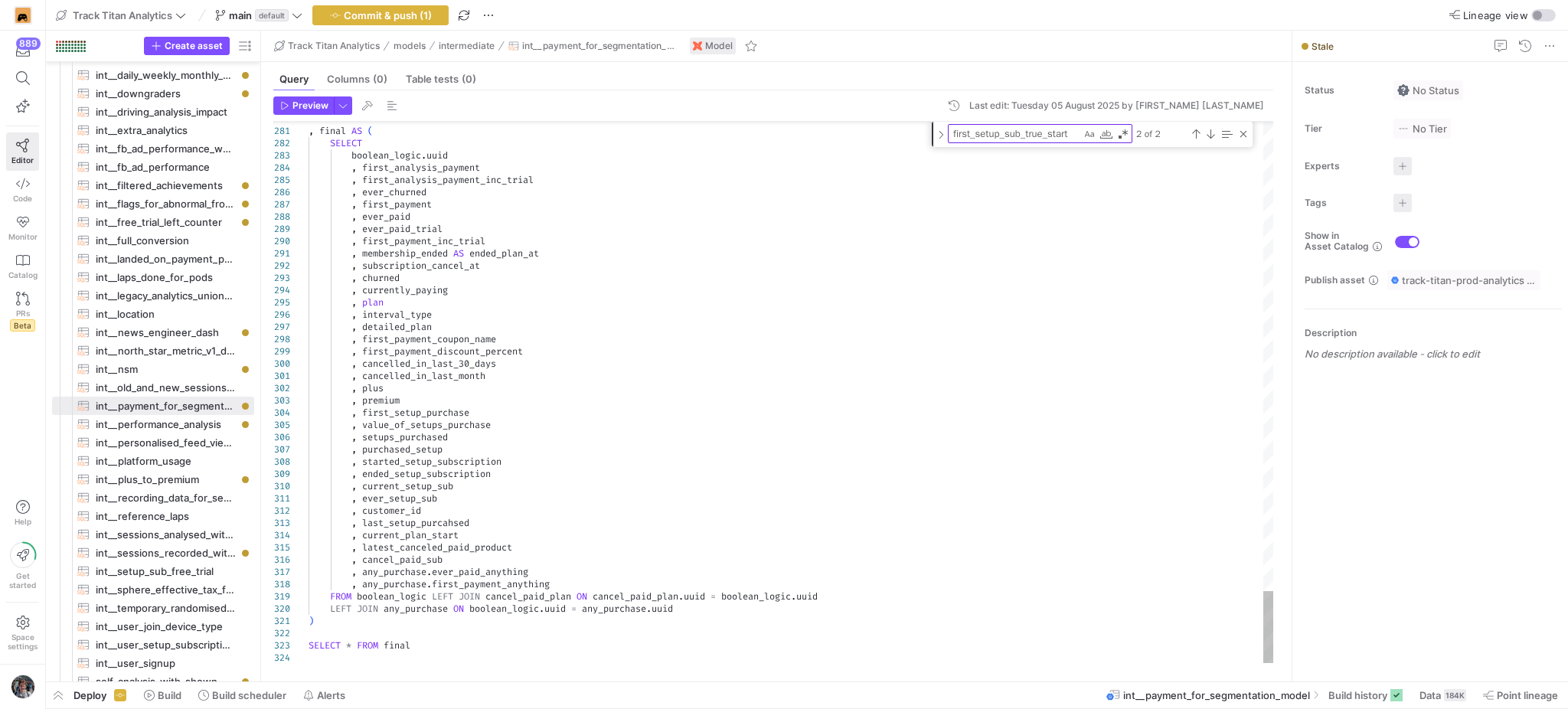 click on ",   final   AS   (      SELECT            boolean_logic . uuid          ,   first_analysis_payment          ,   first_analysis_payment_inc_trial          ,   ever_churned          ,   first_payment          ,   ever_paid          ,   ever_paid_trial          ,   first_payment_inc_trial          ,   membership_ended   AS   ended_plan_at          ,   subscription_cancel_at            ,   churned          ,   currently_paying          ,   plan          ,   interval_type          ,   detailed_plan          ,   first_payment_coupon_name          ,   first_payment_discount_percent          ,   cancelled_in_last_30_days          ,   cancelled_in_last_month          ,   plus          ,   premium          ,   first_setup_purchase          ,   value_of_setups_purchase          ,   setups_purchased" at bounding box center (791, -1340) 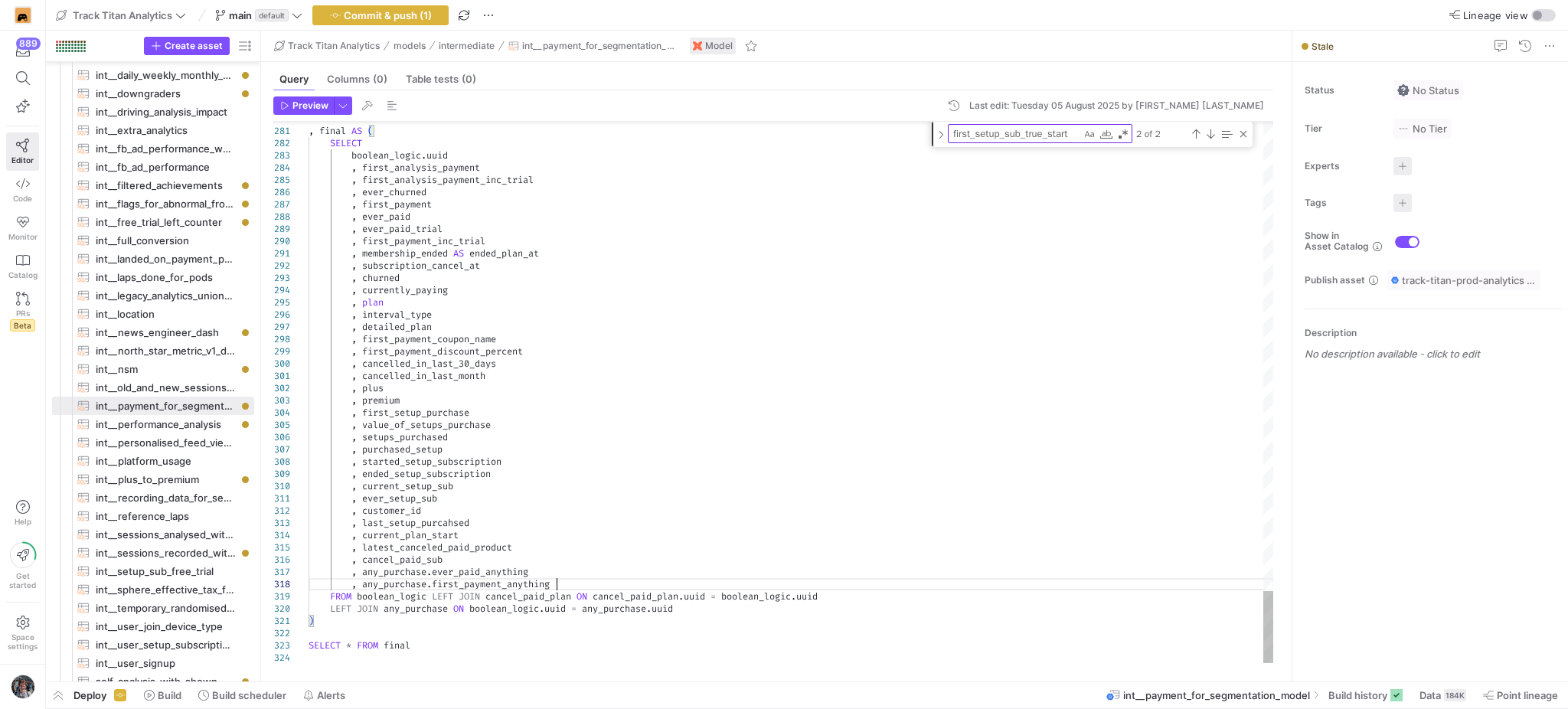 click on ",   final   AS   (      SELECT            boolean_logic . uuid          ,   first_analysis_payment          ,   first_analysis_payment_inc_trial          ,   ever_churned          ,   first_payment          ,   ever_paid          ,   ever_paid_trial          ,   first_payment_inc_trial          ,   membership_ended   AS   ended_plan_at          ,   subscription_cancel_at            ,   churned          ,   currently_paying          ,   plan          ,   interval_type          ,   detailed_plan          ,   first_payment_coupon_name          ,   first_payment_discount_percent          ,   cancelled_in_last_30_days          ,   cancelled_in_last_month          ,   plus          ,   premium          ,   first_setup_purchase          ,   value_of_setups_purchase          ,   setups_purchased" at bounding box center [791, -1340] 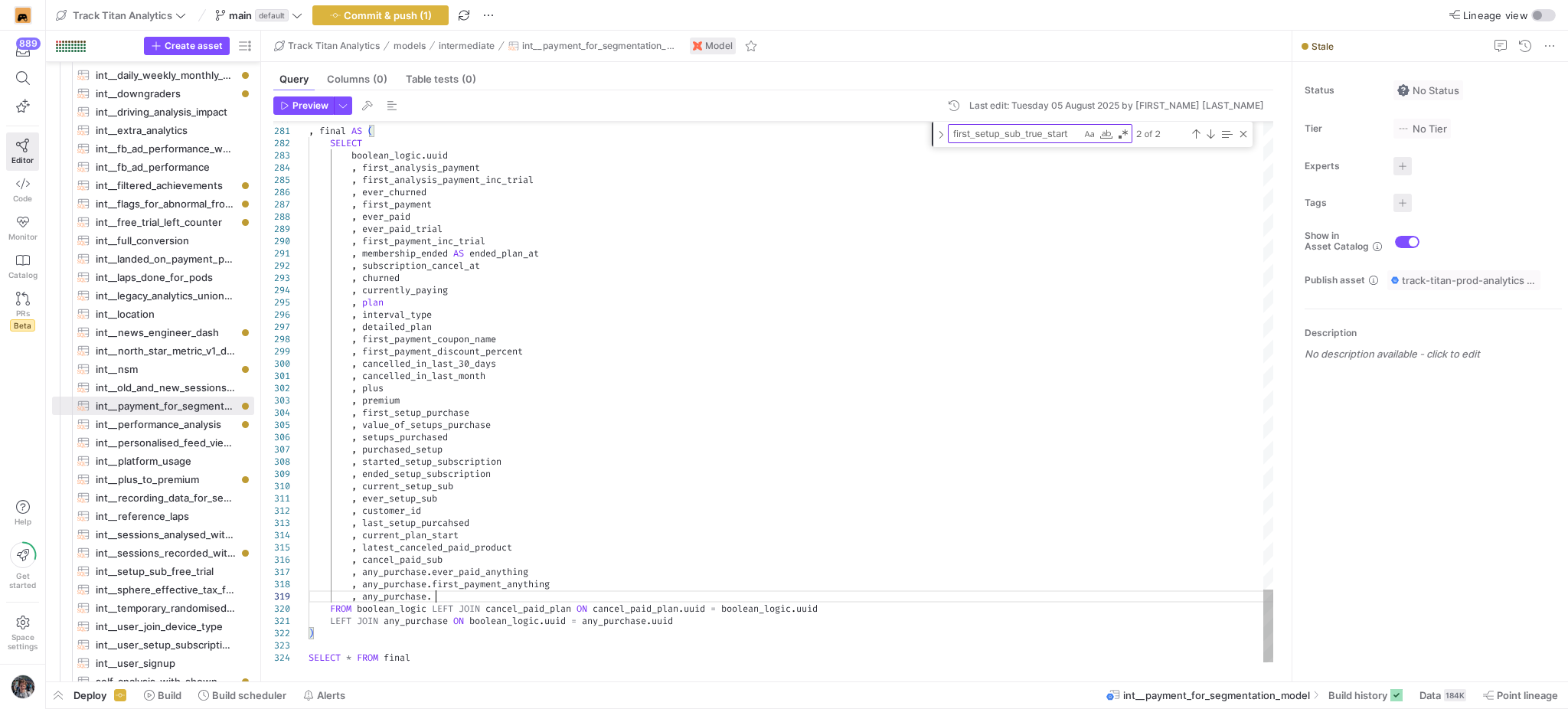 scroll, scrollTop: 98, scrollLeft: 130, axis: both 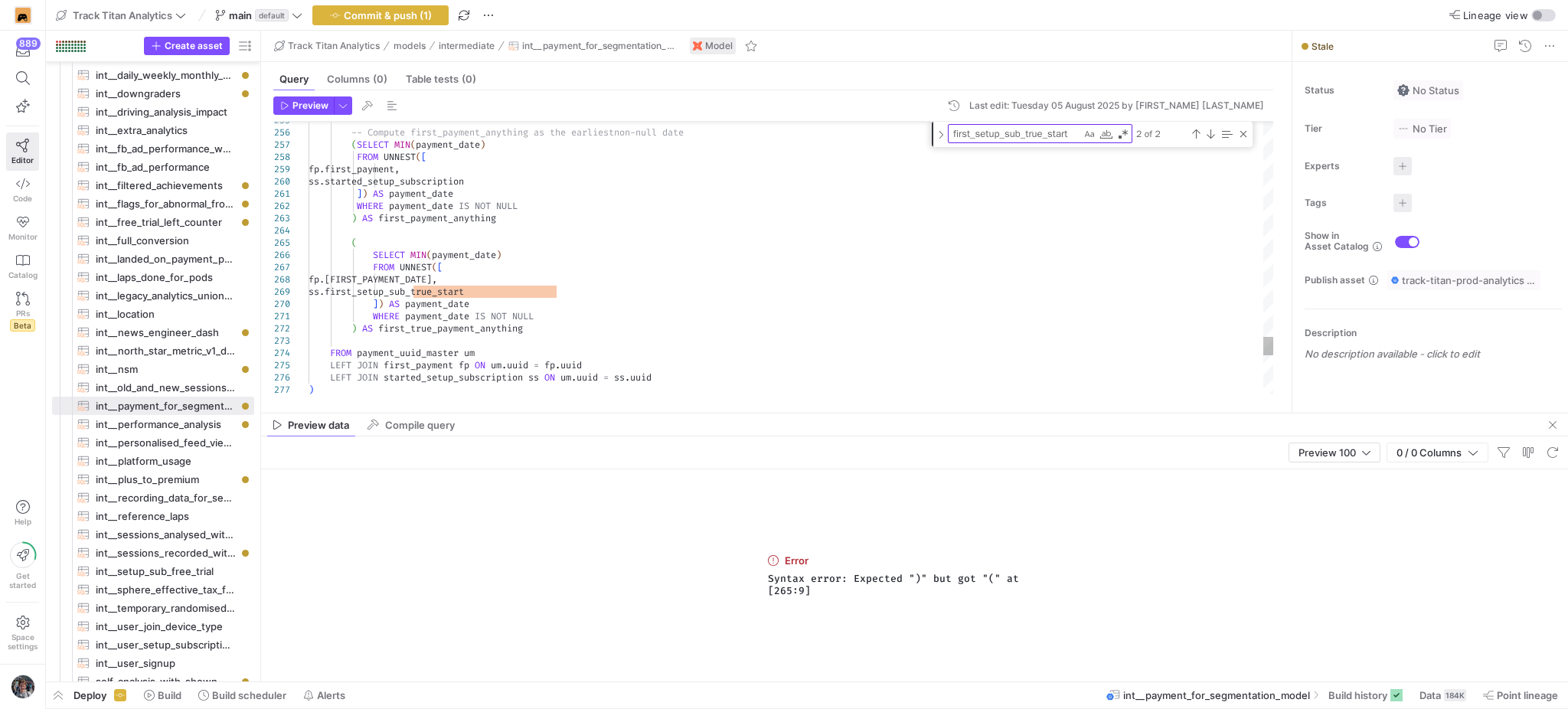 click on "LEFT   JOIN   started_setup_subscription   ss   ON   um . uuid   =   ss . uuid )          )   AS   first_true_payment_anything               FROM   payment_uuid_master   um      LEFT   JOIN   first_payment   fp   ON   um . uuid   =   fp . uuid                 fp.first_analysis_true_payment,                 ss.first_setup_sub_true_start              ] )   AS   payment_date                WHERE   payment_date   IS   NOT   NULL          (              SELECT   MIN ( payment_date )                FROM   UNNEST ( [              fp.first_payment,               ss.started_setup_subscription           ] )   AS   payment_date             WHERE   payment_date   IS   NOT   NULL          )   AS   first_payment_anything          -- Compute first_payment_anything as the earliest  non-null date (   (" at bounding box center (791, -1026) 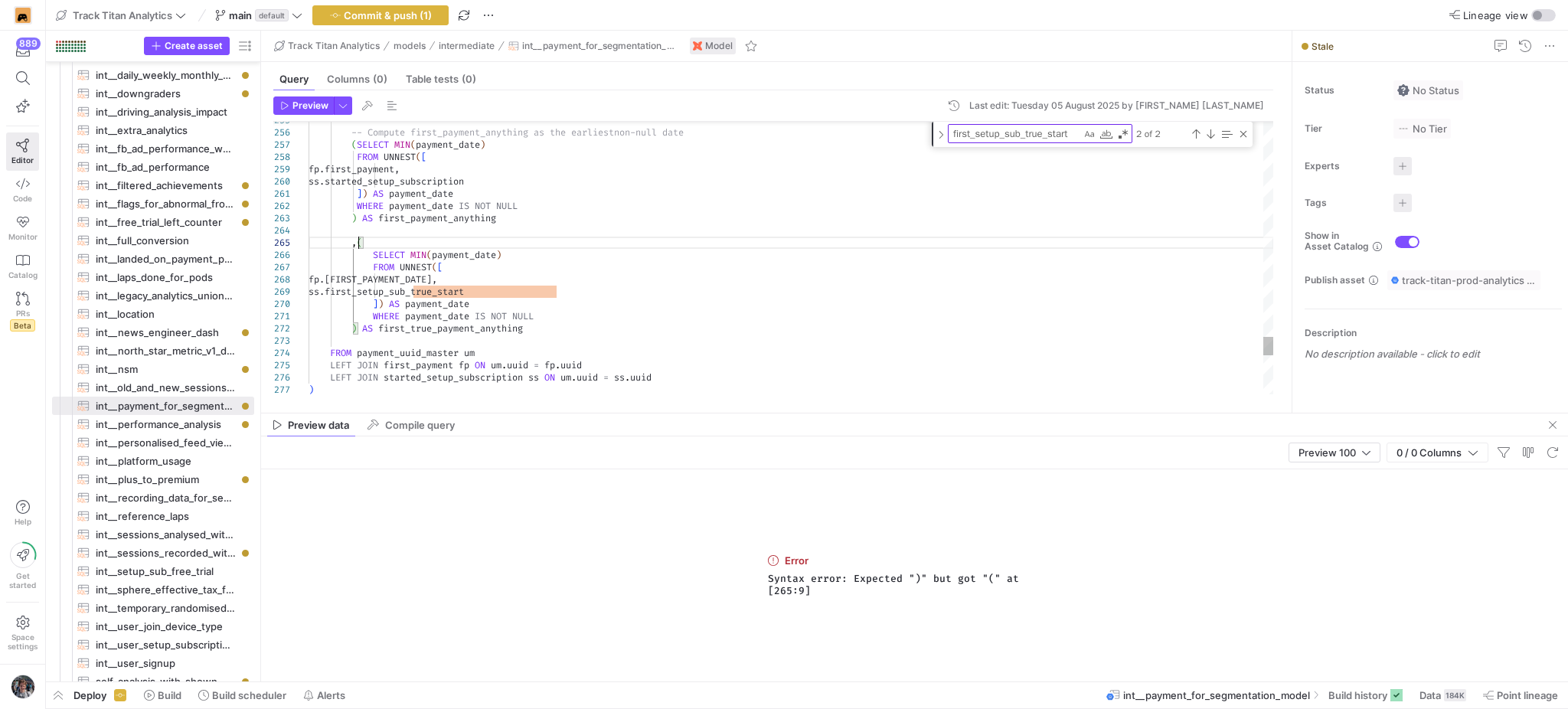 scroll, scrollTop: 60, scrollLeft: 50, axis: both 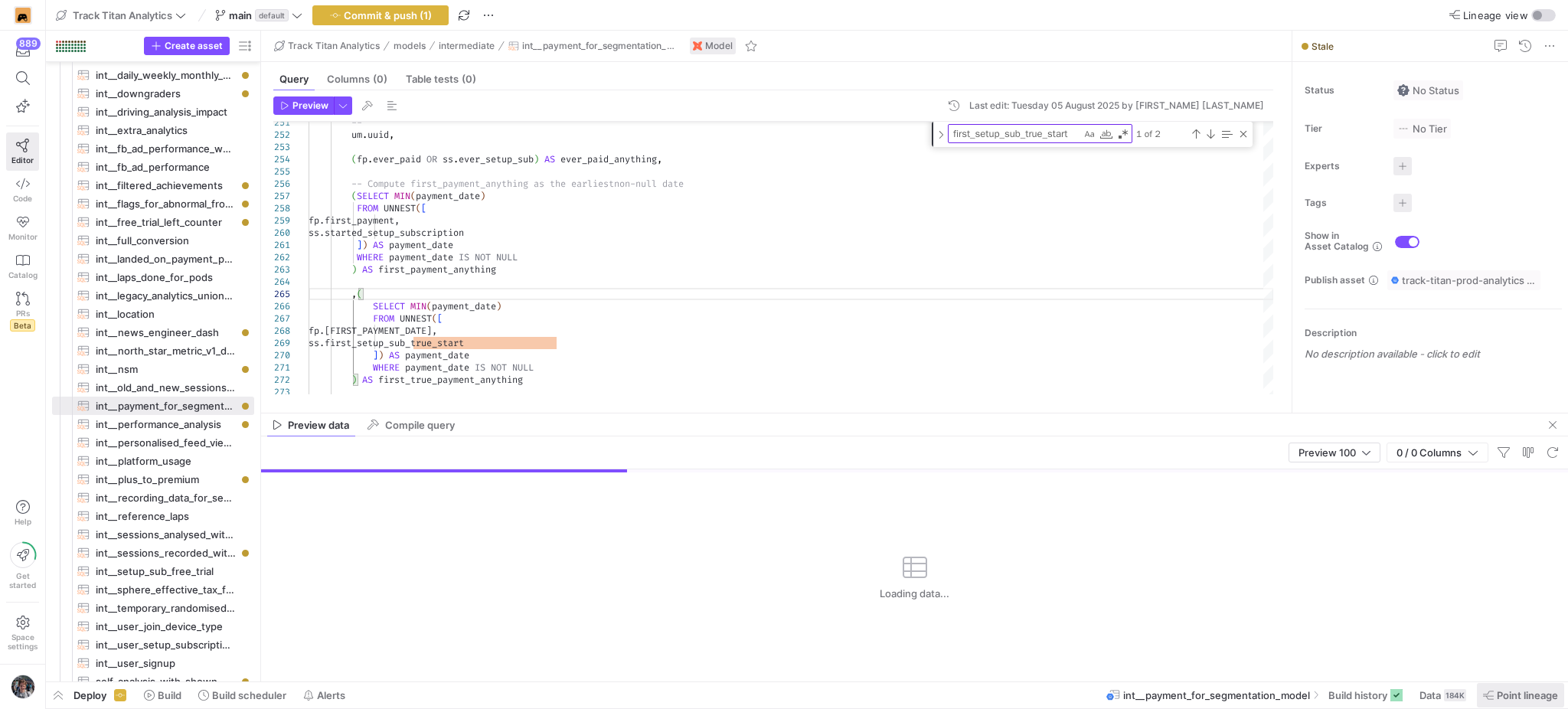 type on "]) AS payment_date
WHERE payment_date IS NOT NULL
) AS first_payment_anything
,(
SELECT MIN(payment_date)
FROM UNNEST([
fp.first_analysis_true_payment,
ss.first_setup_sub_true_start
]) AS payment_date" 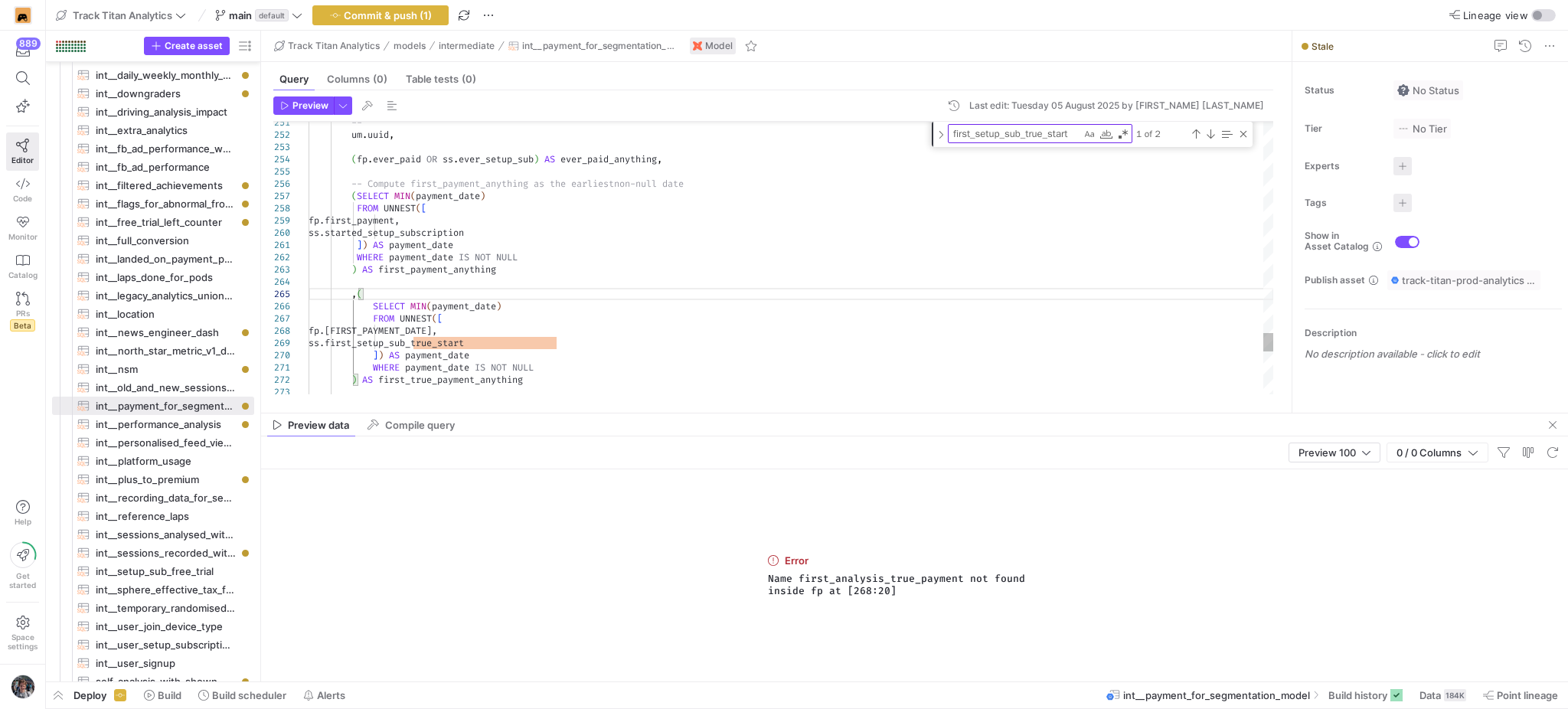 click on "first_setup_sub_true_start first_setup_sub_true_start" at bounding box center (1040, 133) 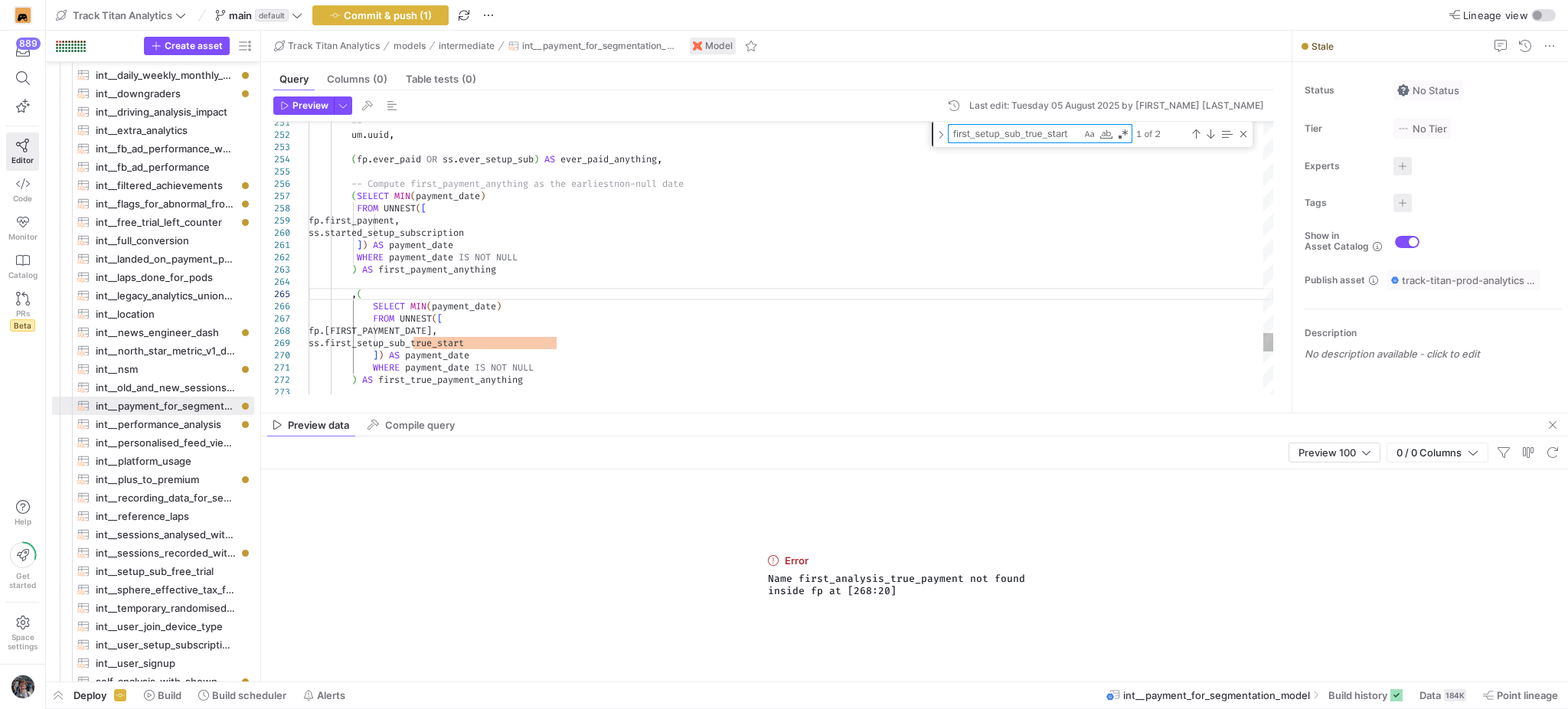 click on "first_setup_sub_true_start" at bounding box center (1014, 133) 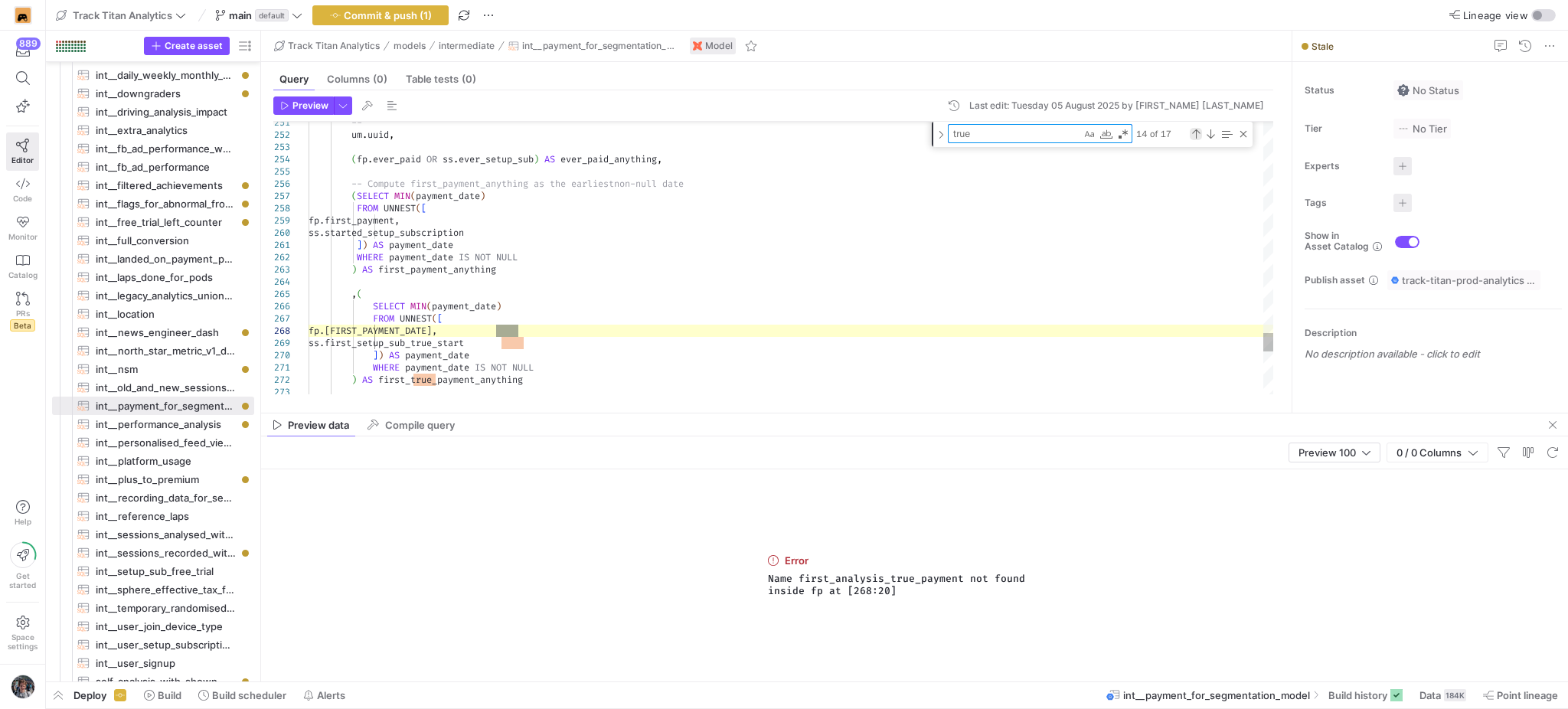 type on "true" 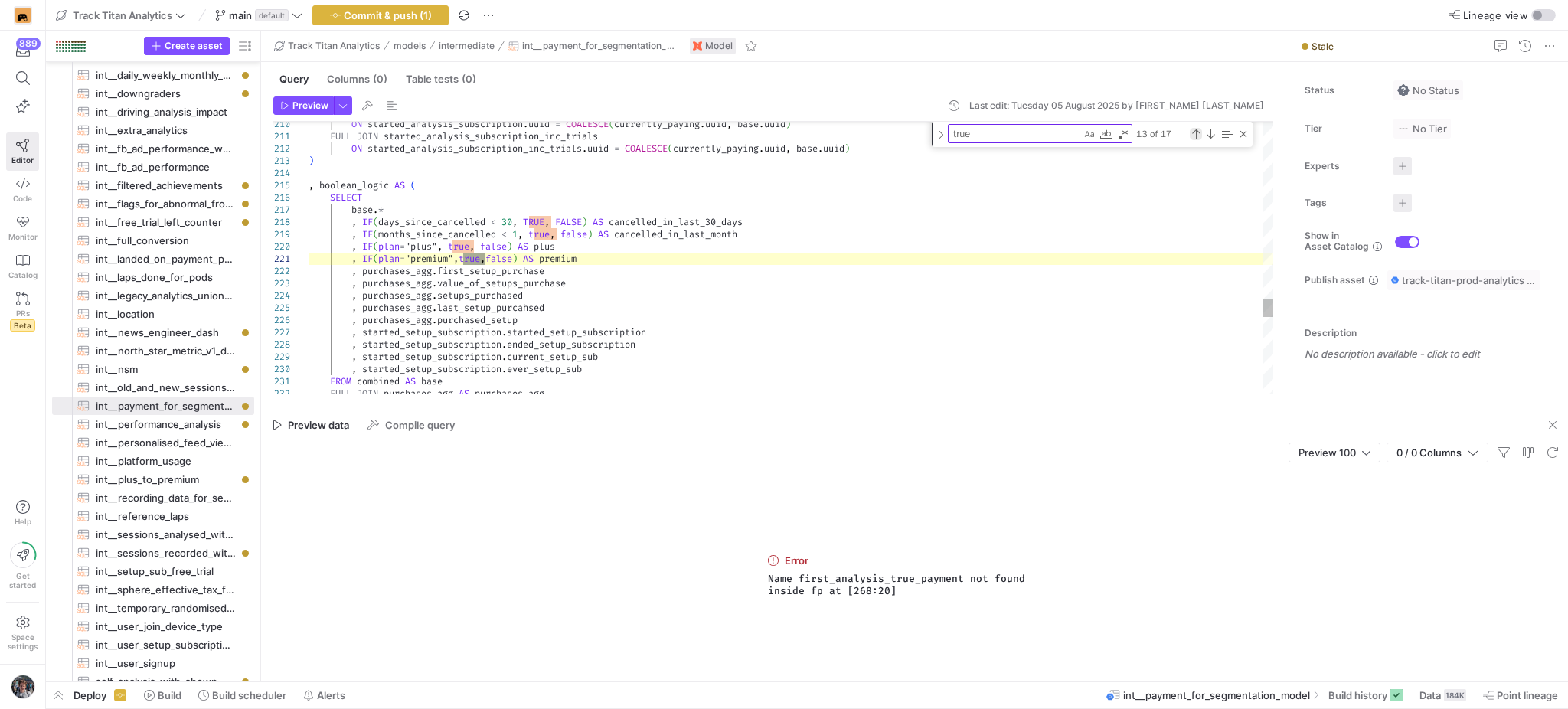 click at bounding box center [1196, 134] 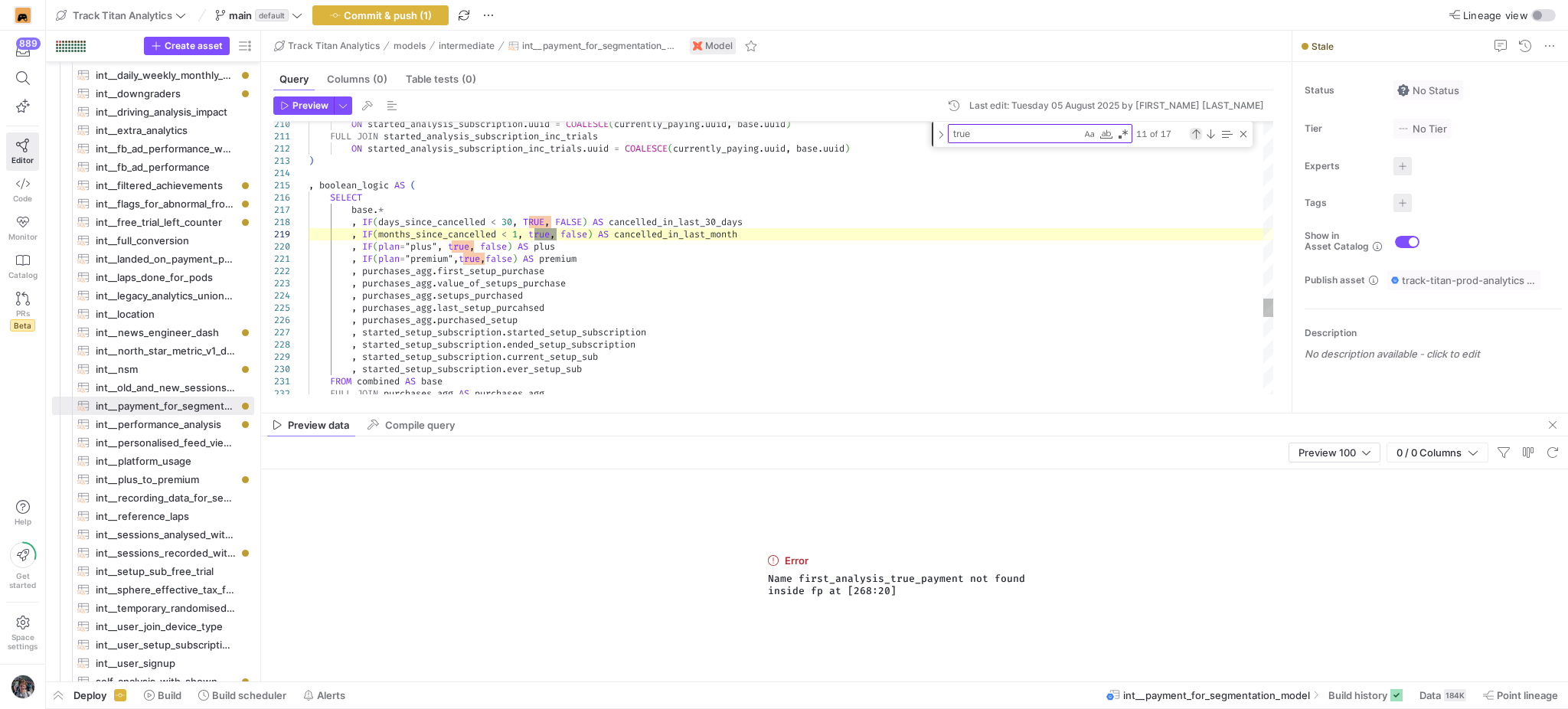 click at bounding box center [1196, 134] 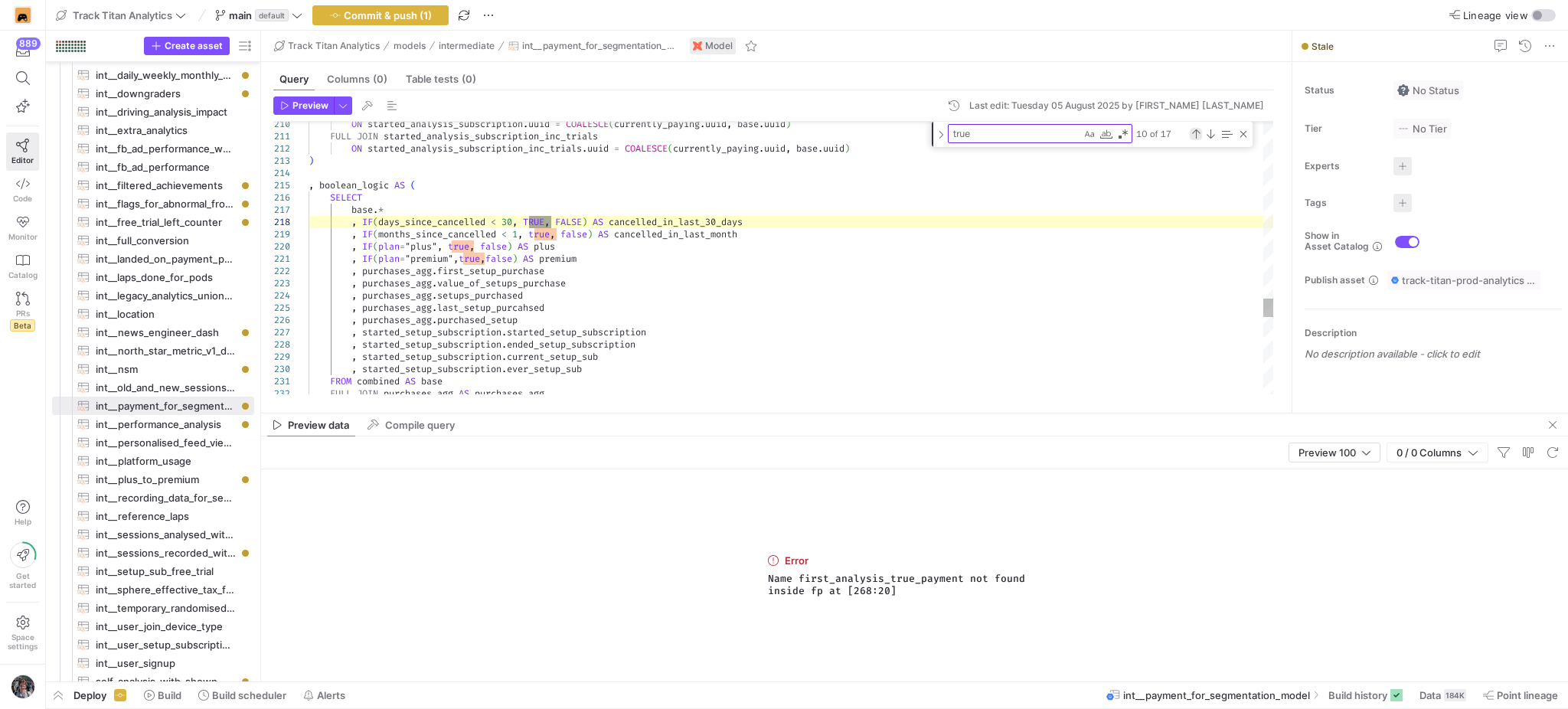 click at bounding box center [1196, 134] 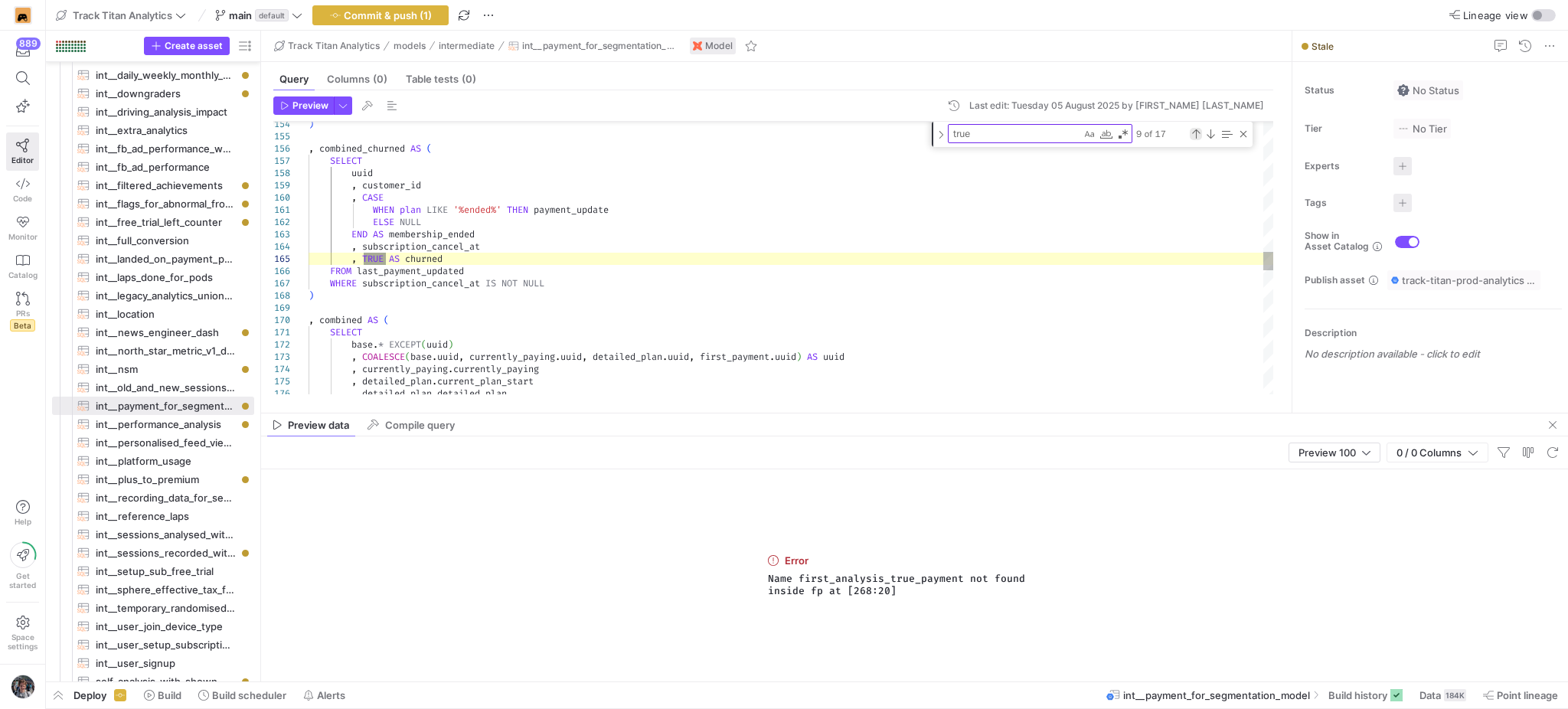 click at bounding box center [1196, 134] 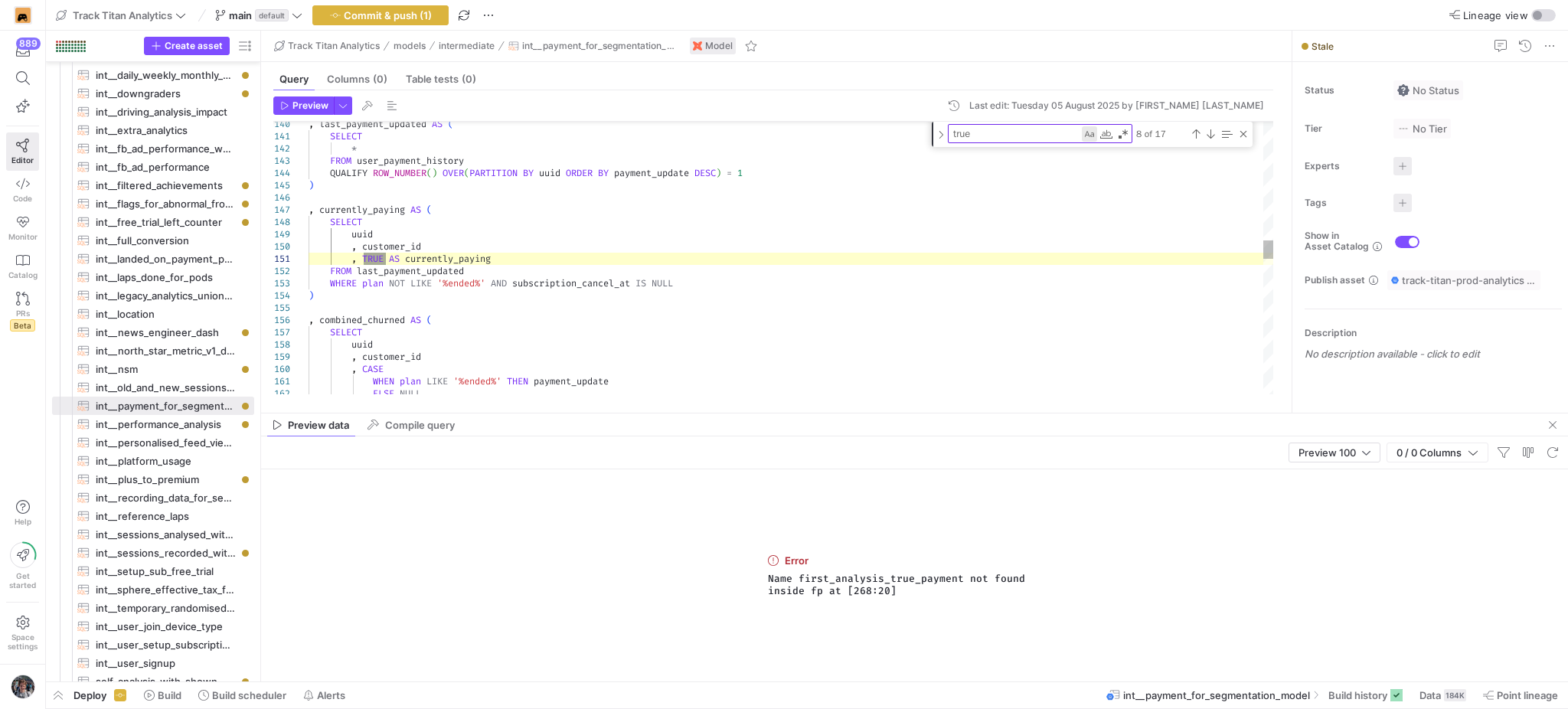 click at bounding box center [1089, 134] 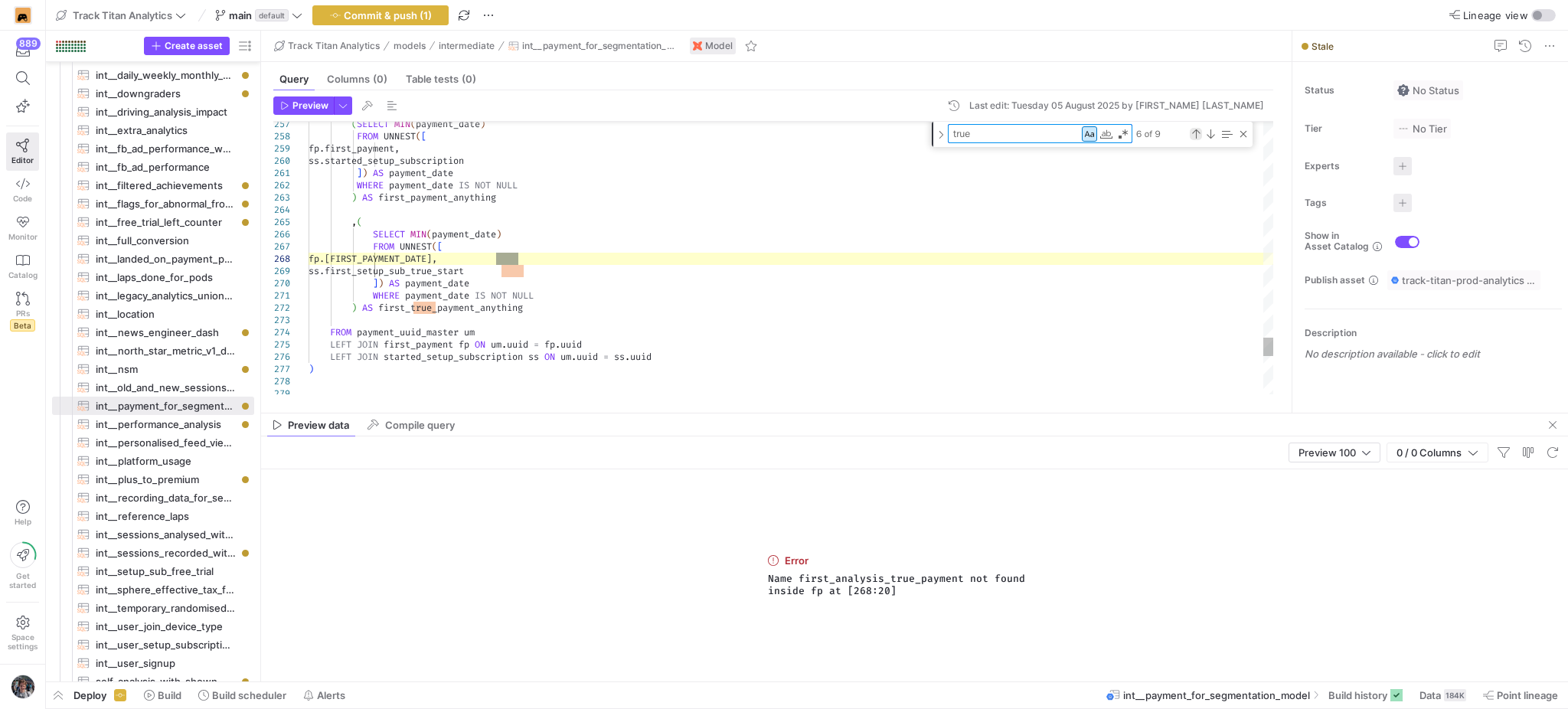 click at bounding box center (1196, 134) 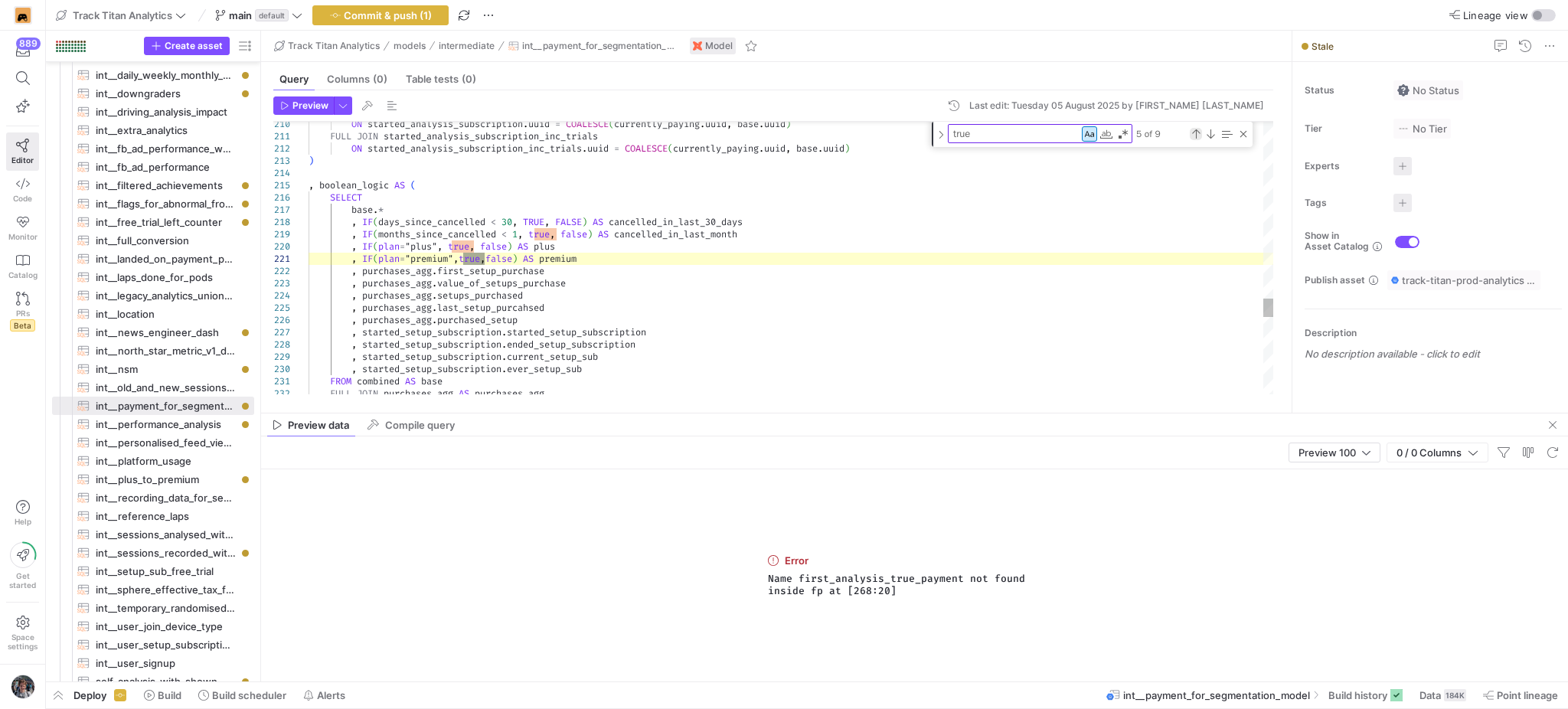 click at bounding box center [1196, 134] 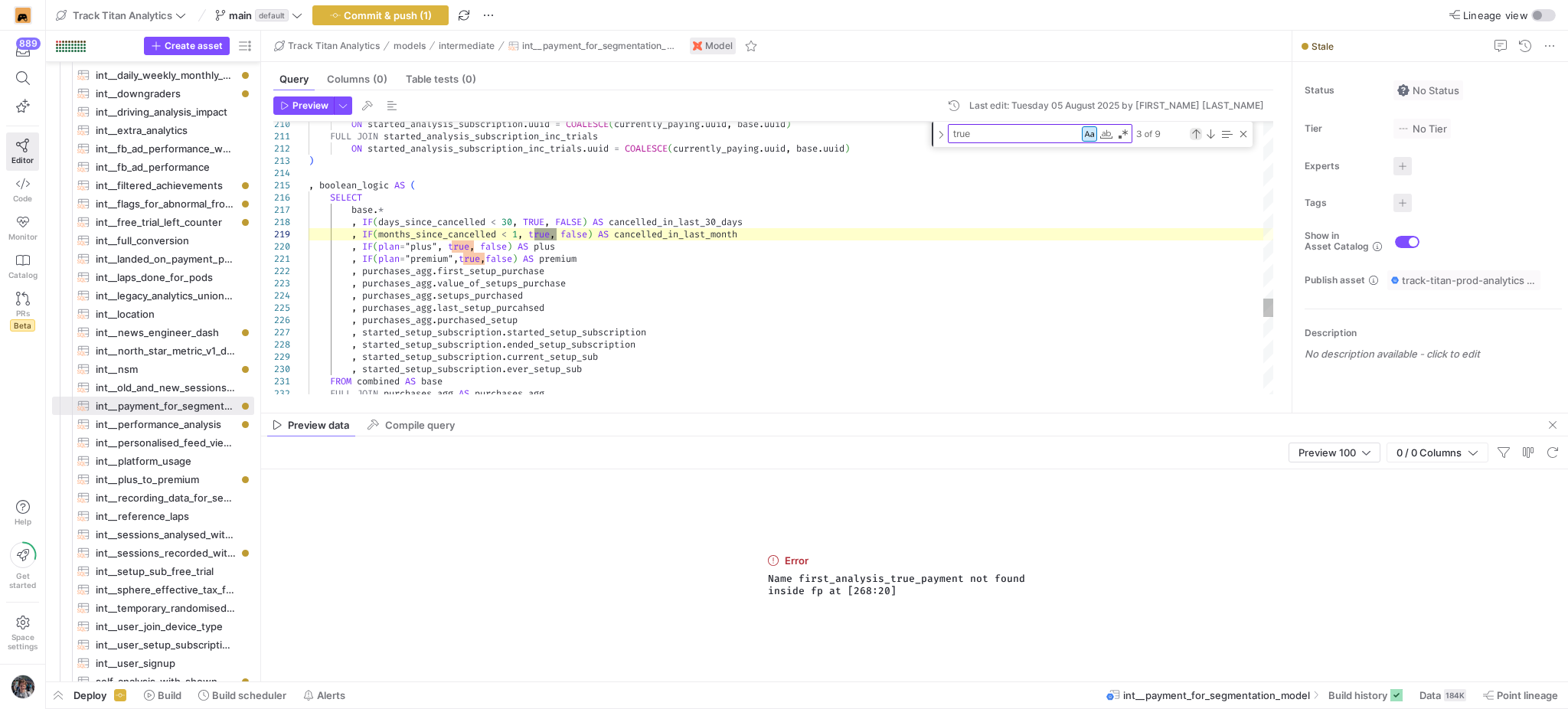click at bounding box center [1196, 134] 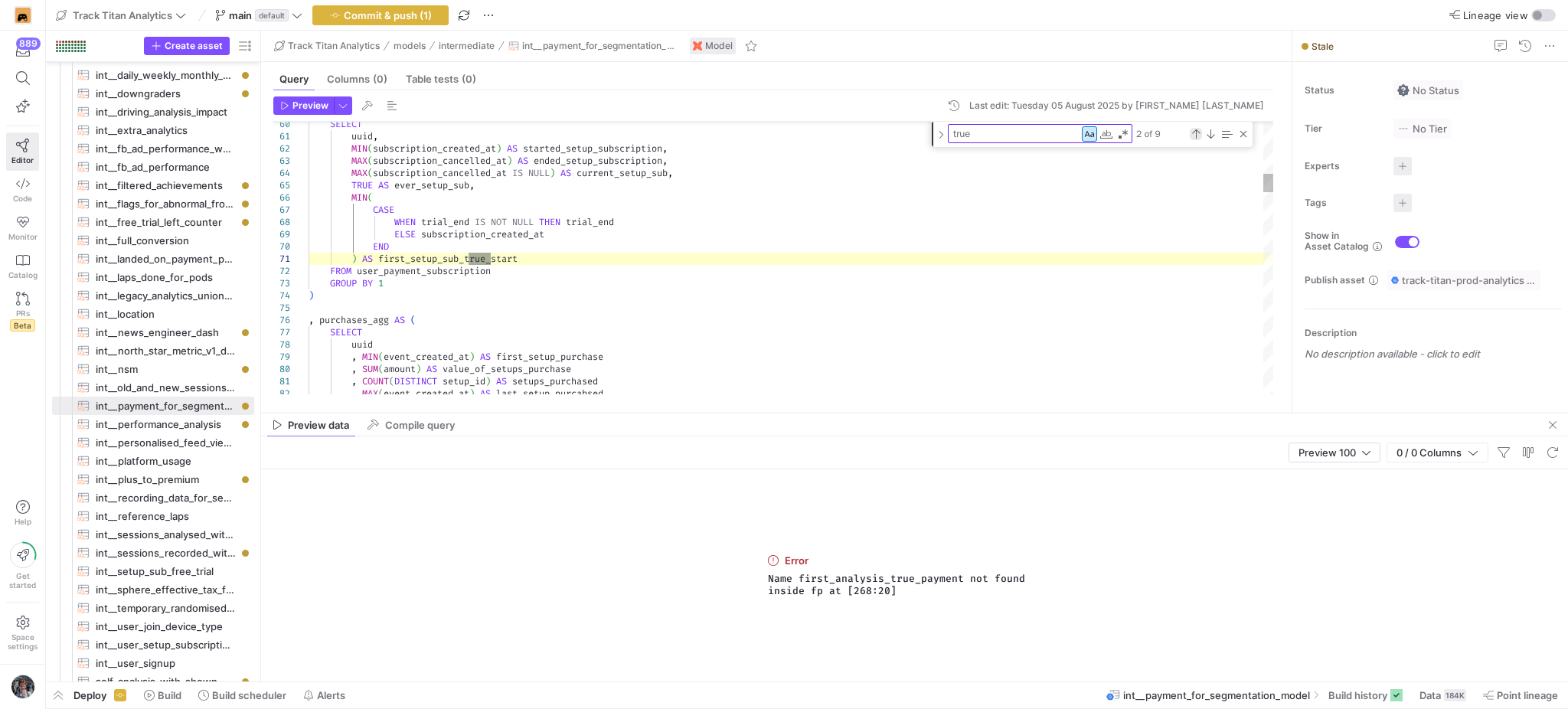 click at bounding box center [1196, 134] 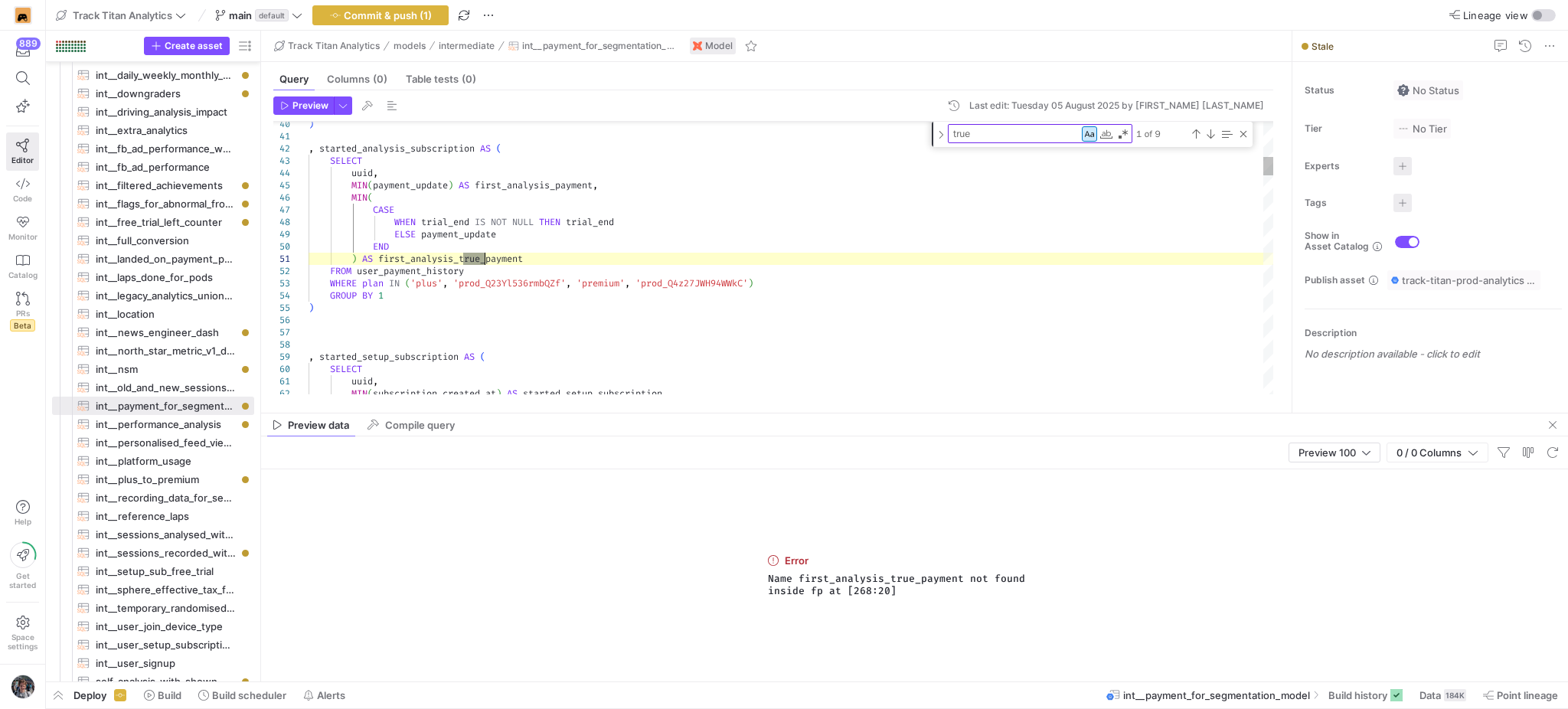 click on "SELECT            uuid ,          MIN ( subscription_created_at )   AS   started_setup_subscription , ) ,   started_analysis_subscription   AS   (      SELECT          uuid ,          MIN ( payment_update )   AS   first_analysis_payment ,          MIN (              CASE                    WHEN   trial_end   IS   NOT   NULL   THEN   trial_end                    ELSE   payment_update                END          )   AS   first_analysis_true_payment      FROM   user_payment_history      WHERE   plan   IN   ( 'plus' ,   'prod_Q23Yl536rmbQZf' ,   'premium' ,   'prod_Q4z27JWH94WWkC' )      GROUP   BY   1 ) ,   started_setup_subscription   AS   (" at bounding box center (791, 1612) 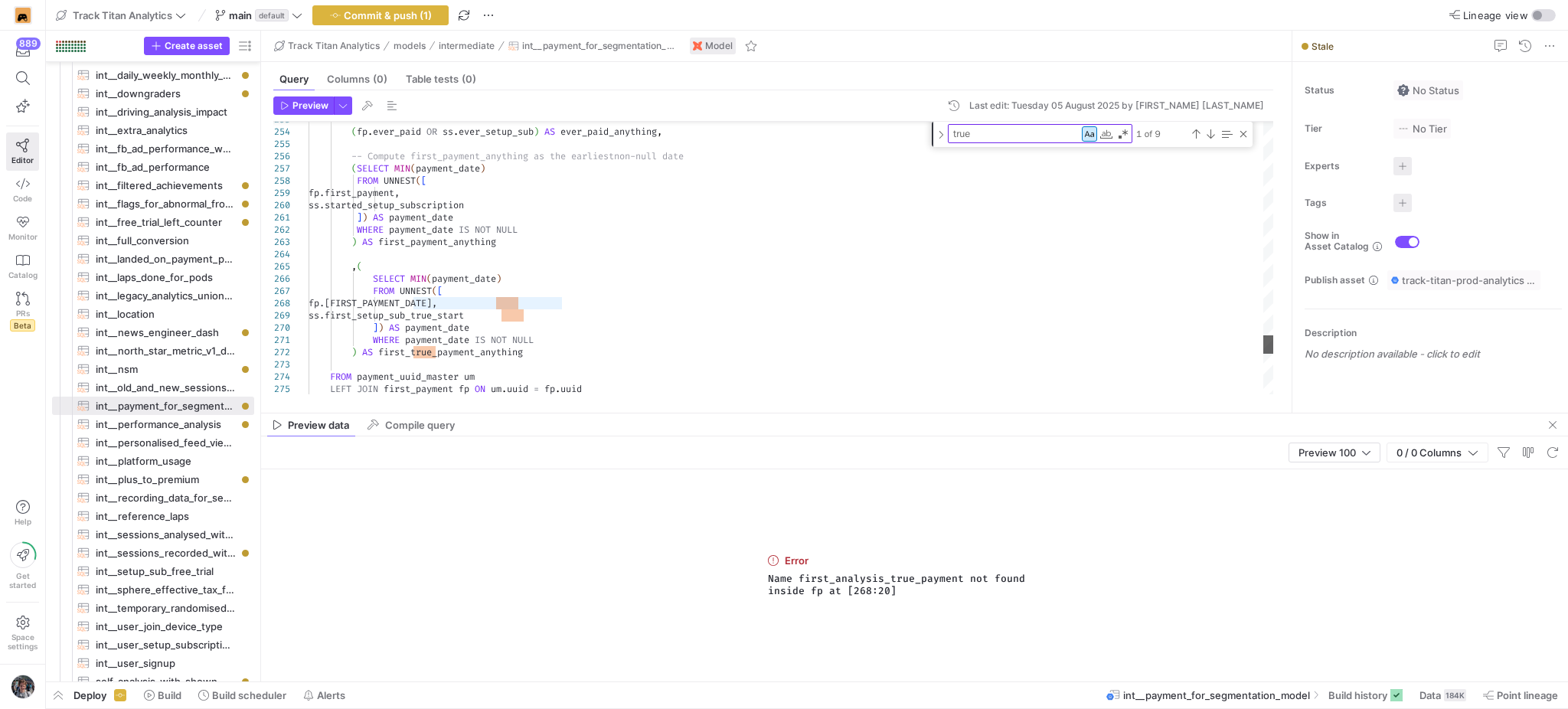 click at bounding box center (1269, 345) 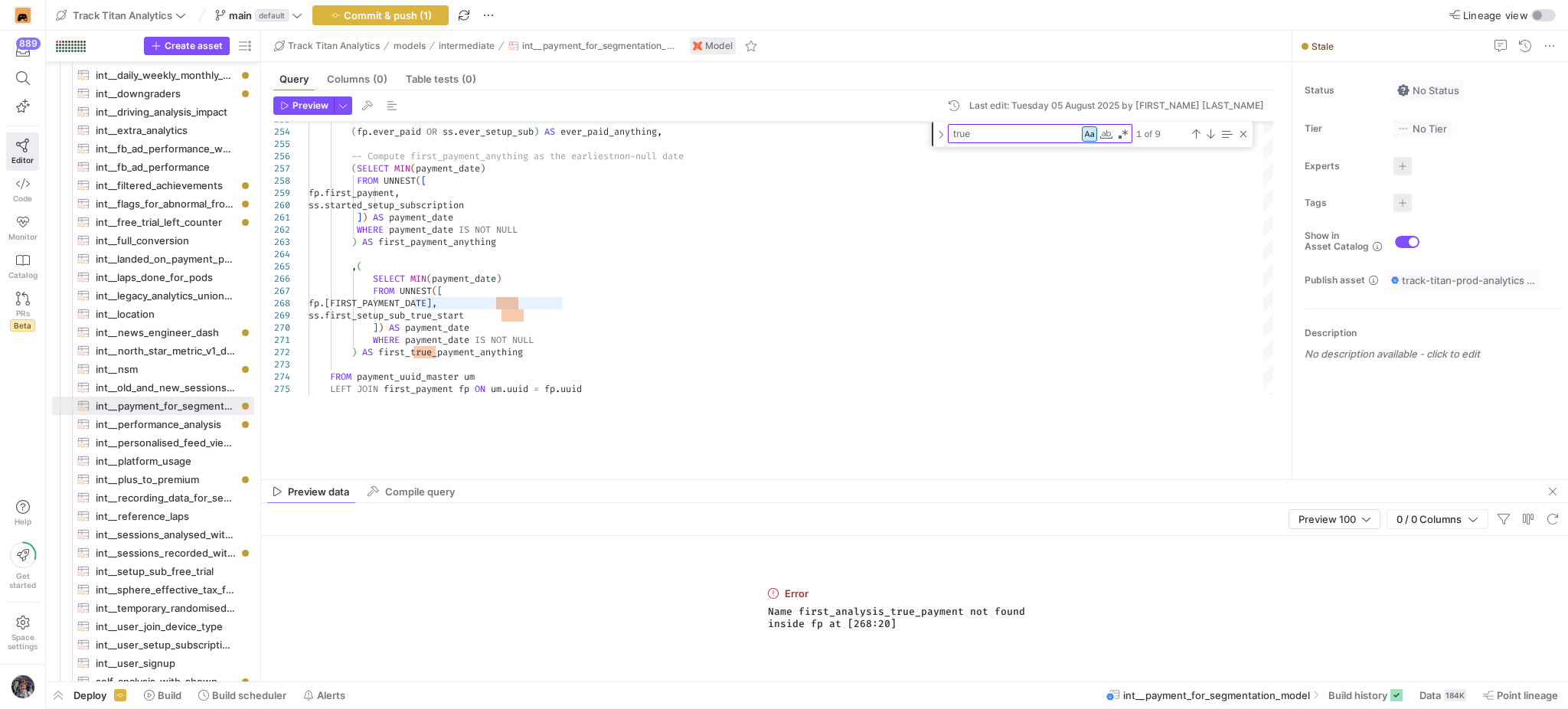 drag, startPoint x: 604, startPoint y: 412, endPoint x: 605, endPoint y: 505, distance: 93.0054 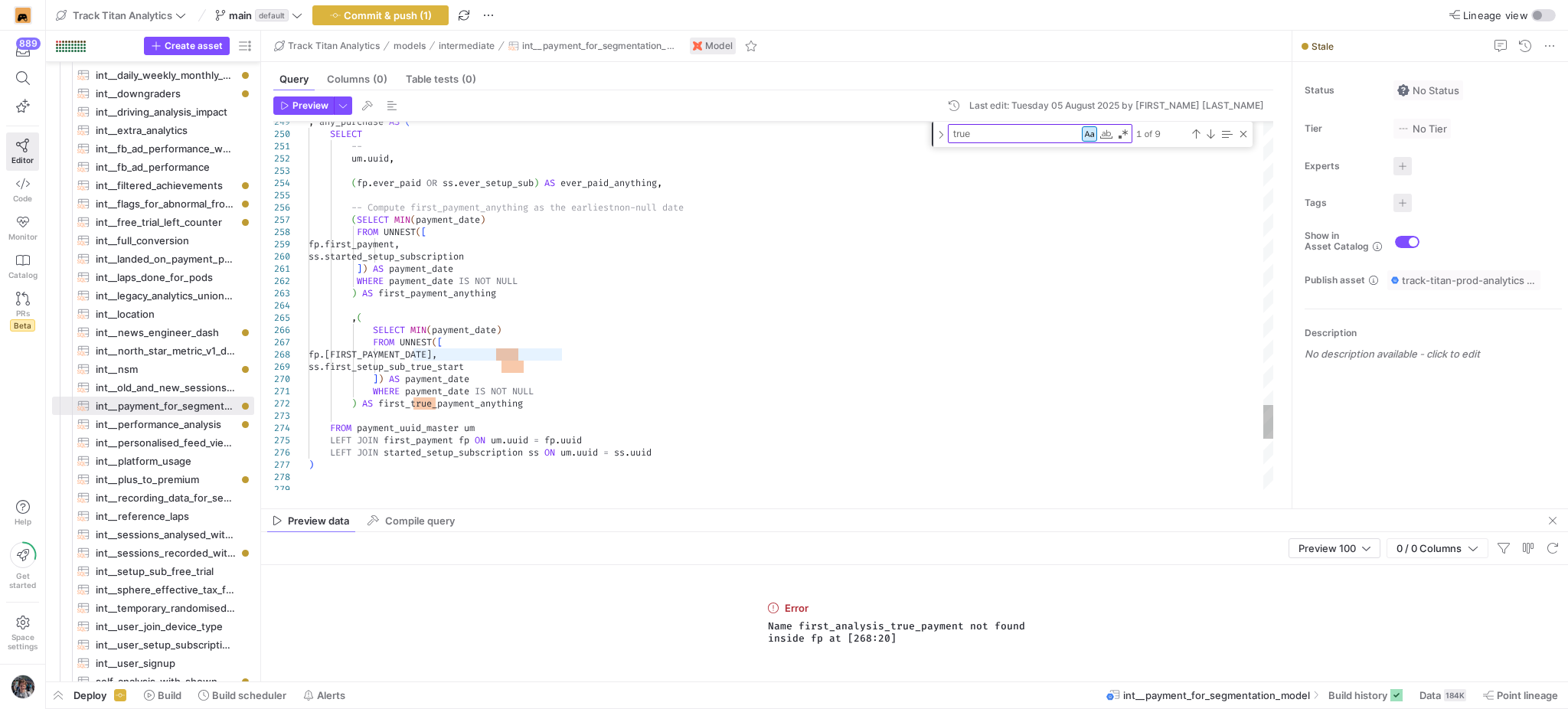 type on "WHERE payment_date IS NOT NULL
) AS first_true_payment_anything
FROM payment_uuid_master um
LEFT JOIN first_payment fp ON um.uuid = fp.uuid
LEFT JOIN started_setup_subscription ss ON um.uuid = ss.uuid
)" 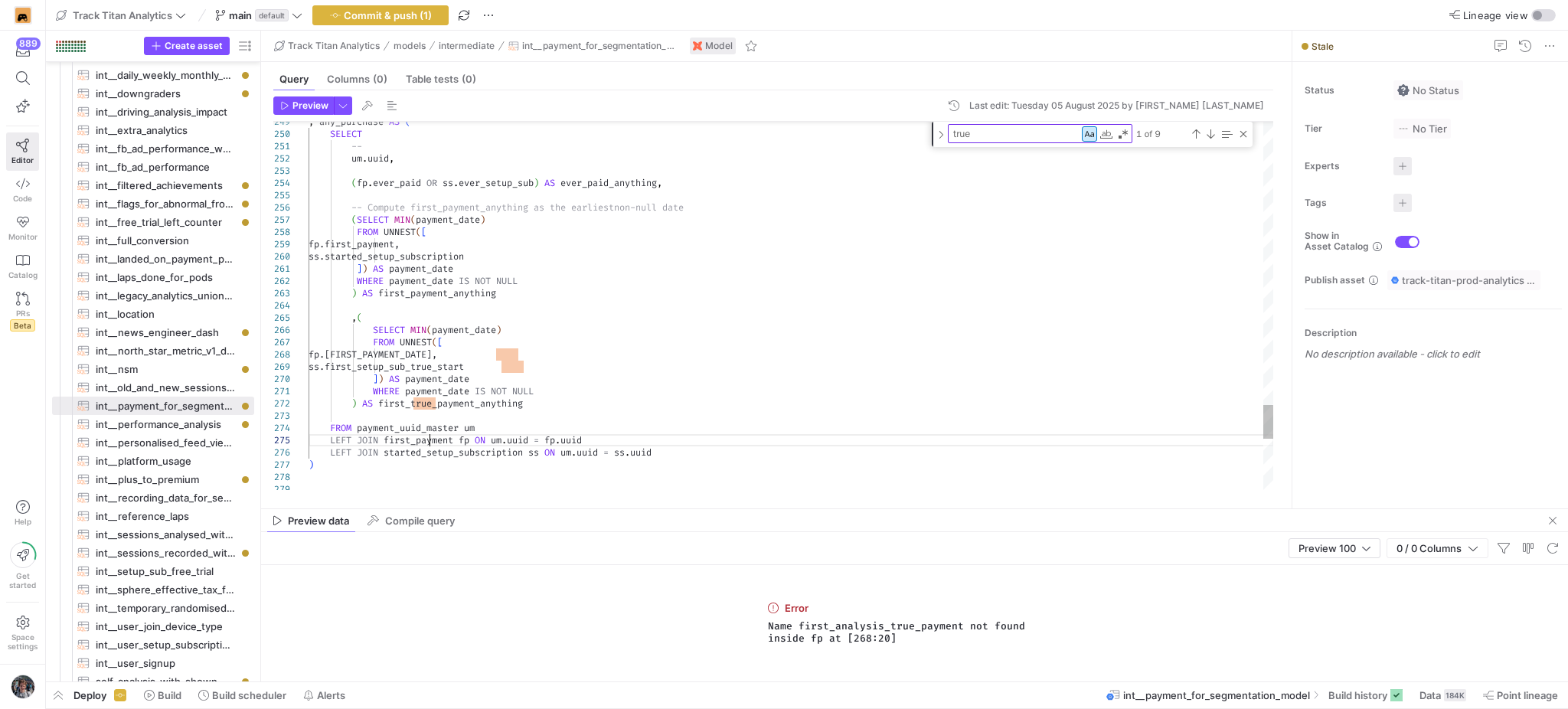 click on "( fp . ever_paid   OR   ss . ever_setup_sub )   AS   ever_paid_anything ,          -- Compute first_payment_anything as the earliest  non-null date          ( SELECT   MIN ( payment_date )             FROM   UNNEST ( [              fp.first_payment,               ss.started_setup_subscription           ] )   AS   payment_date             WHERE   payment_date   IS   NOT   NULL          )   AS   first_payment_anything          , (              SELECT   MIN ( payment_date )                FROM   UNNEST ( [                 fp.first_analysis_true_payment,                 ss.first_setup_sub_true_start              ] )   AS   payment_date                WHERE   payment_date   IS   NOT   NULL          )   AS   first_true_payment_anything               FROM   payment_uuid_master   ." at bounding box center [791, -951] 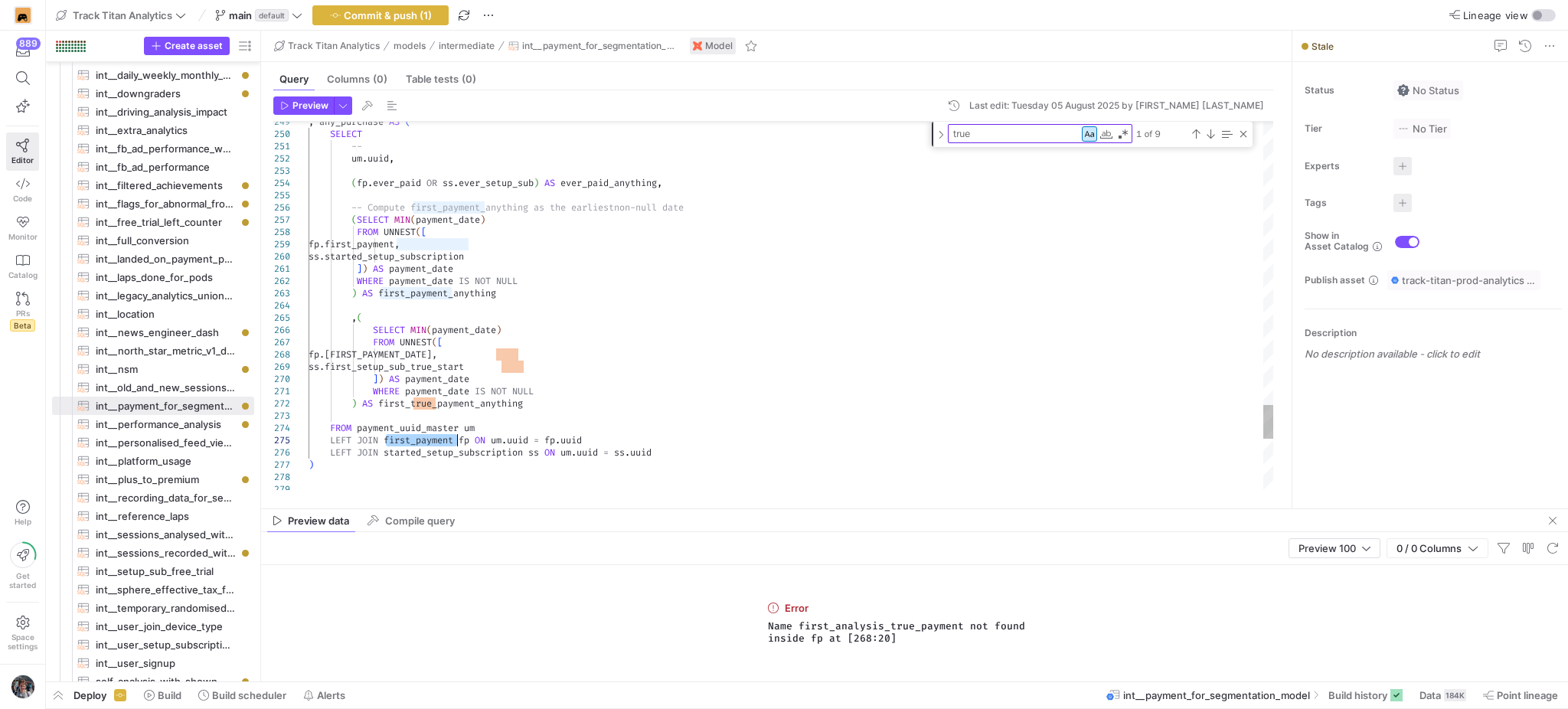 type on "first_payment" 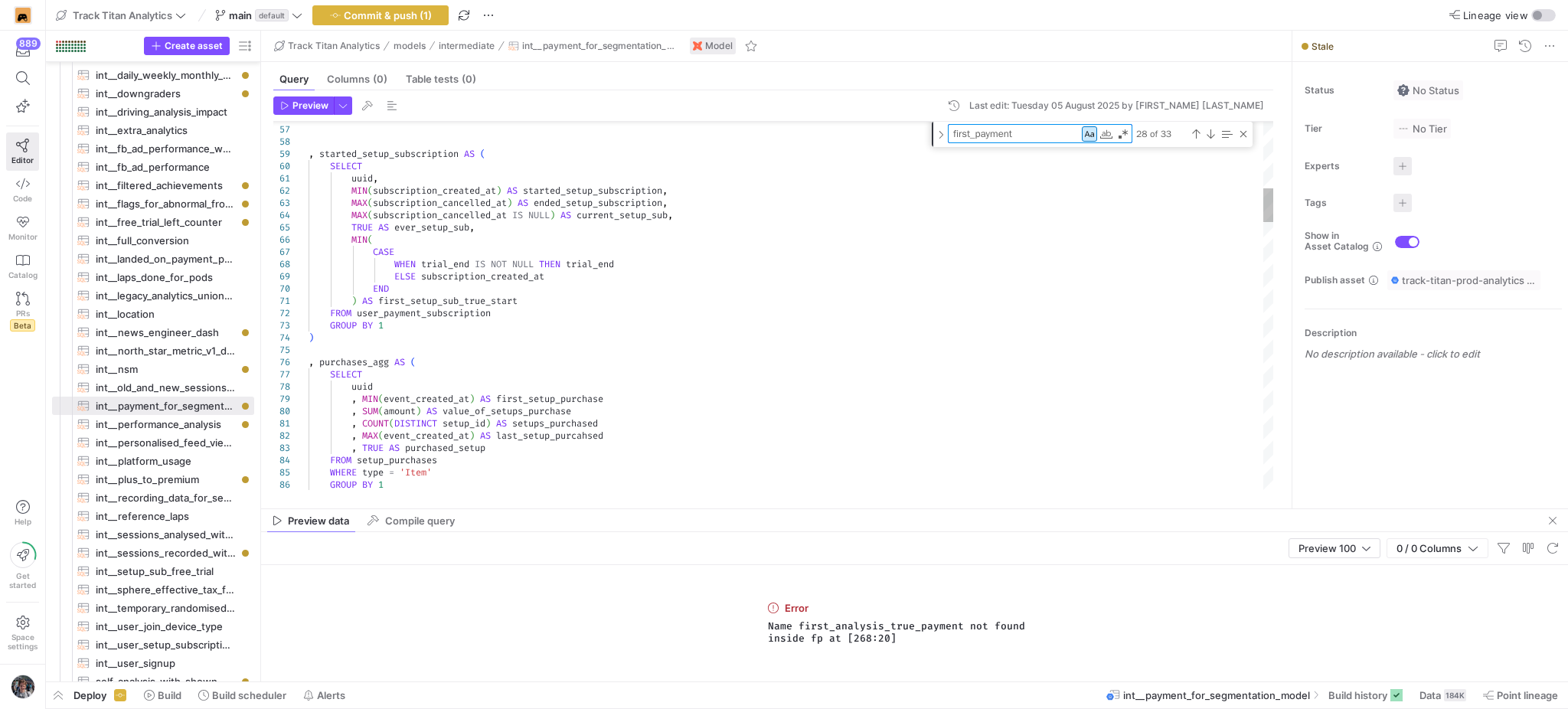 click on "ELSE   subscription_created_at              END          TRUE   AS   ever_setup_sub ,          MIN (              CASE                  WHEN   trial_end   IS   NOT   NULL   THEN   trial_end          )   AS   first_setup_sub_true_start      FROM   user_payment_subscription      GROUP   BY   1 ) ,   purchases_agg   AS   (      SELECT            uuid          ,   MIN ( event_created_at )   AS   first_setup_purchase          ,   SUM ( amount )   AS   value_of_setups_purchase          ,   COUNT ( DISTINCT   setup_id )   AS   setups_purchased          ,   MAX ( event_created_at )   AS   last_setup_purcahsed          ,   TRUE   AS   purchased_setup      FROM   setup_purchases      WHERE   type   =   'Item'      GROUP   BY   1          uuid ,          MIN ( subscription_created_at )   AS   , (" at bounding box center (791, 1409) 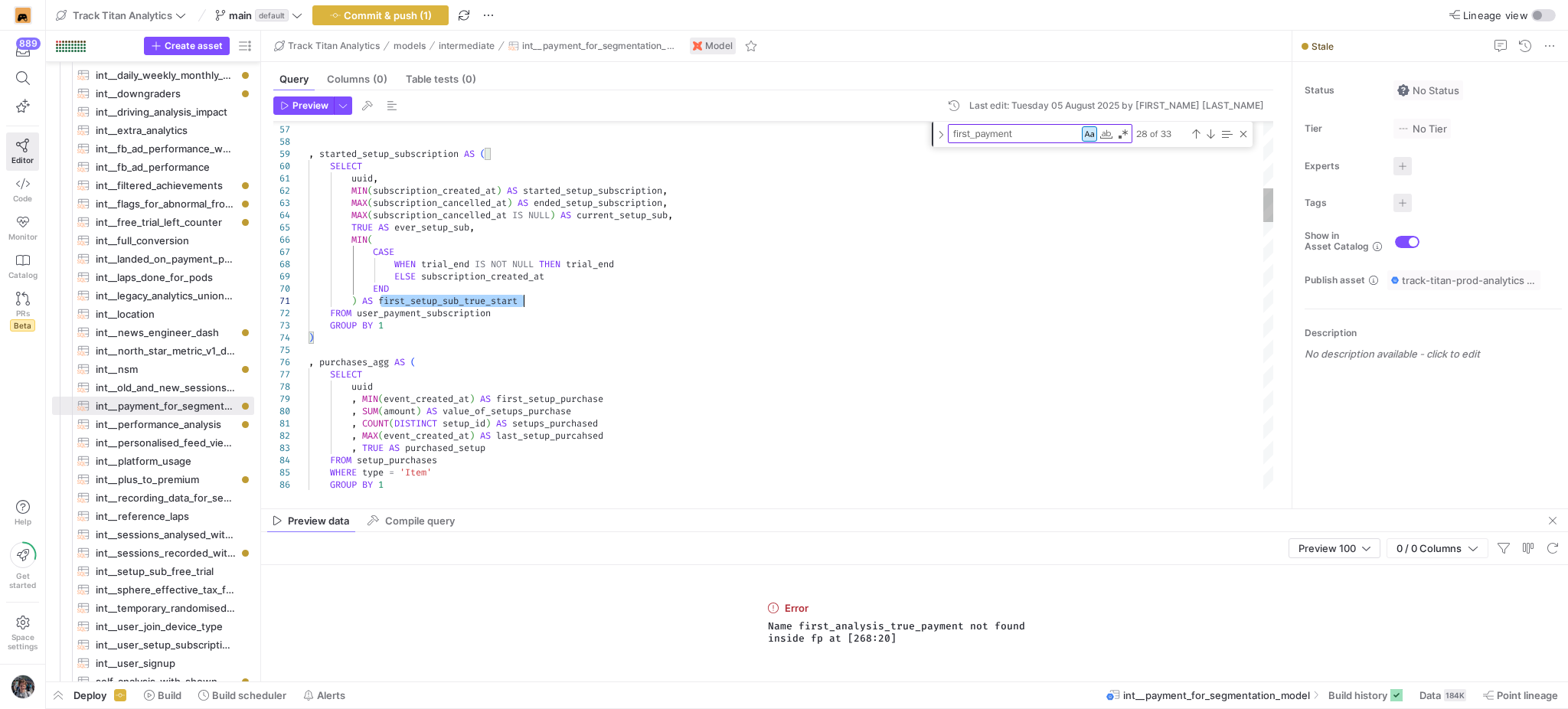 click on "ELSE   subscription_created_at              END          TRUE   AS   ever_setup_sub ,          MIN (              CASE                  WHEN   trial_end   IS   NOT   NULL   THEN   trial_end          )   AS   first_setup_sub_true_start      FROM   user_payment_subscription      GROUP   BY   1 ) ,   purchases_agg   AS   (      SELECT            uuid          ,   MIN ( event_created_at )   AS   first_setup_purchase          ,   SUM ( amount )   AS   value_of_setups_purchase          ,   COUNT ( DISTINCT   setup_id )   AS   setups_purchased          ,   MAX ( event_created_at )   AS   last_setup_purcahsed          ,   TRUE   AS   purchased_setup      FROM   setup_purchases      WHERE   type   =   'Item'      GROUP   BY   1          uuid ,          MIN ( subscription_created_at )   AS   , (" at bounding box center [791, 1409] 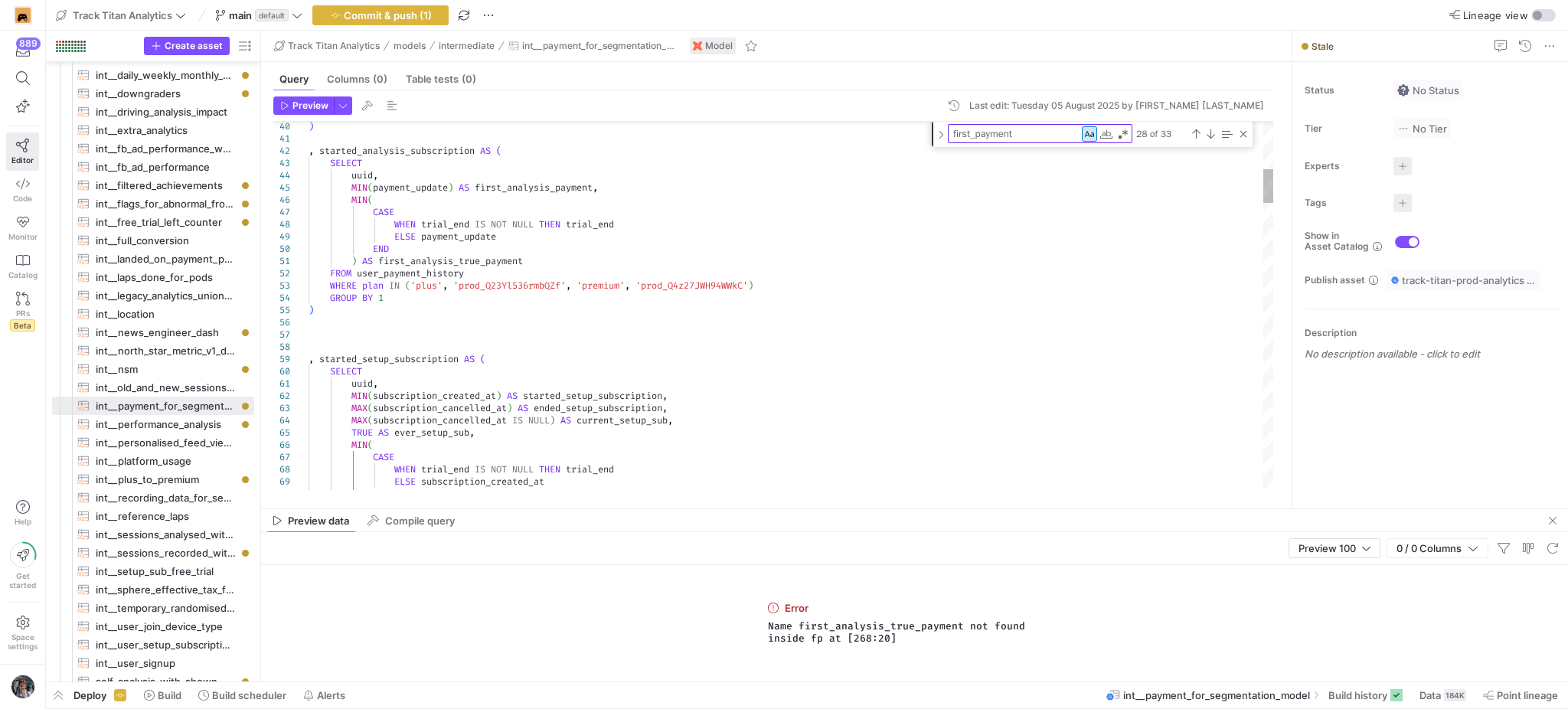 click on "ELSE   subscription_created_at              END          TRUE   AS   ever_setup_sub ,          MIN (              CASE                  WHEN   trial_end   IS   NOT   NULL   THEN   trial_end          uuid ,          MIN ( subscription_created_at )   AS   started_setup_subscription ,          MAX ( subscription_cancelled_at )   AS   ended_setup_subscription ,          MAX ( subscription_cancelled_at   IS   NULL )   AS   current_setup_sub , ,   started_setup_subscription   AS   (      SELECT        FROM   user_payment_history      WHERE   plan   IN   ( 'plus' ,   'prod_Q23Yl536rmbQZf' ,   'premium' ,   'prod_Q4z27JWH94WWkC' )      GROUP   BY   1 )                  WHEN   trial_end   IS   NOT   NULL   THEN   trial_end                    ELSE   payment_update                END          ) ," at bounding box center [791, 1614] 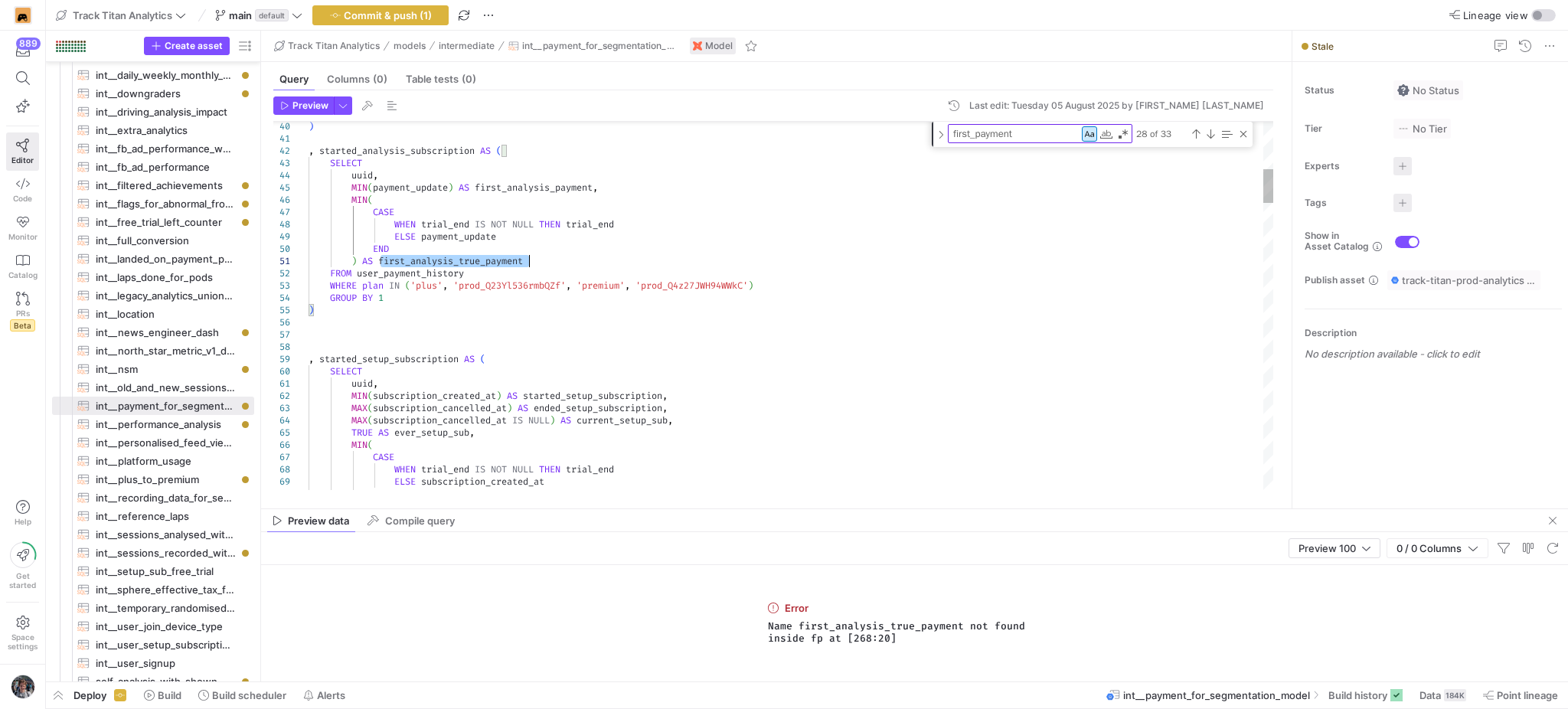 click on "ELSE   subscription_created_at              END          TRUE   AS   ever_setup_sub ,          MIN (              CASE                  WHEN   trial_end   IS   NOT   NULL   THEN   trial_end          uuid ,          MIN ( subscription_created_at )   AS   started_setup_subscription ,          MAX ( subscription_cancelled_at )   AS   ended_setup_subscription ,          MAX ( subscription_cancelled_at   IS   NULL )   AS   current_setup_sub , ,   started_setup_subscription   AS   (      SELECT        FROM   user_payment_history      WHERE   plan   IN   ( 'plus' ,   'prod_Q23Yl536rmbQZf' ,   'premium' ,   'prod_Q4z27JWH94WWkC' )      GROUP   BY   1 )                  WHEN   trial_end   IS   NOT   NULL   THEN   trial_end                    ELSE   payment_update                END          ) ," at bounding box center (791, 1614) 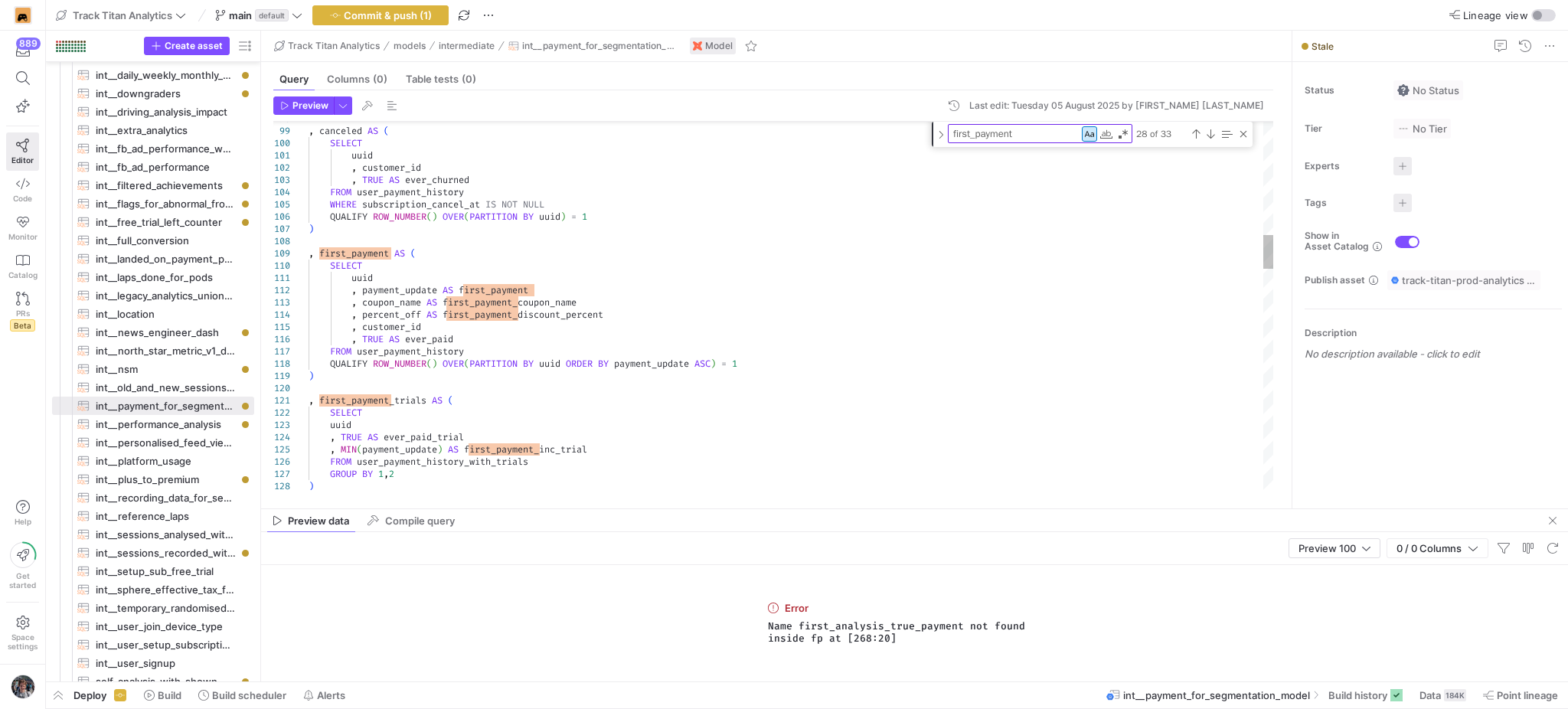click on ",   canceled   AS   (      SELECT            uuid          ,   customer_id          ,   TRUE   AS   ever_churned        FROM   user_payment_history      WHERE   subscription_cancel_at   IS   NOT   NULL      QUALIFY   ROW_NUMBER ( )   OVER ( PARTITION   BY   uuid )   =   1 ) ,   first_payment   AS   (      SELECT          uuid          ,   payment_update   AS   first_payment          ,   coupon_name   AS   first_payment_coupon_name          ,   percent_off   AS   first_payment_discount_percent          ,   customer_id          ,   TRUE   AS   ever_paid      FROM   user_payment_history      QUALIFY   ROW_NUMBER ( )   OVER ( PARTITION   BY   uuid   ORDER   BY   payment_update   ASC )   =   1 ) ,   first_payment_trials   AS   (      SELECT      uuid      ,   TRUE   AS   ever_paid_trial      ,   MIN ( payment_update )   AS        FROM" at bounding box center [791, 896] 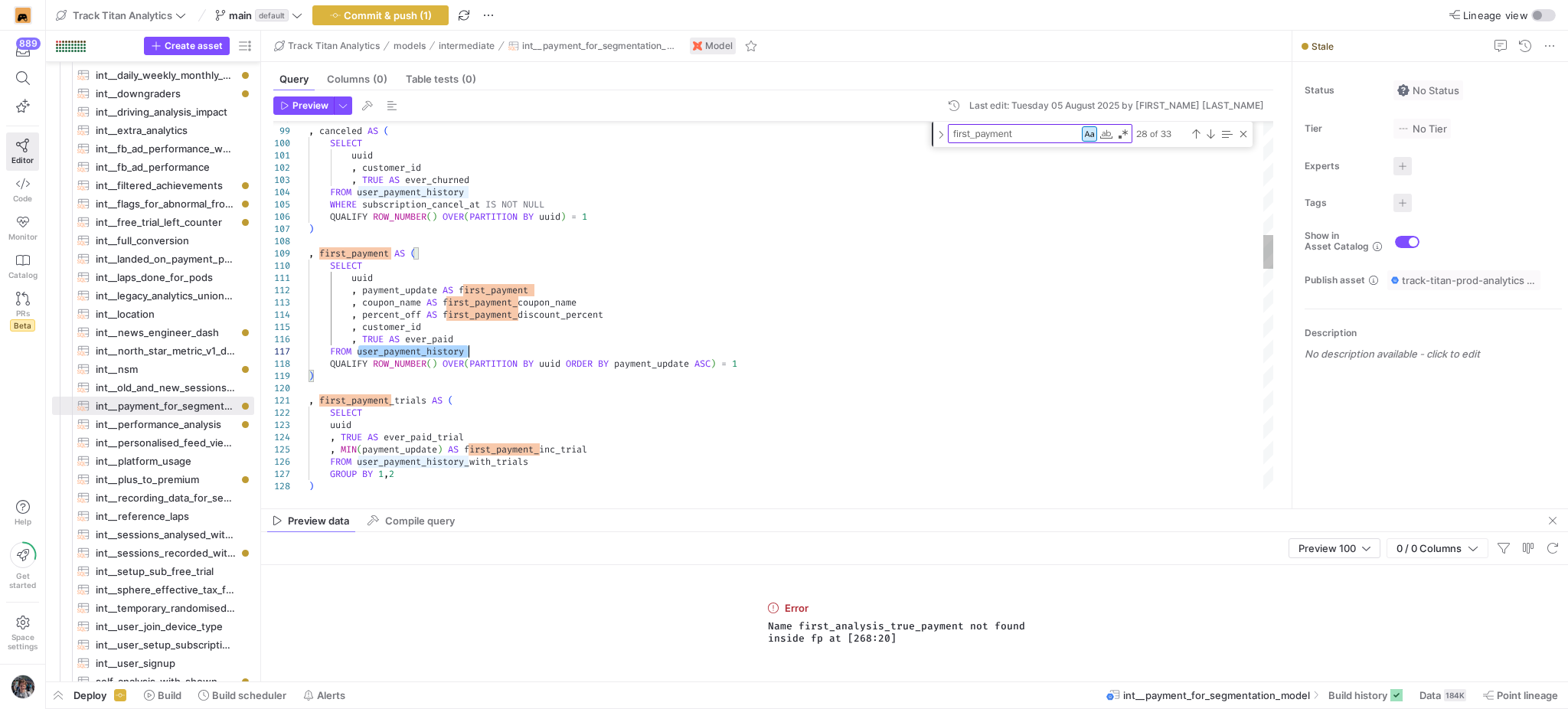 click on ",   canceled   AS   (      SELECT            uuid          ,   customer_id          ,   TRUE   AS   ever_churned        FROM   user_payment_history      WHERE   subscription_cancel_at   IS   NOT   NULL      QUALIFY   ROW_NUMBER ( )   OVER ( PARTITION   BY   uuid )   =   1 ) ,   first_payment   AS   (      SELECT          uuid          ,   payment_update   AS   first_payment          ,   coupon_name   AS   first_payment_coupon_name          ,   percent_off   AS   first_payment_discount_percent          ,   customer_id          ,   TRUE   AS   ever_paid      FROM   user_payment_history      QUALIFY   ROW_NUMBER ( )   OVER ( PARTITION   BY   uuid   ORDER   BY   payment_update   ASC )   =   1 ) ,   first_payment_trials   AS   (      SELECT      uuid      ,   TRUE   AS   ever_paid_trial      ,   MIN ( payment_update )   AS        FROM" at bounding box center (791, 896) 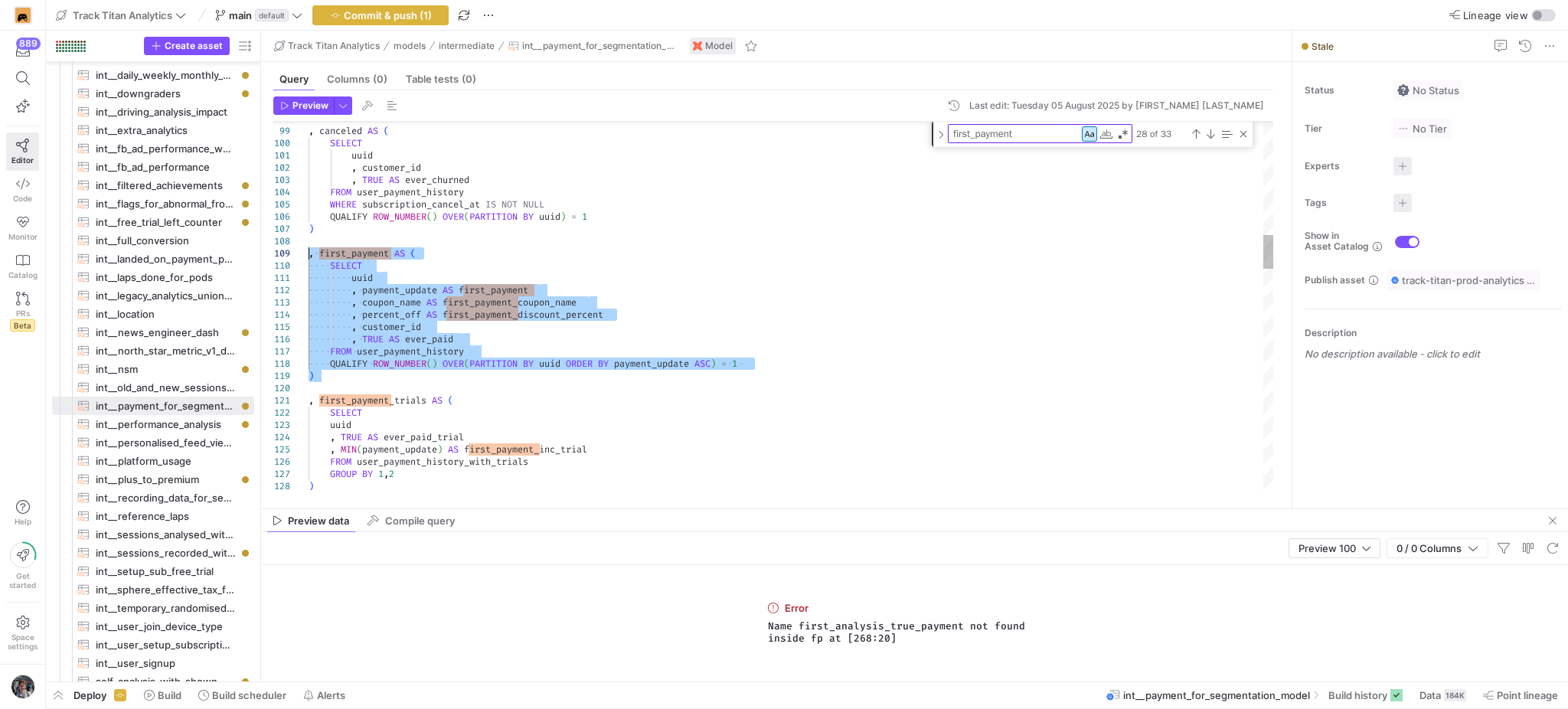 drag, startPoint x: 338, startPoint y: 377, endPoint x: 290, endPoint y: 254, distance: 132.03409 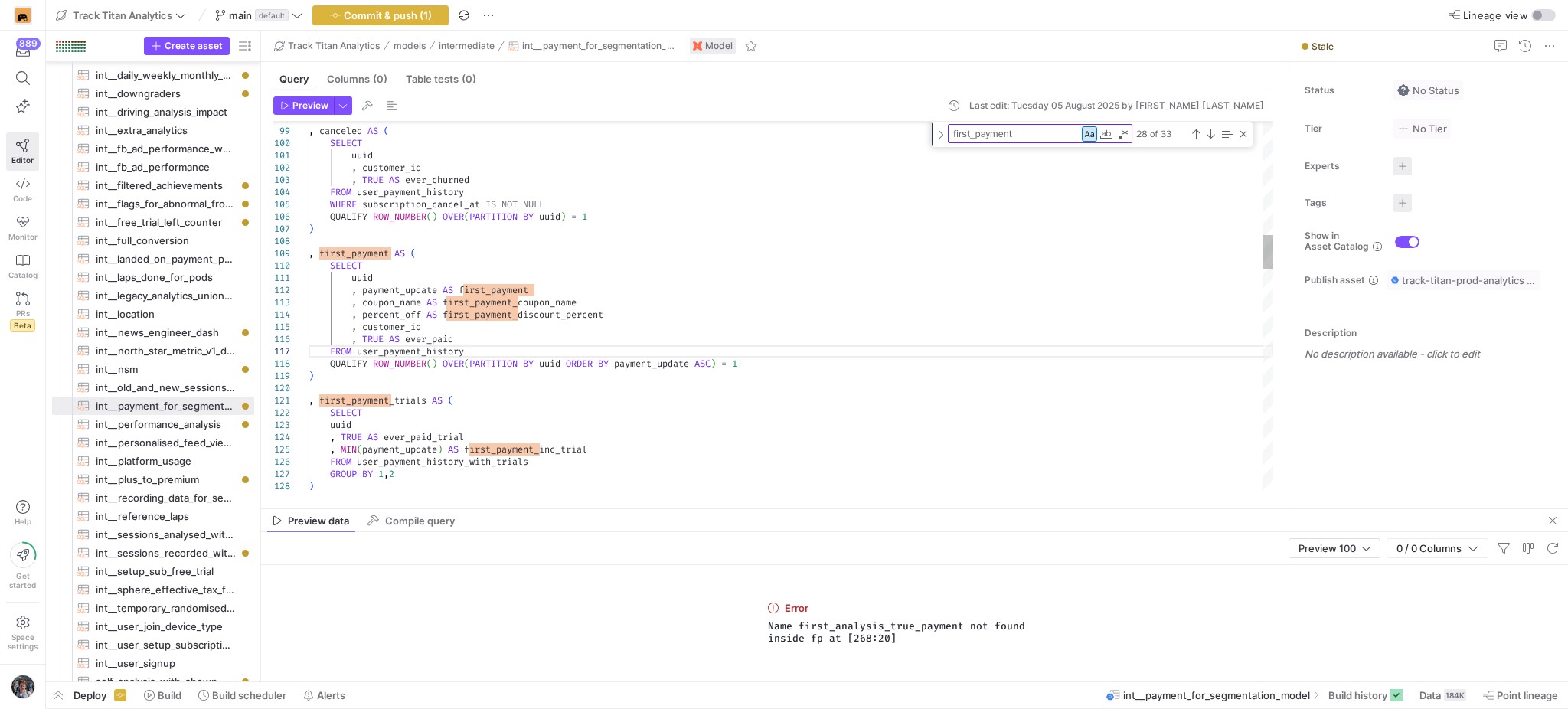 click on ",   canceled   AS   (      SELECT            uuid          ,   customer_id          ,   TRUE   AS   ever_churned        FROM   user_payment_history      WHERE   subscription_cancel_at   IS   NOT   NULL      QUALIFY   ROW_NUMBER ( )   OVER ( PARTITION   BY   uuid )   =   1 ) ,   first_payment   AS   (      SELECT          uuid          ,   payment_update   AS   first_payment          ,   coupon_name   AS   first_payment_coupon_name          ,   percent_off   AS   first_payment_discount_percent          ,   customer_id          ,   TRUE   AS   ever_paid      FROM   user_payment_history      QUALIFY   ROW_NUMBER ( )   OVER ( PARTITION   BY   uuid   ORDER   BY   payment_update   ASC )   =   1 ) ,   first_payment_trials   AS   (      SELECT      uuid      ,   TRUE   AS   ever_paid_trial      ,   MIN ( payment_update )   AS        FROM" at bounding box center (791, 896) 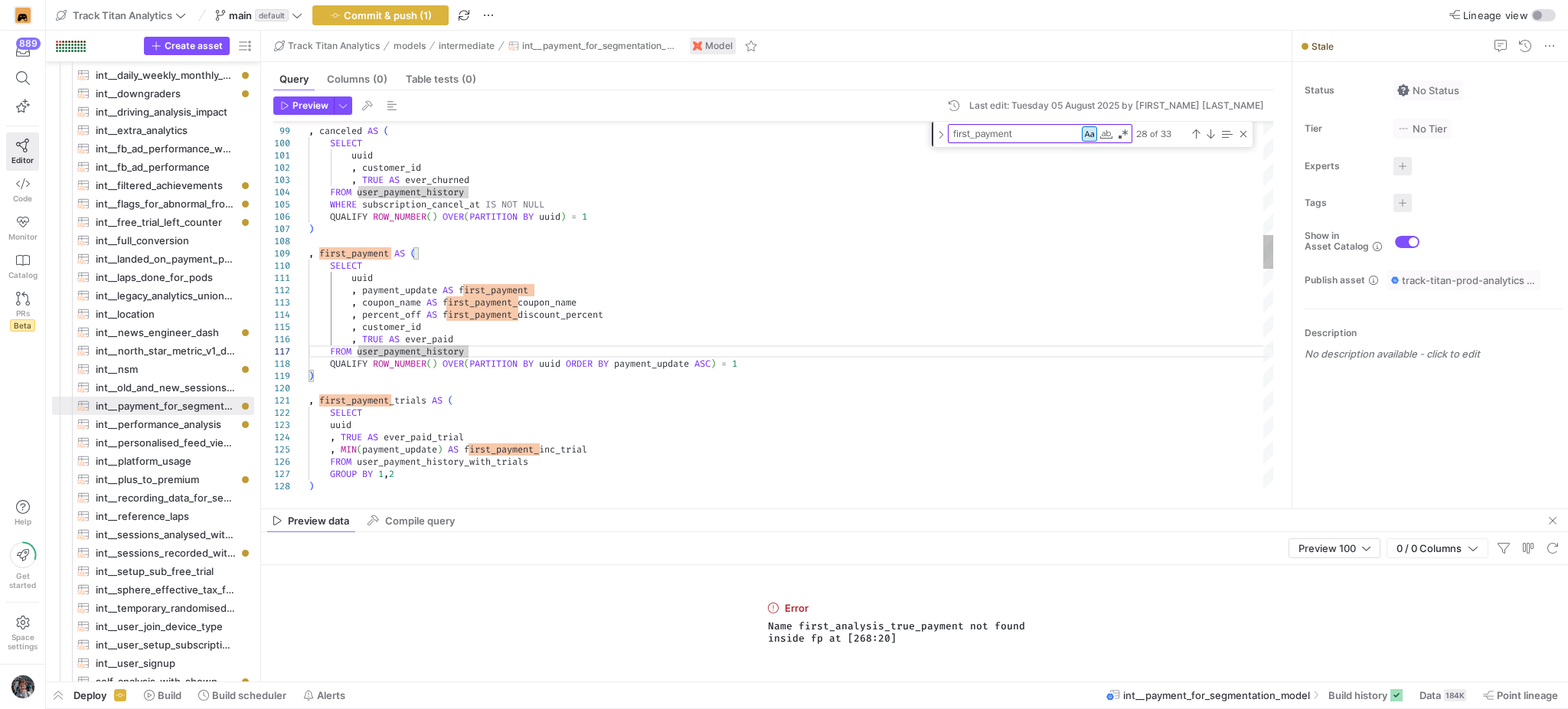 click on ",   canceled   AS   (      SELECT            uuid          ,   customer_id          ,   TRUE   AS   ever_churned        FROM   user_payment_history      WHERE   subscription_cancel_at   IS   NOT   NULL      QUALIFY   ROW_NUMBER ( )   OVER ( PARTITION   BY   uuid )   =   1 ) ,   first_payment   AS   (      SELECT          uuid          ,   payment_update   AS   first_payment          ,   coupon_name   AS   first_payment_coupon_name          ,   percent_off   AS   first_payment_discount_percent          ,   customer_id          ,   TRUE   AS   ever_paid      FROM   user_payment_history      QUALIFY   ROW_NUMBER ( )   OVER ( PARTITION   BY   uuid   ORDER   BY   payment_update   ASC )   =   1 ) ,   first_payment_trials   AS   (      SELECT      uuid      ,   TRUE   AS   ever_paid_trial      ,   MIN ( payment_update )   AS        FROM" at bounding box center (791, 896) 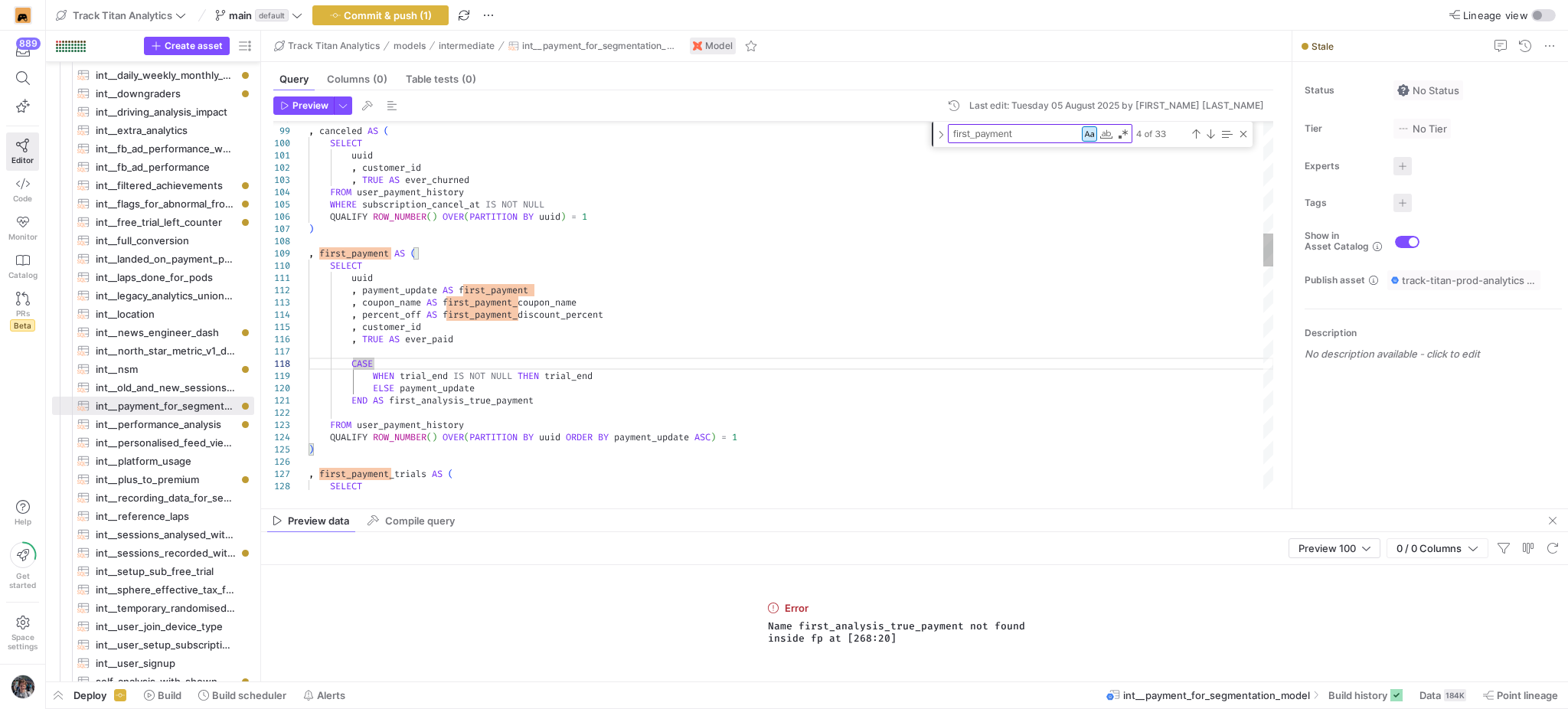 scroll, scrollTop: 86, scrollLeft: 49, axis: both 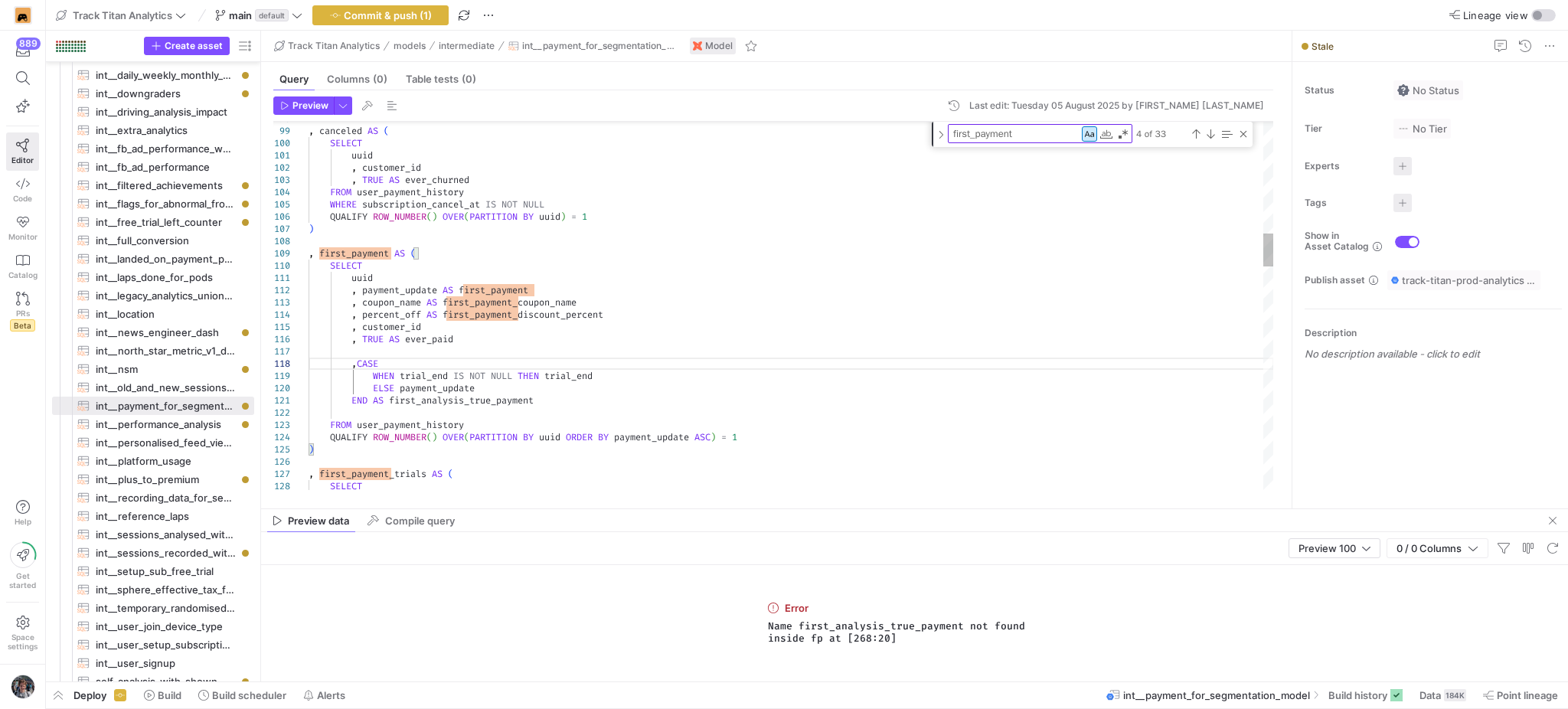click on ",   canceled   AS   (      SELECT            uuid          ,   customer_id          ,   TRUE   AS   ever_churned        FROM   user_payment_history      WHERE   subscription_cancel_at   IS   NOT   NULL      QUALIFY   ROW_NUMBER ( )   OVER ( PARTITION   BY   uuid )   =   1 ) ,   first_payment   AS   (      SELECT          uuid          ,   payment_update   AS   first_payment          ,   coupon_name   AS   first_payment_coupon_name          ,   percent_off   AS   first_payment_discount_percent          ,   customer_id          ,   TRUE   AS   ever_paid          , CASE                WHEN   trial_end   IS   NOT   NULL   THEN   trial_end              ELSE   payment_update          END   AS   first_analysis_true_payment           FROM   user_payment_history      QUALIFY   ROW_NUMBER ( )   OVER ( PARTITION   BY   uuid   )" at bounding box center [791, 933] 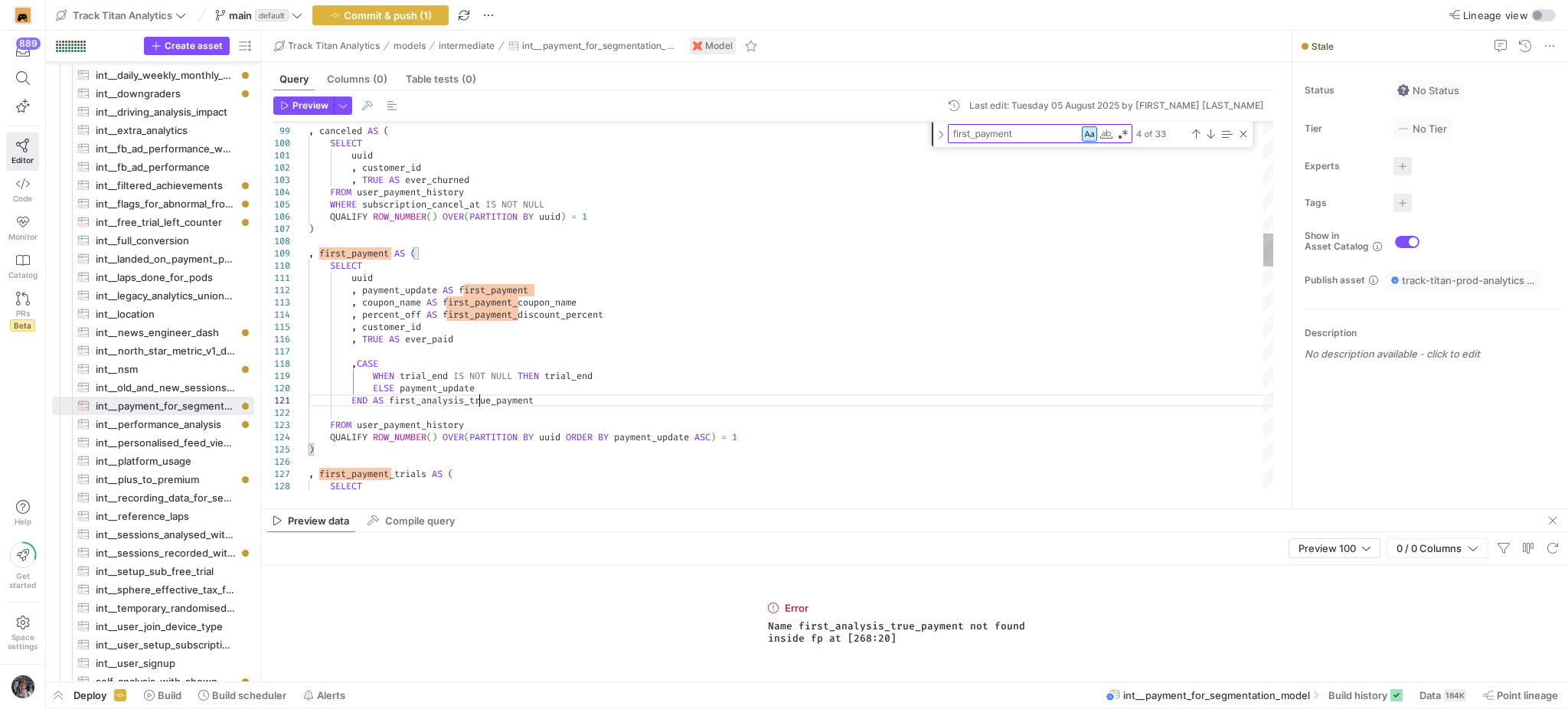 click on ",   canceled   AS   (      SELECT            uuid          ,   customer_id          ,   TRUE   AS   ever_churned        FROM   user_payment_history      WHERE   subscription_cancel_at   IS   NOT   NULL      QUALIFY   ROW_NUMBER ( )   OVER ( PARTITION   BY   uuid )   =   1 ) ,   first_payment   AS   (      SELECT          uuid          ,   payment_update   AS   first_payment          ,   coupon_name   AS   first_payment_coupon_name          ,   percent_off   AS   first_payment_discount_percent          ,   customer_id          ,   TRUE   AS   ever_paid          , CASE                WHEN   trial_end   IS   NOT   NULL   THEN   trial_end              ELSE   payment_update          END   AS   first_analysis_true_payment           FROM   user_payment_history      QUALIFY   ROW_NUMBER ( )   OVER ( PARTITION   BY   uuid   )" at bounding box center (791, 933) 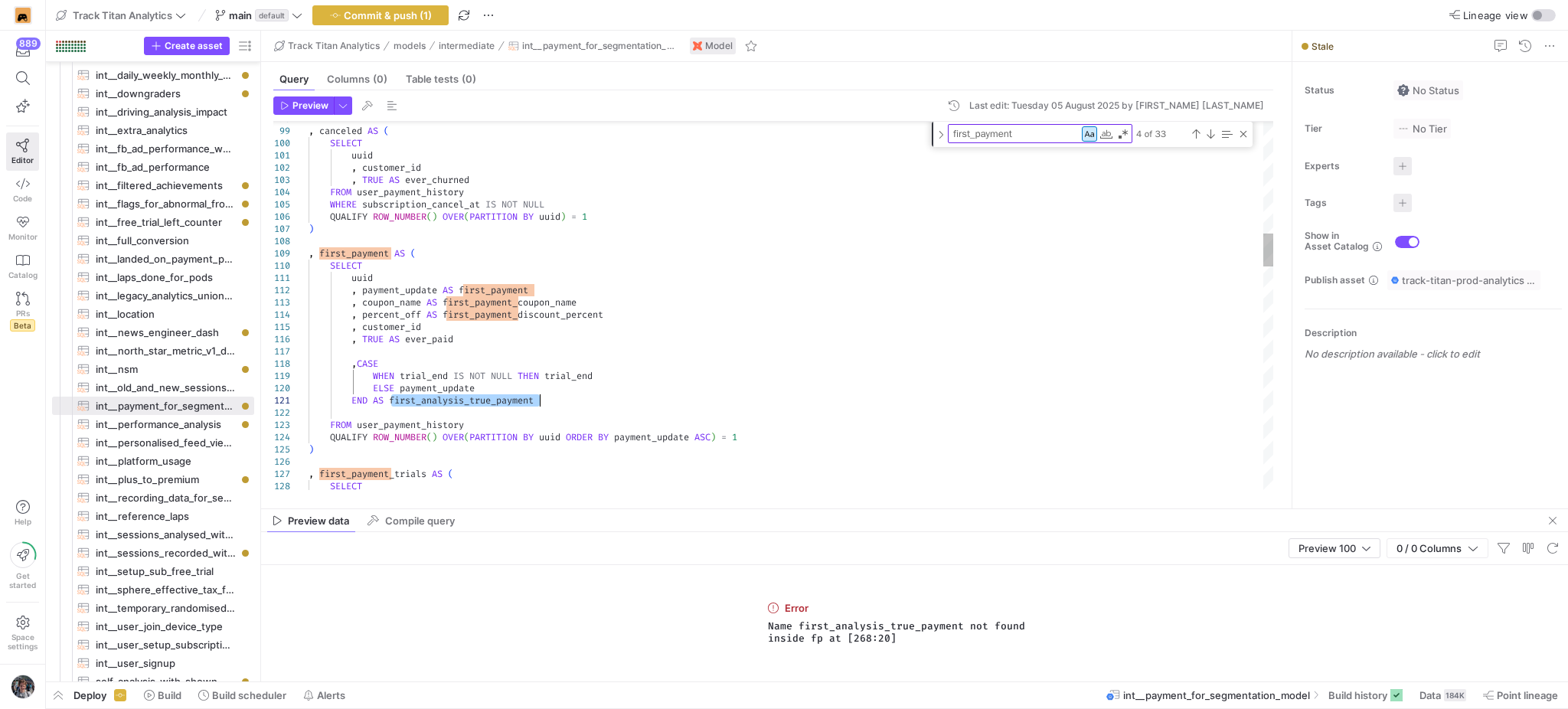 type on "END AS first_analysis_true_payment
FROM user_payment_history
QUALIFY ROW_NUMBER() OVER(PARTITION BY uuid ORDER BY payment_update ASC) = 1
)
, first_payment_trials AS (
SELECT
uuid
, TRUE AS ever_paid_trial" 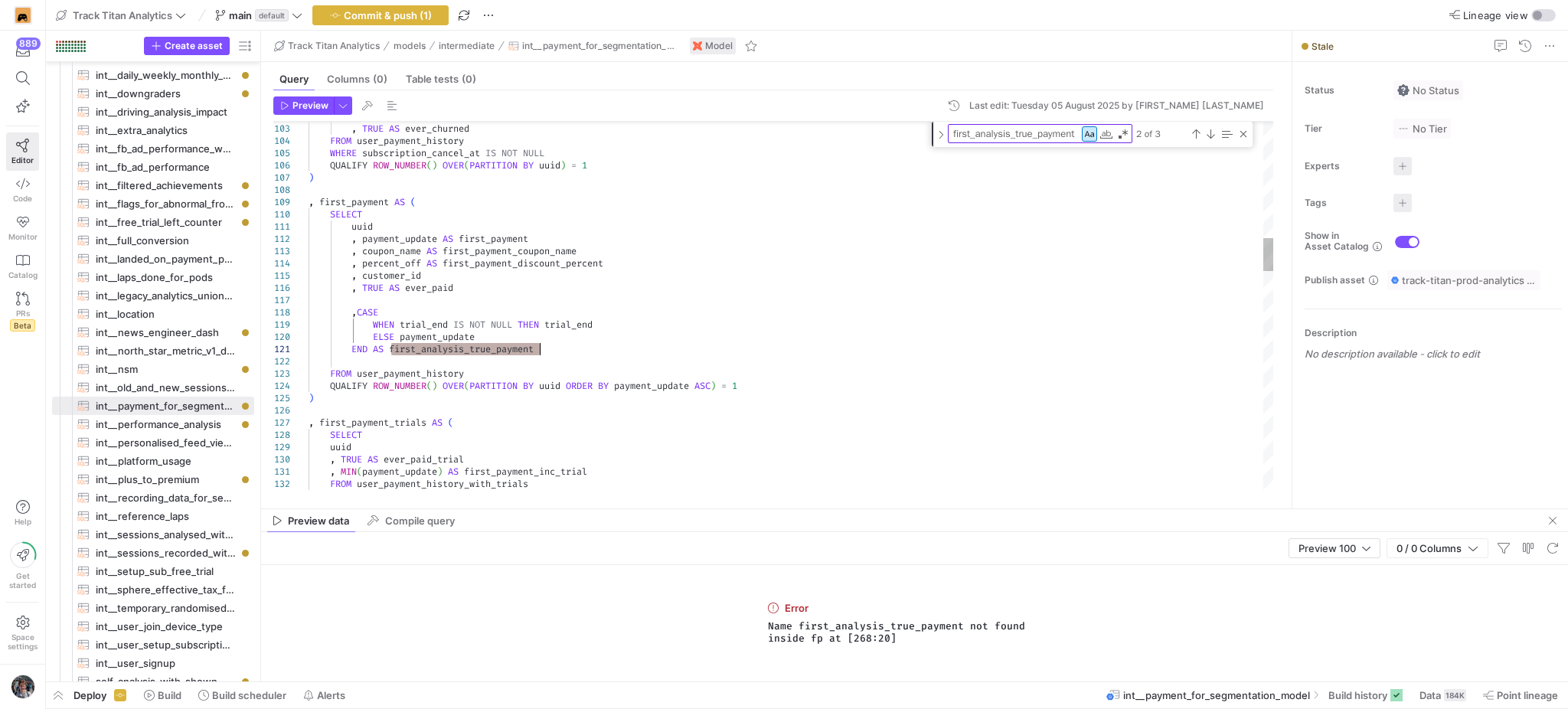 drag, startPoint x: 472, startPoint y: 348, endPoint x: 480, endPoint y: 349, distance: 8.062258 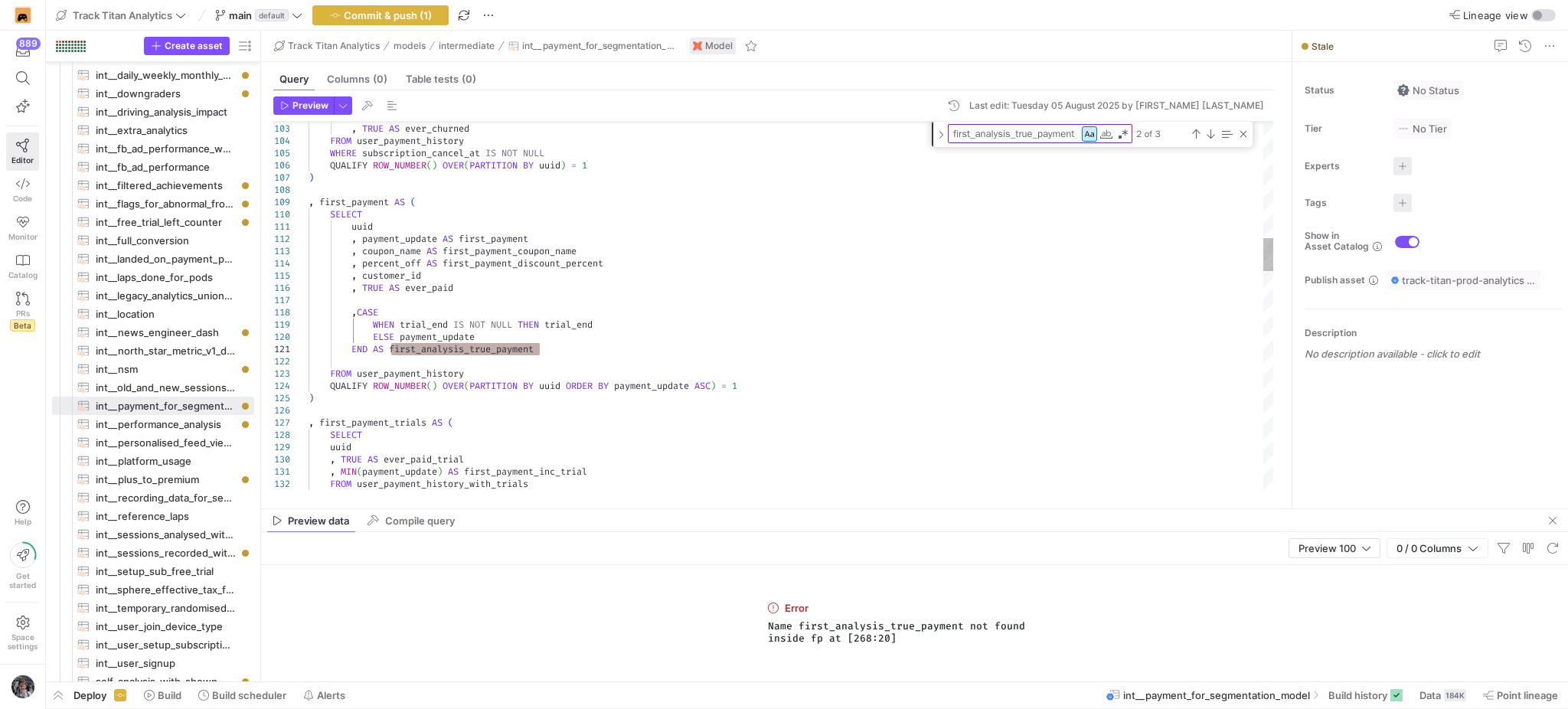 click on ",   customer_id          ,   TRUE   AS   ever_churned        FROM   user_payment_history      WHERE   subscription_cancel_at   IS   NOT   NULL      QUALIFY   ROW_NUMBER ( )   OVER ( PARTITION   BY   uuid )   =   1 ) ,   first_payment   AS   (      SELECT          uuid          ,   payment_update   AS   first_payment          ,   coupon_name   AS   first_payment_coupon_name          ,   percent_off   AS   first_payment_discount_percent          ,   customer_id          ,   TRUE   AS   ever_paid          , CASE                WHEN   trial_end   IS   NOT   NULL   THEN   trial_end              ELSE   payment_update          END   AS   first_analysis_true_payment           FROM   user_payment_history      QUALIFY   ROW_NUMBER ( )   OVER ( PARTITION   BY   uuid   ORDER   BY   payment_update   ASC )   =   1 ) ,     AS   (" at bounding box center [791, 881] 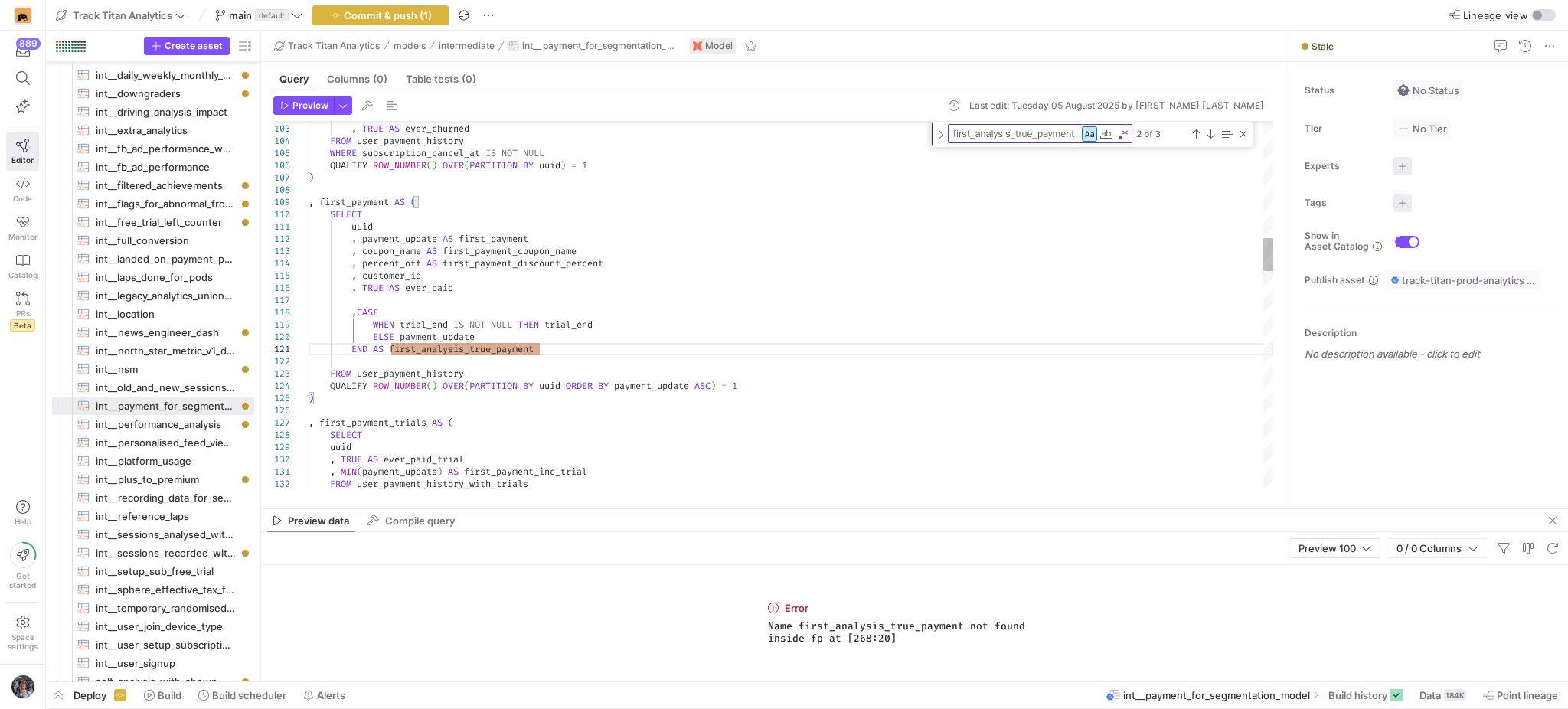 click on ",   customer_id          ,   TRUE   AS   ever_churned        FROM   user_payment_history      WHERE   subscription_cancel_at   IS   NOT   NULL      QUALIFY   ROW_NUMBER ( )   OVER ( PARTITION   BY   uuid )   =   1 ) ,   first_payment   AS   (      SELECT          uuid          ,   payment_update   AS   first_payment          ,   coupon_name   AS   first_payment_coupon_name          ,   percent_off   AS   first_payment_discount_percent          ,   customer_id          ,   TRUE   AS   ever_paid          , CASE                WHEN   trial_end   IS   NOT   NULL   THEN   trial_end              ELSE   payment_update          END   AS   first_analysis_true_payment           FROM   user_payment_history      QUALIFY   ROW_NUMBER ( )   OVER ( PARTITION   BY   uuid   ORDER   BY   payment_update   ASC )   =   1 ) ,     AS   (" at bounding box center (791, 881) 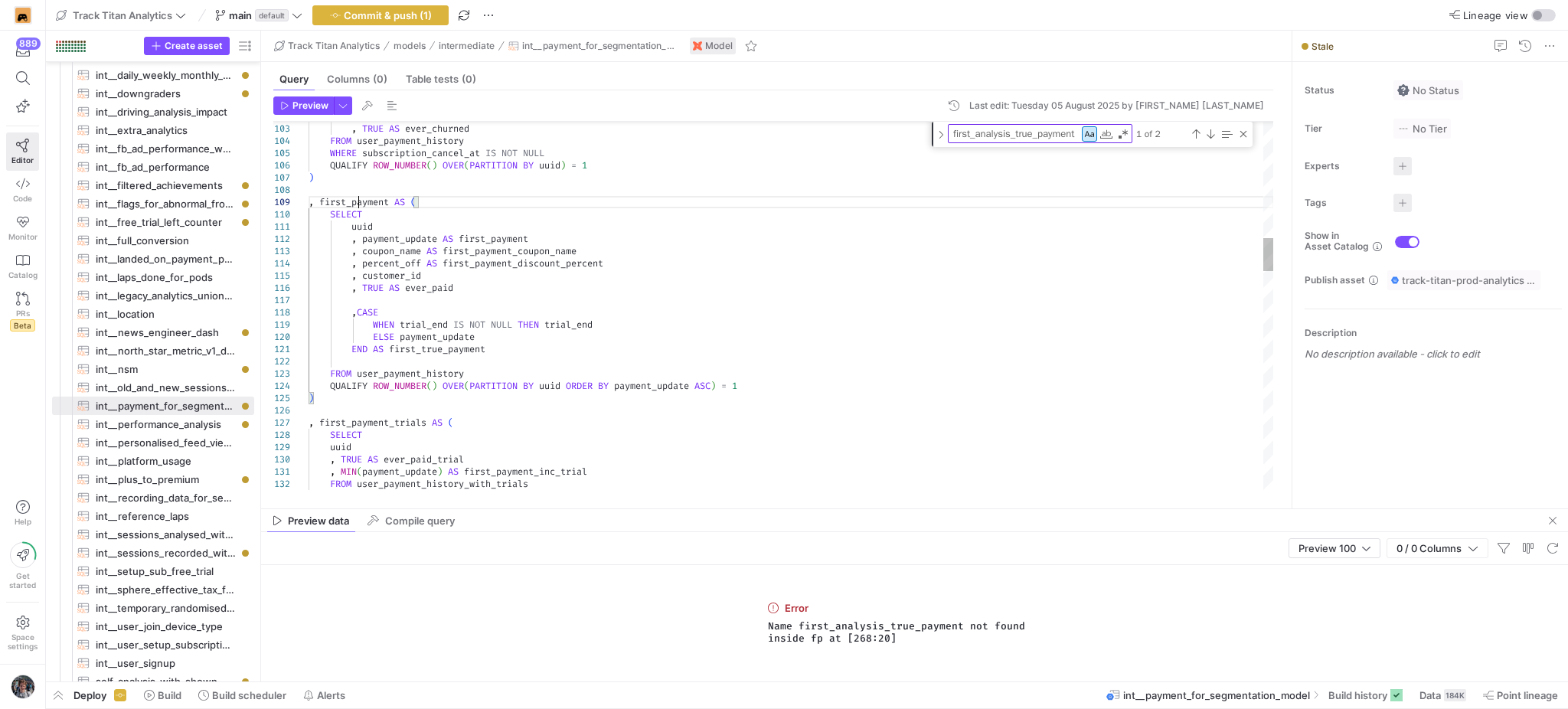 click on ",   customer_id          ,   TRUE   AS   ever_churned        FROM   user_payment_history      WHERE   subscription_cancel_at   IS   NOT   NULL      QUALIFY   ROW_NUMBER ( )   OVER ( PARTITION   BY   uuid )   =   1 ) ,   first_payment   AS   (      SELECT          uuid          ,   payment_update   AS   first_payment          ,   coupon_name   AS   first_payment_coupon_name          ,   percent_off   AS   first_payment_discount_percent          ,   customer_id          ,   TRUE   AS   ever_paid          , CASE                WHEN   trial_end   IS   NOT   NULL   THEN   trial_end              ELSE   payment_update          END   AS   first_true_payment           FROM   user_payment_history      QUALIFY   ROW_NUMBER ( )   OVER ( PARTITION   BY   uuid   ORDER   BY   payment_update   ASC )   =   1 ) ,   first_payment_trials" at bounding box center [791, 881] 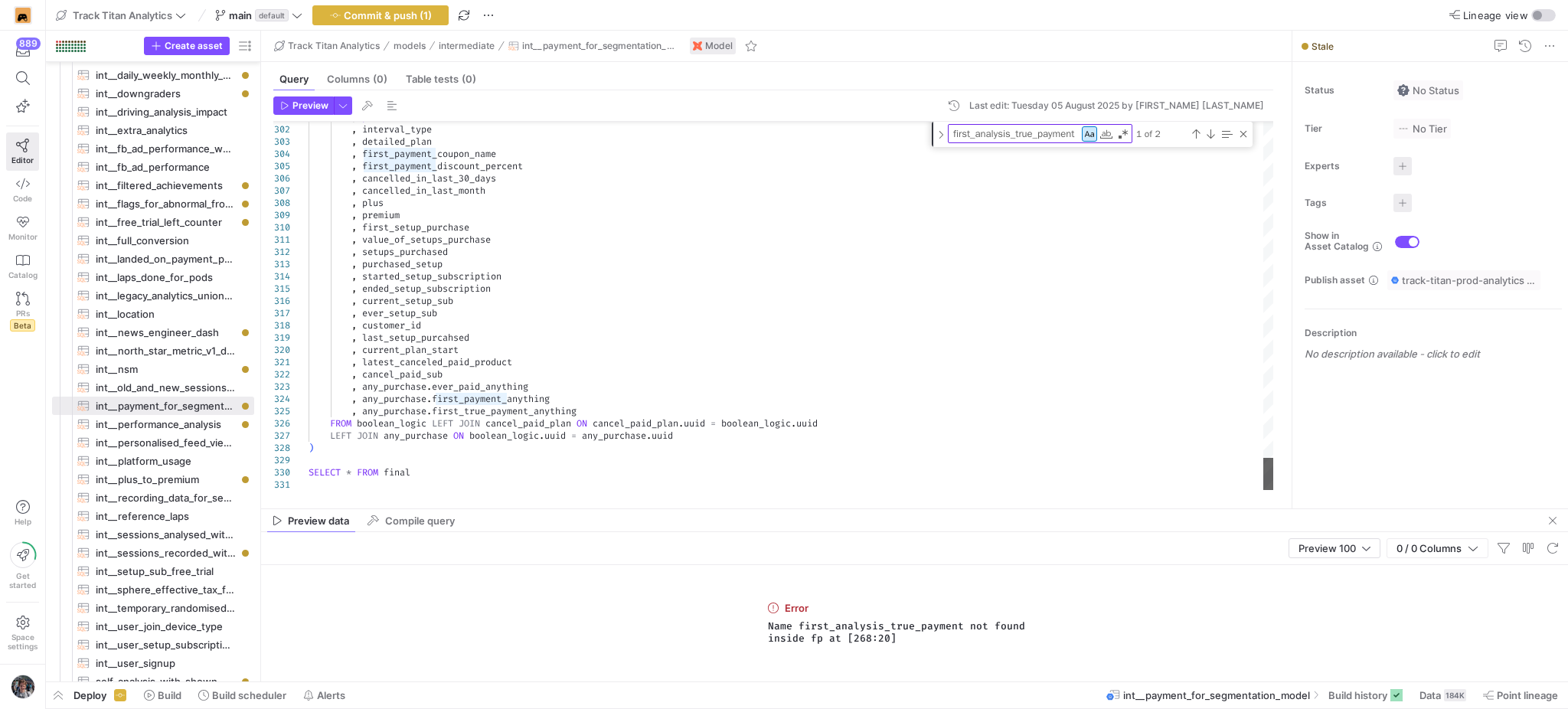 click at bounding box center [1269, 474] 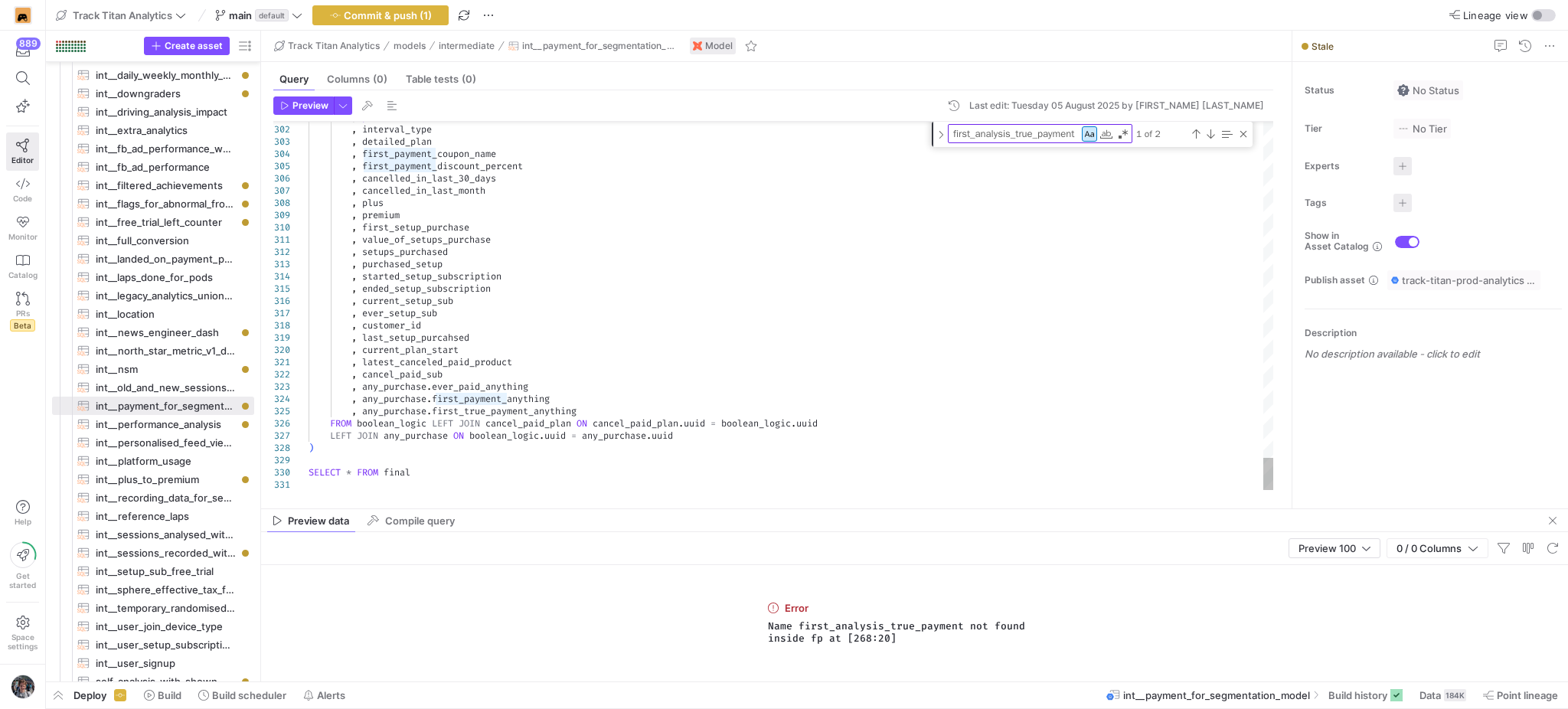 click on ",   plan          ,   interval_type          ,   detailed_plan          ,   first_payment_coupon_name          ,   first_payment_discount_percent          ,   cancelled_in_last_30_days          ,   cancelled_in_last_month          ,   plus          ,   premium          ,   first_setup_purchase          ,   value_of_setups_purchase          ,   setups_purchased          ,   purchased_setup          ,   started_setup_subscription          ,   ended_setup_subscription          ,   current_setup_sub          ,   ever_setup_sub          ,   customer_id          ,   last_setup_purcahsed          ,   current_plan_start          ,   latest_canceled_paid_product          ,   cancel_paid_sub          ,   any_purchase . ever_paid_anything          ,   any_purchase . first_payment_anything ,   ." at bounding box center [791, -1556] 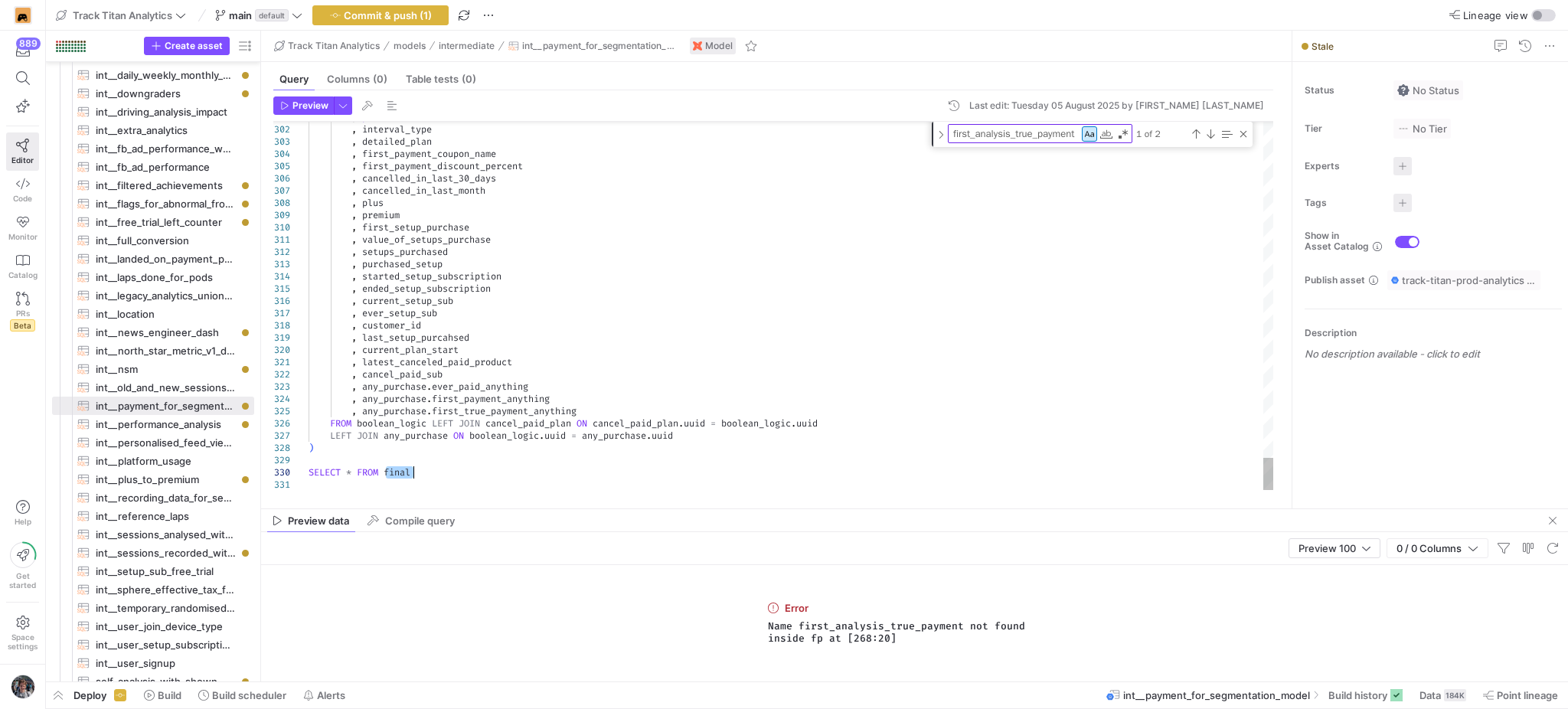 click on ",   plan          ,   interval_type          ,   detailed_plan          ,   first_payment_coupon_name          ,   first_payment_discount_percent          ,   cancelled_in_last_30_days          ,   cancelled_in_last_month          ,   plus          ,   premium          ,   first_setup_purchase          ,   value_of_setups_purchase          ,   setups_purchased          ,   purchased_setup          ,   started_setup_subscription          ,   ended_setup_subscription          ,   current_setup_sub          ,   ever_setup_sub          ,   customer_id          ,   last_setup_purcahsed          ,   current_plan_start          ,   latest_canceled_paid_product          ,   cancel_paid_sub          ,   any_purchase . ever_paid_anything          ,   any_purchase . first_payment_anything ,   ." at bounding box center [791, -1556] 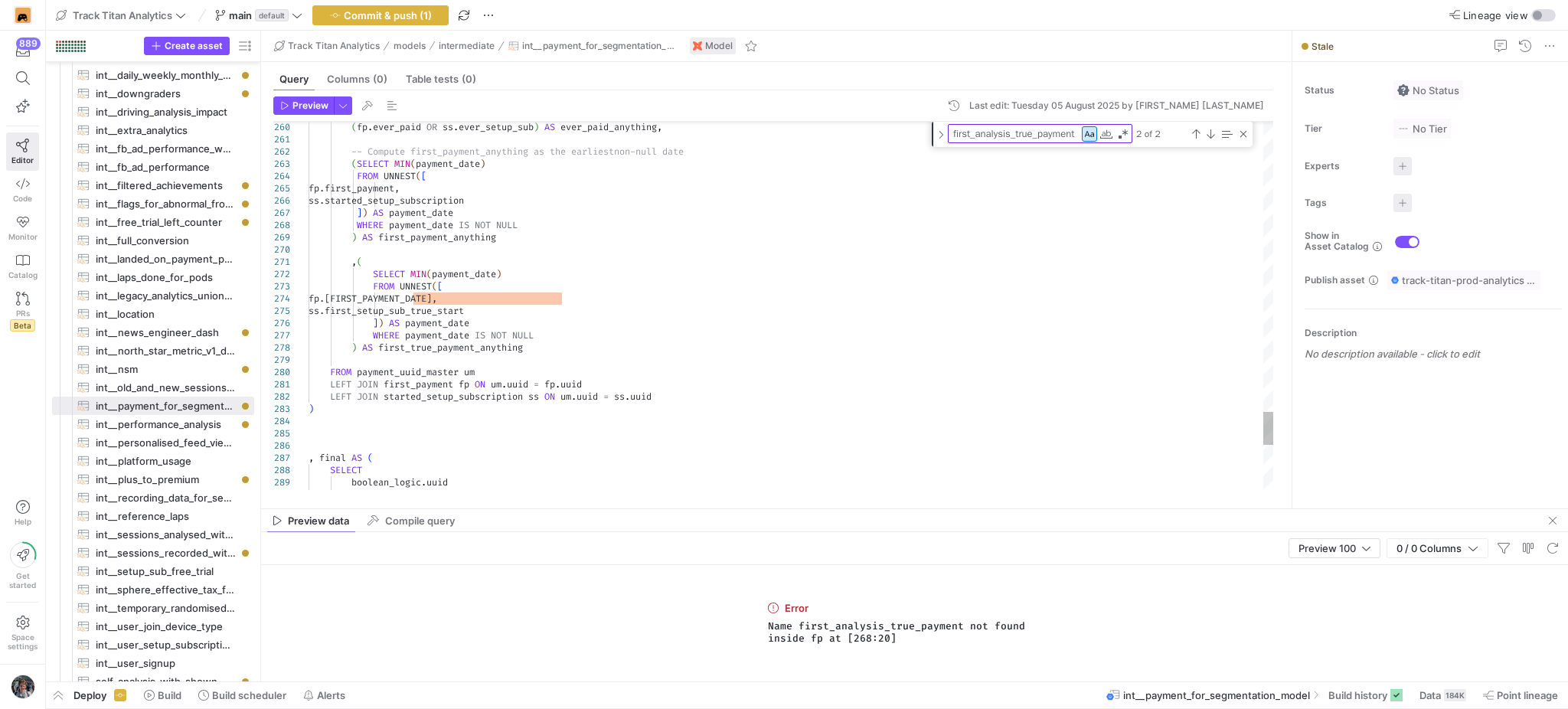 click on "boolean_logic . uuid          ,   first_analysis_payment ,   final   AS   (      SELECT        FROM   payment_uuid_master   um      LEFT   JOIN   first_payment   fp   ON   um . uuid   =   fp . uuid      LEFT   JOIN   started_setup_subscription   ss   ON   um . uuid   =   ss . uuid )              ] )   AS   payment_date                WHERE   payment_date   IS   NOT   NULL          )   AS   first_true_payment_anything                   ( fp . ever_paid   OR   ss . ever_setup_sub )   AS   ever_paid_anything ,          -- Compute first_payment_anything as the earliest  non-null date          ( SELECT   MIN ( payment_date )             FROM   UNNEST ( [              fp.first_payment,               ss.started_setup_subscription           ] )   AS   payment_date             WHERE   payment_date   IS   NOT   )" at bounding box center (791, -1044) 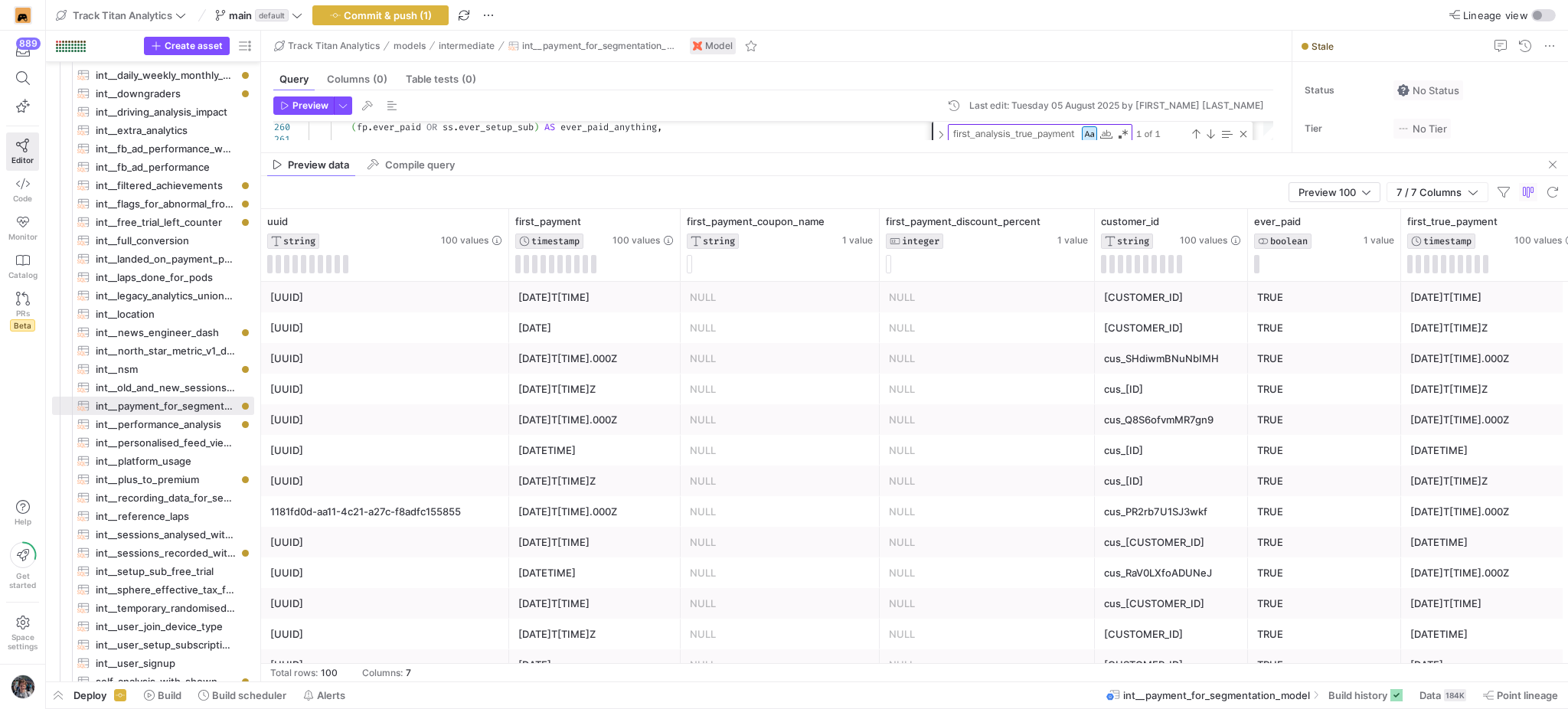 drag, startPoint x: 939, startPoint y: 509, endPoint x: 949, endPoint y: 165, distance: 344.14532 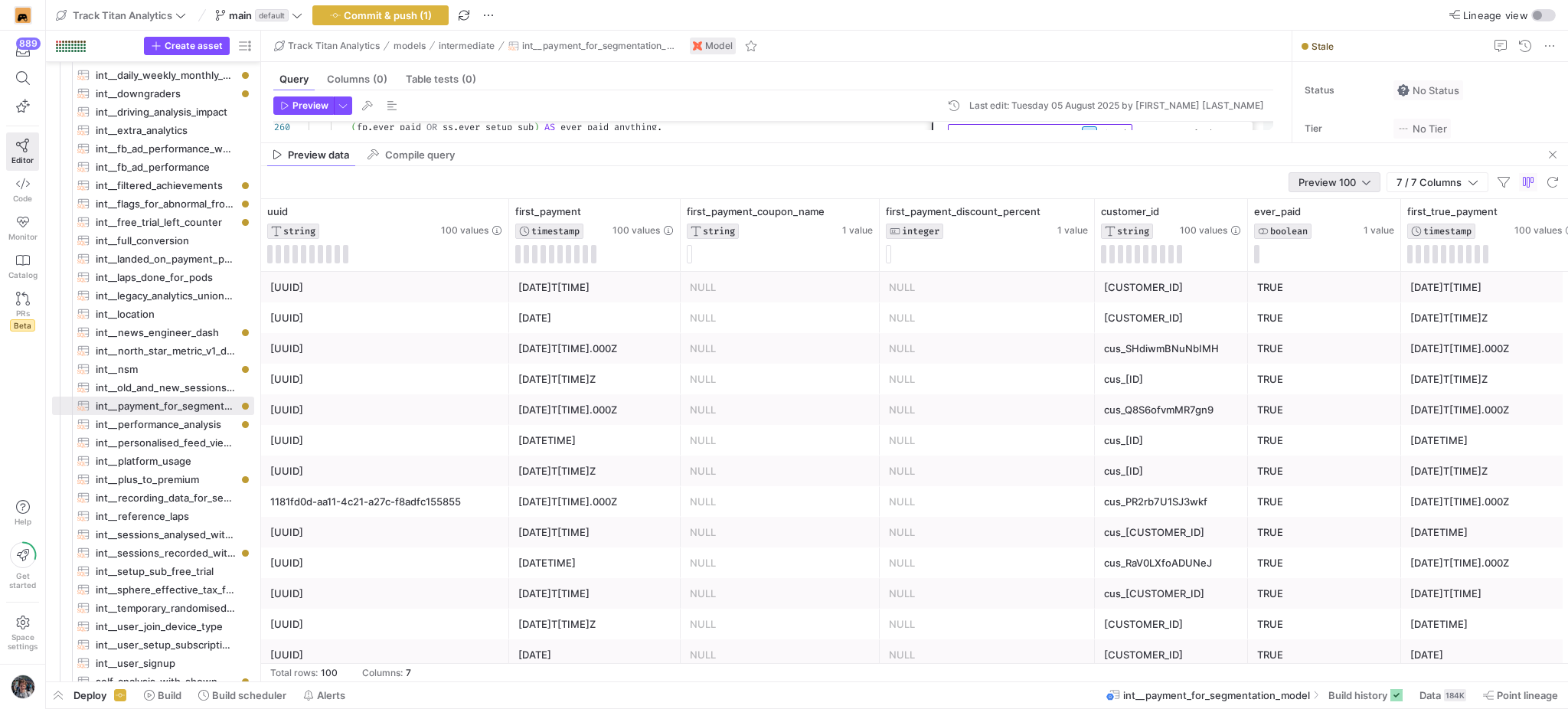 click on "Preview 100" at bounding box center (1327, 182) 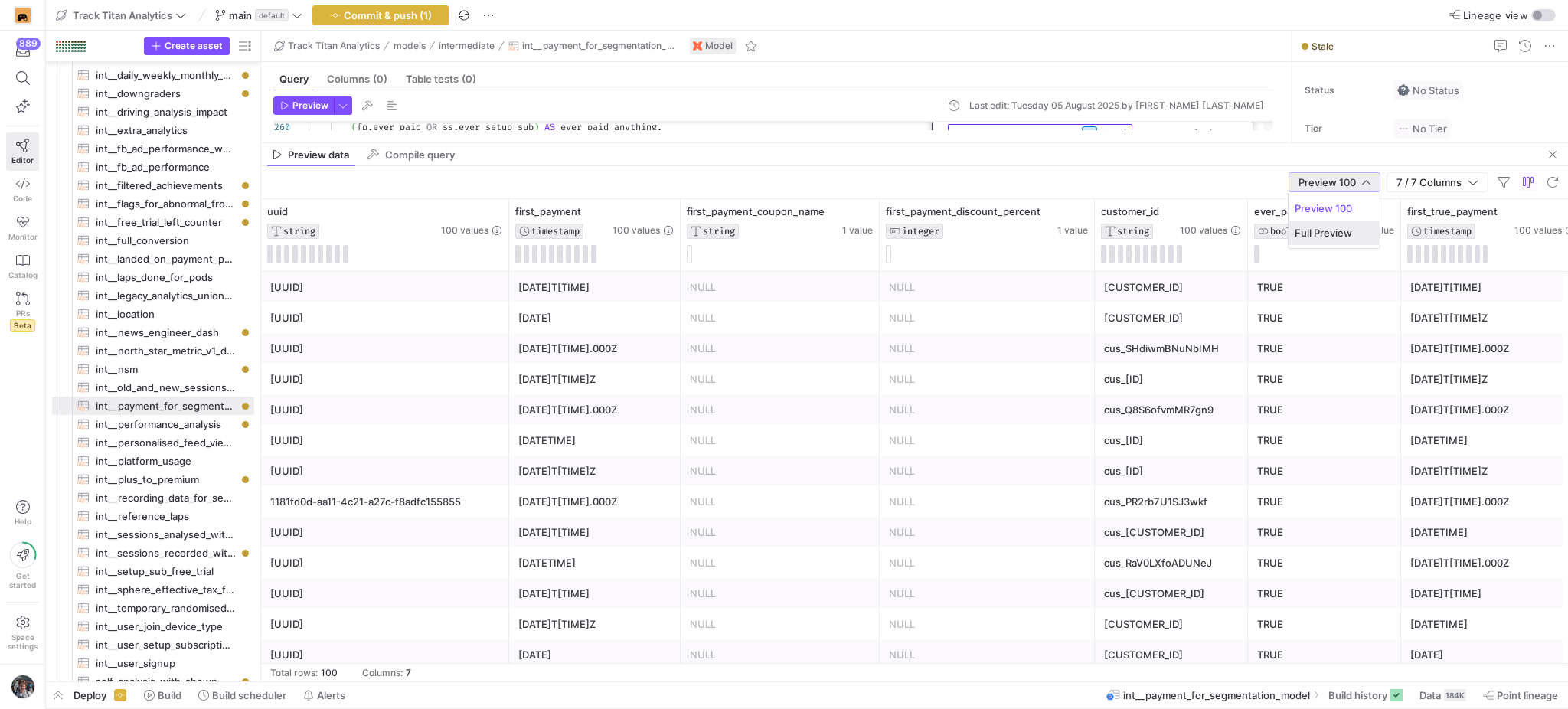 click on "Full Preview" at bounding box center [1334, 233] 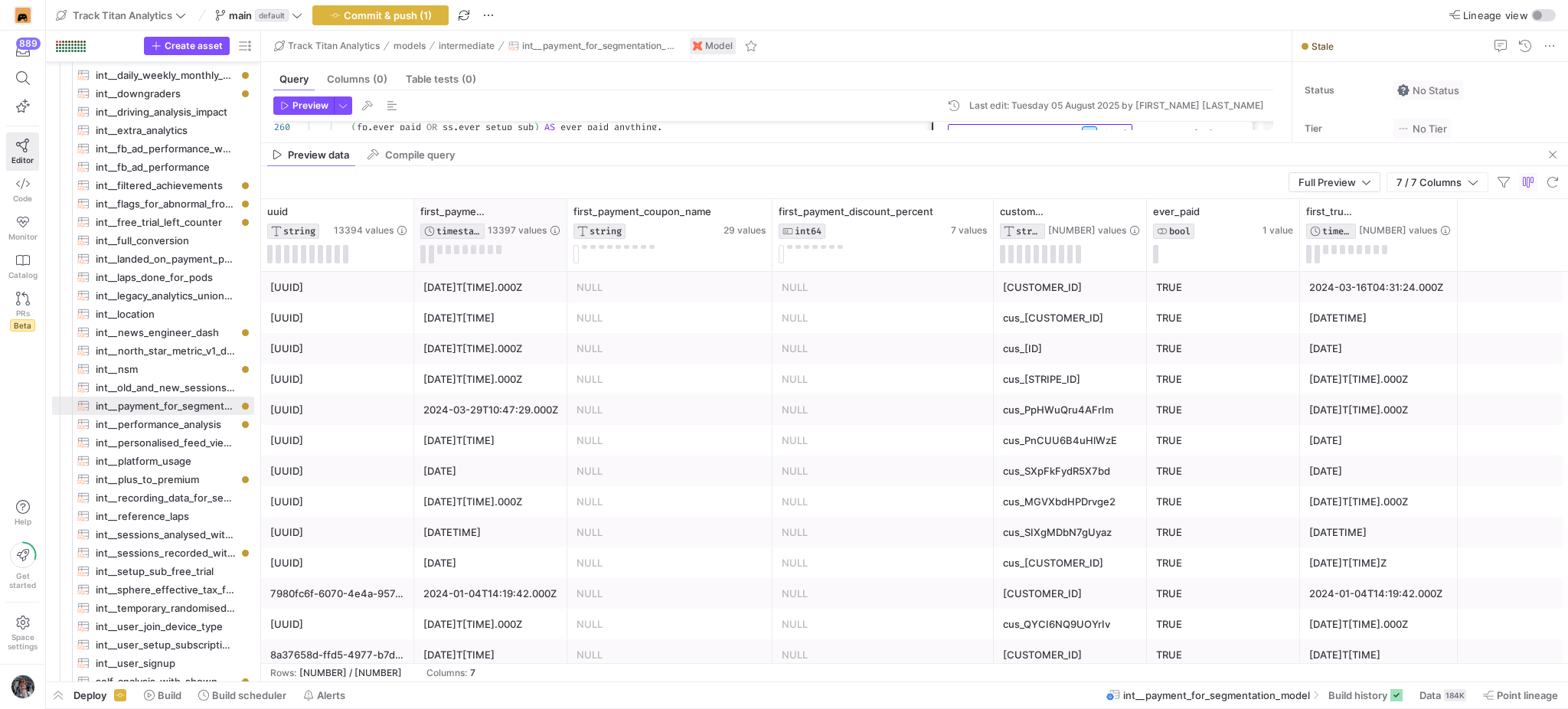 click 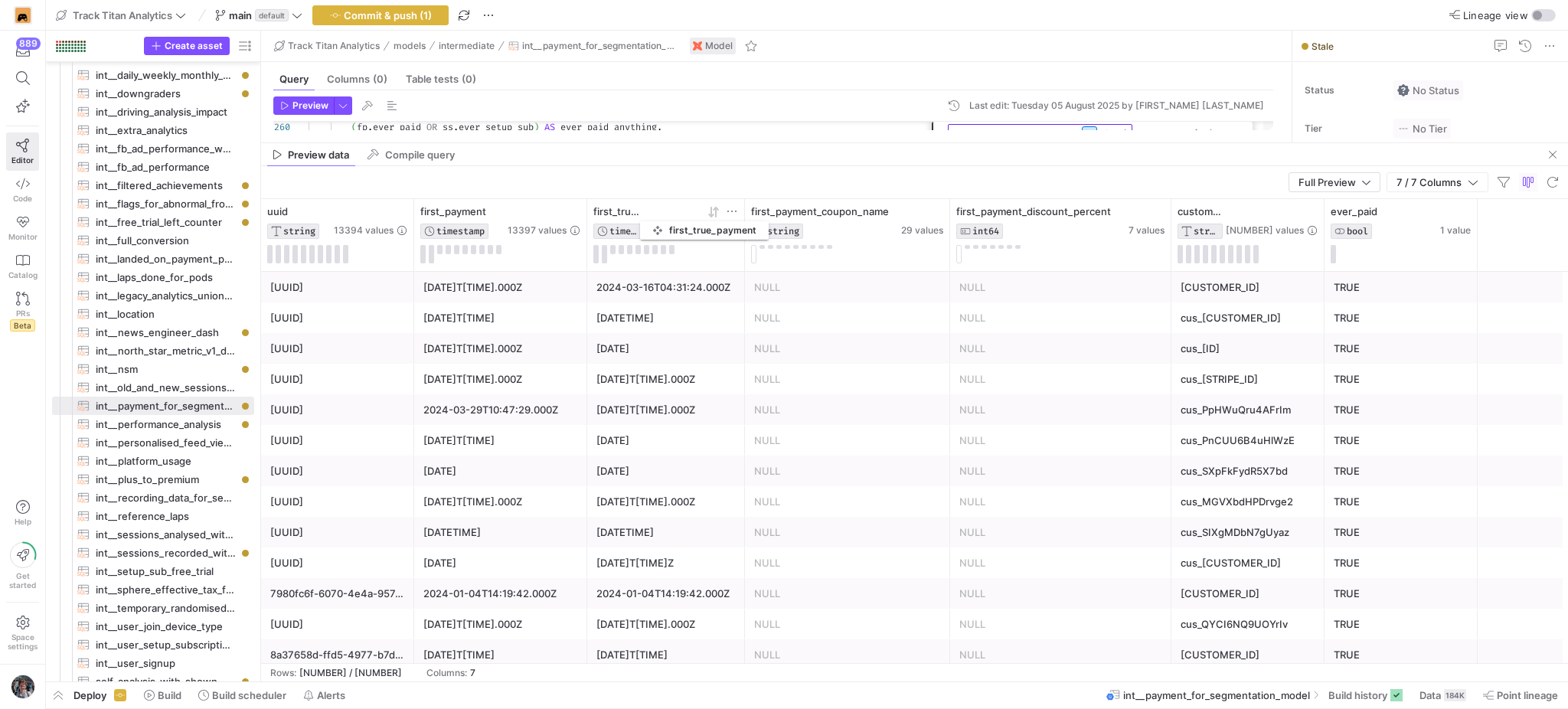 drag, startPoint x: 1385, startPoint y: 206, endPoint x: 655, endPoint y: 218, distance: 730.0986 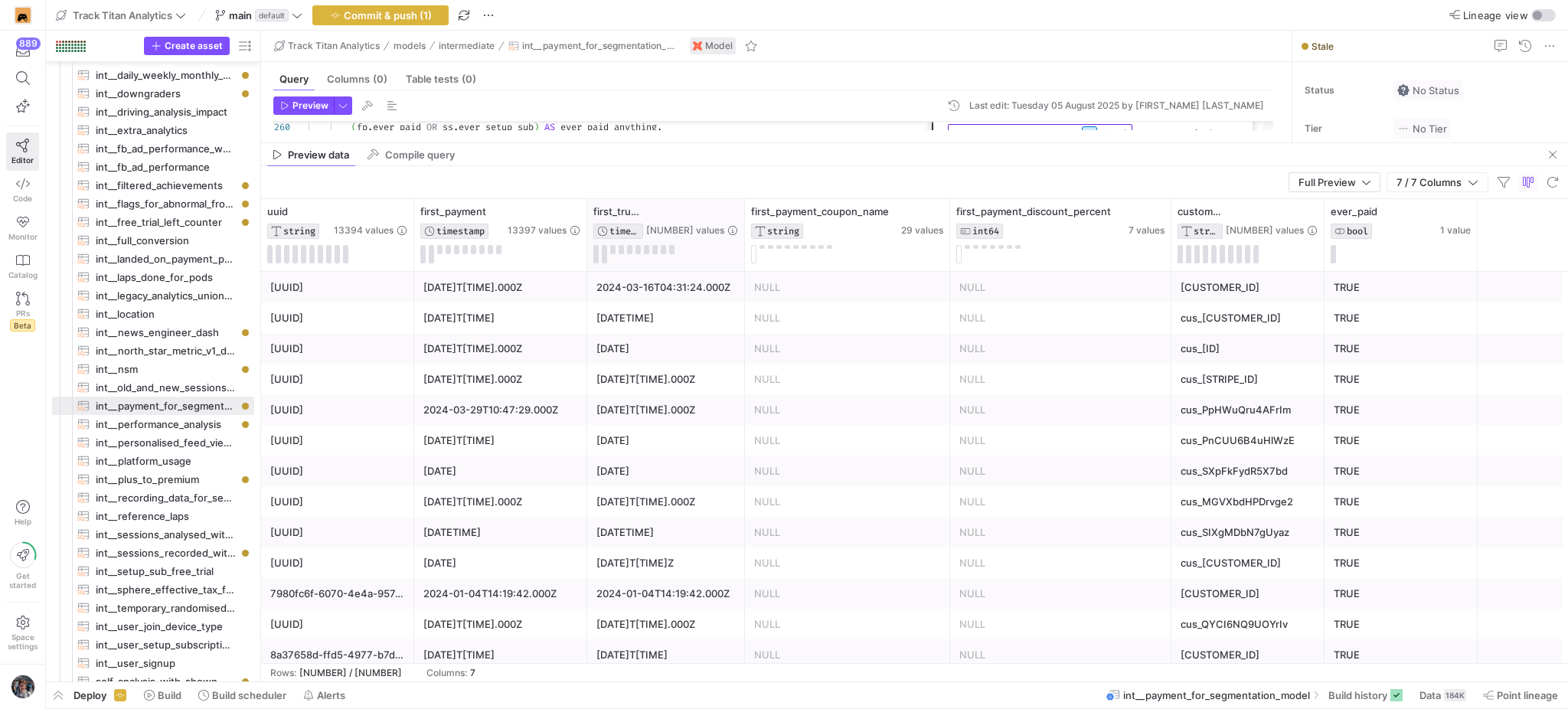 click 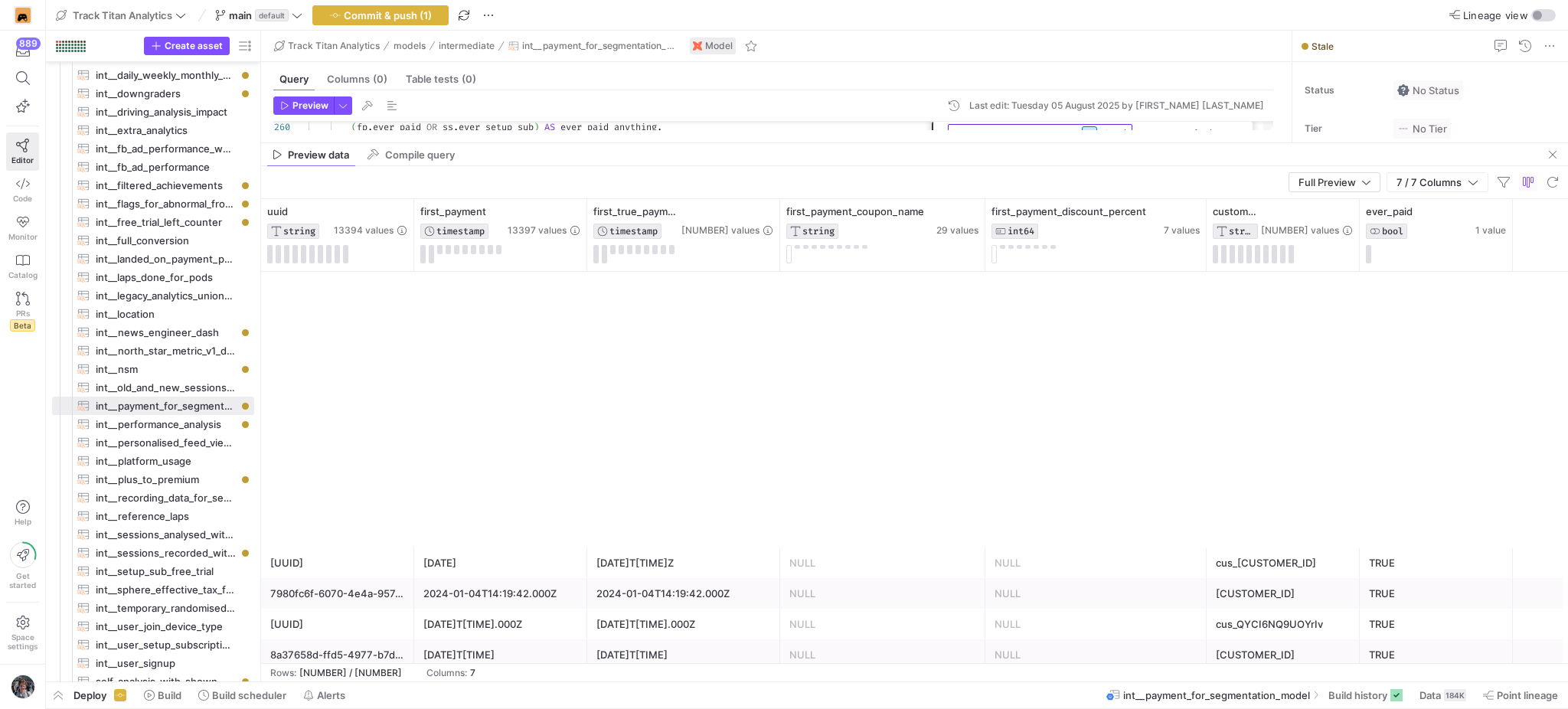scroll, scrollTop: 613, scrollLeft: 0, axis: vertical 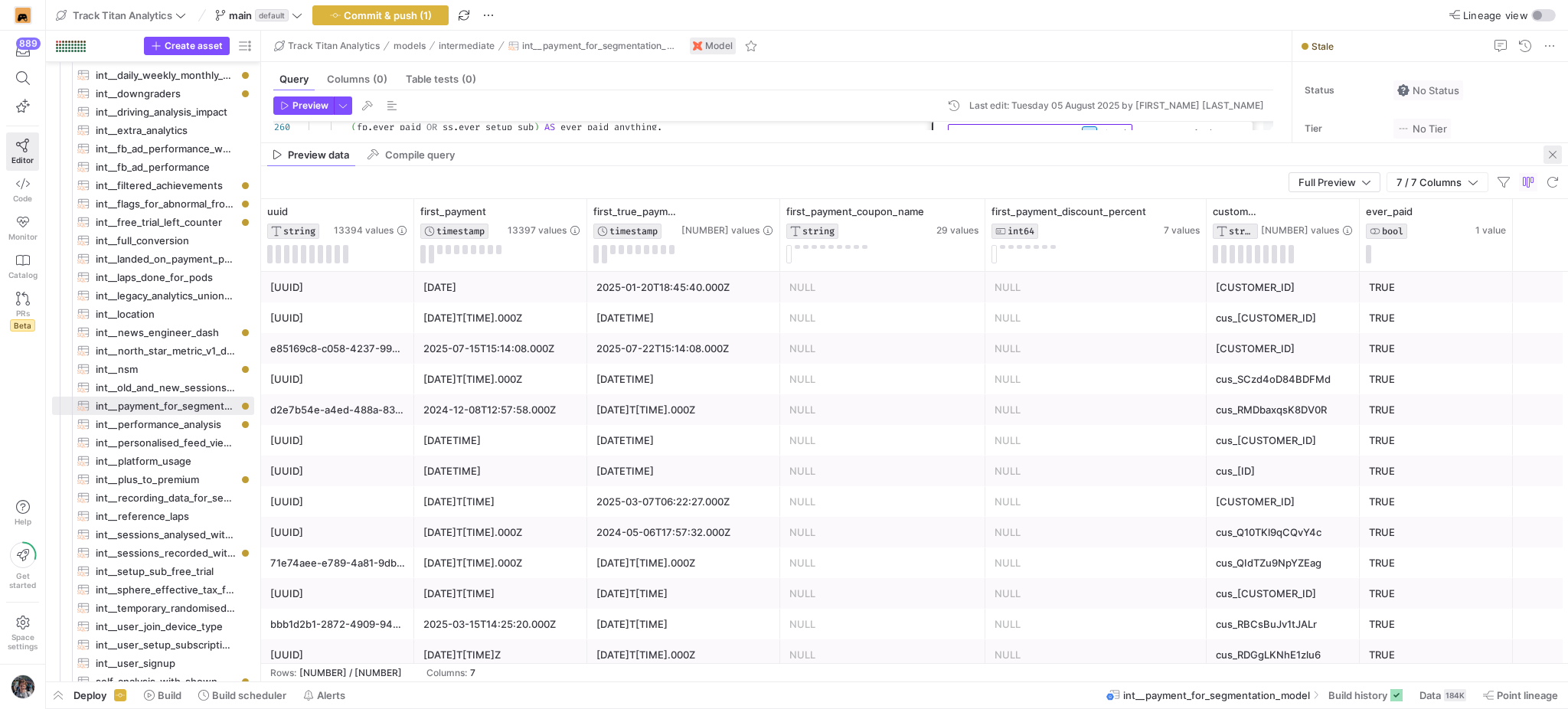 click 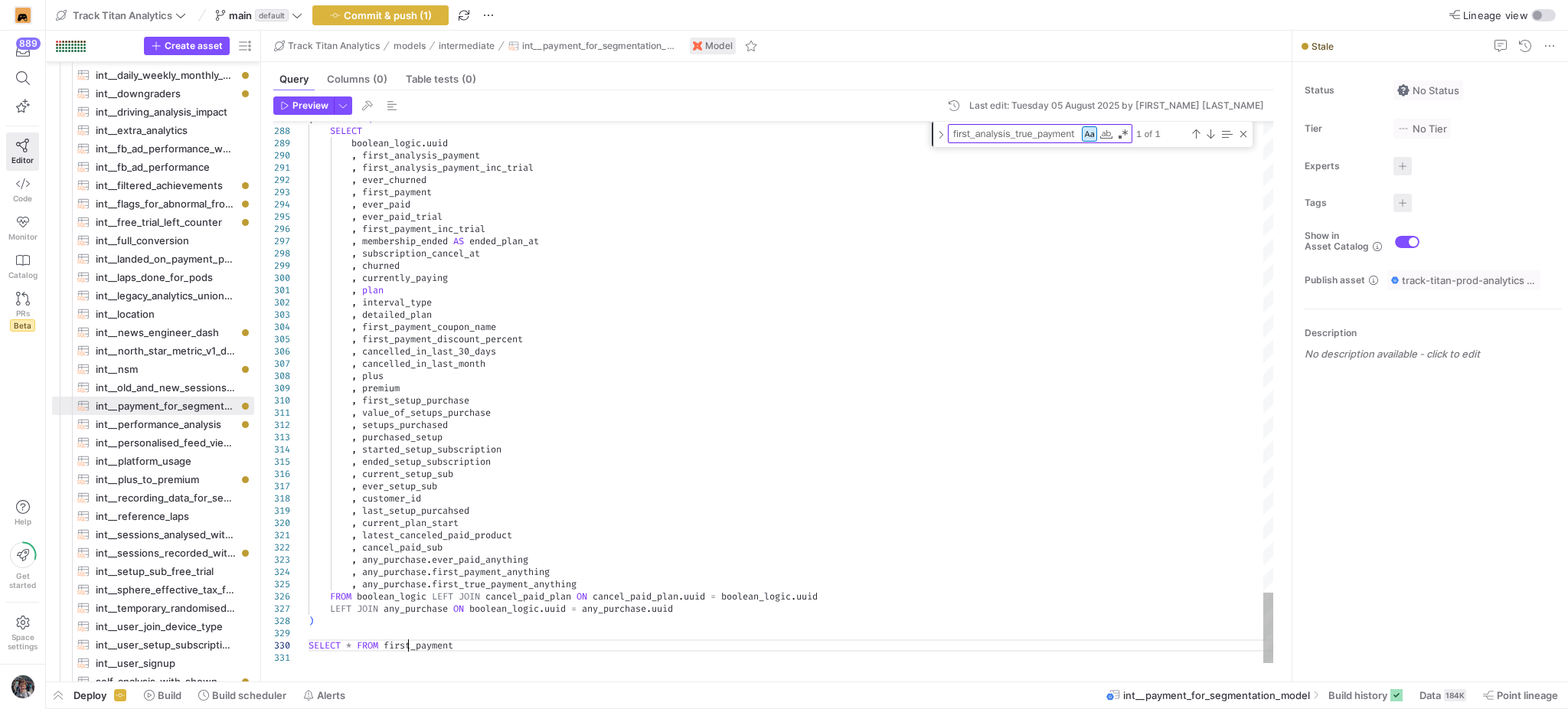 click on ",   final   AS   (      SELECT            boolean_logic . uuid          ,   first_analysis_payment          ,   first_analysis_payment_inc_trial          ,   ever_churned          ,   first_payment          ,   ever_paid          ,   ever_paid_trial          ,   first_payment_inc_trial          ,   membership_ended   AS   ended_plan_at          ,   subscription_cancel_at            ,   churned          ,   currently_paying          ,   plan          ,   interval_type          ,   detailed_plan          ,   first_payment_coupon_name          ,   first_payment_discount_percent          ,   cancelled_in_last_30_days          ,   cancelled_in_last_month          ,   plus          ,   premium          ,   first_setup_purchase          ,   value_of_setups_purchase          ,   setups_purchased" at bounding box center (791, -1383) 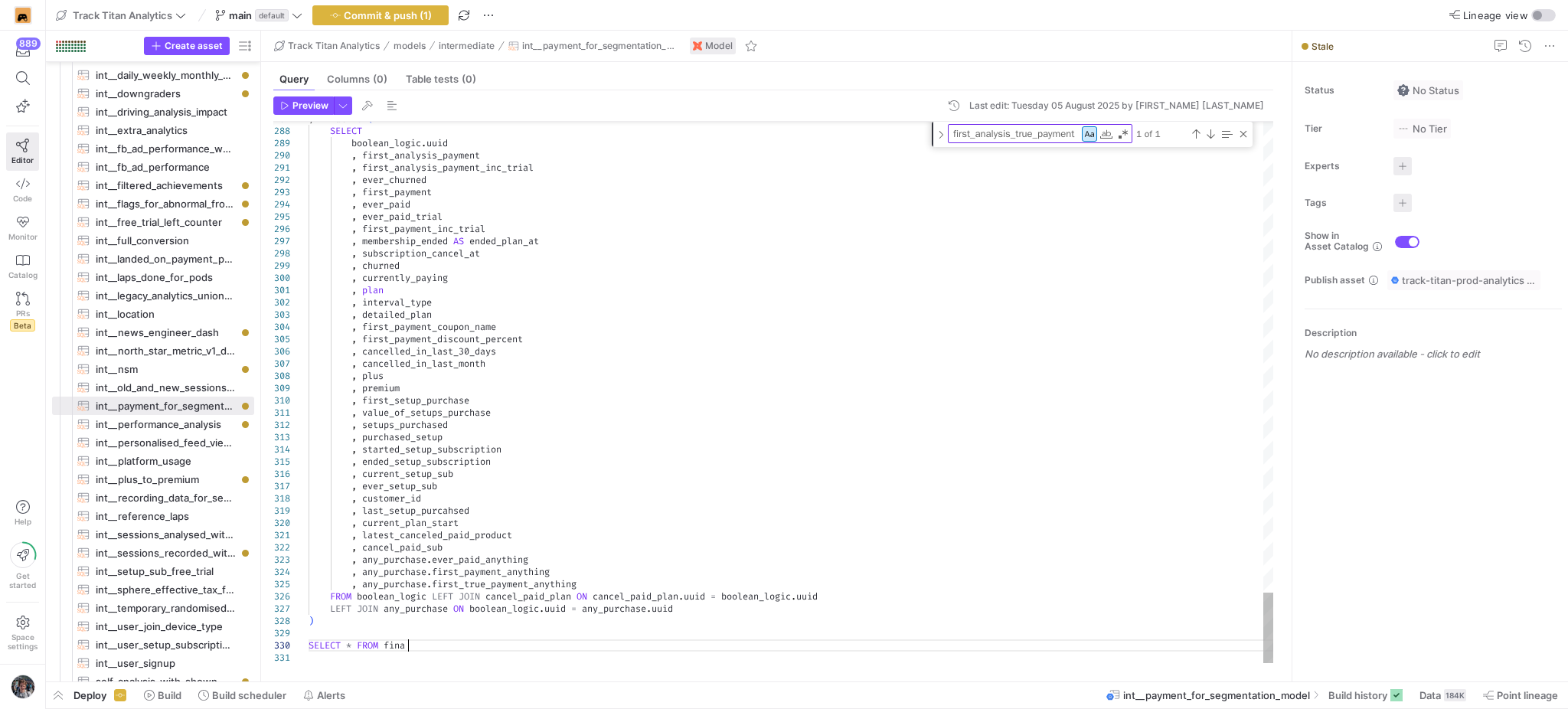 scroll, scrollTop: 110, scrollLeft: 103, axis: both 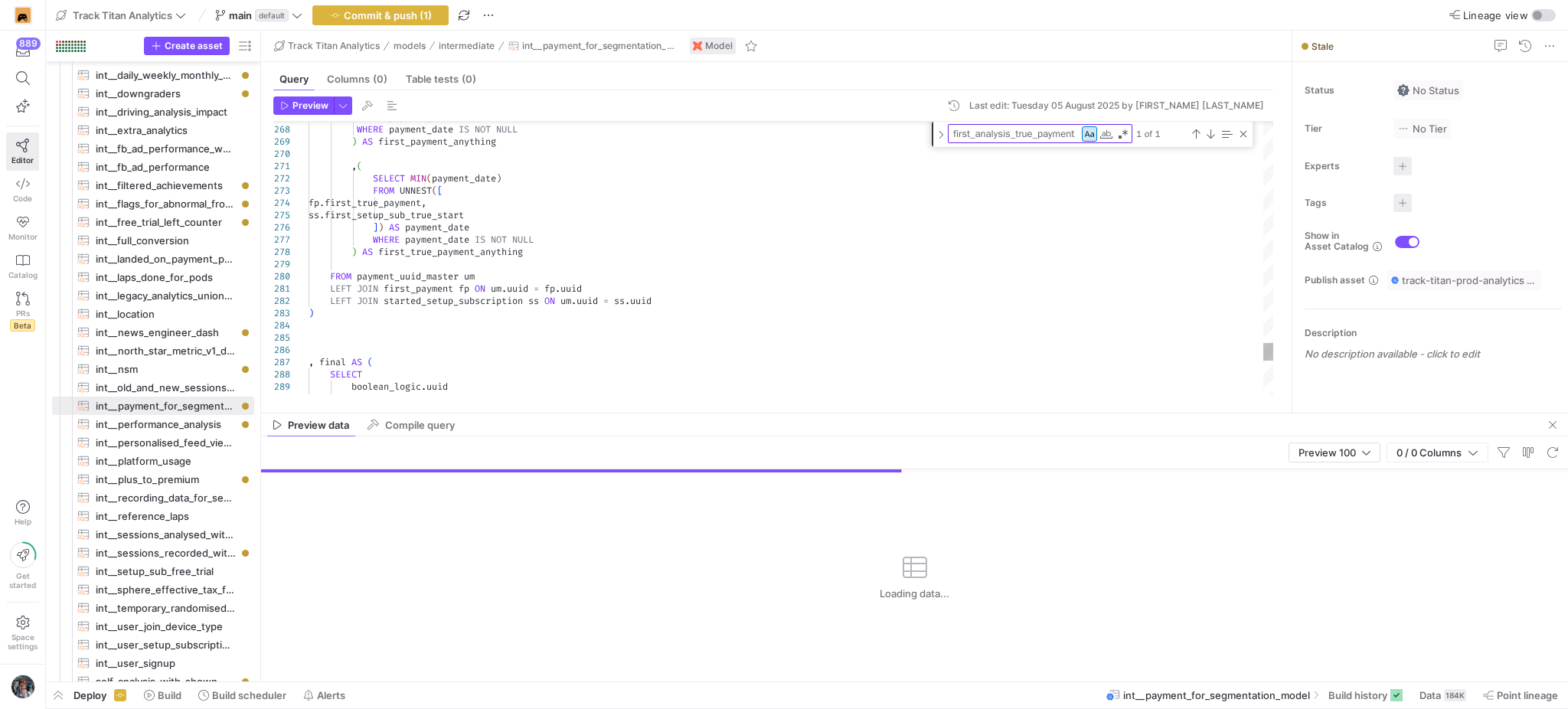click on "] )   AS   payment_date             WHERE   payment_date   IS   NOT   NULL          )   AS   first_payment_anything          , (              SELECT   MIN ( payment_date )                FROM   UNNEST ( [                 fp.first_true_payment,                 ss.first_setup_sub_true_start              ] )   AS   payment_date                WHERE   payment_date   IS   NOT   NULL          )   AS   first_true_payment_anything               FROM   payment_uuid_master   um      LEFT   JOIN   first_payment   fp   ON   um . uuid   =   fp . uuid      LEFT   JOIN   started_setup_subscription   ss   ON   um . uuid   =   ss . uuid ) ,   final   AS   (      SELECT            boolean_logic . uuid          ,   first_analysis_payment" at bounding box center (791, -1139) 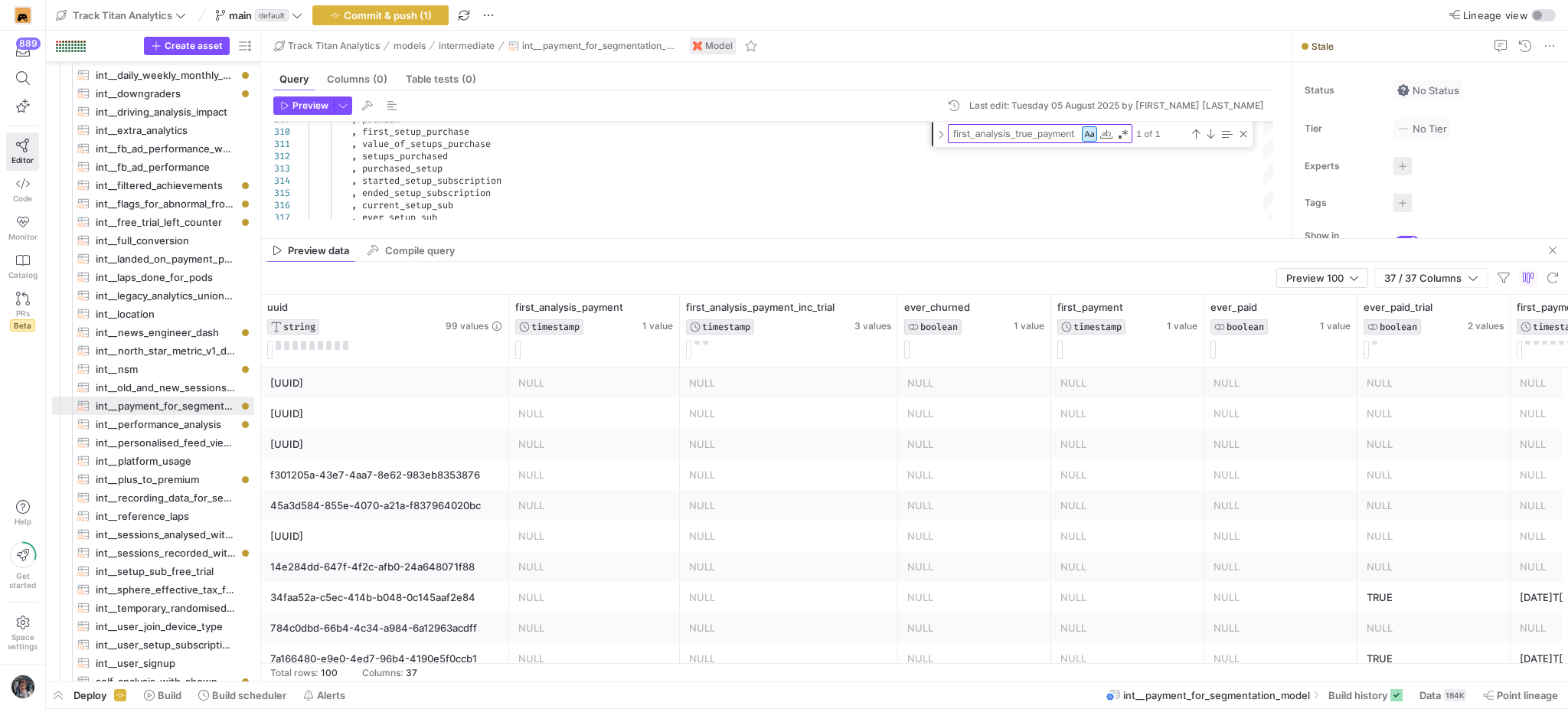 drag, startPoint x: 718, startPoint y: 413, endPoint x: 702, endPoint y: 289, distance: 125.028 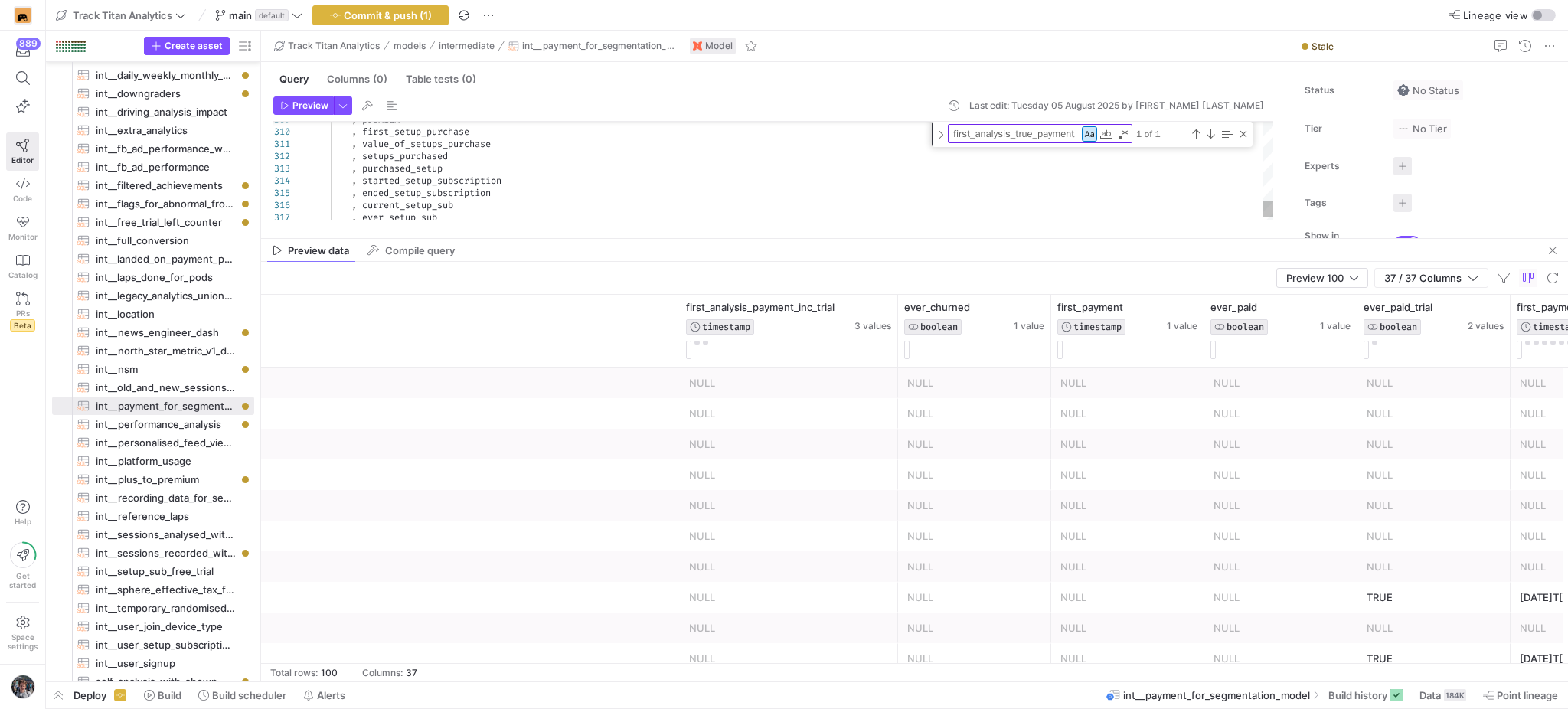 scroll, scrollTop: 0, scrollLeft: 612, axis: horizontal 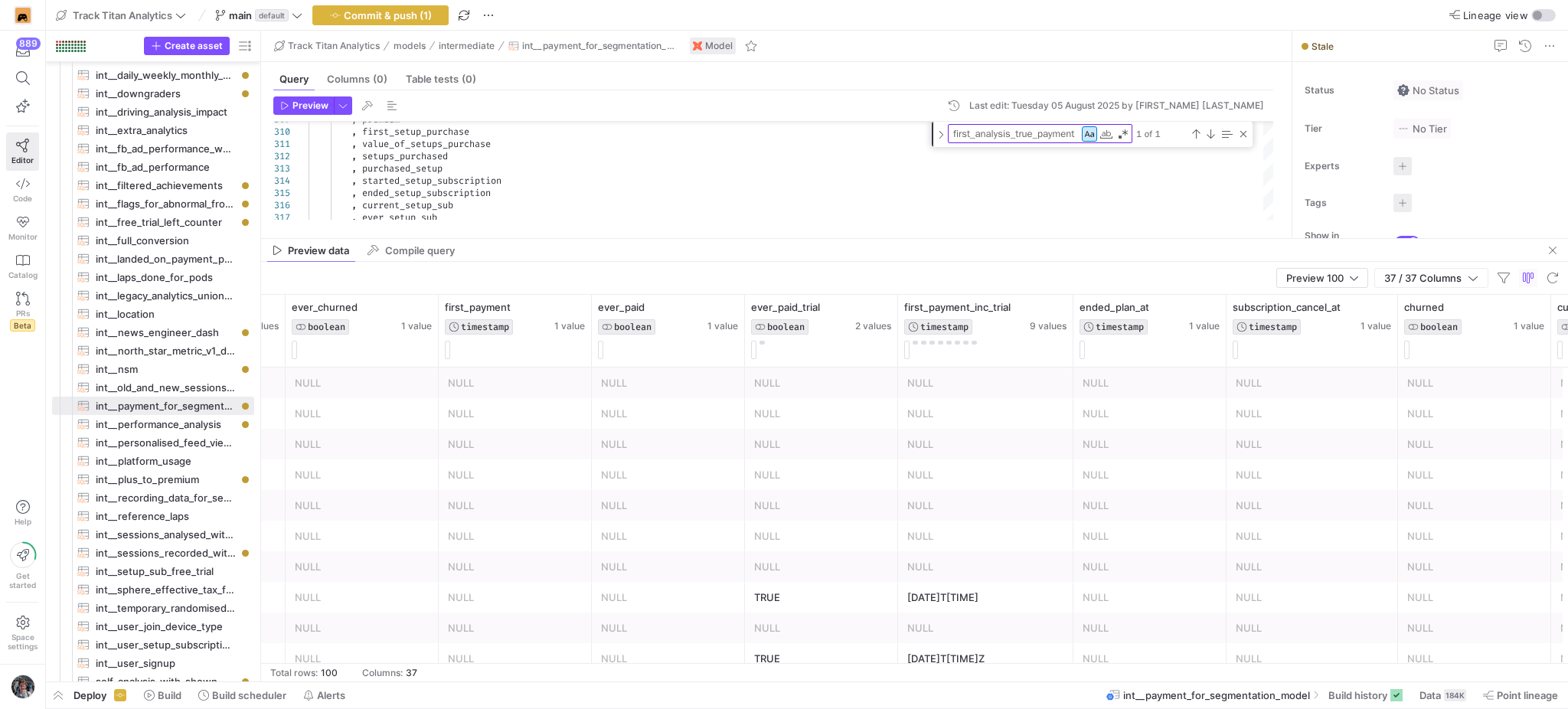 type on ",(
SELECT MIN(payment_date)
FROM UNNEST([
fp.first_true_payment,
ss.first_setup_sub_true_start
]) AS payment_date
WHERE payment_date IS NOT NULL
) AS first_true_payment_anything
FROM payment_uuid_master um" 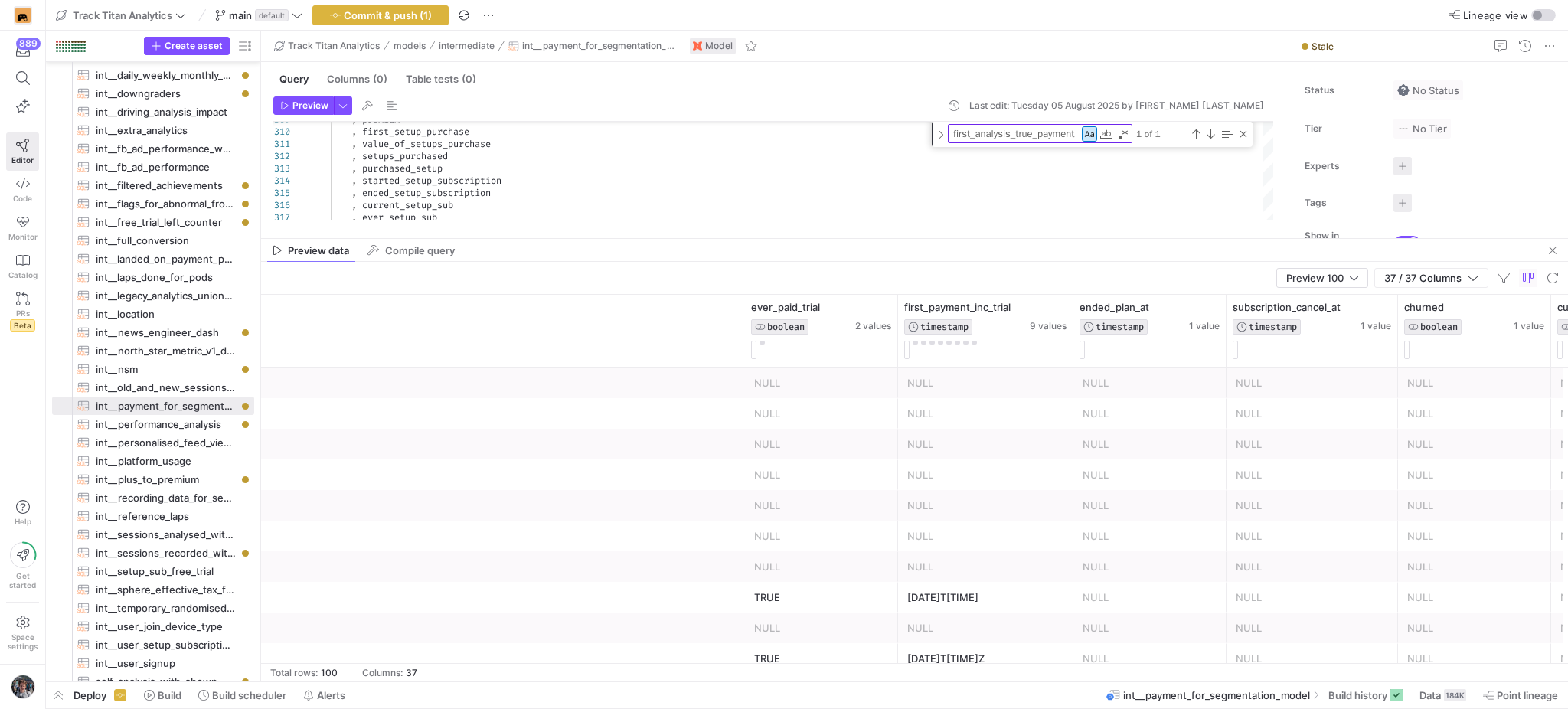 scroll, scrollTop: 0, scrollLeft: 1327, axis: horizontal 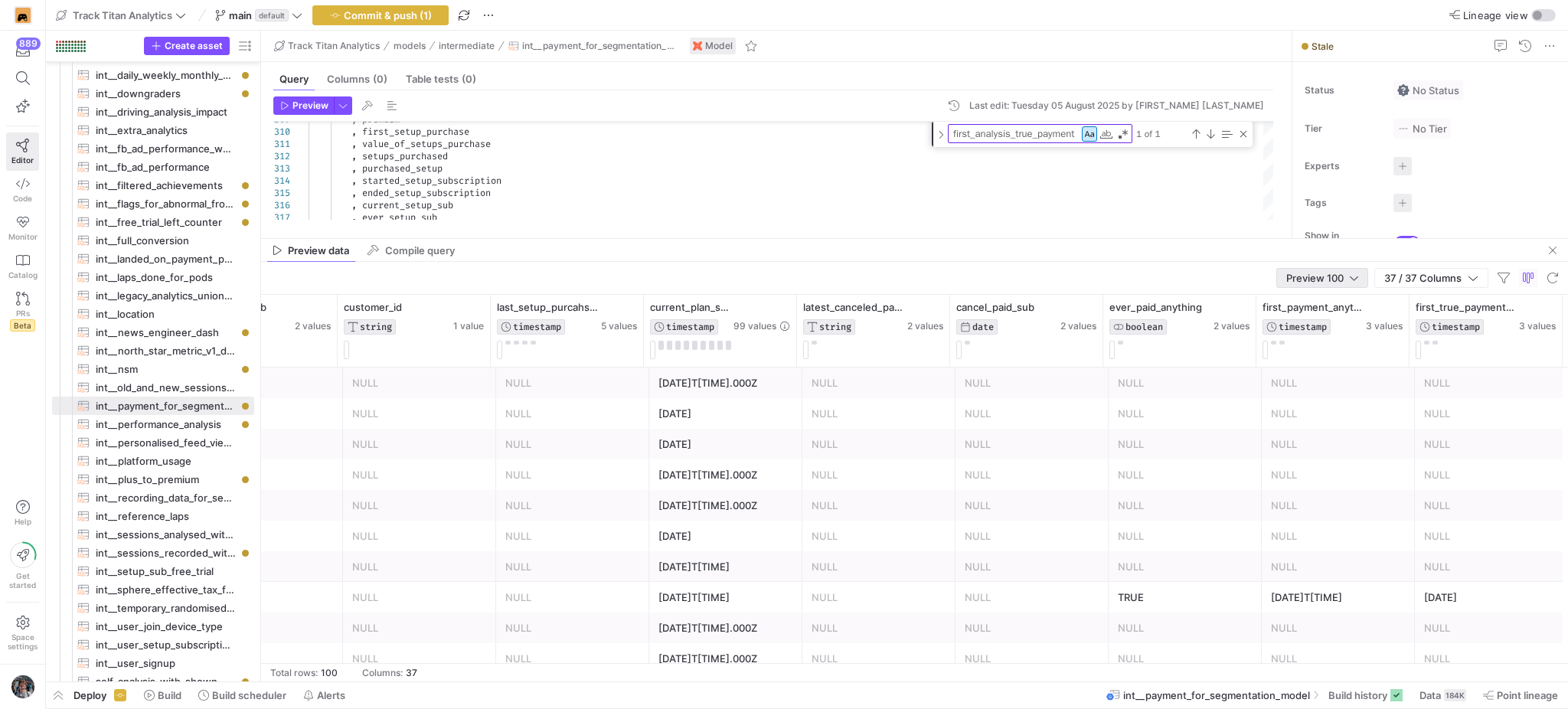 click on "Preview 100" at bounding box center (1322, 278) 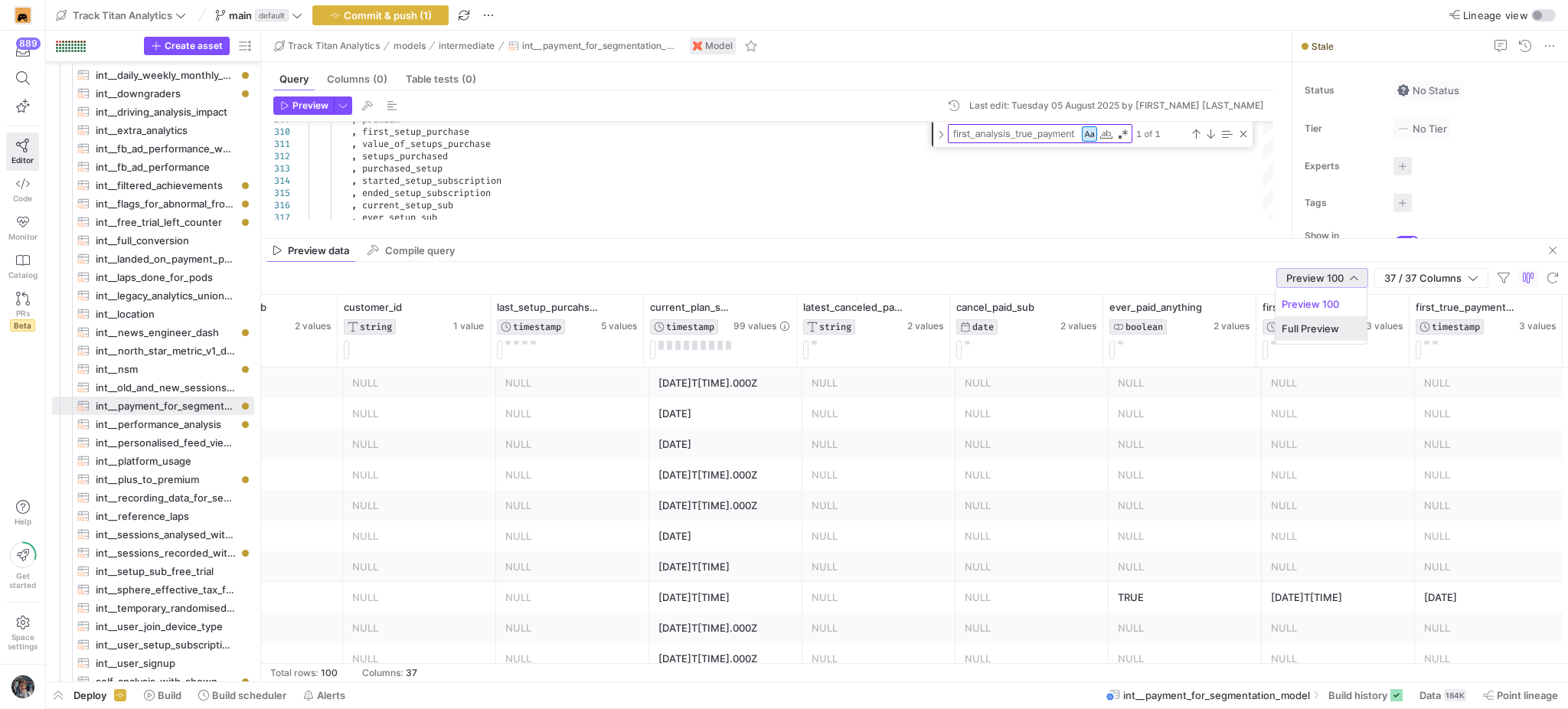 click on "Full Preview" at bounding box center (1321, 328) 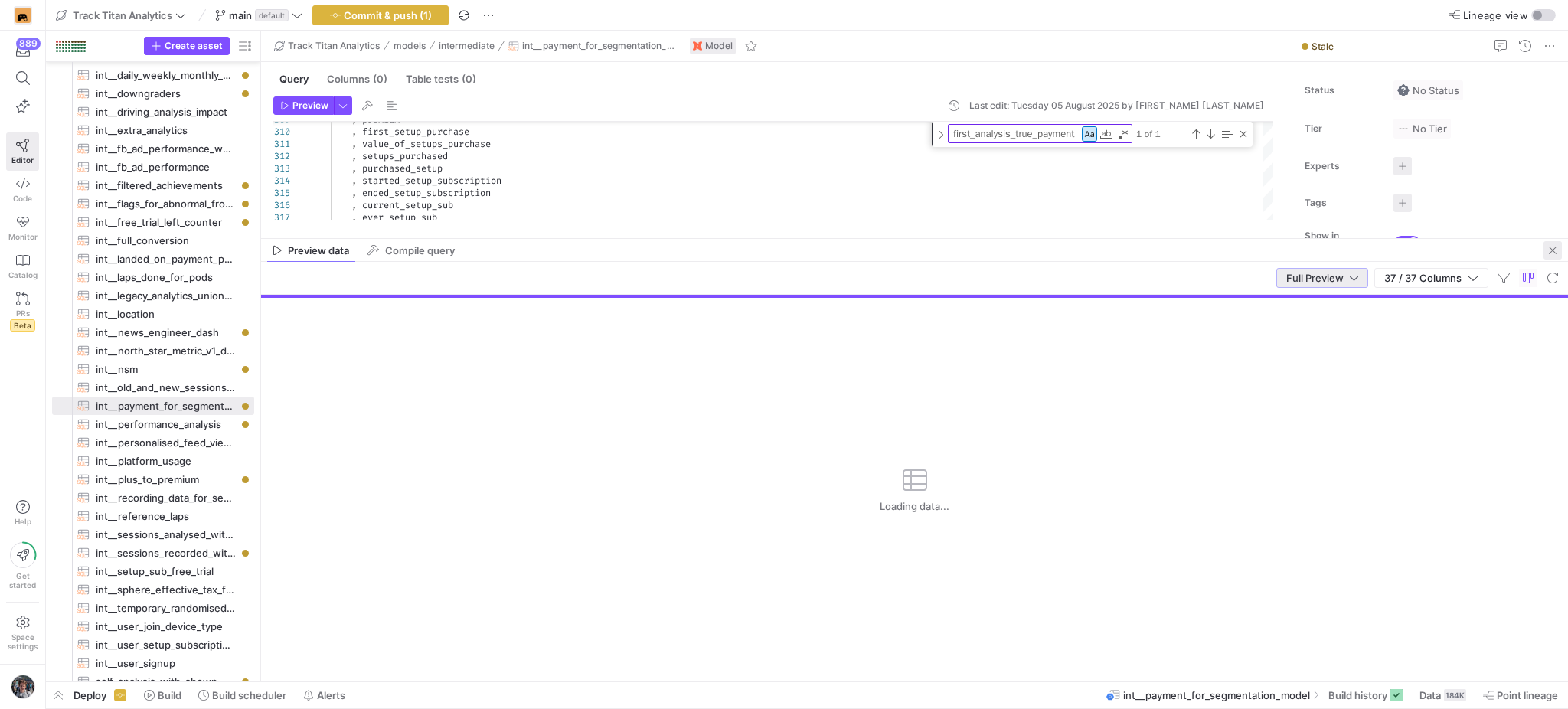 click 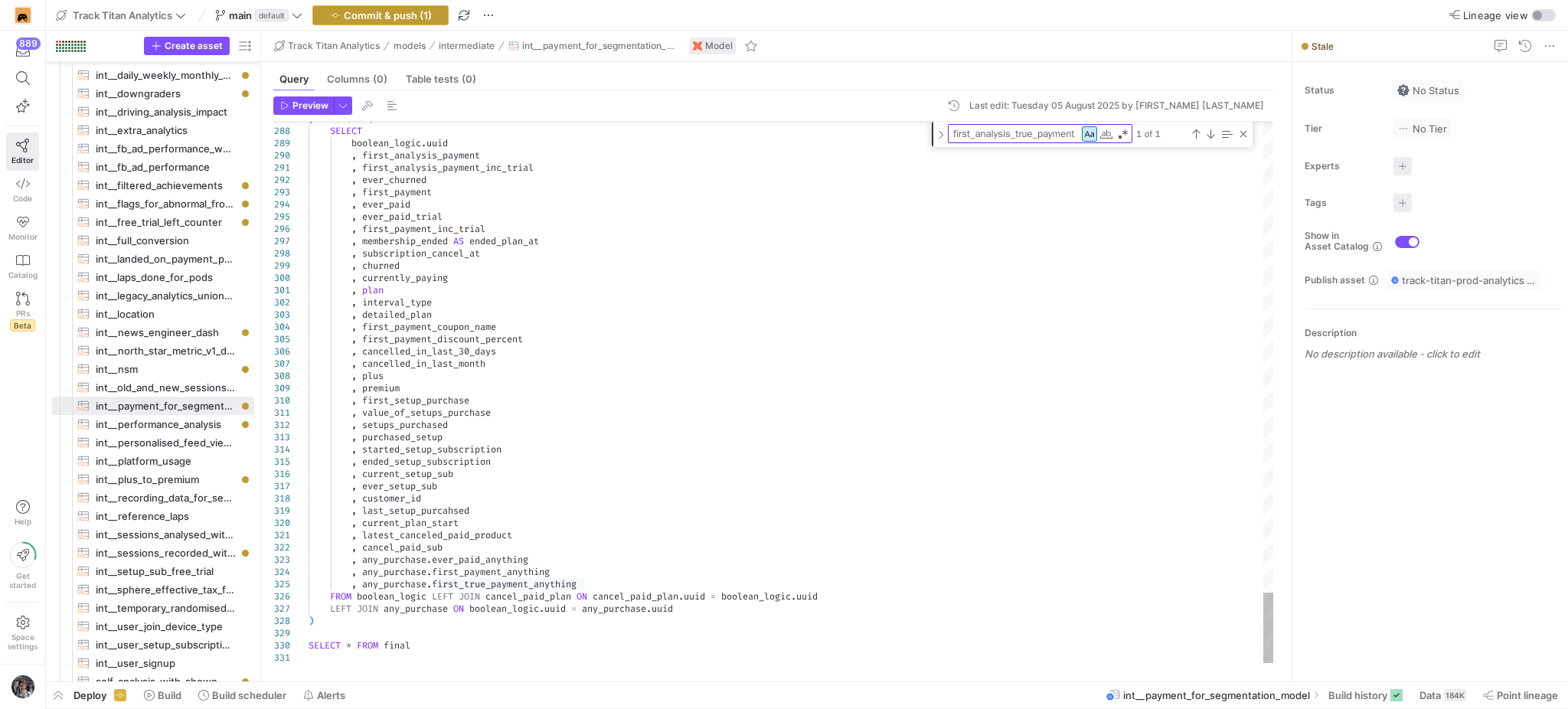 click on "Track Titan Analytics  main   default
Commit & push (1) Lineage view" 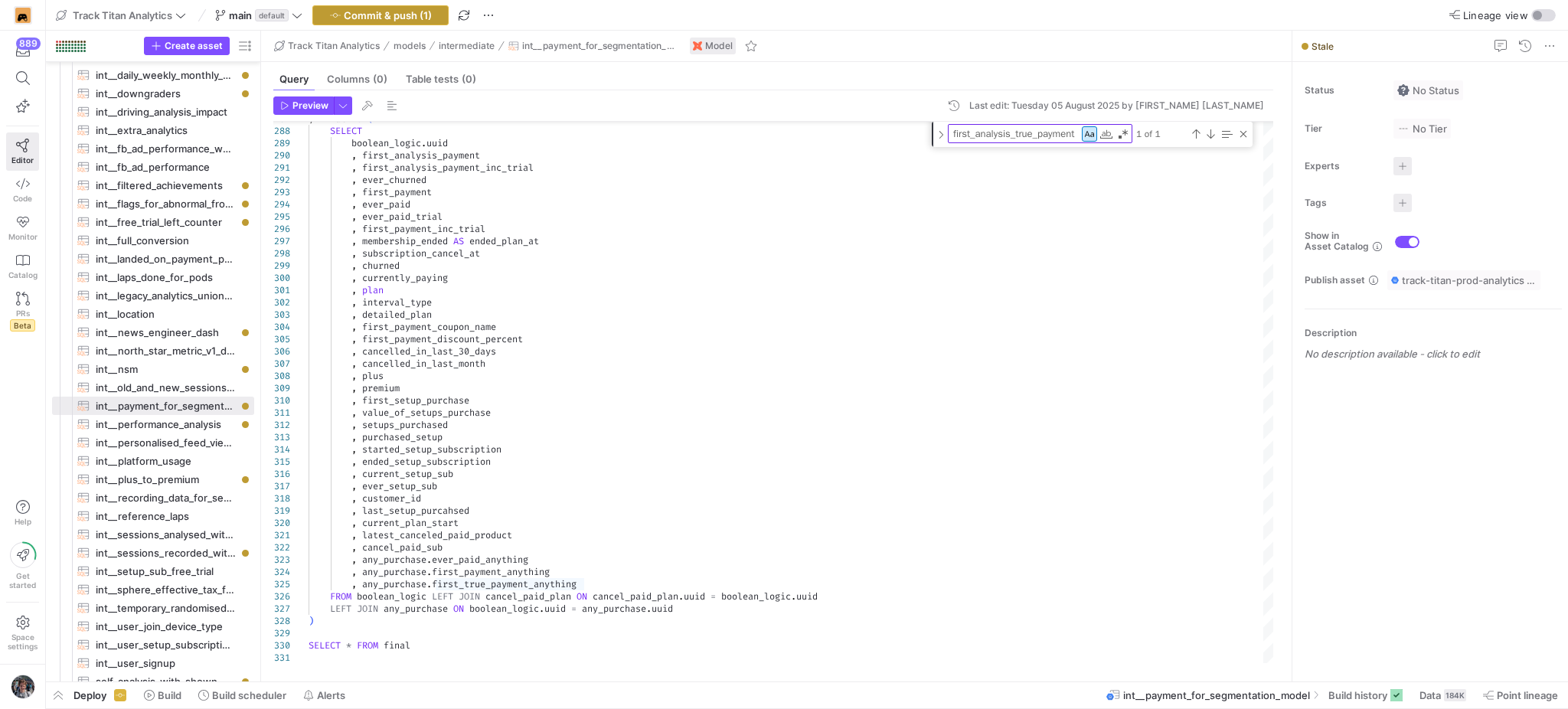 click on "Commit & push (1)" at bounding box center [381, 15] 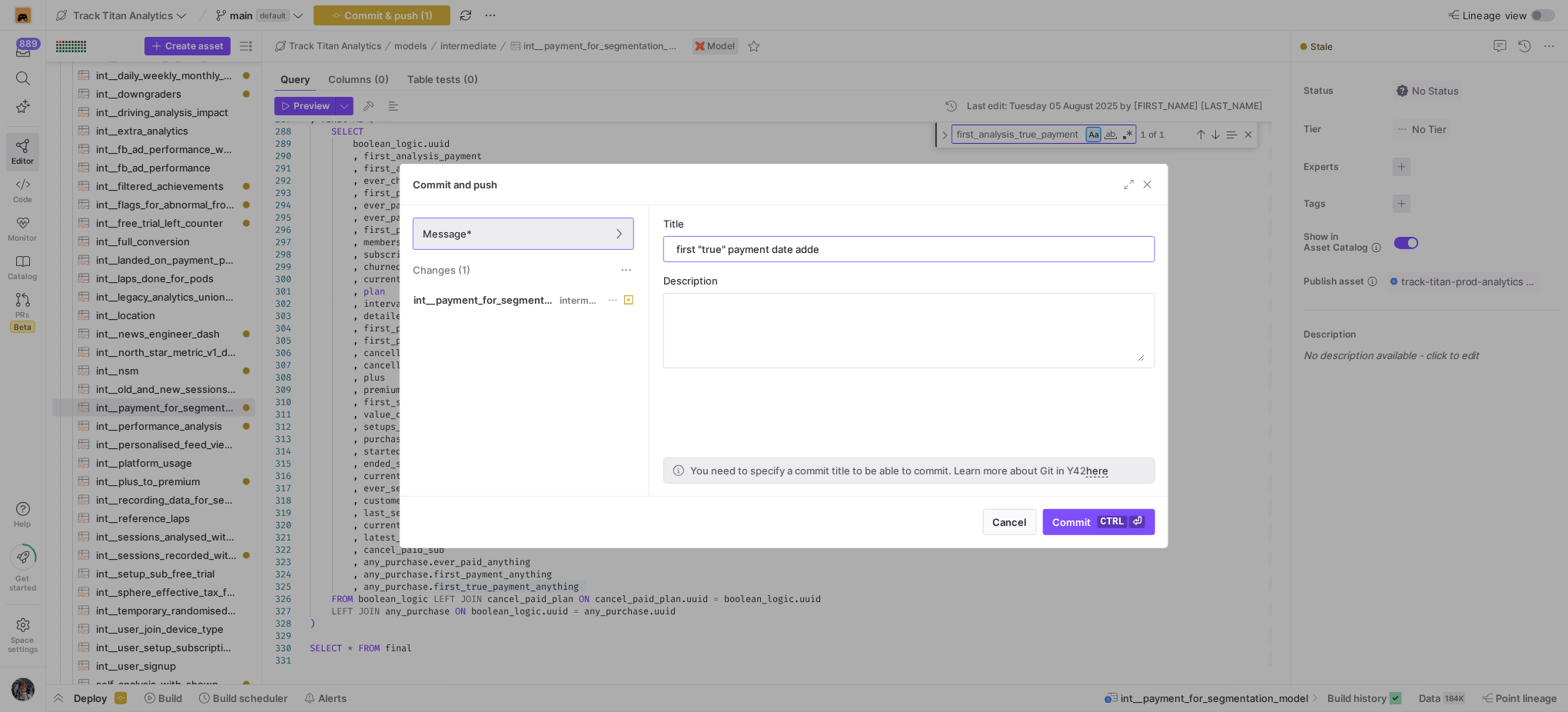 type on "first "true" payment date added" 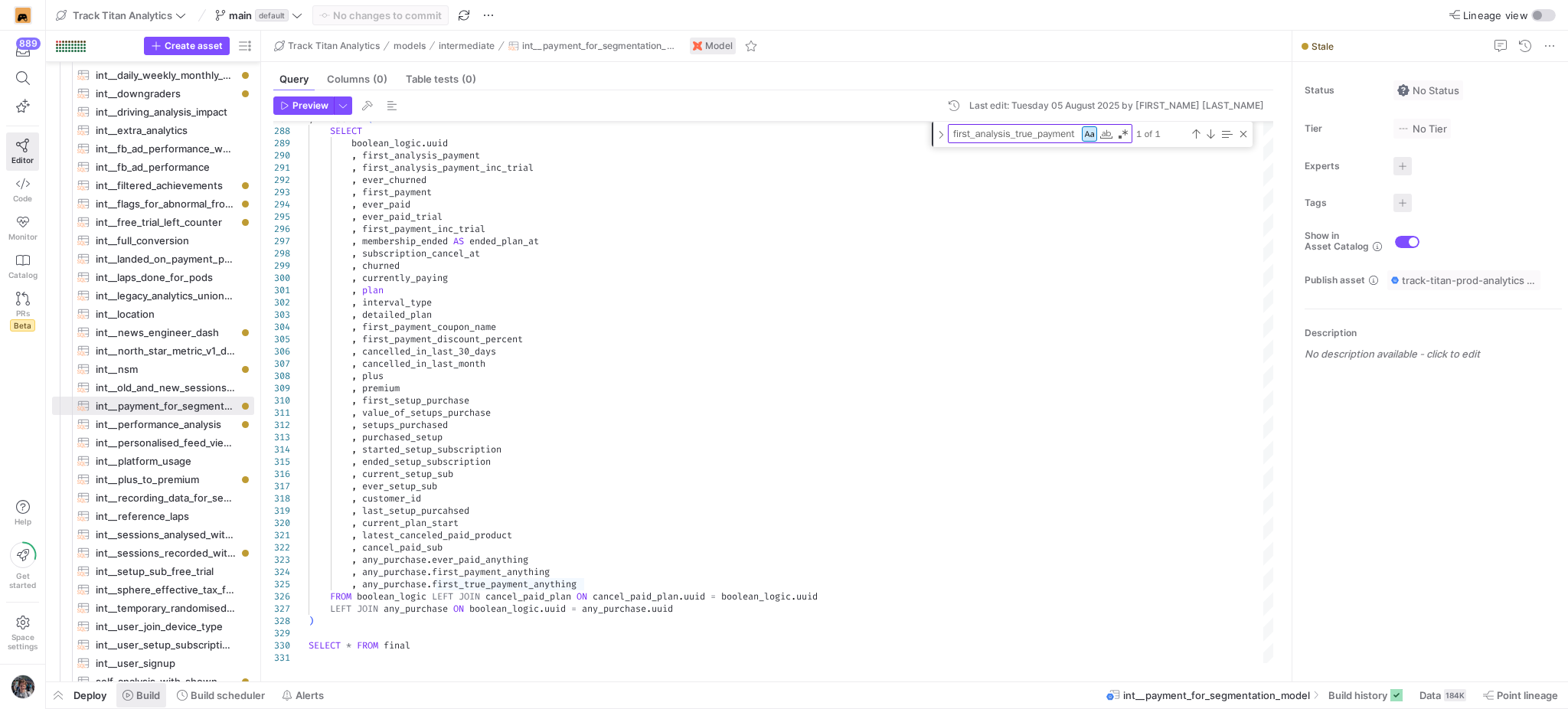 click on "Build" 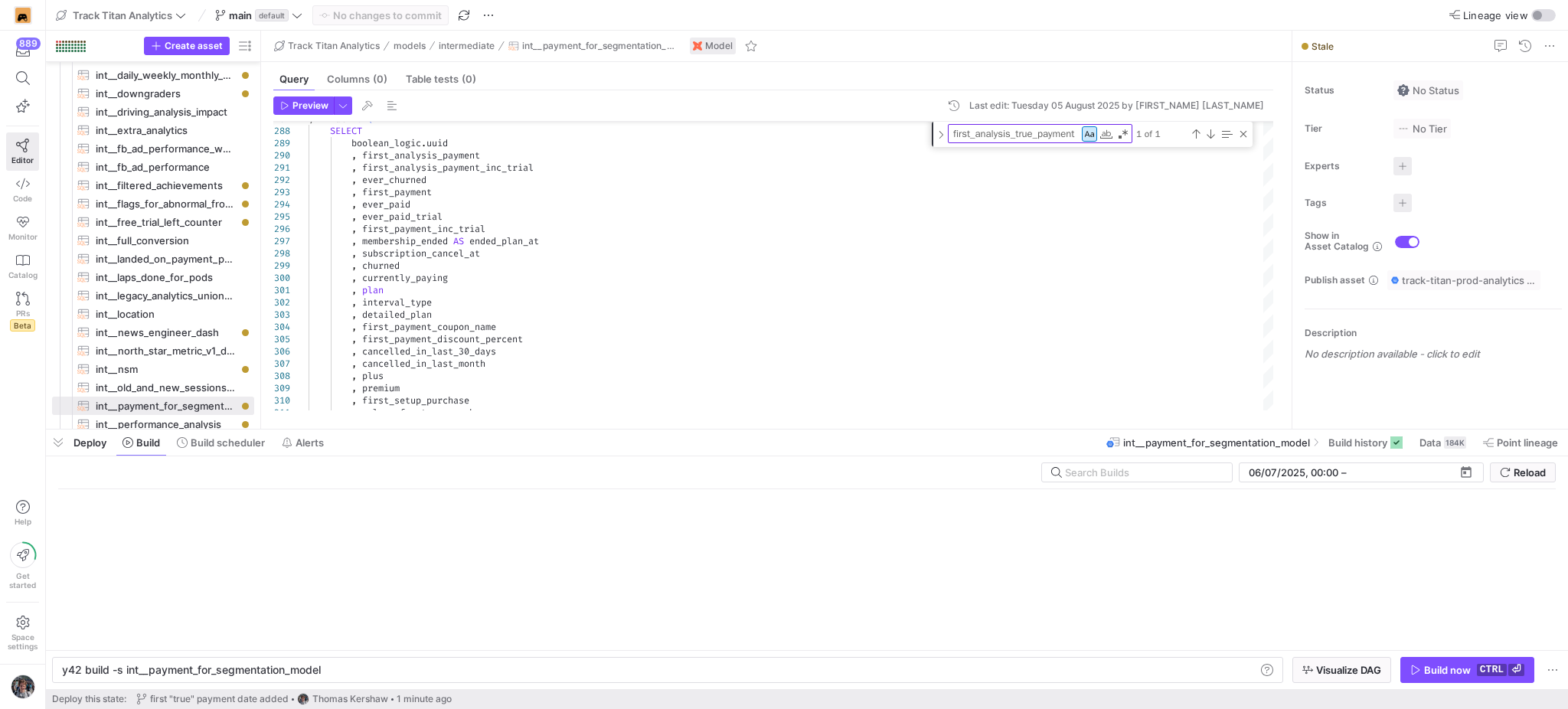 drag, startPoint x: 1508, startPoint y: 665, endPoint x: 1481, endPoint y: 658, distance: 27.892651 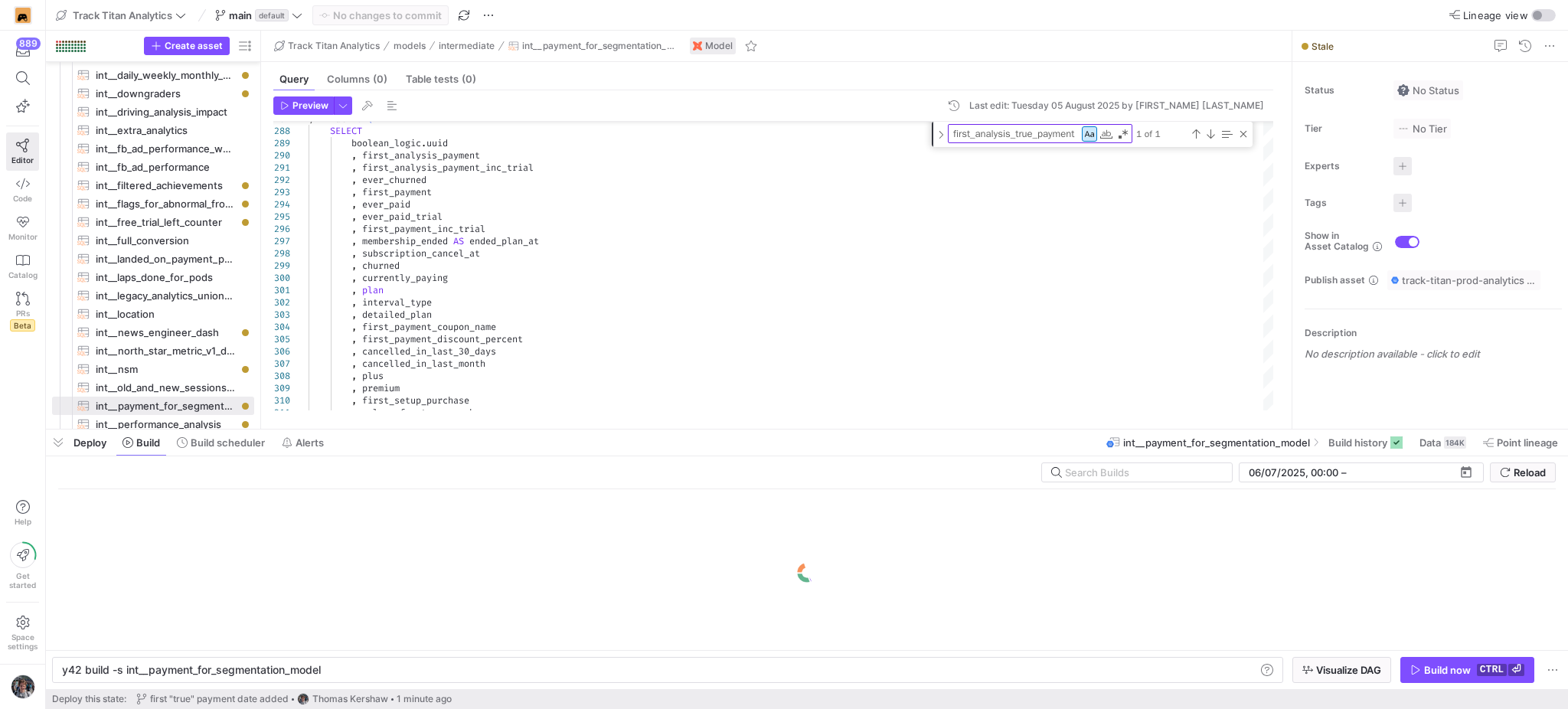 click on "ctrl ⏎" 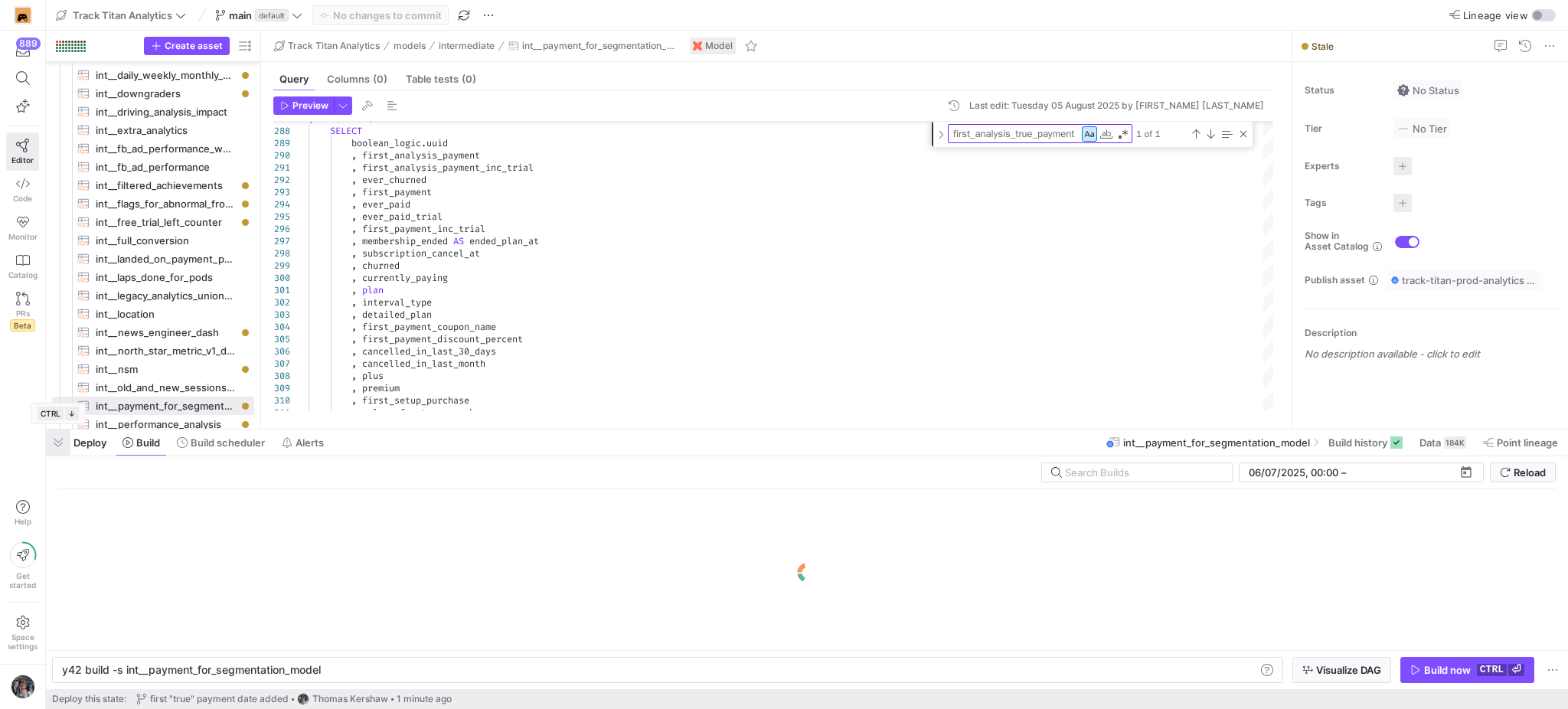 click 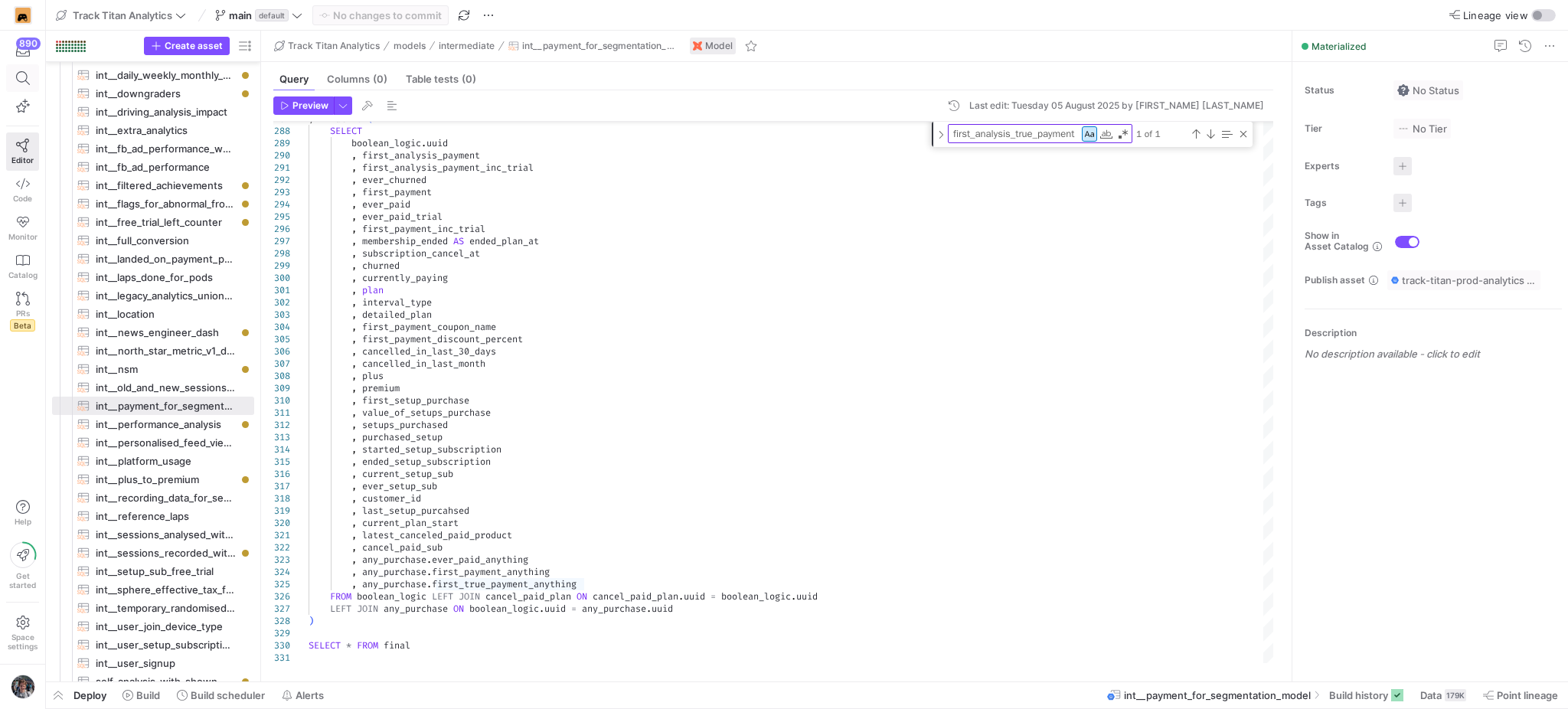 click 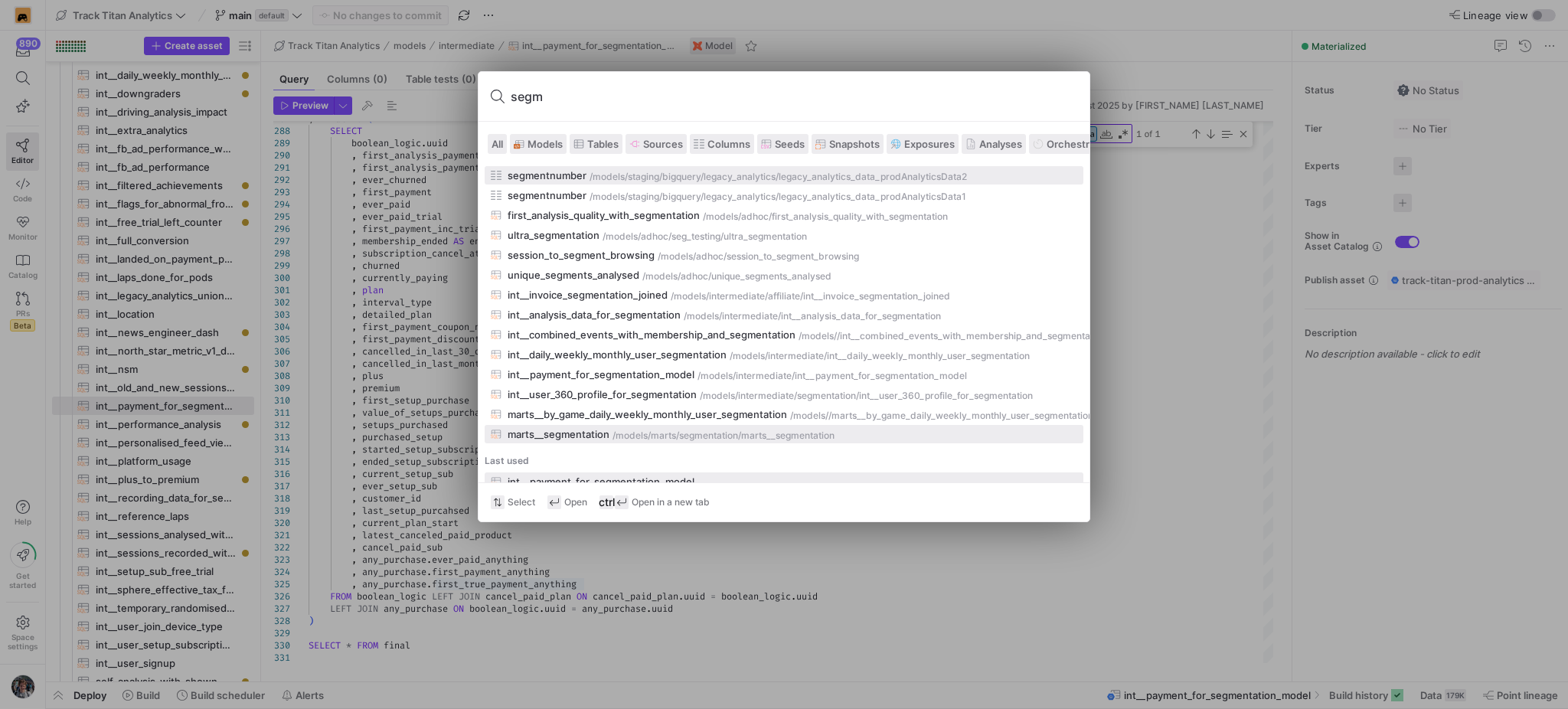 type on "segm" 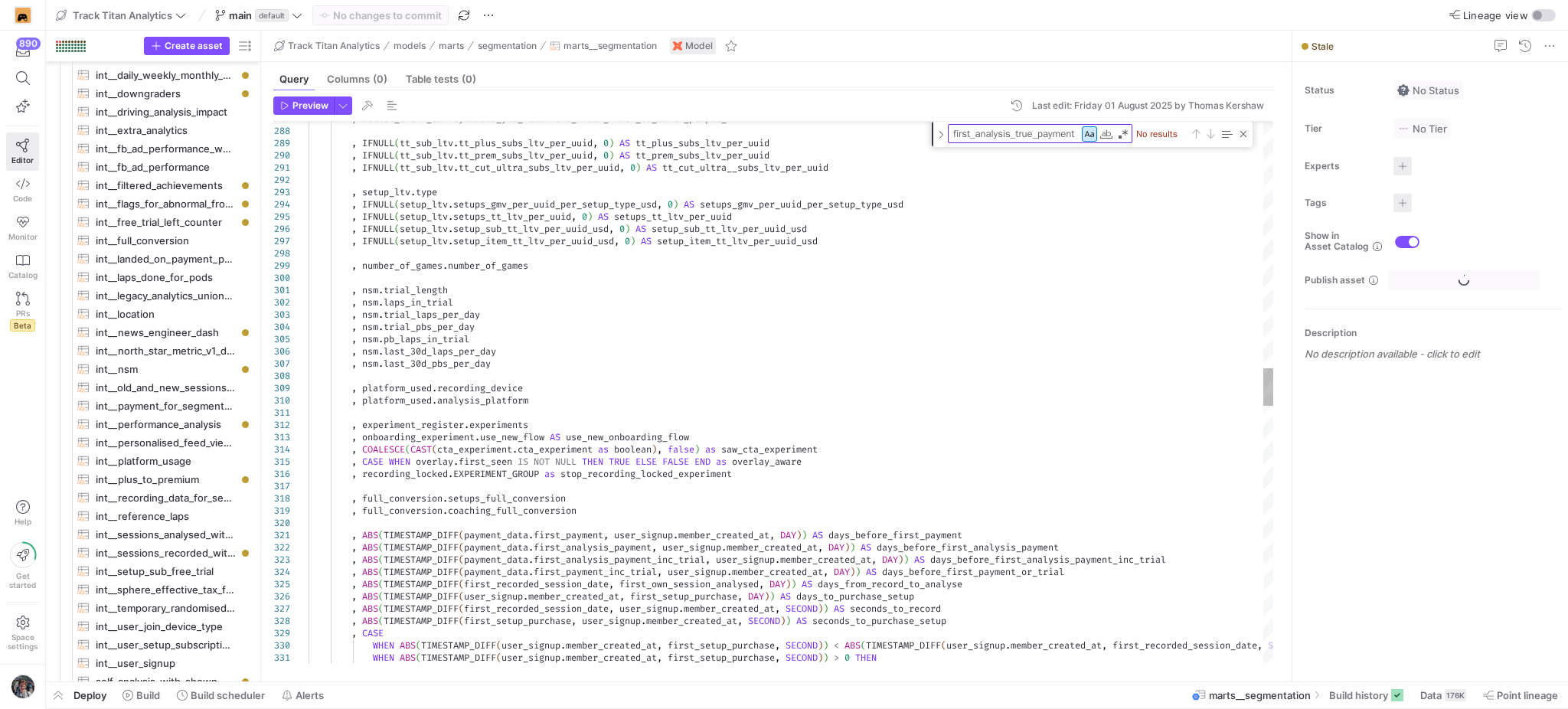 scroll, scrollTop: 960, scrollLeft: 0, axis: vertical 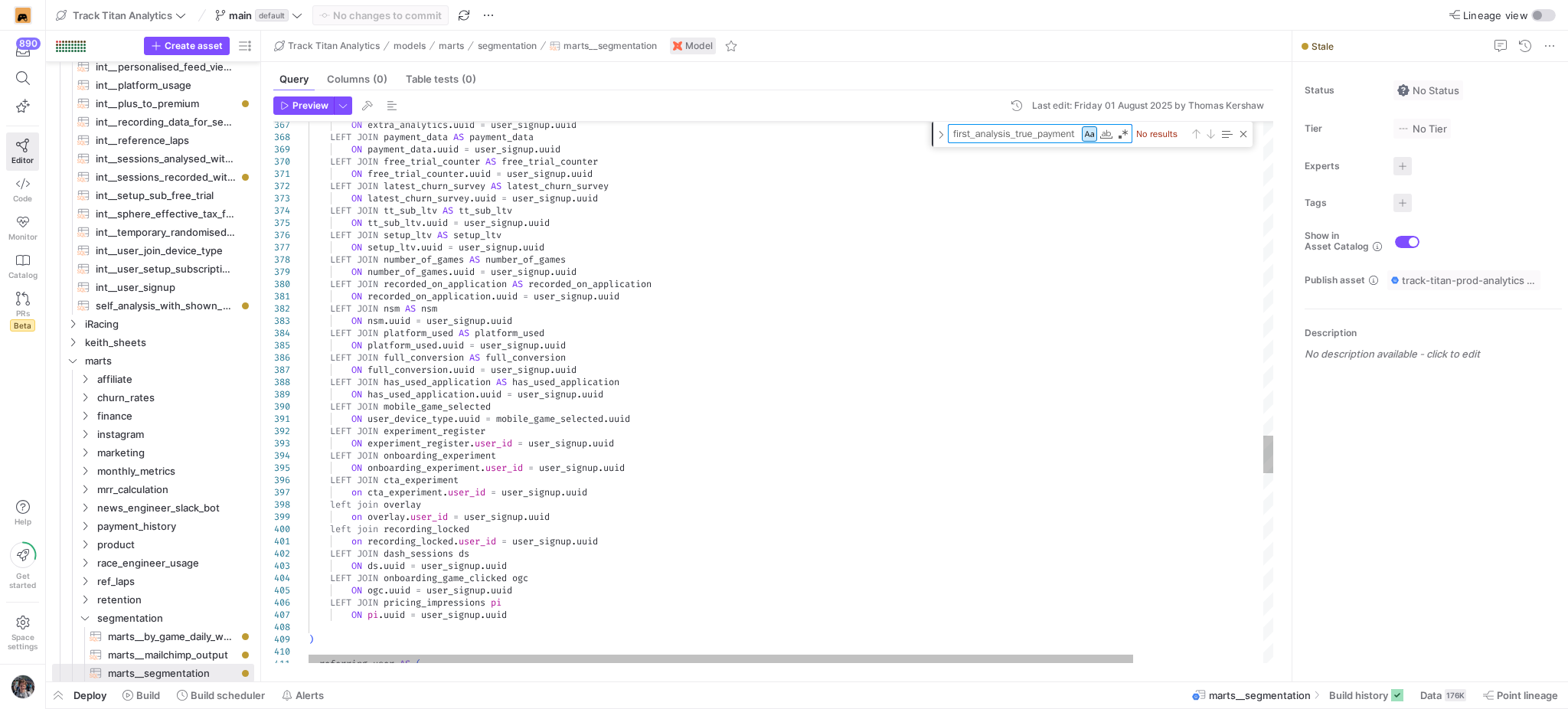 click on "first_analysis_true_payment" at bounding box center (1014, 133) 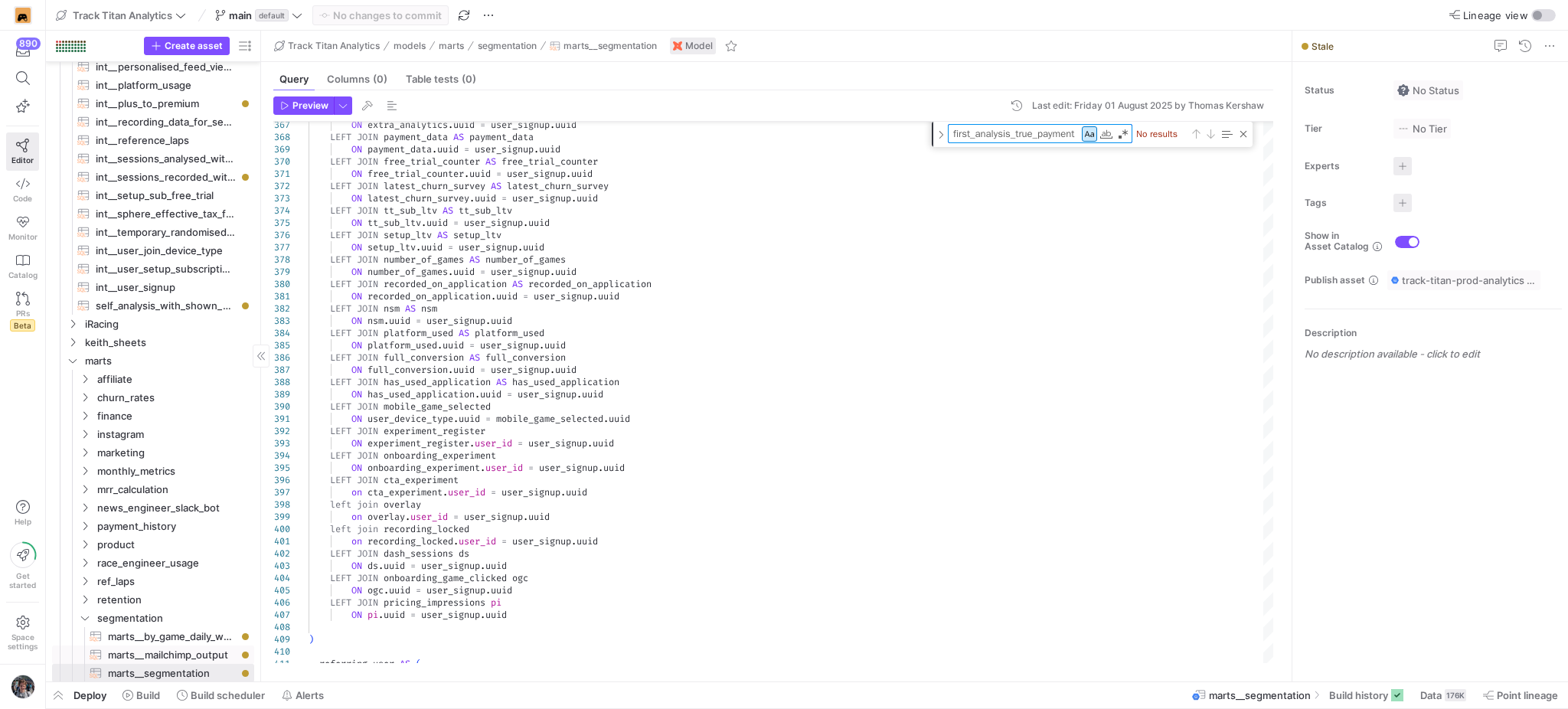 scroll, scrollTop: 1062, scrollLeft: 0, axis: vertical 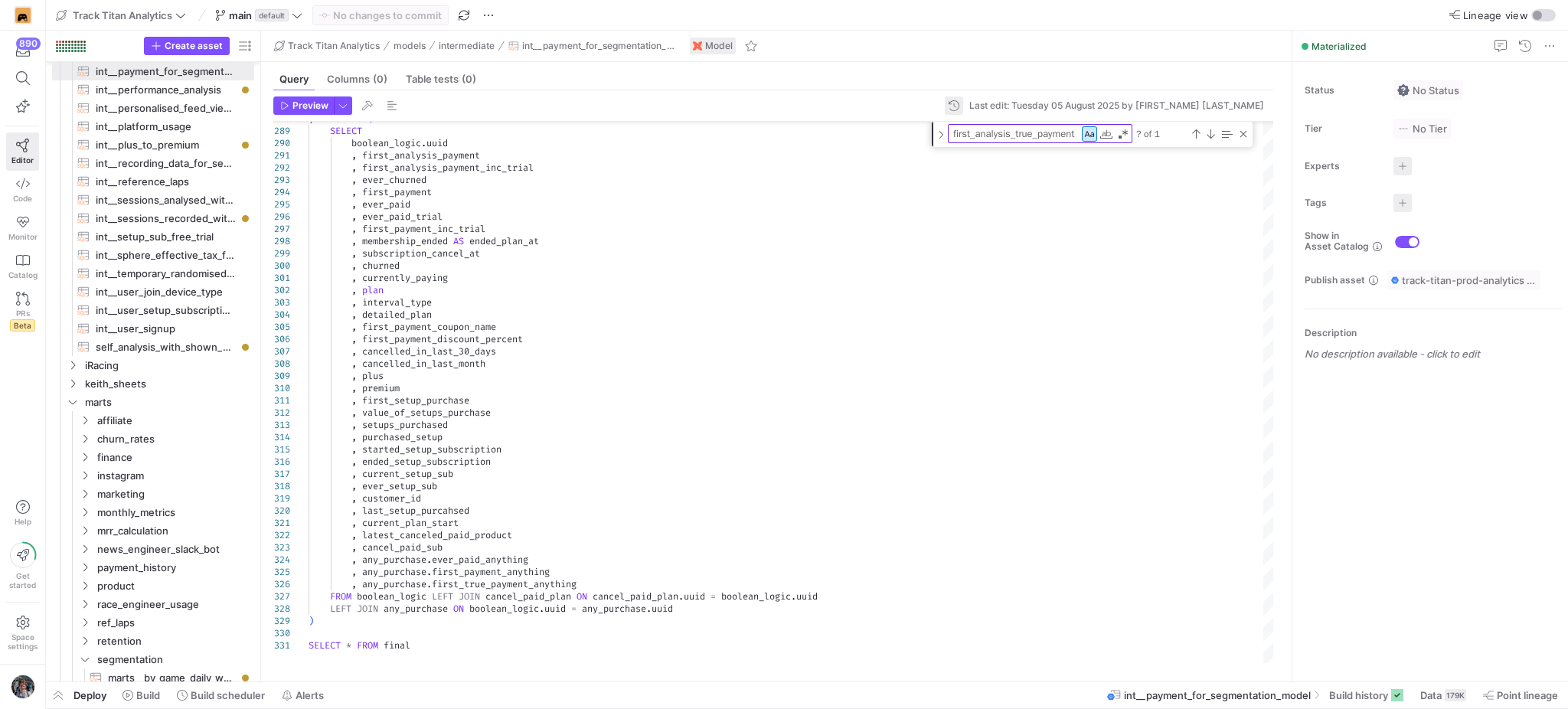 click 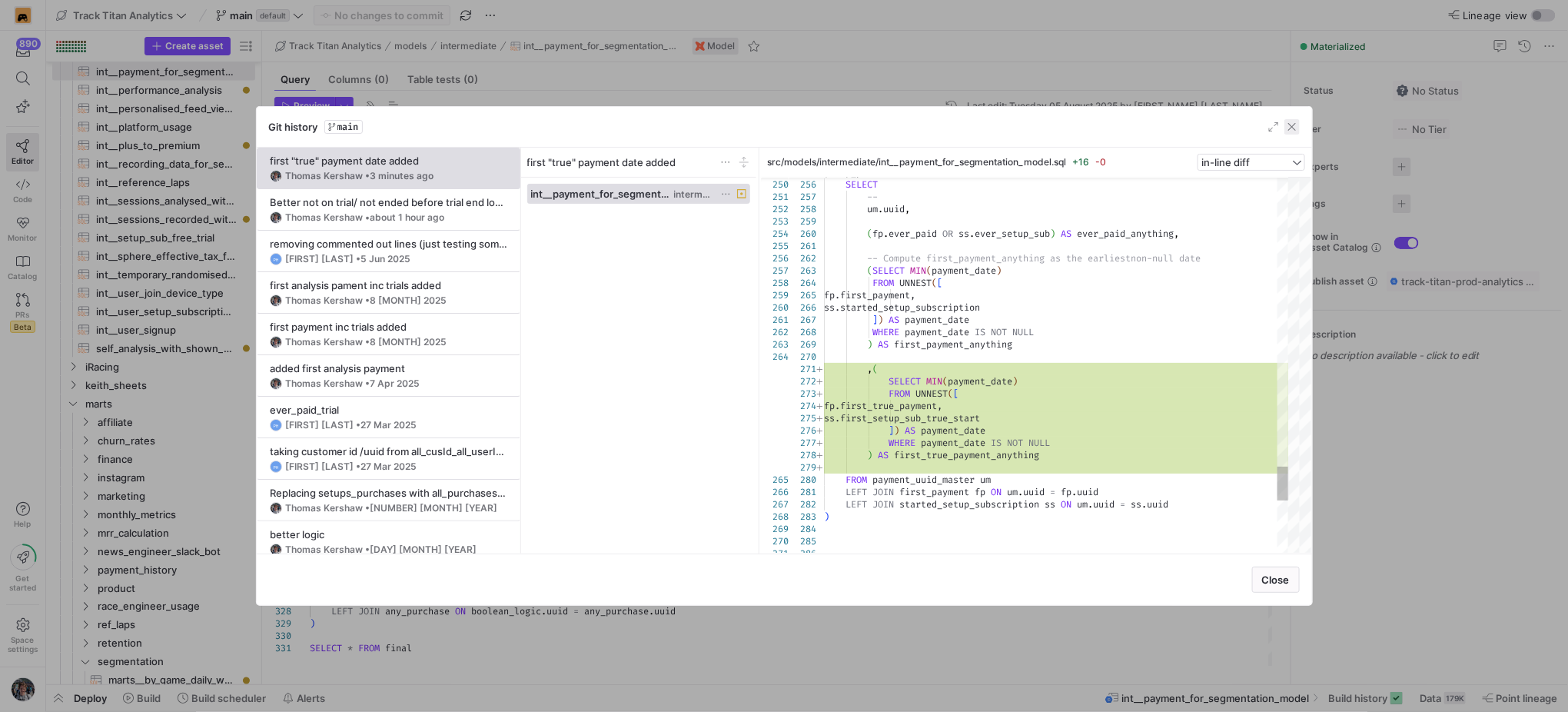 click 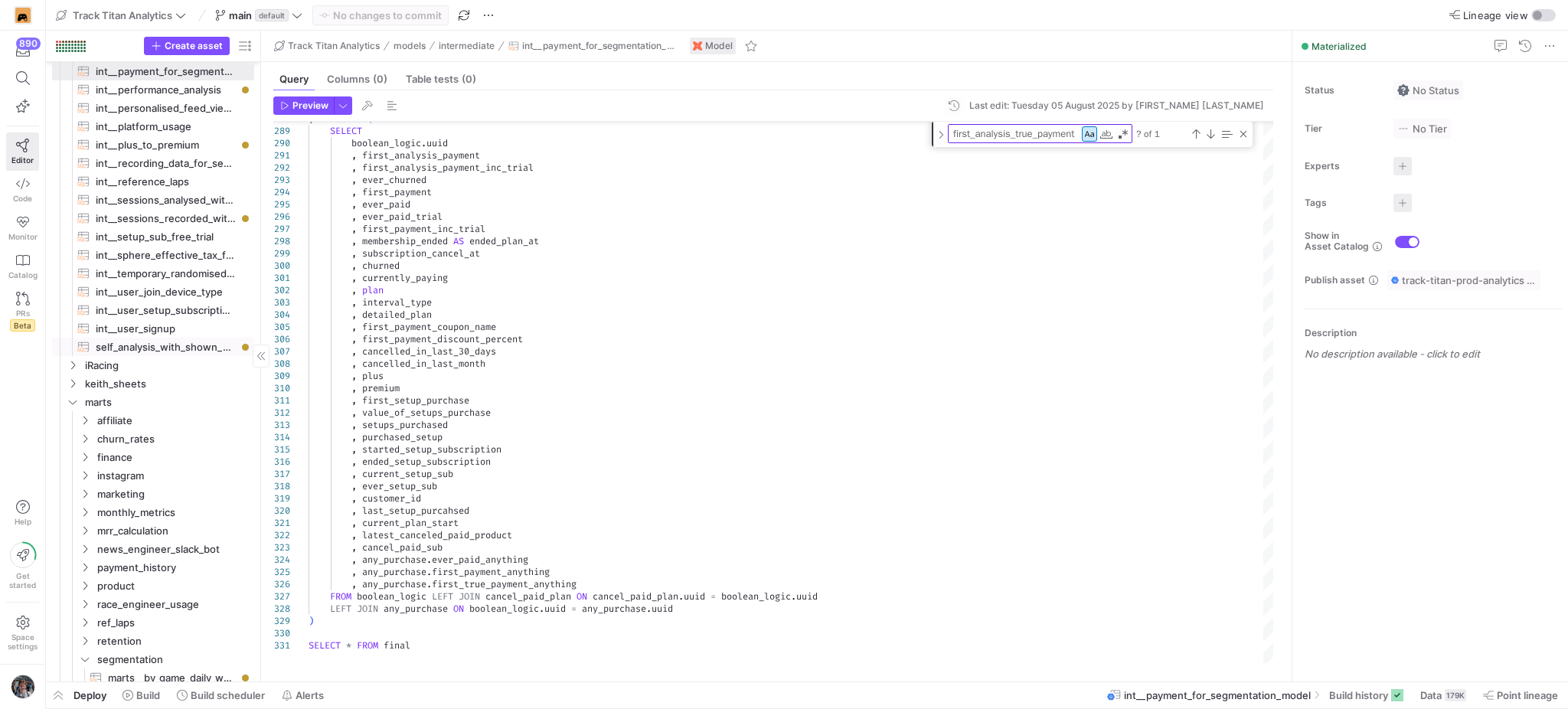 scroll, scrollTop: 750, scrollLeft: 0, axis: vertical 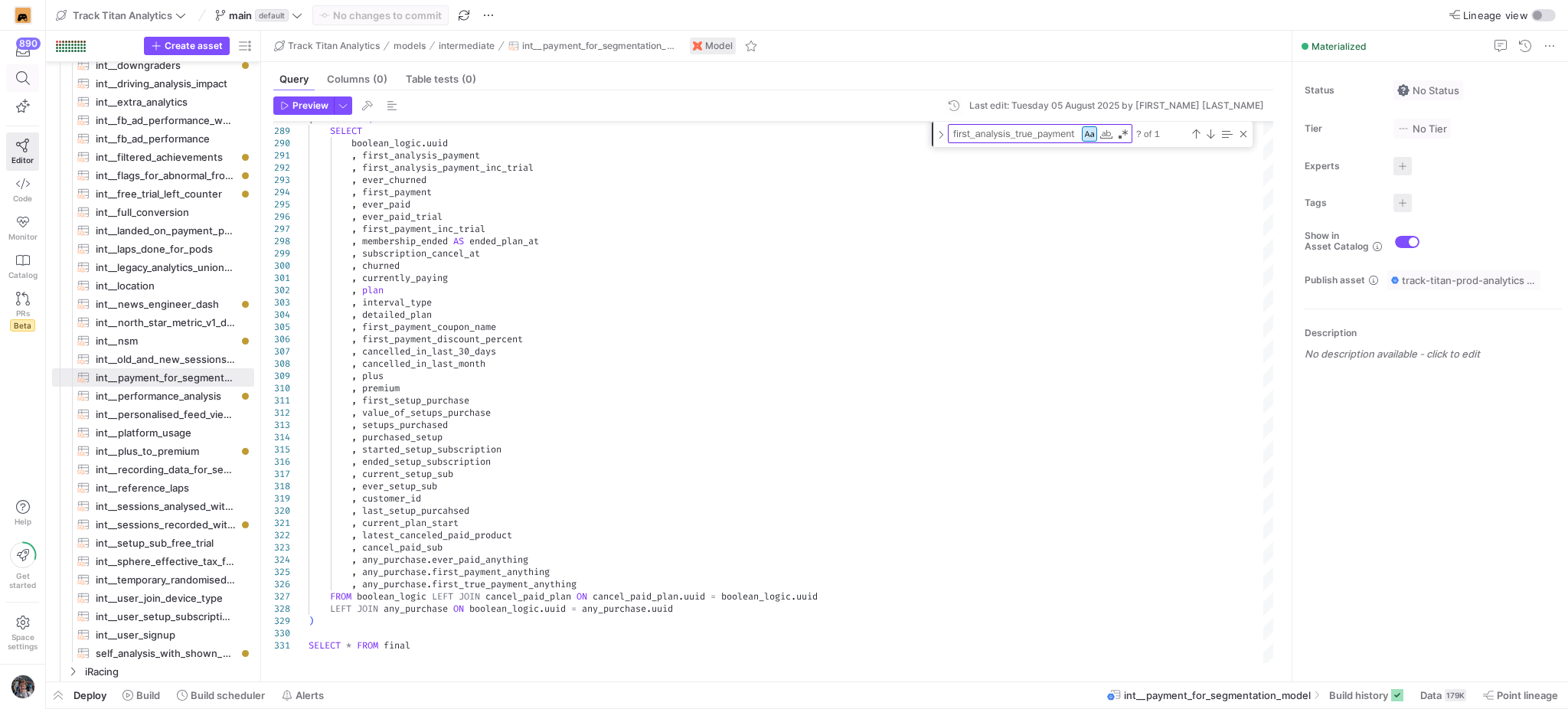 click 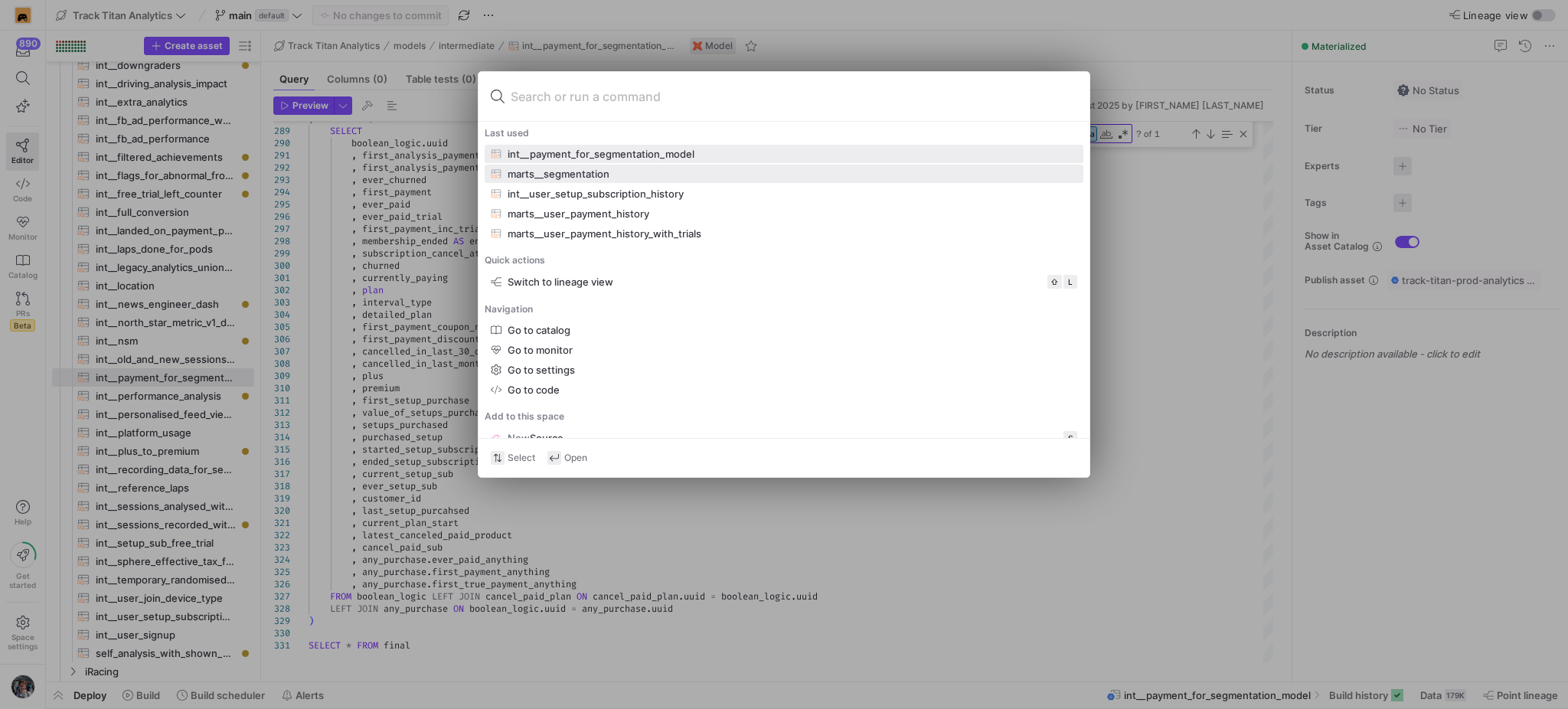 click on "marts__segmentation" at bounding box center [784, 174] 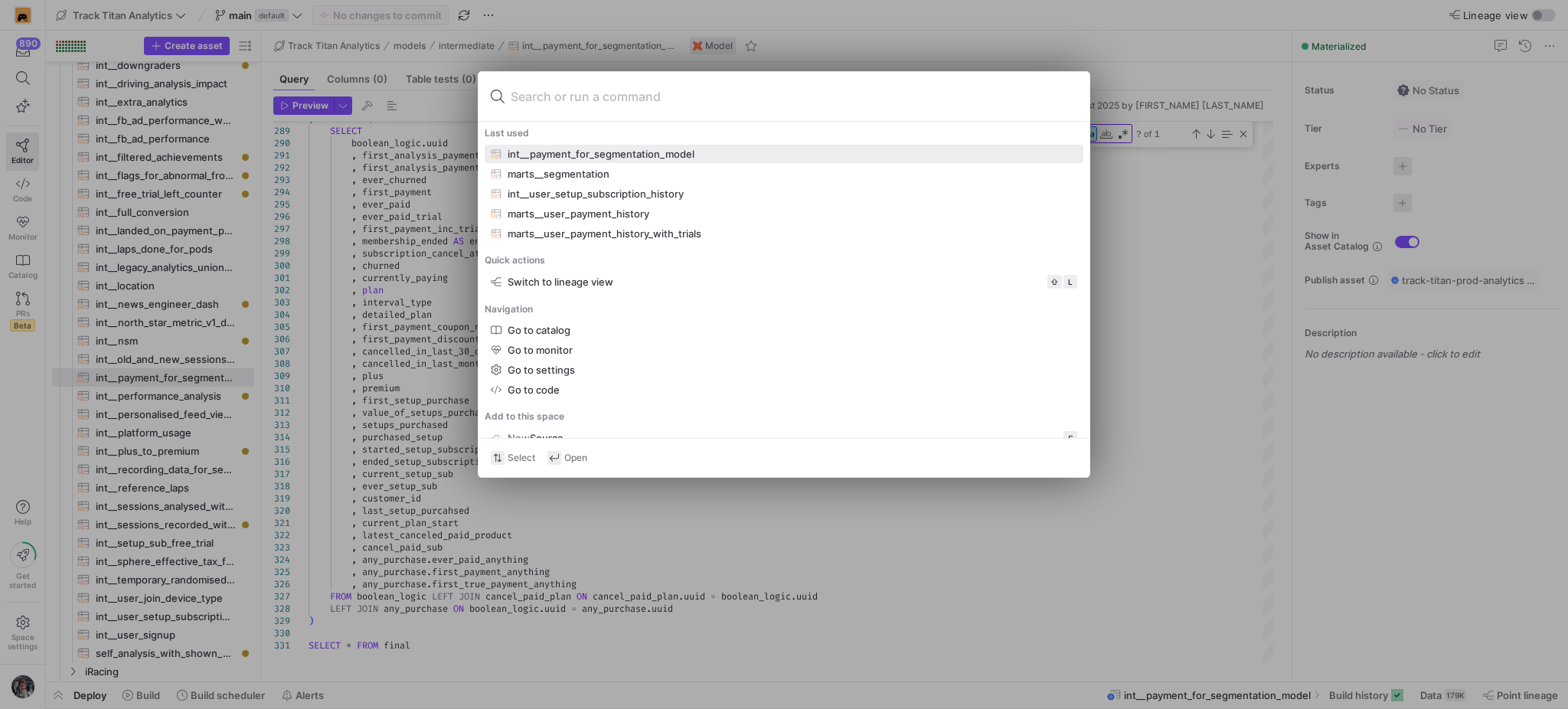 type on "WITH user_signup AS (SELECT * FROM {{ ref('int__user_signup') }})
, user_device_type AS (SELECT * FROM {{ ref('int__user_join_device_type') }})
, recording_data AS (SELECT * FROM {{ ref('int__recording_data_for_seg_model') }})
, analysis_data AS (SELECT * FROM {{ ref('int__analysis_data_for_segmentation') }})
, extra_analytics AS (SELECT * FROM {{ ref('int__extra_analytics') }})" 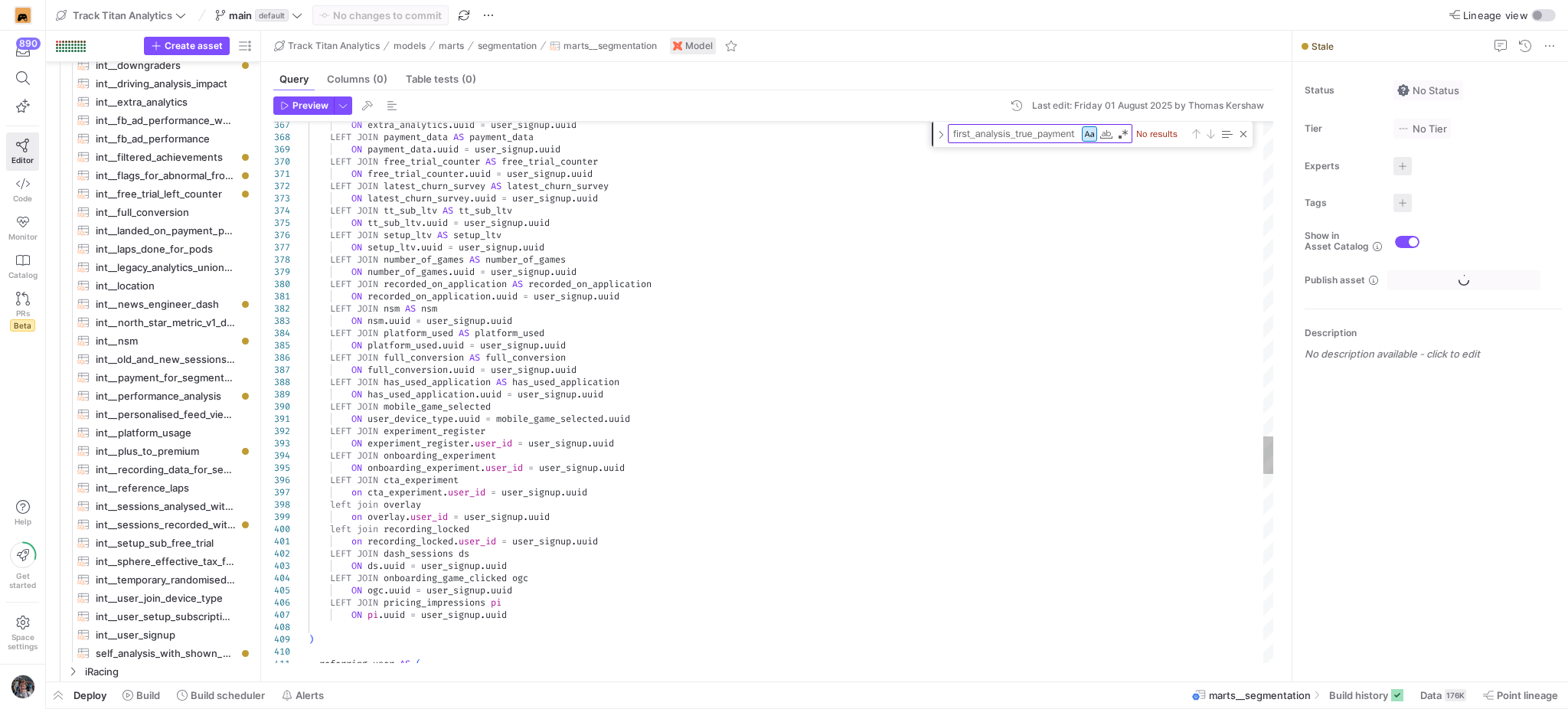 scroll, scrollTop: 960, scrollLeft: 0, axis: vertical 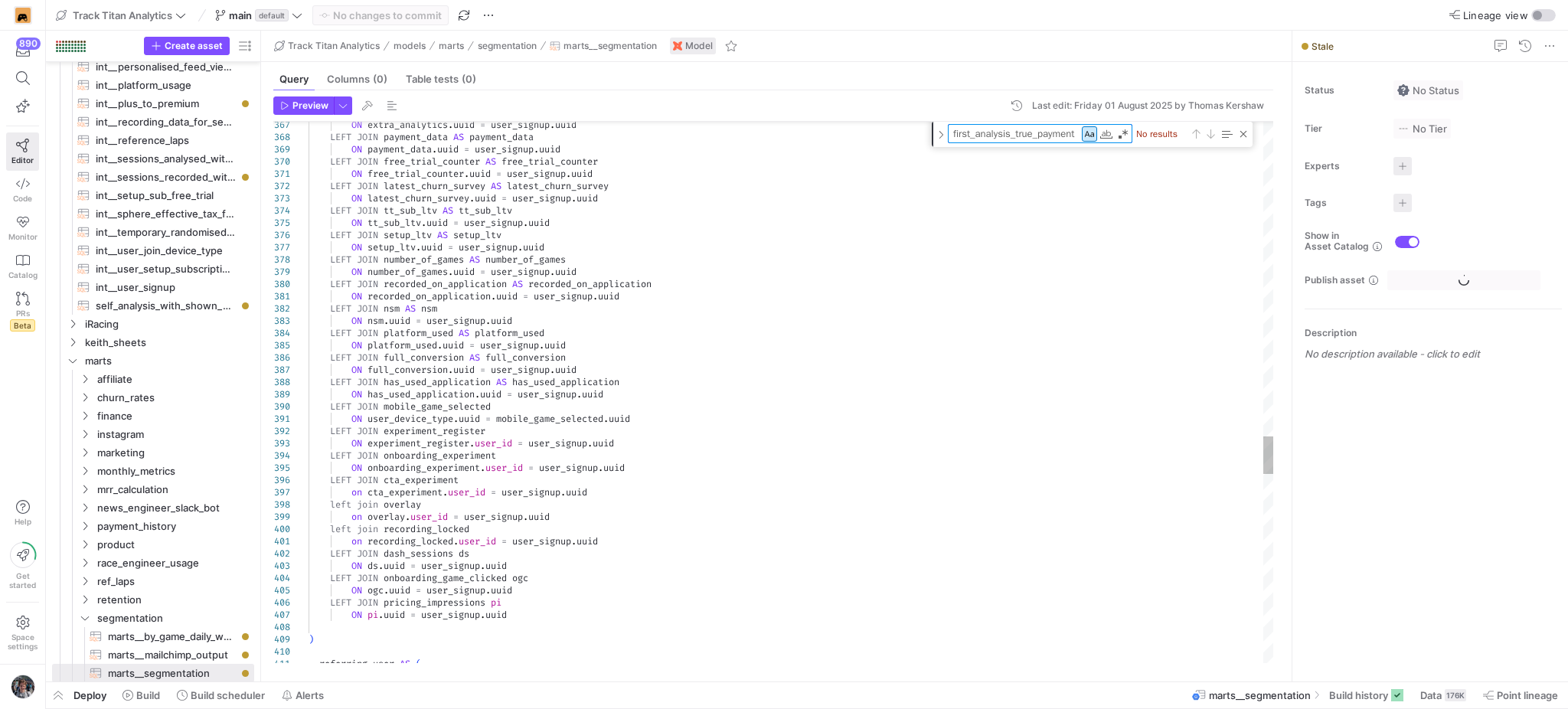 click on "first_analysis_true_payment" at bounding box center [1014, 133] 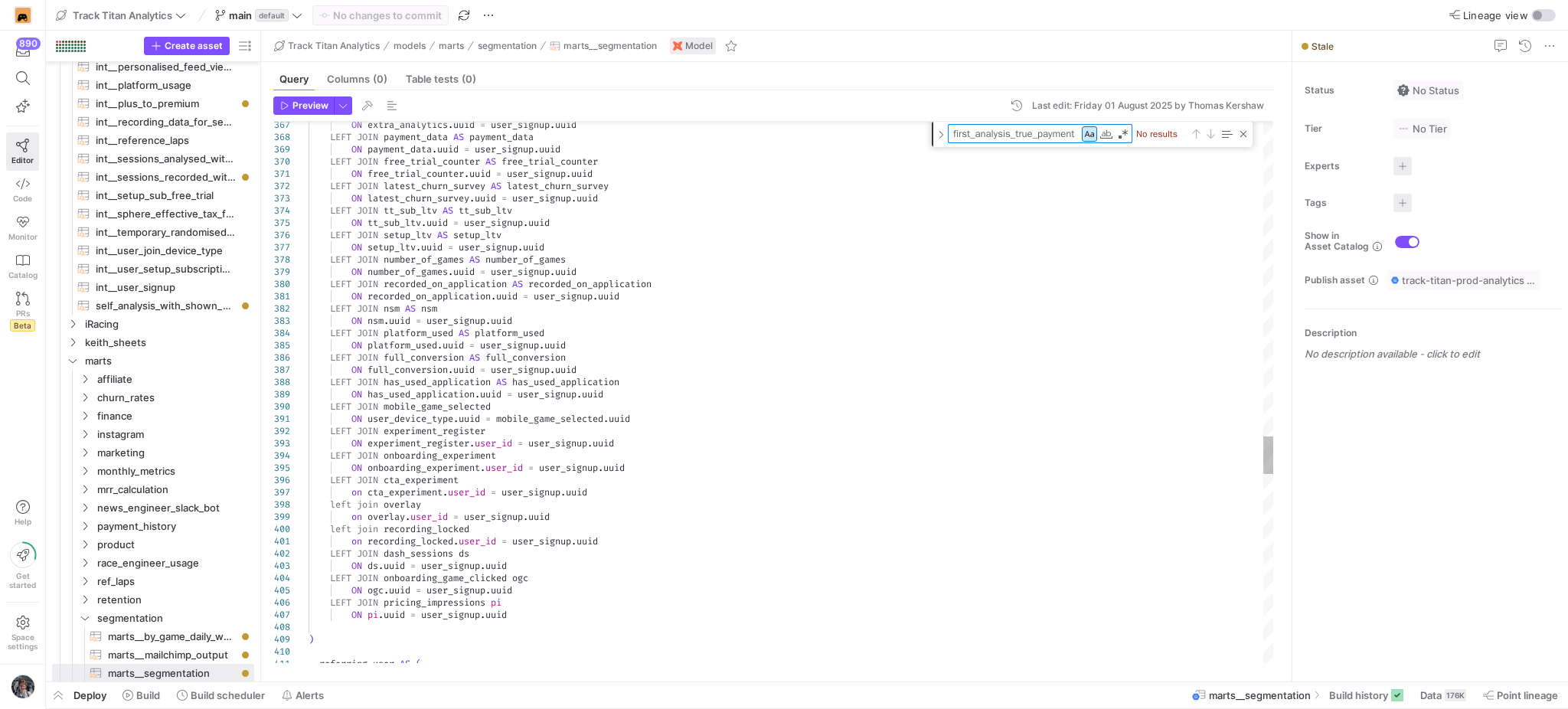 type on "f" 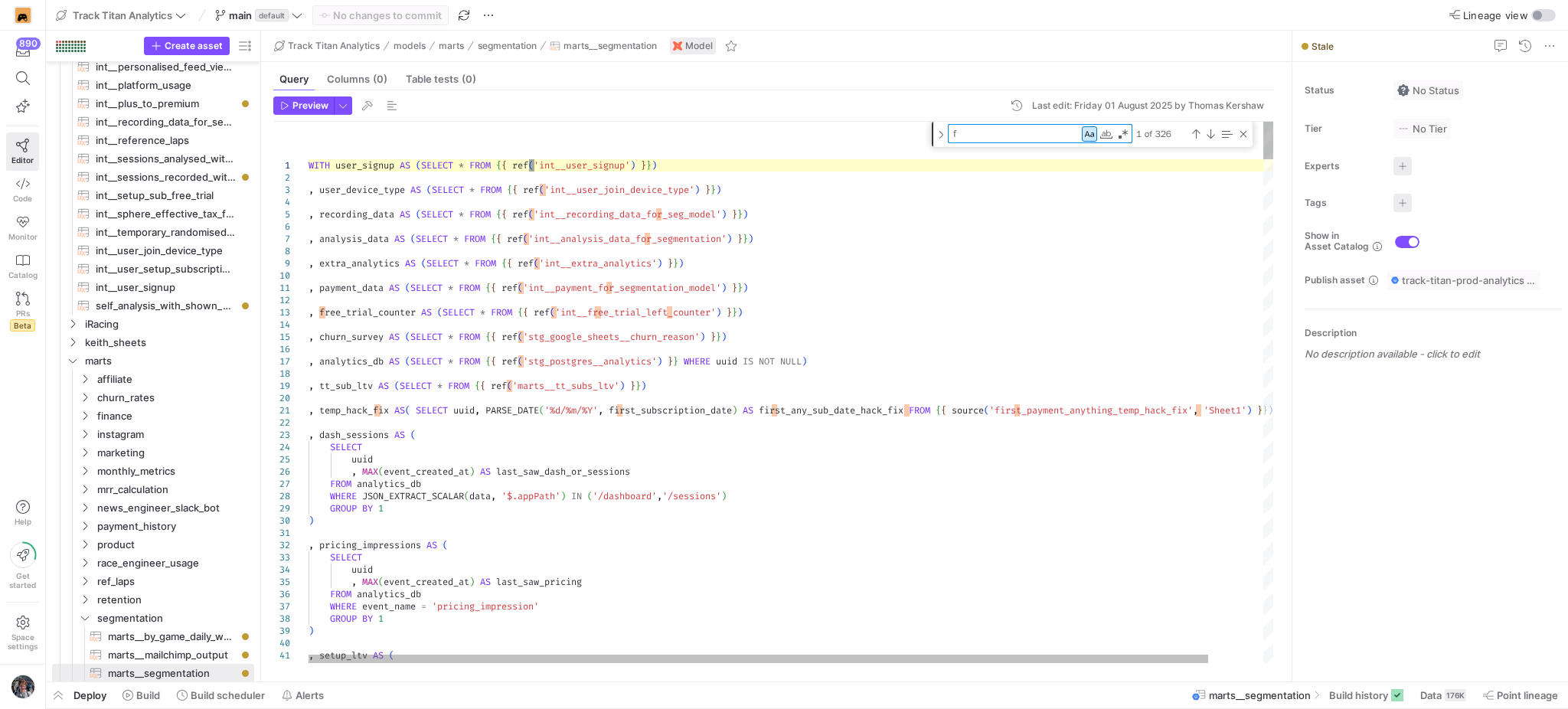 type on ", temp_hack_fix AS( SELECT uuid, PARSE_DATE('%d/%m/%Y', first_subscription_date) AS first_any_sub_date_hack_fix FROM {{ source('first_payment_anything_temp_hack_fix', 'Sheet1') }})
, dash_sessions AS (
SELECT
uuid
, MAX(event_created_at) AS last_saw_dash_or_sessions
FROM analytics_db
WHERE JSON_EXTRACT_SCALAR(data, '$.appPath') IN ('/dashboard','/sessions')
GROUP BY 1
)" 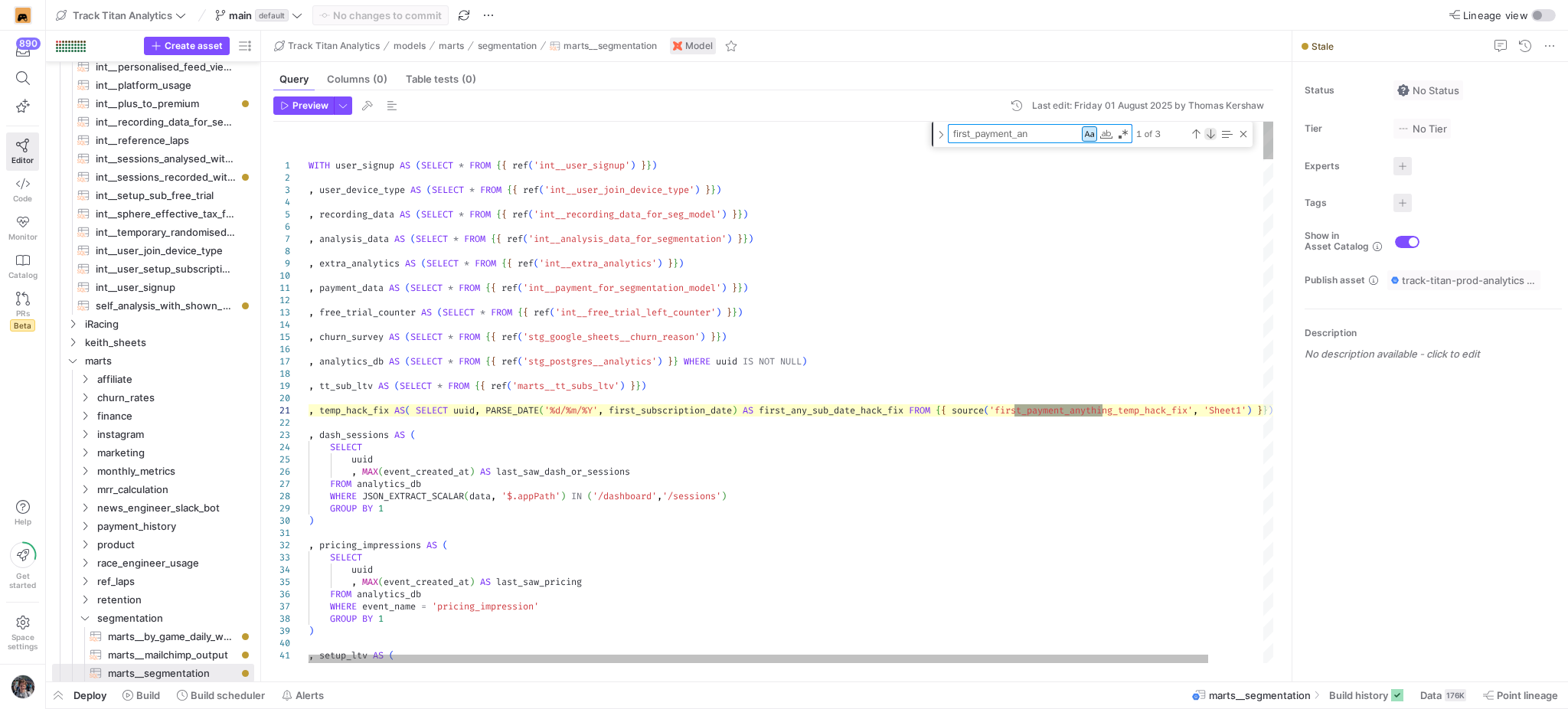 type on "first_payment_an" 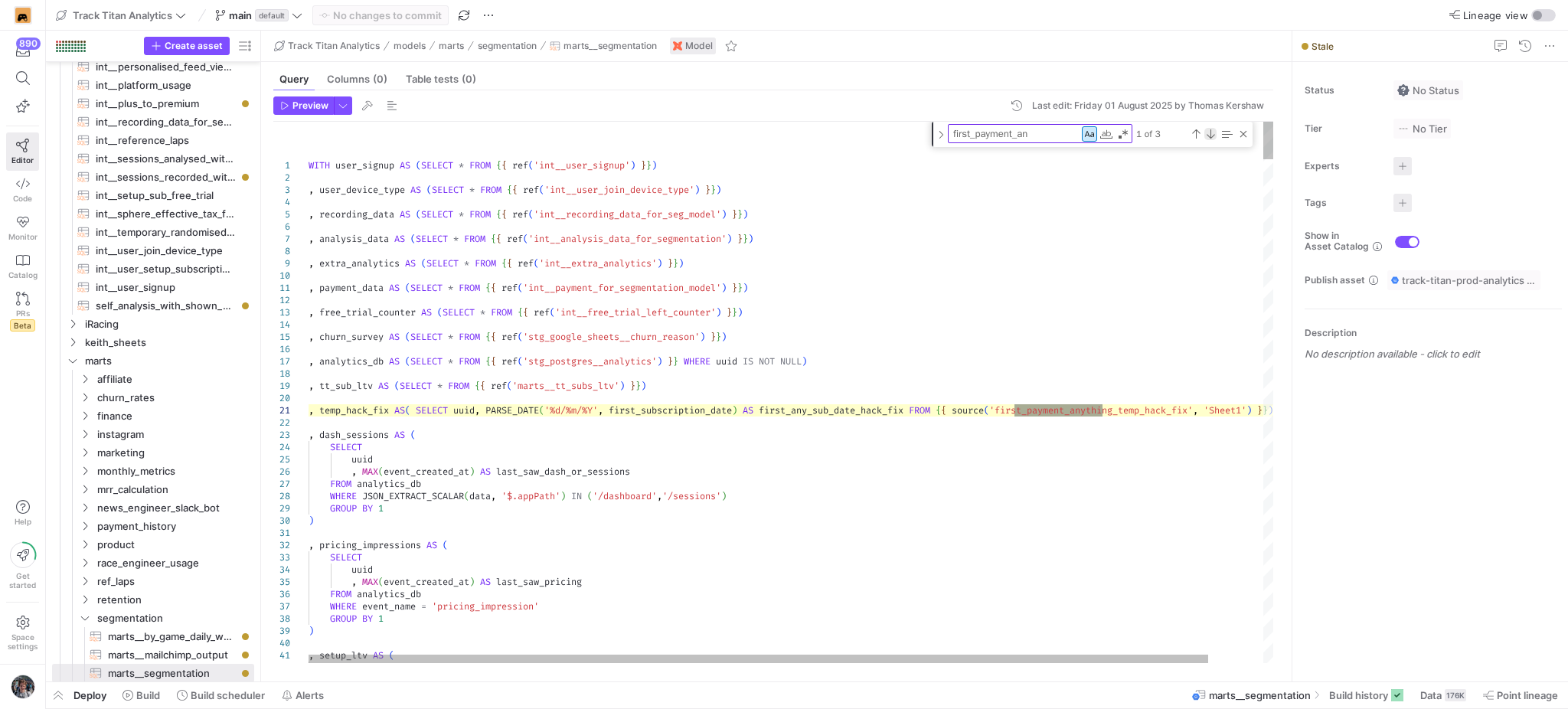 click at bounding box center [1210, 134] 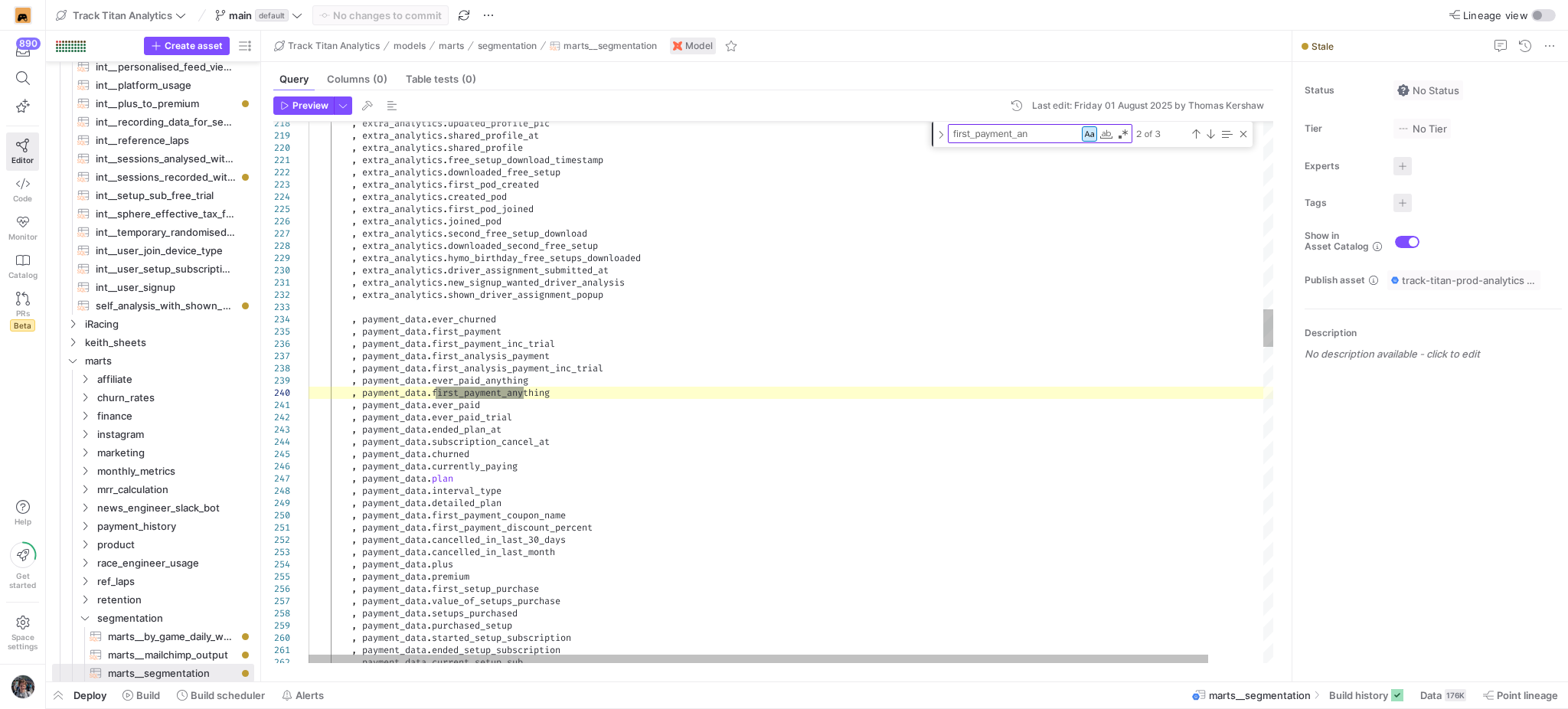 click on ",   extra_analytics . updated_profile_pic          ,   extra_analytics . shared_profile_at          ,   extra_analytics . shared_profile          ,   extra_analytics . free_setup_download_timestamp          ,   extra_analytics . downloaded_free_setup          ,   extra_analytics . first_pod_created          ,   extra_analytics . created_pod          ,   extra_analytics . first_pod_joined          ,   extra_analytics . joined_pod          ,   extra_analytics . second_free_setup_download          ,   extra_analytics . downloaded_second_free_setup          ,   extra_analytics . hymo_birthday_free_setups_downloaded          ,   extra_analytics . driver_assignment_submitted_at          ,   extra_analytics . new_signup_wanted_driver_analysis          ,   extra_analytics . shown_driver_assignment_popup          ,   payment_data . ever_churned          ,   ." at bounding box center (821, 1328) 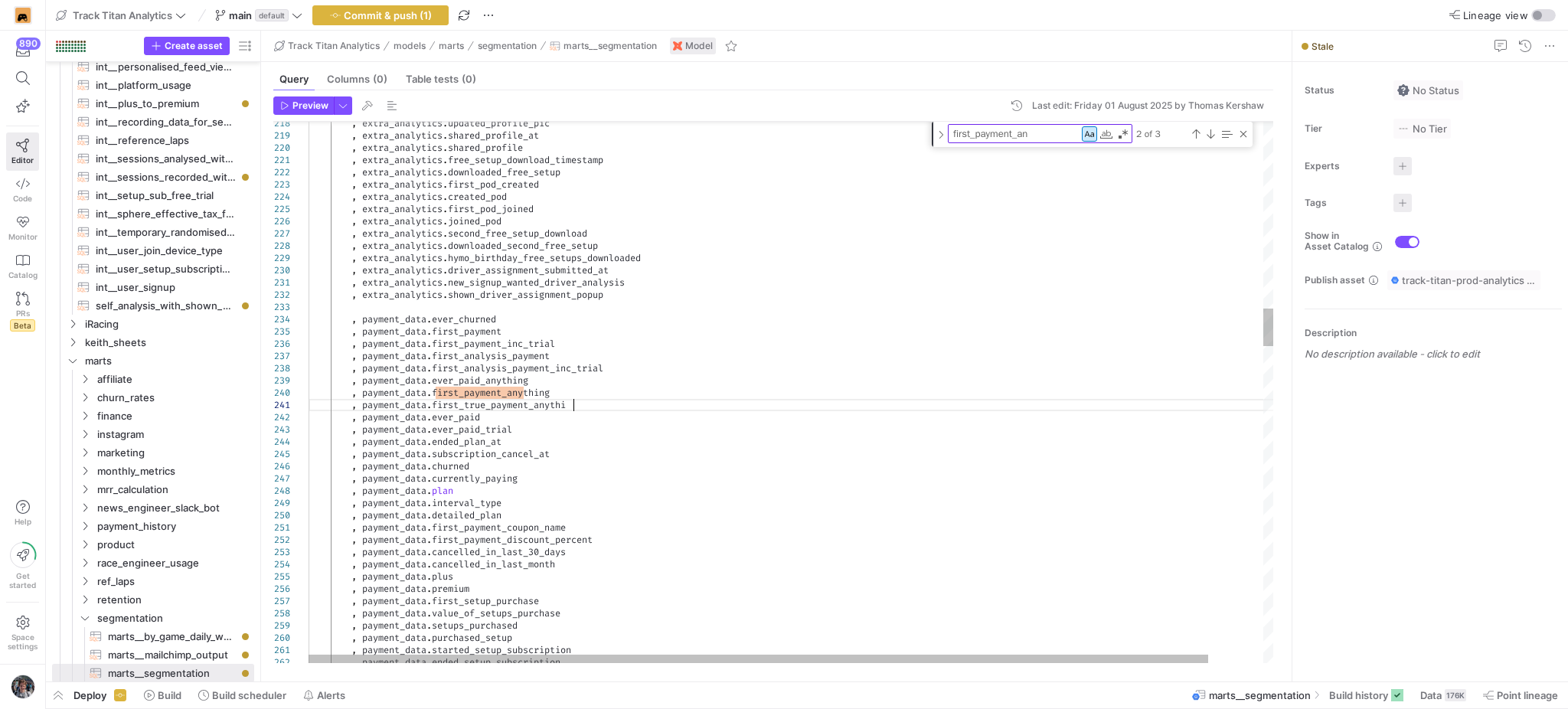 scroll, scrollTop: 11, scrollLeft: 273, axis: both 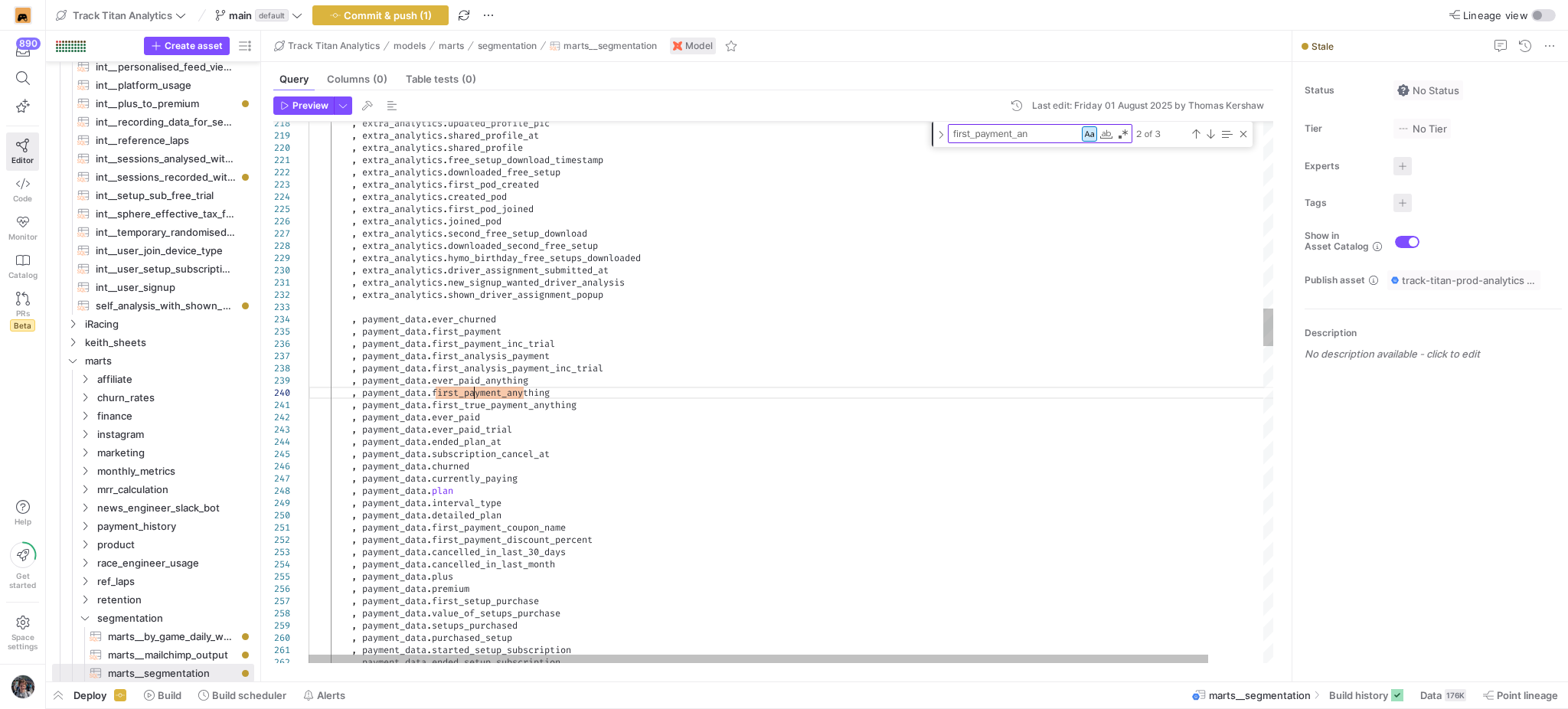 type on ", extra_analytics.new_signup_wanted_driver_analysis
, extra_analytics.shown_driver_assignment_popup
, payment_data.ever_churned
, payment_data.first_payment
, payment_data.first_payment_inc_trial
, payment_data.first_analysis_payment
, payment_data.first_analysis_payment_inc_trial
, payment_data.ever_paid_anything
, payment_data.first_payment_anything" 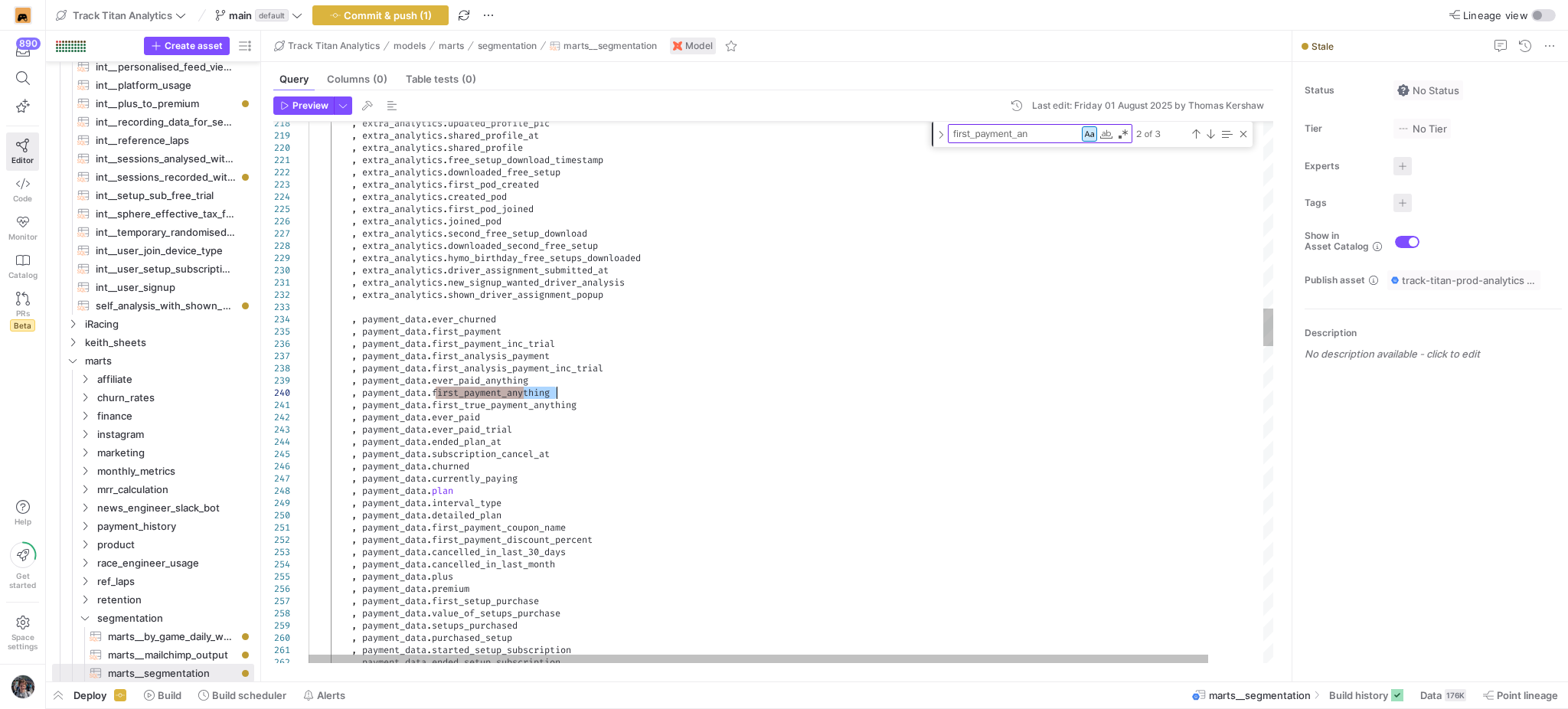 type on "first_payment_anything" 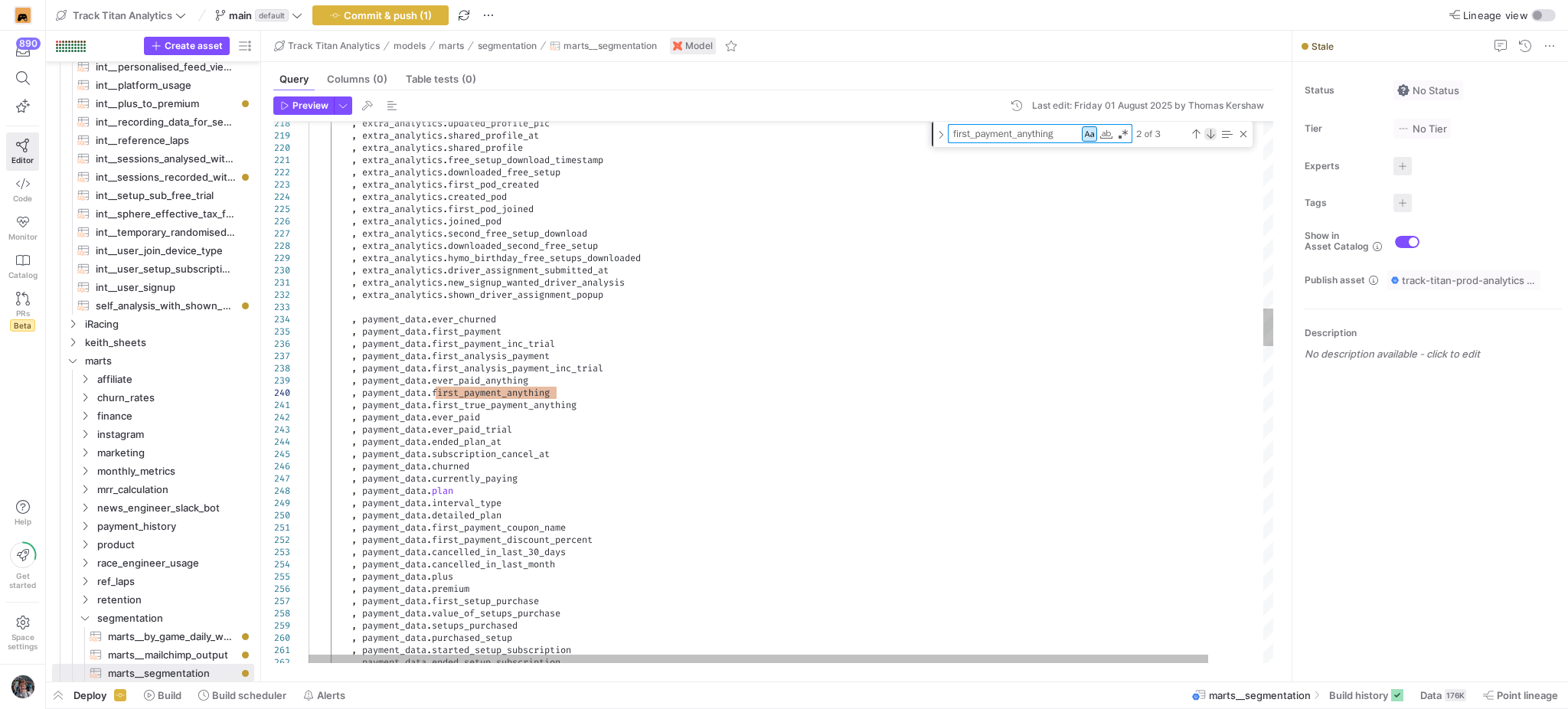 click at bounding box center (1210, 134) 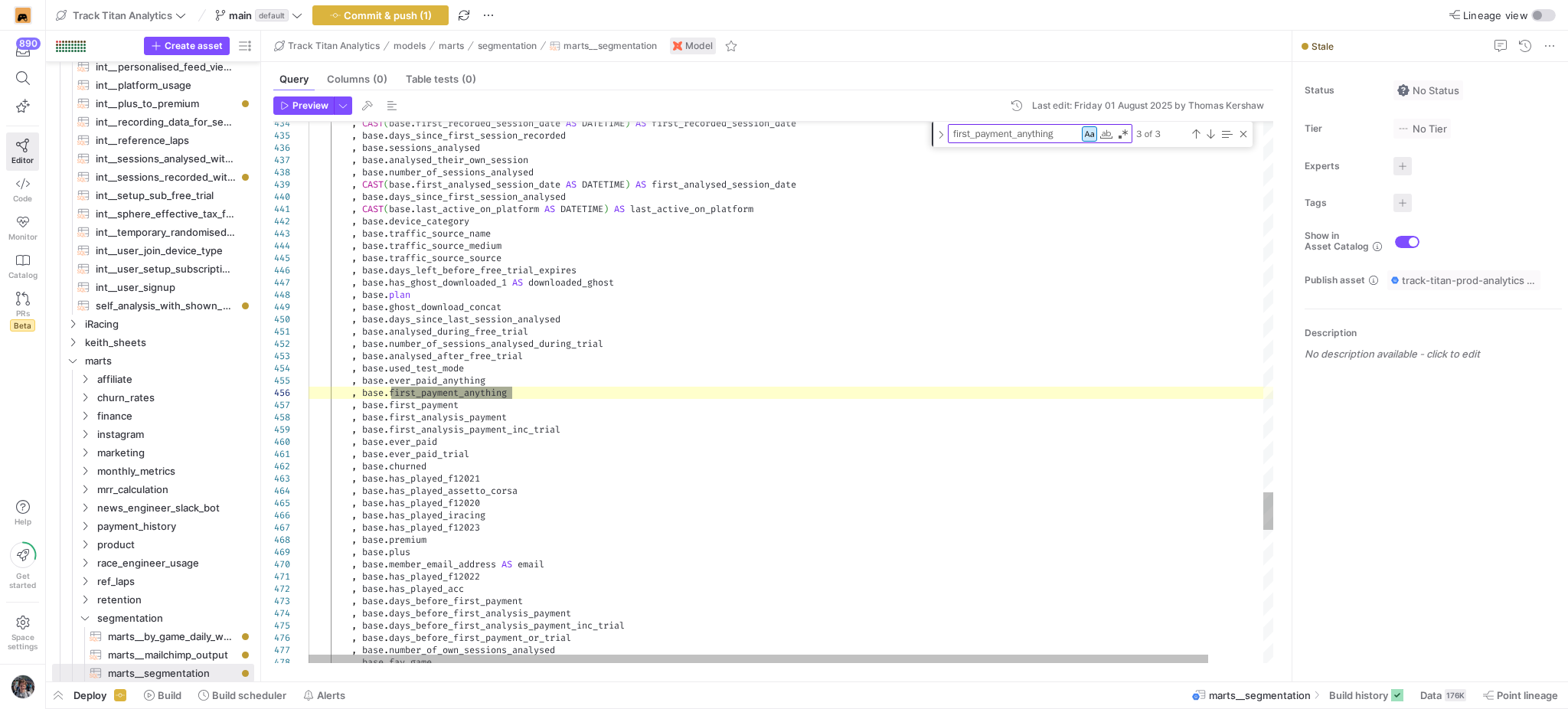 click on ",   CAST ( base . first_recorded_session_date   AS   DATETIME )   AS   first_recorded_session_date          ,   base . days_since_first_session_recorded          ,   base . sessions_analysed          ,   base . analysed_their_own_session          ,   base . number_of_sessions_analysed          ,   CAST ( base . first_analysed_session_date   AS   DATETIME )   AS   first_analysed_session_date          ,   base . days_since_first_session_analysed          ,   CAST ( base . last_active_on_platform   AS   DATETIME )   AS   last_active_on_platform            ,   base . device_category          ,   base . traffic_source_name          ,   base . traffic_source_medium          ,   base . traffic_source_source          ,   base . days_left_before_free_trial_expires          ,   base . has_ghost_downloaded_1   AS   downloaded_ghost          ,   base . plan ,   ." at bounding box center (821, -1312) 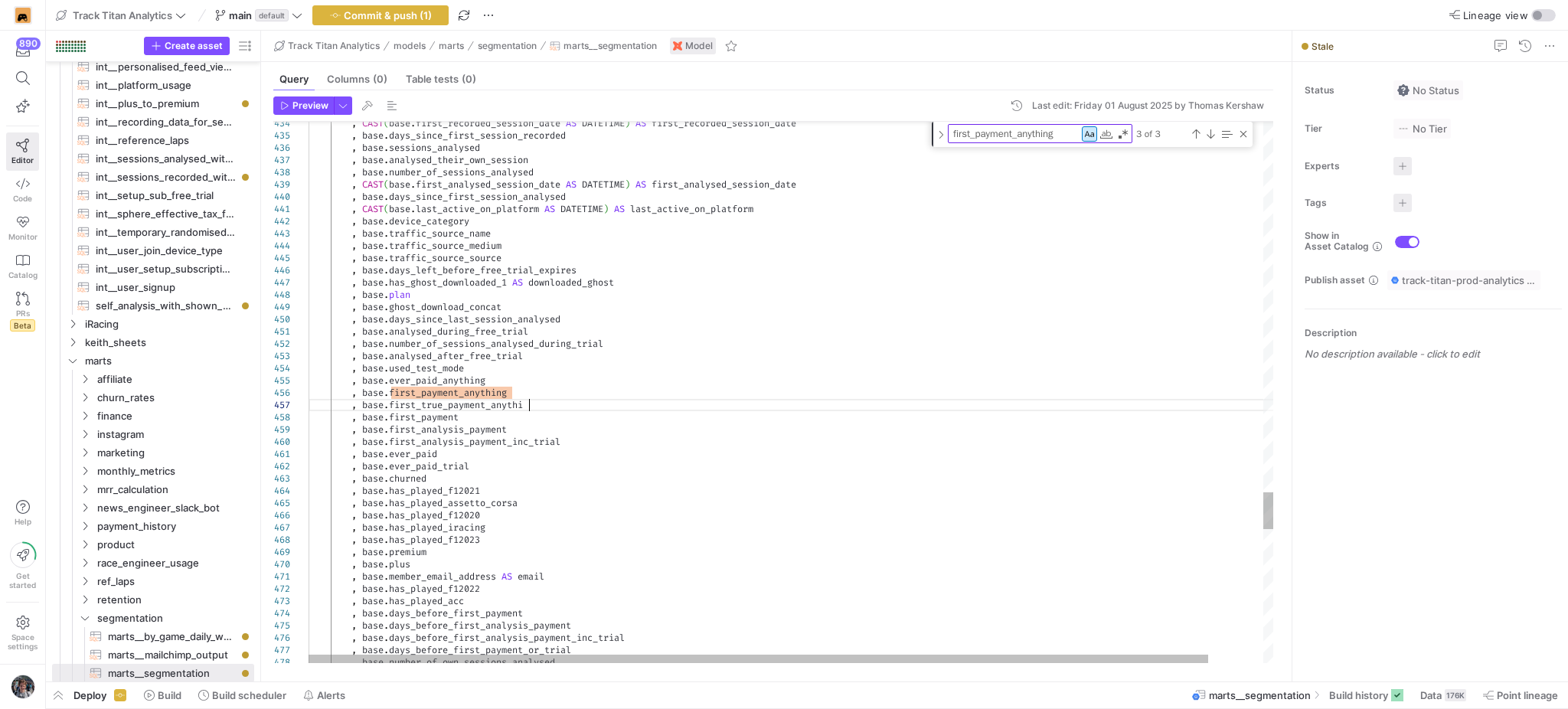 scroll, scrollTop: 72, scrollLeft: 230, axis: both 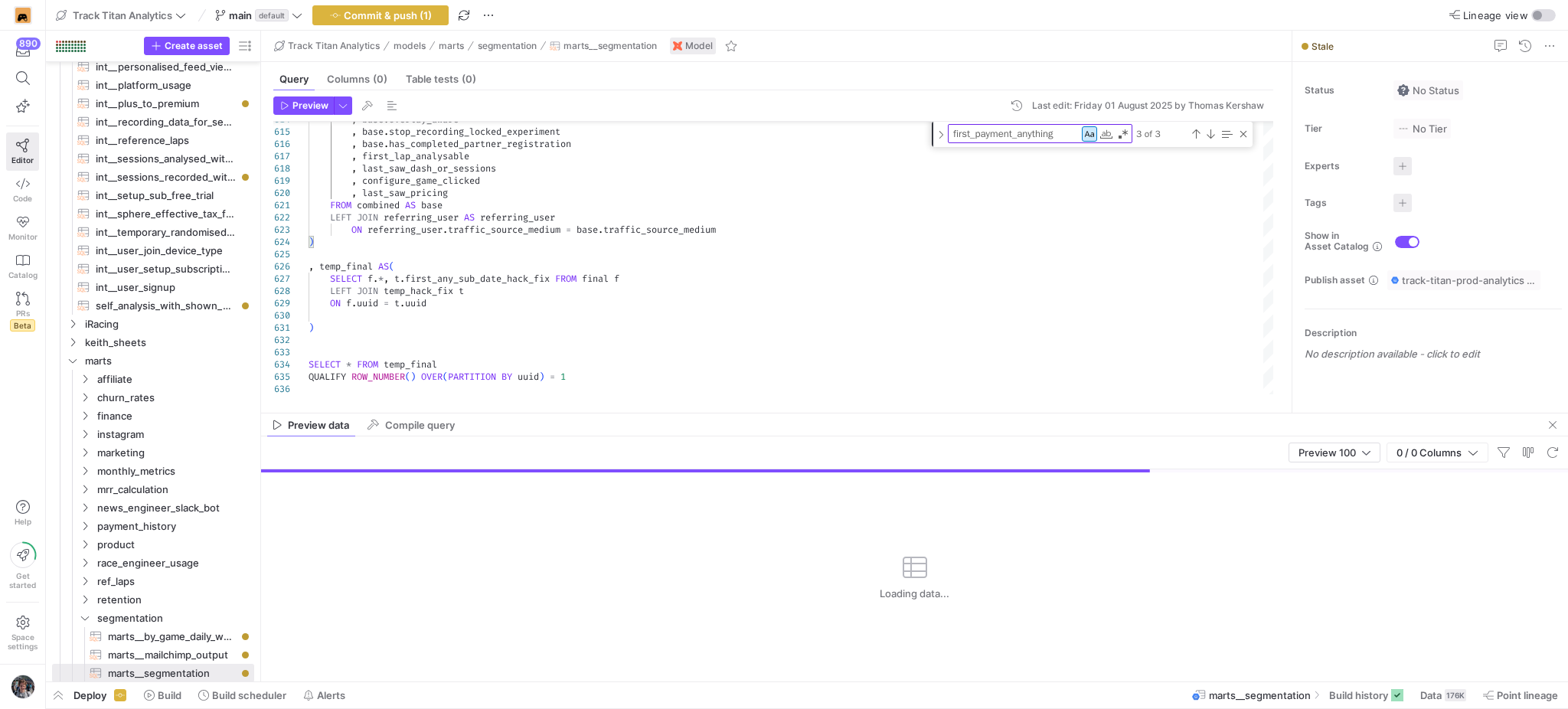 type on ", base.analysed_during_free_trial
, base.number_of_sessions_analysed_during_trial
, base.analysed_after_free_trial
, base.used_test_mode
, base.ever_paid_anything
, base.first_payment_anything
, base.first_true_payment_anything
, base.first_payment
, base.first_analysis_payment
, base.first_analysis_payment_inc_trial" 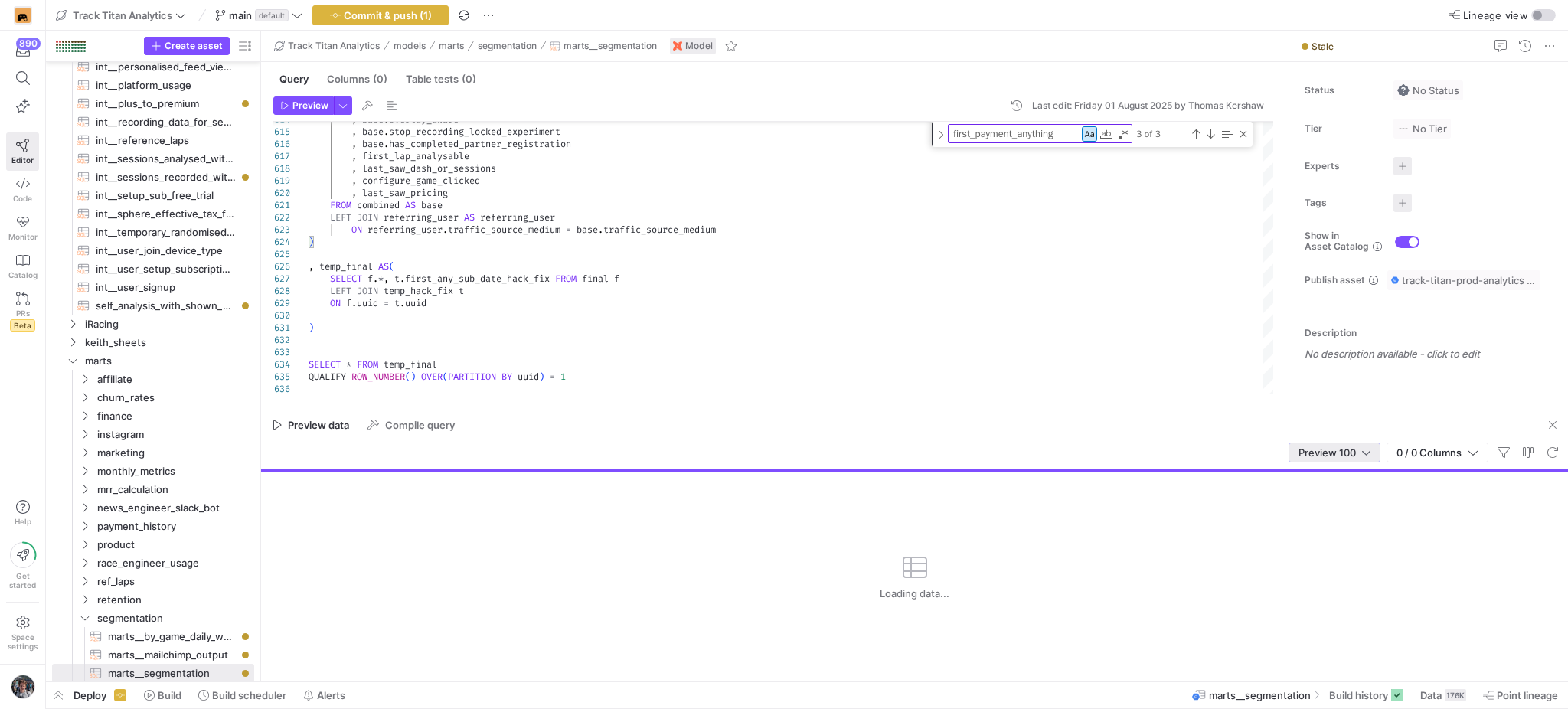 click on "Preview 100" at bounding box center [1327, 453] 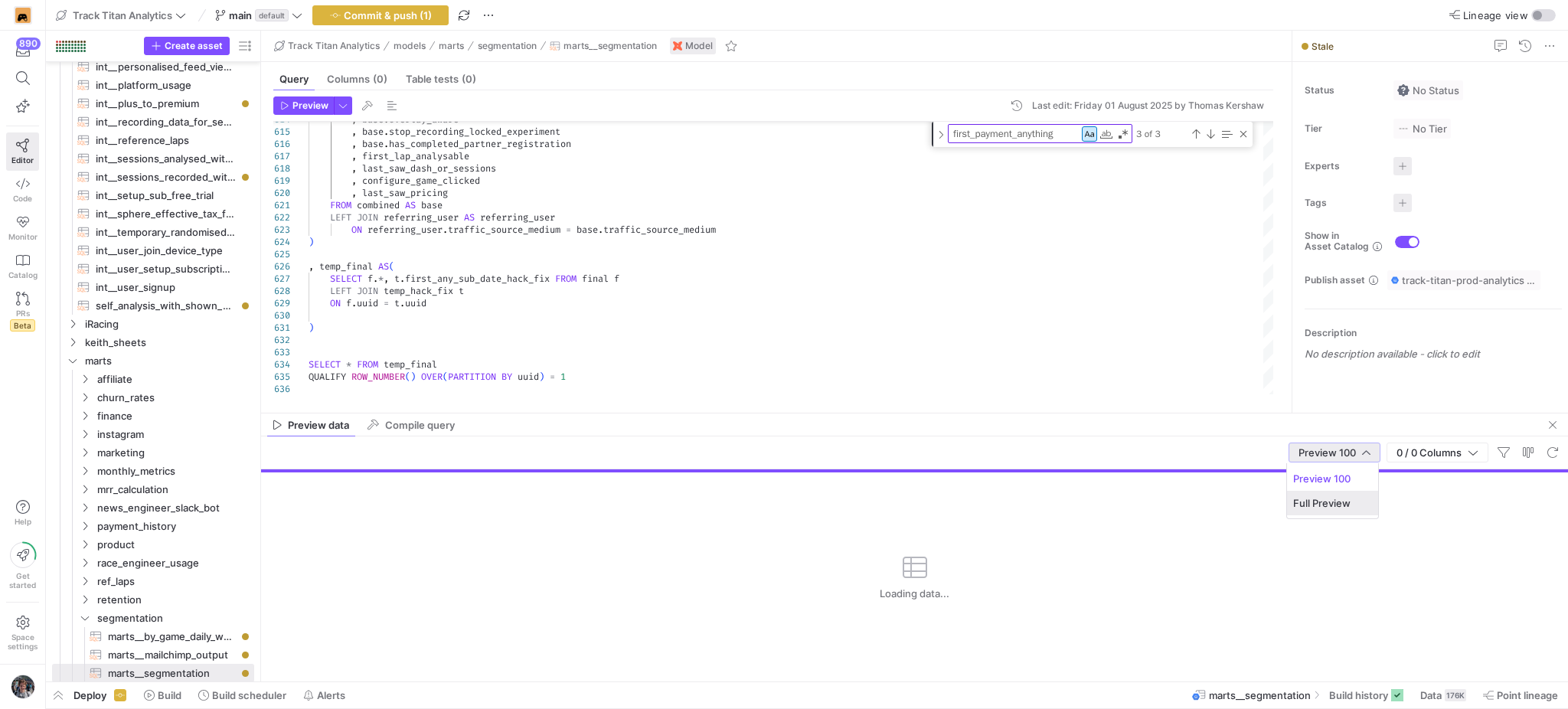 click on "Full Preview" at bounding box center [1332, 503] 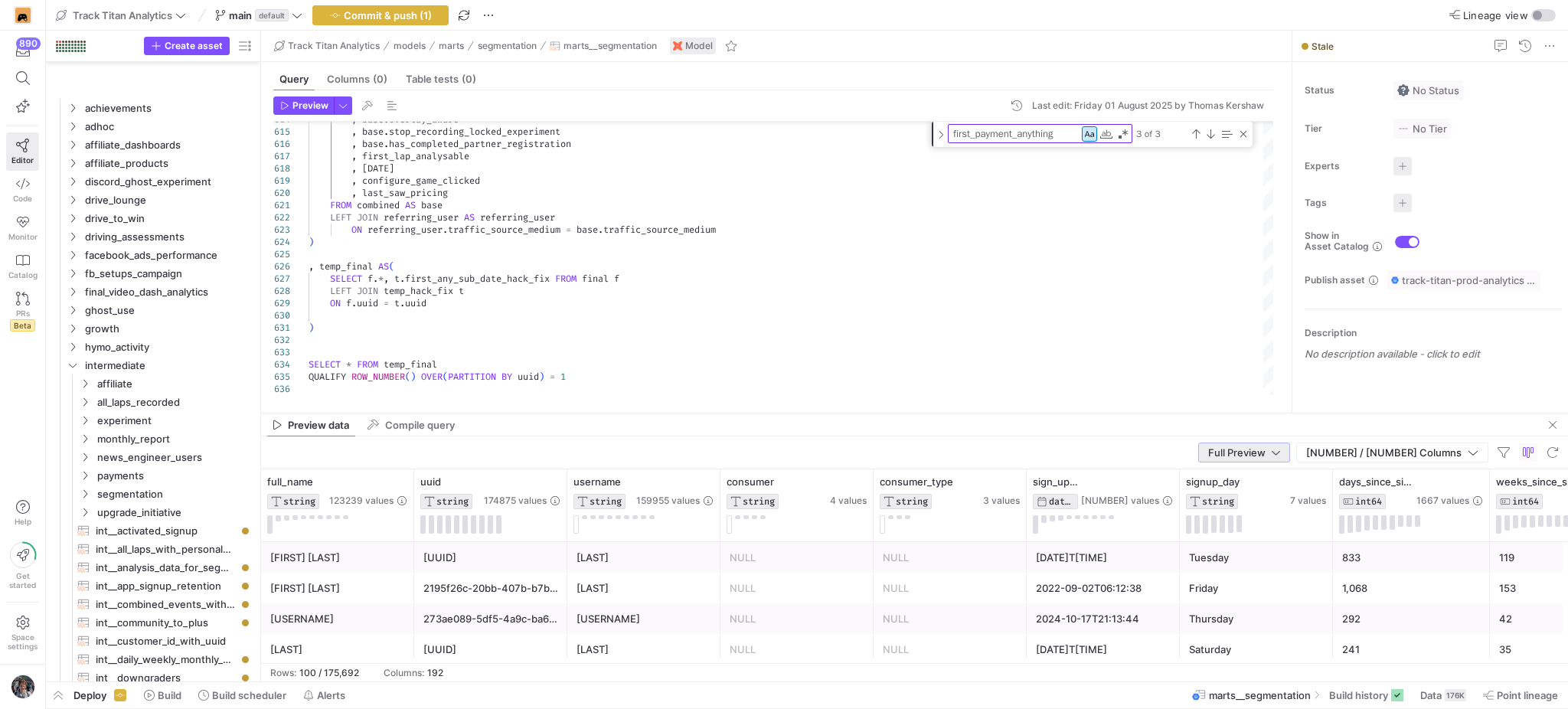 scroll, scrollTop: 0, scrollLeft: 0, axis: both 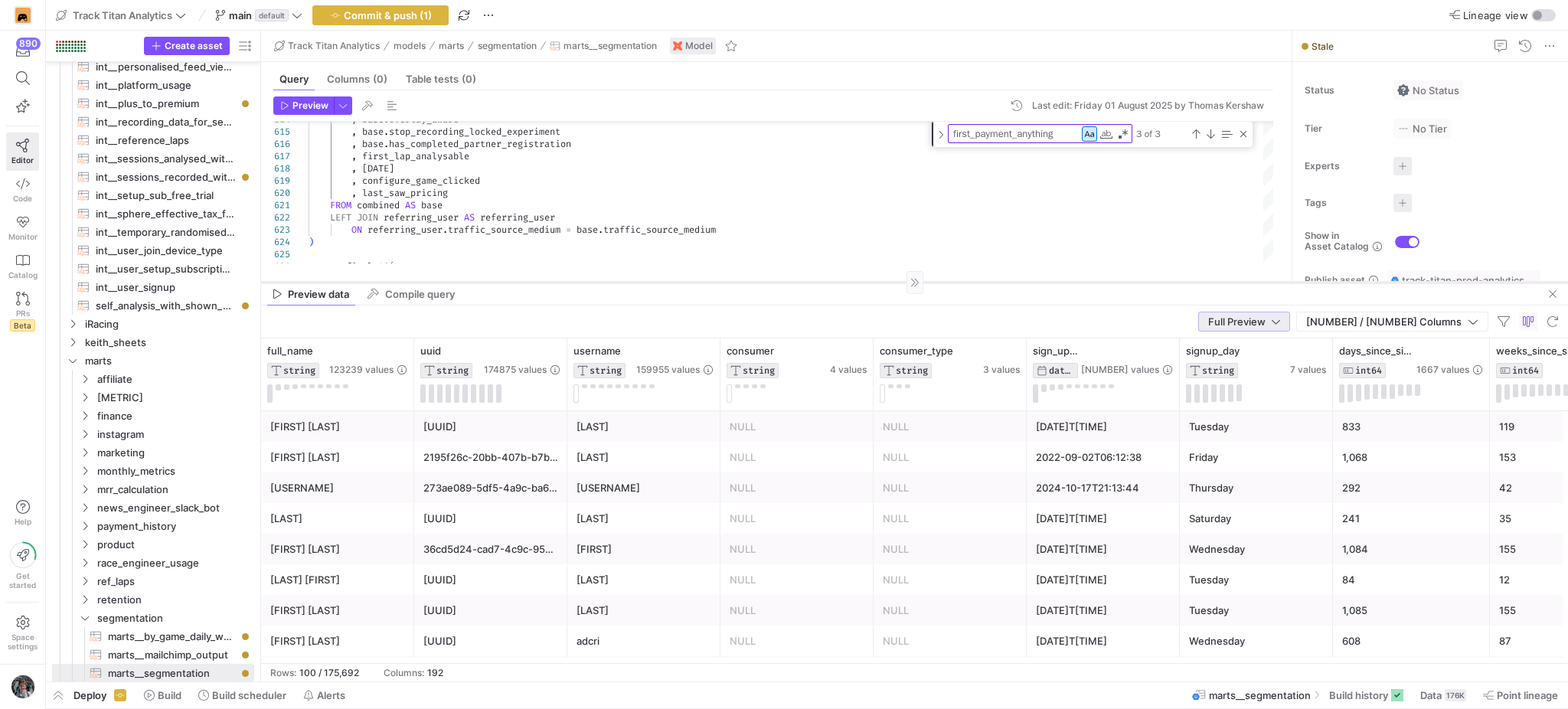 drag, startPoint x: 949, startPoint y: 413, endPoint x: 922, endPoint y: 279, distance: 136.69309 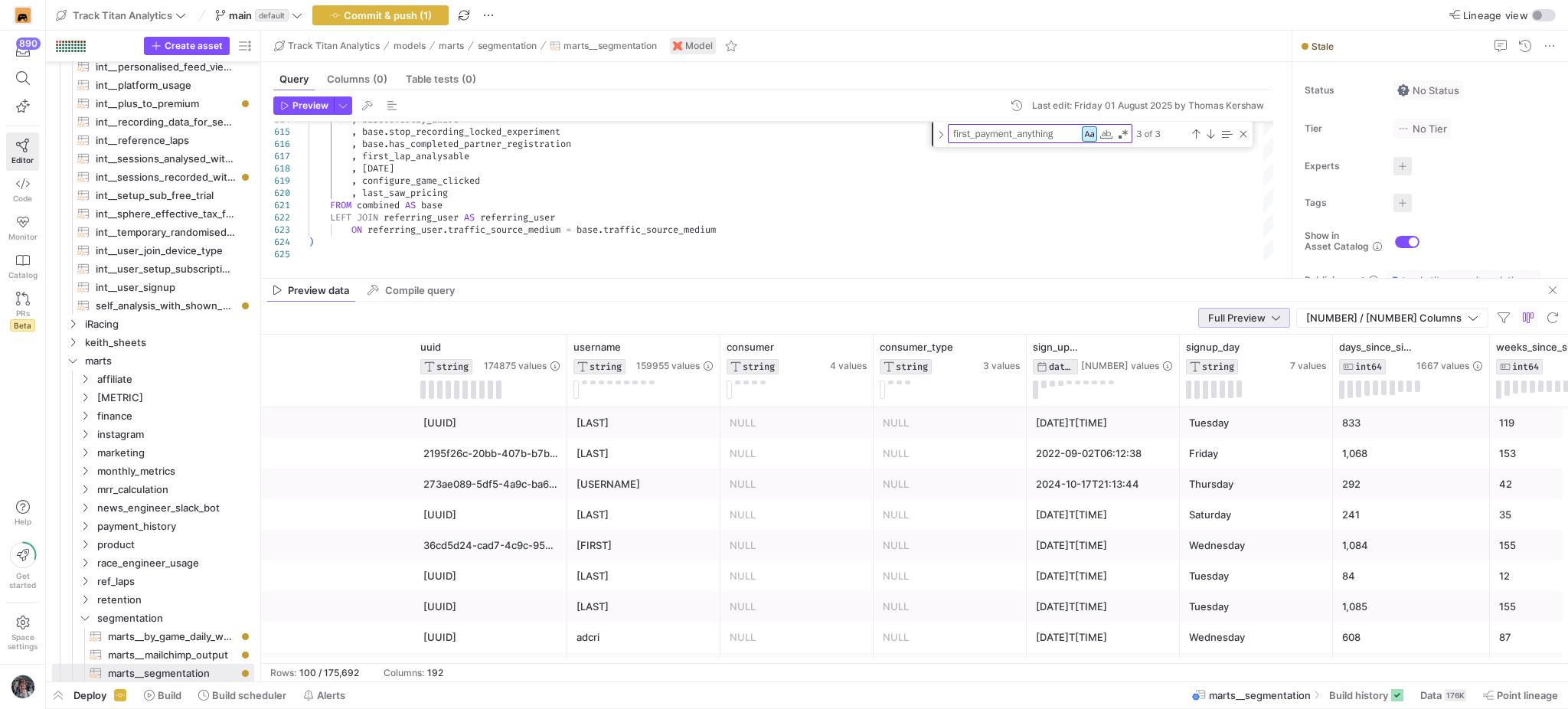 scroll, scrollTop: 0, scrollLeft: 612, axis: horizontal 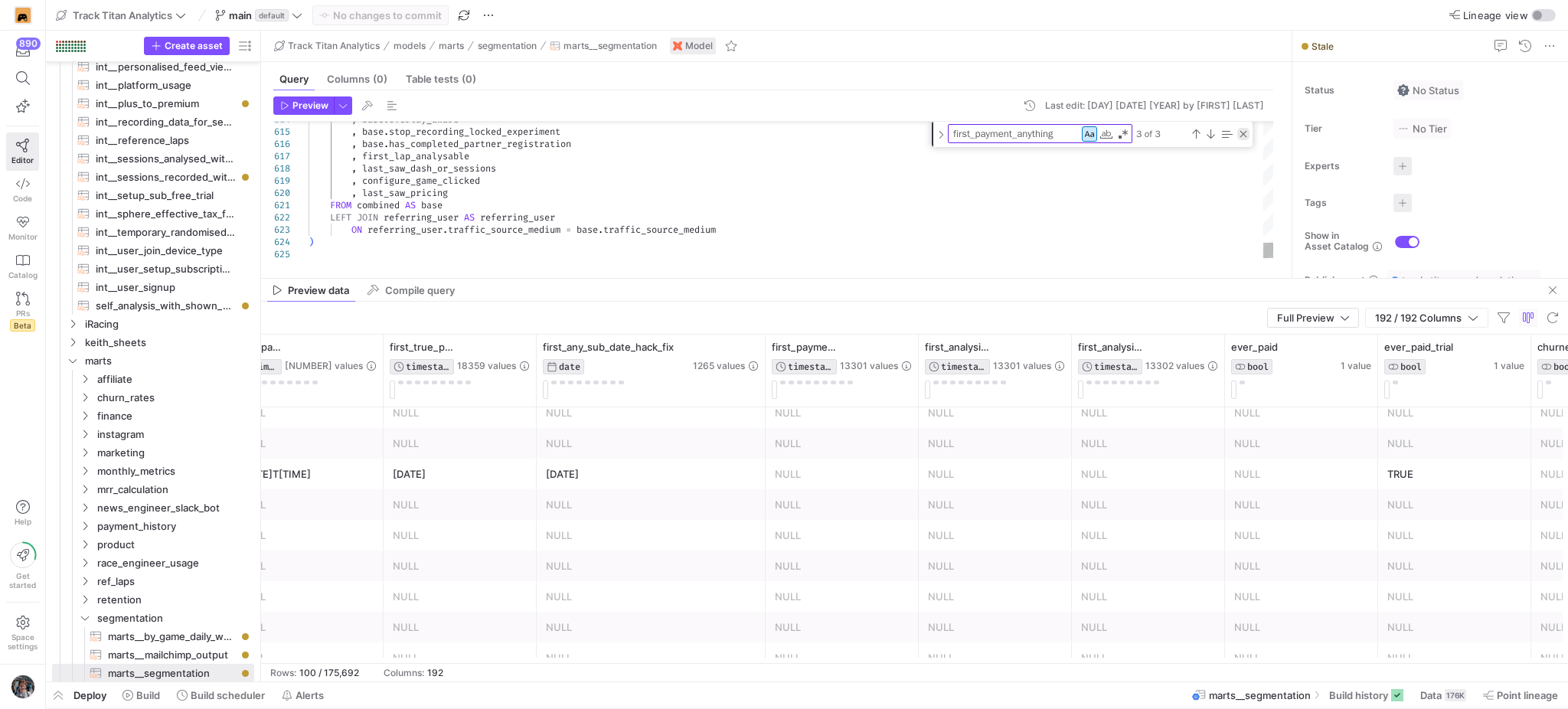 click at bounding box center (1243, 134) 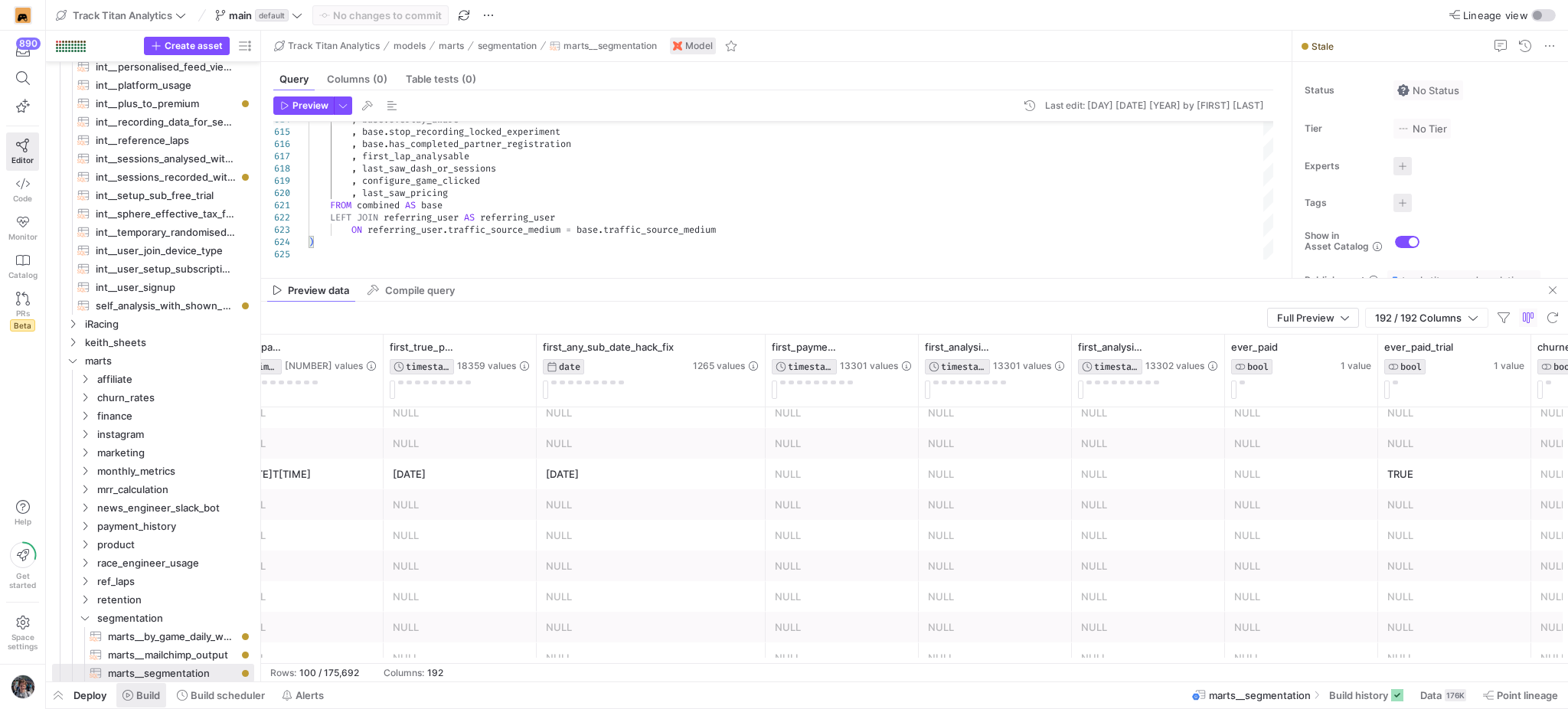 click 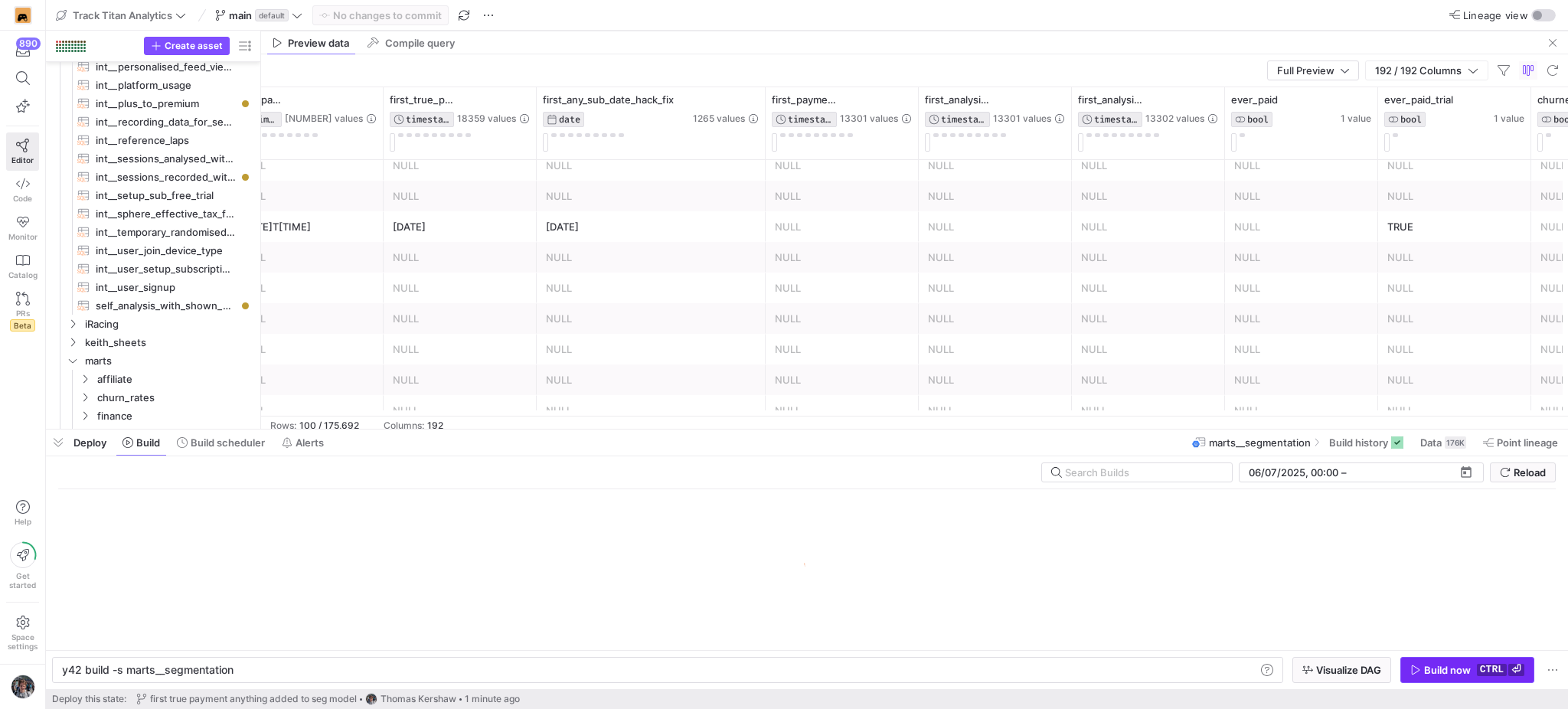click at bounding box center (1467, 670) 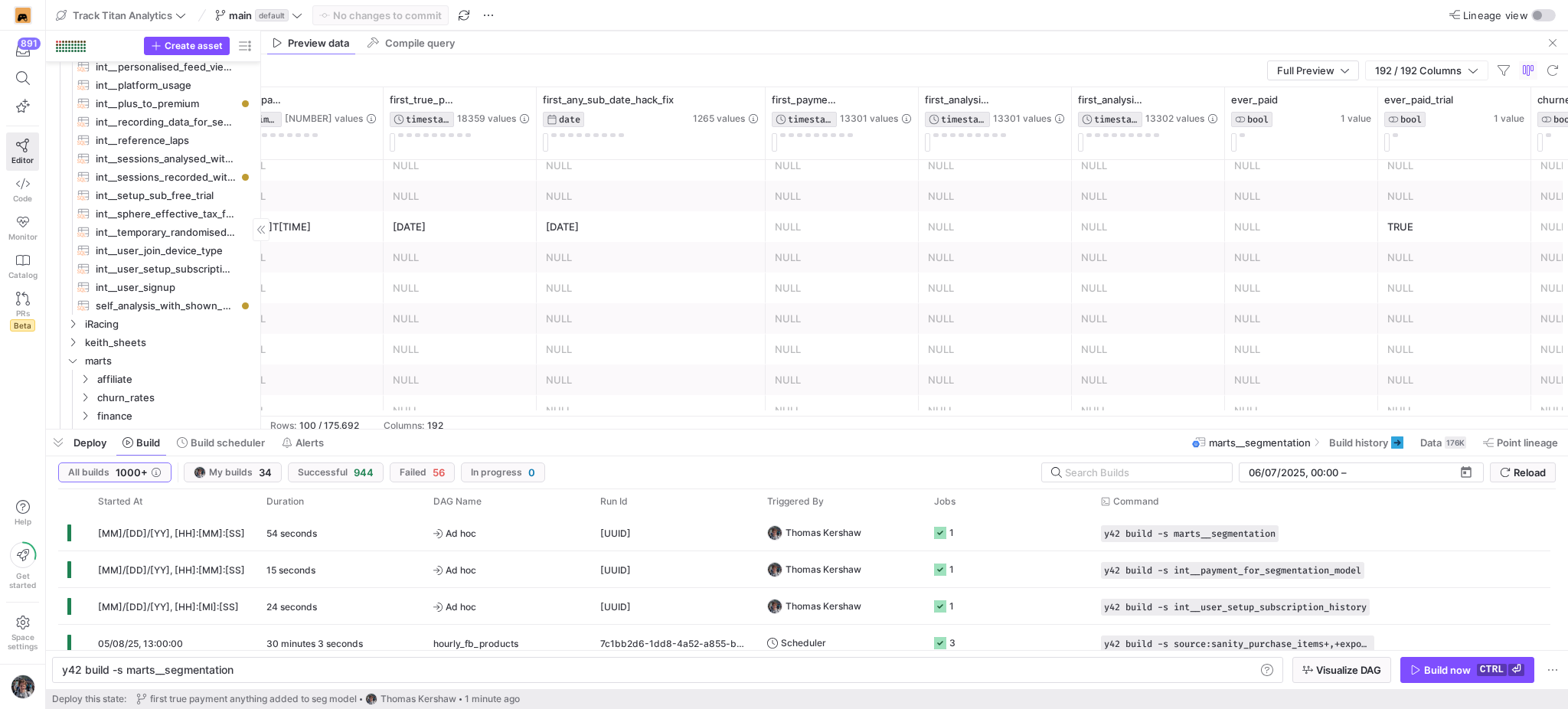drag, startPoint x: 64, startPoint y: 448, endPoint x: 64, endPoint y: 195, distance: 253 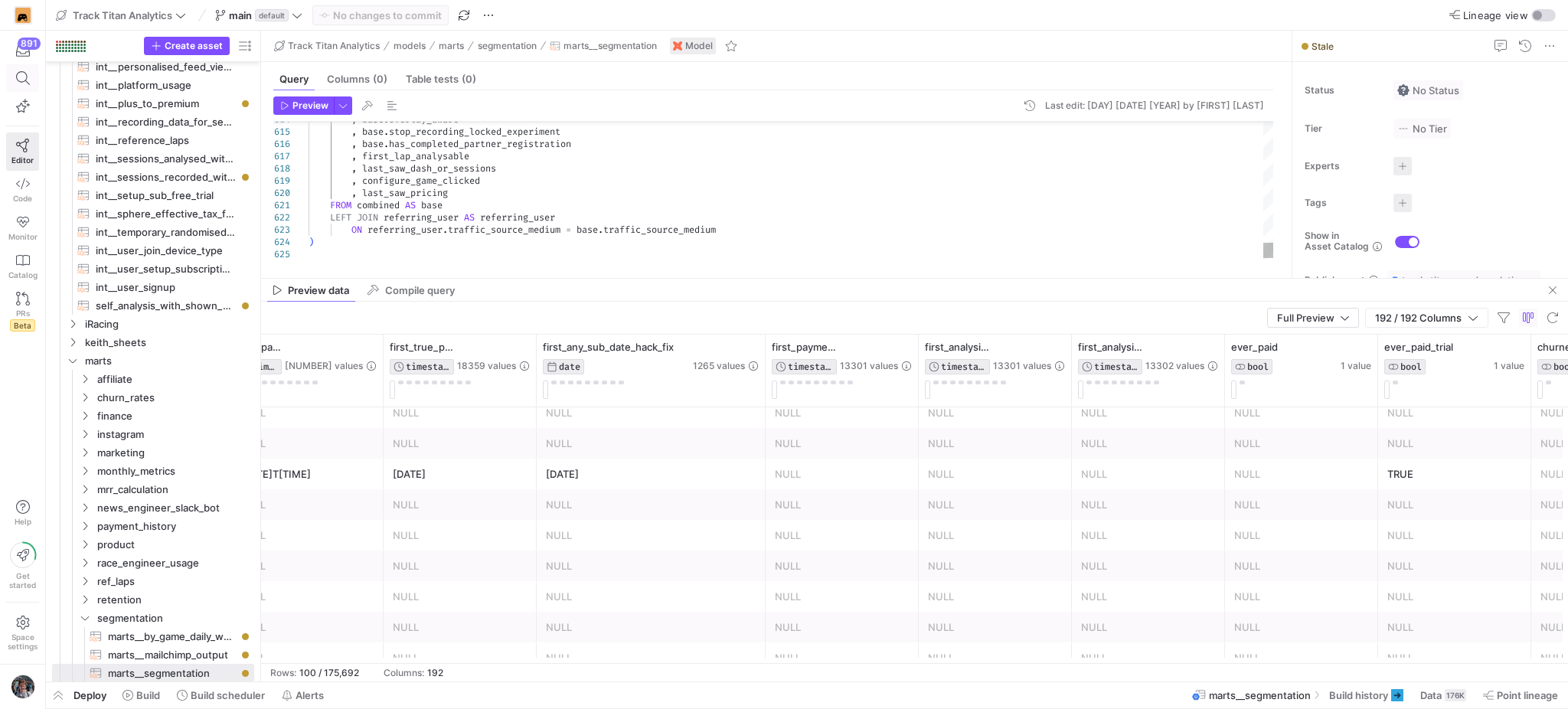 click 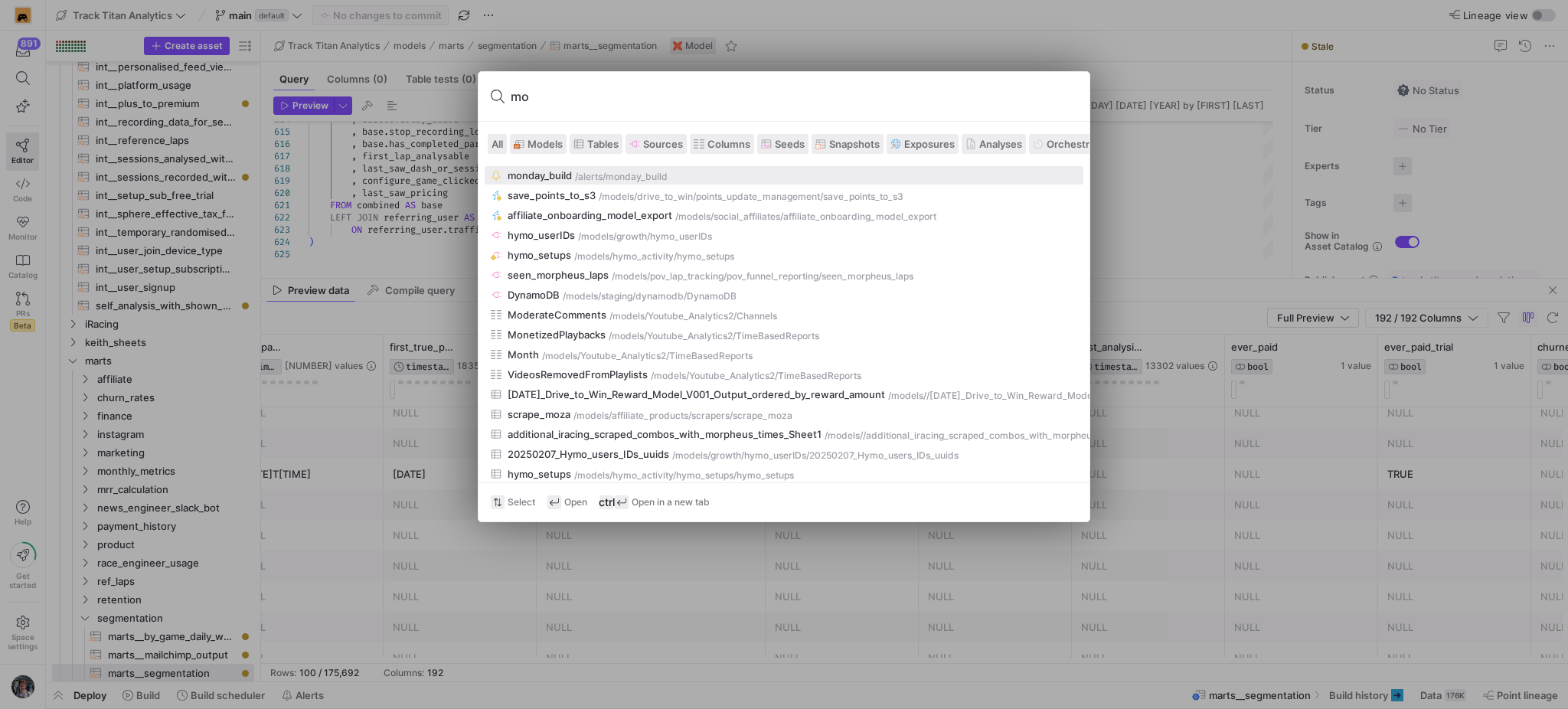 type on "m" 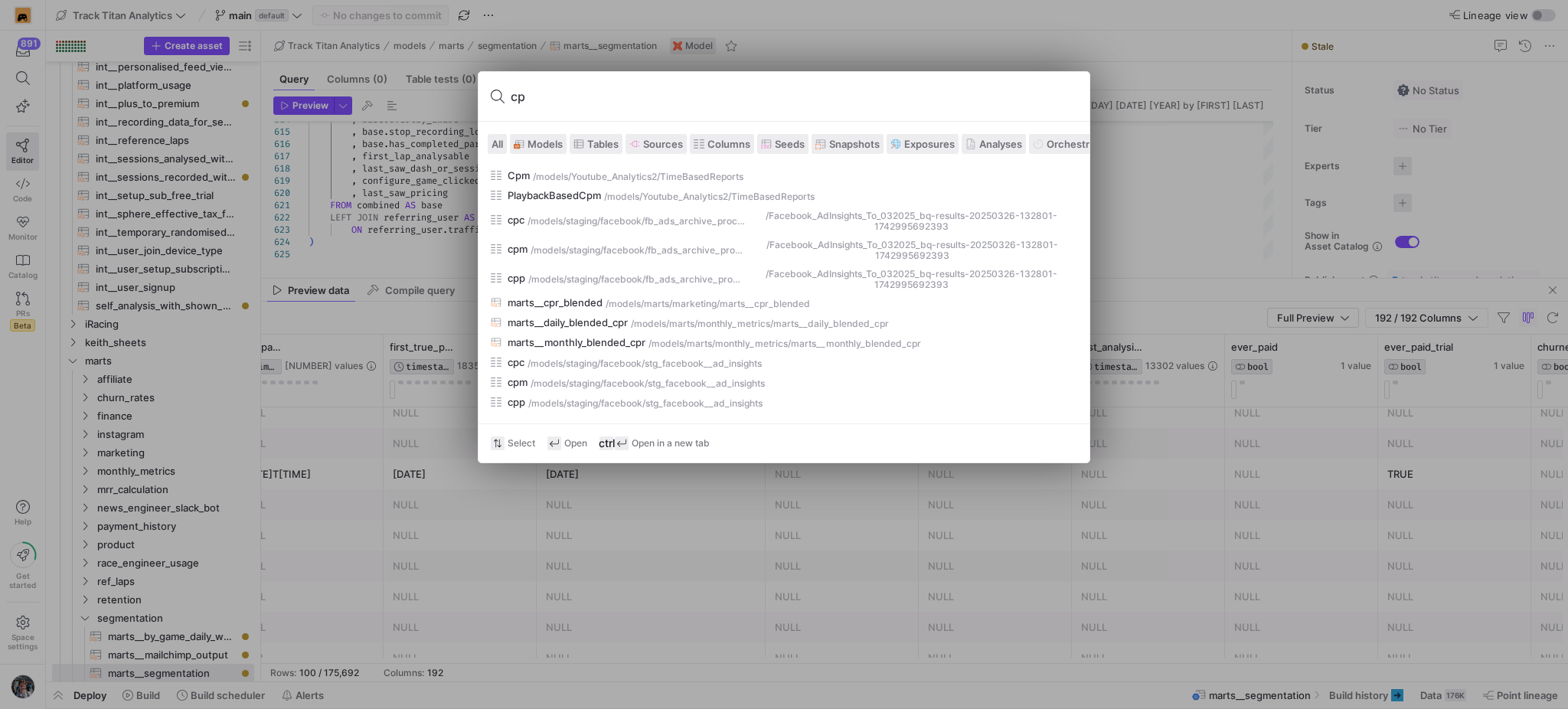 type on "cpr" 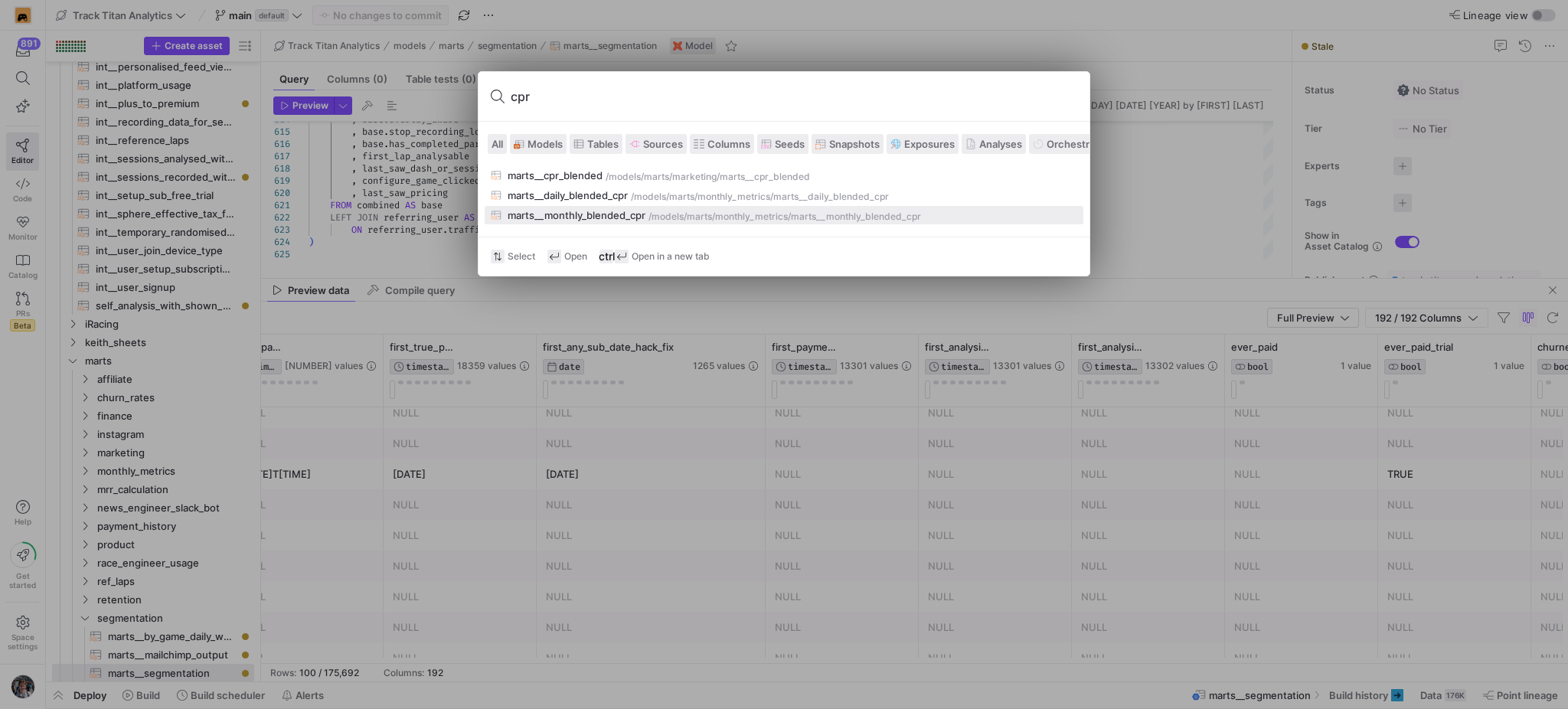 click on "/models/" at bounding box center (668, 217) 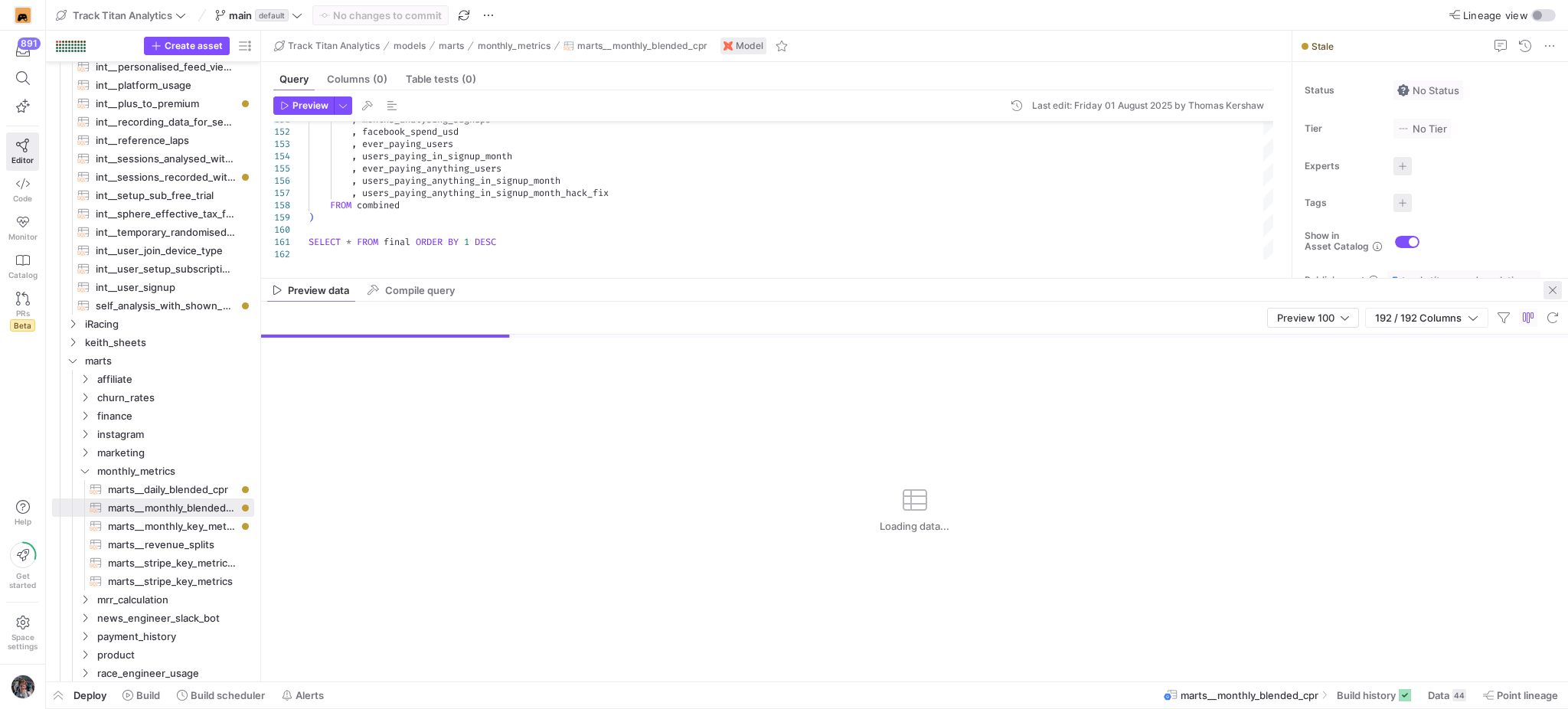 click 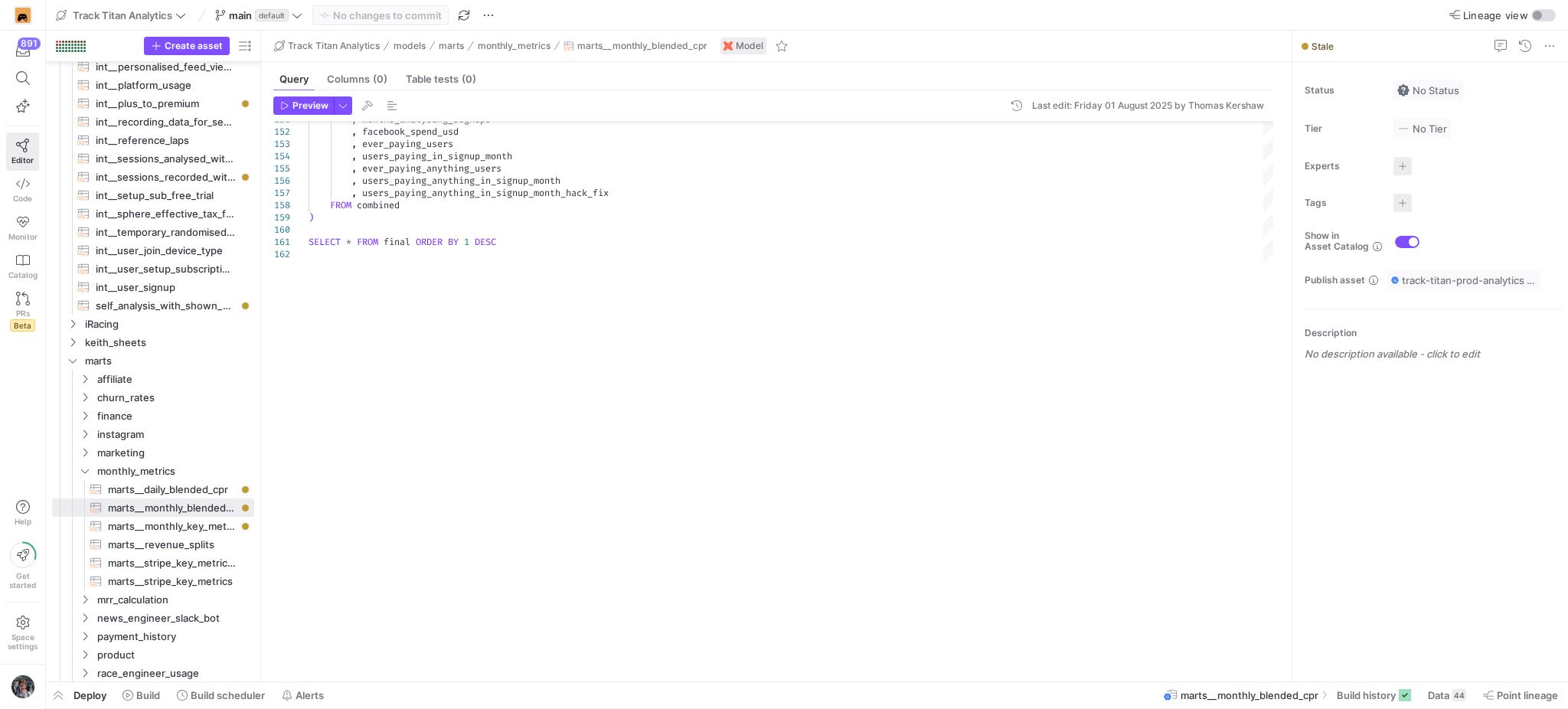 click on "151 152 153 154 155 156 157 158 159 160 161 162         ,  months_analysing_signups         ,  facebook_spend_usd         ,  ever_paying_users         ,  users_paying_in_signup_month         ,  ever_paying_anything_users         ,  users_paying_anything_in_signup_month         ,  users_paying_anything_in_signup_month_hack_fix         FROM  combined  ) SELECT  *  FROM  final  ORDER  BY  1  DESC WITH rates AS (SELECT * FROM {{ ref('stg_google_sheets__exchange_rates') }})
, affiliate_invoice AS (SELECT * FROM {{ ref('marts__affiliate_invoice_model') }})
, google_ads AS (SELECT * FROM {{ ref('stg_google_ads__ad_group_stats') }})
, facebook_ads AS (SELECT * FROM {{ ref('stg_facebook__ad_insights') }})
, temp_facebook AS (SELECT * FROM {{ ref('stg_google_sheets__setup_ads_spendSplits') }}) first_payment_anything first_payment_anything 3 of 3" at bounding box center (773, 392) 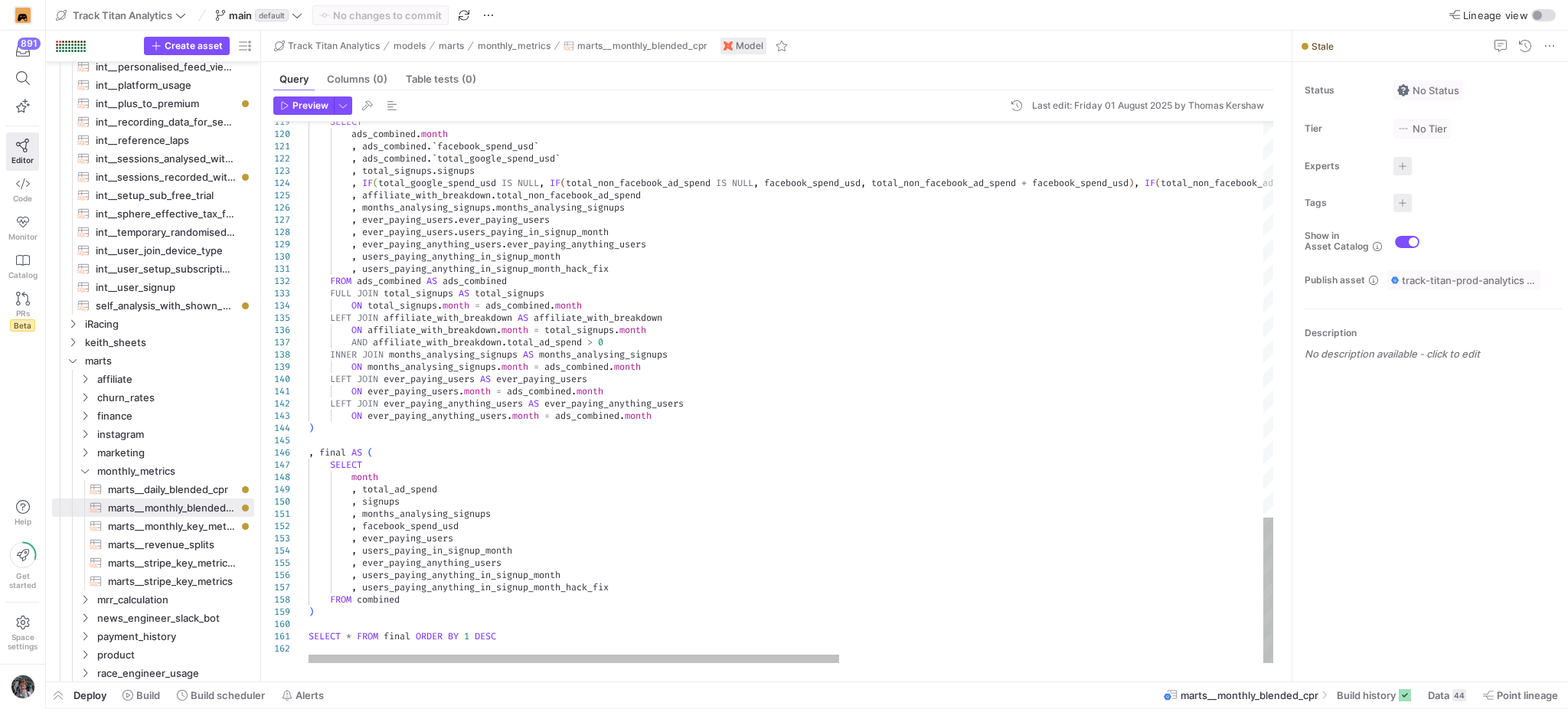 click on ",  months_analysing_signups  ,  facebook_spend_usd  ,  ever_paying_users  ,  users_paying_in_signup_month  ,  ever_paying_anything_users  ,  users_paying_anything_in_signup_month  ,  users_paying_anything_in_signup_month_hack_fix  FROM  combined  ) SELECT  *  FROM  final  ORDER  BY  1  DESC     SELECT         ads_combined.month         ,  ads_combined.`facebook_spend_usd`         ,  ads_combined.`total_google_spend_usd`         ,  total_signups.signups         ,  IF ( total_google_spend_usd   IS   NULL ,  IF ( total_non_facebook_ad_spend   IS   NULL ,  facebook_spend_usd ,  total_non_facebook_ad_spend   +   facebook_spend_usd ) ,  IF ( total_non_facebook_ad_spend   IS   NULL ,  facebook_spend_usd ,  total_non_facebook_ad_spend   +   facebook_spend_usd )   +   )  AS" at bounding box center (1176, -339) 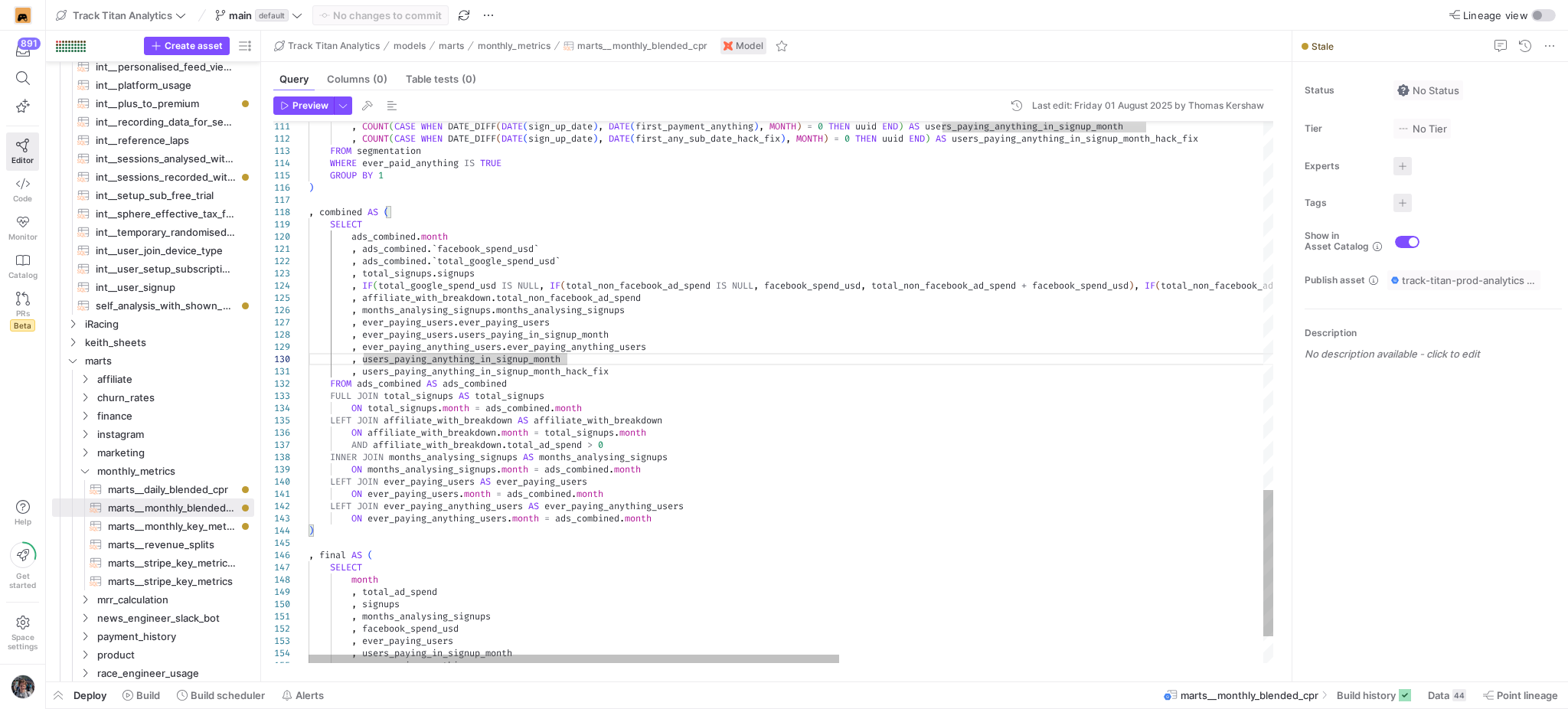 click on ",   months_analysing_signups          ,   facebook_spend_usd          ,   ever_paying_users          ,   users_paying_in_signup_month          ,   ever_paying_anything_users      SELECT          ads_combined . month          ,   ads_combined . ` facebook_spend_usd `          ,   ads_combined . ` total_google_spend_usd `          ,   total_signups . signups          ,   IF ( total_google_spend_usd   IS   NULL ,   IF ( total_non_facebook_ad_spend   IS   NULL ,   facebook_spend_usd ,   total_non_facebook_ad_spend   +   facebook_spend_usd ) ,   IF ( total_non_facebook_ad_spend   IS   NULL ,   facebook_spend_usd ,   total_non_facebook_ad_spend   +   facebook_spend_usd )   +   total_google_spend_usd )   AS   total_ad_spend          ,   affiliate_with_breakdown . total_non_facebook_ad_spend          ,   months_analysing_signups . months_analysing_signups          ,   ." at bounding box center (1176, -237) 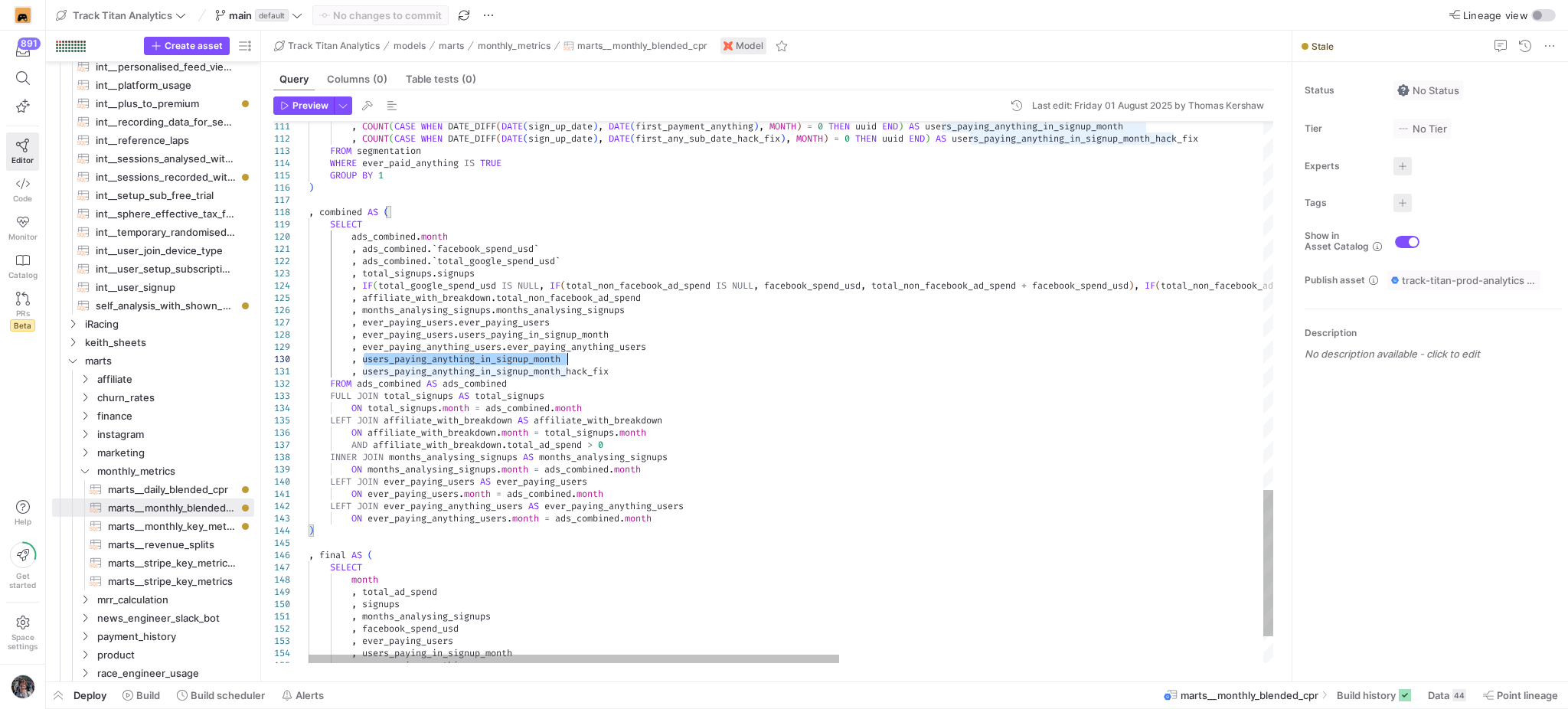 click on ",   months_analysing_signups          ,   facebook_spend_usd          ,   ever_paying_users          ,   users_paying_in_signup_month          ,   ever_paying_anything_users      SELECT          ads_combined . month          ,   ads_combined . ` facebook_spend_usd `          ,   ads_combined . ` total_google_spend_usd `          ,   total_signups . signups          ,   IF ( total_google_spend_usd   IS   NULL ,   IF ( total_non_facebook_ad_spend   IS   NULL ,   facebook_spend_usd ,   total_non_facebook_ad_spend   +   facebook_spend_usd ) ,   IF ( total_non_facebook_ad_spend   IS   NULL ,   facebook_spend_usd ,   total_non_facebook_ad_spend   +   facebook_spend_usd )   +   total_google_spend_usd )   AS   total_ad_spend          ,   affiliate_with_breakdown . total_non_facebook_ad_spend          ,   months_analysing_signups . months_analysing_signups          ,   ." at bounding box center [1176, -237] 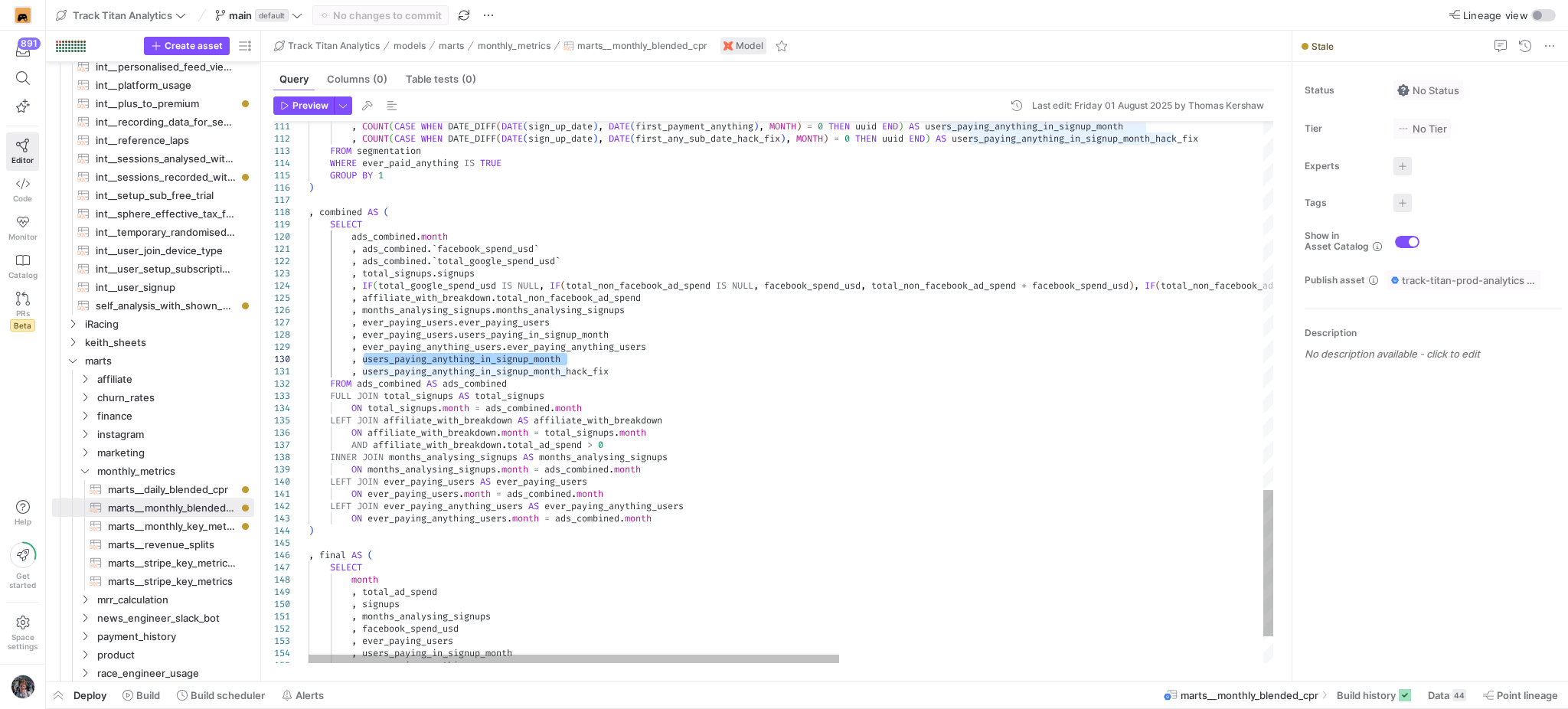 type on "users_paying_anything_in_signup_month" 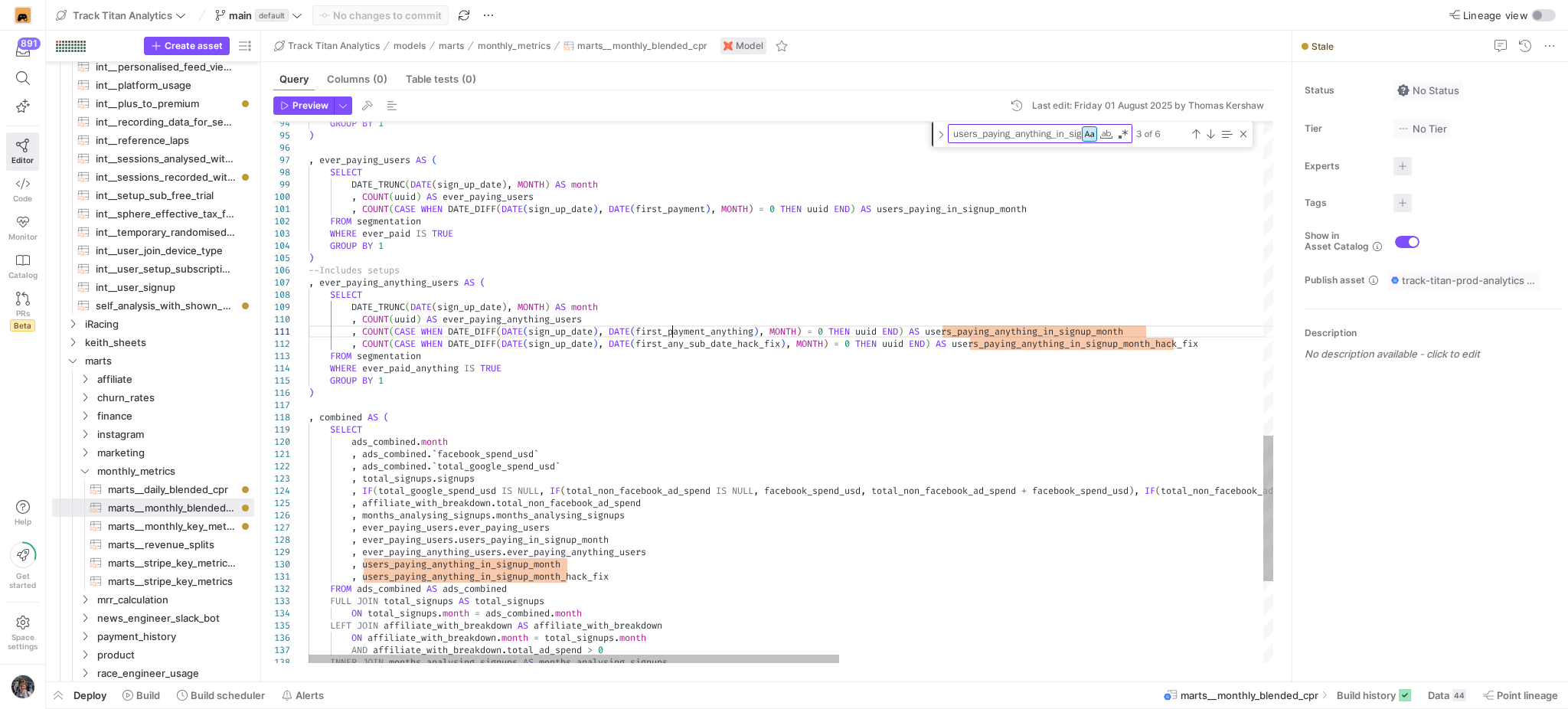 click on "GROUP BY 1 ), ever_paying_users AS ( SELECT DATE_TRUNC ( DATE ( sign_up_date ) , MONTH ) AS month , COUNT ( uuid ) AS ever_paying_users , COUNT ( CASE WHEN DATE_DIFF ( DATE ( sign_up_date ) , DATE ( first_payment ) , MONTH ) = 0 THEN uuid END ) AS users_paying_in_signup_month FROM segmentation WHERE ever_paid IS TRUE GROUP BY 1 ) --Includes setups , ever_paying_anything_users AS ( SELECT DATE_TRUNC ( DATE ( sign_up_date ) , MONTH ) AS month , COUNT ( uuid ) AS ever_paying_anything_users , COUNT ( CASE WHEN DATE_DIFF ( DATE ( sign_up_date ) , DATE ( first_payment_anything ) , MONTH ) = 0 THEN uuid END ) AS users_paying_anything_in_signup_month , COUNT ( CASE WHEN DATE_DIFF ( (" at bounding box center (1176, -38) 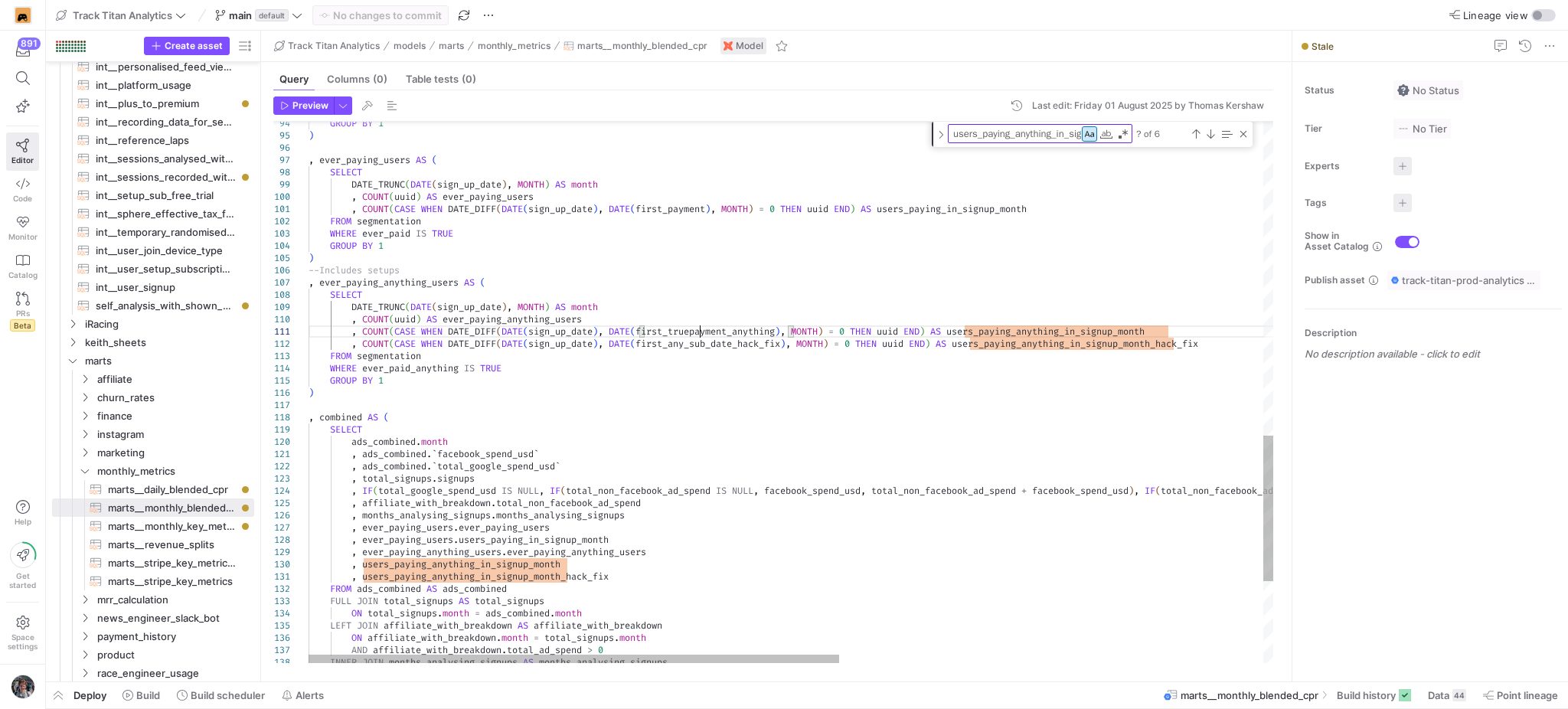 scroll, scrollTop: 11, scrollLeft: 395, axis: both 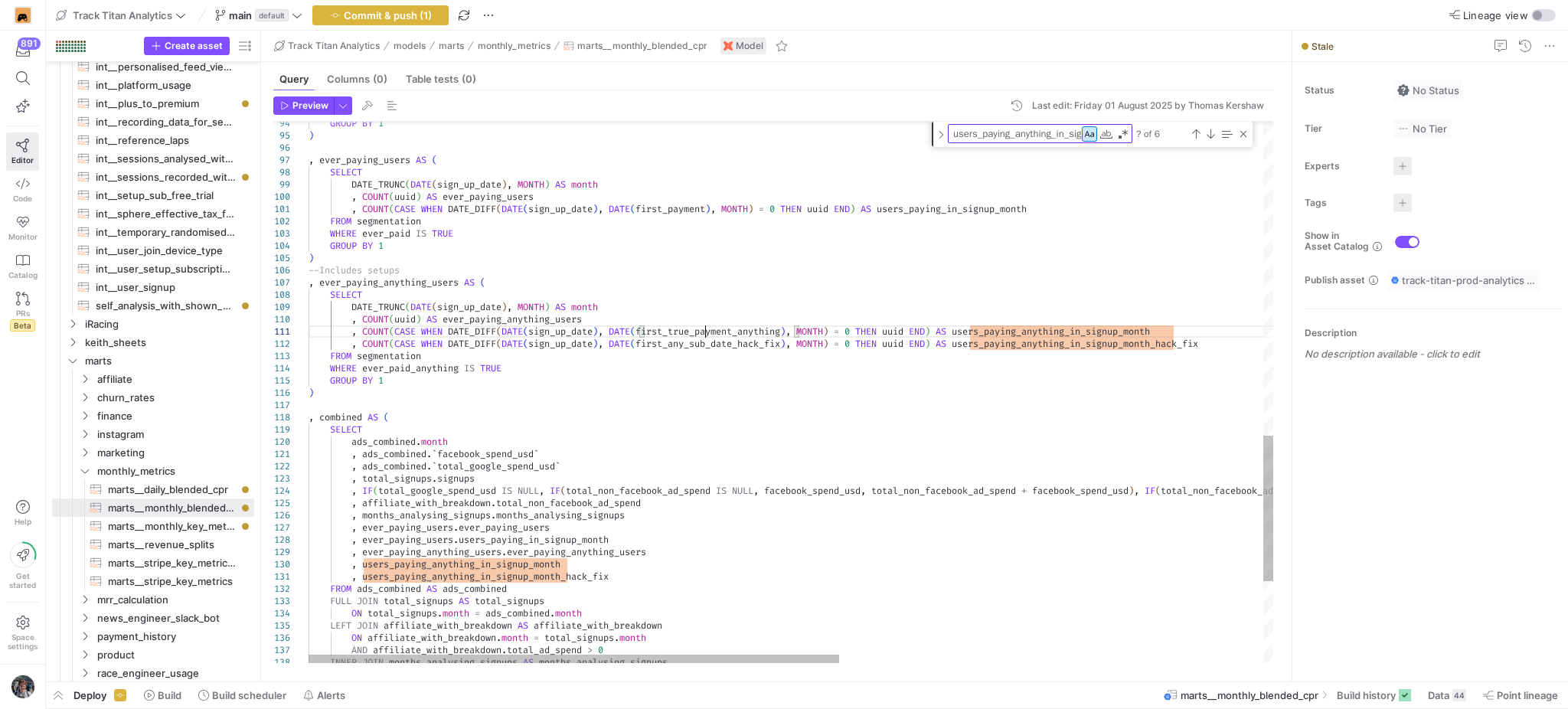 click on "GROUP   BY   1 ) ,   ever_paying_users   AS   (     SELECT         DATE_TRUNC ( DATE ( sign_up_date ) ,   MONTH )   AS   month         ,  COUNT ( uuid )   AS  ever_paying_users         ,  COUNT ( CASE   WHEN   DATE_DIFF ( DATE ( sign_up_date ) ,   DATE ( first_payment ) ,   MONTH )   =   0   THEN   uuid   END )   AS  users_paying_in_signup_month   FROM  segmentation   WHERE  ever_paid   IS   TRUE   GROUP   BY   1 ) --Includes  setups ,   ever_paying_anything_users   AS   (     SELECT         DATE_TRUNC ( DATE ( sign_up_date ) ,   MONTH )  AS  month         ,  COUNT ( uuid )   AS  ever_paying_anything_users         ,  COUNT ( CASE   WHEN   DATE_DIFF ( DATE ( sign_up_date ) ,   DATE ( first_true_payment_anything ) ,   MONTH )   =   0   THEN   uuid   END )  AS  users_paying_anything_in_signup_month         ,  COUNT ( CASE   WHEN   ( DATE (" at bounding box center [1176, -38] 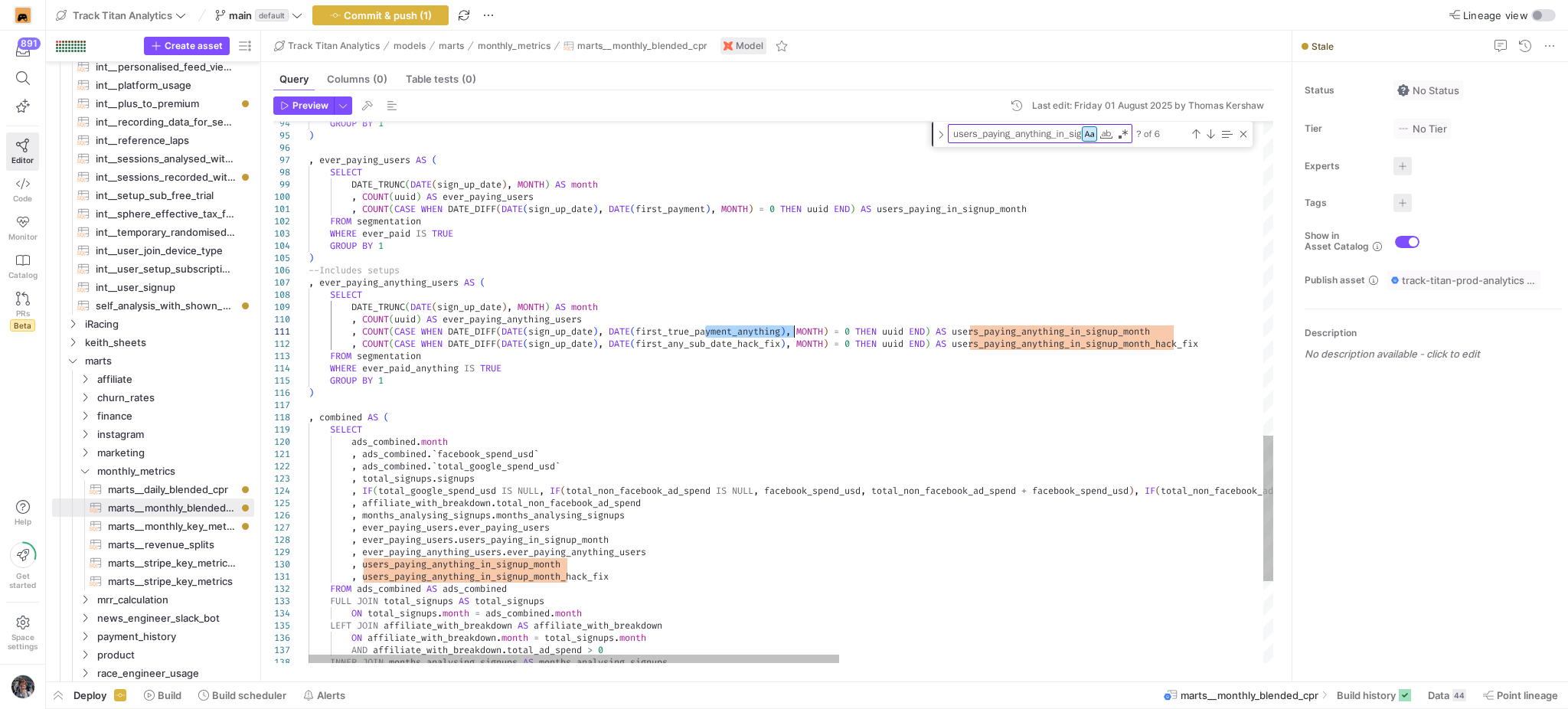 type on ", COUNT(CASE WHEN DATE_DIFF(DATE(sign_up_date), DATE(first_true_payment_anything), MONTH) = 0 THEN uuid END) AS users_paying_anything_in_signup_month
, COUNT(CASE WHEN DATE_DIFF(DATE(sign_up_date), DATE(first_any_sub_date_hack_fix), MONTH) = 0 THEN uuid END) AS users_paying_anything_in_signup_month_hack_fix
FROM segmentation
WHERE ever_paid_anything IS TRUE
GROUP BY 1
)
, combined AS (
SELECT
ads_combined.month" 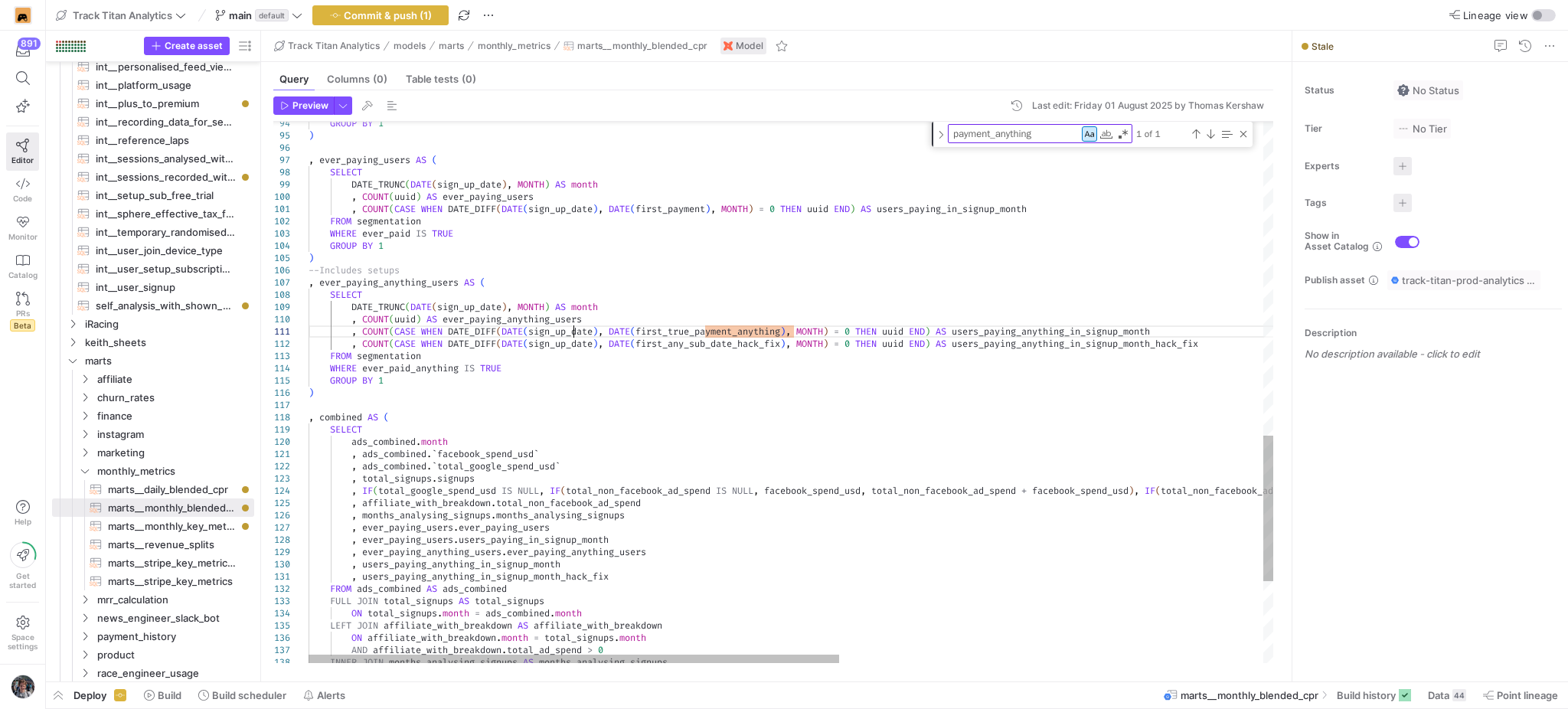 click on "GROUP   BY   1 ) ,   ever_paying_users   AS   (     SELECT         DATE_TRUNC ( DATE ( sign_up_date ) ,   MONTH )   AS   month         ,  COUNT ( uuid )   AS  ever_paying_users         ,  COUNT ( CASE   WHEN   DATE_DIFF ( DATE ( sign_up_date ) ,   DATE ( first_payment ) ,   MONTH )   =   0   THEN   uuid   END )   AS  users_paying_in_signup_month   FROM  segmentation   WHERE  ever_paid   IS   TRUE   GROUP   BY   1 ) --Includes  setups ,   ever_paying_anything_users   AS   (     SELECT         DATE_TRUNC ( DATE ( sign_up_date ) ,   MONTH )  AS  month         ,  COUNT ( uuid )   AS  ever_paying_anything_users         ,  COUNT ( CASE   WHEN   DATE_DIFF ( DATE ( sign_up_date ) ,   DATE ( first_true_payment_anything ) ,   MONTH )   =   0   THEN   uuid   END )  AS  users_paying_anything_in_signup_month         ,  COUNT ( CASE   WHEN   ( DATE (" at bounding box center [1176, -38] 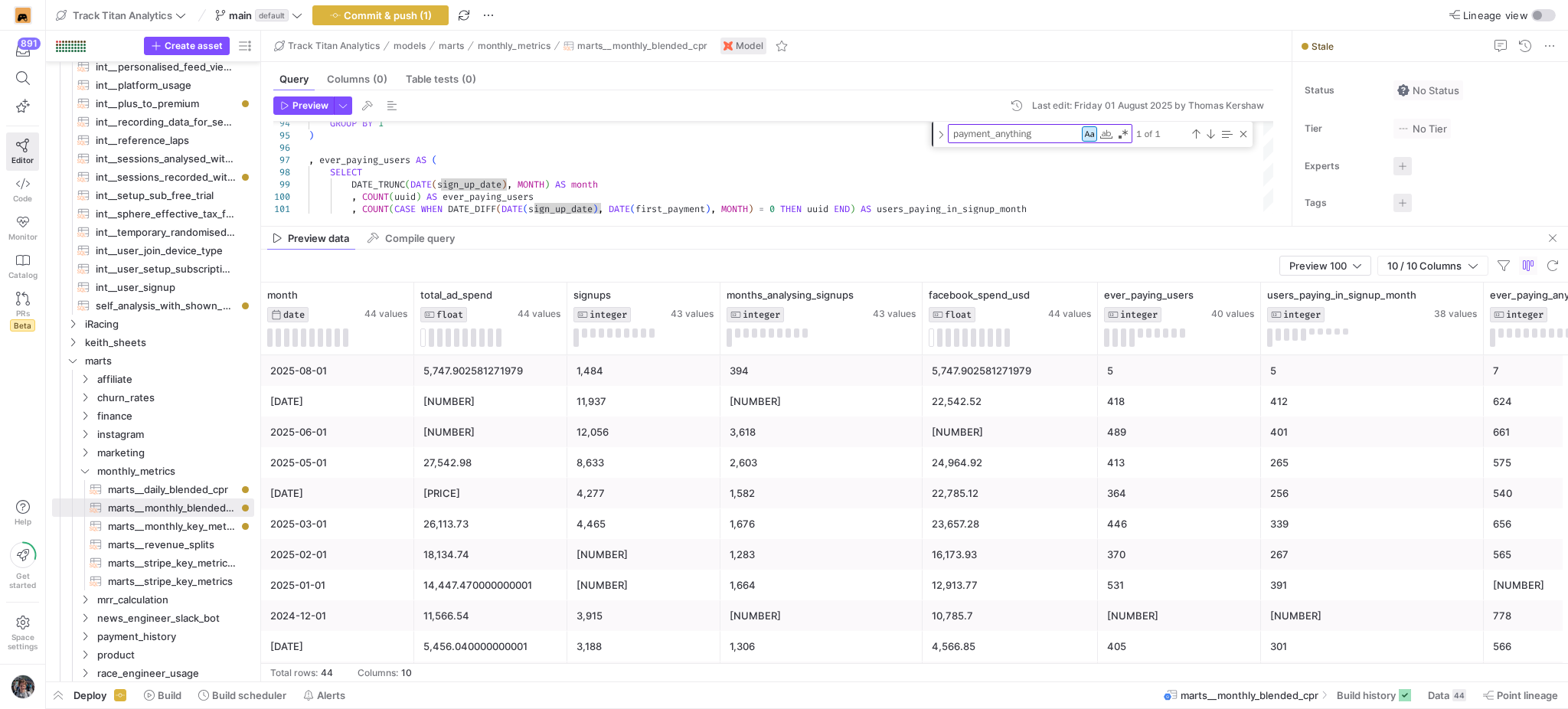 drag, startPoint x: 1060, startPoint y: 413, endPoint x: 1033, endPoint y: 234, distance: 181.02486 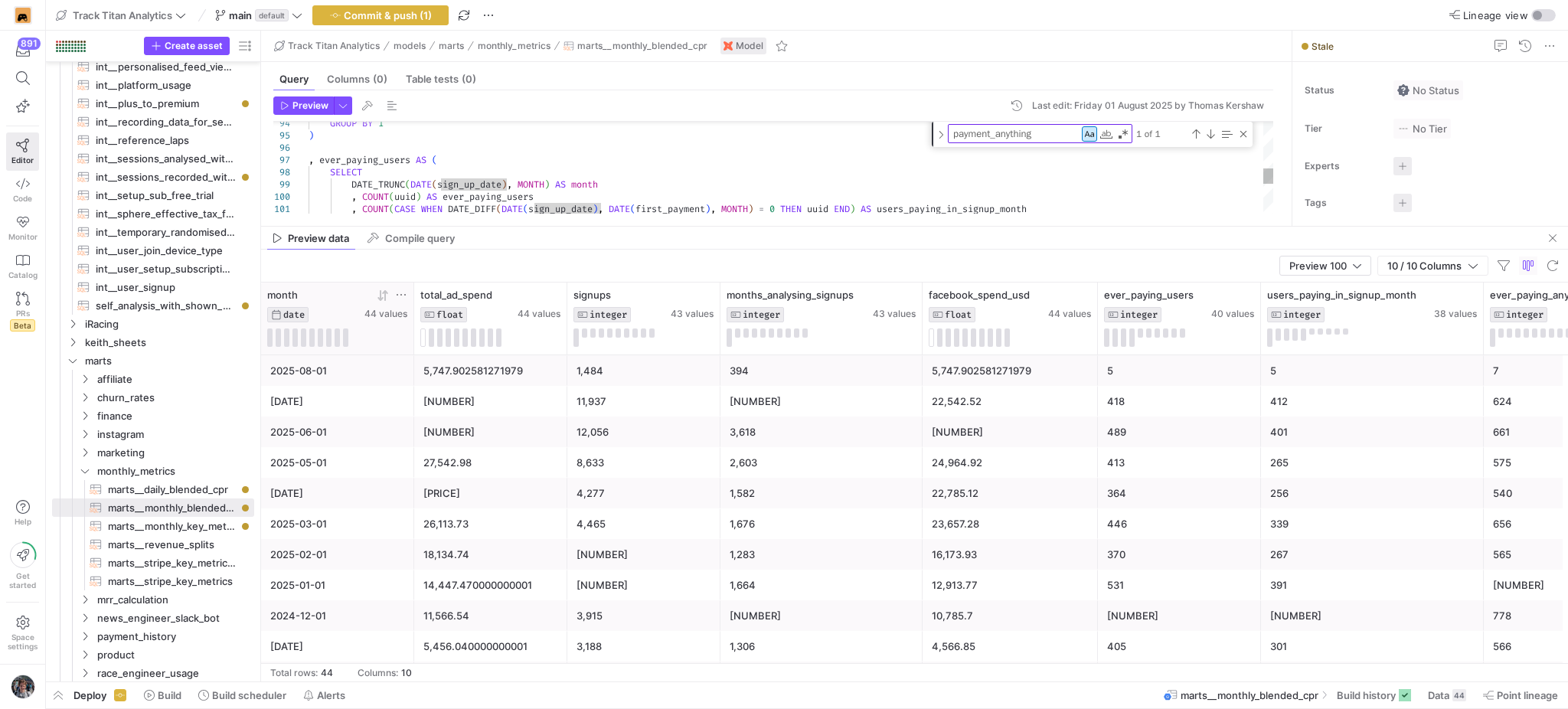 click 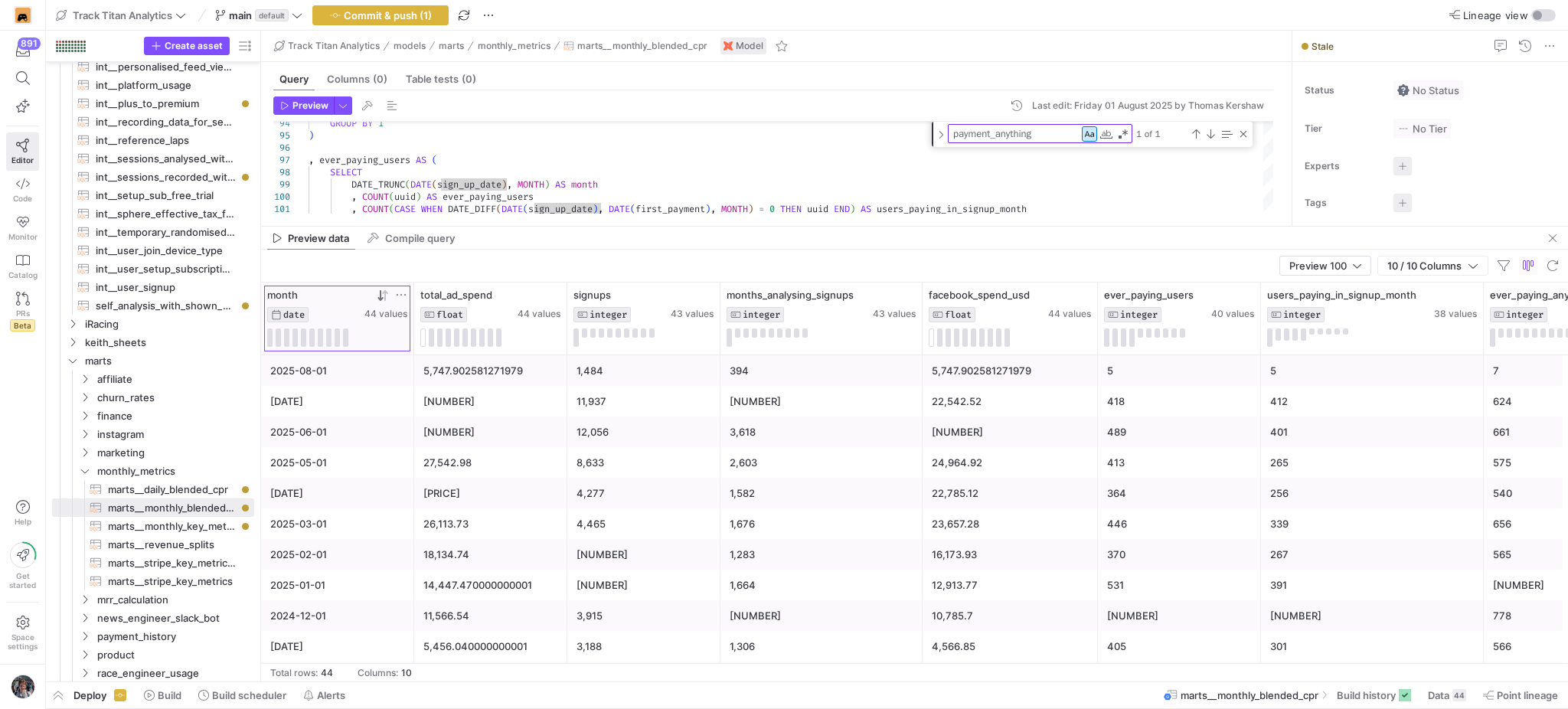 scroll, scrollTop: 0, scrollLeft: 89, axis: horizontal 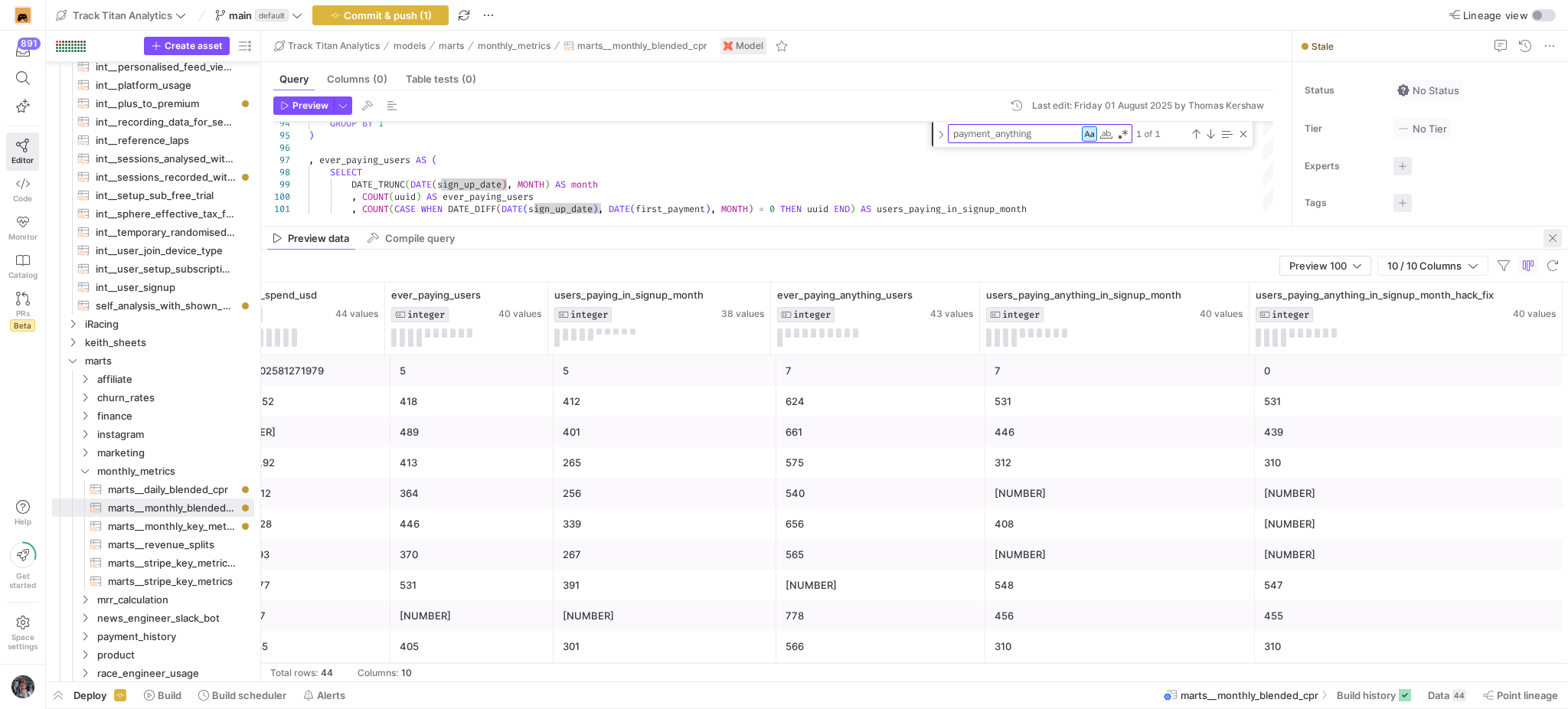 click 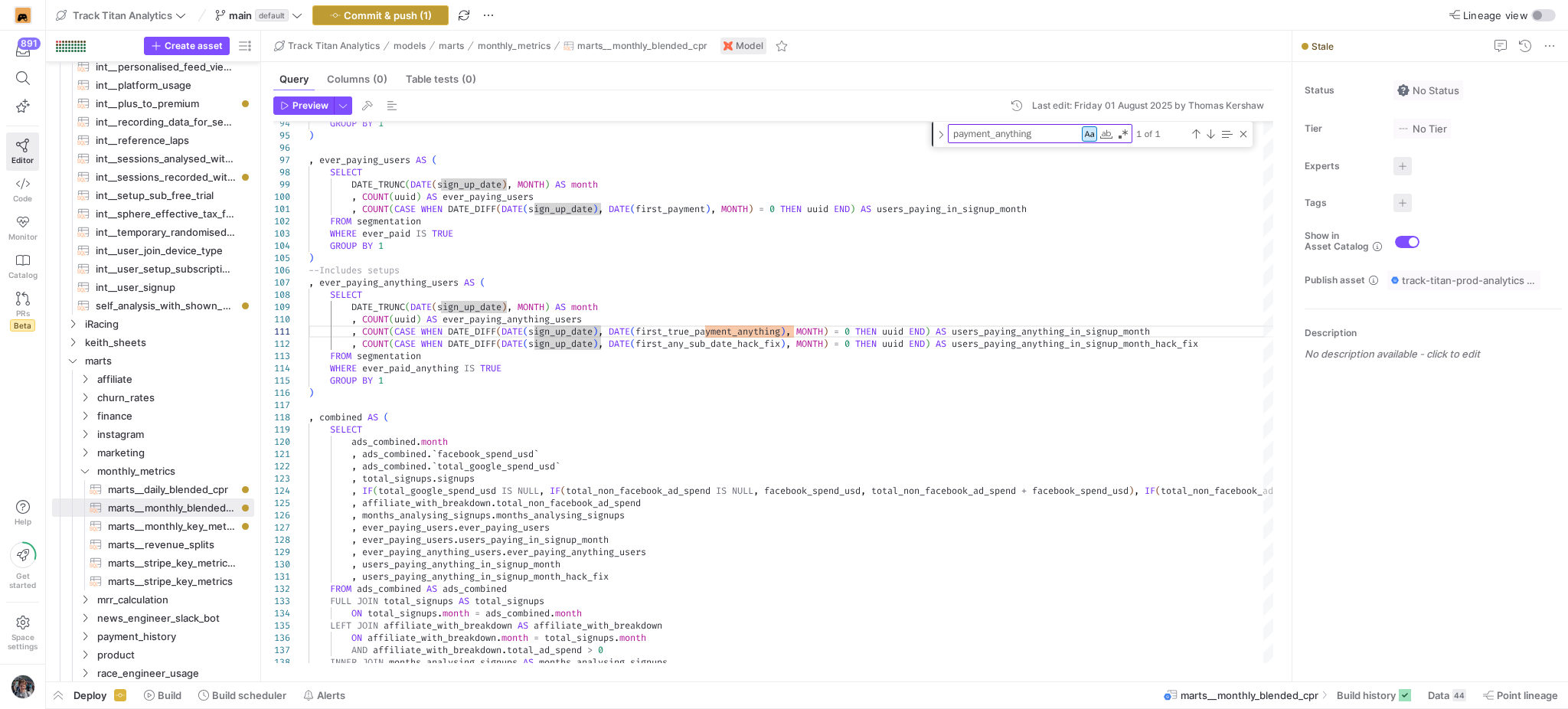 click on "Commit & push (1)" at bounding box center (387, 15) 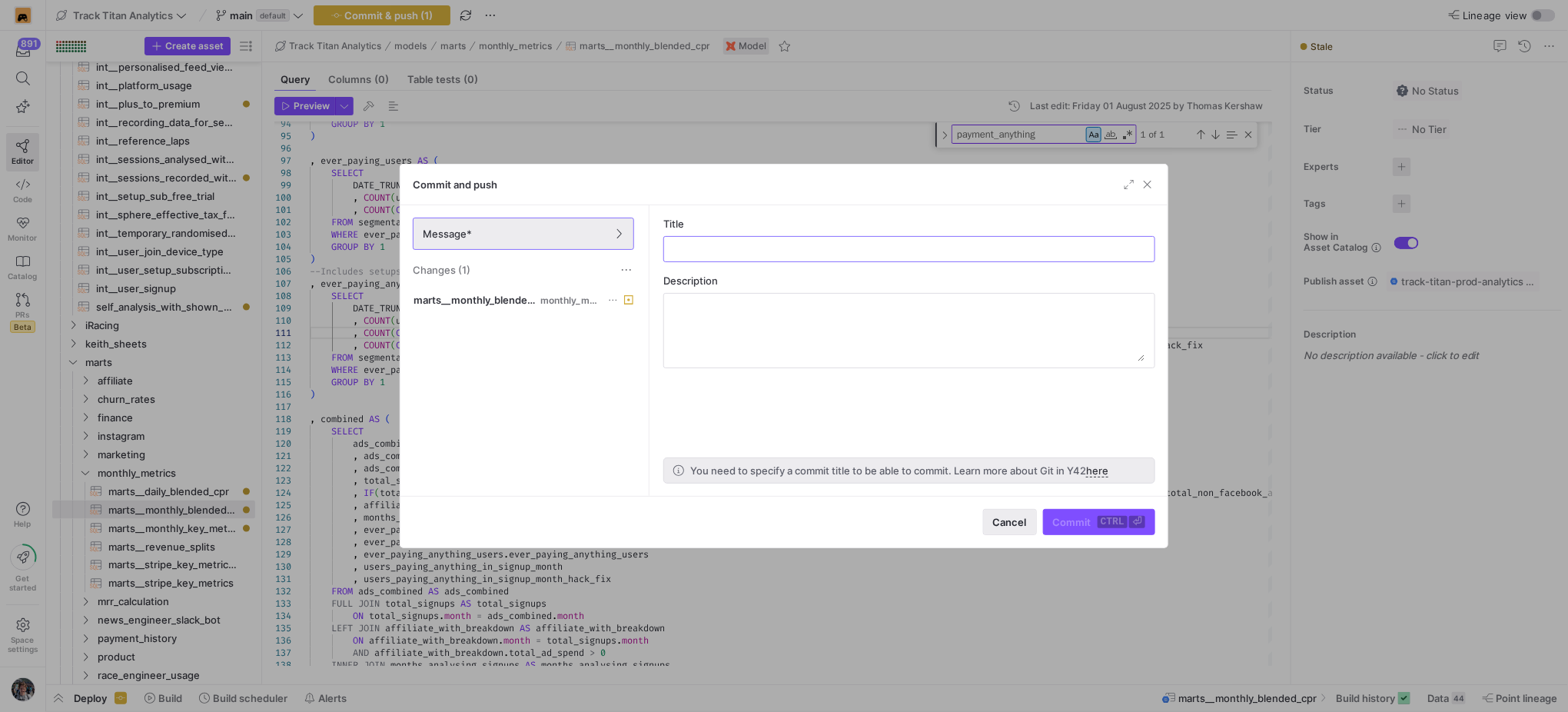 click on "Cancel" at bounding box center [1010, 522] 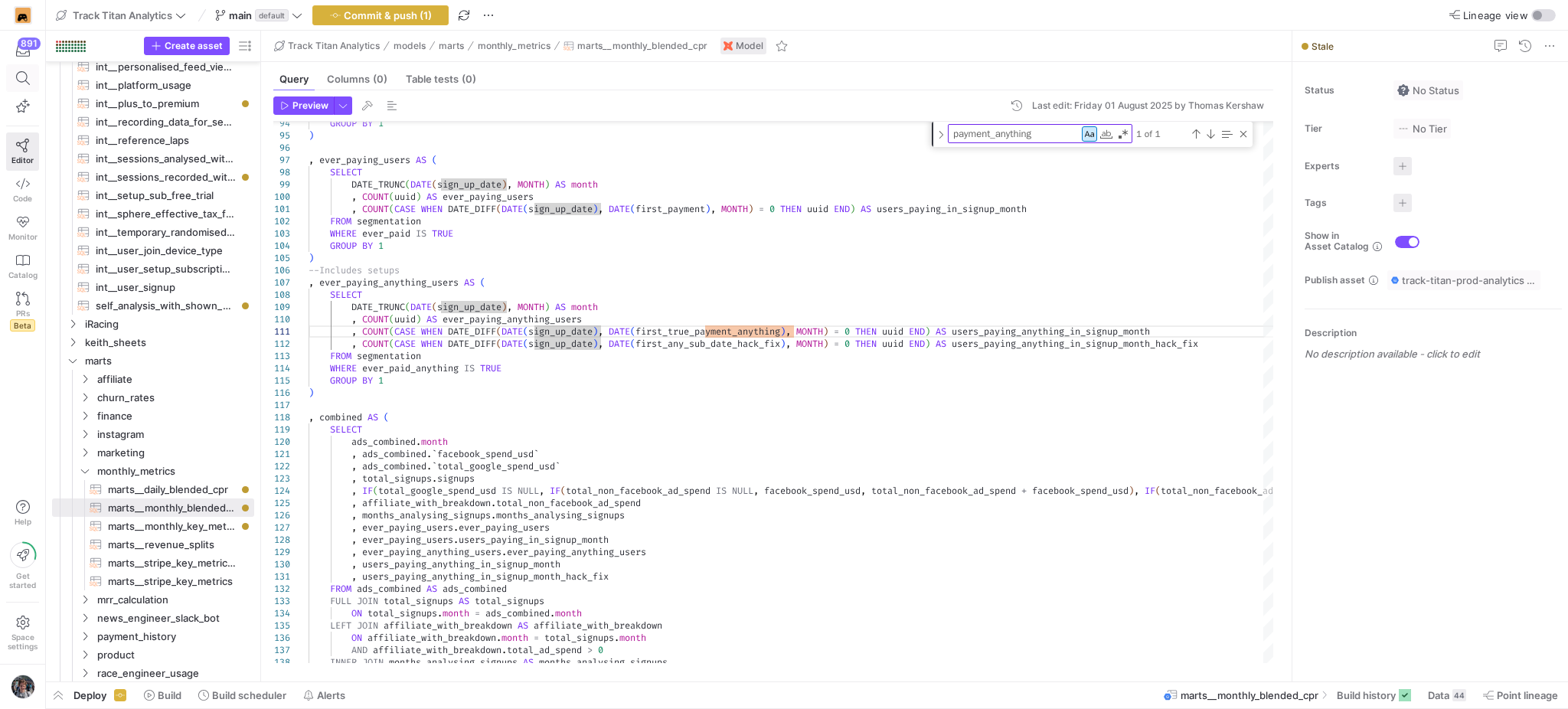 click 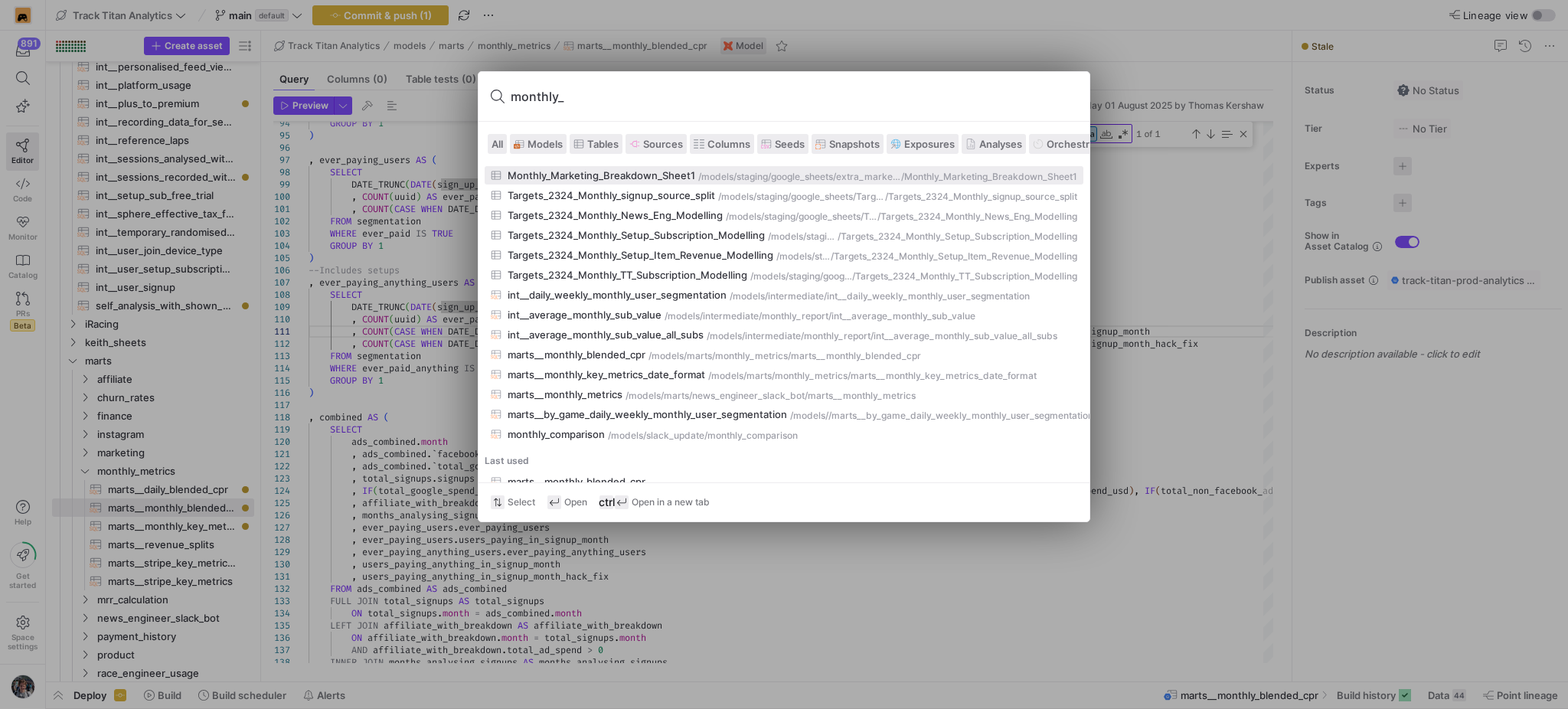 type on "monthly_k" 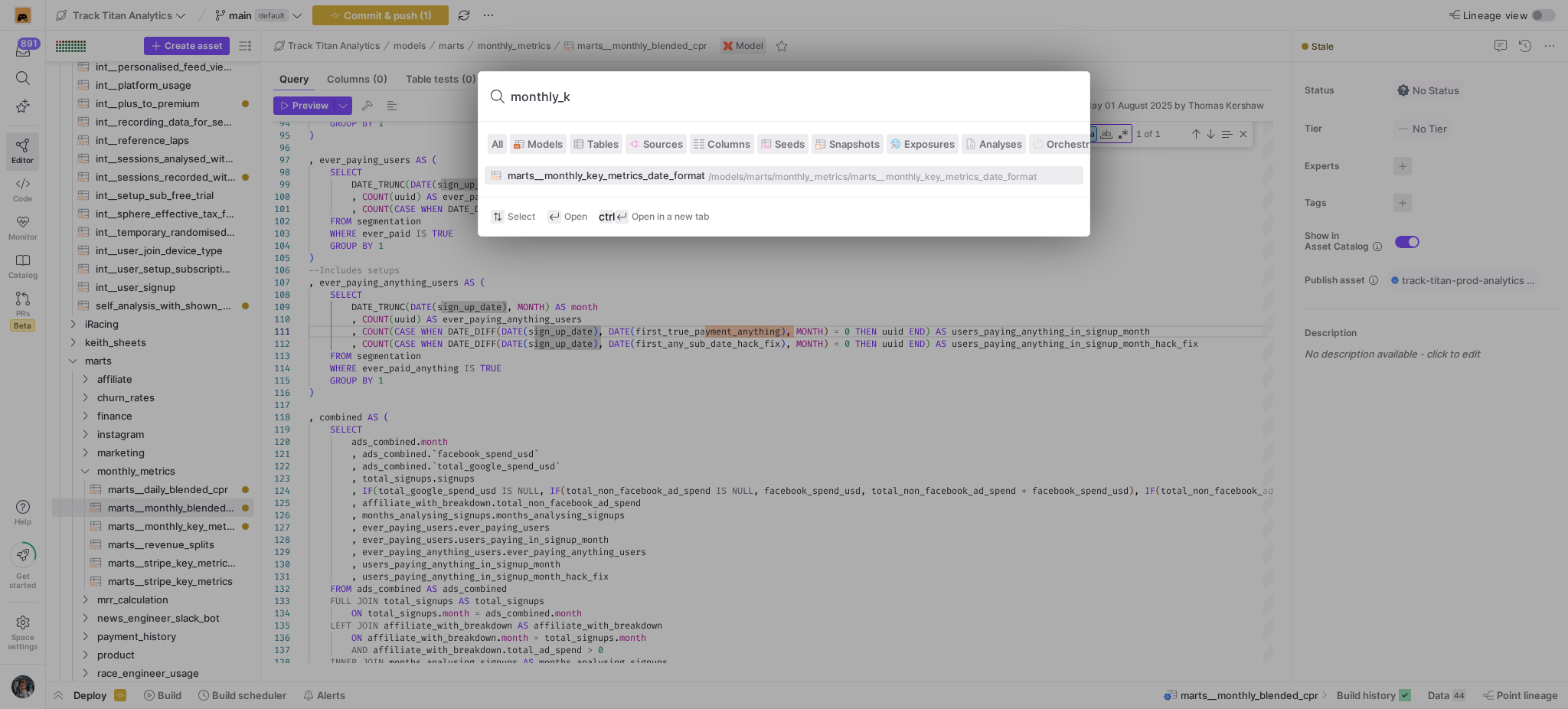 click on "marts/monthly_metrics" at bounding box center [797, 177] 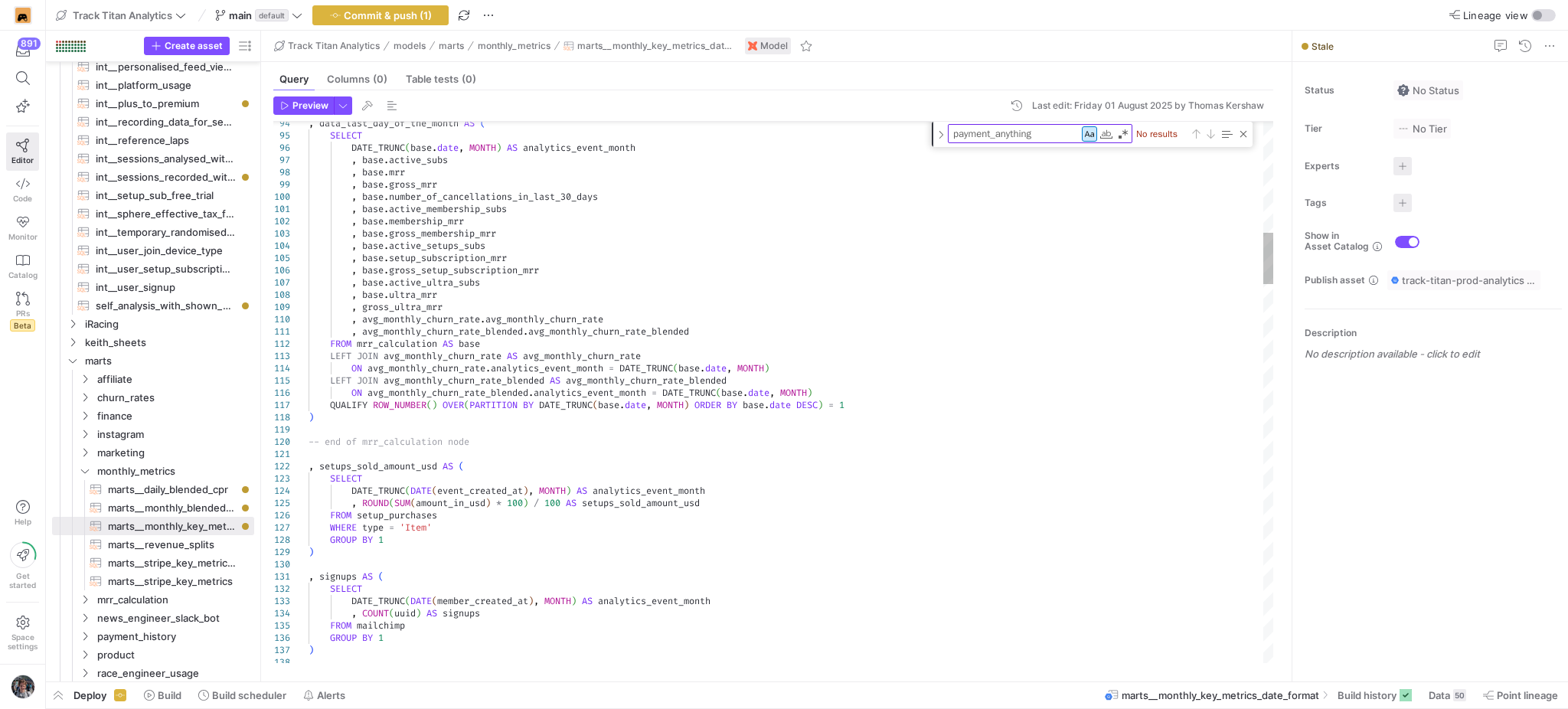 click on "payment_anything" at bounding box center (1014, 133) 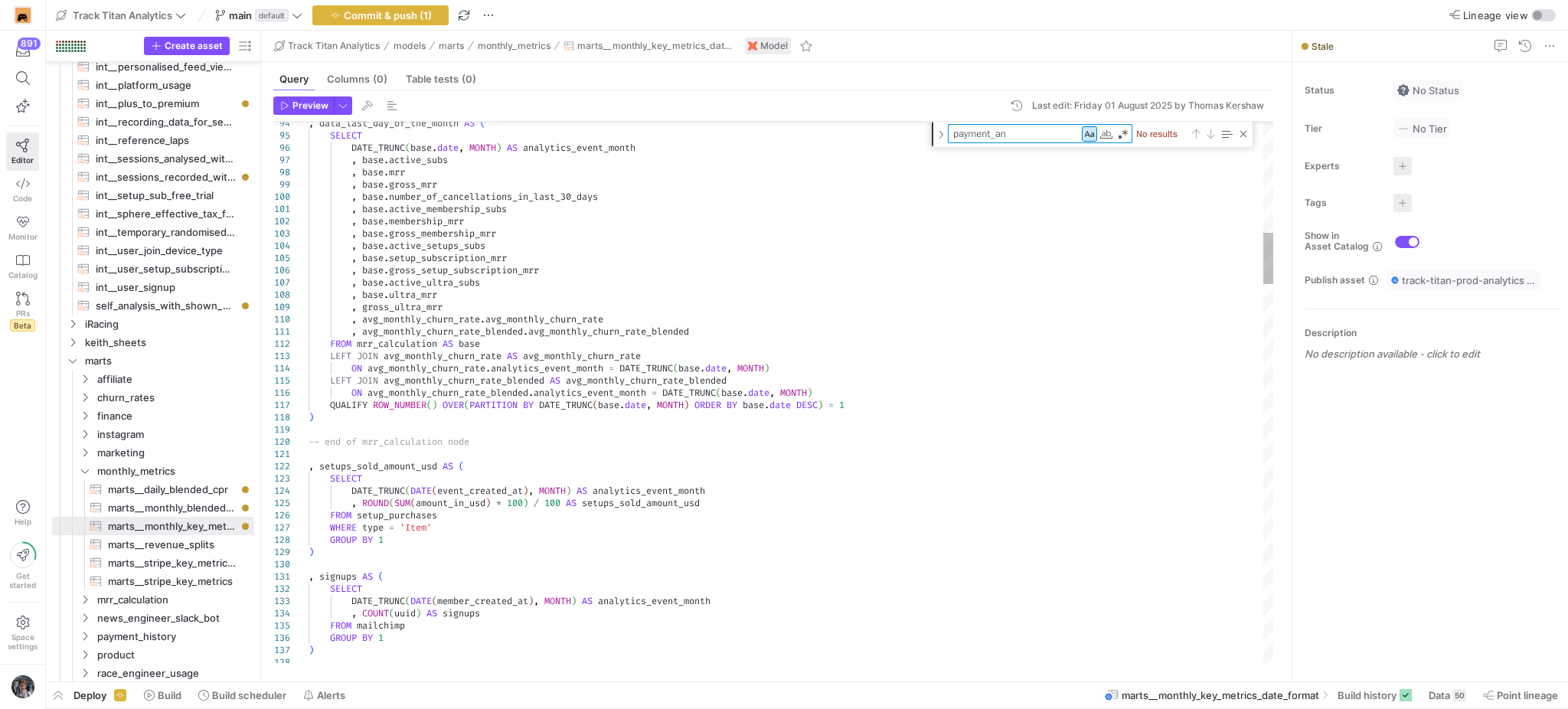 type on "payment_a" 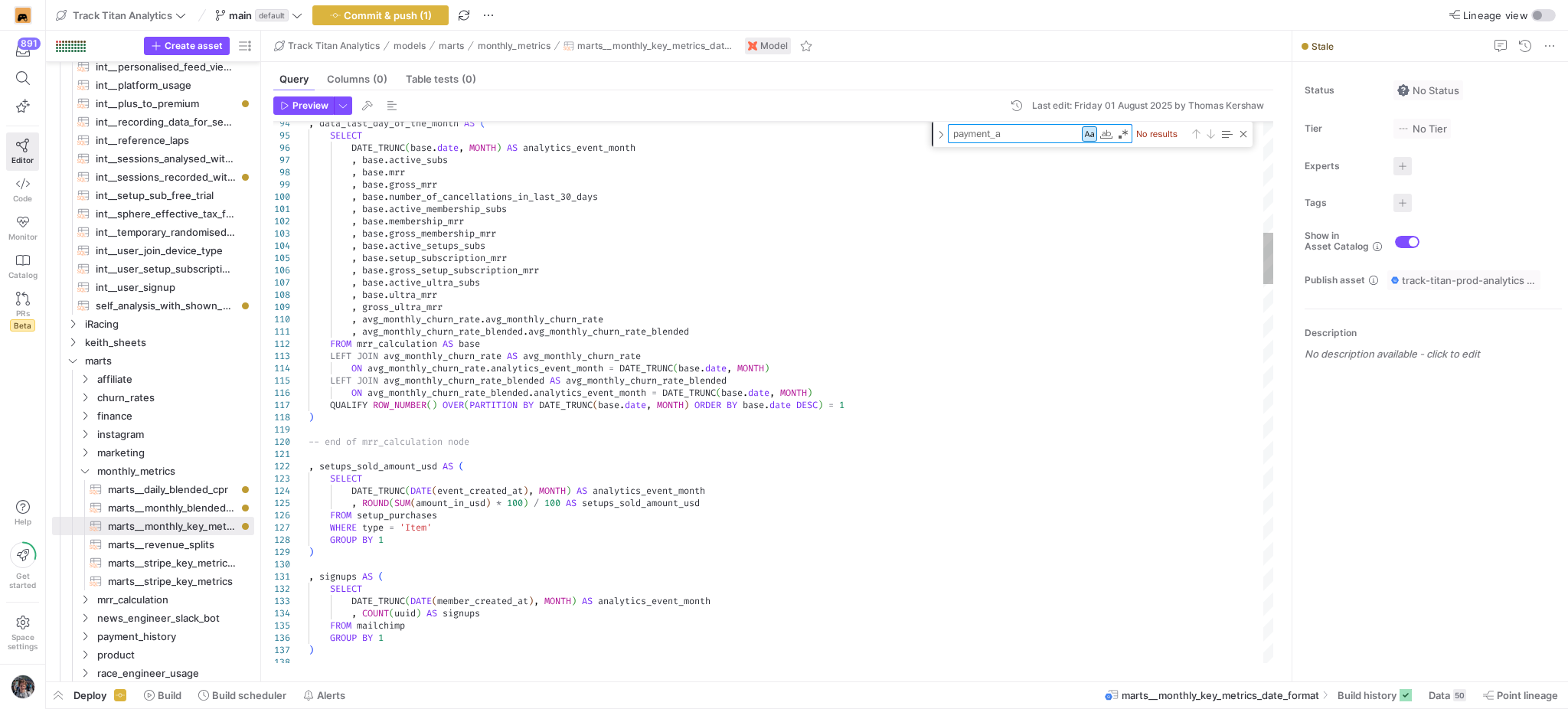 type on ", net_sales AS (SELECT * FROM {{ ref('int__net_sales') }})
, moza_sales AS (SELECT * FROM {{ ref('int__moza_sales') }})
, full_conversion_2 AS (SELECT * FROM {{ ref('int__full_conversion_2') }})
, any_sub_conversions AS (SELECT * FROM {{ ref('int__any_payment_conversion') }} WHERE `has_any_subscription`)
, churn_rates AS (SELECT * FROM {{ ref('marts__churn_rates') }})" 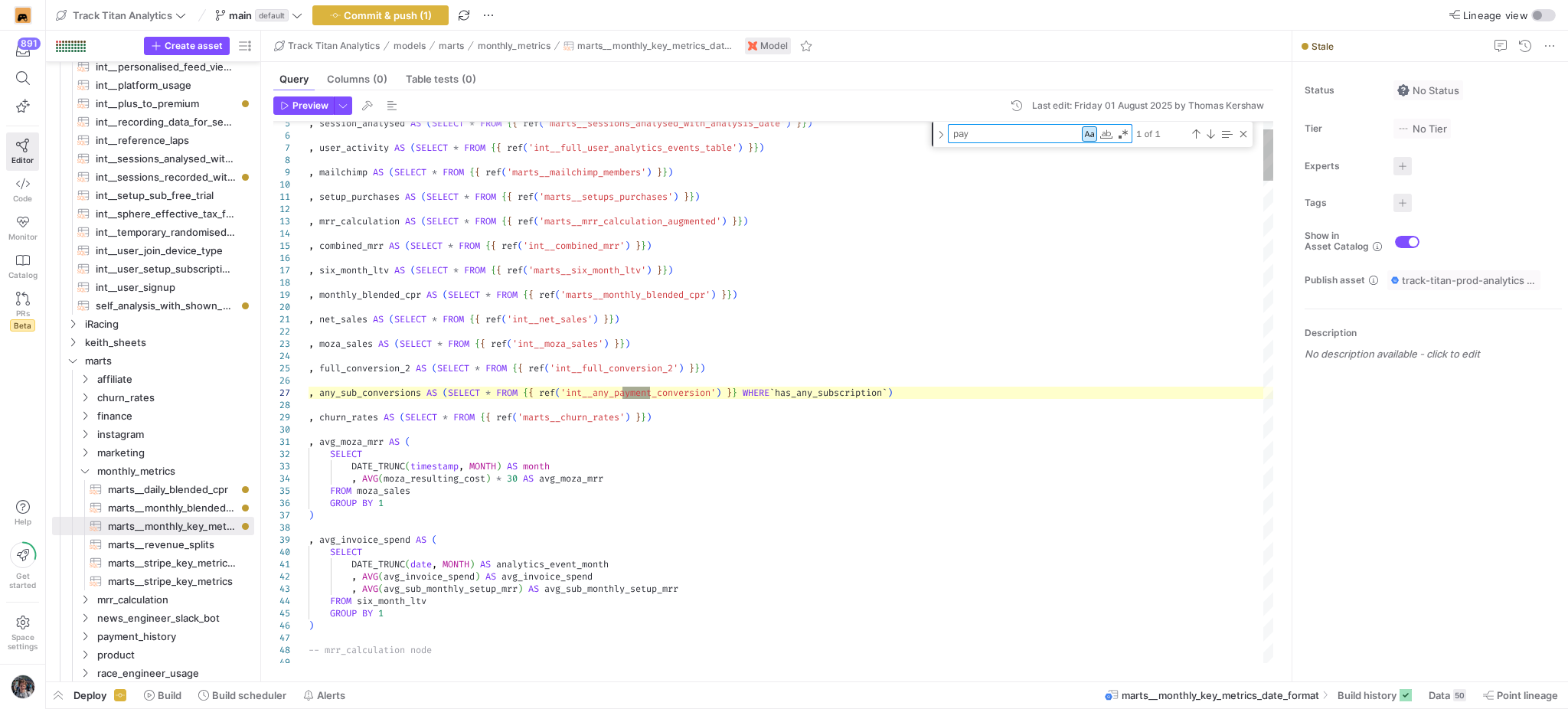 type on "pa" 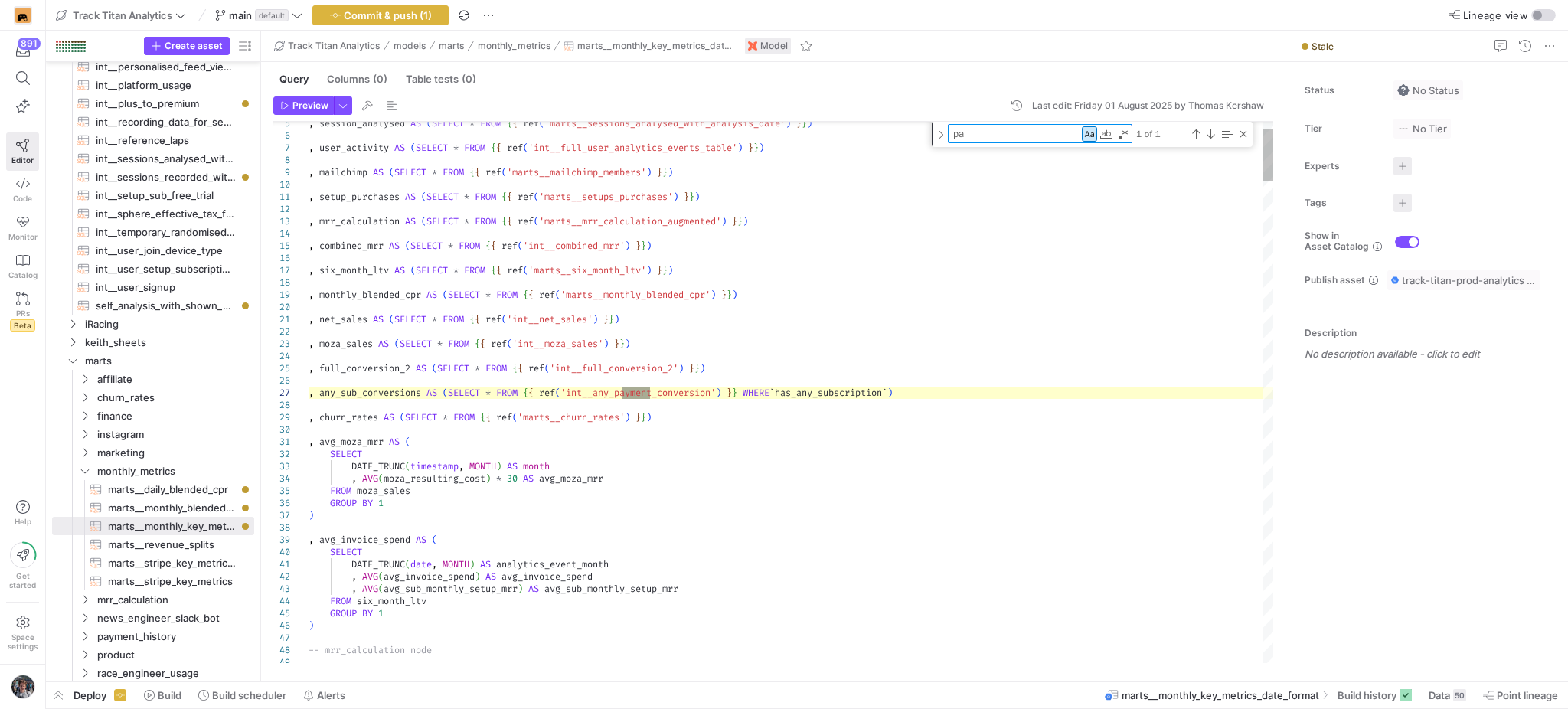 type on "WITH combined_events AS (SELECT * FROM {{ ref('int__combined_events_with_membership_and_segmentation') }})
, segmentation AS (SELECT * FROM {{ ref('marts__segmentation') }})
, session_analysed AS (SELECT * FROM {{ ref('marts__sessions_analysed_with_analysis_date') }})
, user_activity AS (SELECT * FROM {{ ref('int__full_user_analytics_events_table') }})
, mailchimp AS (SELECT * FROM {{ ref('marts__mailchimp_members') }})" 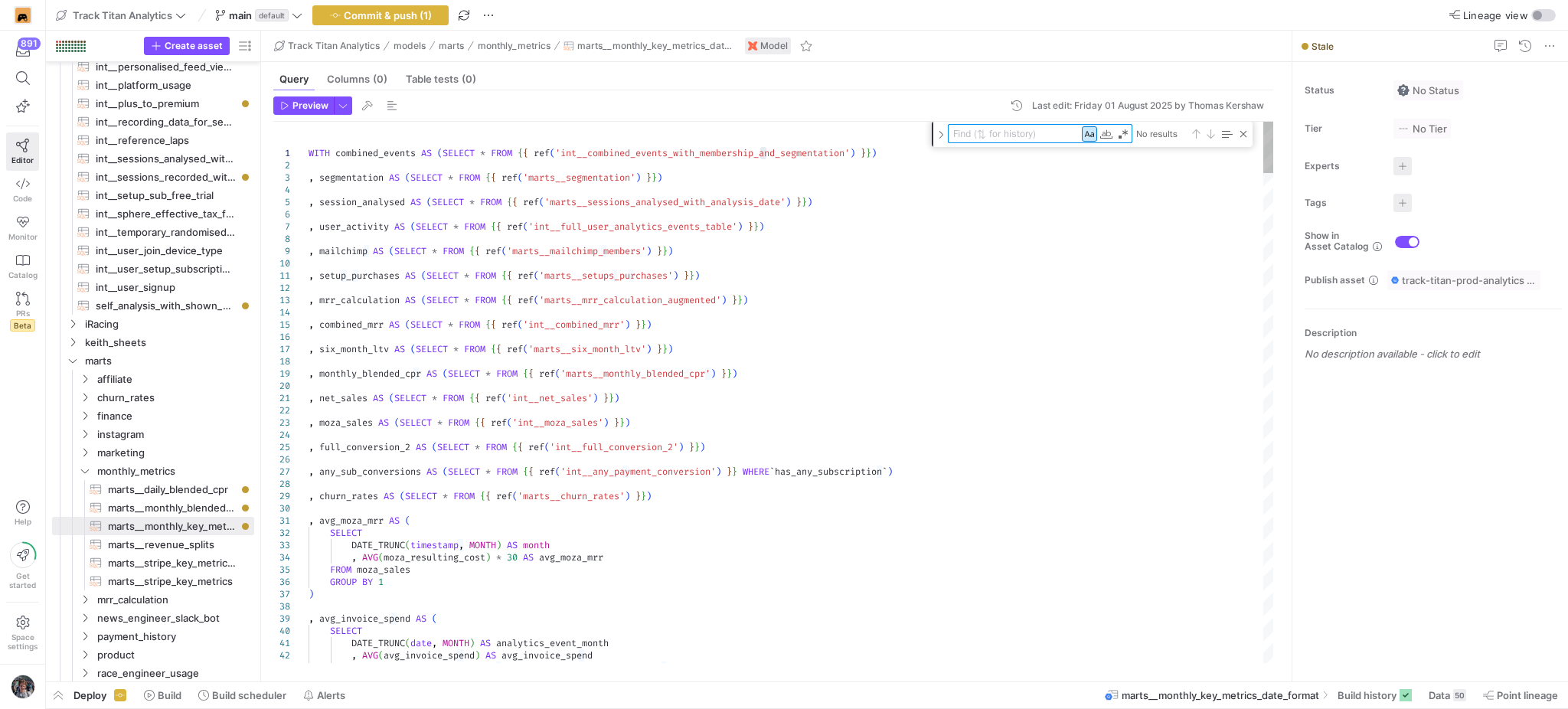 type 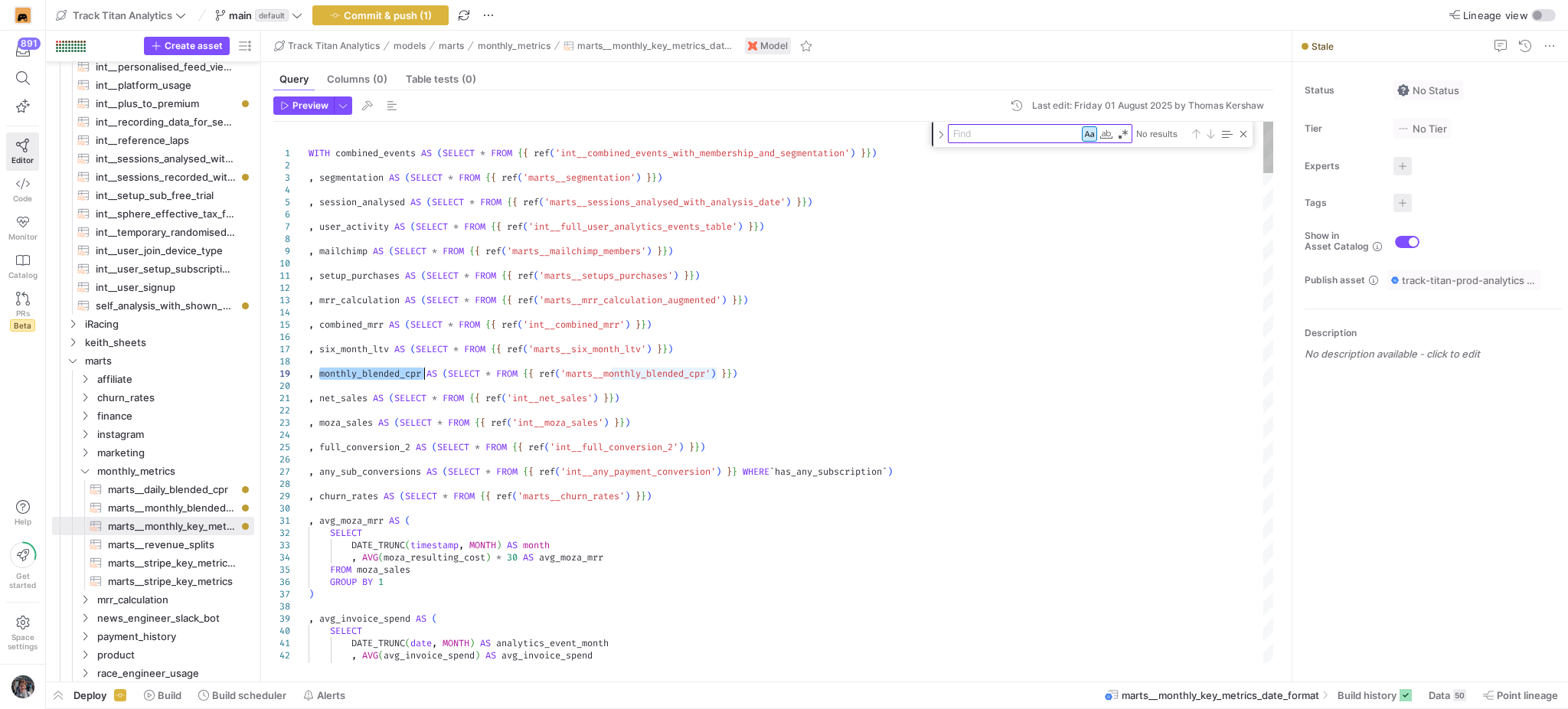click on ", session_analysed AS ( SELECT * FROM { { ref ( 'marts__sessions_analysed_with_analysis_date' ) } } ) , user_activity AS ( SELECT * FROM { { ref ( 'int__full_user_analytics_events_table' ) } } ) , mailchimp AS ( SELECT * FROM { { ref ( 'marts__mailchimp_members' ) } } ) , setup_purchases AS ( SELECT * FROM { { ref ( 'marts__setups_purchases' ) } } ) , mrr_calculation AS ( SELECT * FROM { { ref ( 'marts__mrr_calculation_augmented' ) } } ) , combined_mrr AS ( SELECT * FROM { { ref ( 'int__combined_mrr' ) } } ) , six_month_ltv AS ( SELECT * FROM { { ref ( 'marts__six_month_ltv' ) } } ) , monthly_blended_cpr AS ( SELECT * FROM { { ref ( 'marts__monthly_blended_cpr' ) } } ) , net_sales AS ( SELECT * FROM { { ref ( 'int__net_sales' ) } } ) , moza_sales AS ( SELECT * FROM { { ref ( )" at bounding box center (791, 2982) 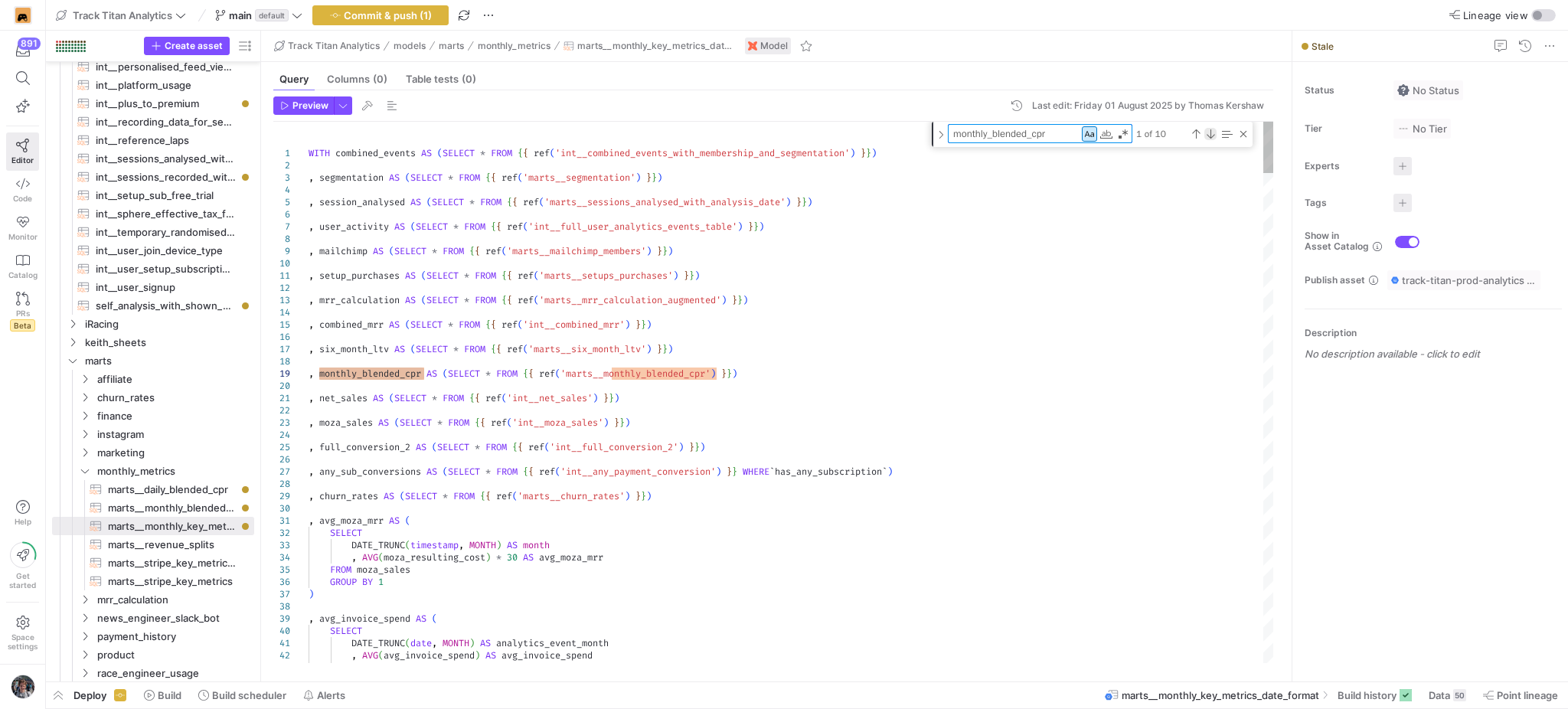 click at bounding box center (1210, 134) 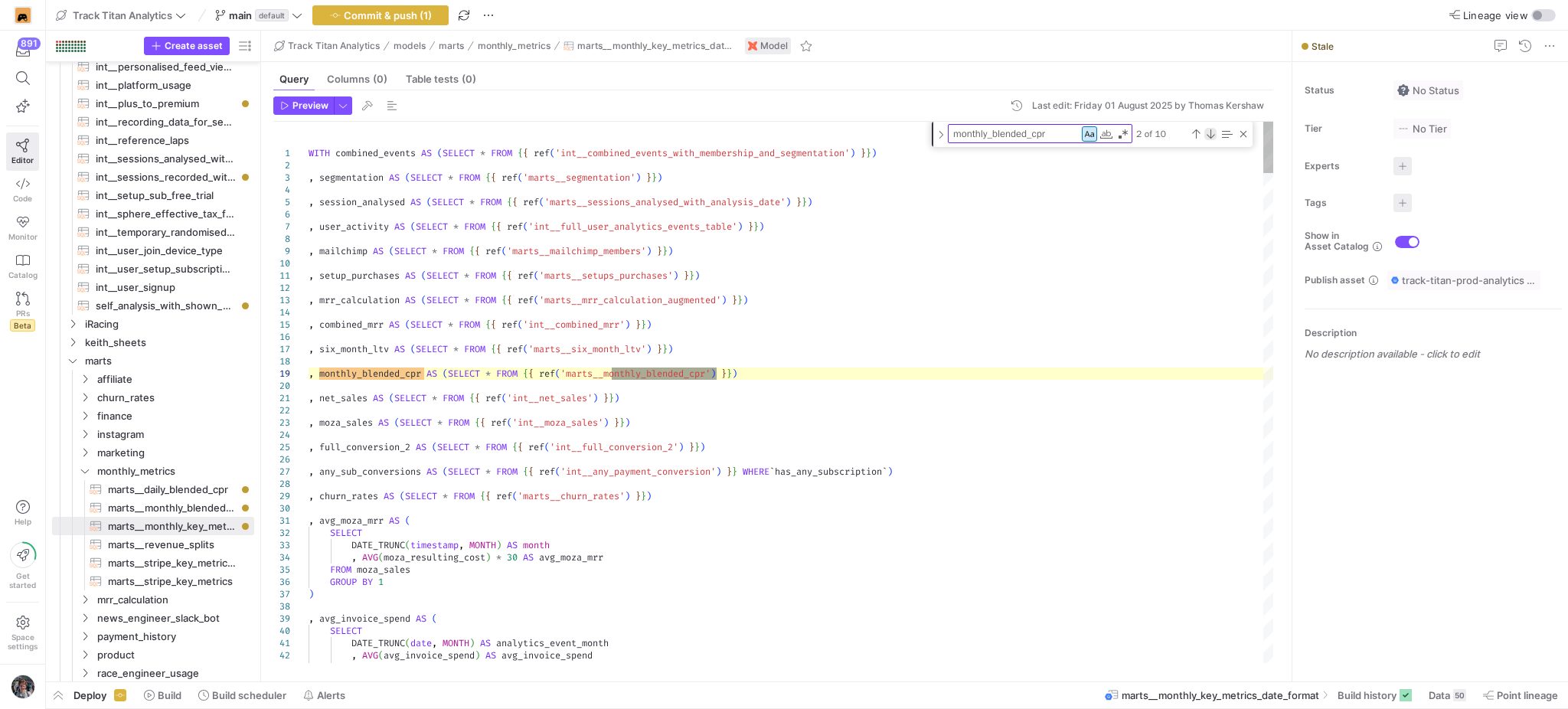 click at bounding box center (1210, 134) 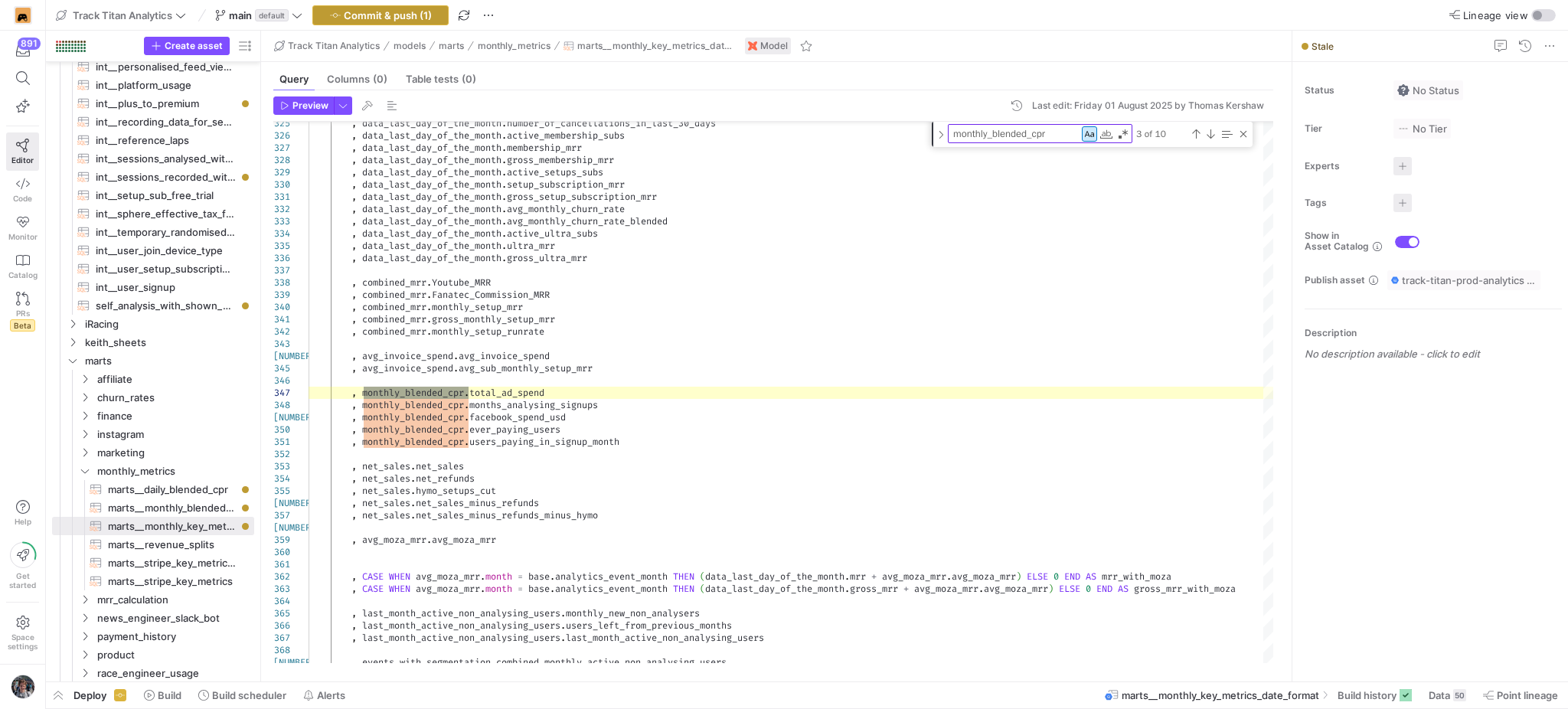 click on "Commit & push (1)" at bounding box center (387, 15) 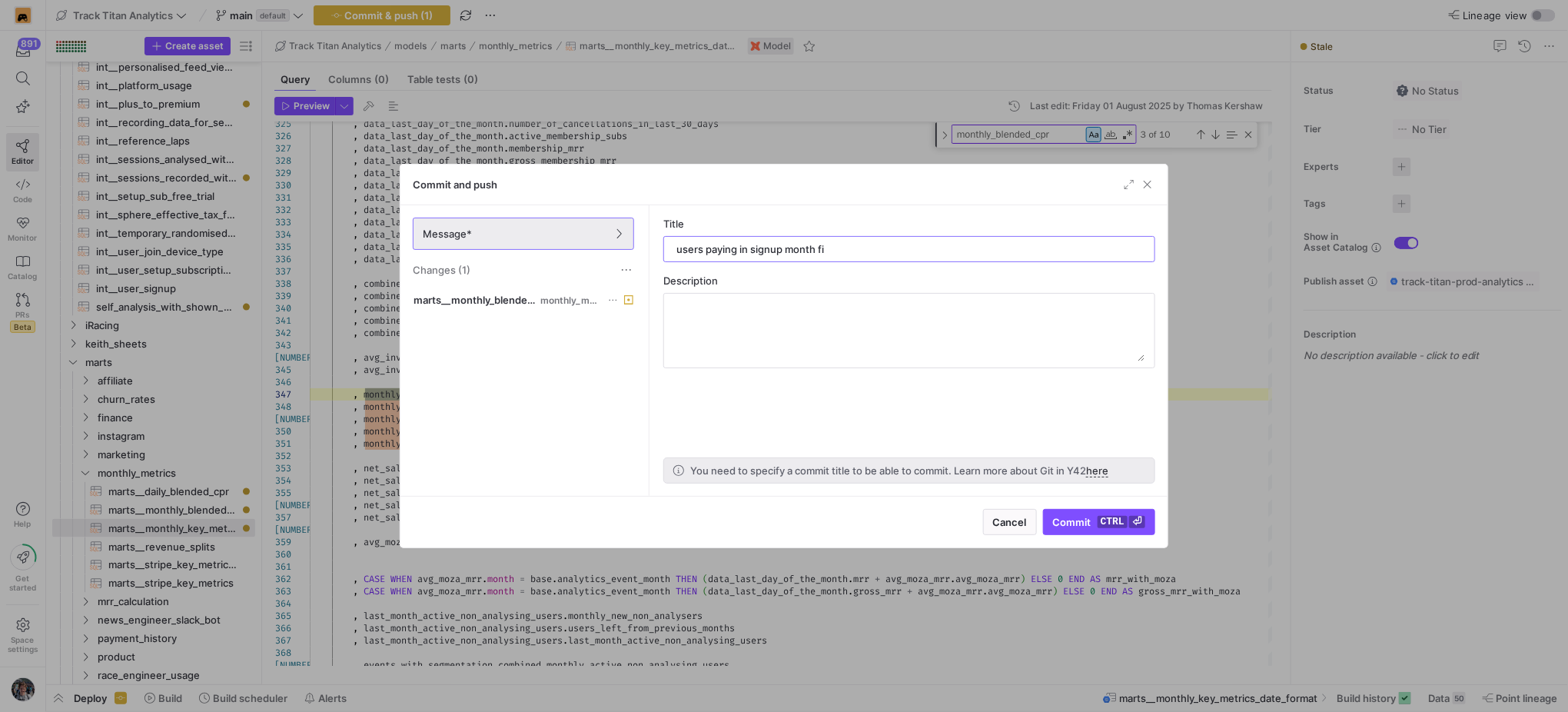 type on "users paying in signup month fix" 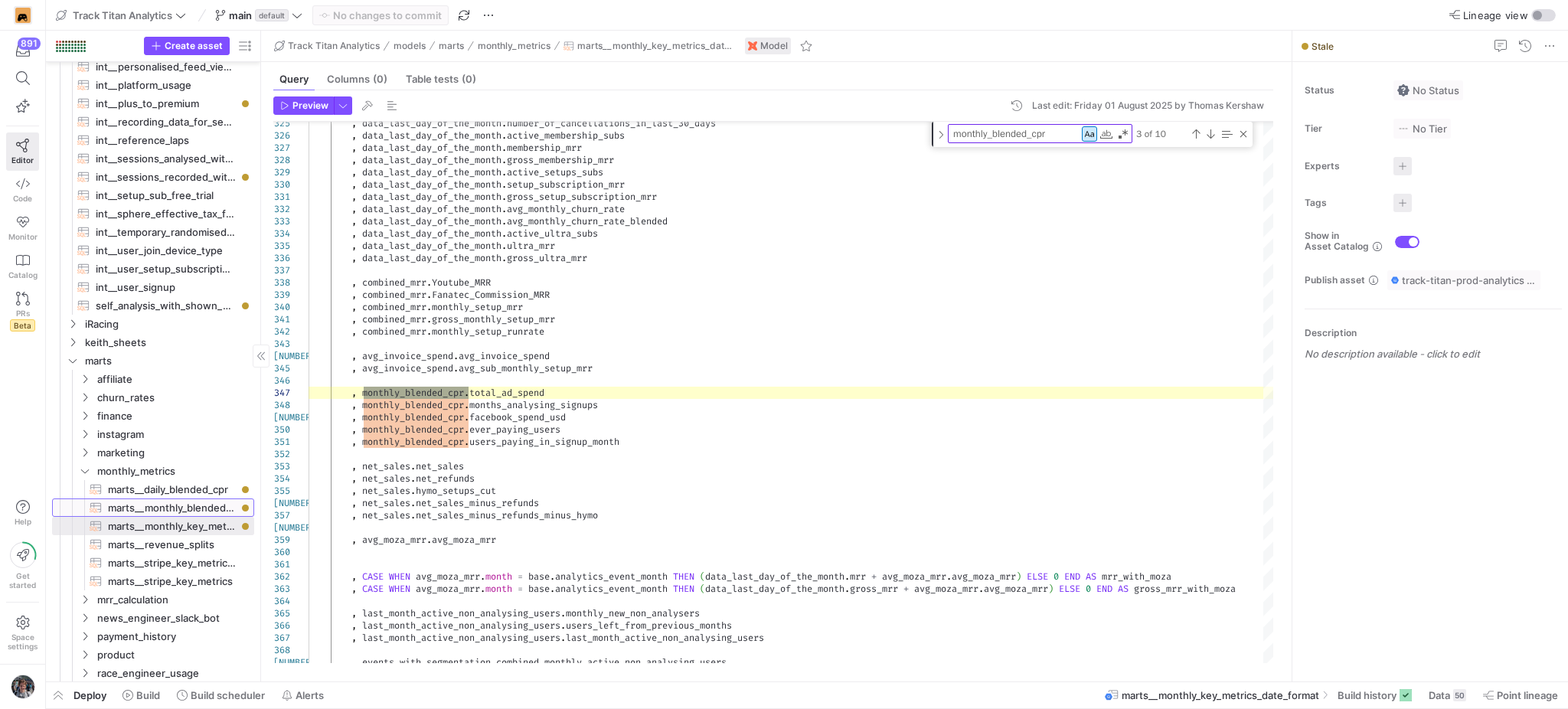 click on "marts__monthly_blended_cpr​​​​​​​​​​" 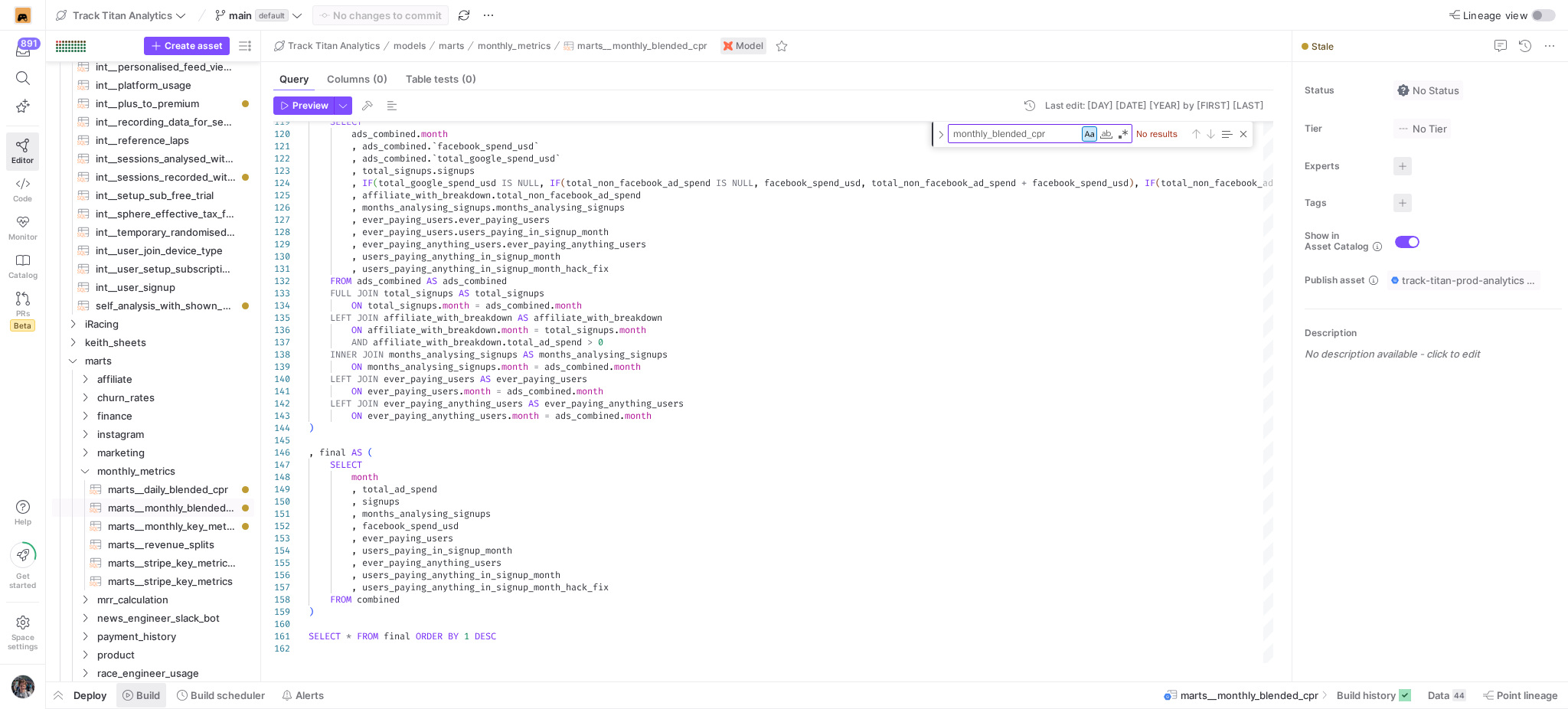 click on "Build" 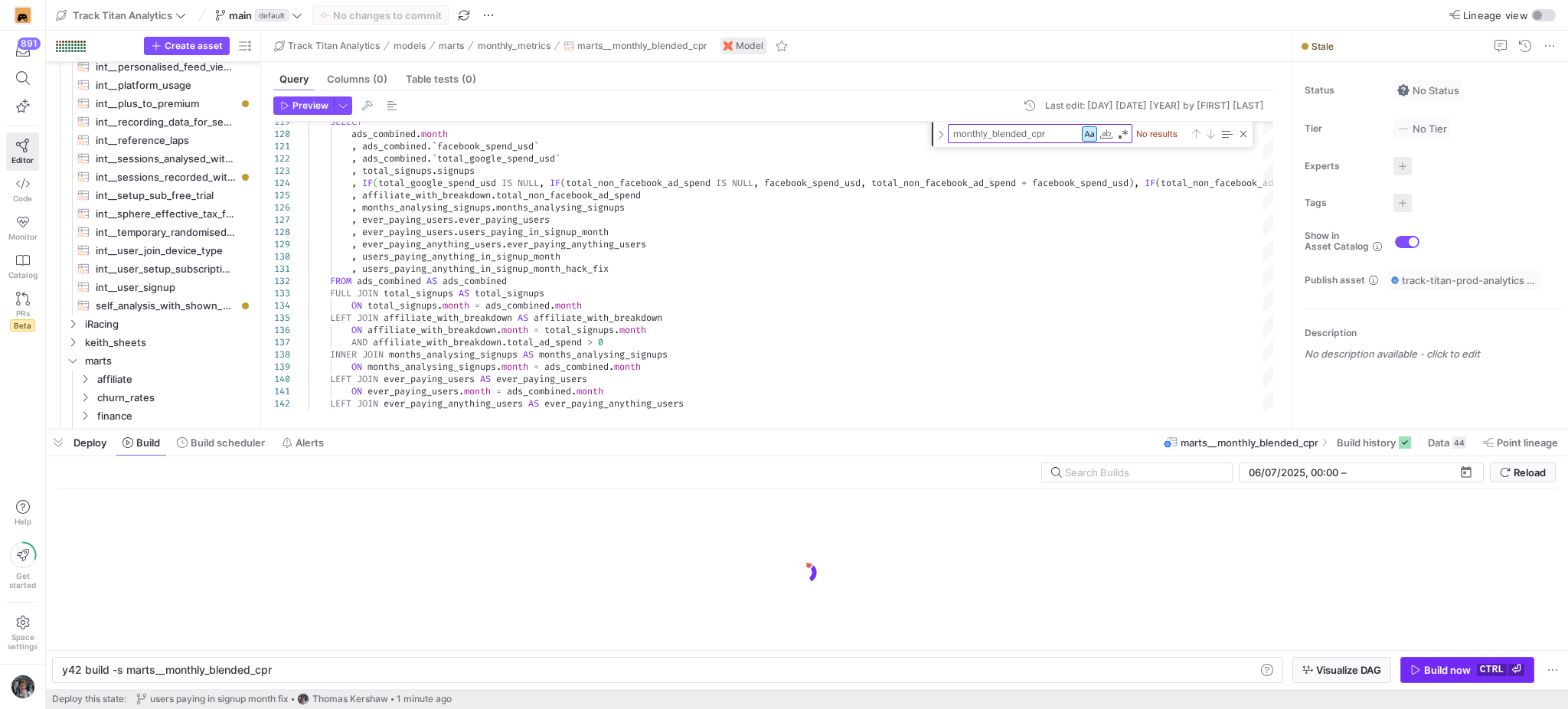 click at bounding box center [1467, 670] 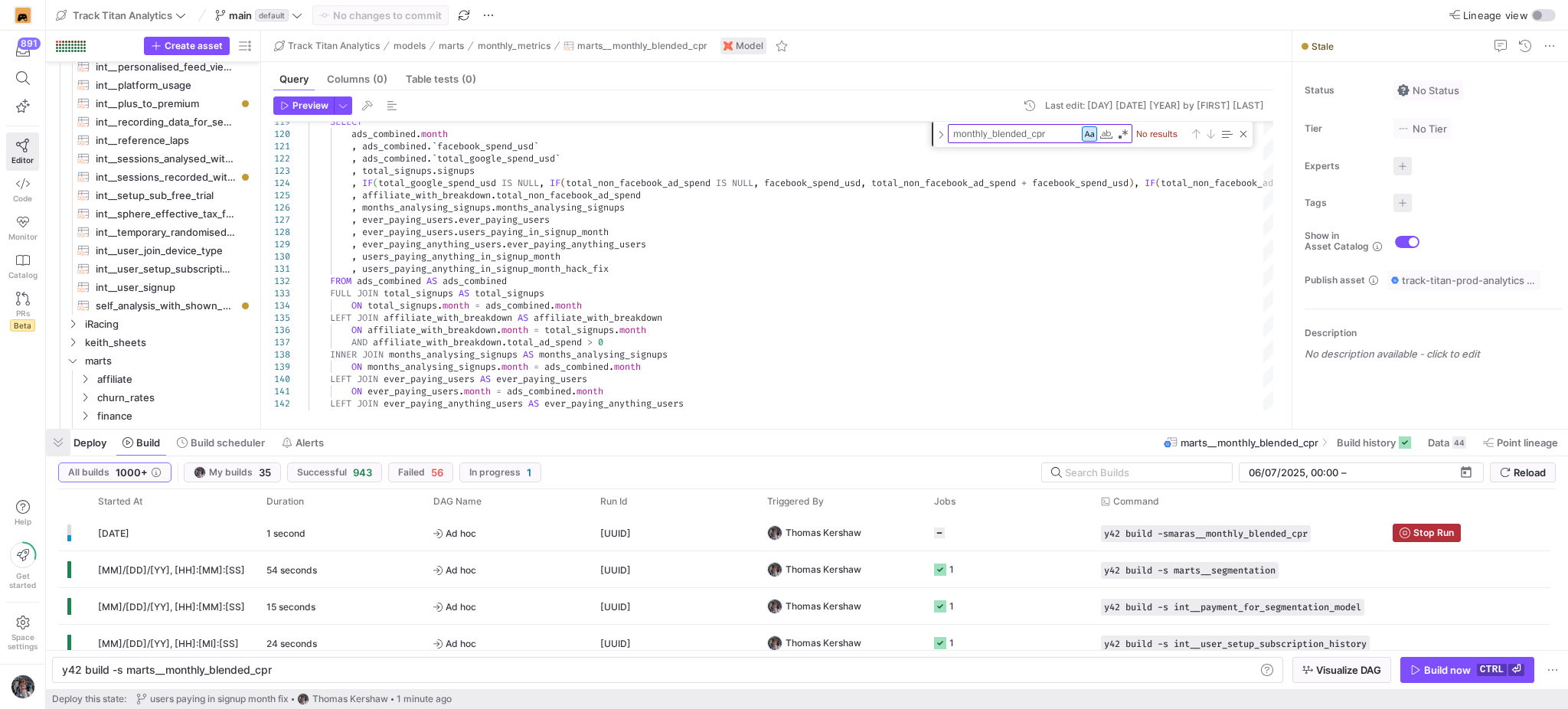 click 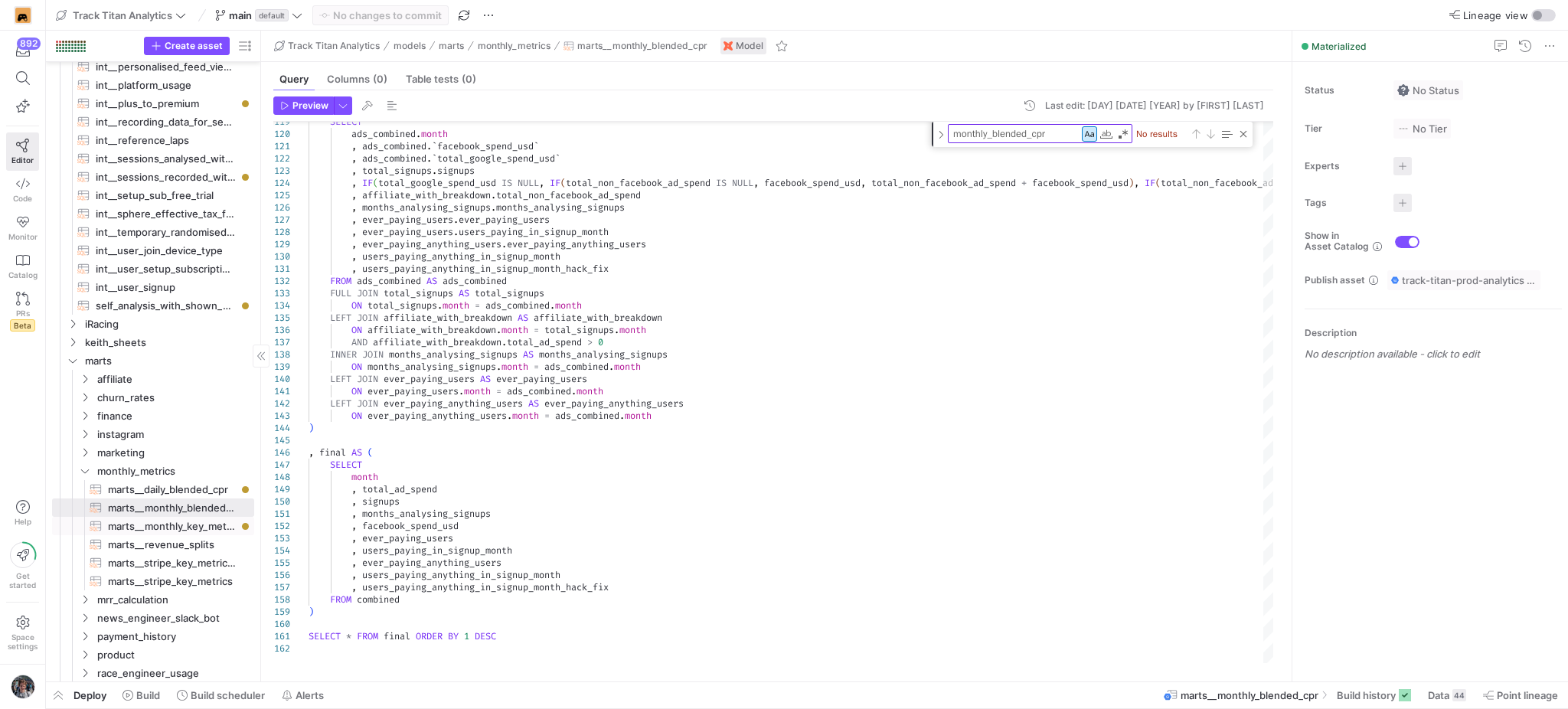 click on "marts__monthly_key_metrics_date_format​​​​​​​​​​" 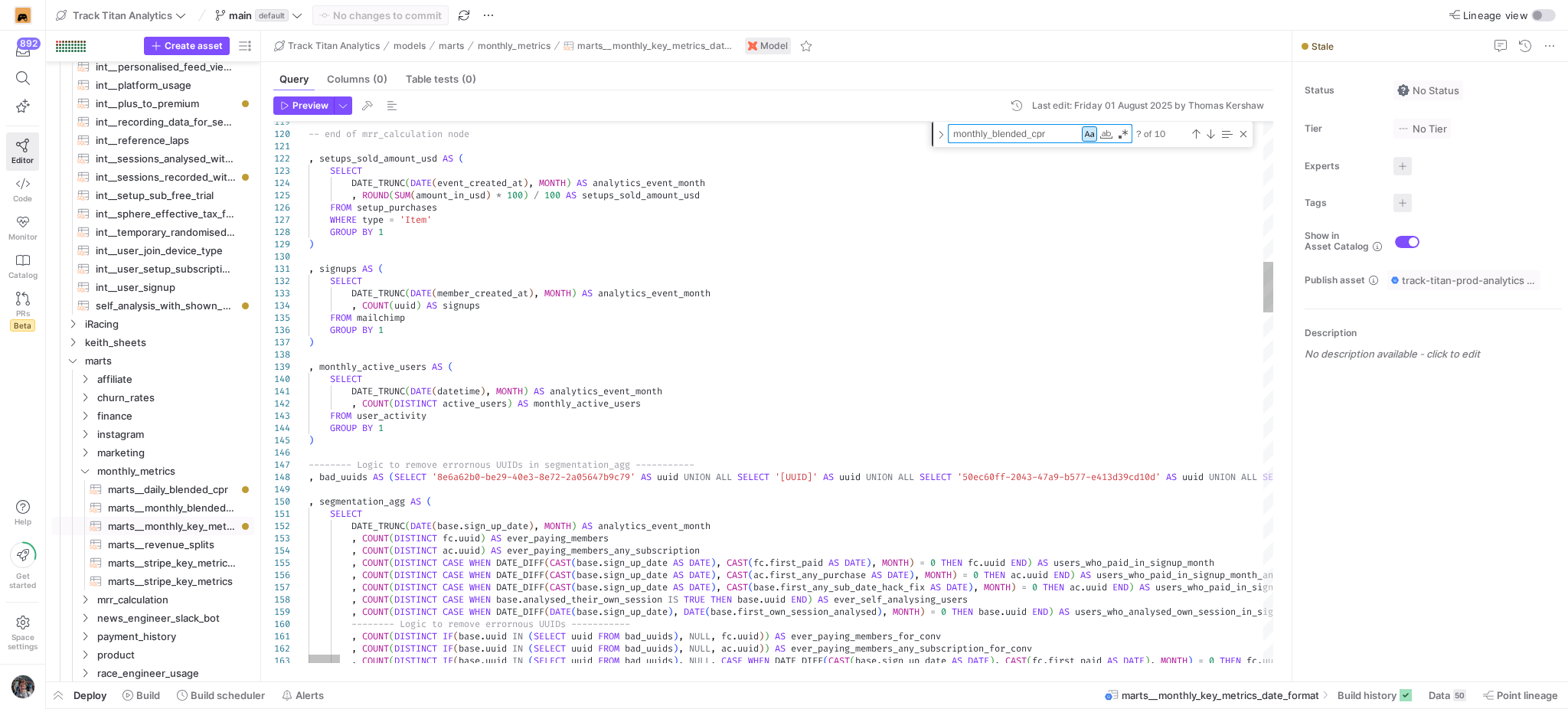 click on "monthly_blended_cpr" at bounding box center [1014, 133] 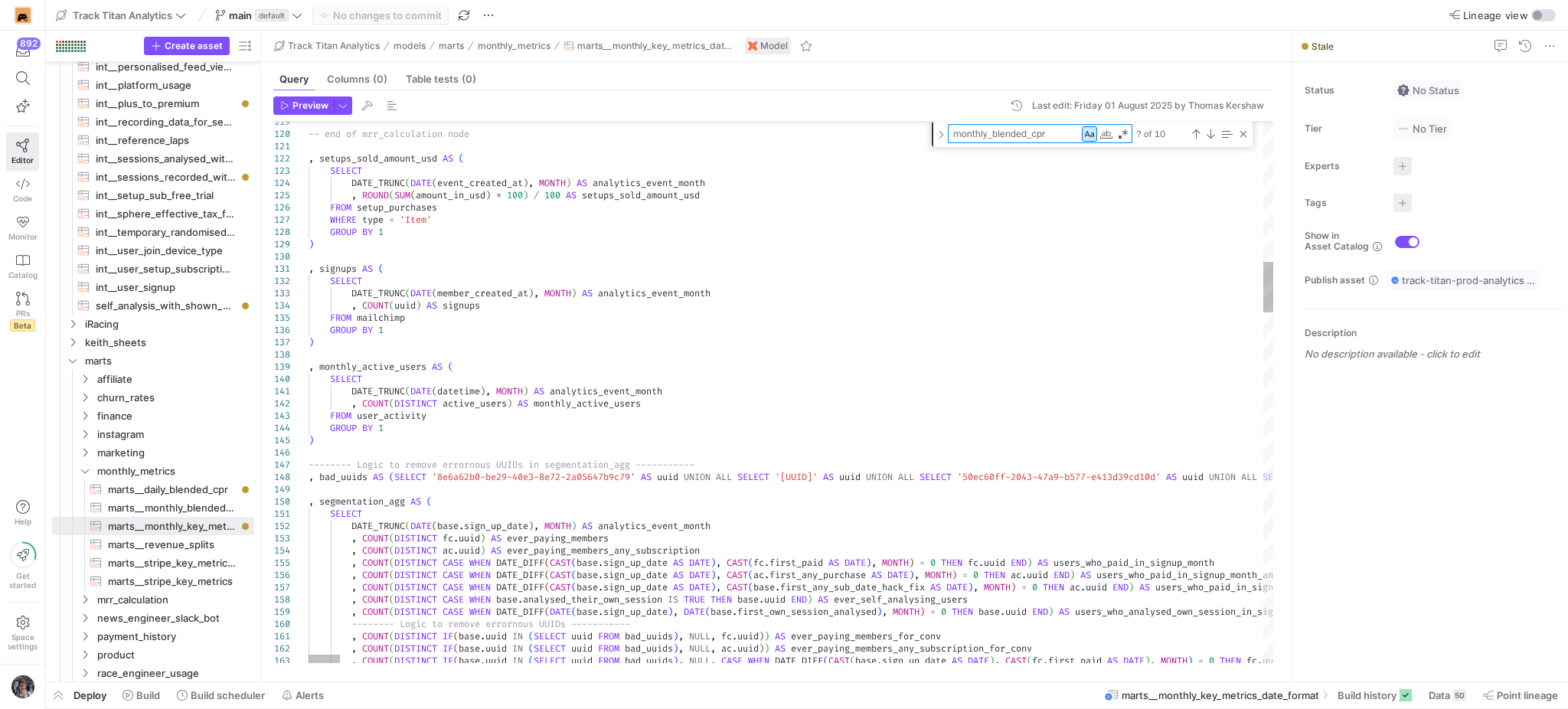click on "monthly_blended_cpr" at bounding box center (1014, 133) 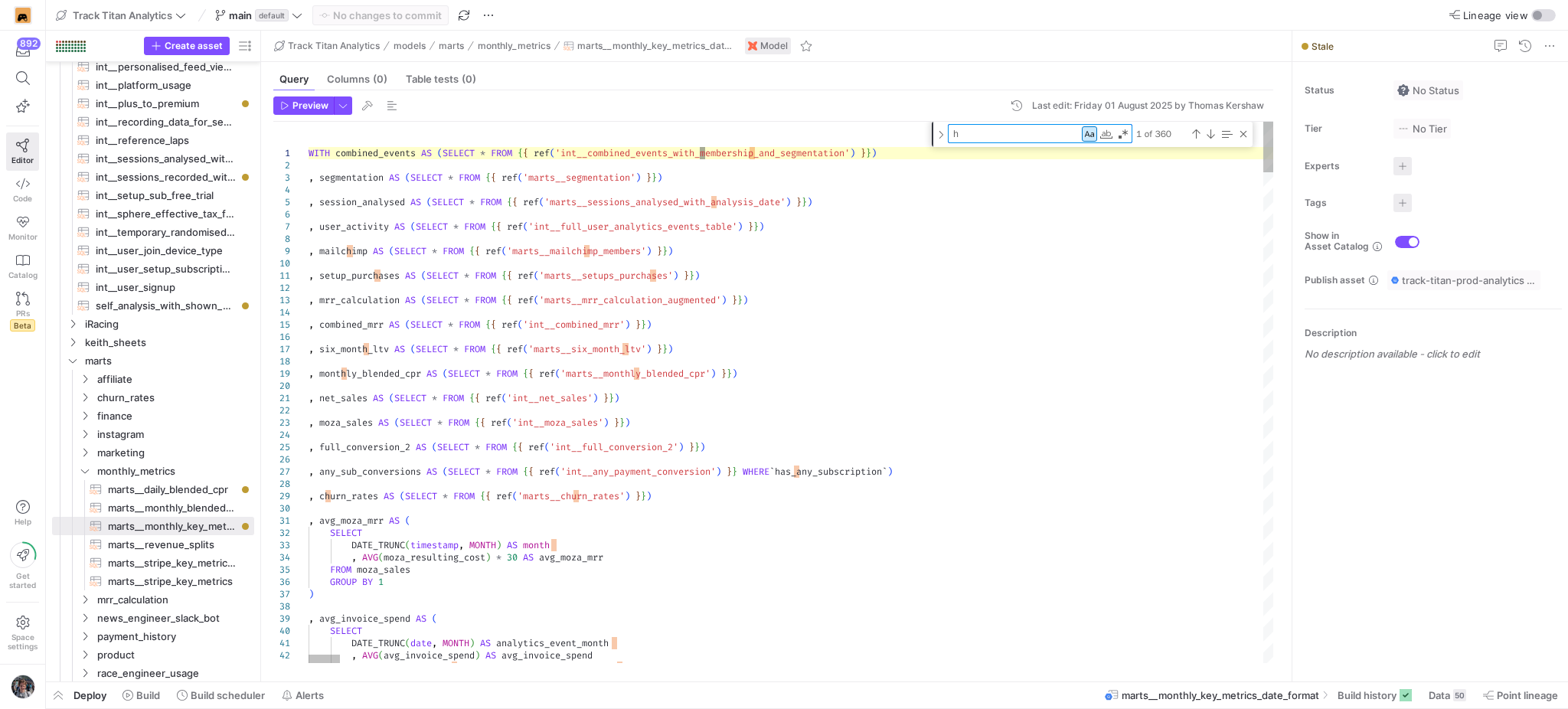 type on ", setup_purchases AS (SELECT * FROM {{ ref('marts__setups_purchases') }})
, mrr_calculation AS (SELECT * FROM {{ ref('marts__mrr_calculation_augmented') }})
, combined_mrr AS (SELECT * FROM {{ ref('int__combined_mrr') }})
, six_month_ltv AS (SELECT * FROM {{ ref('marts__six_month_ltv') }})
, monthly_blended_cpr AS (SELECT * FROM {{ ref('marts__monthly_blended_cpr') }})" 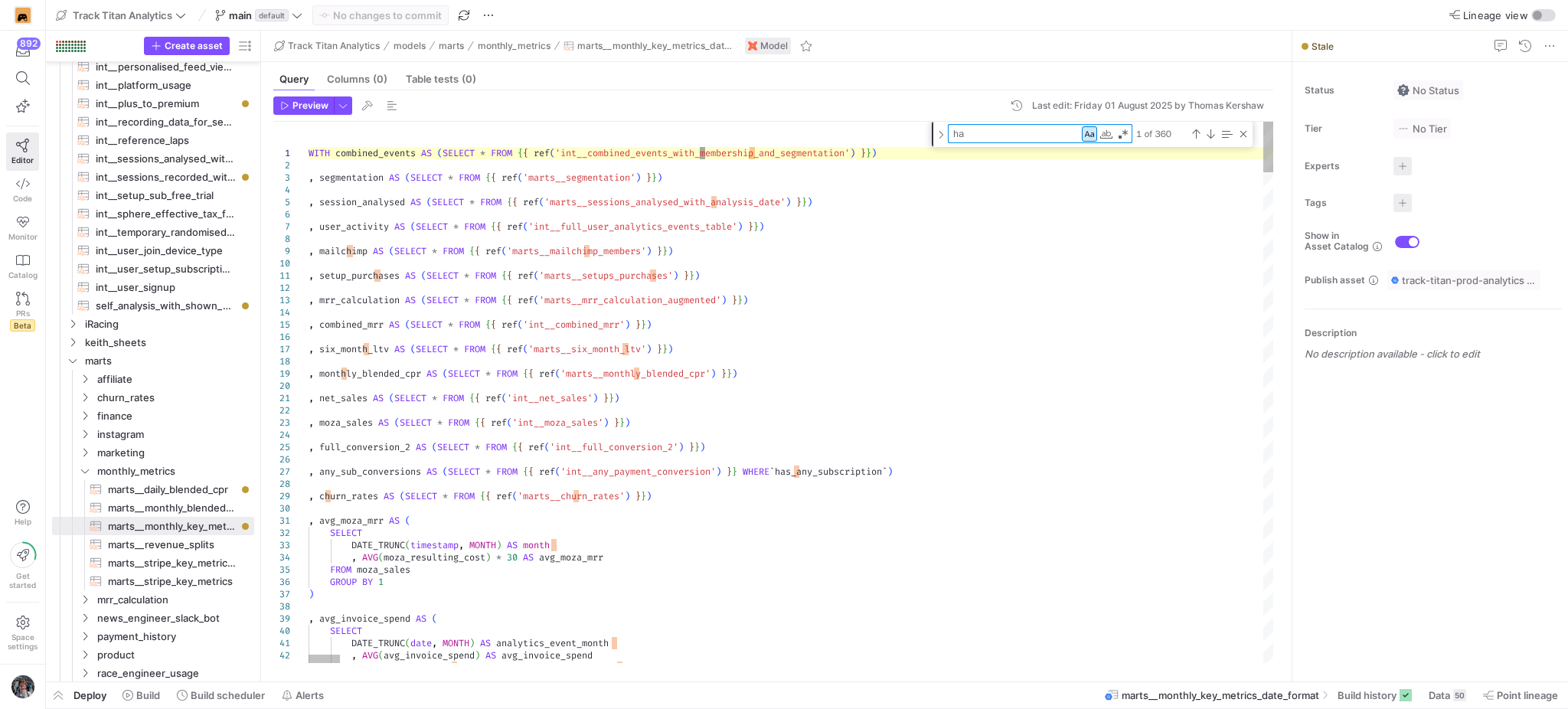 type on "hac" 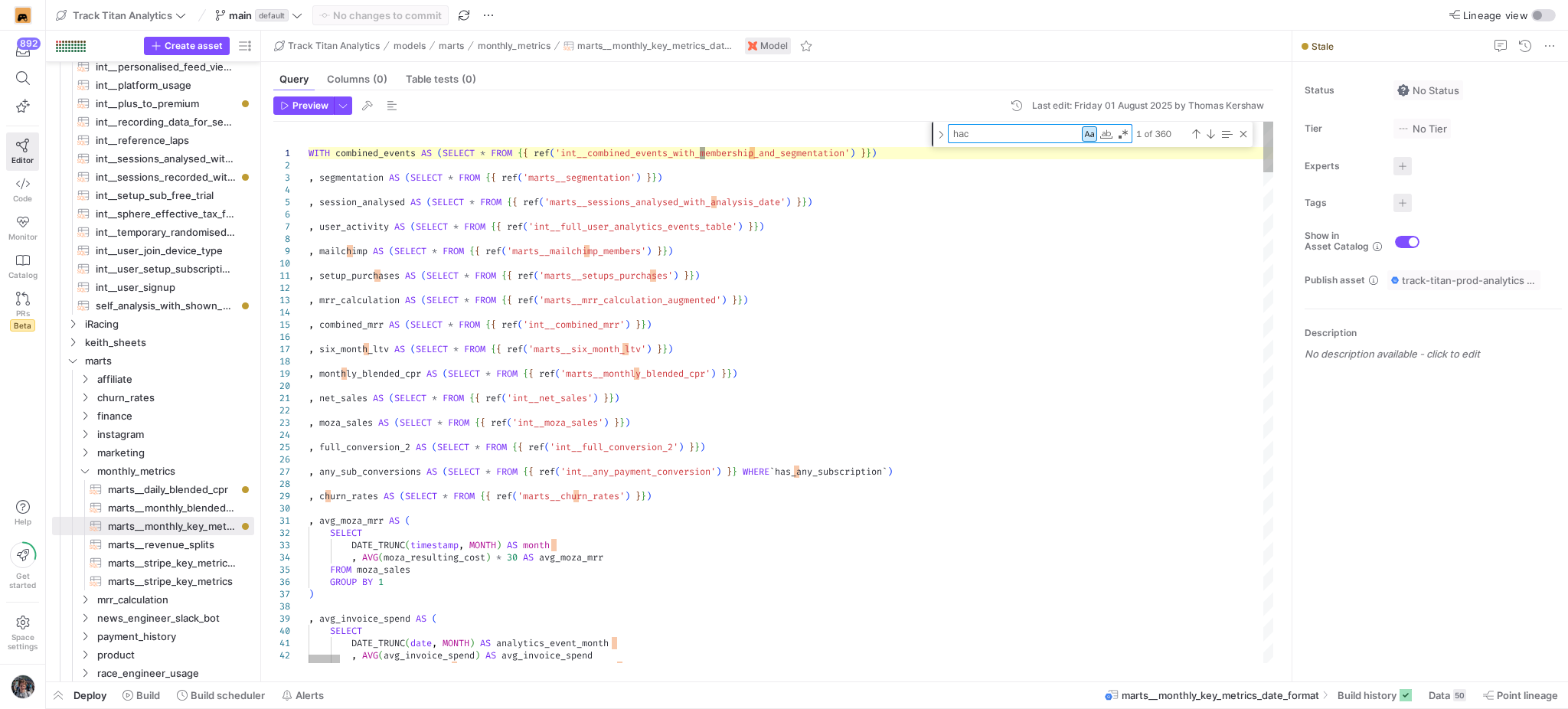 type on "ng_members_any_subscription
, COUNT(DISTINCT CASE WHEN DATE_DIFF(CAST(base.sign_up_date AS DATE), CAST(fc.first_paid AS DATE), MONTH) = 0 THEN fc.uuid END) AS users_who_paid_in_signup_month
, COUNT(DISTINCT CASE WHEN DATE_DIFF(CAST(base.sign_up_date AS DATE), CAST(ac.first_any_purchase AS DATE), MONTH) = 0 THEN ac.uuid END) AS users_who_paid_in_signup_month_any_subscription
, COUNT(DISTINCT CASE WHEN DATE_DIFF(CAST(base.sign_up_date AS DATE), CAST(base.first_any_sub_date_hack_fix AS DATE), MONTH) = 0 THEN ac.uuid END) AS users_who_paid_in_signup_month_any_subscription_hack_fix
, COUNT(DISTINCT CASE WHEN base.analysed_their_own_session IS TRUE THEN base.uuid END) AS ever_self_analysing_users
, COUNT(DISTINCT CASE WHEN DATE_DIFF(DATE(base.sign_up_date), DATE(base.first_own_session_analysed), MONTH) = 0 THEN base.uuid END) AS users_who_analysed_own_session_in_signup_month
-------- Logic to remove errornous UUIDs -----------" 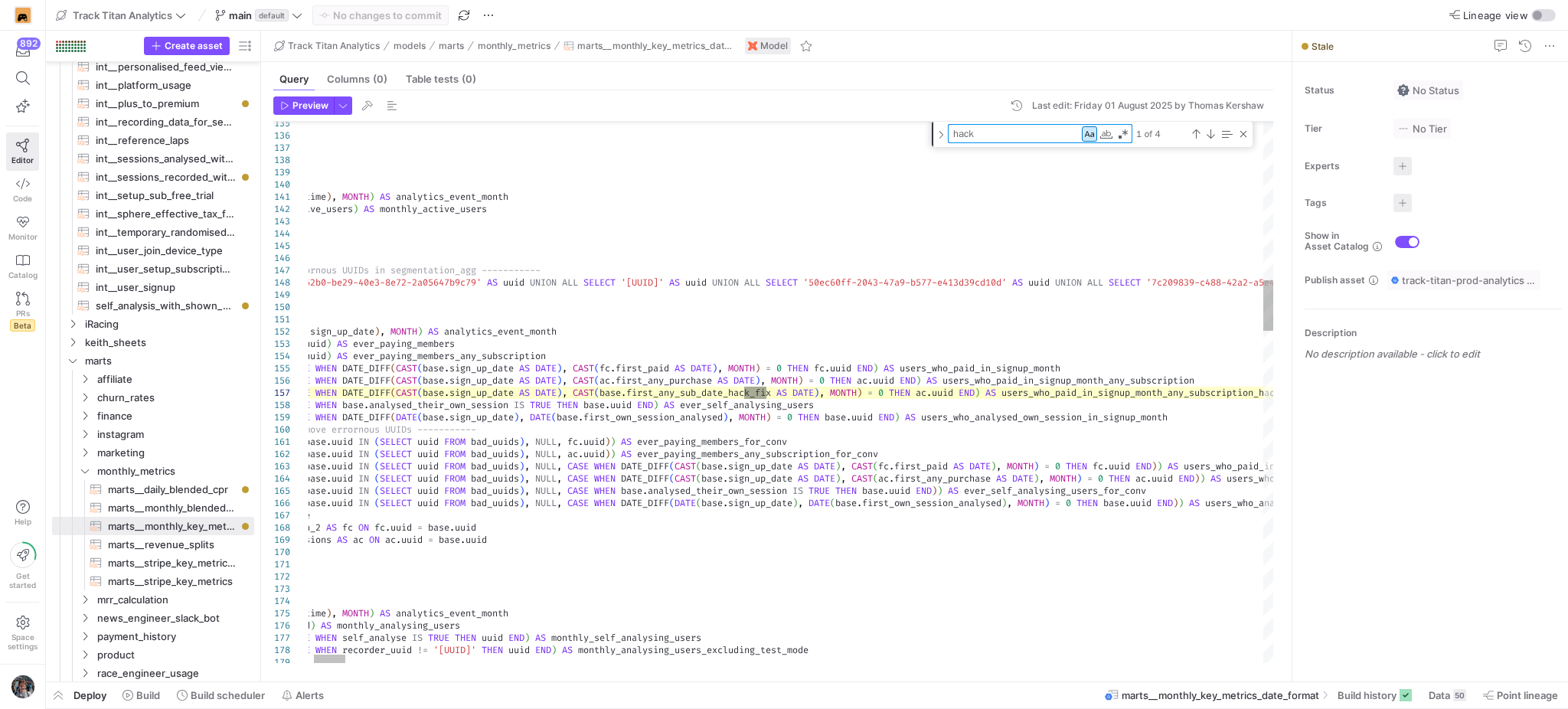 type on "hack" 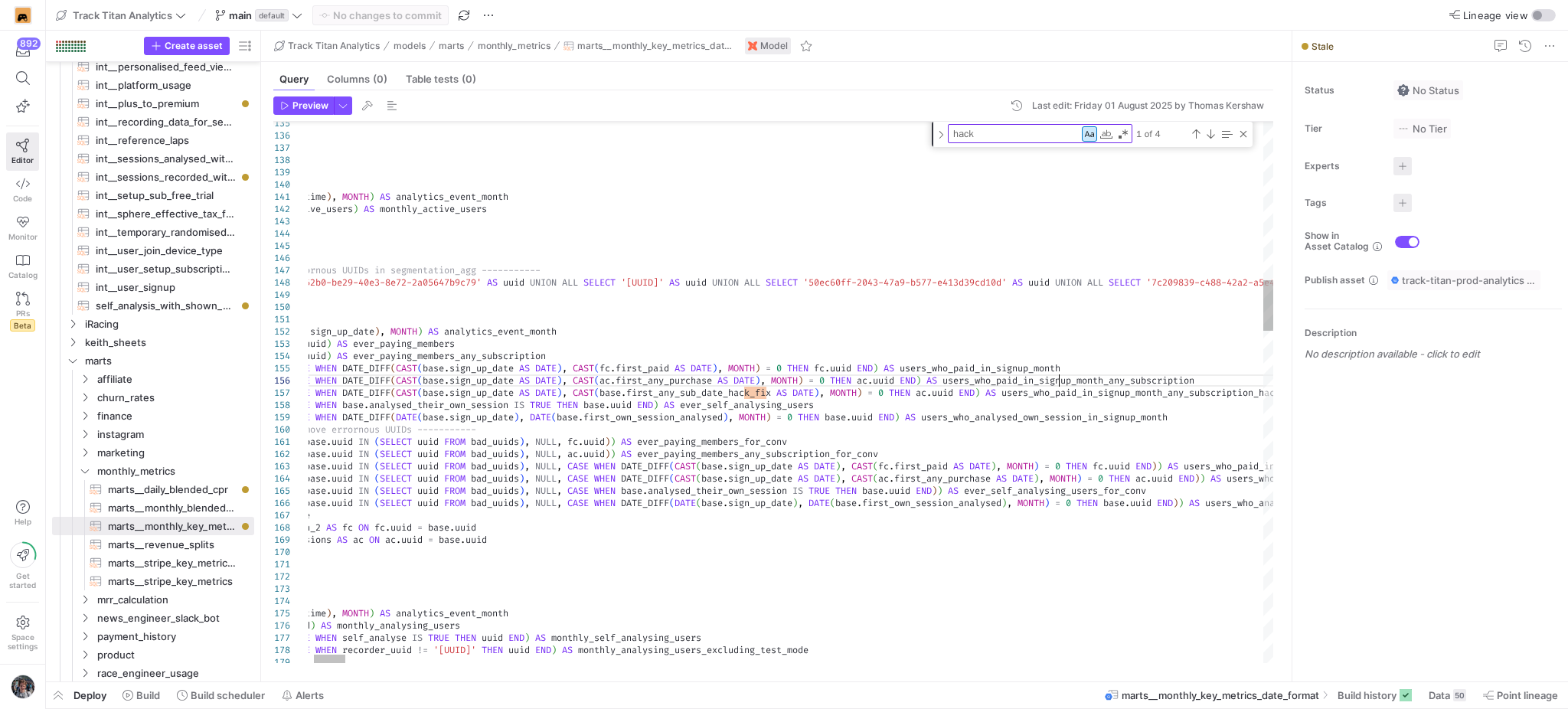 scroll, scrollTop: 11, scrollLeft: 0, axis: vertical 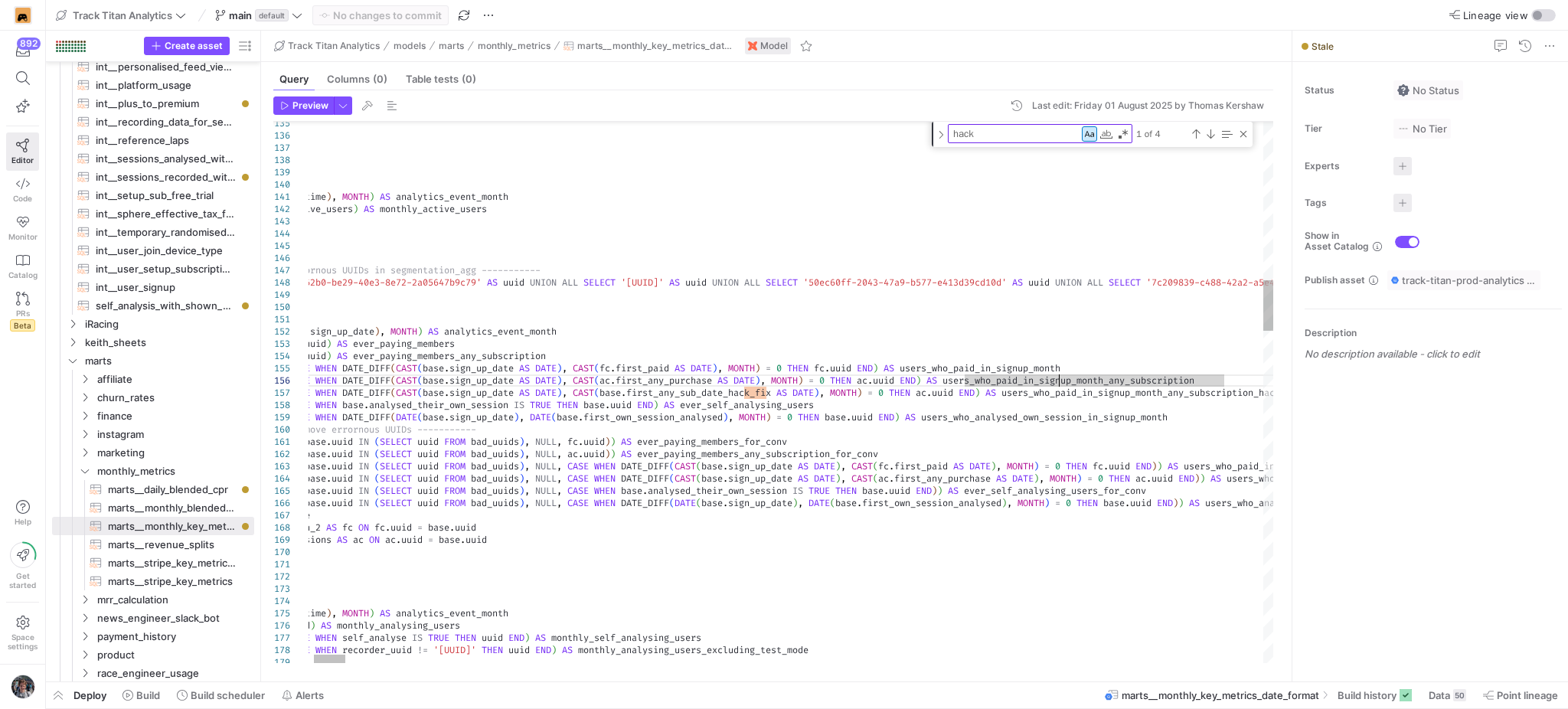 click on "FROM   mailchimp      GROUP   BY   1   ) ,   monthly_active_users   AS   (      SELECT            DATE_TRUNC ( DATE ( datetime ) ,   MONTH )   AS   analytics_event_month          ,   COUNT ( DISTINCT   active_users )   AS   monthly_active_users      FROM   user_activity      GROUP   BY   1   ) -------- Logic to remove errornous UUIDs in segmen tation_agg ----------- ,   bad_uuids   AS   ( SELECT   '8e6a62b0-be29-40e3-8e72-2a05647b9c79'   AS   uuid   UNION   ALL   SELECT   '14a57297-7453-4ac6-95b0-7fe0063569d1'   AS   uuid   UNION   ALL   SELECT   '50ec60ff-2043-47a9-b577-e413d39cd10d'   AS   uuid   UNION   ALL   SELECT   '7c209839-c488-42a2-a5e4-bcf39ea3a512'   AS   uuid   UNION   ALL   SELECT   'cf636494-f1b1-473d-9e59-cf754aa32a92'   AS   uuid   UNION   ALL   SELECT   '0b1737c2-5e4c-474e-925e-78cd43e85fc2'   AS   uuid   UNION   ALL   SELECT   '7afeb8ef-b8e2-4bfb-afd0-0c4dfdd13f17'   AS   uuid" at bounding box center [14655, 1315] 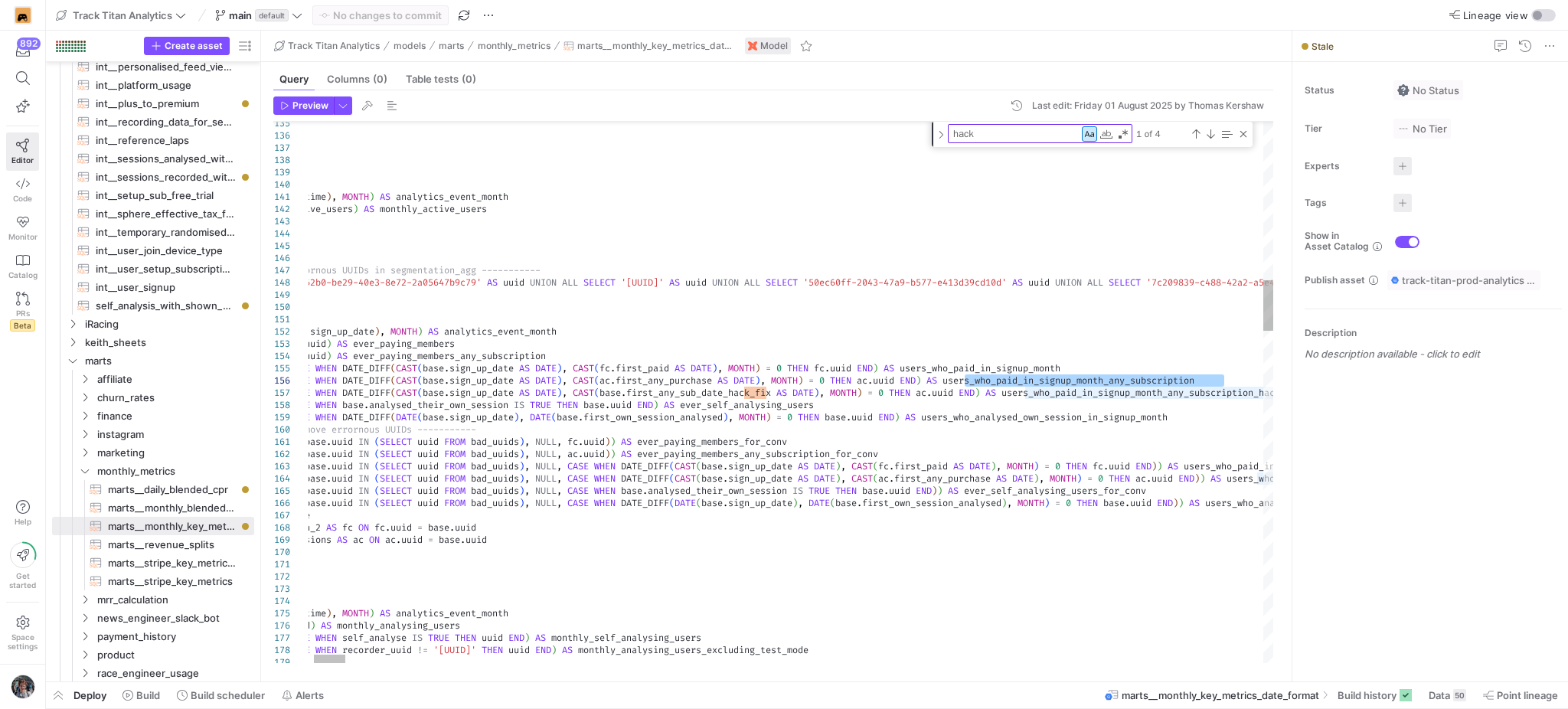 click on "FROM   mailchimp      GROUP   BY   1   ) ,   monthly_active_users   AS   (      SELECT            DATE_TRUNC ( DATE ( datetime ) ,   MONTH )   AS   analytics_event_month          ,   COUNT ( DISTINCT   active_users )   AS   monthly_active_users      FROM   user_activity      GROUP   BY   1   ) -------- Logic to remove errornous UUIDs in segmen tation_agg ----------- ,   bad_uuids   AS   ( SELECT   '8e6a62b0-be29-40e3-8e72-2a05647b9c79'   AS   uuid   UNION   ALL   SELECT   '14a57297-7453-4ac6-95b0-7fe0063569d1'   AS   uuid   UNION   ALL   SELECT   '50ec60ff-2043-47a9-b577-e413d39cd10d'   AS   uuid   UNION   ALL   SELECT   '7c209839-c488-42a2-a5e4-bcf39ea3a512'   AS   uuid   UNION   ALL   SELECT   'cf636494-f1b1-473d-9e59-cf754aa32a92'   AS   uuid   UNION   ALL   SELECT   '0b1737c2-5e4c-474e-925e-78cd43e85fc2'   AS   uuid   UNION   ALL   SELECT   '7afeb8ef-b8e2-4bfb-afd0-0c4dfdd13f17'   AS   uuid" at bounding box center [14655, 1315] 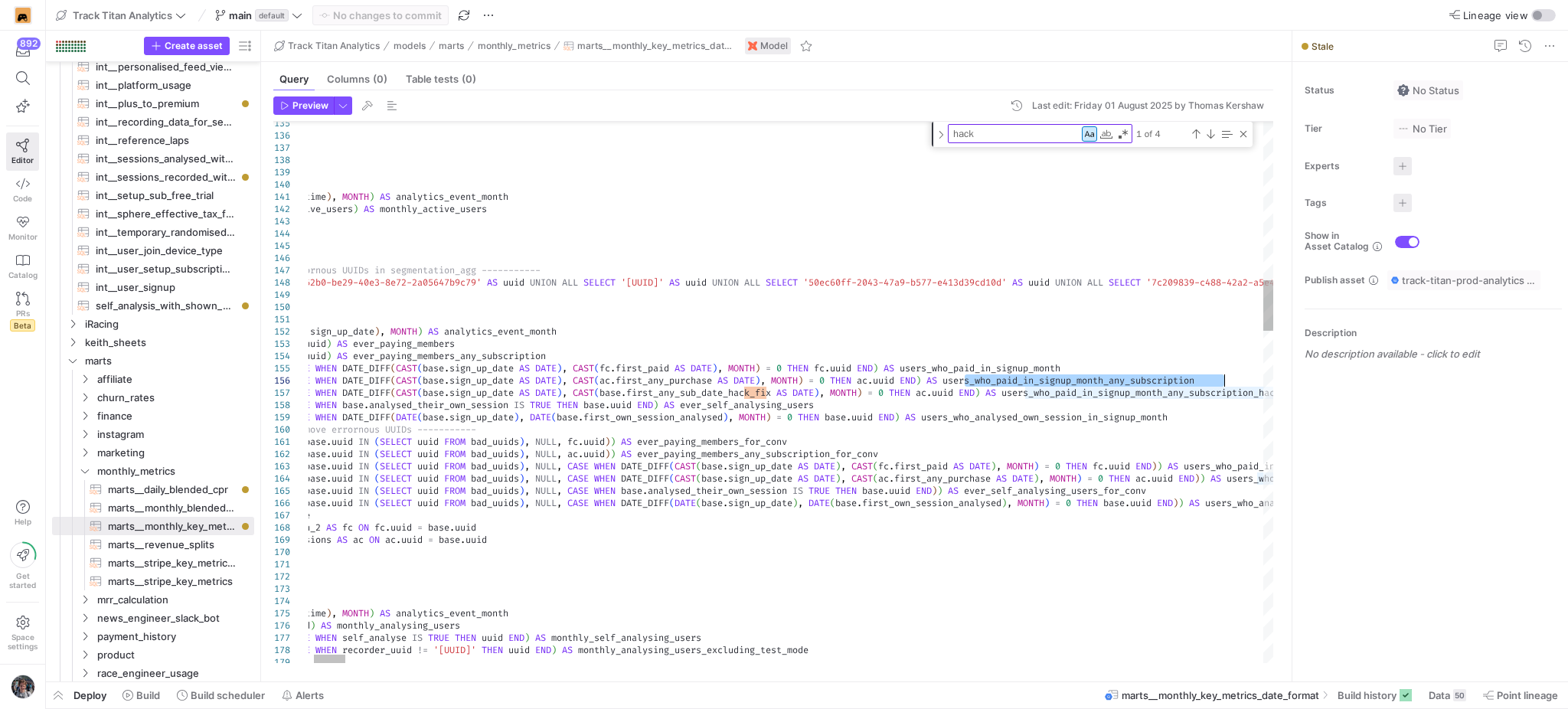 click on "FROM   mailchimp      GROUP   BY   1   ) ,   monthly_active_users   AS   (      SELECT            DATE_TRUNC ( DATE ( datetime ) ,   MONTH )   AS   analytics_event_month          ,   COUNT ( DISTINCT   active_users )   AS   monthly_active_users      FROM   user_activity      GROUP   BY   1   ) -------- Logic to remove errornous UUIDs in segmen tation_agg ----------- ,   bad_uuids   AS   ( SELECT   '8e6a62b0-be29-40e3-8e72-2a05647b9c79'   AS   uuid   UNION   ALL   SELECT   '14a57297-7453-4ac6-95b0-7fe0063569d1'   AS   uuid   UNION   ALL   SELECT   '50ec60ff-2043-47a9-b577-e413d39cd10d'   AS   uuid   UNION   ALL   SELECT   '7c209839-c488-42a2-a5e4-bcf39ea3a512'   AS   uuid   UNION   ALL   SELECT   'cf636494-f1b1-473d-9e59-cf754aa32a92'   AS   uuid   UNION   ALL   SELECT   '0b1737c2-5e4c-474e-925e-78cd43e85fc2'   AS   uuid   UNION   ALL   SELECT   '7afeb8ef-b8e2-4bfb-afd0-0c4dfdd13f17'   AS   uuid" at bounding box center (14655, 1315) 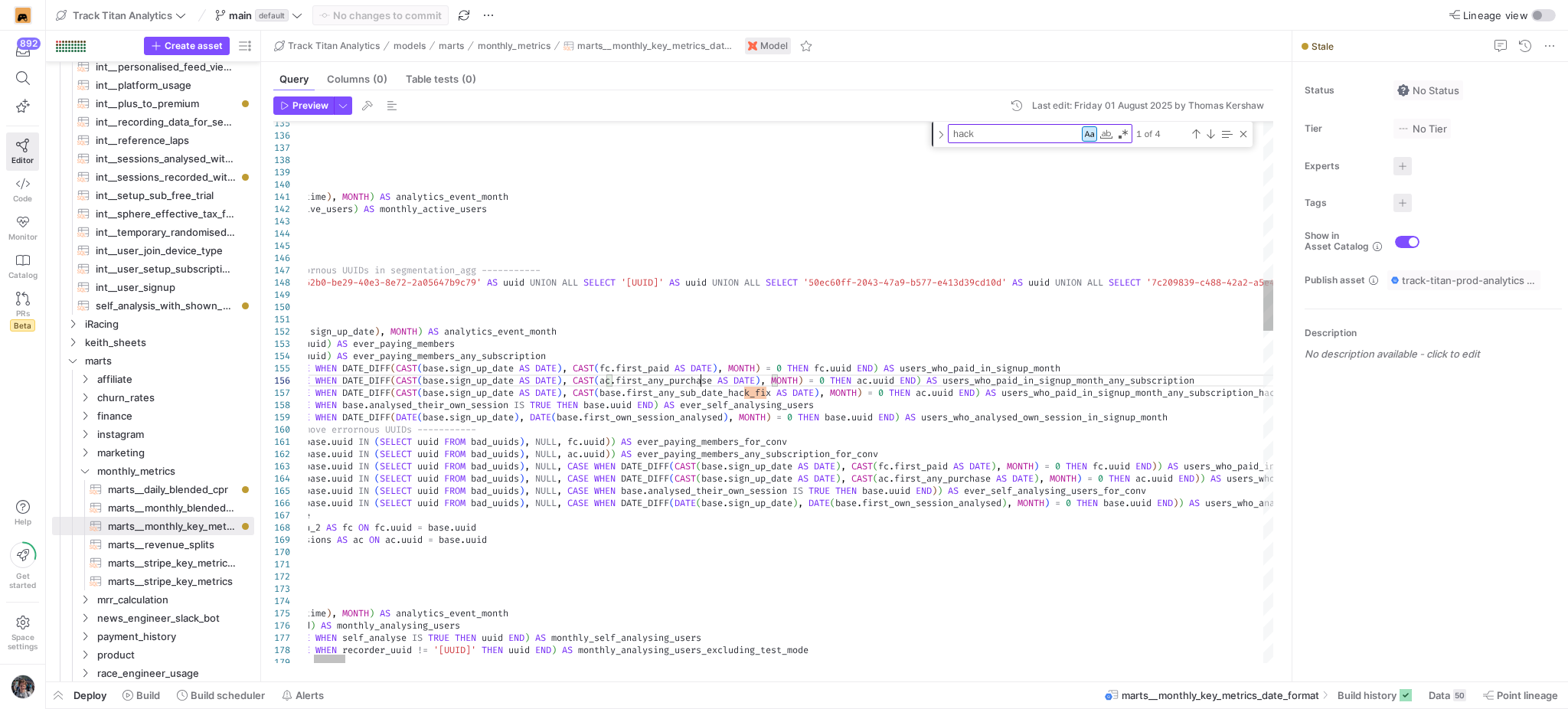type on "SELECT
DATE_TRUNC(DATE(base.sign_up_date), MONTH) AS analytics_event_month
, COUNT(DISTINCT fc.uuid) AS ever_paying_members
, COUNT(DISTINCT ac.uuid) AS ever_paying_members_any_subscription
, COUNT(DISTINCT CASE WHEN DATE_DIFF(CAST(base.sign_up_date AS DATE), CAST(fc.first_paid AS DATE), MONTH) = 0 THEN fc.uuid END) AS users_who_paid_in_signup_month
, COUNT(DISTINCT CASE WHEN DATE_DIFF(CAST(base.sign_up_date AS DATE), CAST(ac.first_any_purchase AS DATE), MONTH) = 0 THEN ac.uuid END) AS users_who_paid_in_signup_month_any_subscription
, COUNT(DISTINCT CASE WHEN DATE_DIFF(CAST(base.sign_up_date AS DATE), CAST(base.first_any_sub_date_hack_fix AS DATE), MONTH) = 0 THEN ac.uuid END) AS users_who_paid_in_signup_month_any_subscription_hack_fix
, COUNT(DISTINCT CASE WHEN base.analysed_their_own_session IS TRUE THEN base.uuid END) AS ever_self_analysing_users
, COUNT(DISTINCT CASE WHEN DATE_DIFF(DATE(base.sign_up_date)," 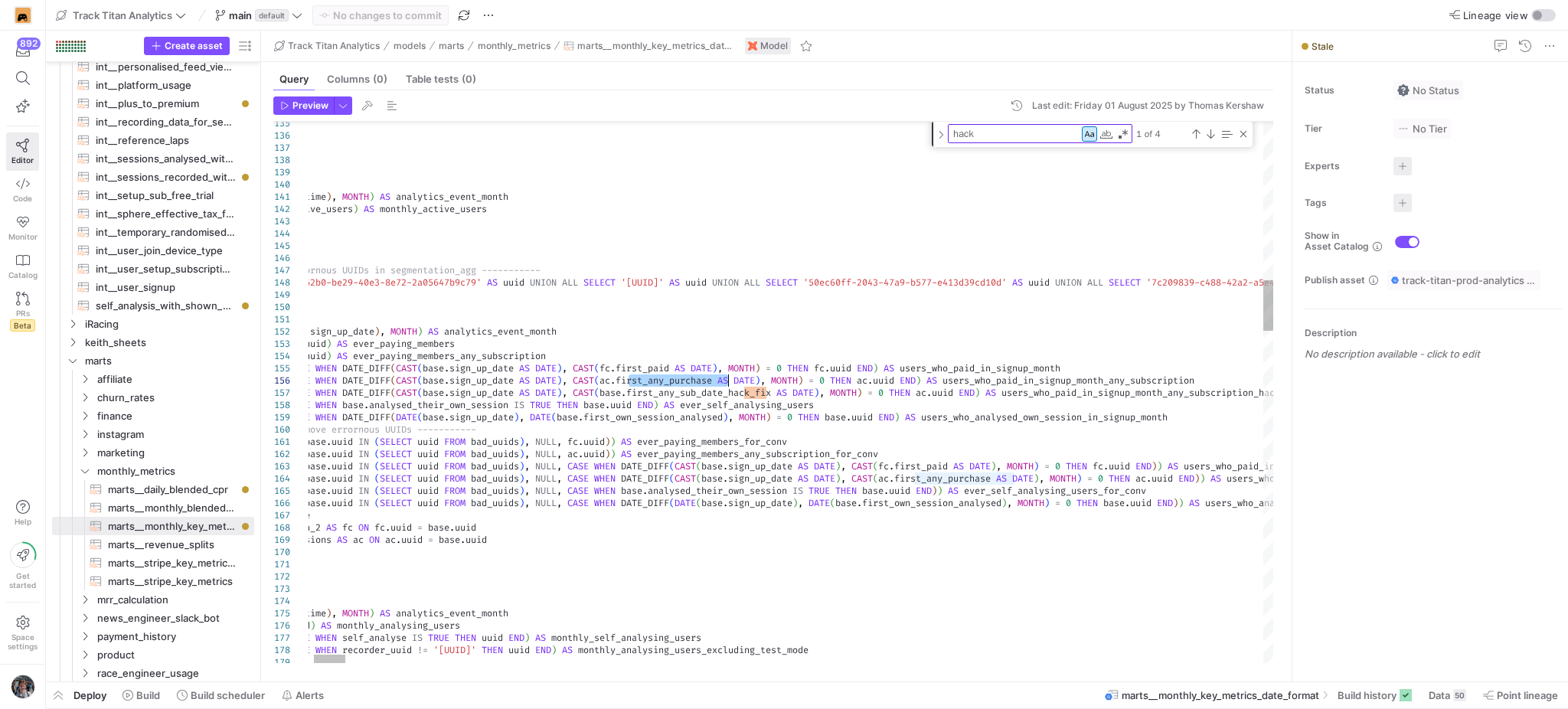 type on "first_any_purchase" 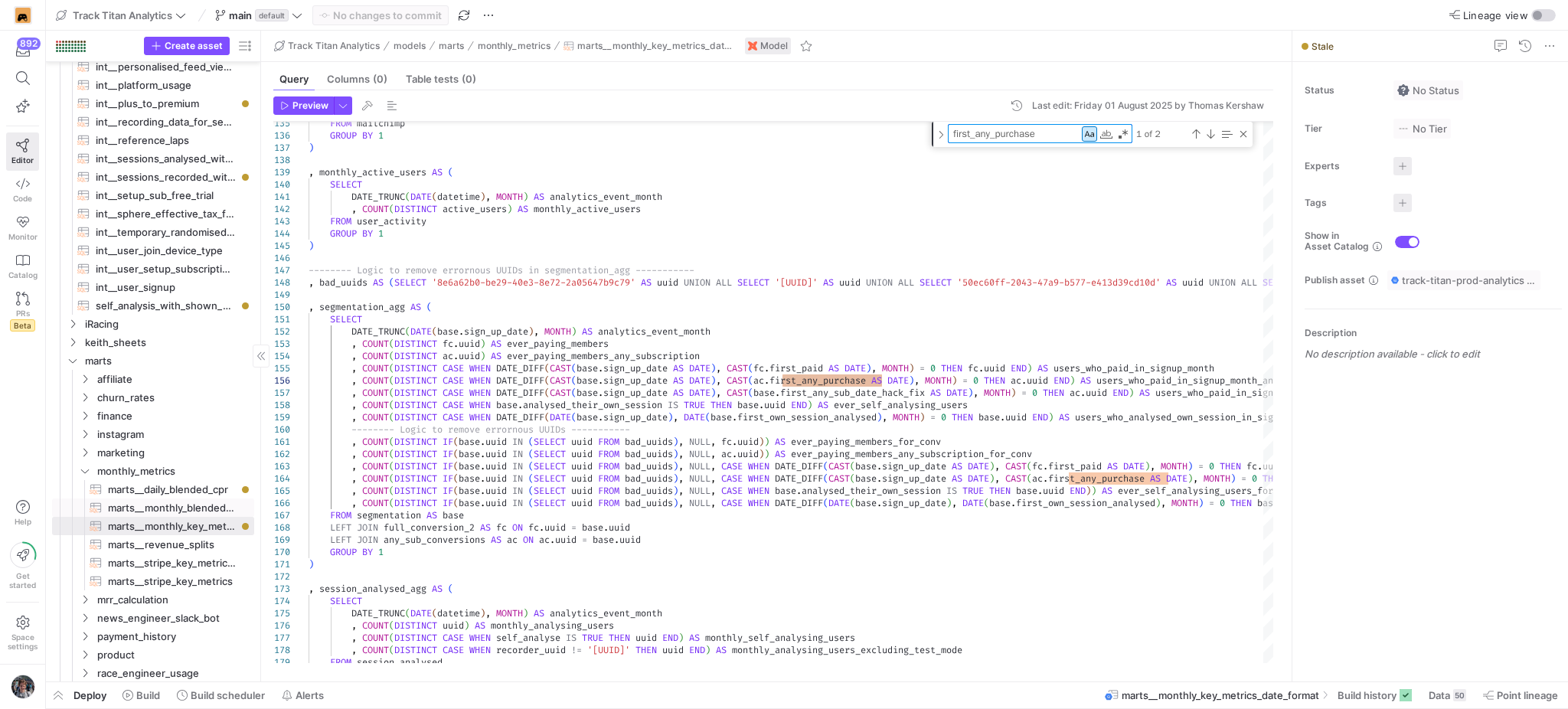 click on "marts__monthly_blended_cpr​​​​​​​​​​" 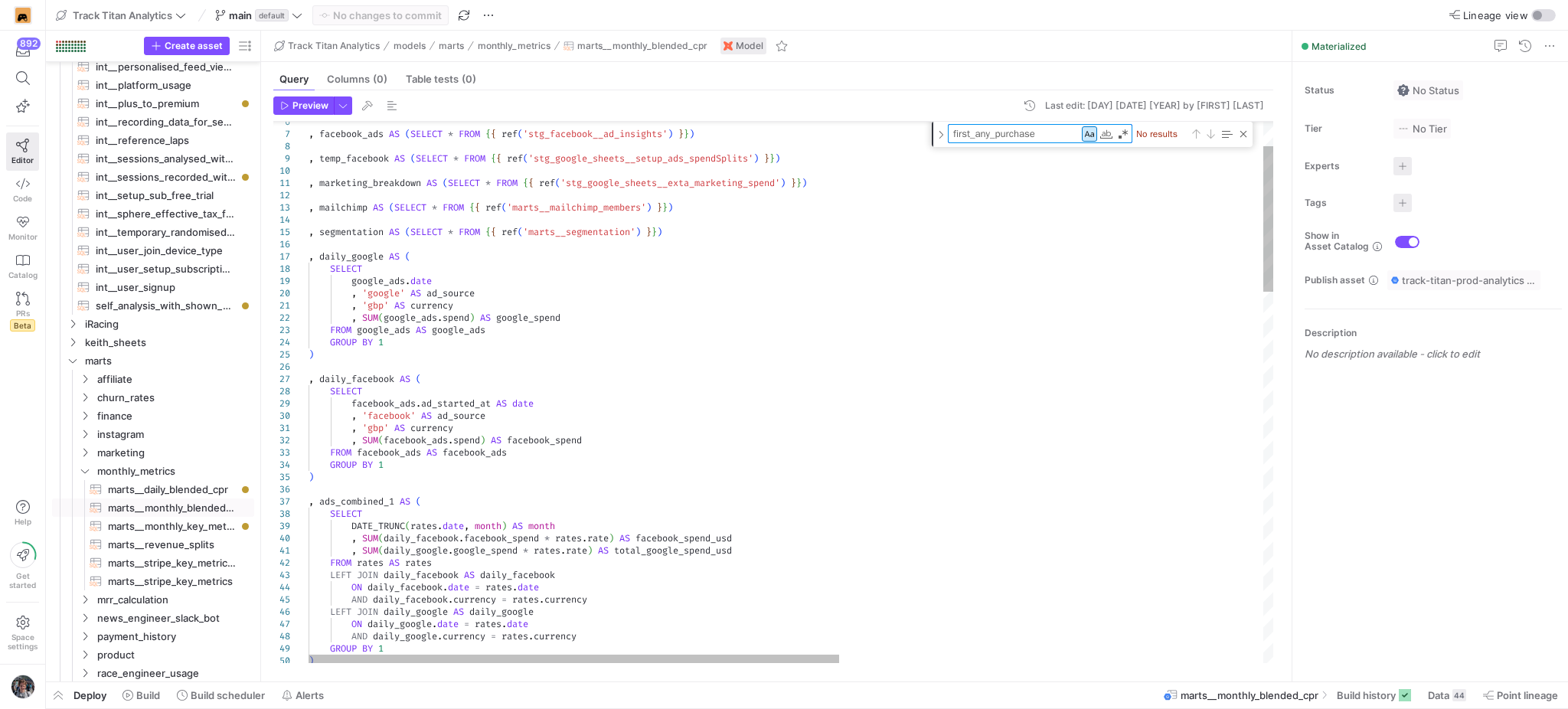 click on "first_any_purchase" at bounding box center (1014, 133) 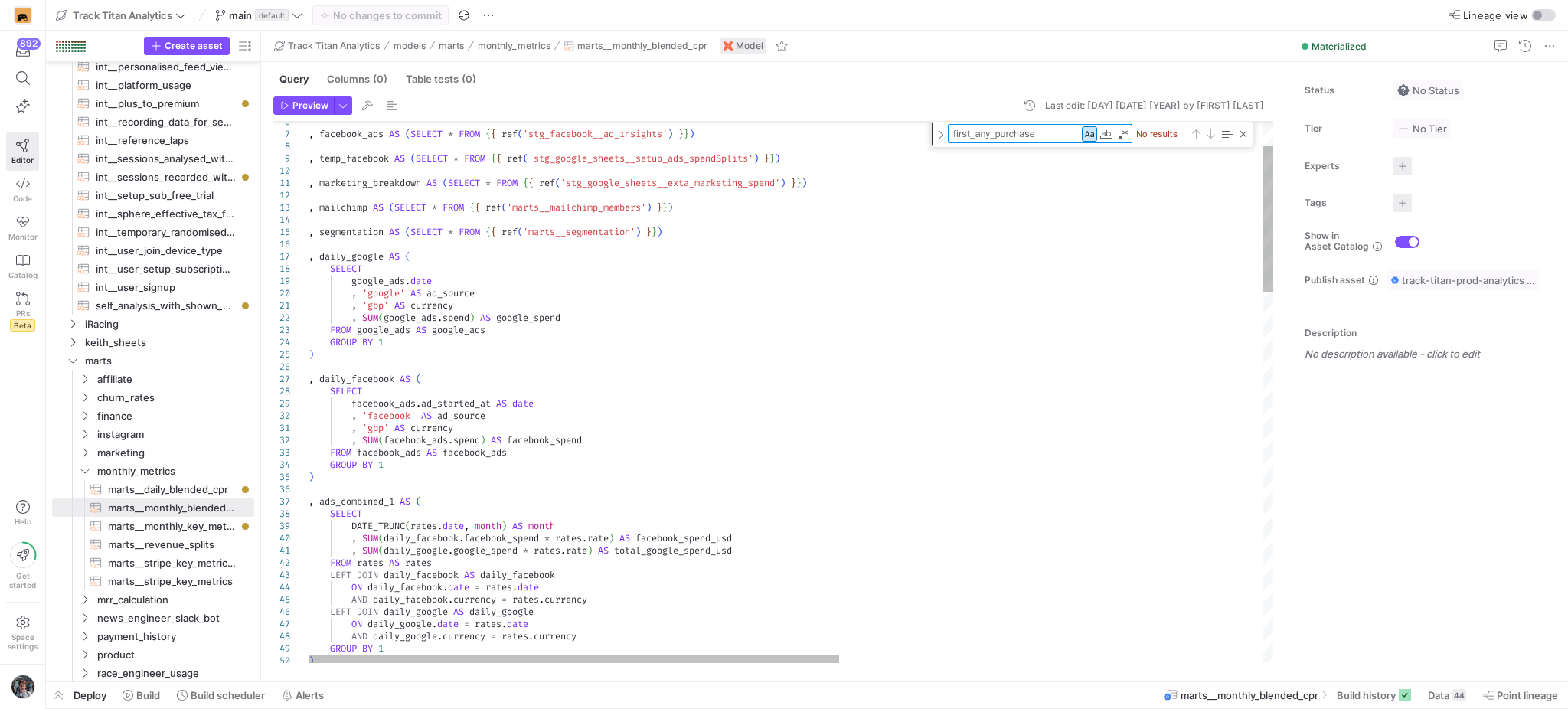 click on "first_any_purchase" at bounding box center (1014, 133) 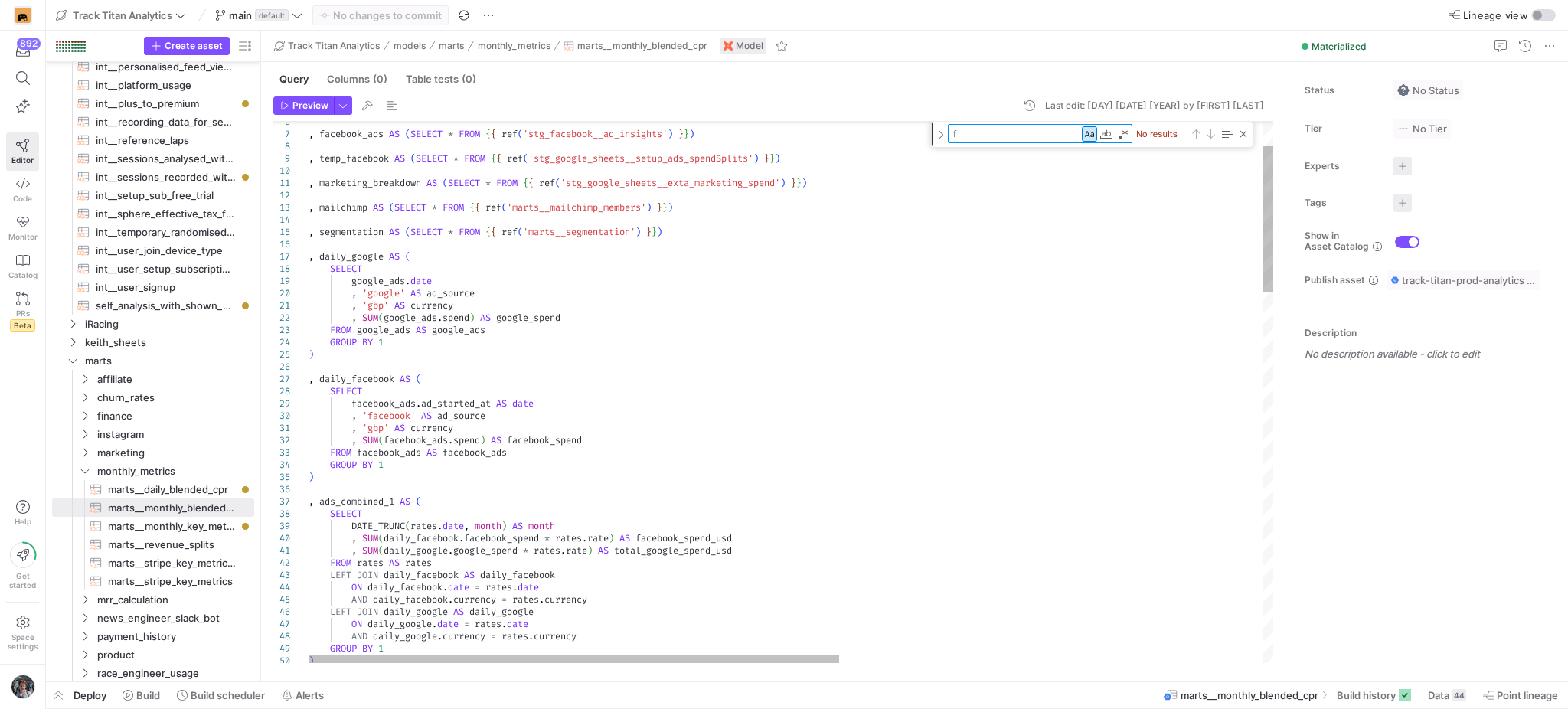 type on "fi" 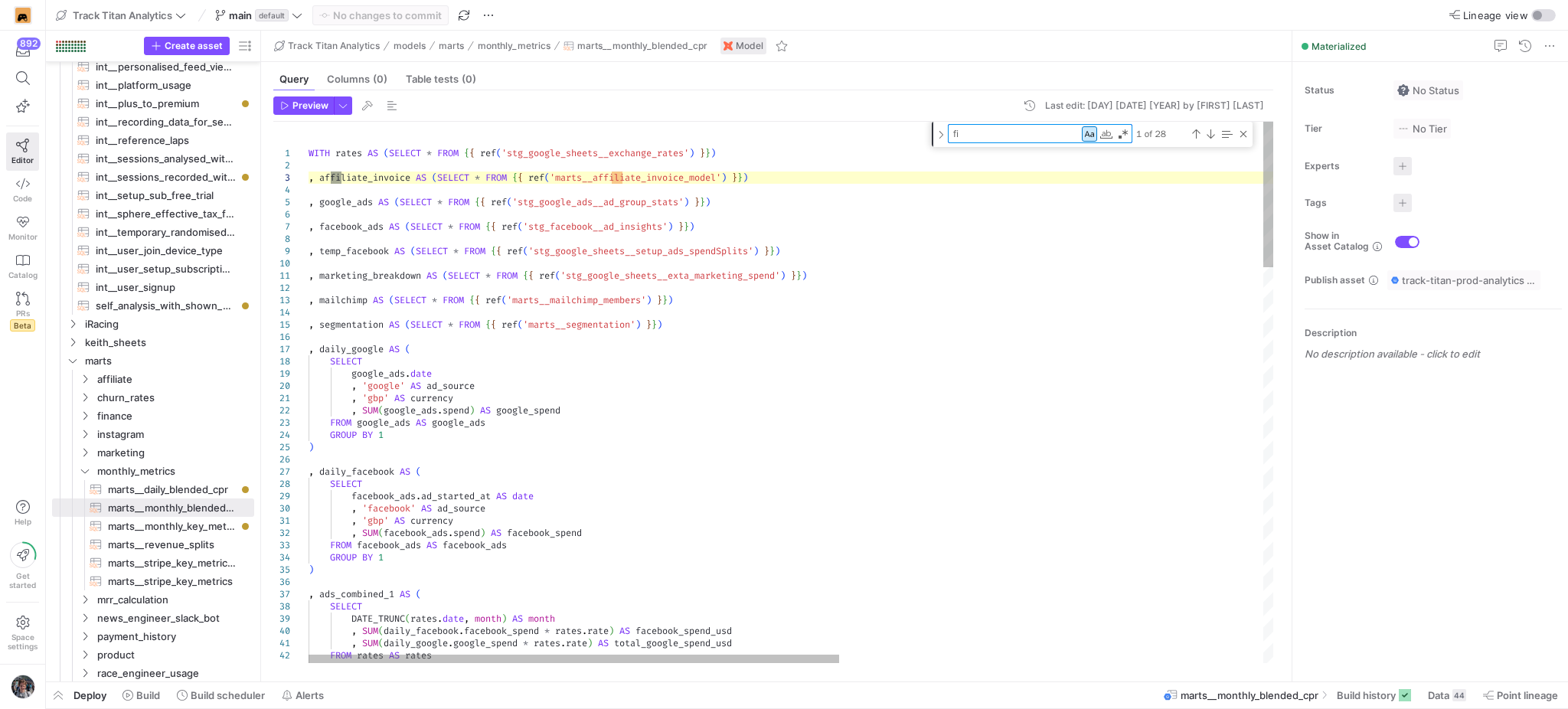 type on ", COUNT(uuid) AS months_analysing_signups
FROM segmentation
WHERE DATE_DIFF(DATE(sign_up_date), DATE(first_own_session_analysed), MONTH) = 0
GROUP BY 1
)
, ever_paying_users AS (
SELECT
DATE_TRUNC(DATE(sign_up_date), MONTH) AS month
, COUNT(uuid) AS ever_paying_users" 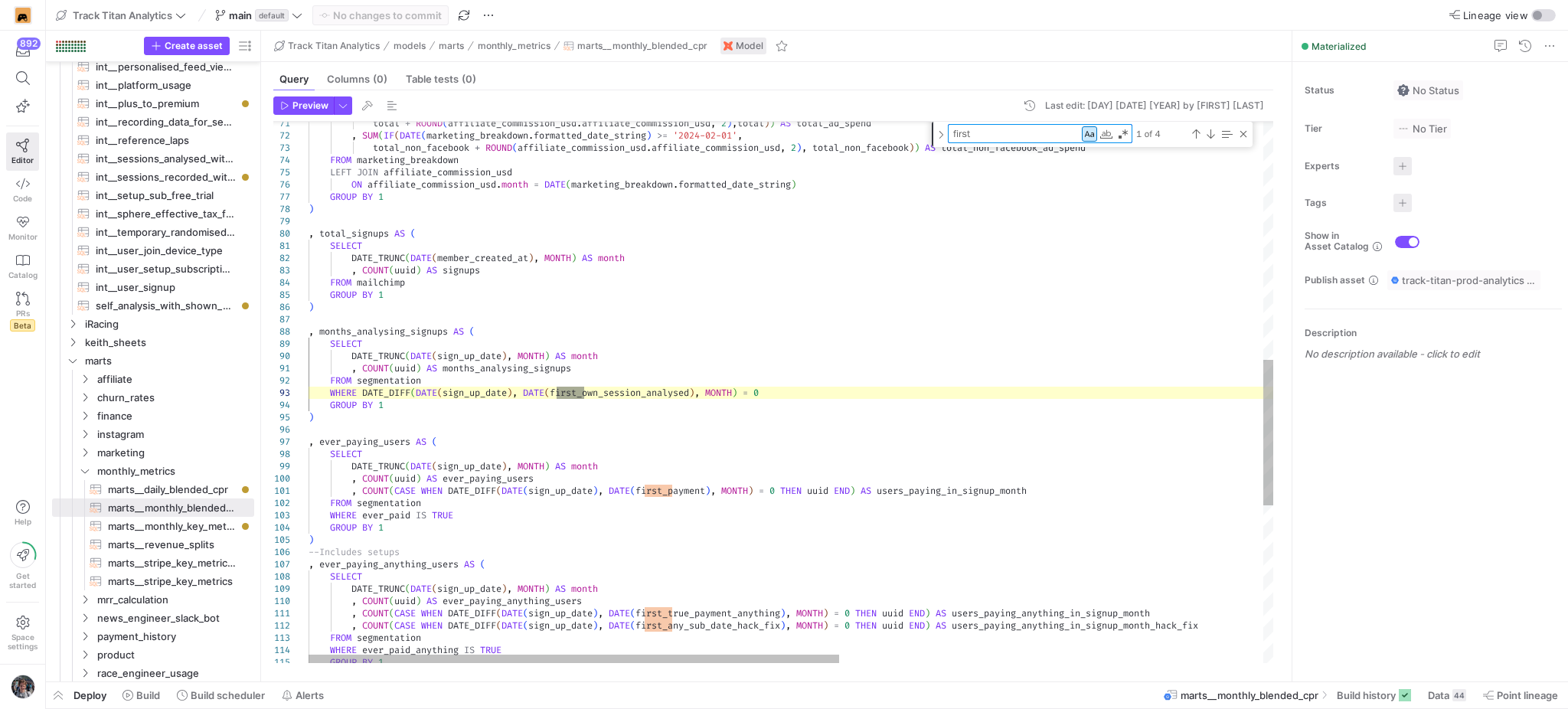 type on "first_" 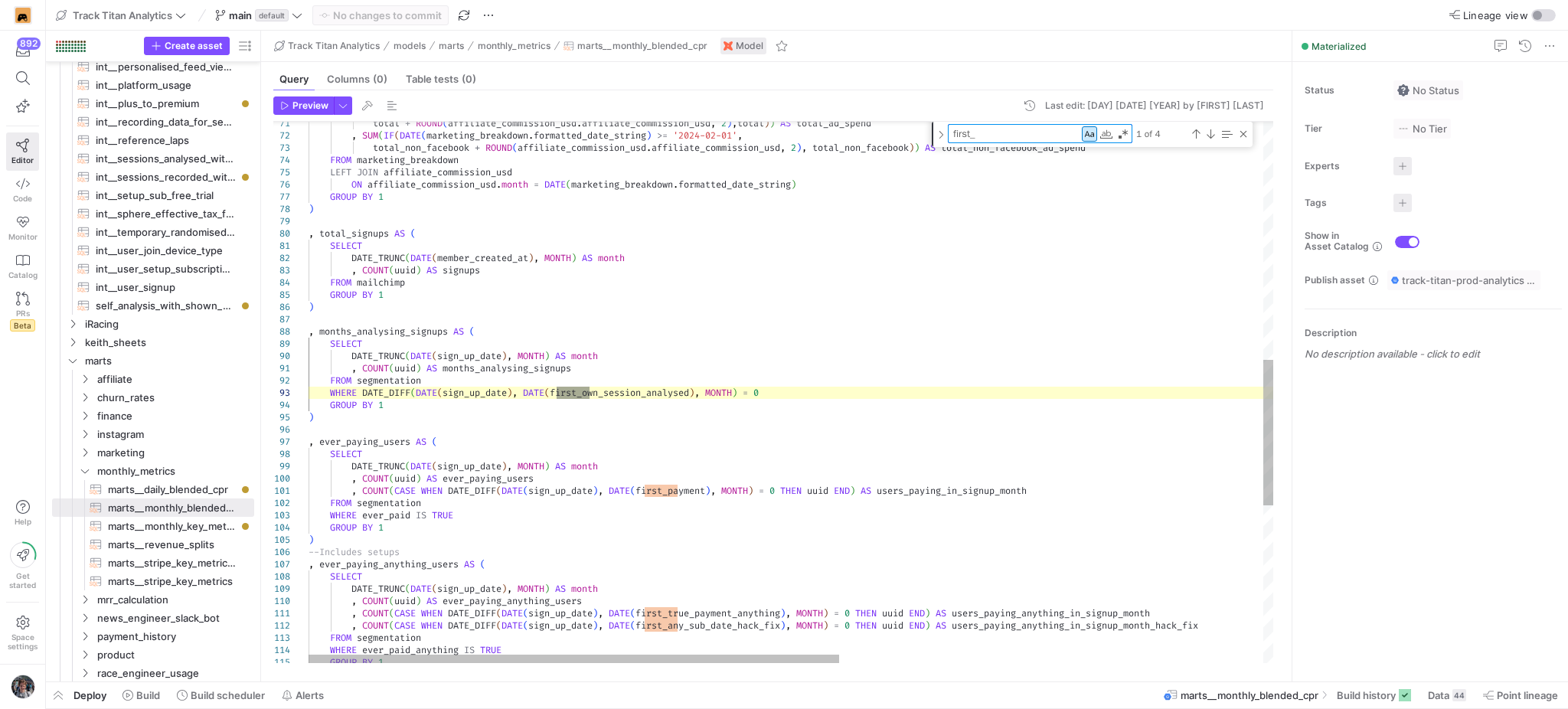 type on ", COUNT(CASE WHEN DATE_DIFF(DATE(sign_up_date), DATE(first_true_payment_anything), MONTH) = 0 THEN uuid END) AS users_paying_anything_in_signup_month
, COUNT(CASE WHEN DATE_DIFF(DATE(sign_up_date), DATE(first_any_sub_date_hack_fix), MONTH) = 0 THEN uuid END) AS users_paying_anything_in_signup_month_hack_fix
FROM segmentation
WHERE ever_paid_anything IS TRUE
GROUP BY 1
)
, combined AS (
SELECT
ads_combined.month" 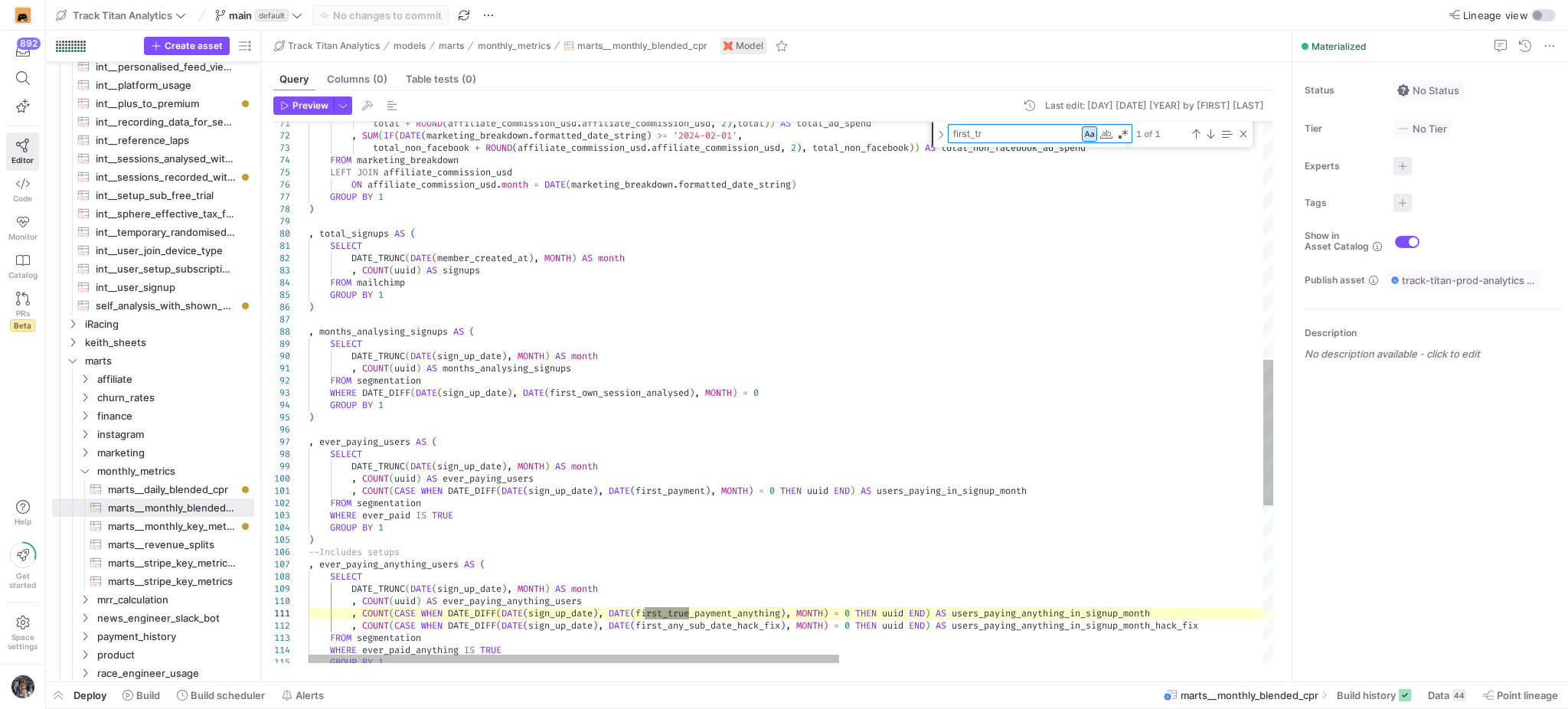 type on "first_tr" 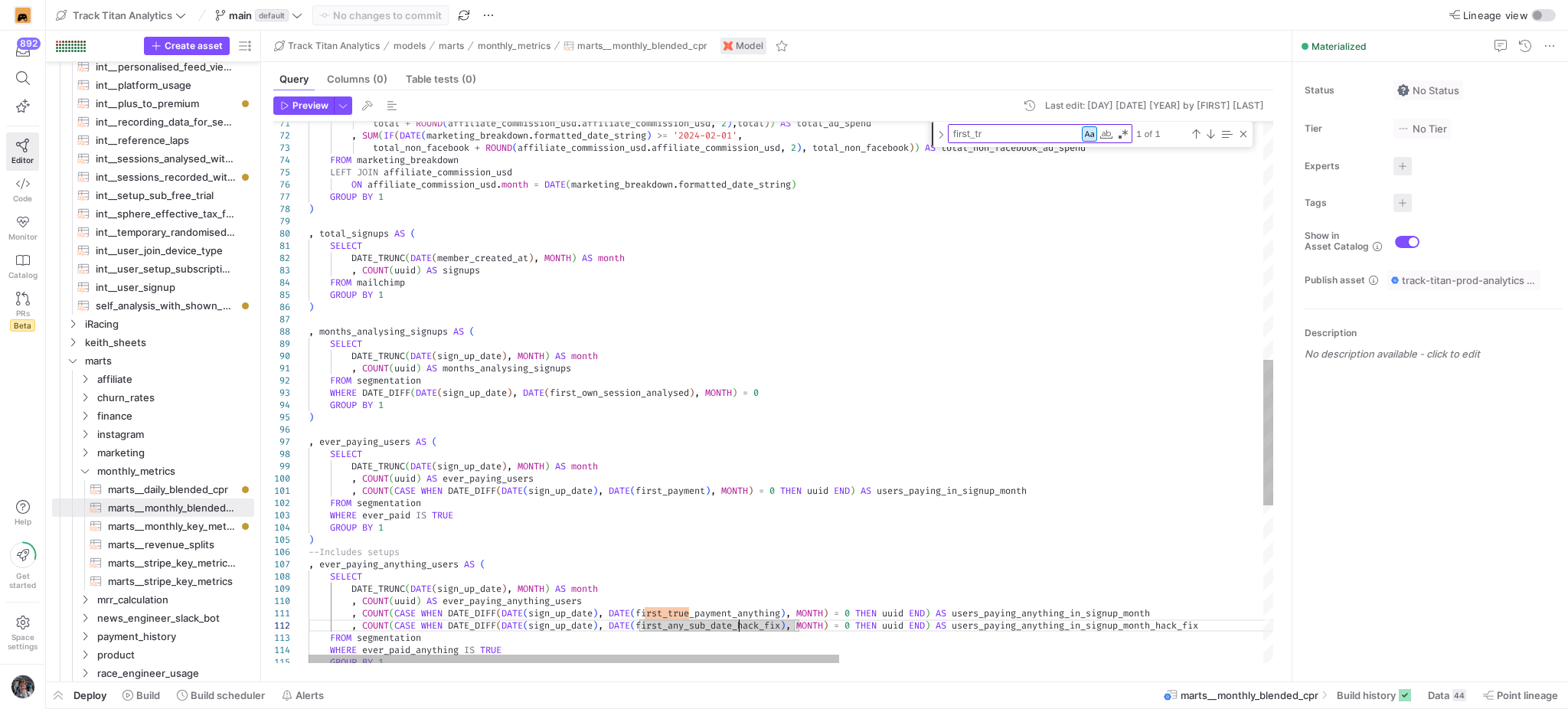 click on "total  +  ROUND ( affiliate_commission_usd . affiliate_commission_usd ,  2 ) , total ) )  AS  total_ad_spend       ,  SUM ( IF ( DATE ( marketing_breakdown . formatted_date_string )  >=  '[DATE]' ,               total_non_facebook  +  ROUND ( affiliate_commission_usd . affiliate_commission_usd ,  2 ) ,  total_non_facebook ) )  AS  total_non_facebook_ad_spend     FROM  marketing_breakdown     LEFT  JOIN  affiliate_commission_usd            ON  affiliate_commission_usd . month  =  DATE ( marketing_breakdown . formatted_date_string )     GROUP  BY  1  ) ,  total_signups  AS  (   SELECT    DATE_TRUNC ( DATE ( member_created_at ) ,  MONTH )  AS  month           ,  COUNT ( uuid )  AS  signups     FROM  mailchimp     GROUP  BY  1  ) ,  months_analysing_signups  AS  (   SELECT     DATE_TRUNC ( DATE ( ) ," at bounding box center (1176, 243) 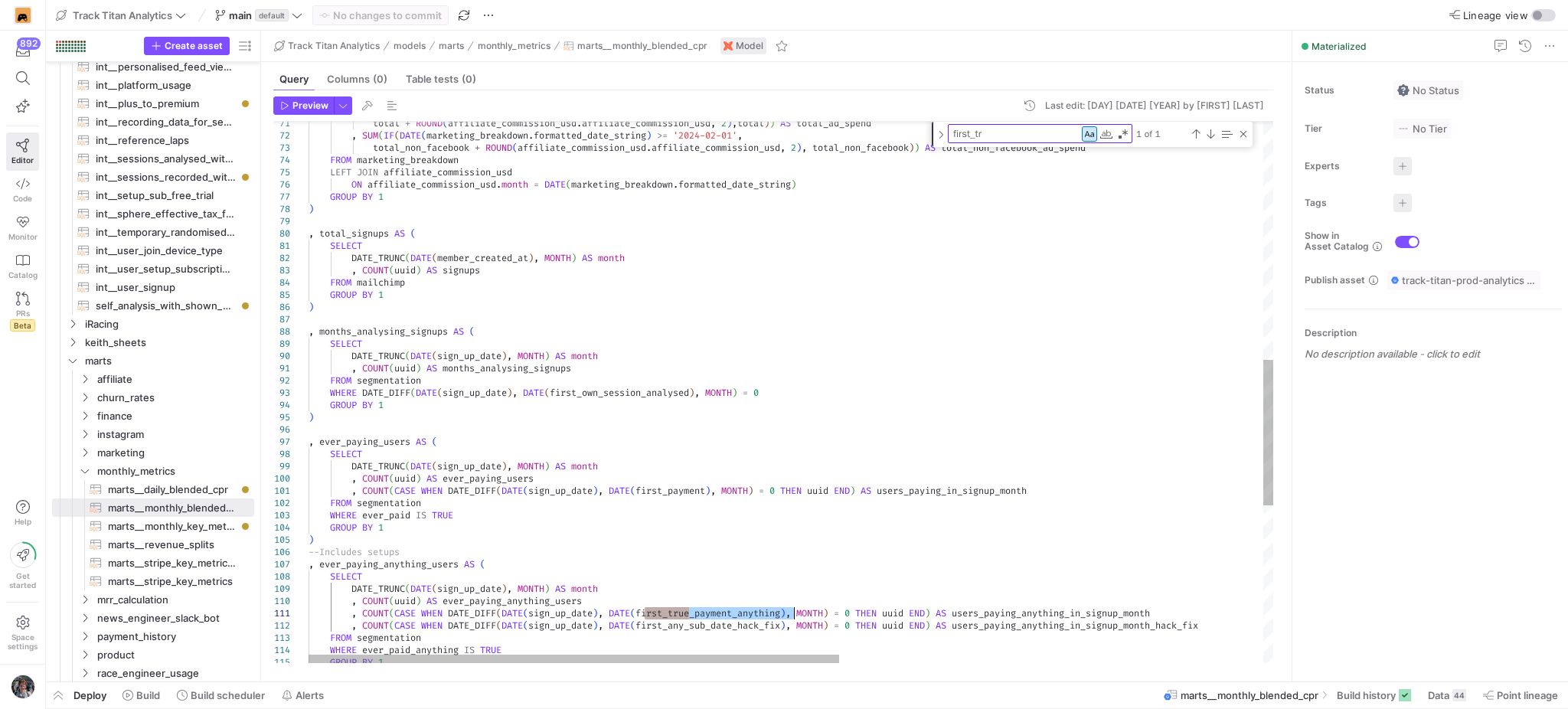 click on "total  +  ROUND ( affiliate_commission_usd . affiliate_commission_usd ,  2 ) , total ) )  AS  total_ad_spend       ,  SUM ( IF ( DATE ( marketing_breakdown . formatted_date_string )  >=  '[DATE]' ,               total_non_facebook  +  ROUND ( affiliate_commission_usd . affiliate_commission_usd ,  2 ) ,  total_non_facebook ) )  AS  total_non_facebook_ad_spend     FROM  marketing_breakdown     LEFT  JOIN  affiliate_commission_usd            ON  affiliate_commission_usd . month  =  DATE ( marketing_breakdown . formatted_date_string )     GROUP  BY  1  ) ,  total_signups  AS  (   SELECT    DATE_TRUNC ( DATE ( member_created_at ) ,  MONTH )  AS  month           ,  COUNT ( uuid )  AS  signups     FROM  mailchimp     GROUP  BY  1  ) ,  months_analysing_signups  AS  (   SELECT     DATE_TRUNC ( DATE ( ) ," at bounding box center (1176, 243) 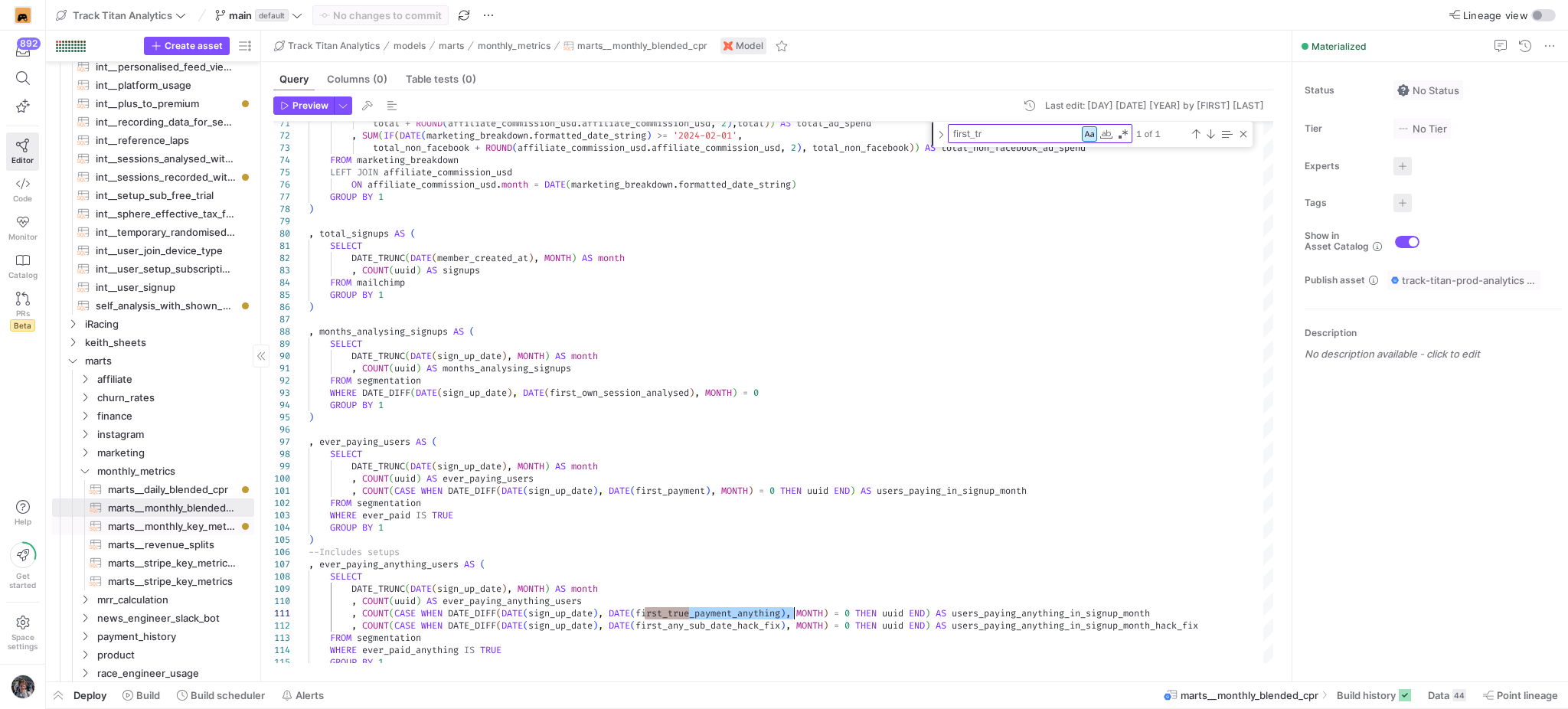 click on "marts__monthly_key_metrics_date_format​​​​​​​​​​" 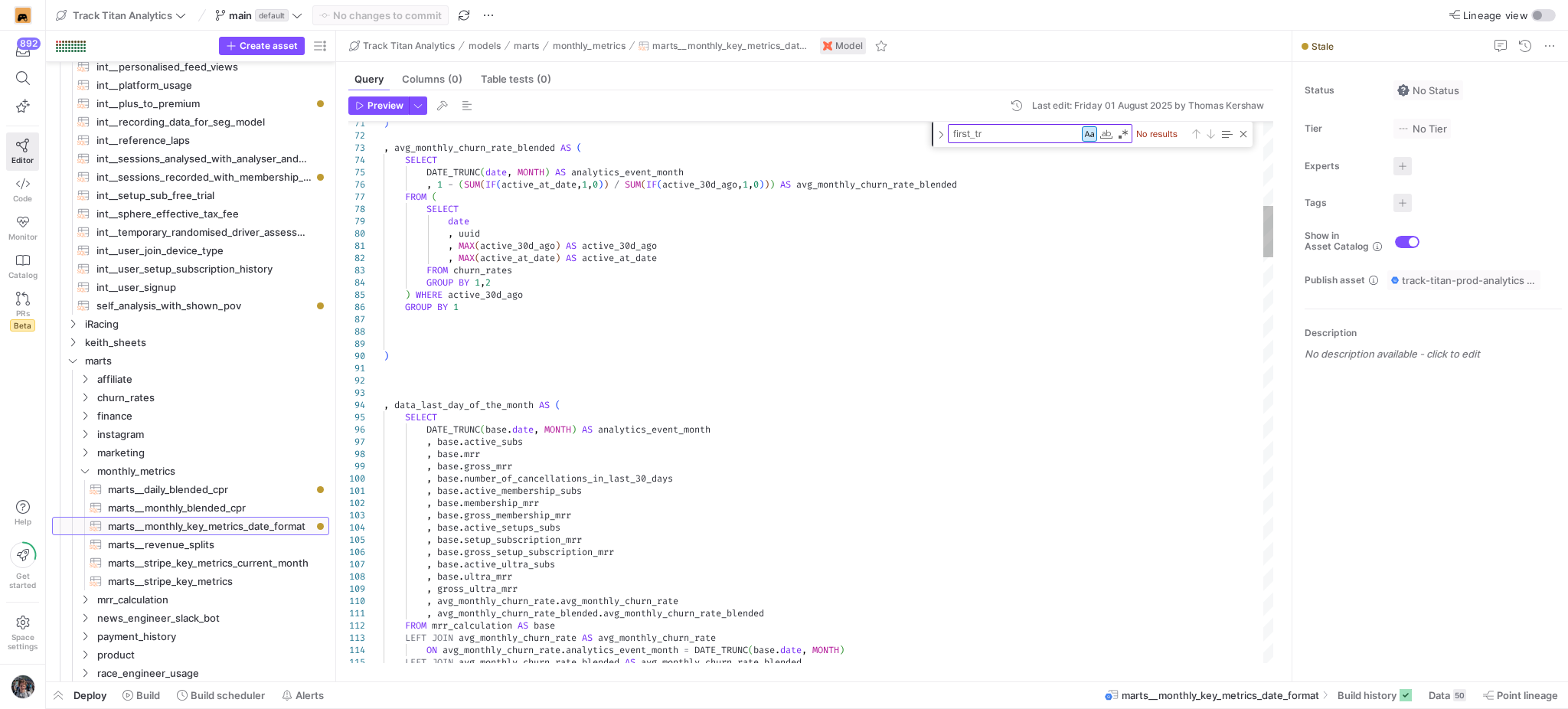 drag, startPoint x: 261, startPoint y: 518, endPoint x: 284, endPoint y: 510, distance: 24.351591 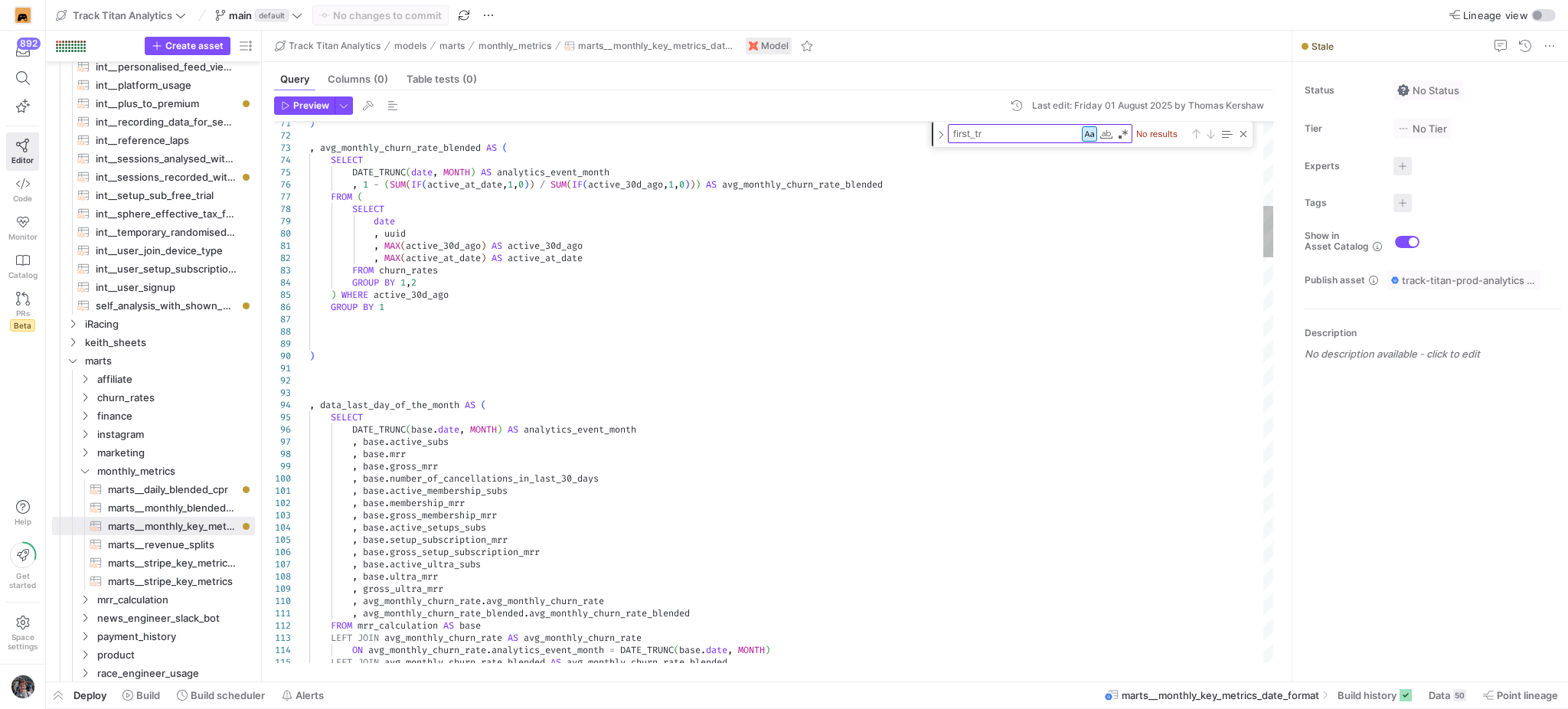 click on "first_tr first_tr No results" at bounding box center (1092, 134) 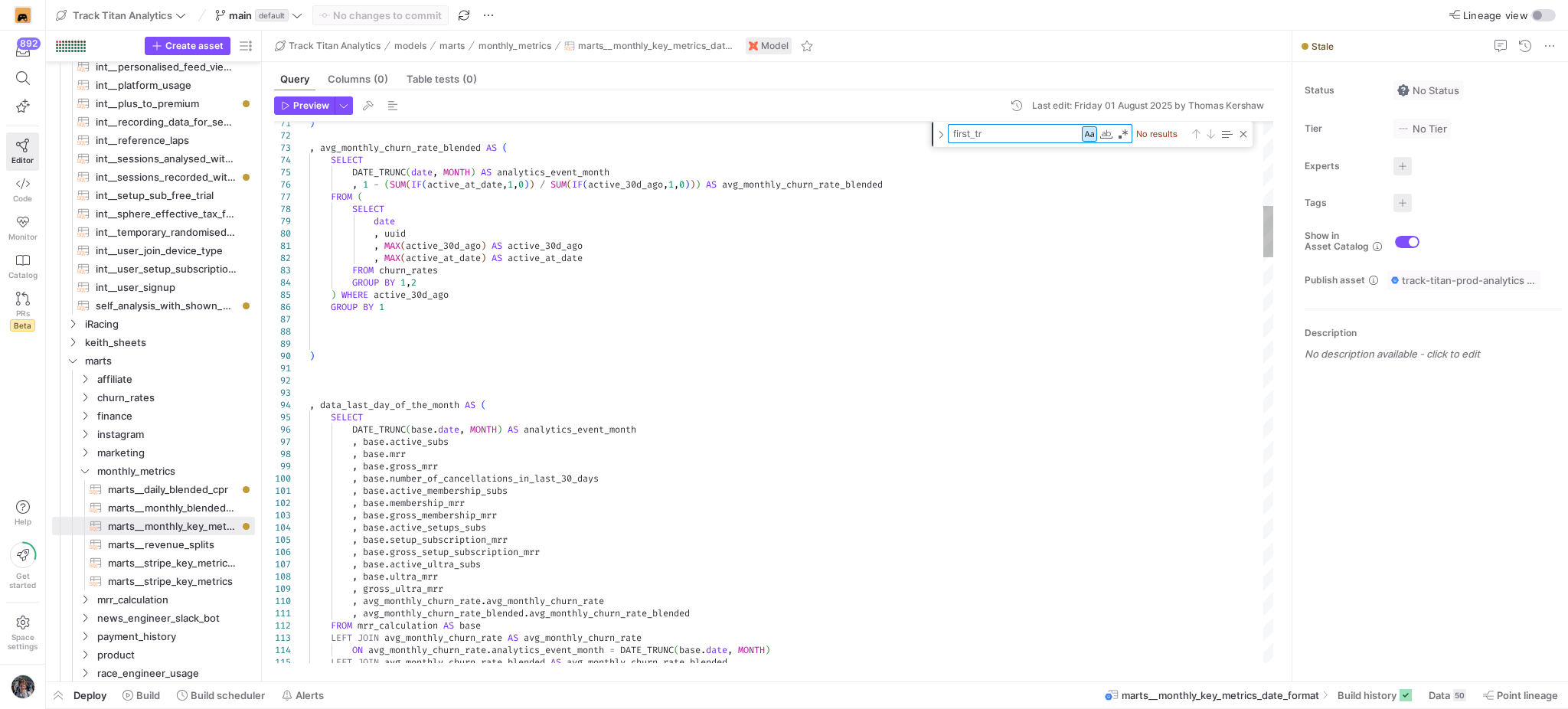 type on "first_t" 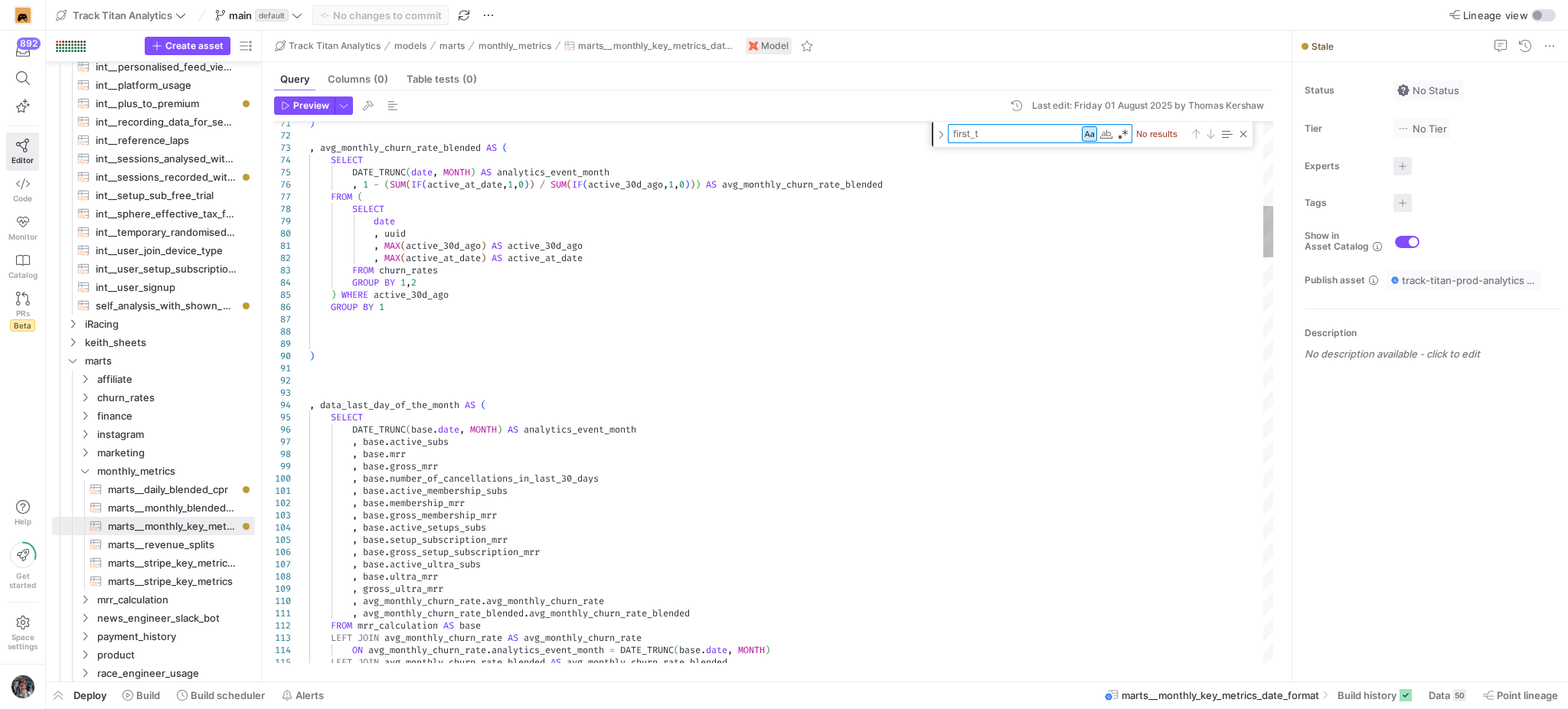 type on "SELECT
DATE_TRUNC(DATE(base.sign_up_date), MONTH) AS analytics_event_month
, COUNT(DISTINCT fc.uuid) AS ever_paying_members
, COUNT(DISTINCT ac.uuid) AS ever_paying_members_any_subscription
, COUNT(DISTINCT CASE WHEN DATE_DIFF(CAST(base.sign_up_date AS DATE), CAST(fc.first_paid AS DATE), MONTH) = 0 THEN fc.uuid END) AS users_who_paid_in_signup_month
, COUNT(DISTINCT CASE WHEN DATE_DIFF(CAST(base.sign_up_date AS DATE), CAST(ac.first_any_purchase AS DATE), MONTH) = 0 THEN ac.uuid END) AS users_who_paid_in_signup_month_any_subscription
, COUNT(DISTINCT CASE WHEN DATE_DIFF(CAST(base.sign_up_date AS DATE), CAST(base.first_any_sub_date_hack_fix AS DATE), MONTH) = 0 THEN ac.uuid END) AS users_who_paid_in_signup_month_any_subscription_hack_fix
, CO" 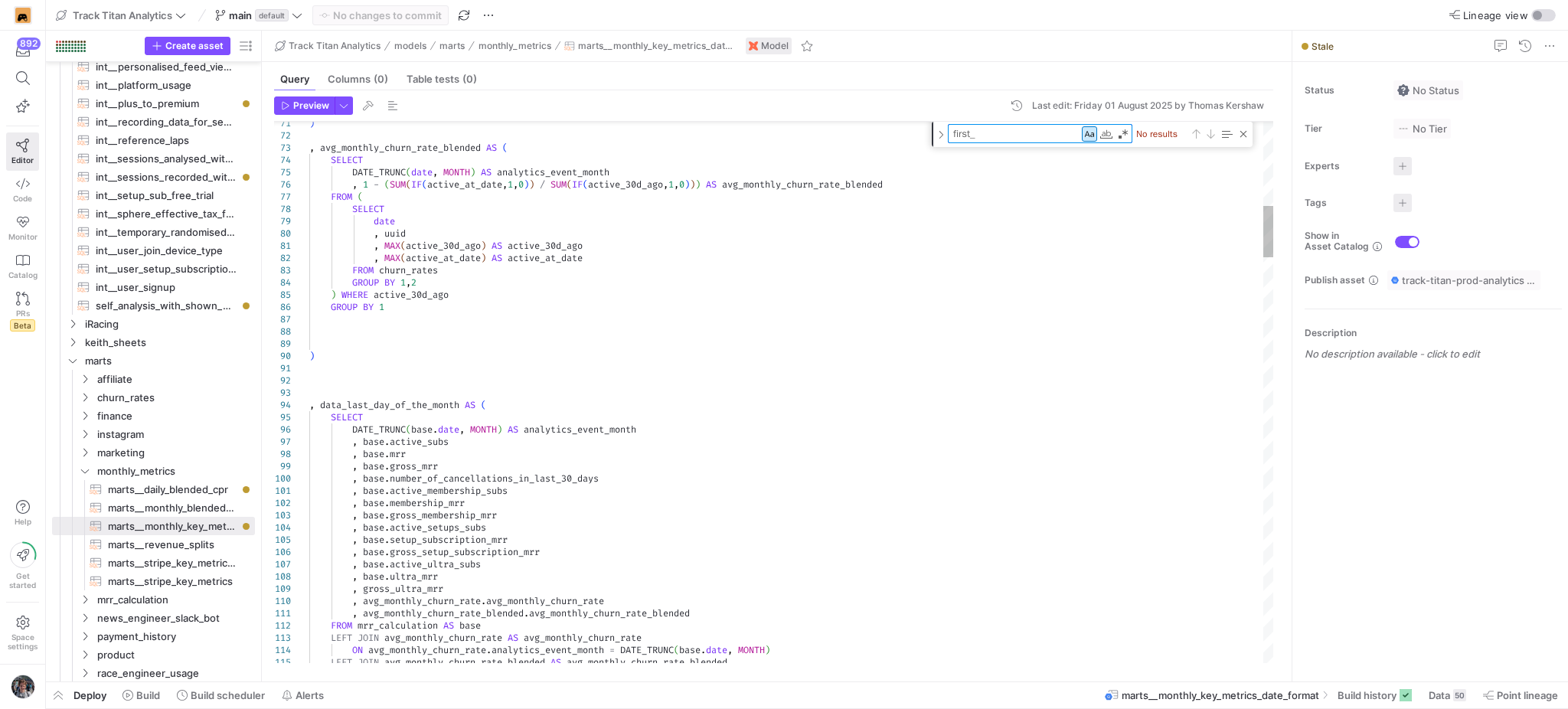 type on "SELECT
DATE_TRUNC(DATE(base.sign_up_date), MONTH) AS analytics_event_month
, COUNT(DISTINCT fc.uuid) AS ever_paying_members
, COUNT(DISTINCT ac.uuid) AS ever_paying_members_any_subscription
, COUNT(DISTINCT CASE WHEN DATE_DIFF(CAST(base.sign_up_date AS DATE), CAST(fc.first_paid AS DATE), MONTH) = 0 THEN fc.uuid END) AS users_who_paid_in_signup_month
, COUNT(DISTINCT CASE WHEN DATE_DIFF(CAST(base.sign_up_date AS DATE), CAST(ac.first_any_purchase AS DATE), MONTH) = 0 THEN ac.uuid END) AS users_who_paid_in_signup_month_any_subscription
, COUNT(DISTINCT CASE WHEN DATE_DIFF(CAST(base.sign_up_date AS DATE), CAST(base.first_any_sub_date_hack_fix AS DATE), MONTH) = 0 THEN ac.uuid END) AS users_who_paid_in_signup_month_any_subscription_hack_fix
, COU" 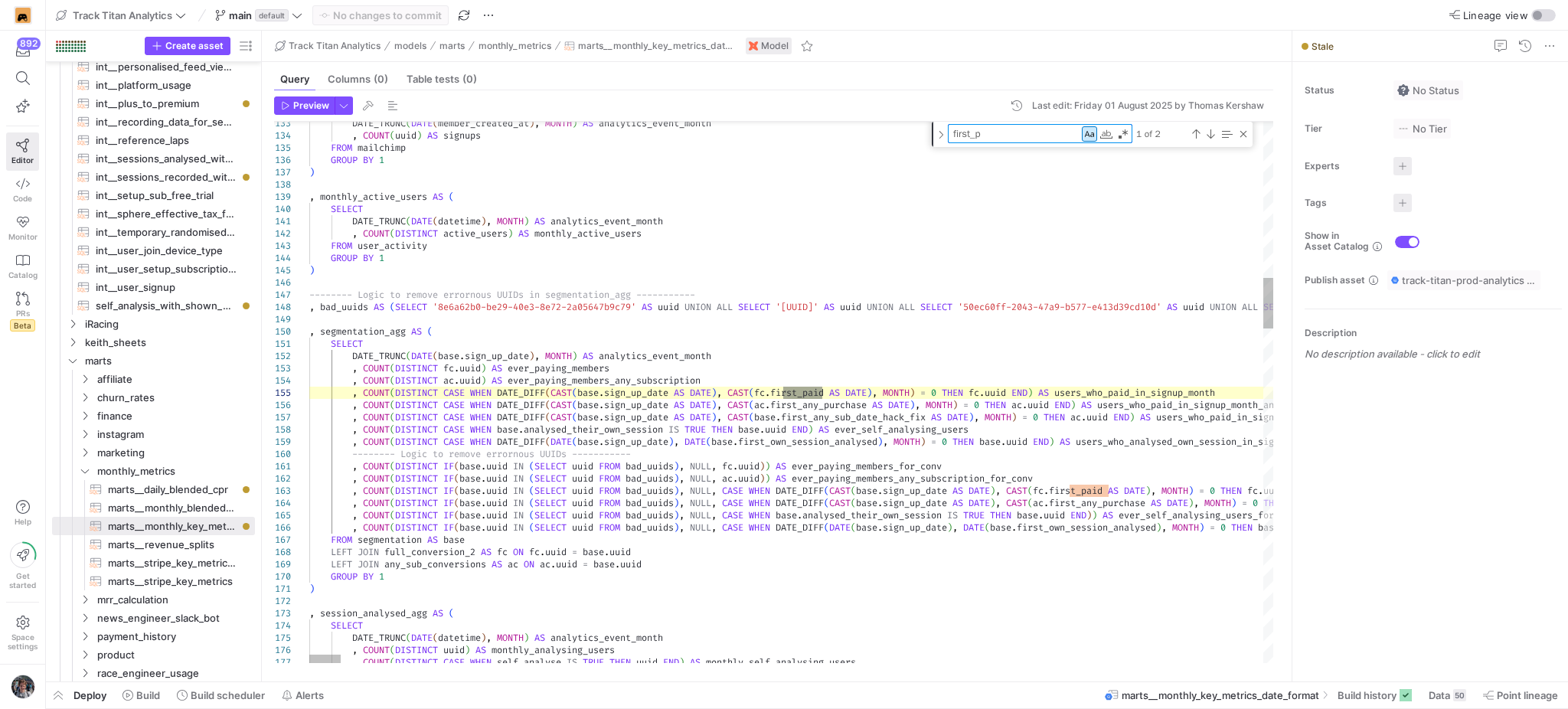type on "first_p" 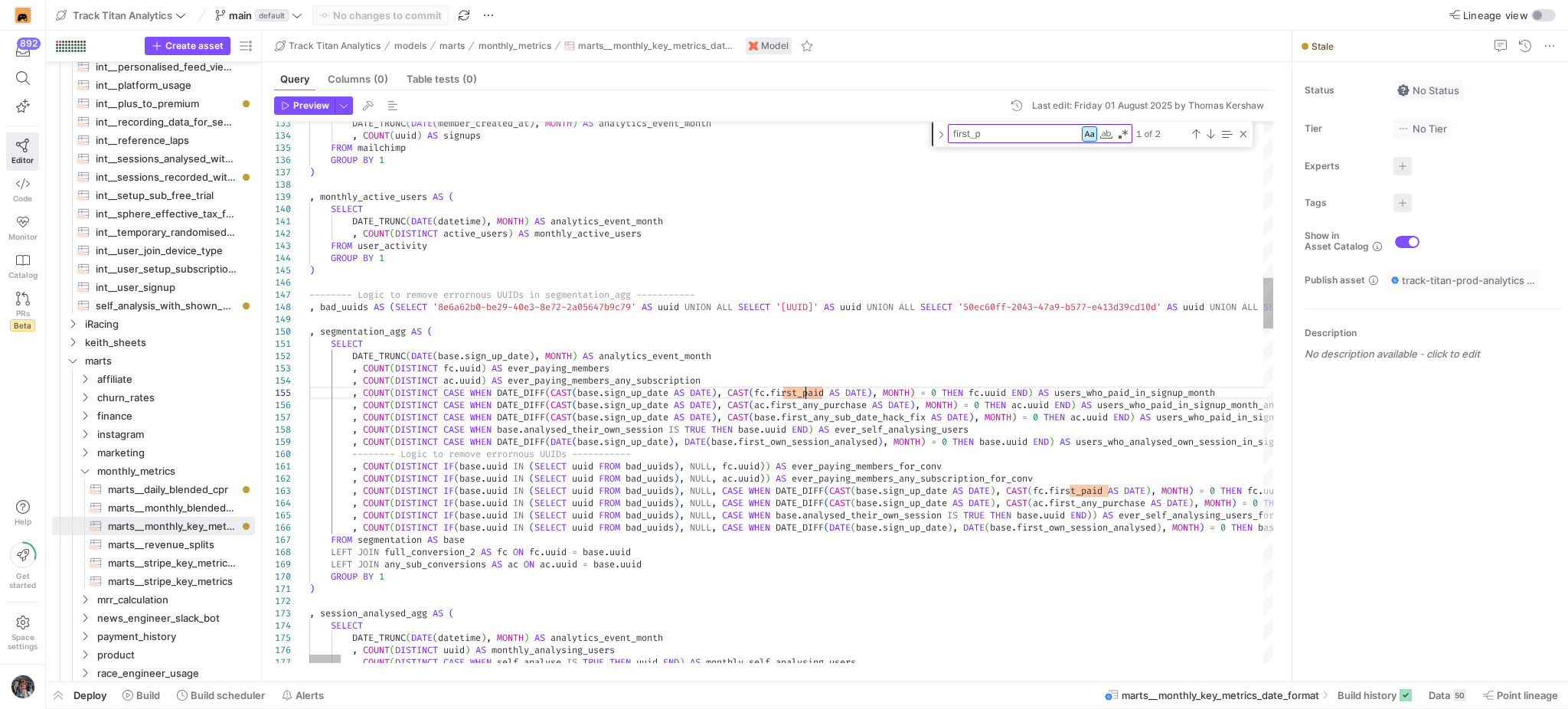 scroll, scrollTop: 11, scrollLeft: 70, axis: both 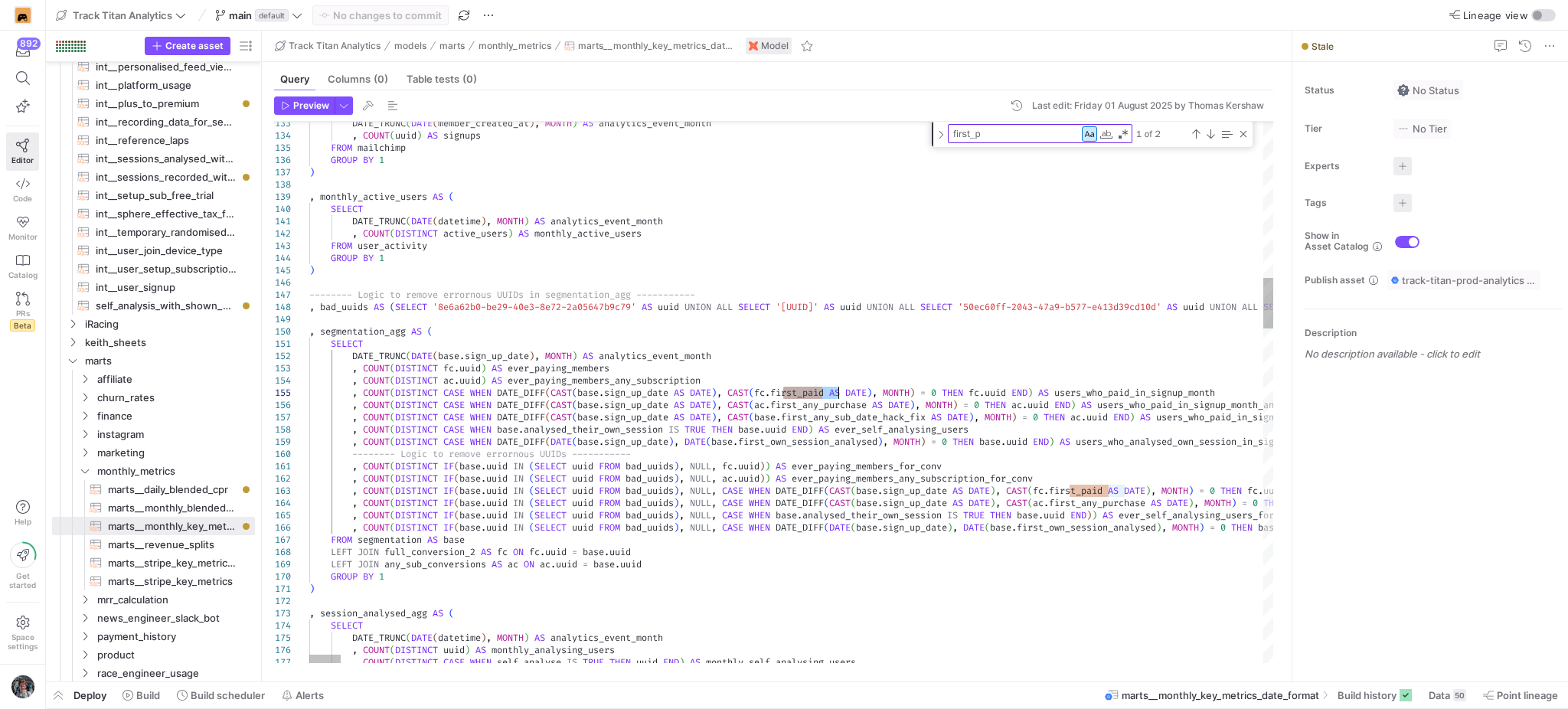 click on "DATE_TRUNC ( DATE ( member_created_at ) ,   MONTH )   AS   analytics_event_month          ,   COUNT ( uuid )   AS   signups      FROM   mailchimp      GROUP   BY   1   ) ,   monthly_active_users   AS   (      SELECT            DATE_TRUNC ( DATE ( datetime ) ,   MONTH )   AS   analytics_event_month          ,   COUNT ( DISTINCT   active_users )   AS   monthly_active_users      FROM   user_activity      GROUP   BY   1   ) -------- Logic to remove errornous UUIDs in segmen tation_agg ----------- ,   bad_uuids   AS   ( SELECT   '8e6a62b0-be29-40e3-8e72-2a05647b9c79'   AS   uuid   UNION   ALL   SELECT   '14a57297-7453-4ac6-95b0-7fe0063569d1'   AS   uuid   UNION   ALL   SELECT   '50ec60ff-2043-47a9-b577-e413d39cd10d'   AS   uuid   UNION   ALL   SELECT   '7c209839-c488-42a2-a5e4-bcf39ea3a512'   AS   uuid   UNION   ALL   SELECT   'cf636494-f1b1-473d-9e59-cf754aa32a92'   AS   uuid   UNION   ALL" at bounding box center (14809, 1340) 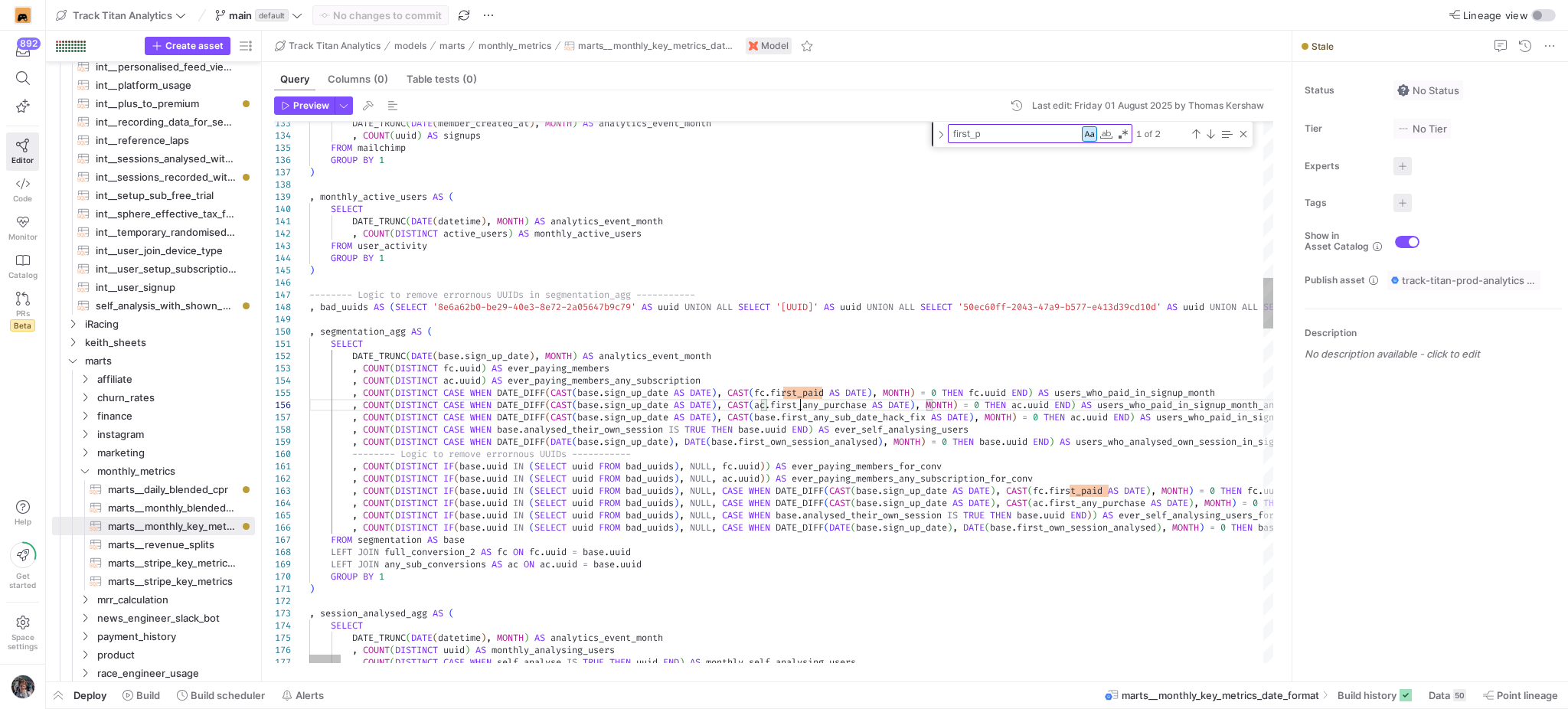 click on "DATE_TRUNC ( DATE ( member_created_at ) ,   MONTH )   AS   analytics_event_month          ,   COUNT ( uuid )   AS   signups      FROM   mailchimp      GROUP   BY   1   ) ,   monthly_active_users   AS   (      SELECT            DATE_TRUNC ( DATE ( datetime ) ,   MONTH )   AS   analytics_event_month          ,   COUNT ( DISTINCT   active_users )   AS   monthly_active_users      FROM   user_activity      GROUP   BY   1   ) -------- Logic to remove errornous UUIDs in segmen tation_agg ----------- ,   bad_uuids   AS   ( SELECT   '8e6a62b0-be29-40e3-8e72-2a05647b9c79'   AS   uuid   UNION   ALL   SELECT   '14a57297-7453-4ac6-95b0-7fe0063569d1'   AS   uuid   UNION   ALL   SELECT   '50ec60ff-2043-47a9-b577-e413d39cd10d'   AS   uuid   UNION   ALL   SELECT   '7c209839-c488-42a2-a5e4-bcf39ea3a512'   AS   uuid   UNION   ALL   SELECT   'cf636494-f1b1-473d-9e59-cf754aa32a92'   AS   uuid   UNION   ALL" at bounding box center (14809, 1340) 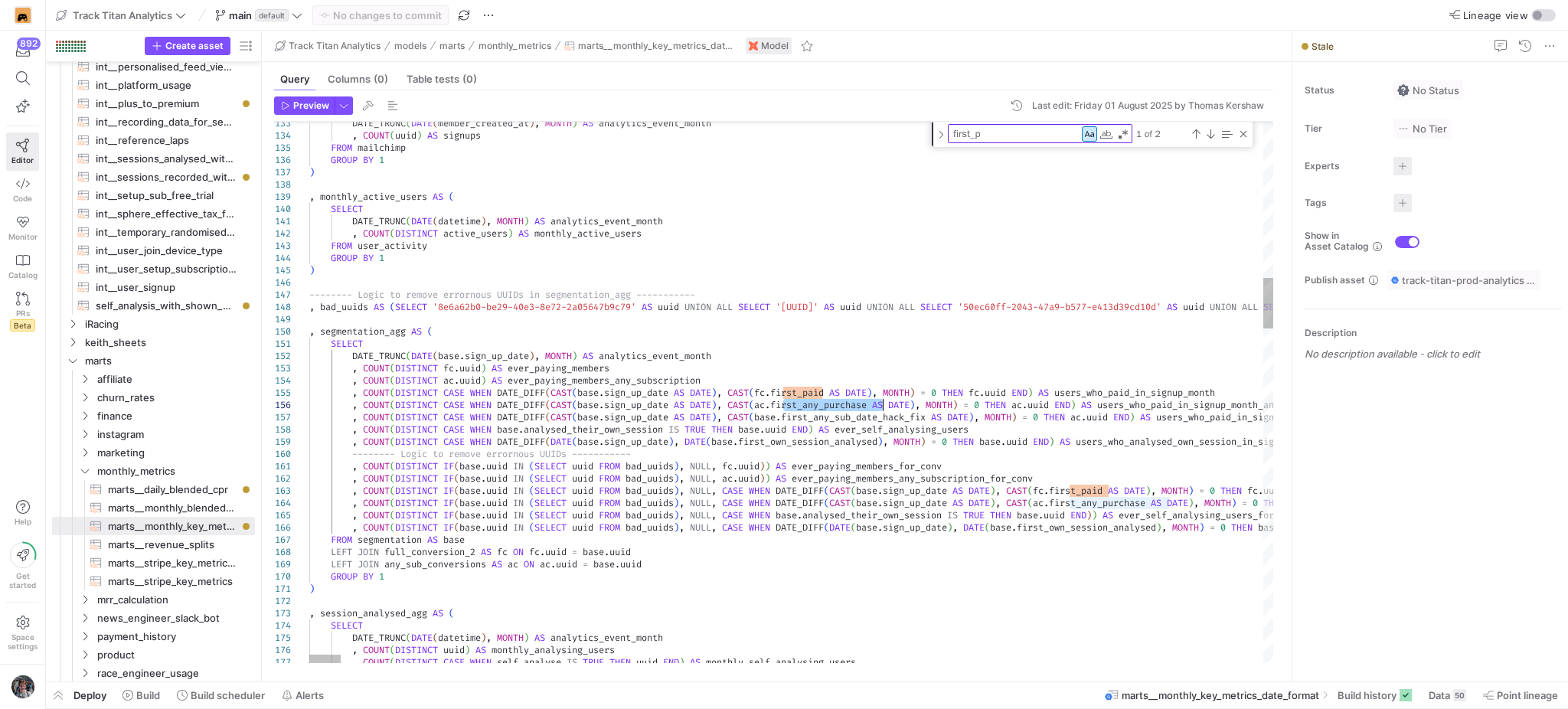 click on "DATE_TRUNC ( DATE ( member_created_at ) ,   MONTH )   AS   analytics_event_month          ,   COUNT ( uuid )   AS   signups      FROM   mailchimp      GROUP   BY   1   ) ,   monthly_active_users   AS   (      SELECT            DATE_TRUNC ( DATE ( datetime ) ,   MONTH )   AS   analytics_event_month          ,   COUNT ( DISTINCT   active_users )   AS   monthly_active_users      FROM   user_activity      GROUP   BY   1   ) -------- Logic to remove errornous UUIDs in segmen tation_agg ----------- ,   bad_uuids   AS   ( SELECT   '8e6a62b0-be29-40e3-8e72-2a05647b9c79'   AS   uuid   UNION   ALL   SELECT   '14a57297-7453-4ac6-95b0-7fe0063569d1'   AS   uuid   UNION   ALL   SELECT   '50ec60ff-2043-47a9-b577-e413d39cd10d'   AS   uuid   UNION   ALL   SELECT   '7c209839-c488-42a2-a5e4-bcf39ea3a512'   AS   uuid   UNION   ALL   SELECT   'cf636494-f1b1-473d-9e59-cf754aa32a92'   AS   uuid   UNION   ALL" at bounding box center [14809, 1340] 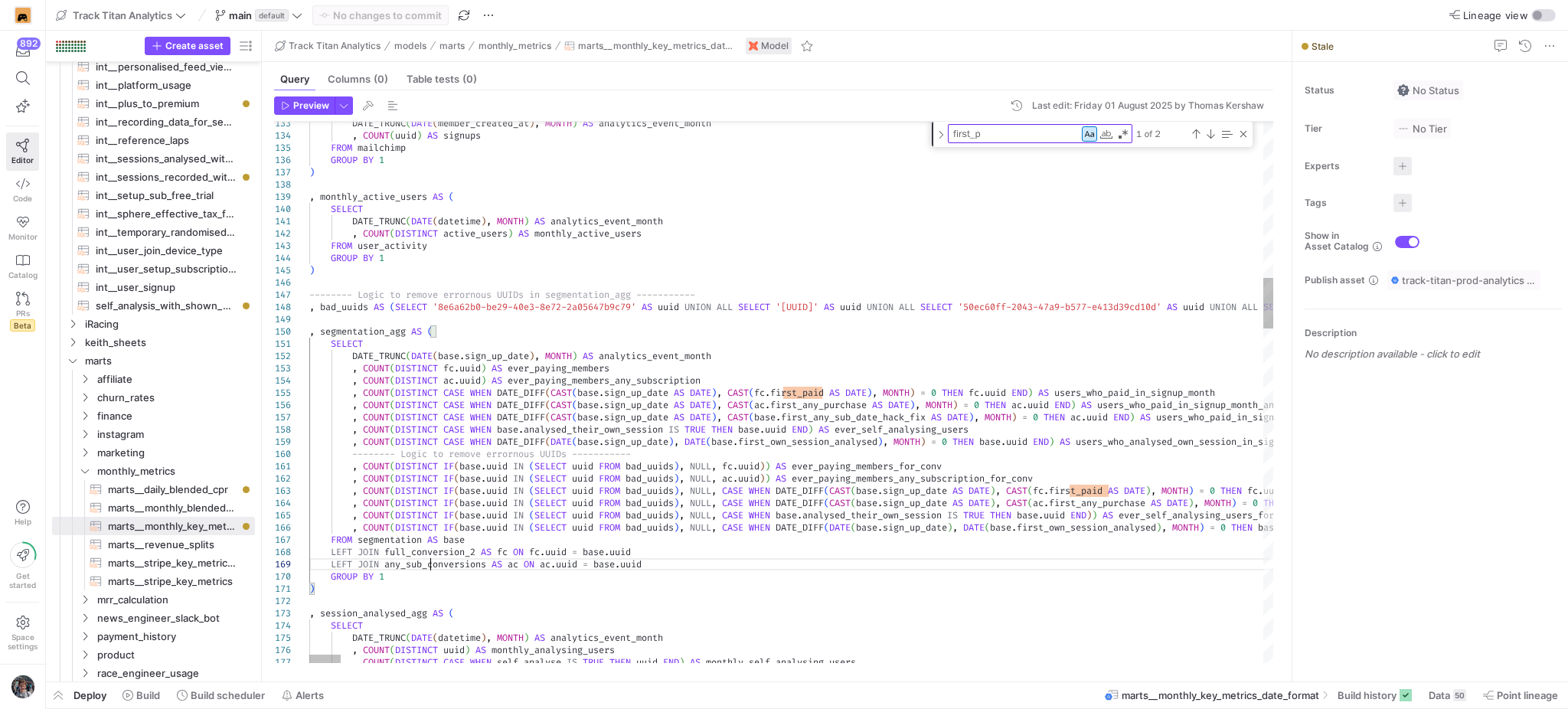 type on "LECT uuid FROM bad_uuids), NULL, CASE WHEN base.analysed_their_own_session IS TRUE THEN base.uuid END)) AS ever_self_analysing_users_for_conv
, COUNT(DISTINCT IF(base.uuid IN (SELECT uuid FROM bad_uuids), NULL, CASE WHEN DATE_DIFF(DATE(base.sign_up_date), DATE(base.first_own_session_analysed), MONTH) = 0 THEN base.uuid END)) AS users_who_analysed_own_session_in_signup_month_for_conv
FROM segmentation AS base
LEFT JOIN full_conversion_2 AS fc ON fc.uuid = base.uuid
LEFT JOIN any_sub_conversions AS ac ON ac.uuid = base.uuid
GROUP BY 1" 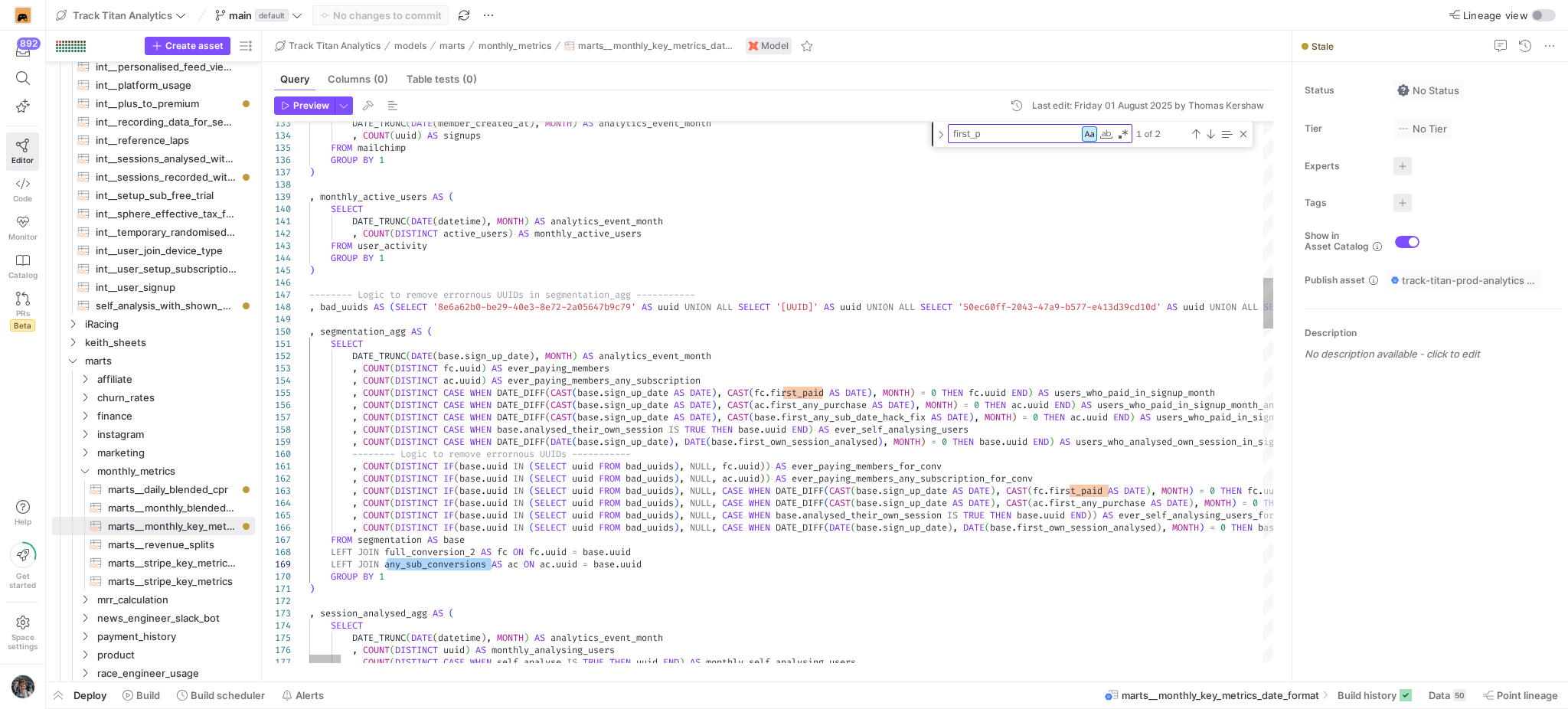 type on "any_sub_conversions" 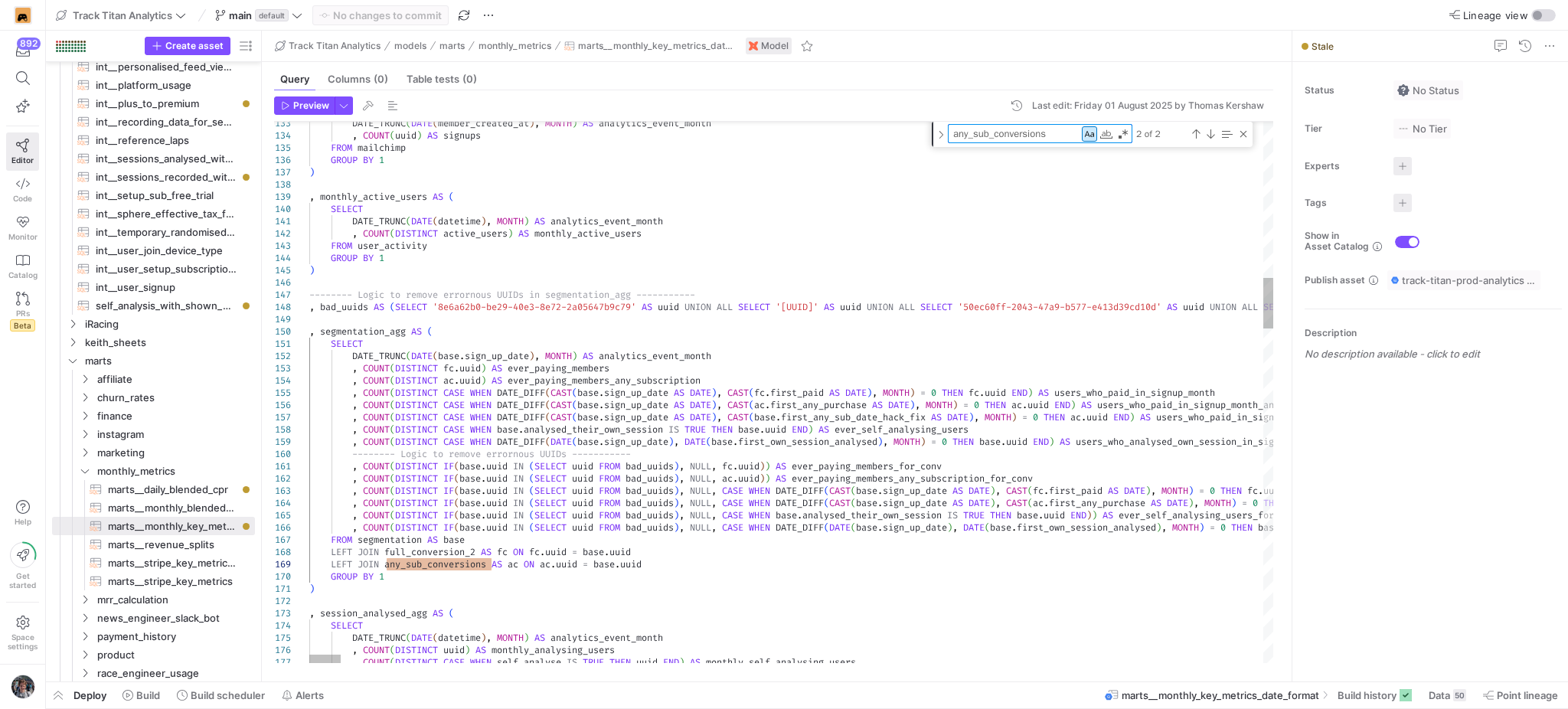 click on "DATE_TRUNC ( DATE ( member_created_at ) ,   MONTH )   AS   analytics_event_month          ,   COUNT ( uuid )   AS   signups      FROM   mailchimp      GROUP   BY   1   ) ,   monthly_active_users   AS   (      SELECT            DATE_TRUNC ( DATE ( datetime ) ,   MONTH )   AS   analytics_event_month          ,   COUNT ( DISTINCT   active_users )   AS   monthly_active_users      FROM   user_activity      GROUP   BY   1   ) -------- Logic to remove errornous UUIDs in segmen tation_agg ----------- ,   bad_uuids   AS   ( SELECT   '8e6a62b0-be29-40e3-8e72-2a05647b9c79'   AS   uuid   UNION   ALL   SELECT   '14a57297-7453-4ac6-95b0-7fe0063569d1'   AS   uuid   UNION   ALL   SELECT   '50ec60ff-2043-47a9-b577-e413d39cd10d'   AS   uuid   UNION   ALL   SELECT   '7c209839-c488-42a2-a5e4-bcf39ea3a512'   AS   uuid   UNION   ALL   SELECT   'cf636494-f1b1-473d-9e59-cf754aa32a92'   AS   uuid   UNION   ALL" at bounding box center (14809, 1340) 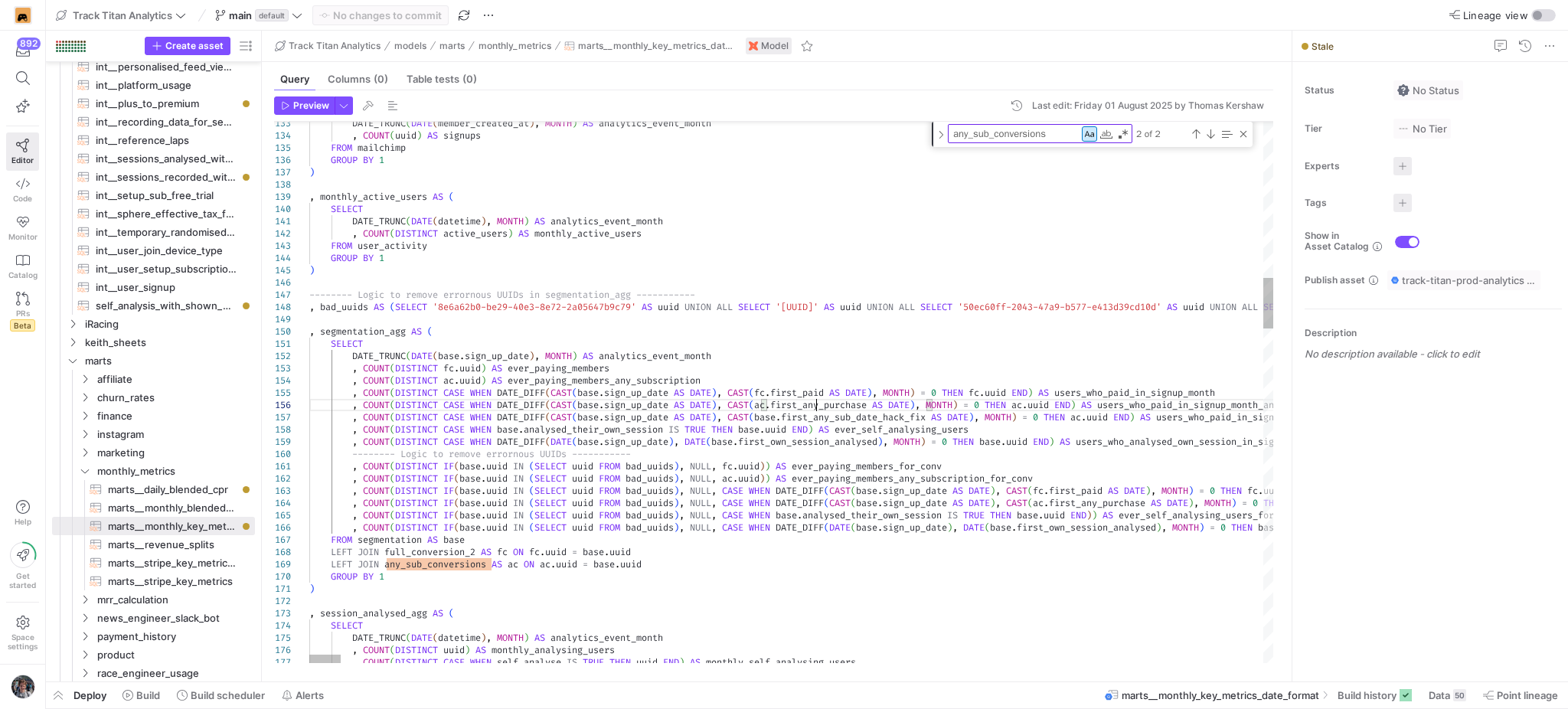 type on "SELECT
DATE_TRUNC(DATE(base.sign_up_date), MONTH) AS analytics_event_month
, COUNT(DISTINCT fc.uuid) AS ever_paying_members
, COUNT(DISTINCT ac.uuid) AS ever_paying_members_any_subscription
, COUNT(DISTINCT CASE WHEN DATE_DIFF(CAST(base.sign_up_date AS DATE), CAST(fc.first_paid AS DATE), MONTH) = 0 THEN fc.uuid END) AS users_who_paid_in_signup_month
, COUNT(DISTINCT CASE WHEN DATE_DIFF(CAST(base.sign_up_date AS DATE), CAST(ac.first_any_purchase AS DATE), MONTH) = 0 THEN ac.uuid END) AS users_who_paid_in_signup_month_any_subscription
, COUNT(DISTINCT CASE WHEN DATE_DIFF(CAST(base.sign_up_date AS DATE), CAST(base.first_any_sub_date_hack_fix AS DATE), MONTH) = 0 THEN ac.uuid END) AS users_who_paid_in_signup_month_any_subscription_hack_fix
, COUNT(DISTINCT CASE WHEN base.analysed_their_own_session IS TRUE THEN base.uuid END) AS ever_self_analysing_users
, COUNT(DISTINCT CASE WHEN DATE_DIFF(DATE(base.sign_up_date)," 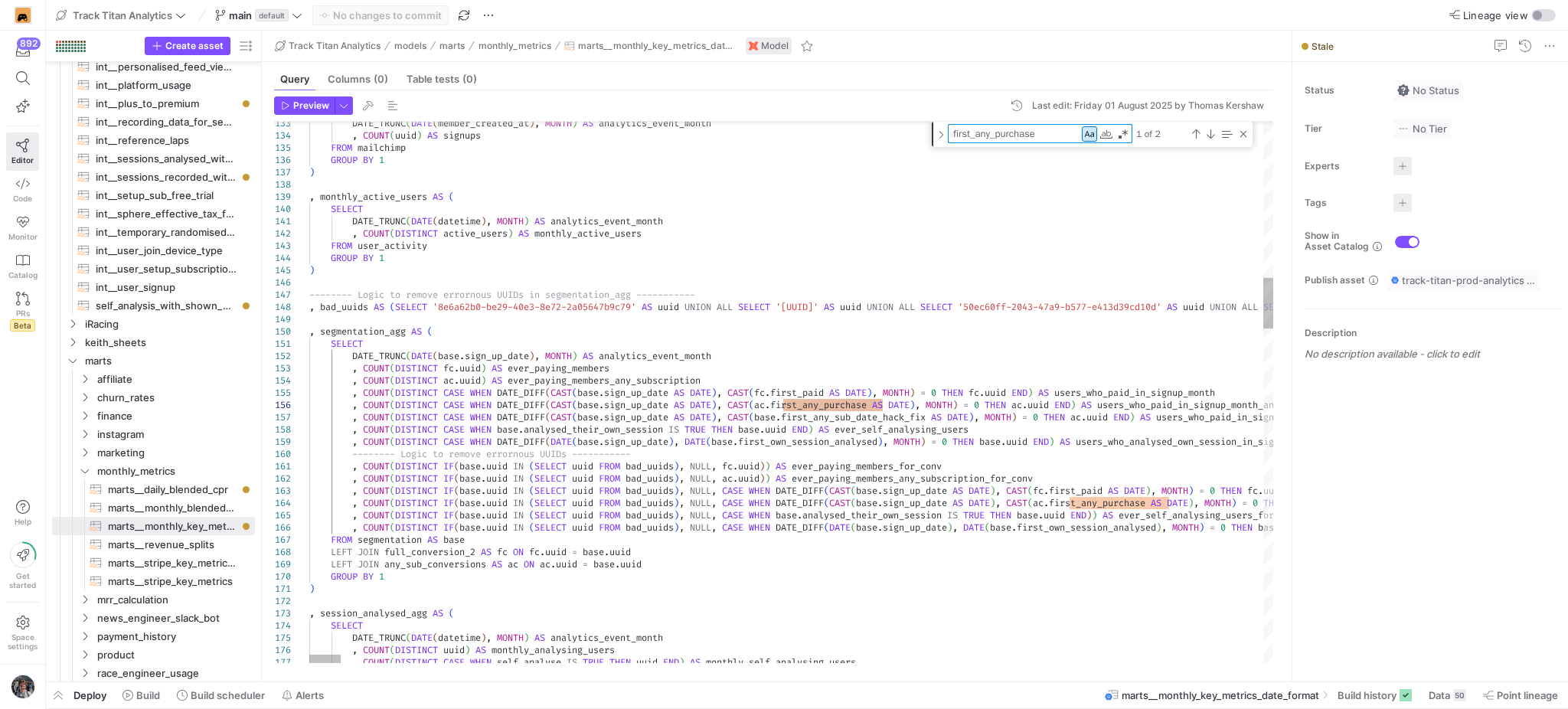 click on "DATE_TRUNC ( DATE ( member_created_at ) ,   MONTH )   AS   analytics_event_month          ,   COUNT ( uuid )   AS   signups      FROM   mailchimp      GROUP   BY   1   ) ,   monthly_active_users   AS   (      SELECT            DATE_TRUNC ( DATE ( datetime ) ,   MONTH )   AS   analytics_event_month          ,   COUNT ( DISTINCT   active_users )   AS   monthly_active_users      FROM   user_activity      GROUP   BY   1   ) -------- Logic to remove errornous UUIDs in segmen tation_agg ----------- ,   bad_uuids   AS   ( SELECT   '8e6a62b0-be29-40e3-8e72-2a05647b9c79'   AS   uuid   UNION   ALL   SELECT   '14a57297-7453-4ac6-95b0-7fe0063569d1'   AS   uuid   UNION   ALL   SELECT   '50ec60ff-2043-47a9-b577-e413d39cd10d'   AS   uuid   UNION   ALL   SELECT   '7c209839-c488-42a2-a5e4-bcf39ea3a512'   AS   uuid   UNION   ALL   SELECT   'cf636494-f1b1-473d-9e59-cf754aa32a92'   AS   uuid   UNION   ALL" at bounding box center (14809, 1340) 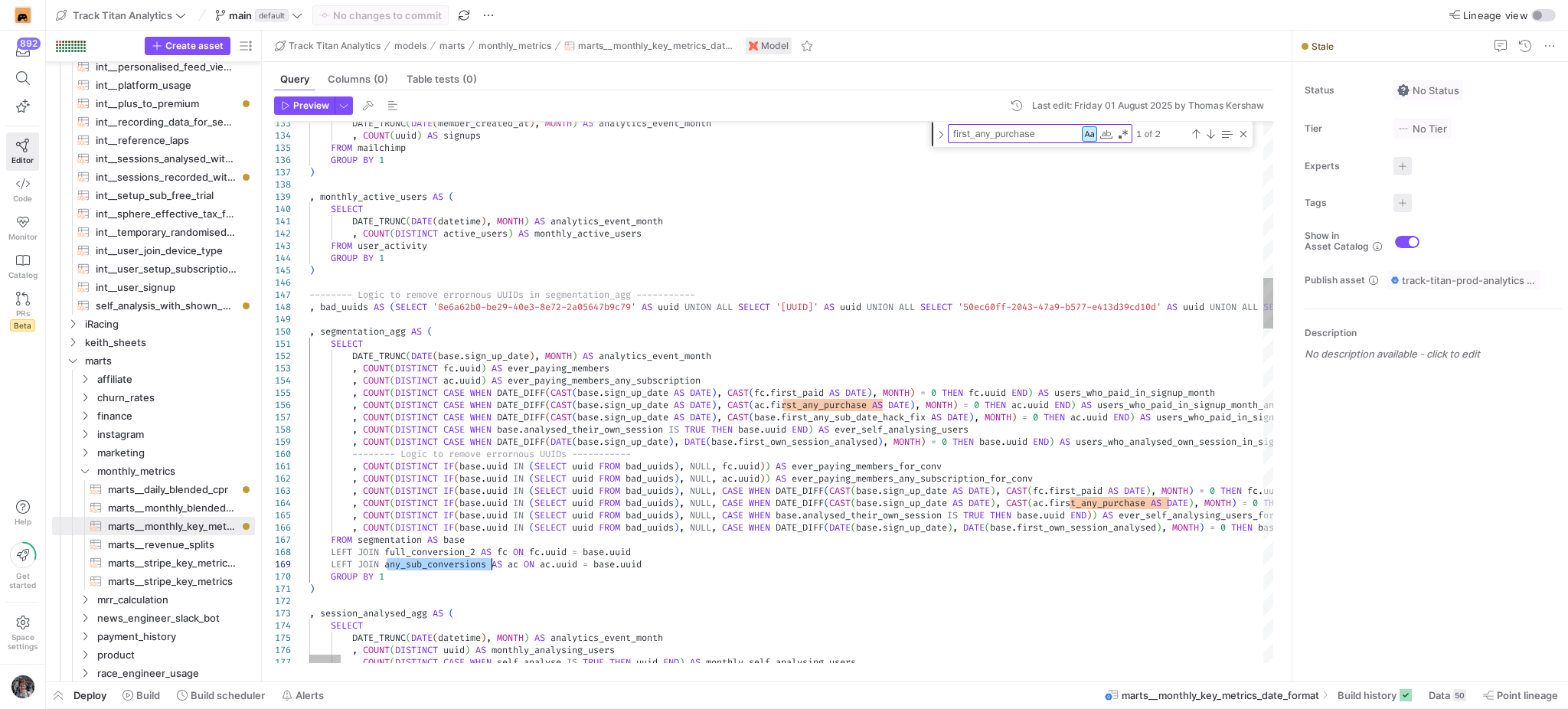 click on "DATE_TRUNC ( DATE ( member_created_at ) ,   MONTH )   AS   analytics_event_month          ,   COUNT ( uuid )   AS   signups      FROM   mailchimp      GROUP   BY   1   ) ,   monthly_active_users   AS   (      SELECT            DATE_TRUNC ( DATE ( datetime ) ,   MONTH )   AS   analytics_event_month          ,   COUNT ( DISTINCT   active_users )   AS   monthly_active_users      FROM   user_activity      GROUP   BY   1   ) -------- Logic to remove errornous UUIDs in segmen tation_agg ----------- ,   bad_uuids   AS   ( SELECT   '8e6a62b0-be29-40e3-8e72-2a05647b9c79'   AS   uuid   UNION   ALL   SELECT   '14a57297-7453-4ac6-95b0-7fe0063569d1'   AS   uuid   UNION   ALL   SELECT   '50ec60ff-2043-47a9-b577-e413d39cd10d'   AS   uuid   UNION   ALL   SELECT   '7c209839-c488-42a2-a5e4-bcf39ea3a512'   AS   uuid   UNION   ALL   SELECT   'cf636494-f1b1-473d-9e59-cf754aa32a92'   AS   uuid   UNION   ALL" at bounding box center [14809, 1340] 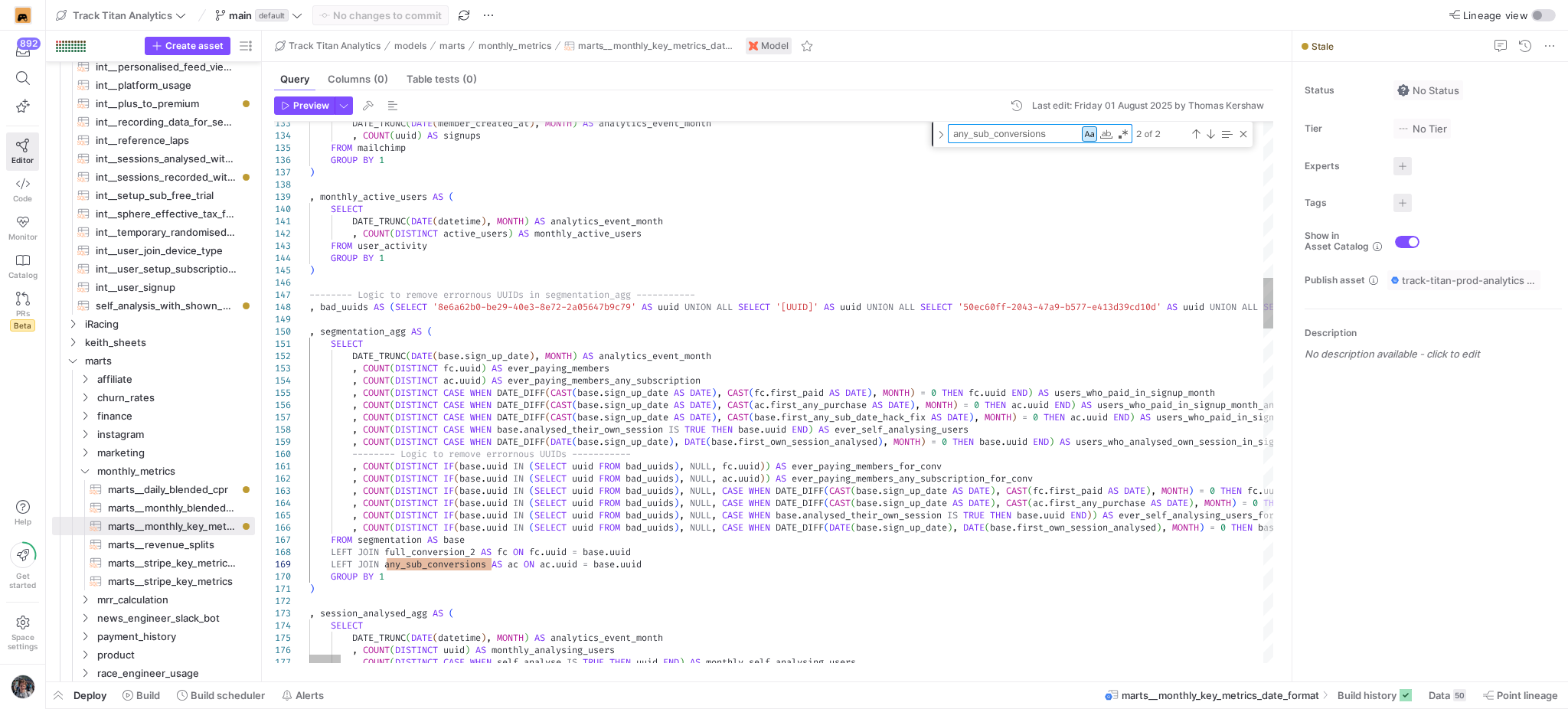 click on "2 of 2" at bounding box center (1191, 133) 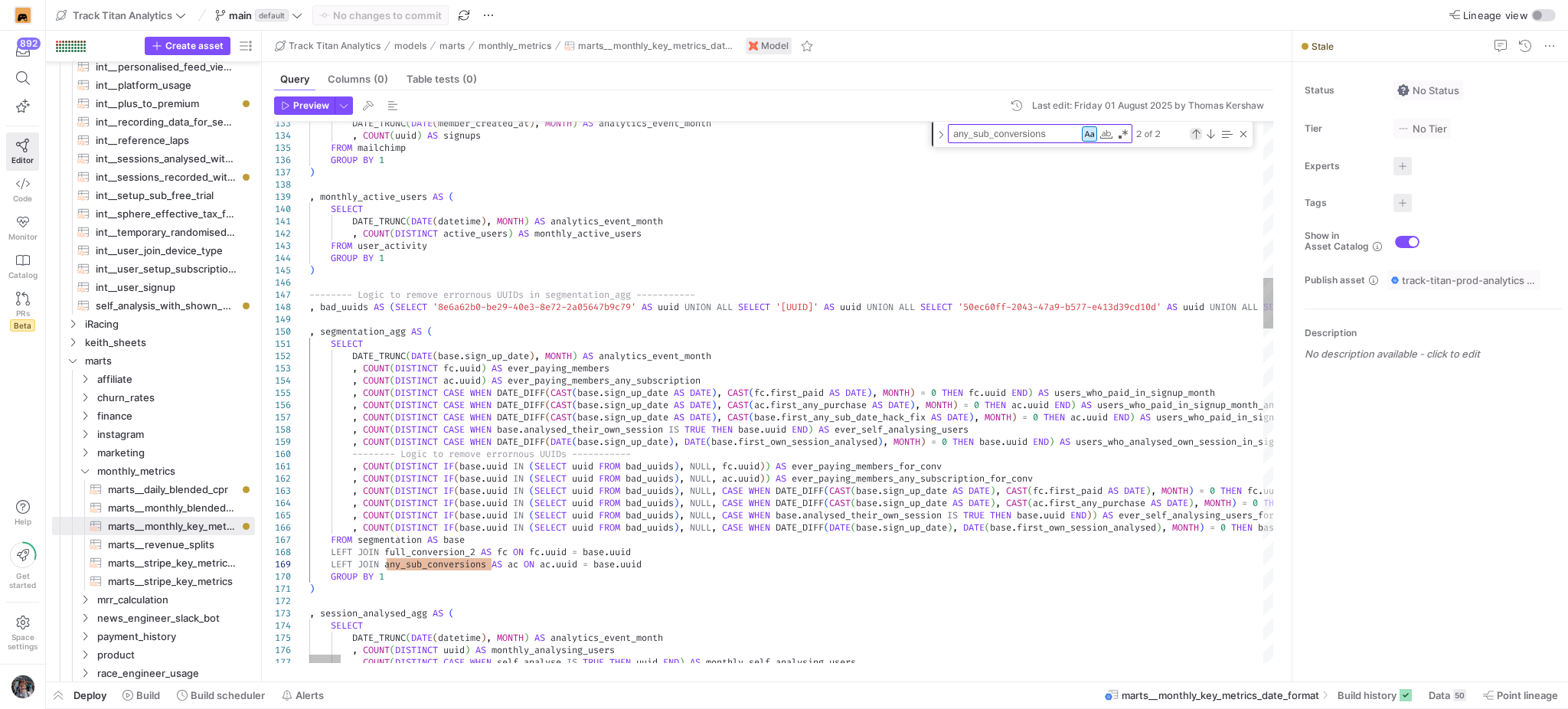 click at bounding box center (1196, 134) 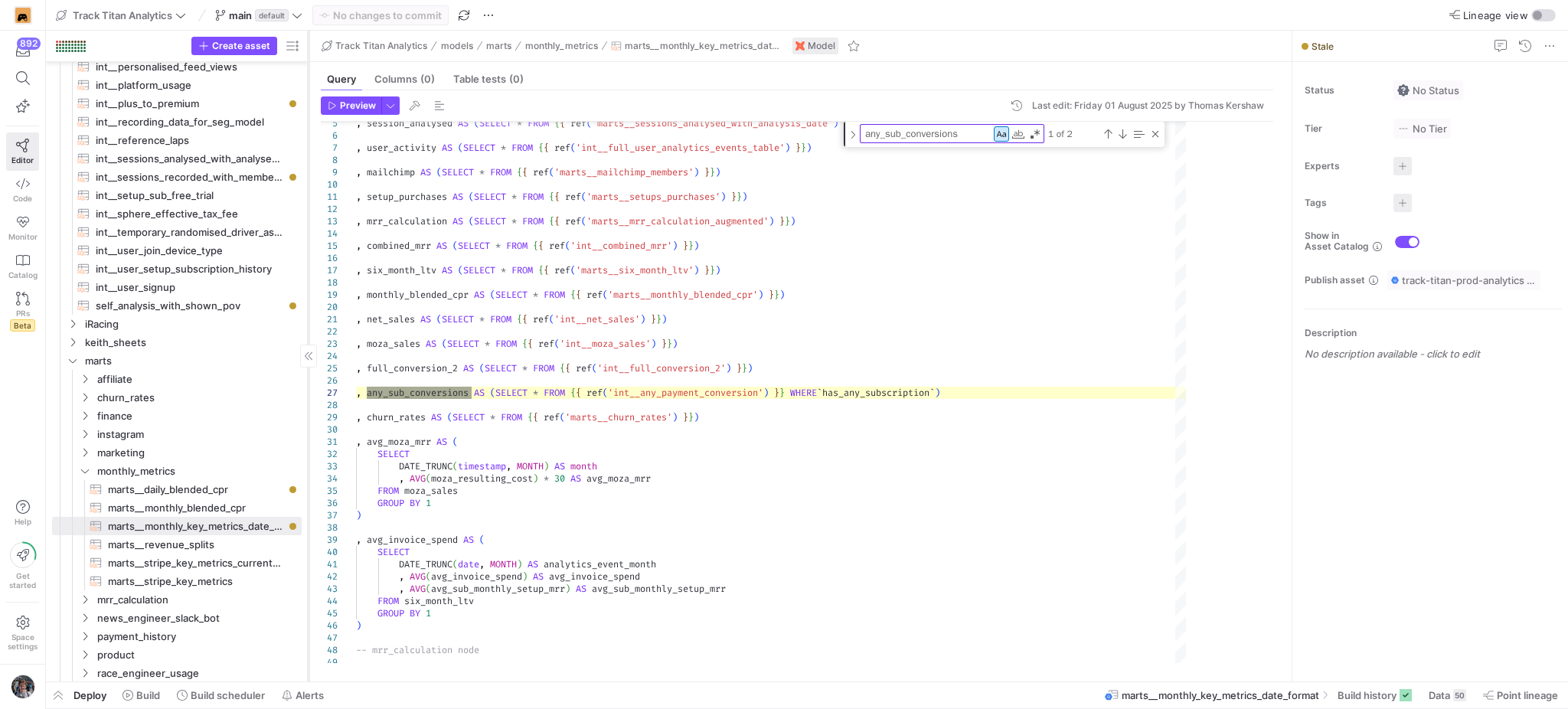 drag, startPoint x: 261, startPoint y: 372, endPoint x: 308, endPoint y: 371, distance: 47.010637 